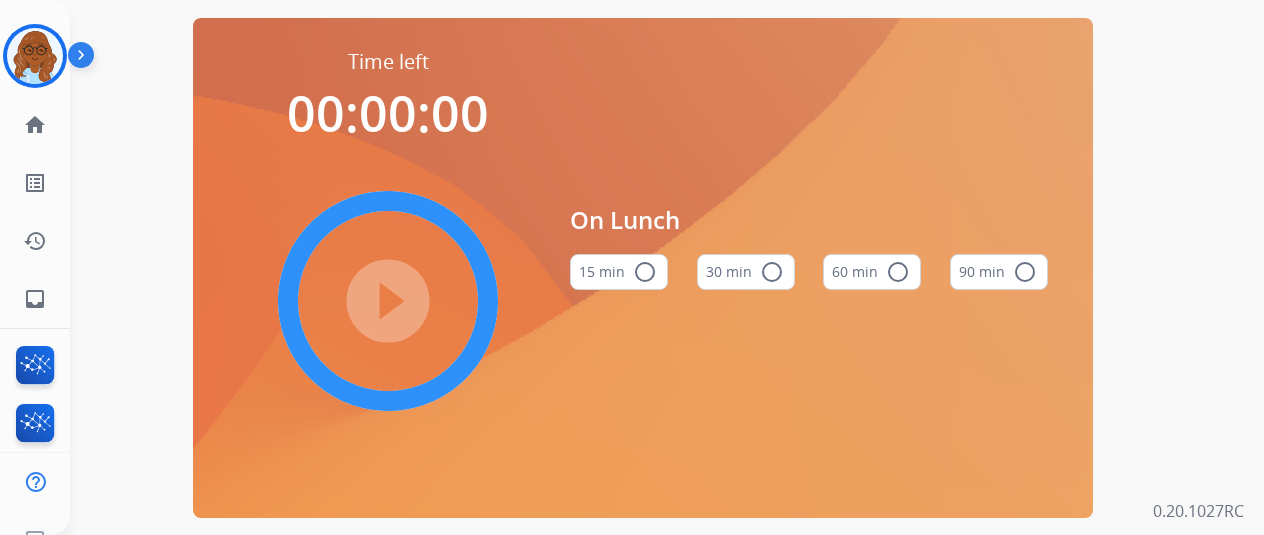 scroll, scrollTop: 0, scrollLeft: 0, axis: both 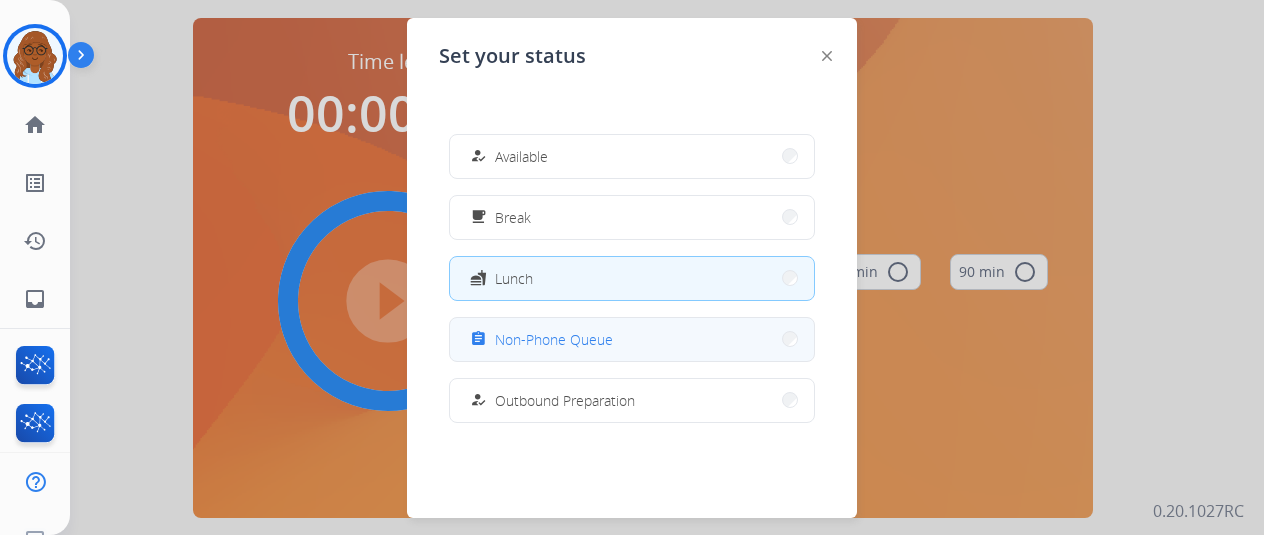 click on "assignment Non-Phone Queue" at bounding box center (539, 339) 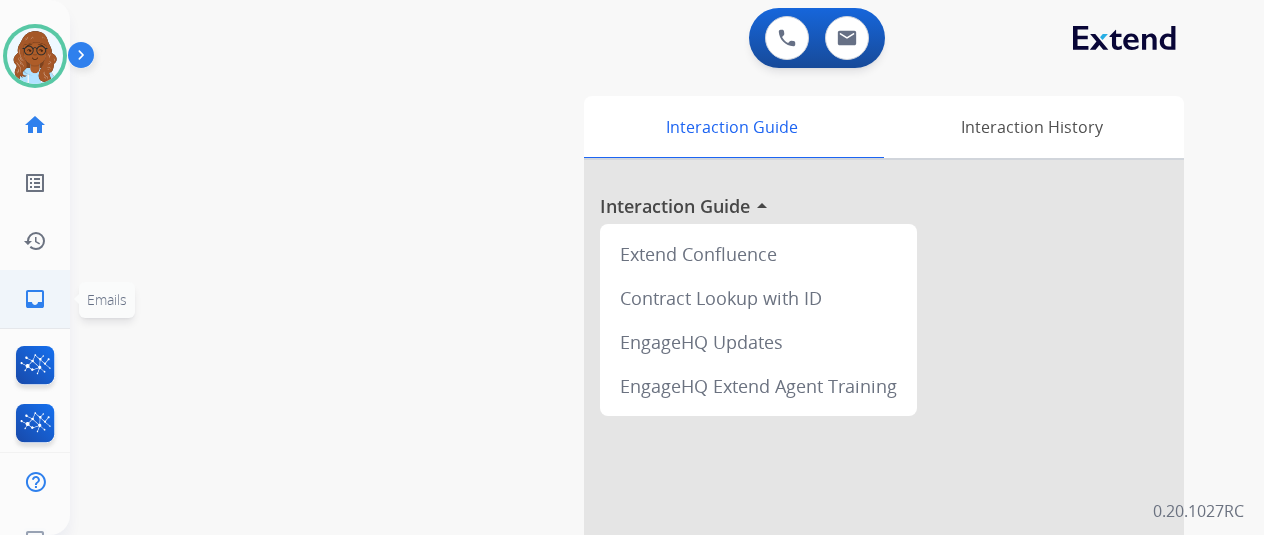click on "inbox  Emails" 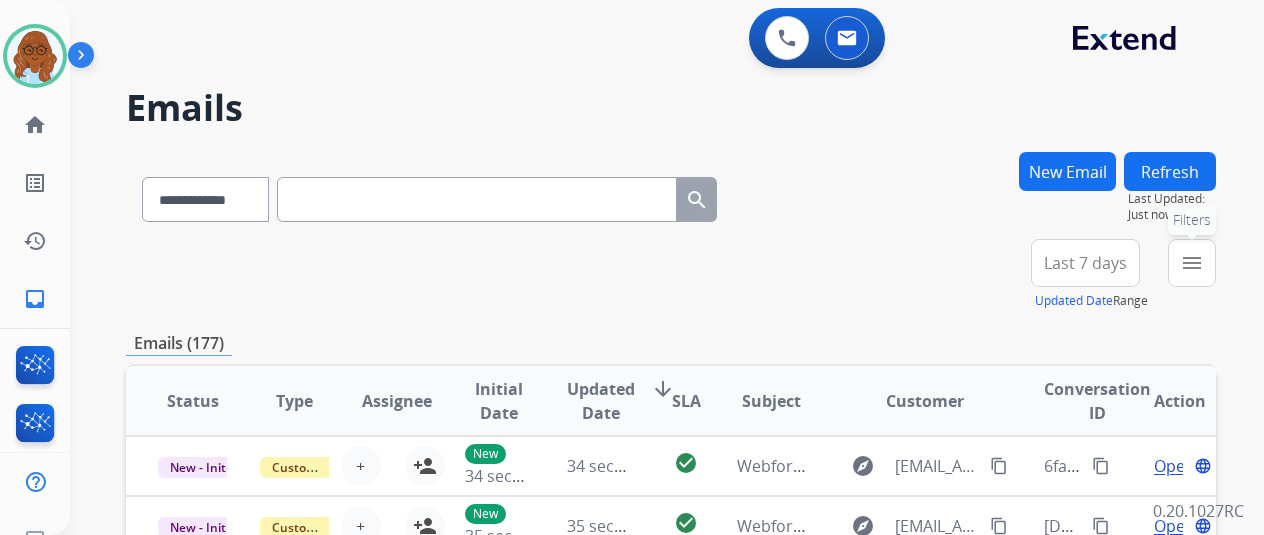 click on "menu  Filters" at bounding box center [1192, 263] 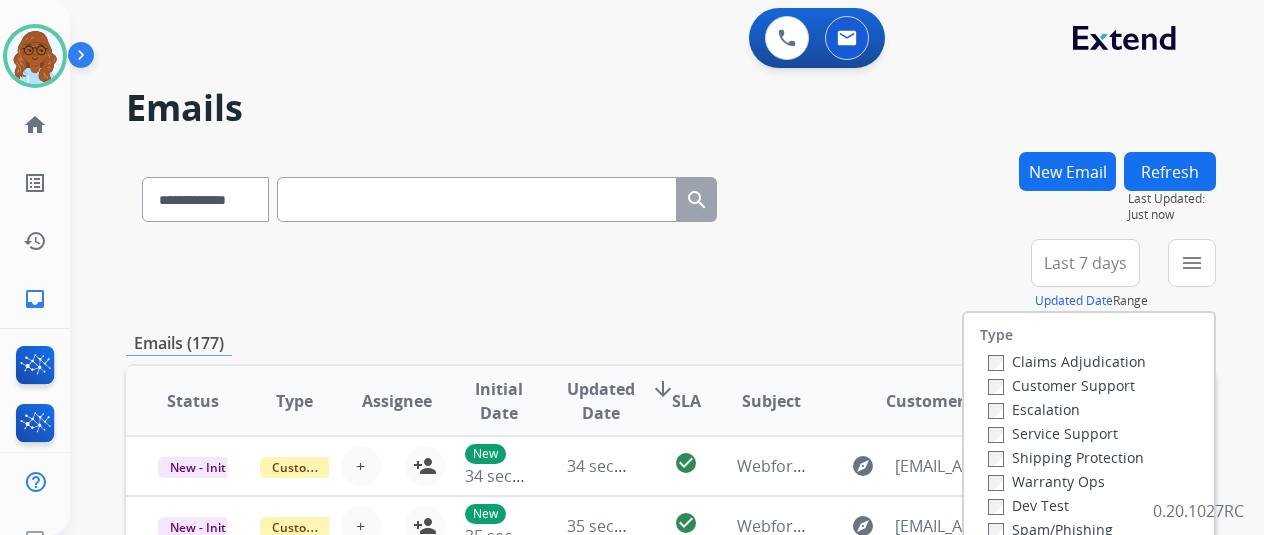 scroll, scrollTop: 321, scrollLeft: 0, axis: vertical 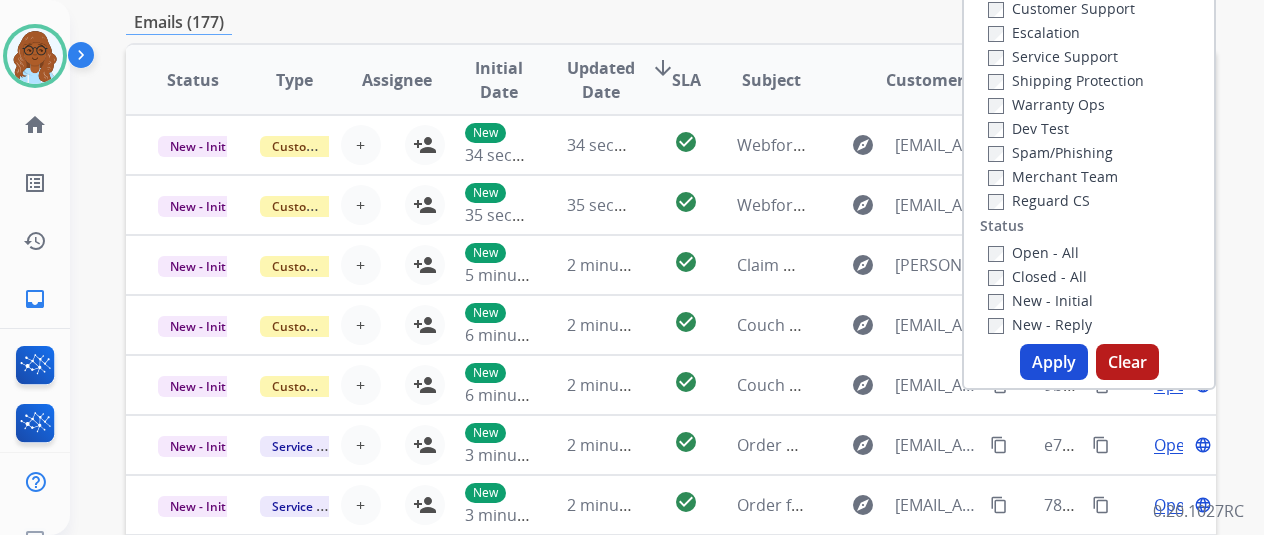 click on "Apply" at bounding box center [1054, 362] 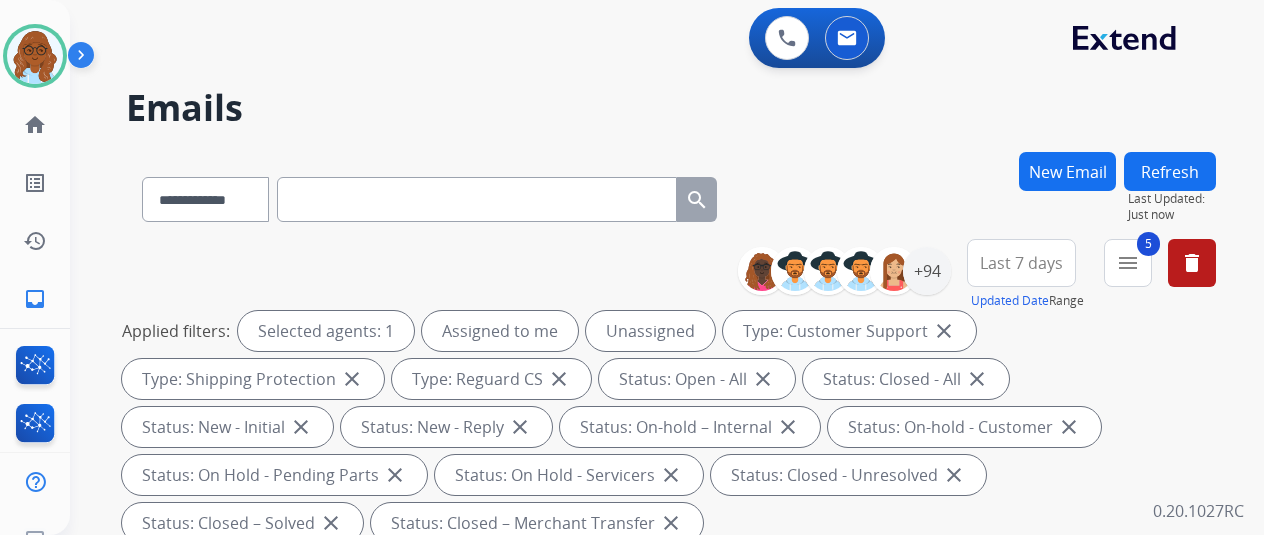 click on "Last 7 days" at bounding box center (1021, 263) 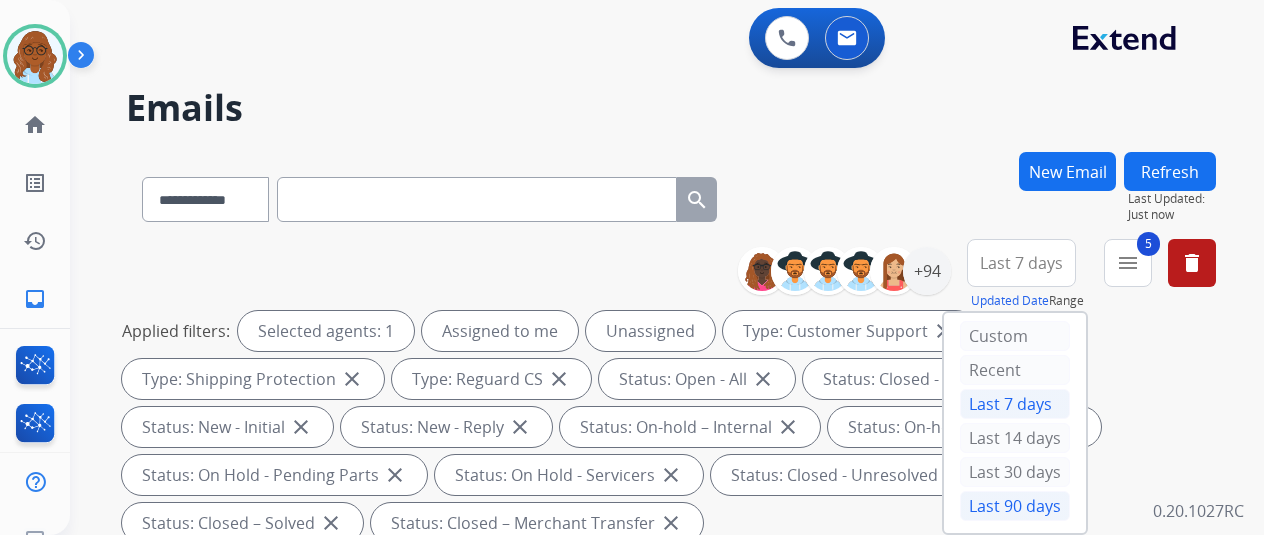 click on "Last 90 days" at bounding box center [1015, 506] 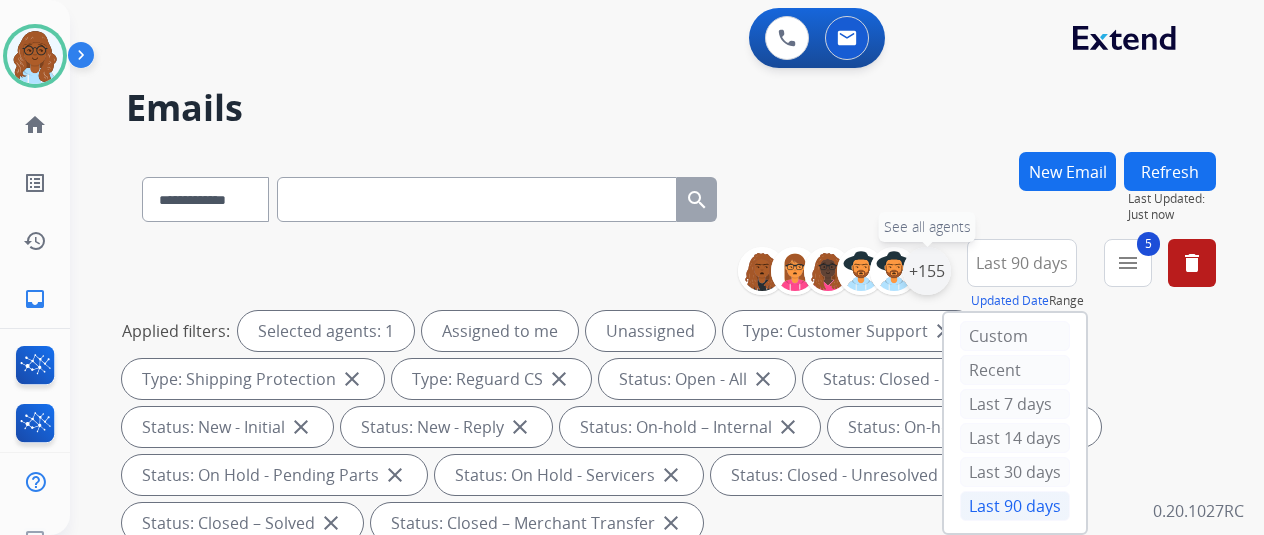 click on "+155" at bounding box center [927, 271] 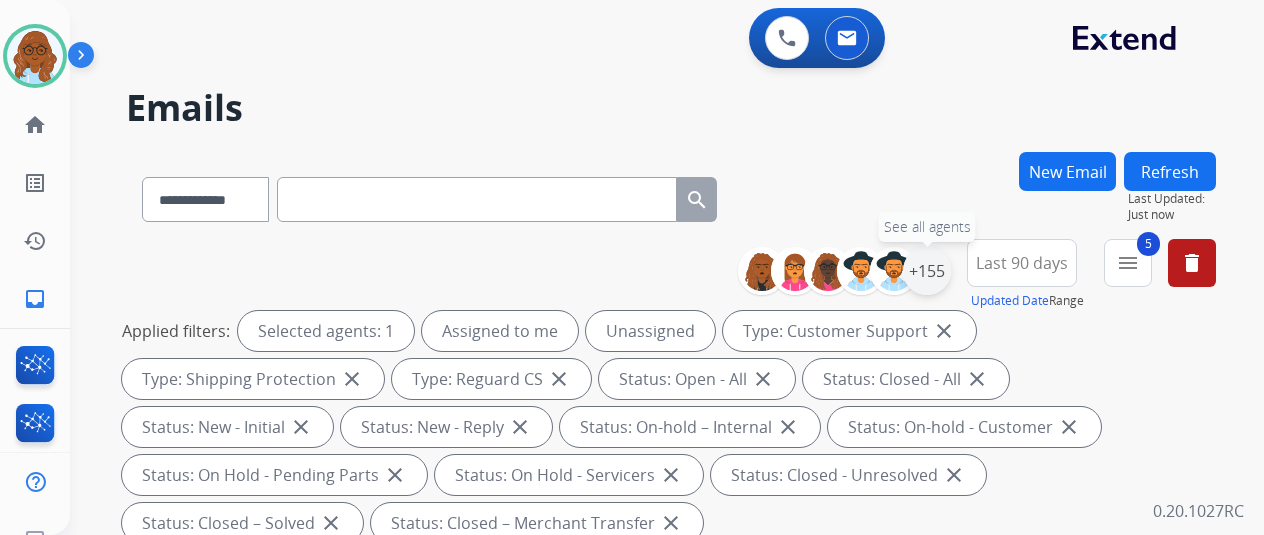 click on "+155" at bounding box center [927, 271] 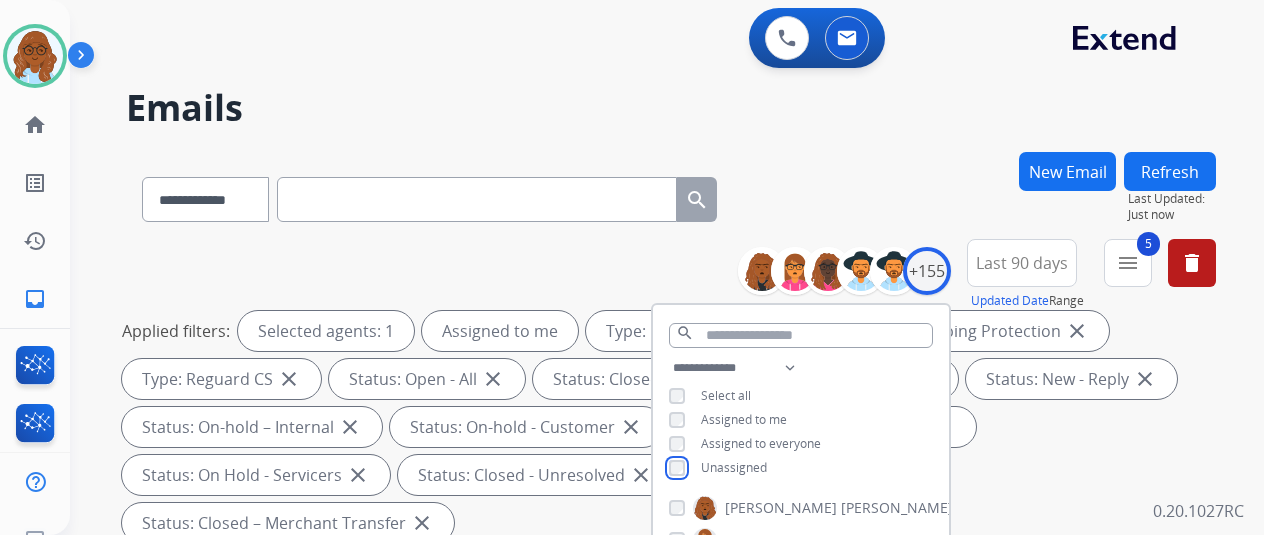 scroll, scrollTop: 356, scrollLeft: 0, axis: vertical 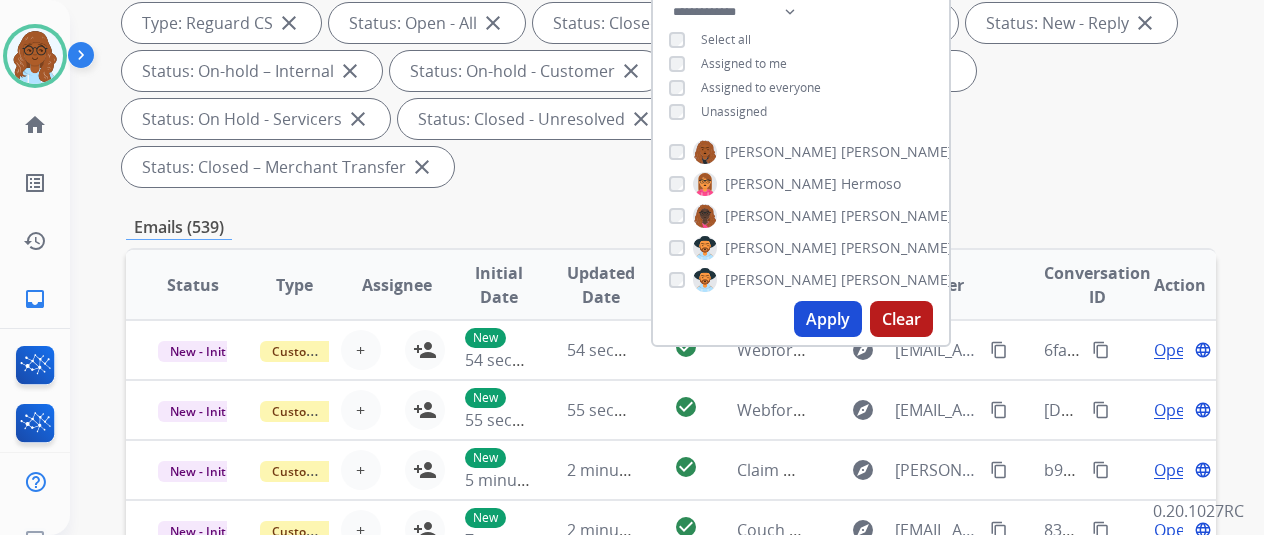click on "Apply" at bounding box center (828, 319) 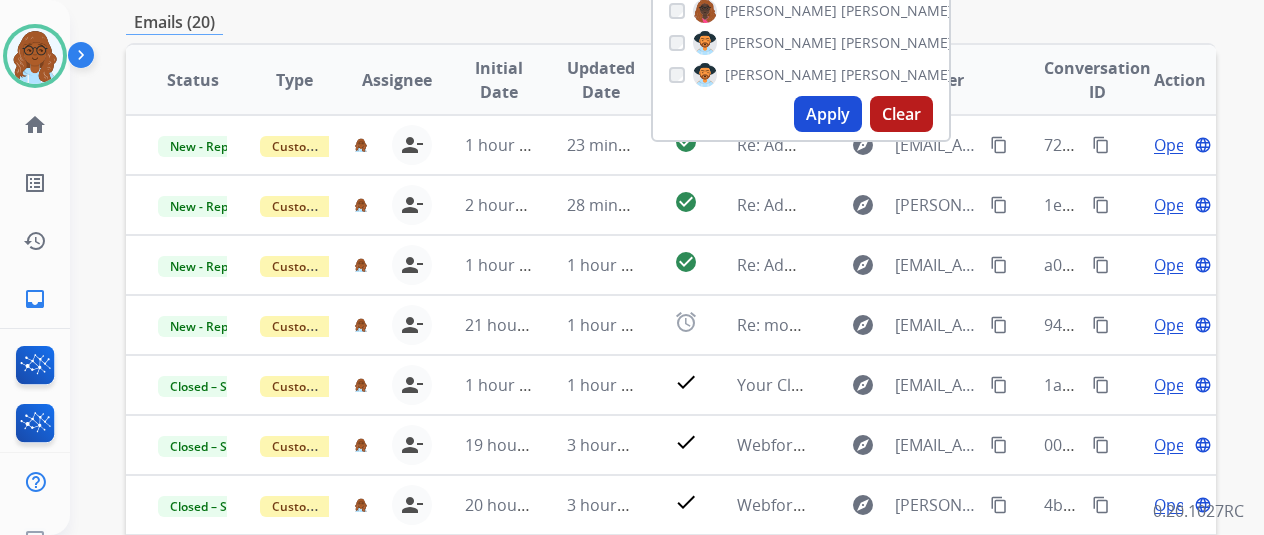 scroll, scrollTop: 617, scrollLeft: 0, axis: vertical 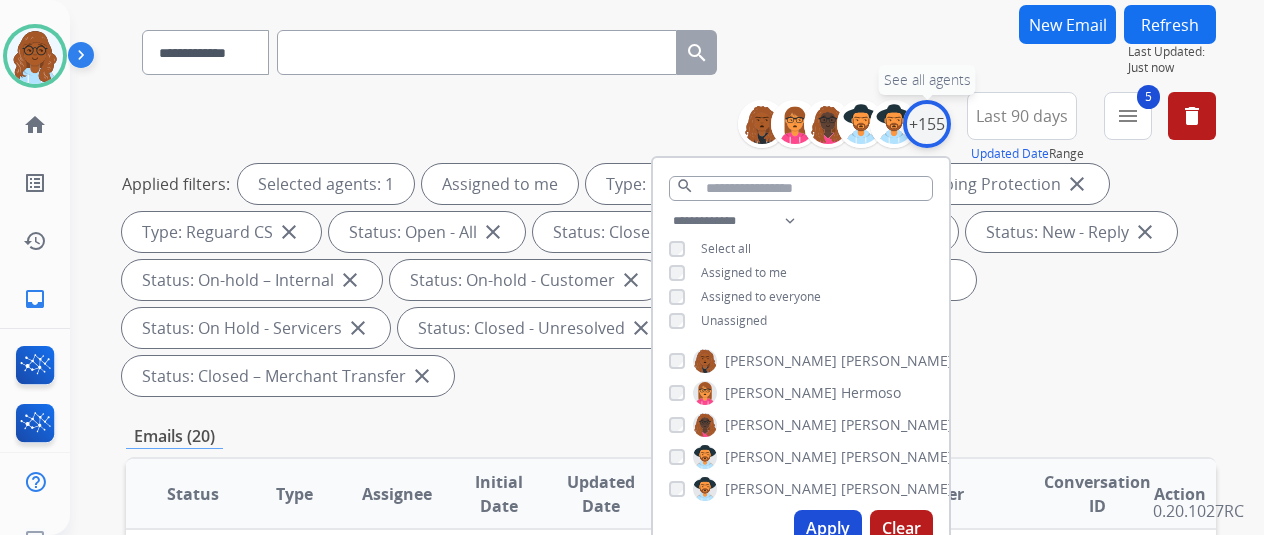 click on "+155" at bounding box center (927, 124) 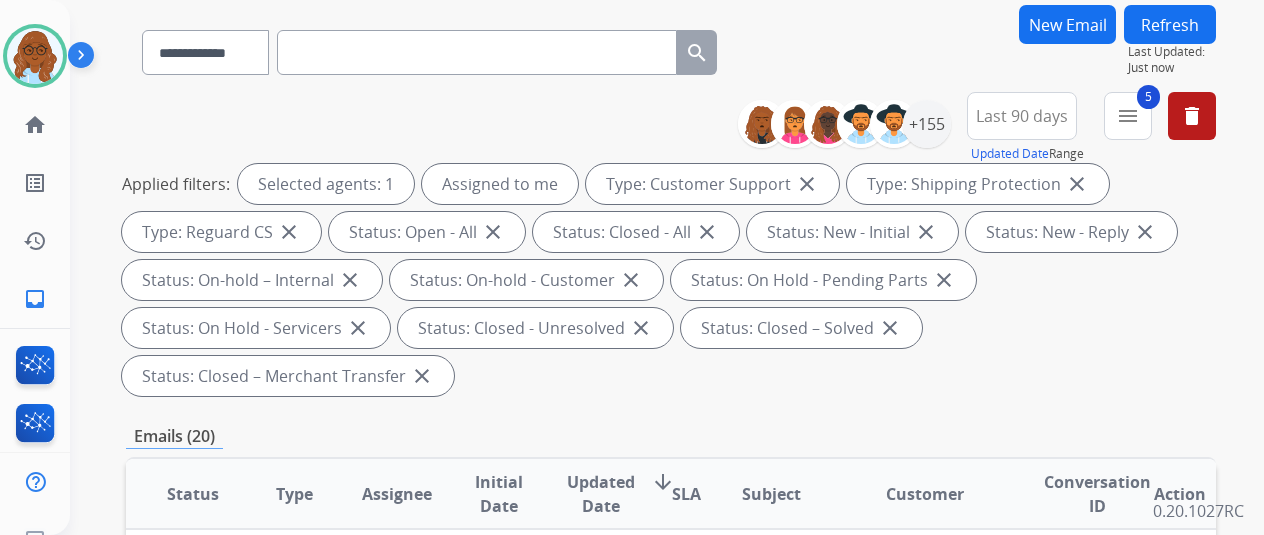 scroll, scrollTop: 482, scrollLeft: 0, axis: vertical 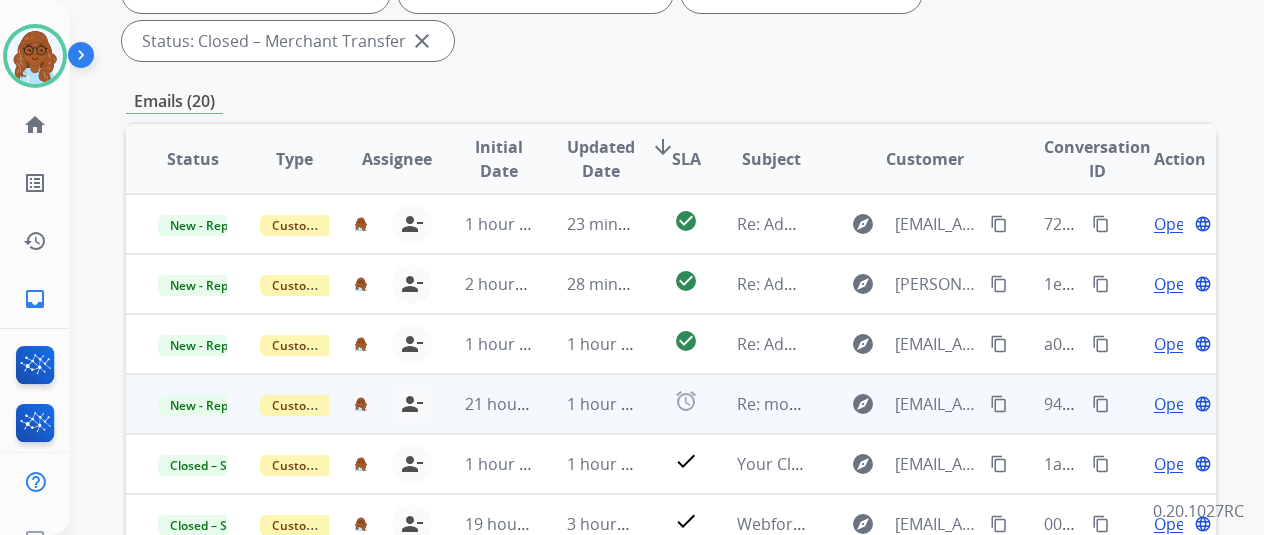 click on "Open" at bounding box center [1174, 404] 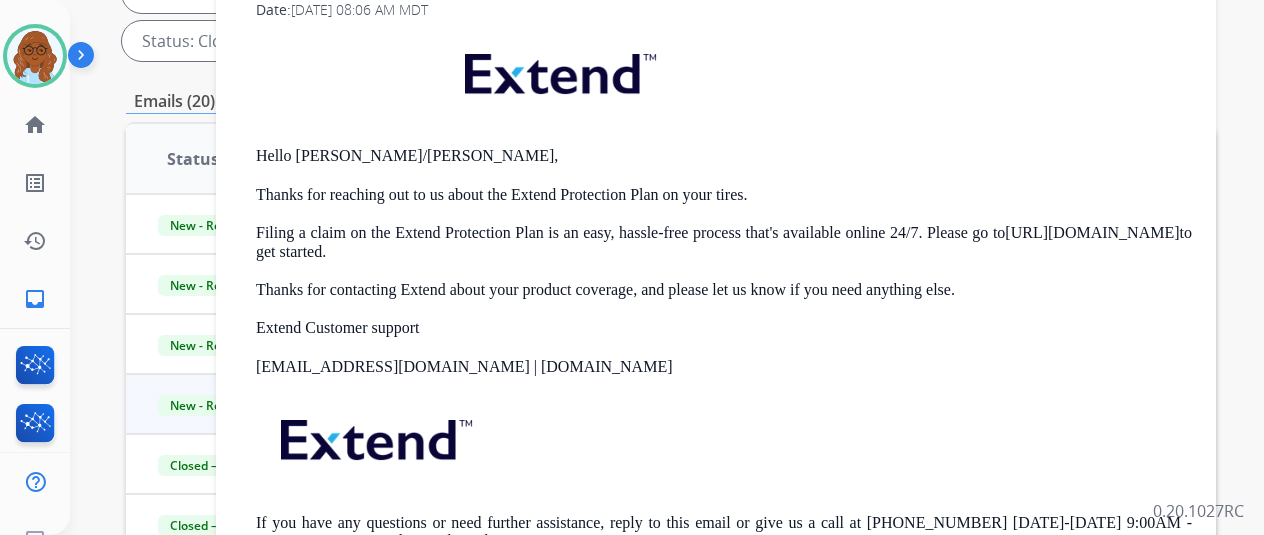 scroll, scrollTop: 211, scrollLeft: 0, axis: vertical 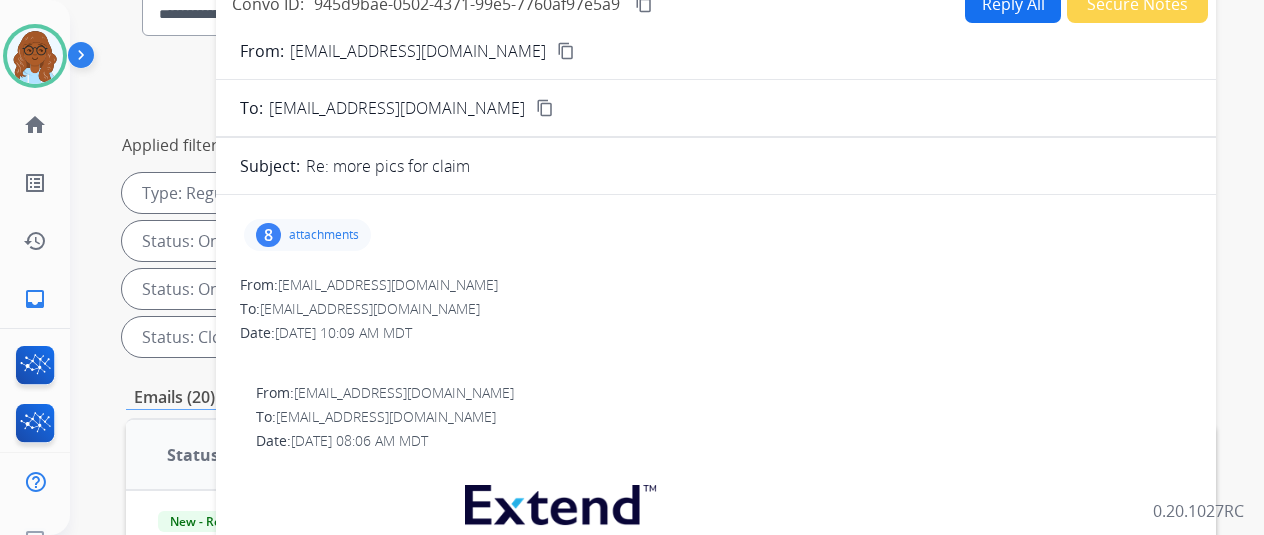 click on "8 attachments" at bounding box center (307, 235) 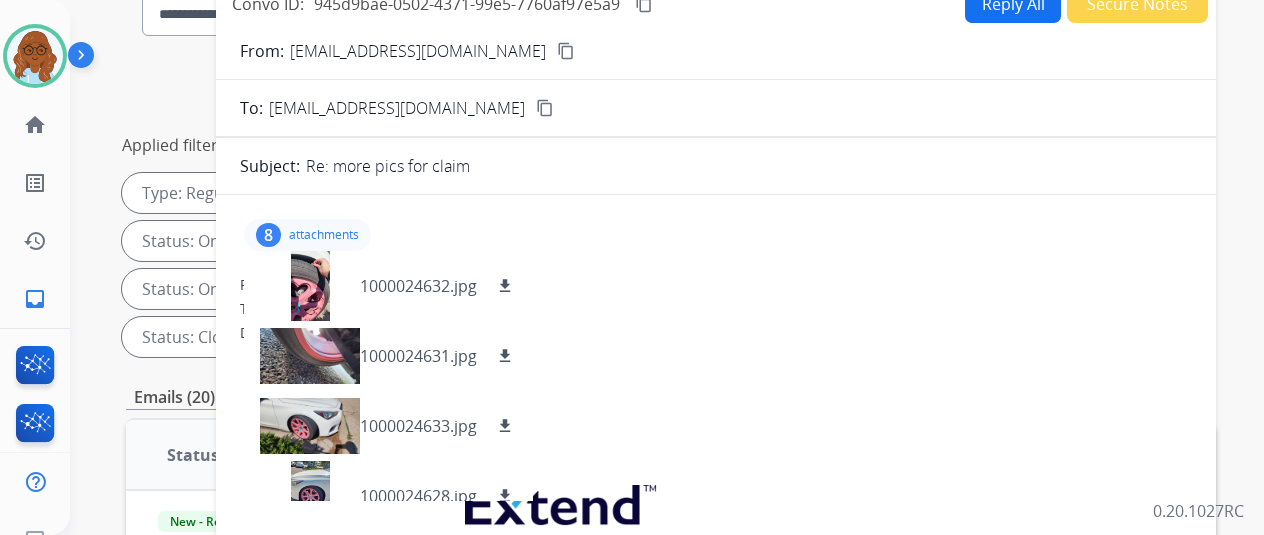 click on "8 attachments  1000024632.jpg  download  1000024631.jpg  download  1000024633.jpg  download  1000024628.jpg  download  1000024630.jpg  download  1000024583.jpg  download  1000024585.jpg  download  1000024584.jpg  download" at bounding box center [307, 235] 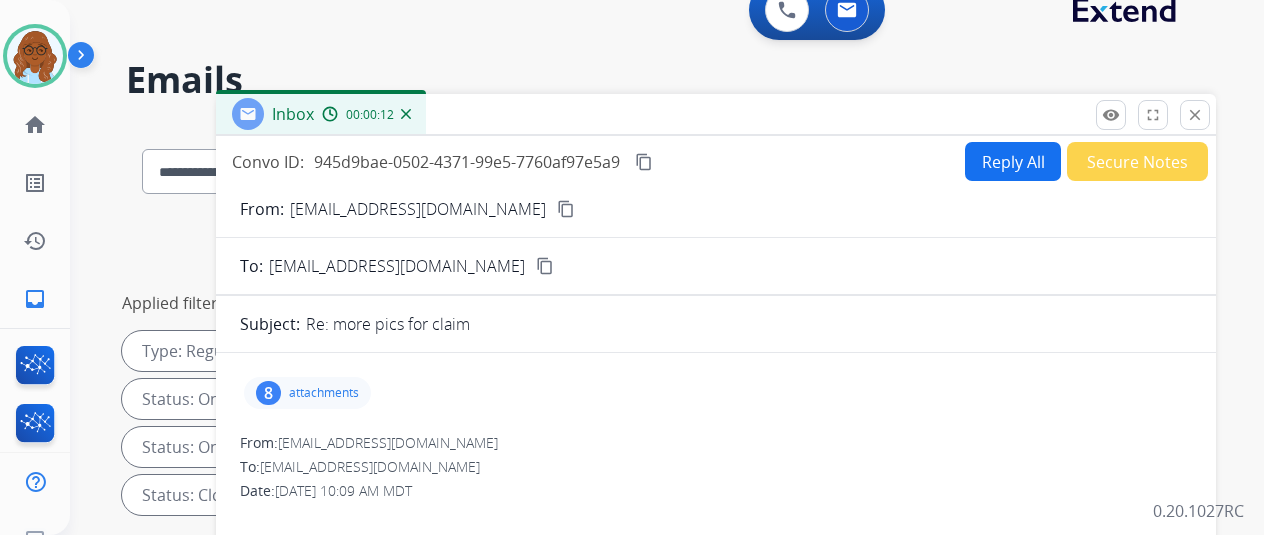 scroll, scrollTop: 0, scrollLeft: 0, axis: both 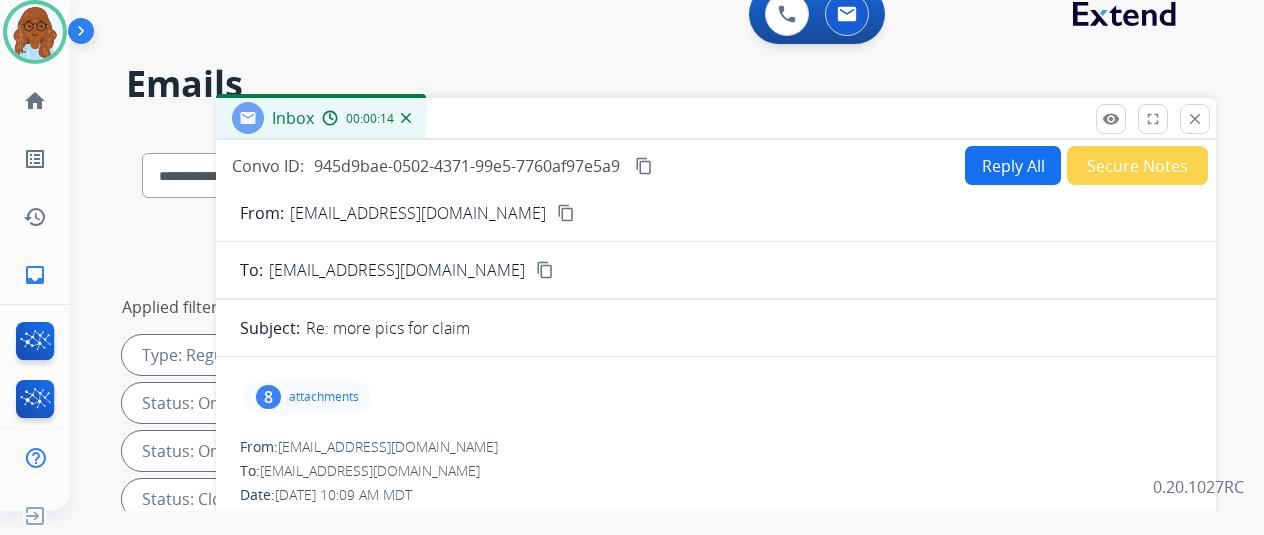 click on "Reply All" at bounding box center [1013, 165] 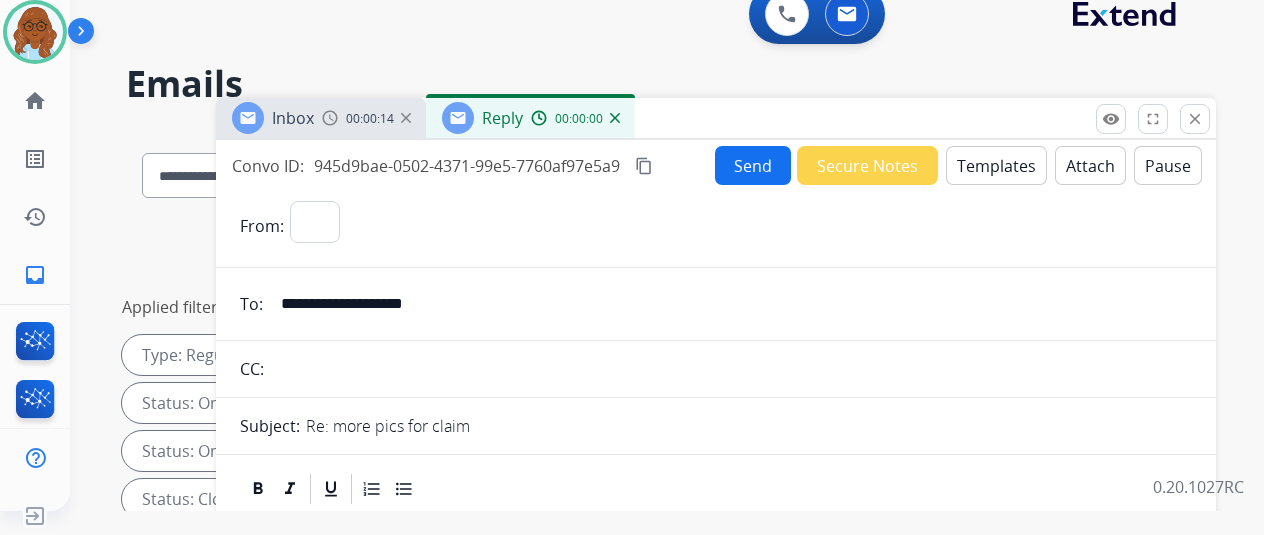 select on "**********" 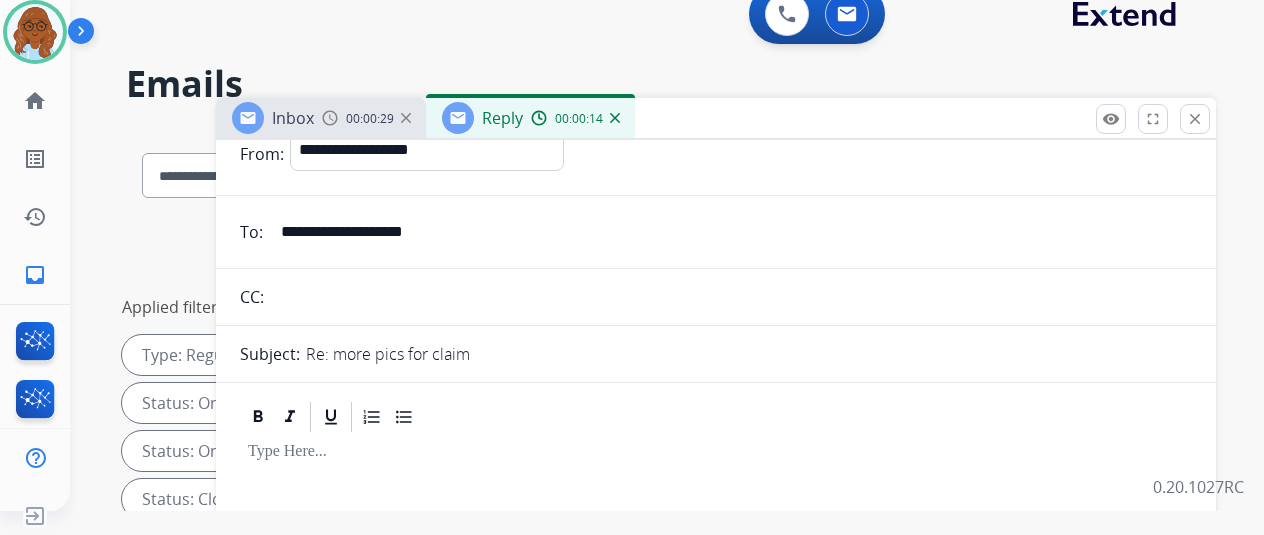 scroll, scrollTop: 0, scrollLeft: 0, axis: both 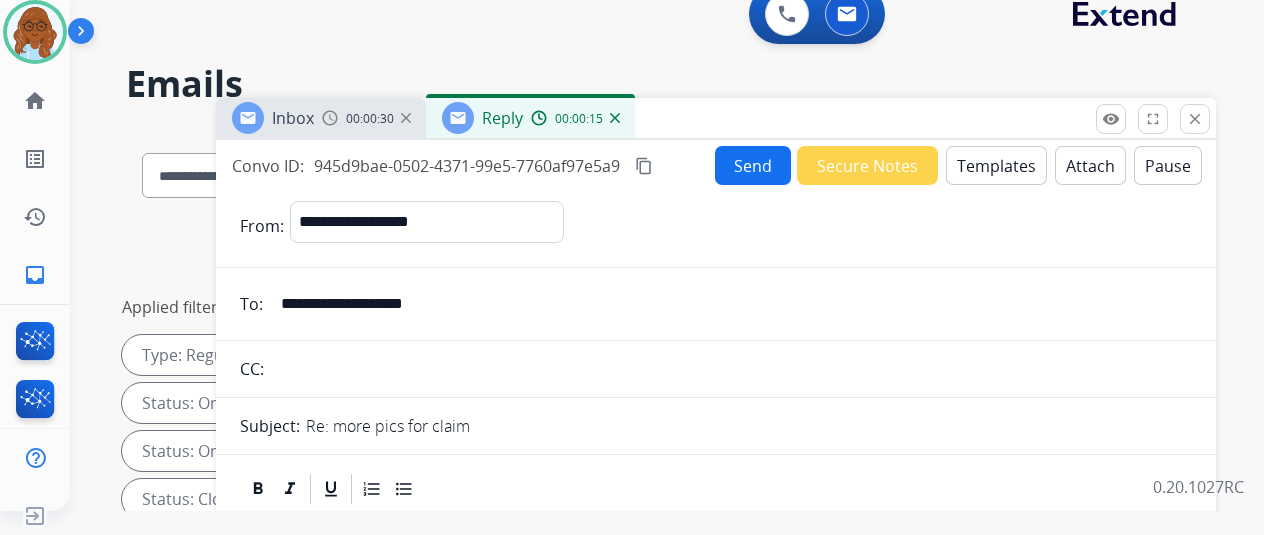 click on "Templates" at bounding box center [996, 165] 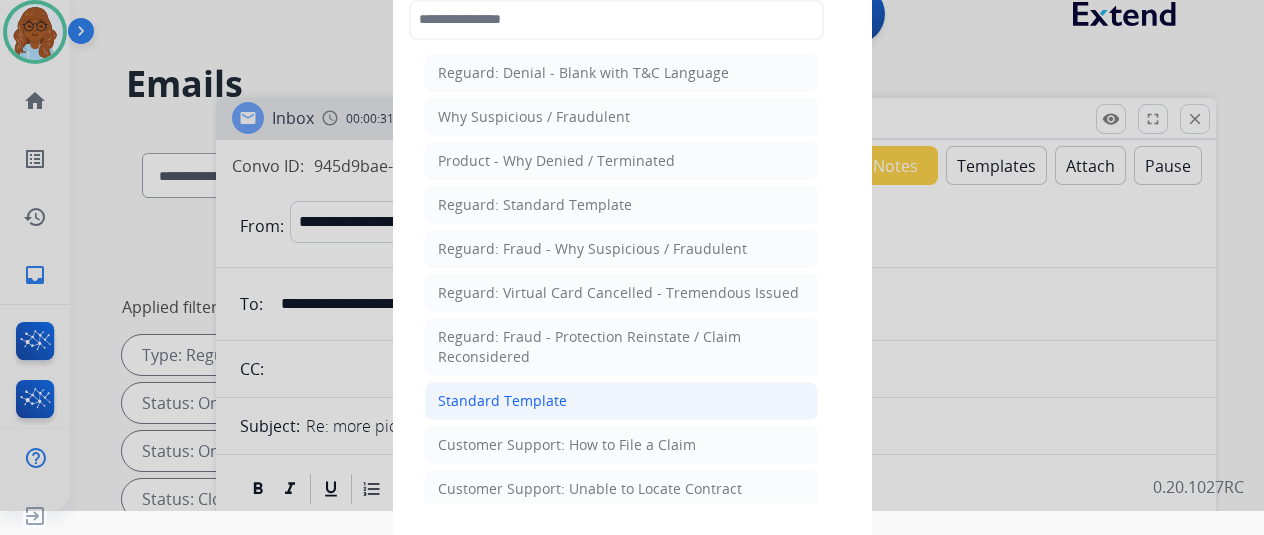 click on "Standard Template" 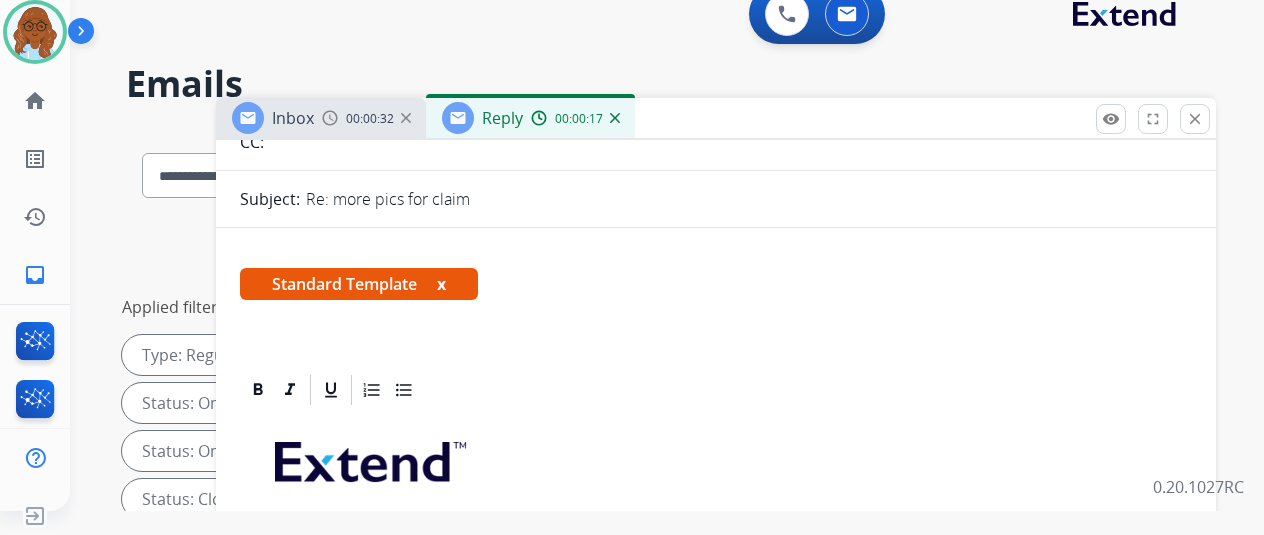 scroll, scrollTop: 226, scrollLeft: 0, axis: vertical 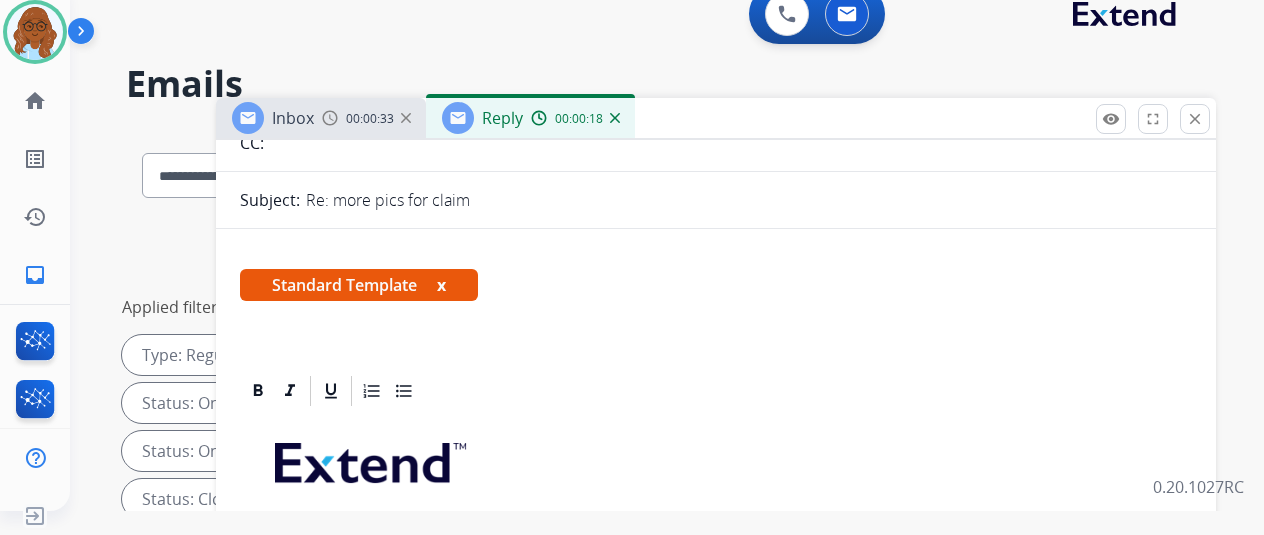 click on "Standard Template   x" at bounding box center [359, 285] 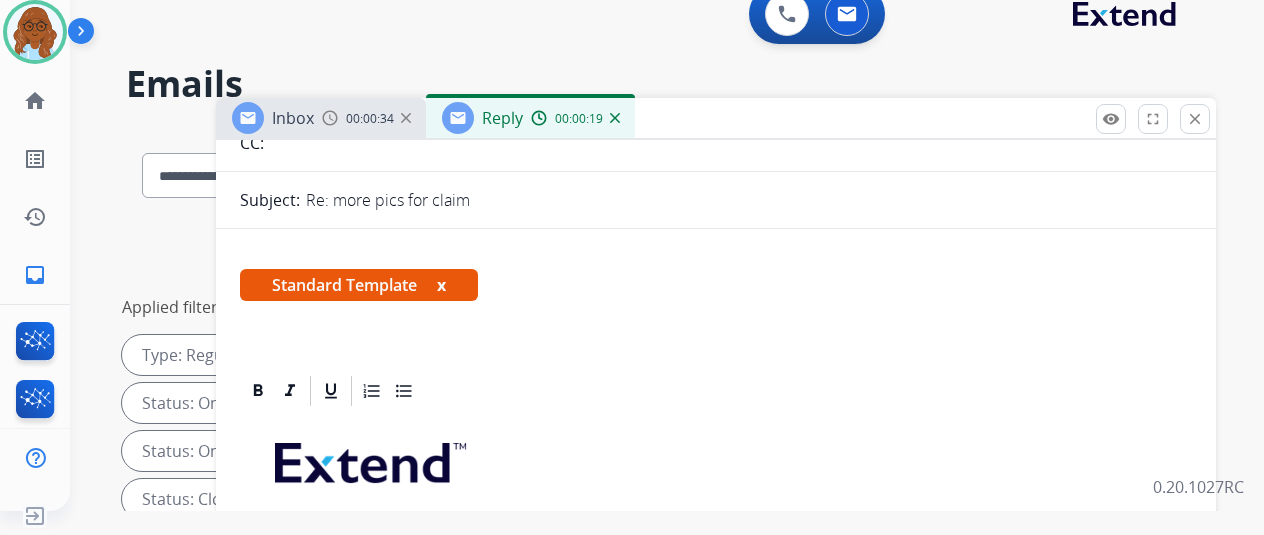 click on "x" at bounding box center (441, 285) 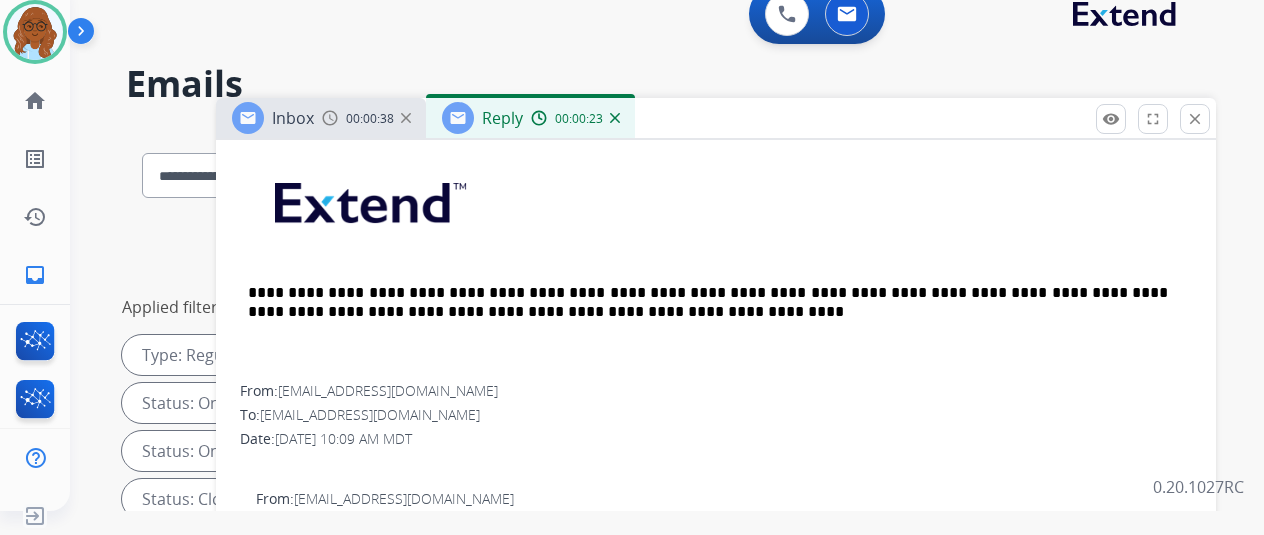 scroll, scrollTop: 962, scrollLeft: 0, axis: vertical 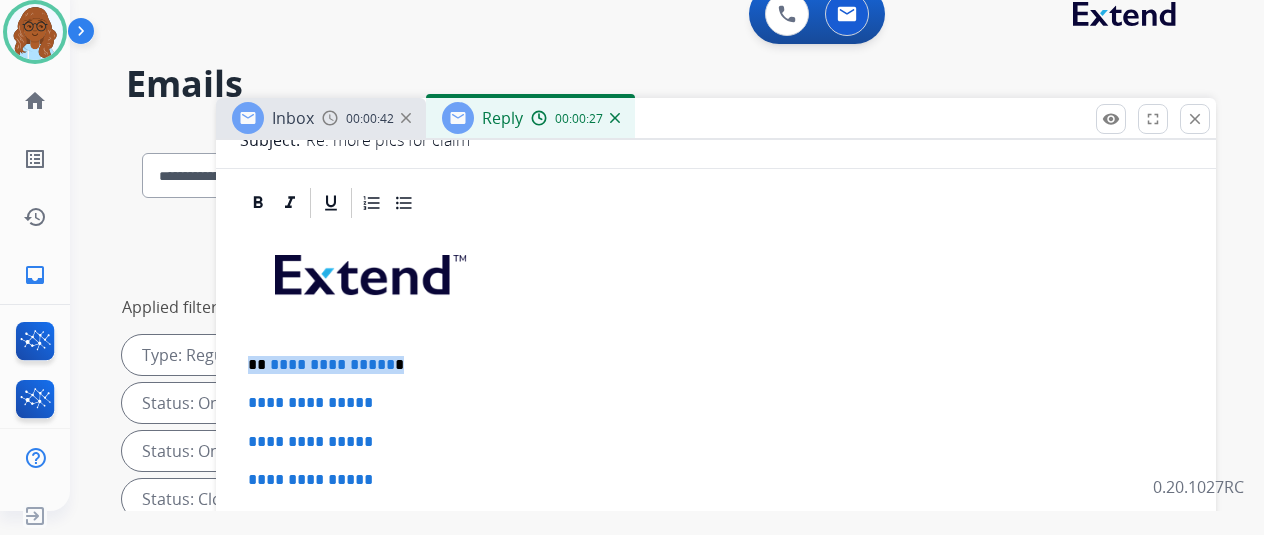 drag, startPoint x: 418, startPoint y: 359, endPoint x: 234, endPoint y: 355, distance: 184.04347 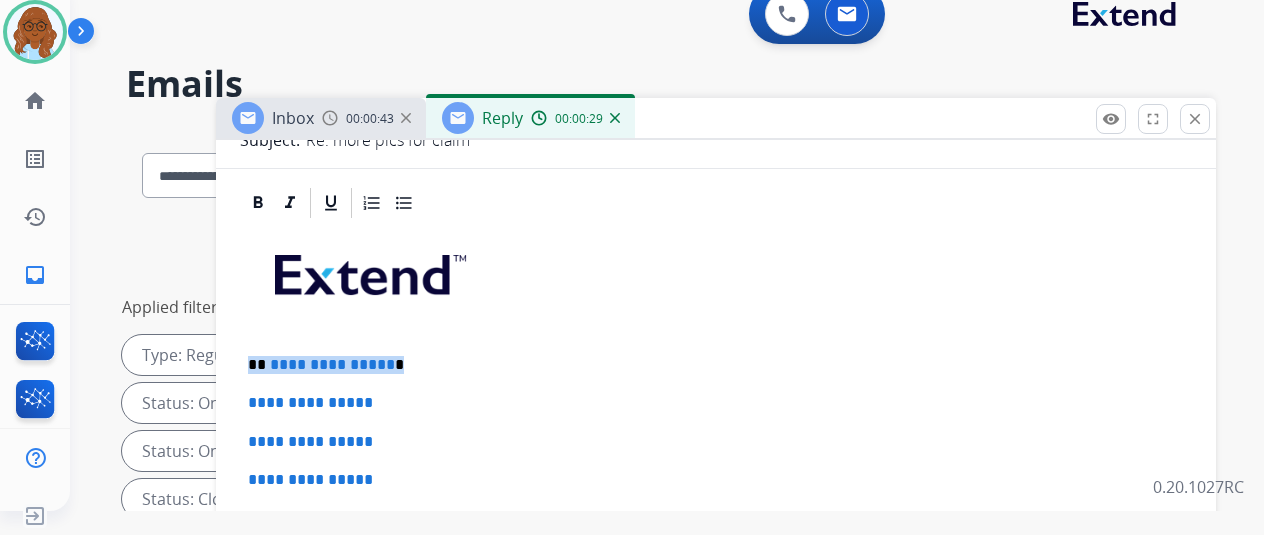 type 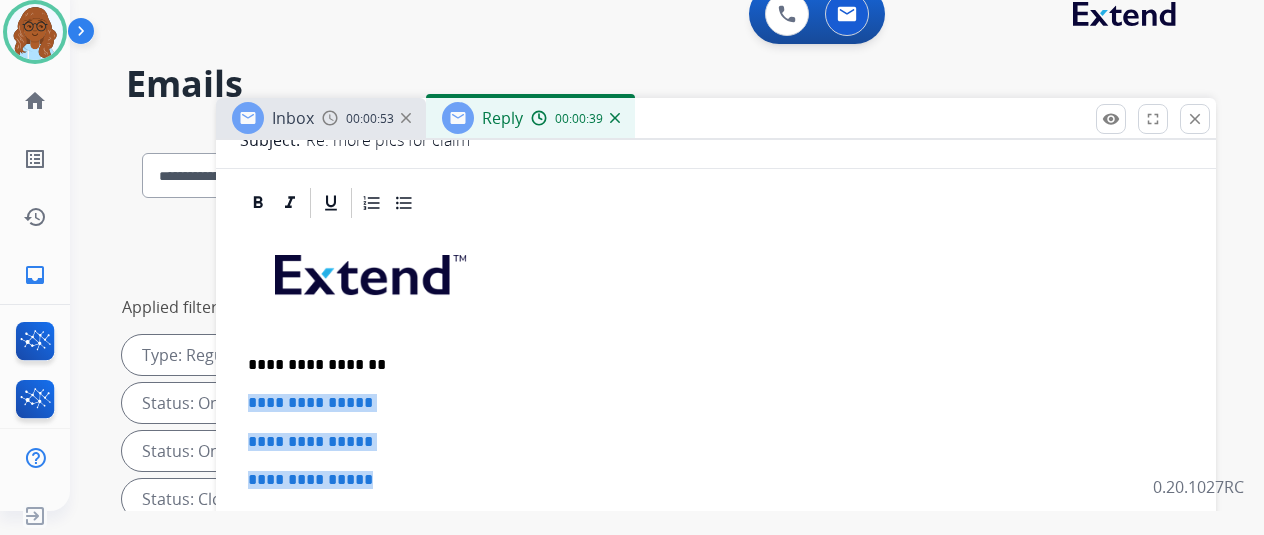 drag, startPoint x: 424, startPoint y: 471, endPoint x: 258, endPoint y: 392, distance: 183.8396 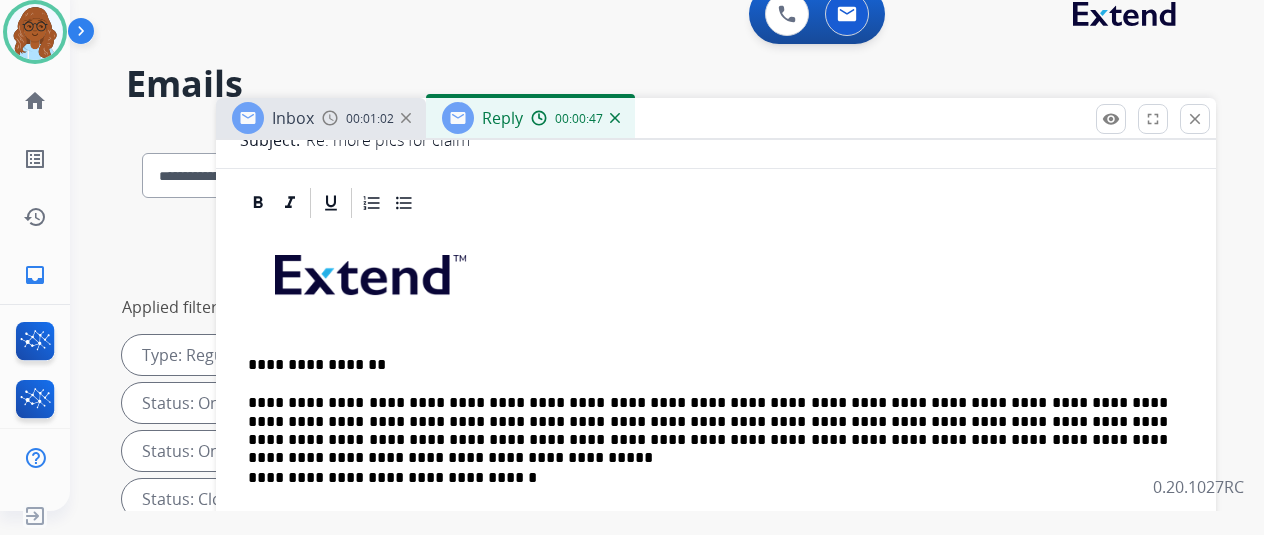 click on "**********" at bounding box center (708, 421) 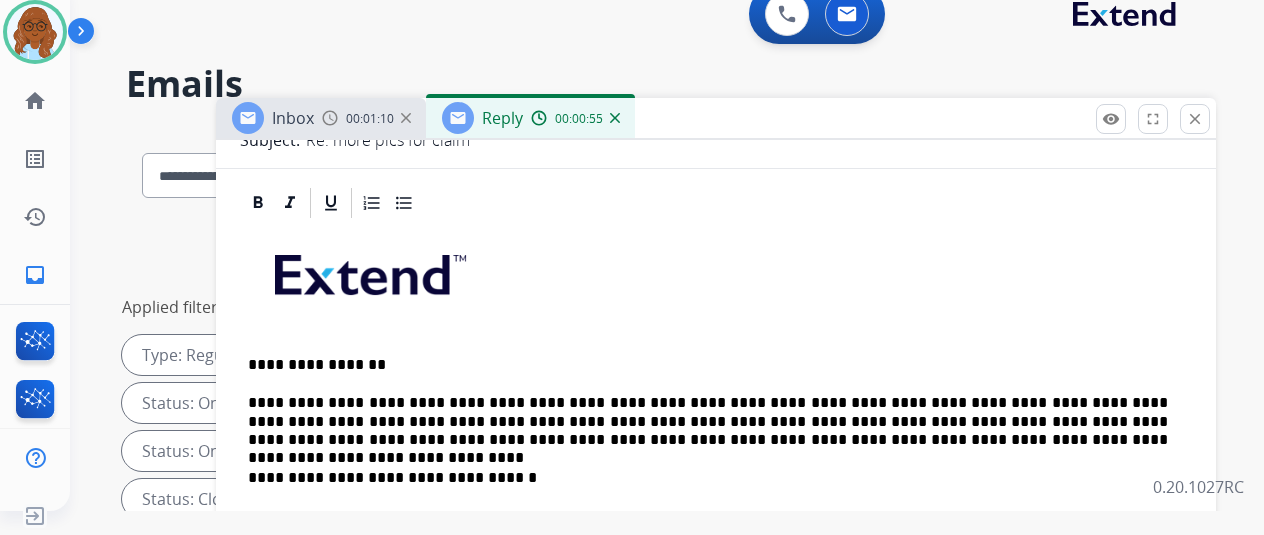 click on "**********" at bounding box center (708, 421) 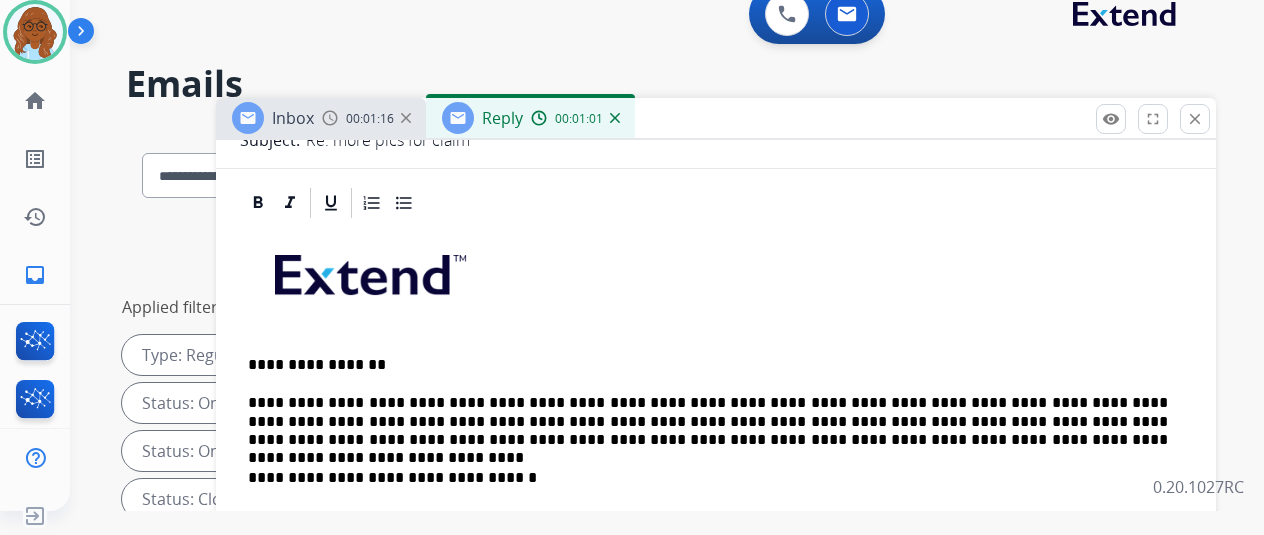 click at bounding box center [716, 282] 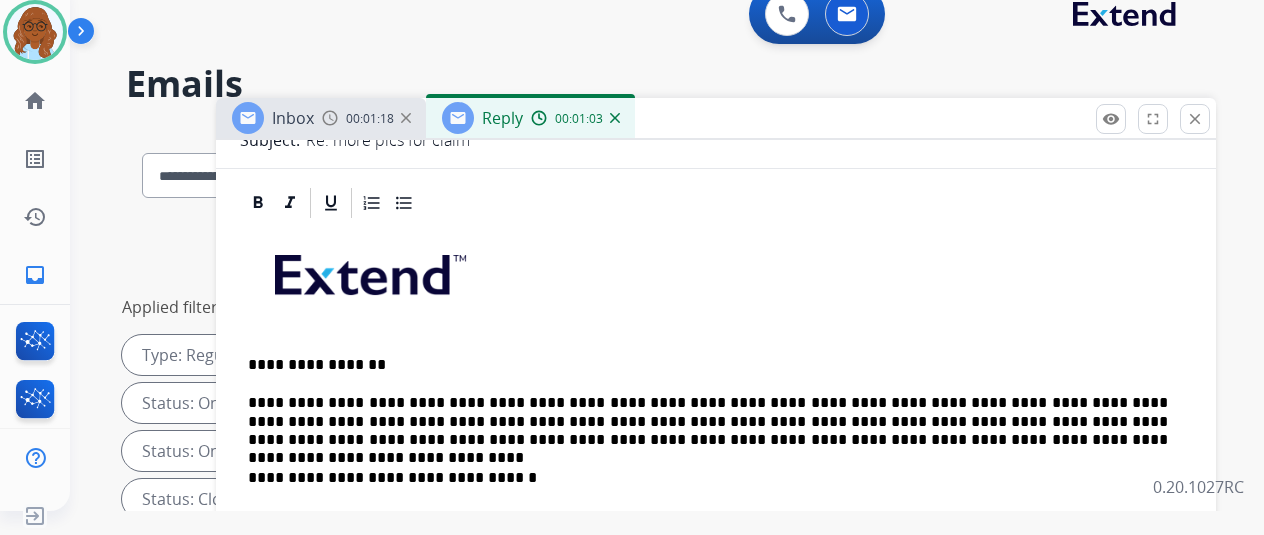 click on "**********" at bounding box center [708, 421] 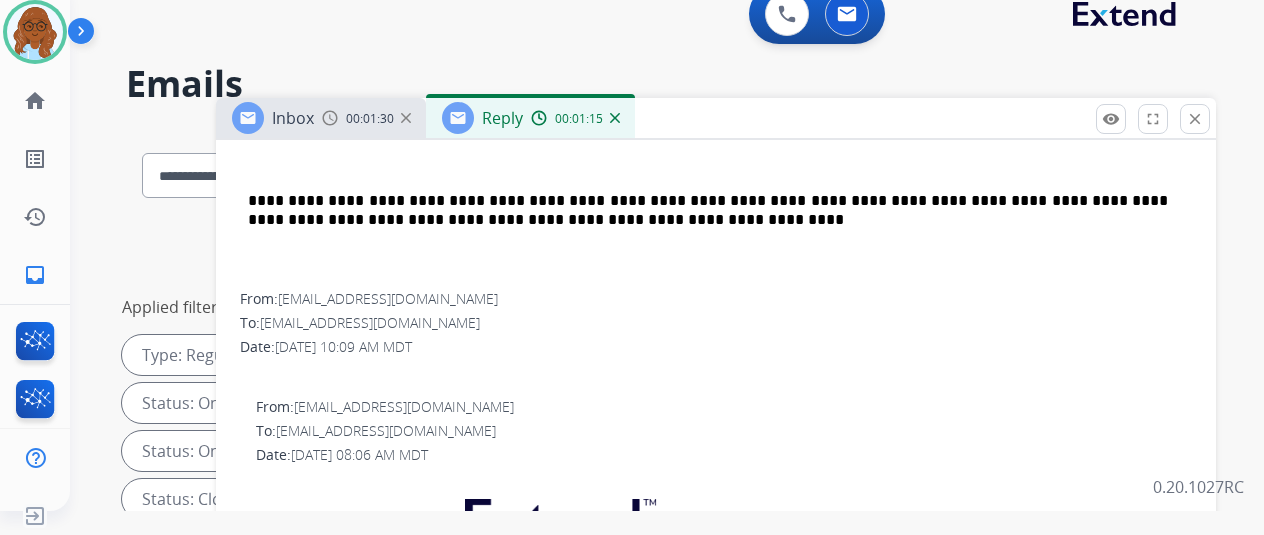 scroll, scrollTop: 864, scrollLeft: 0, axis: vertical 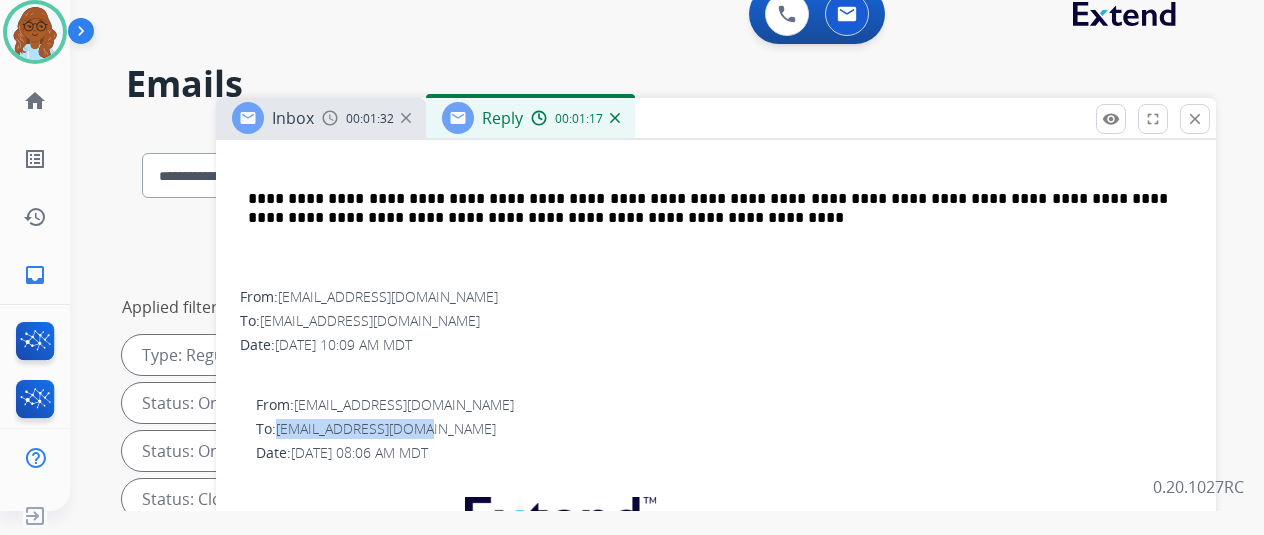 drag, startPoint x: 451, startPoint y: 419, endPoint x: 299, endPoint y: 427, distance: 152.21039 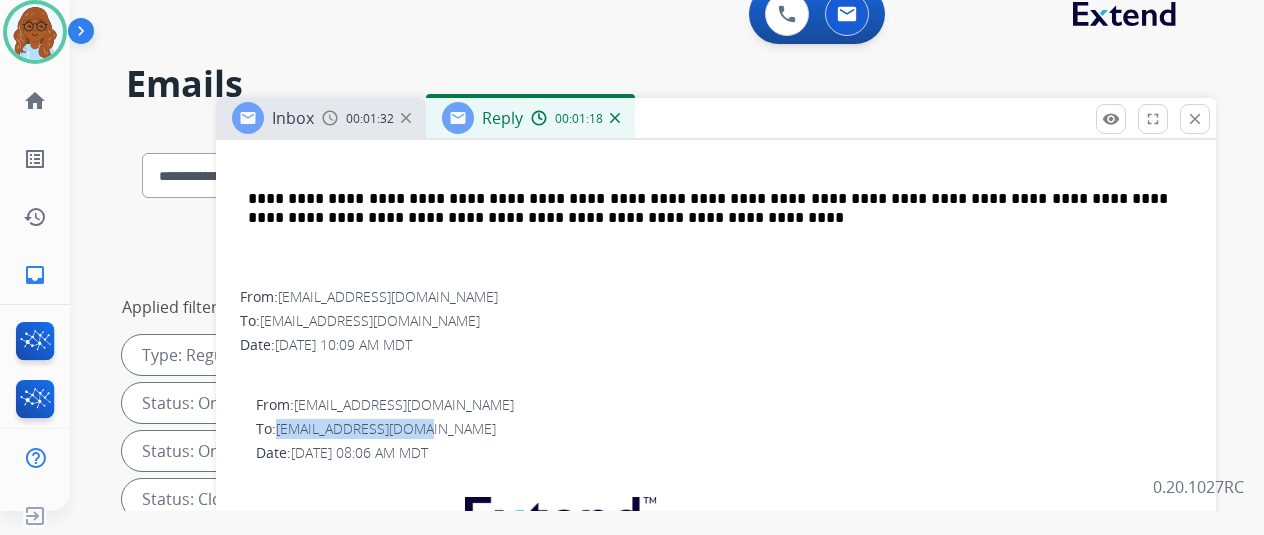 copy on "[EMAIL_ADDRESS][DOMAIN_NAME]" 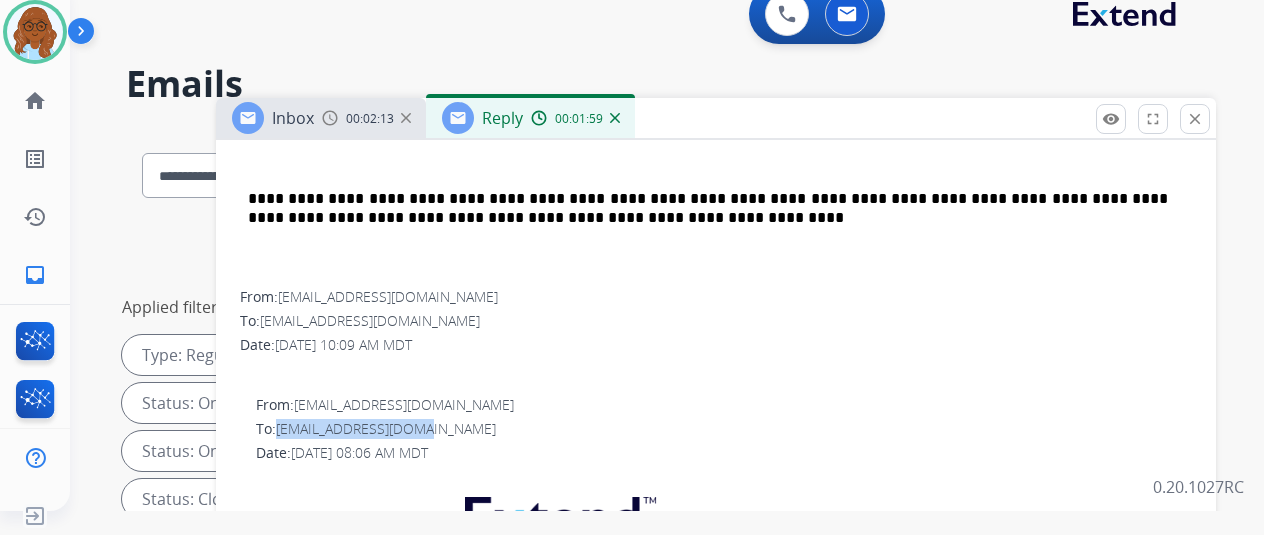 click on "To:  blondjen86@gmail.com" at bounding box center [724, 429] 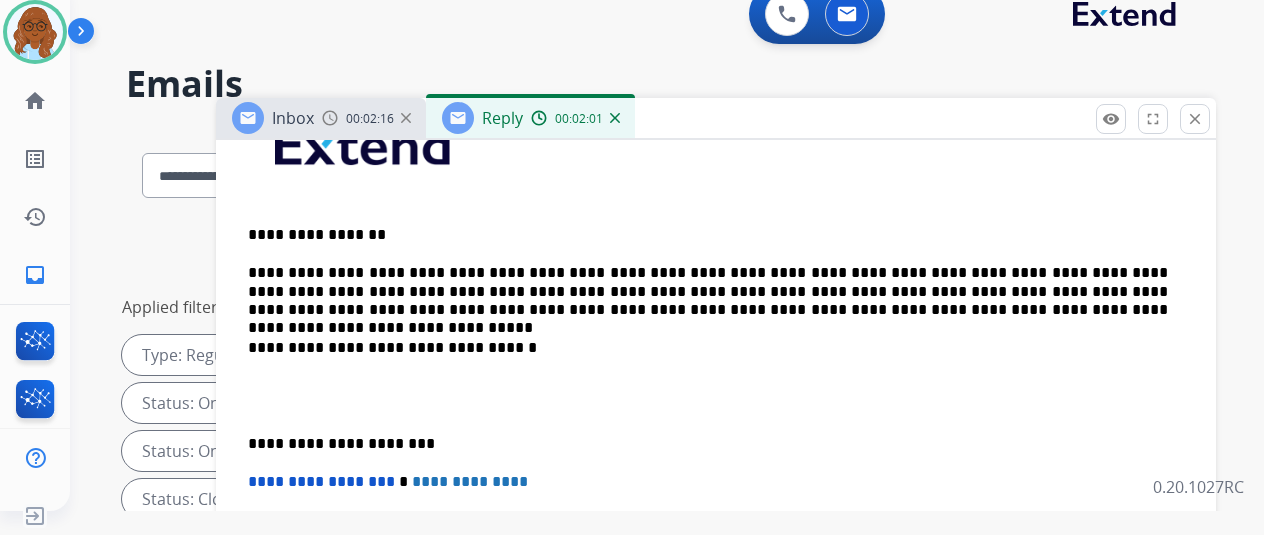 scroll, scrollTop: 414, scrollLeft: 0, axis: vertical 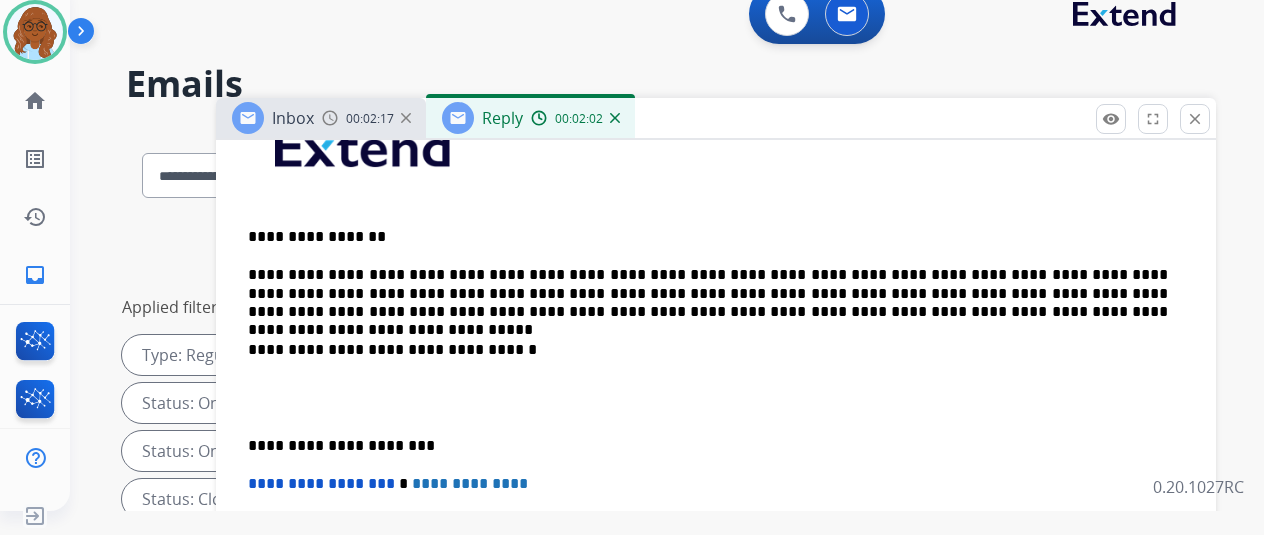 click on "**********" at bounding box center [708, 293] 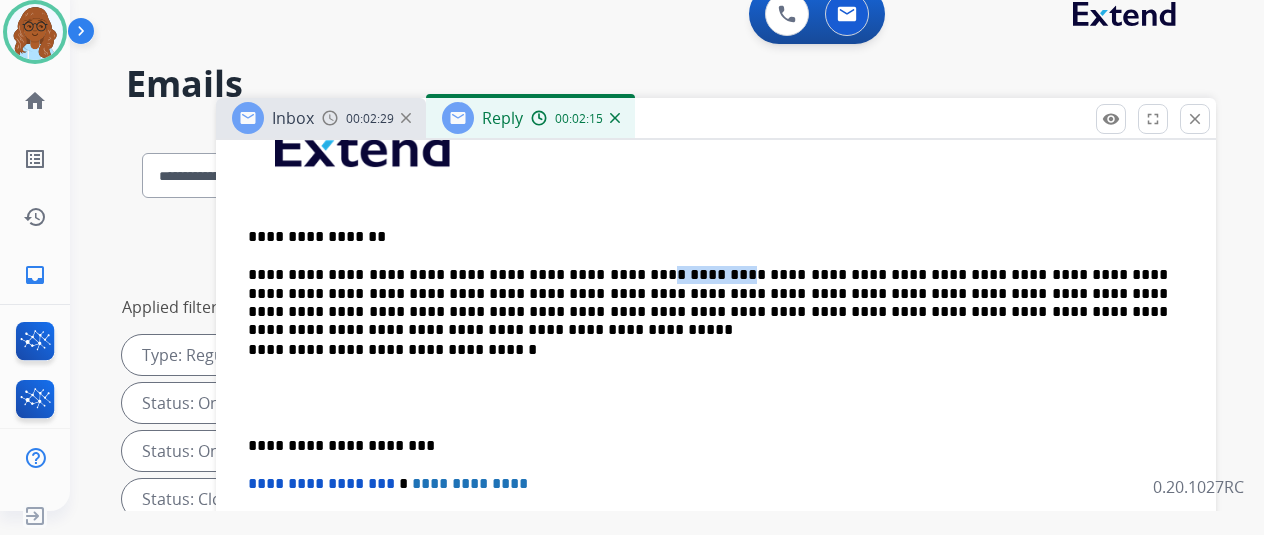 drag, startPoint x: 692, startPoint y: 273, endPoint x: 618, endPoint y: 267, distance: 74.24284 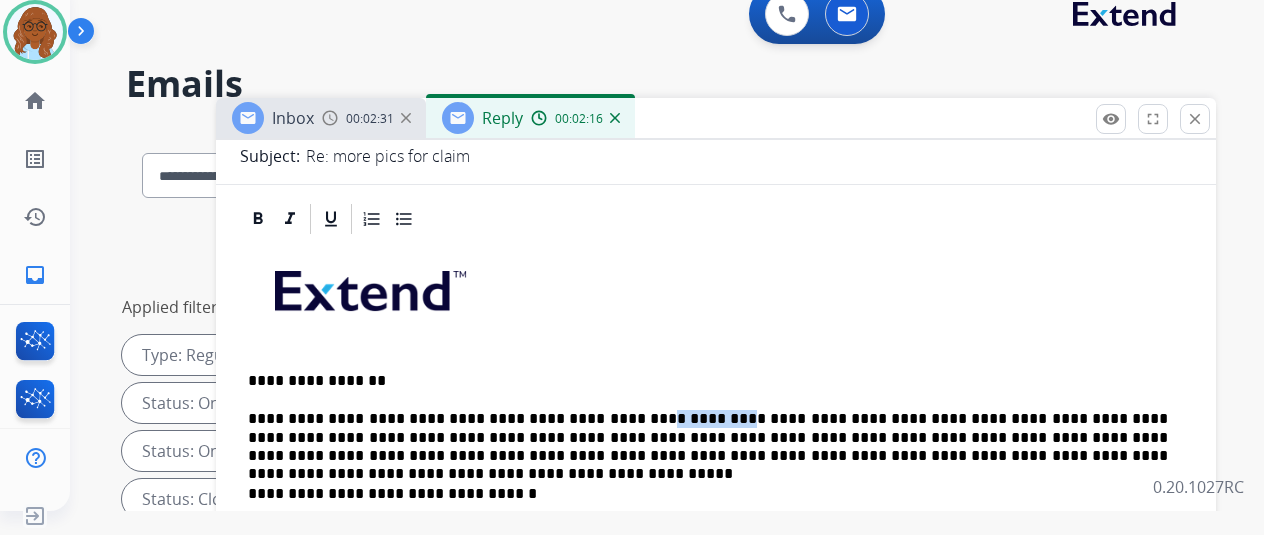 scroll, scrollTop: 248, scrollLeft: 0, axis: vertical 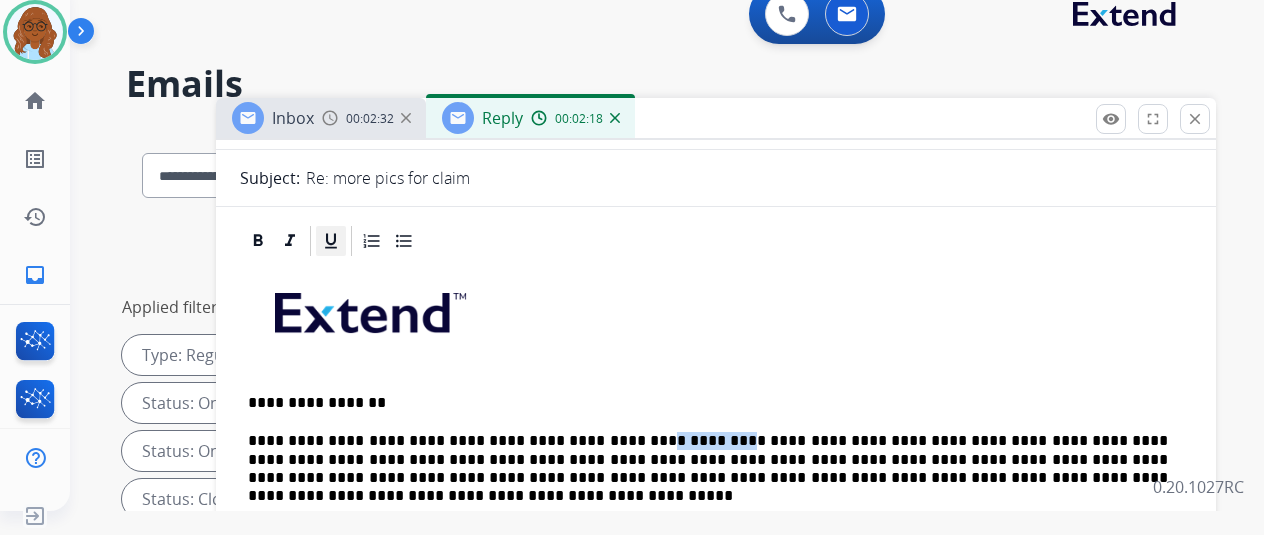 click 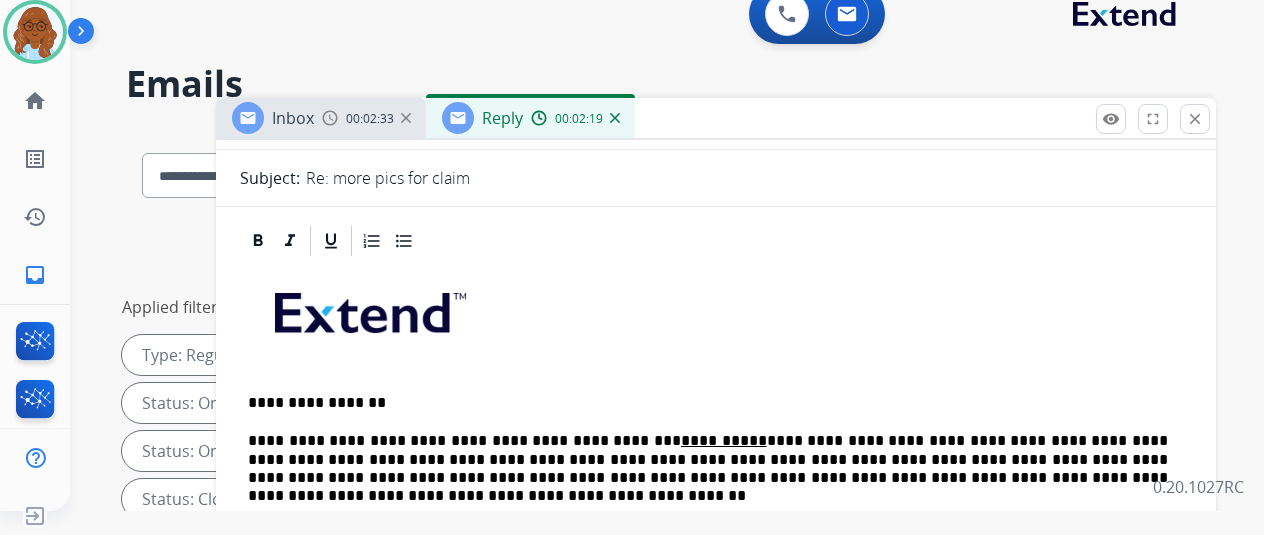 click at bounding box center [716, 320] 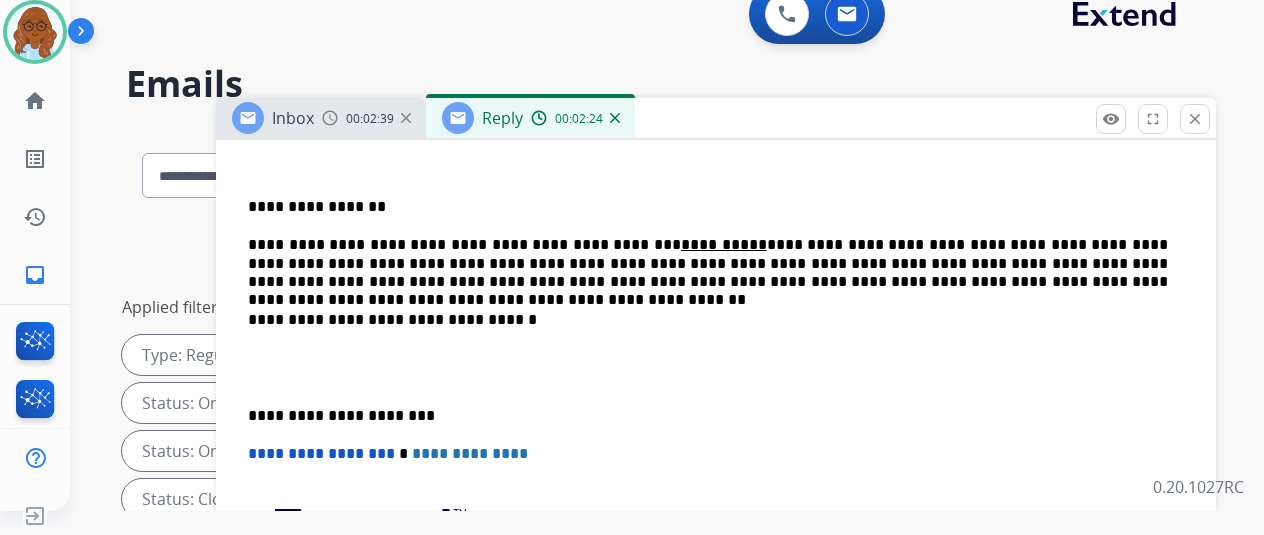 scroll, scrollTop: 444, scrollLeft: 0, axis: vertical 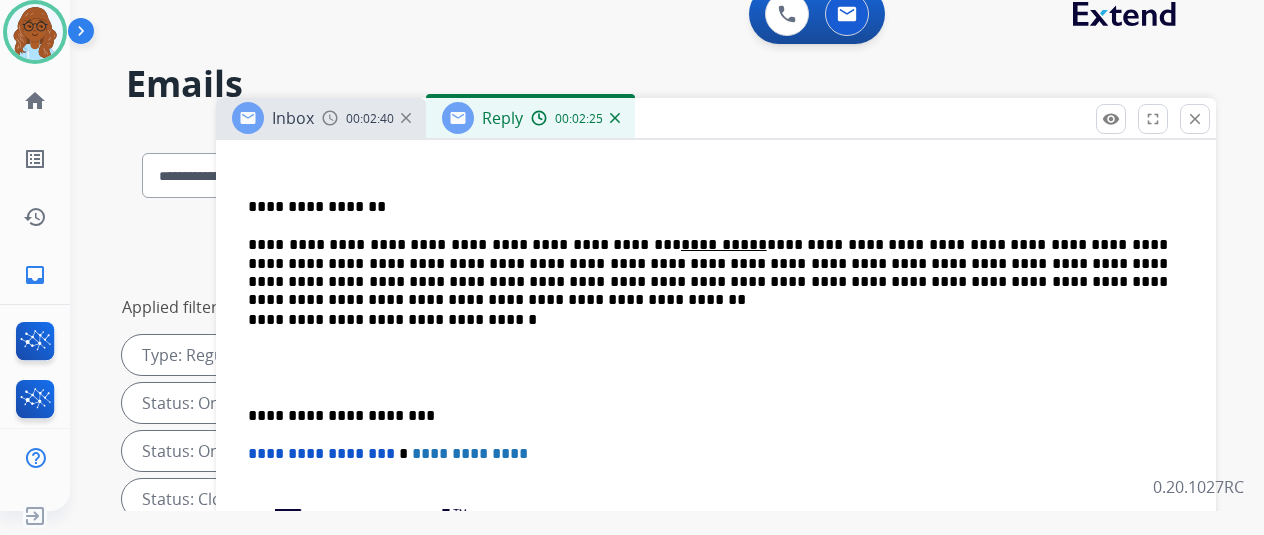 click on "**********" at bounding box center (708, 263) 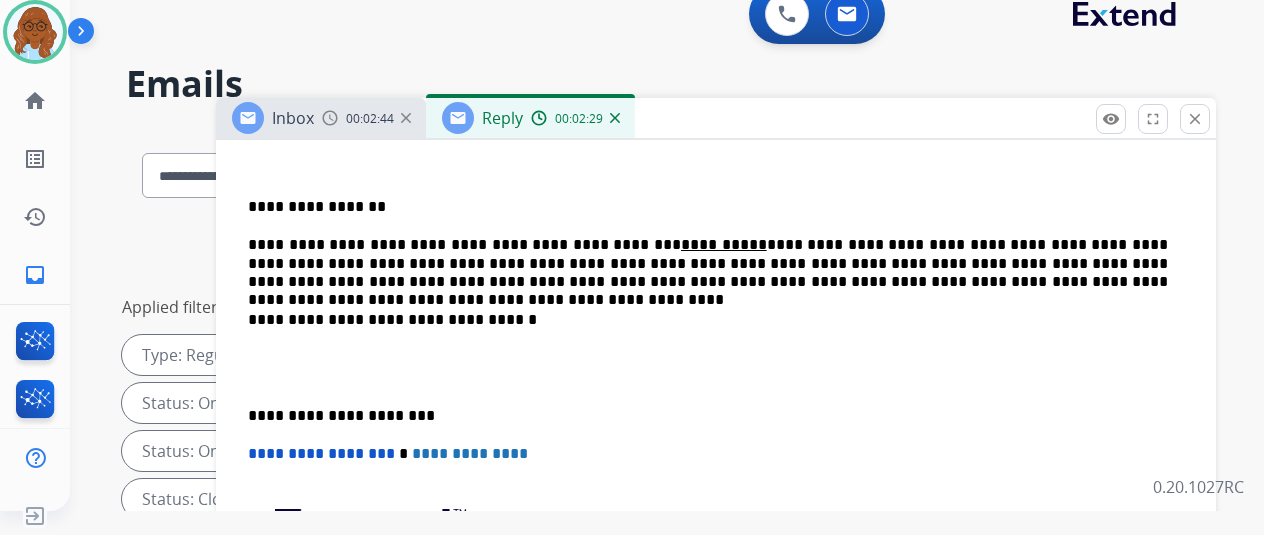click on "**********" at bounding box center [708, 320] 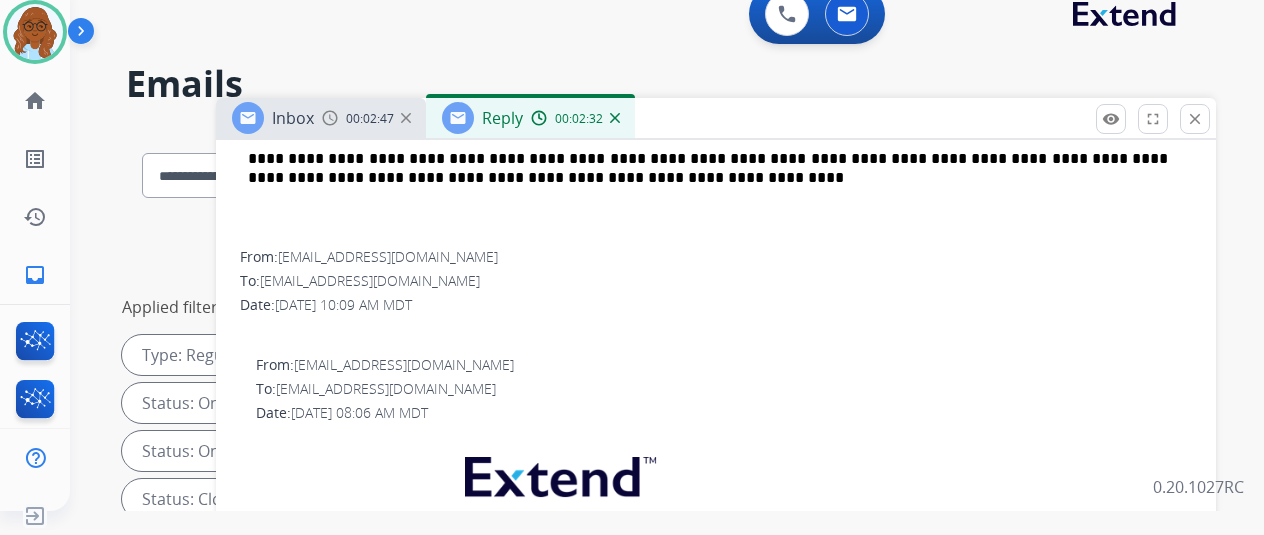 scroll, scrollTop: 922, scrollLeft: 0, axis: vertical 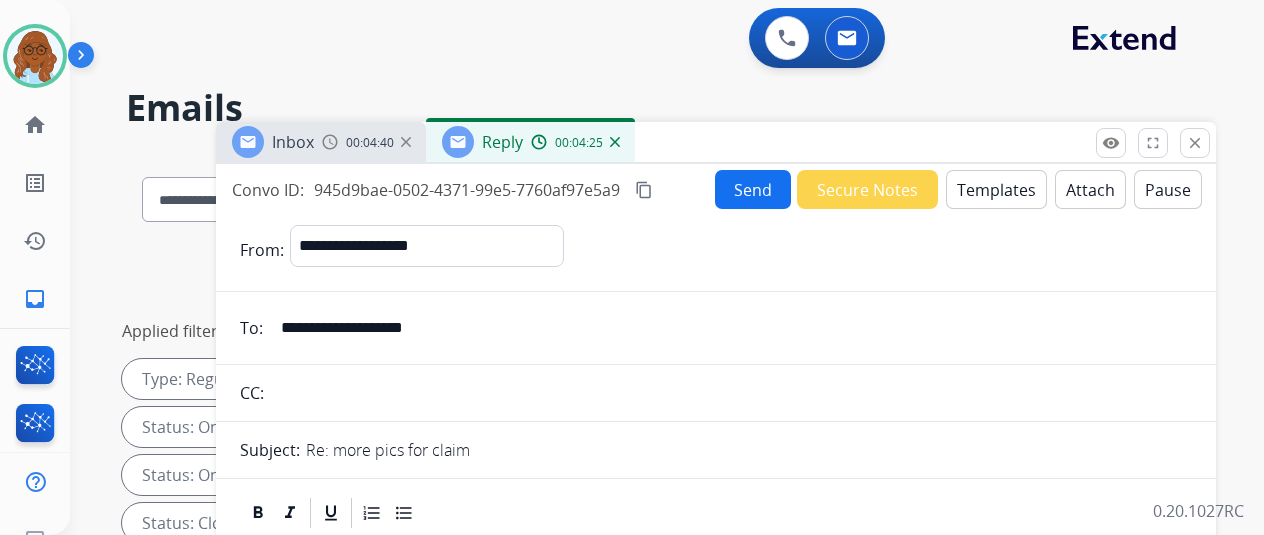 click on "content_copy" at bounding box center (644, 190) 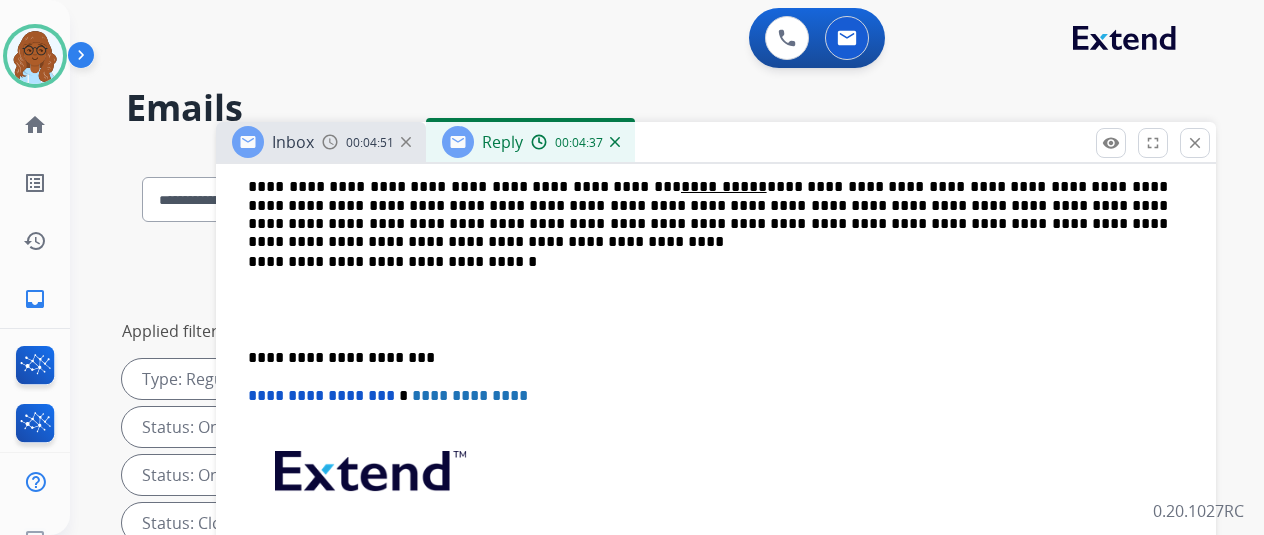scroll, scrollTop: 518, scrollLeft: 0, axis: vertical 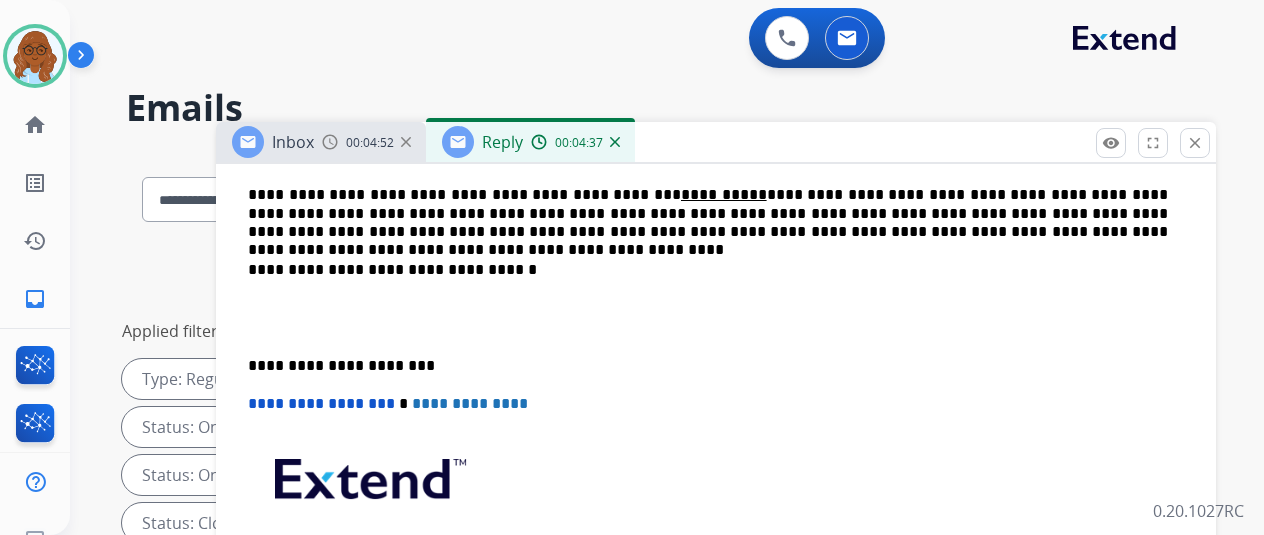 click on "**********" at bounding box center [708, 366] 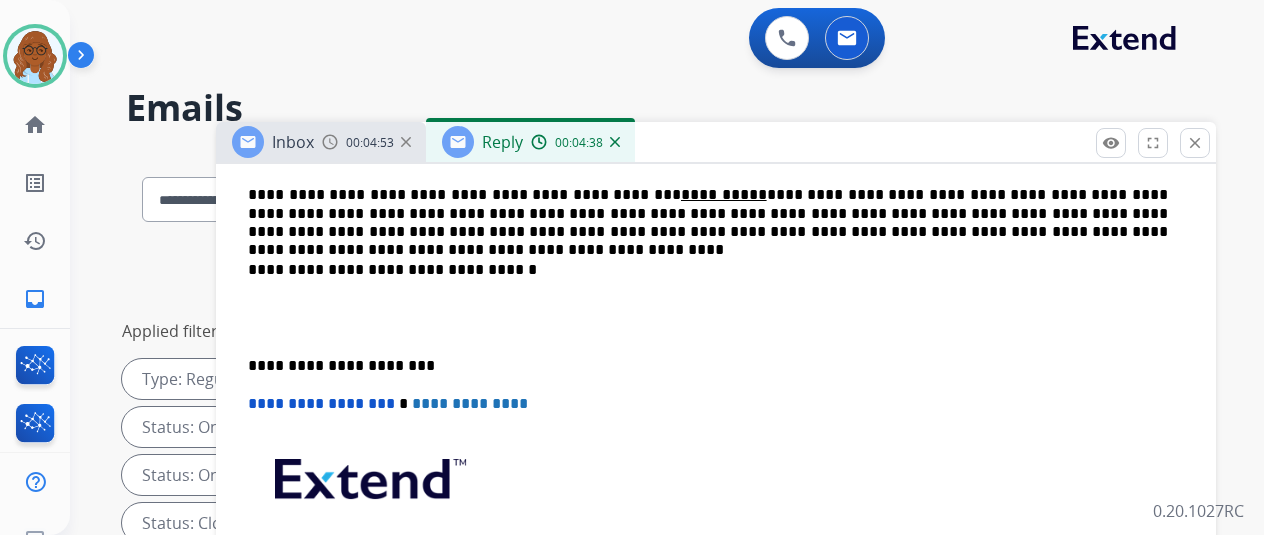 click at bounding box center [716, 318] 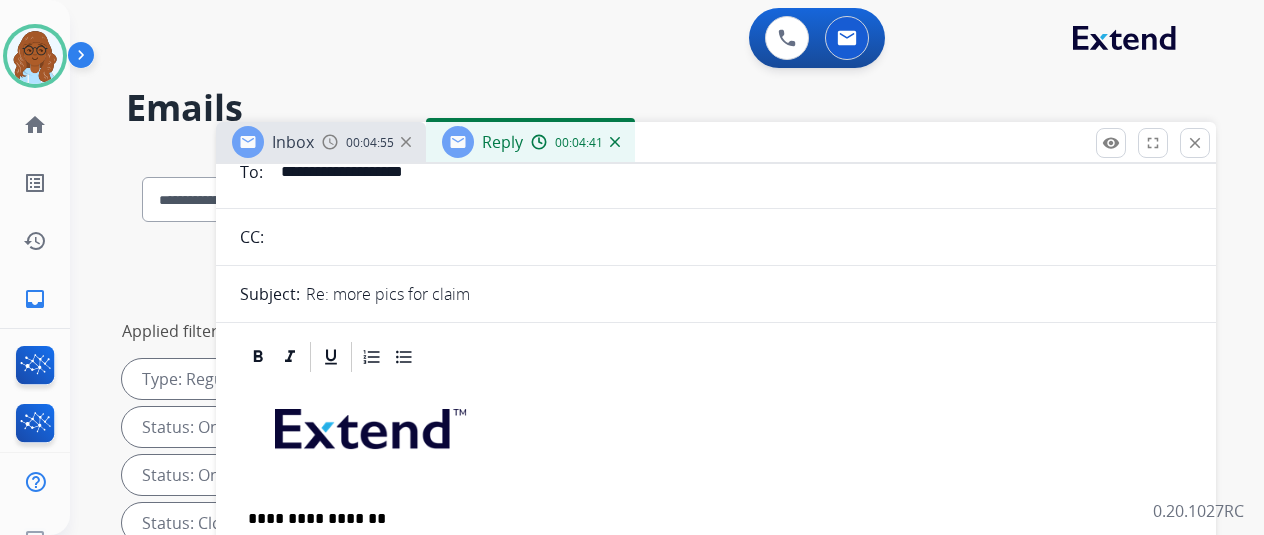 scroll, scrollTop: 0, scrollLeft: 0, axis: both 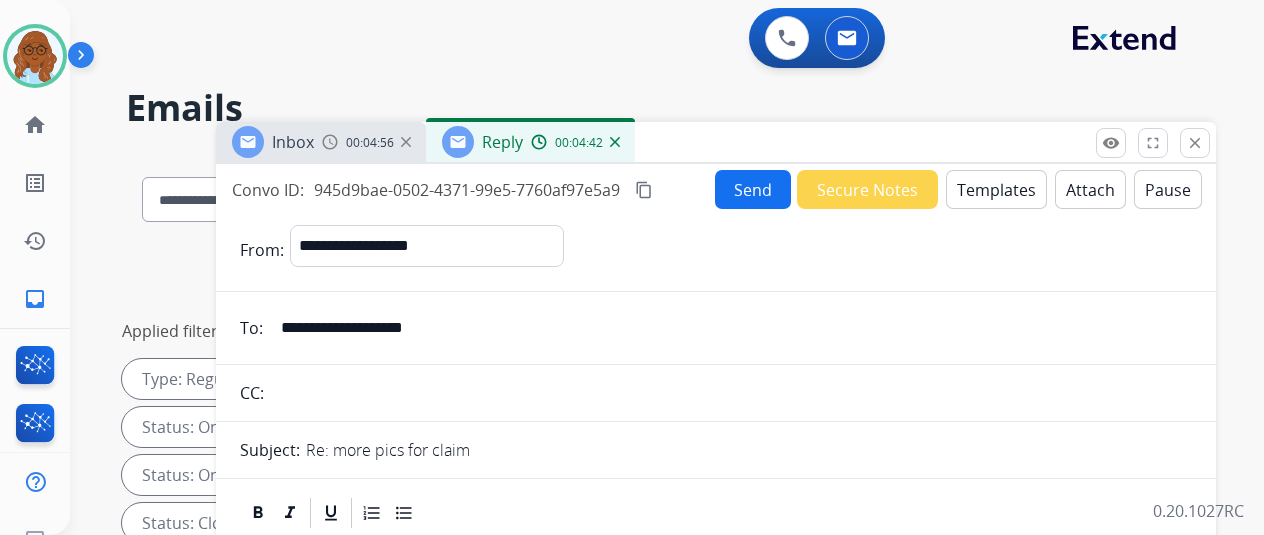 click on "Send" at bounding box center [753, 189] 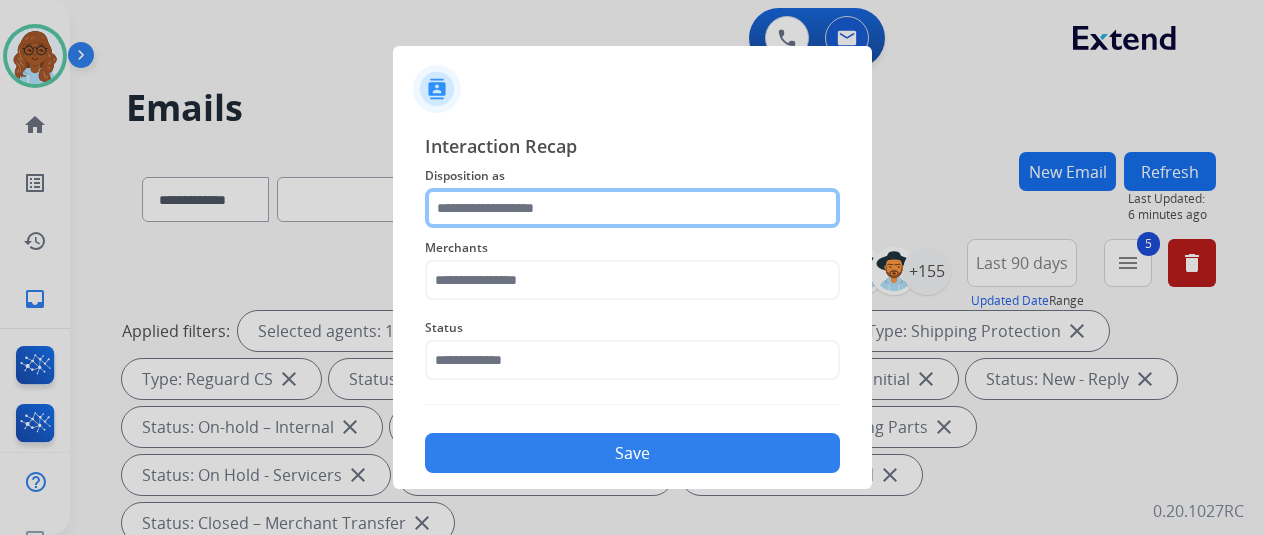 click 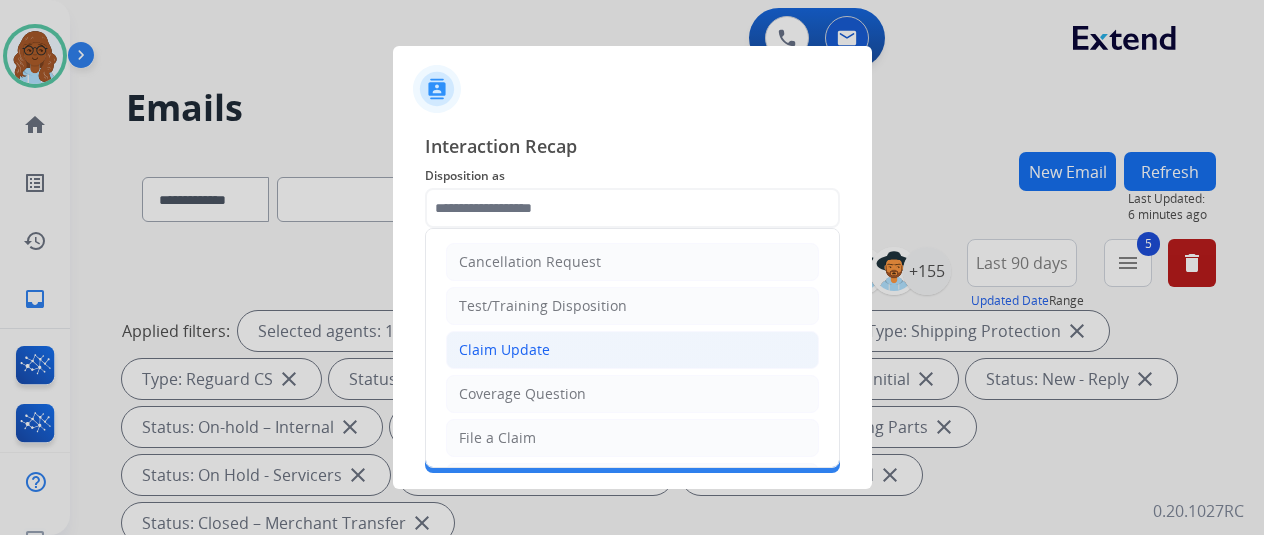 click on "Claim Update" 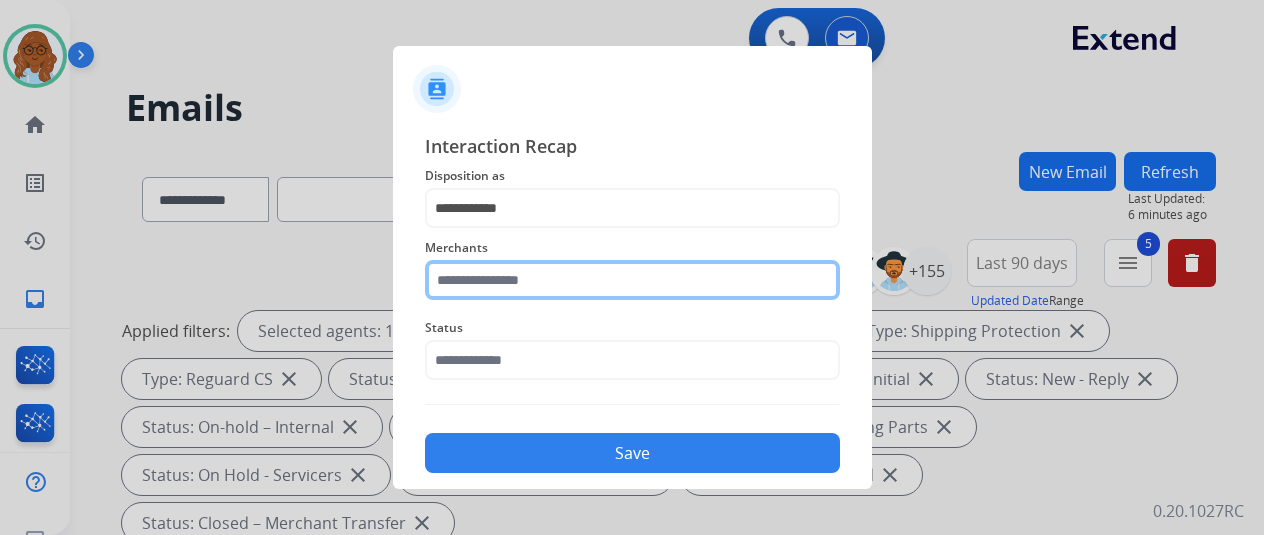 click 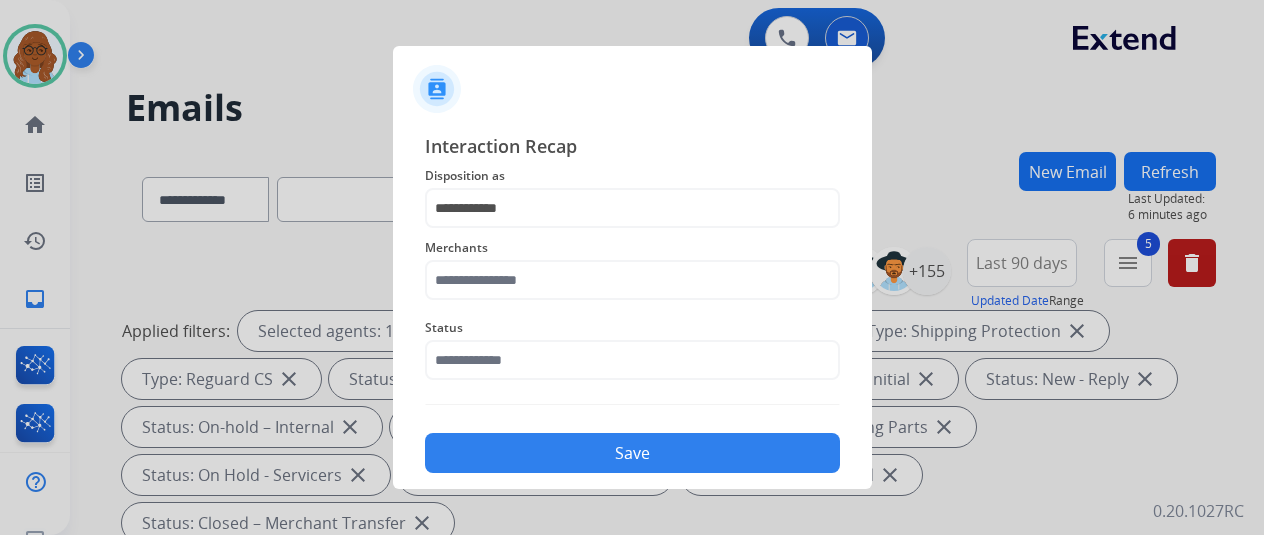 click on "Merchants" 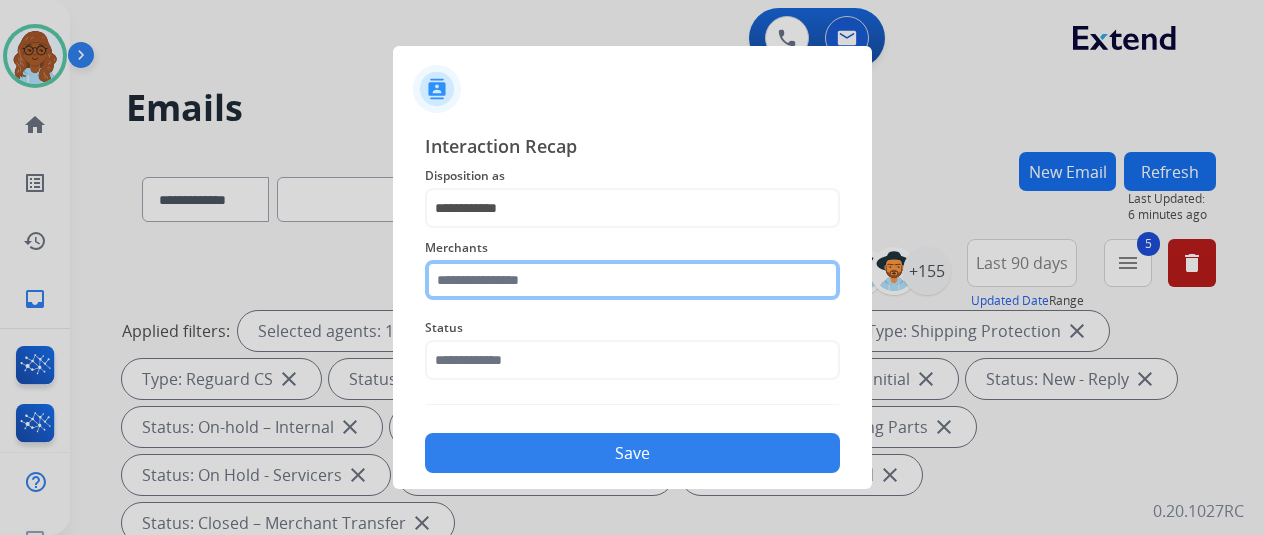 click 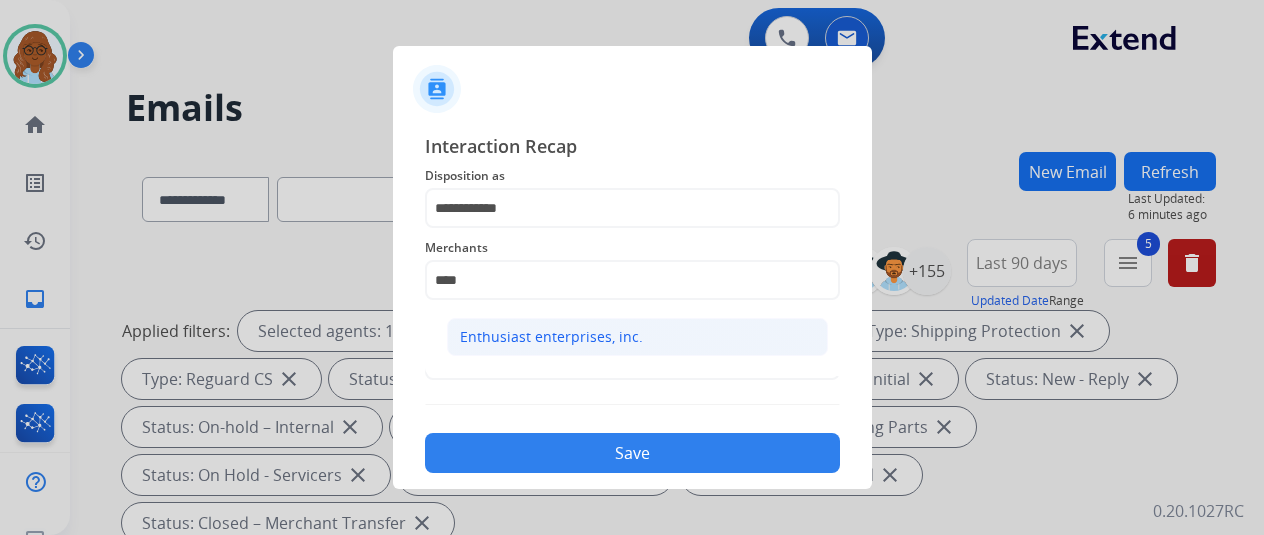 click on "Enthusiast enterprises, inc." 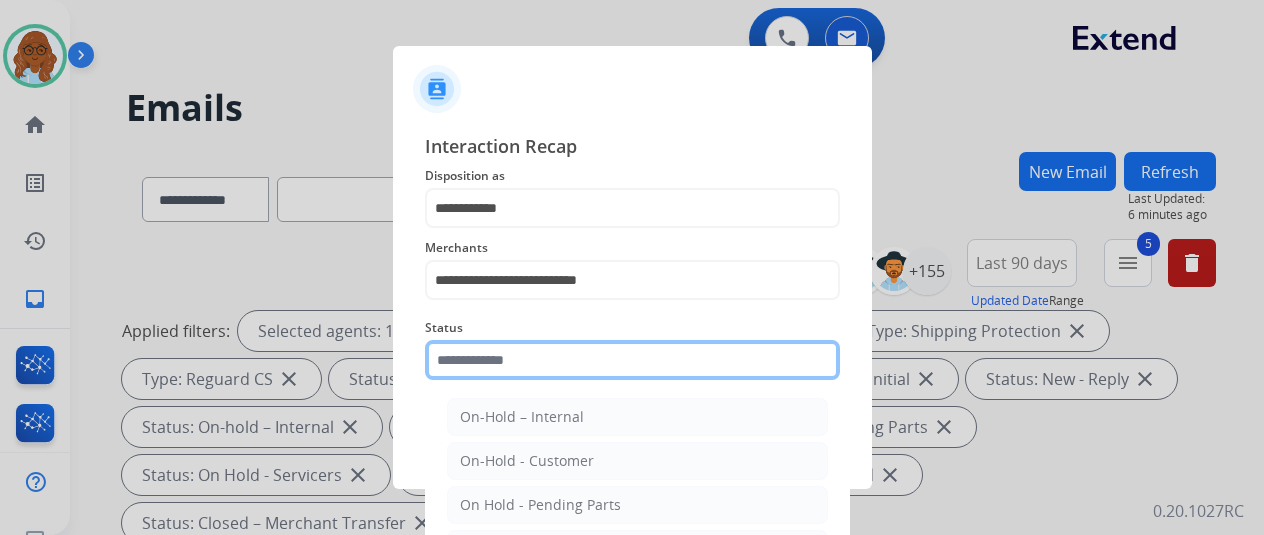 click 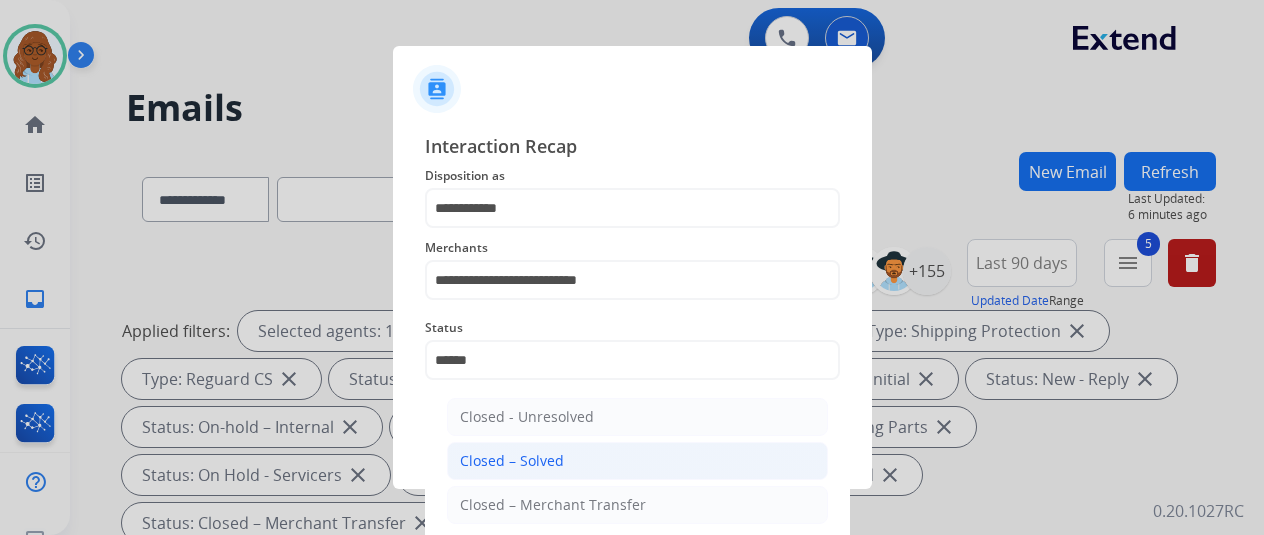 click on "Closed – Solved" 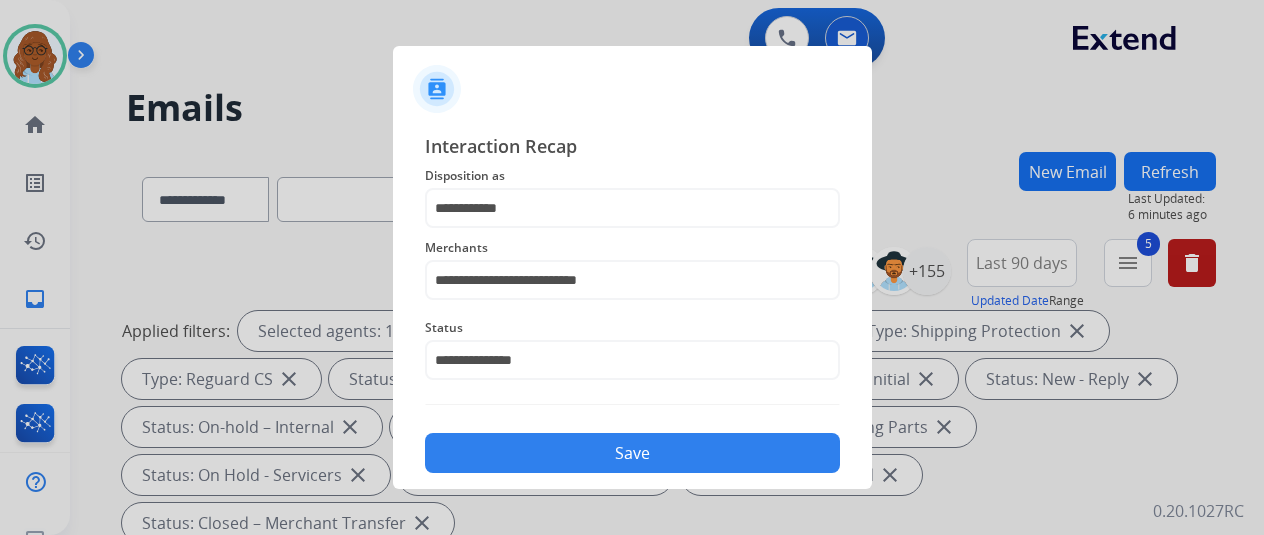 click on "Save" 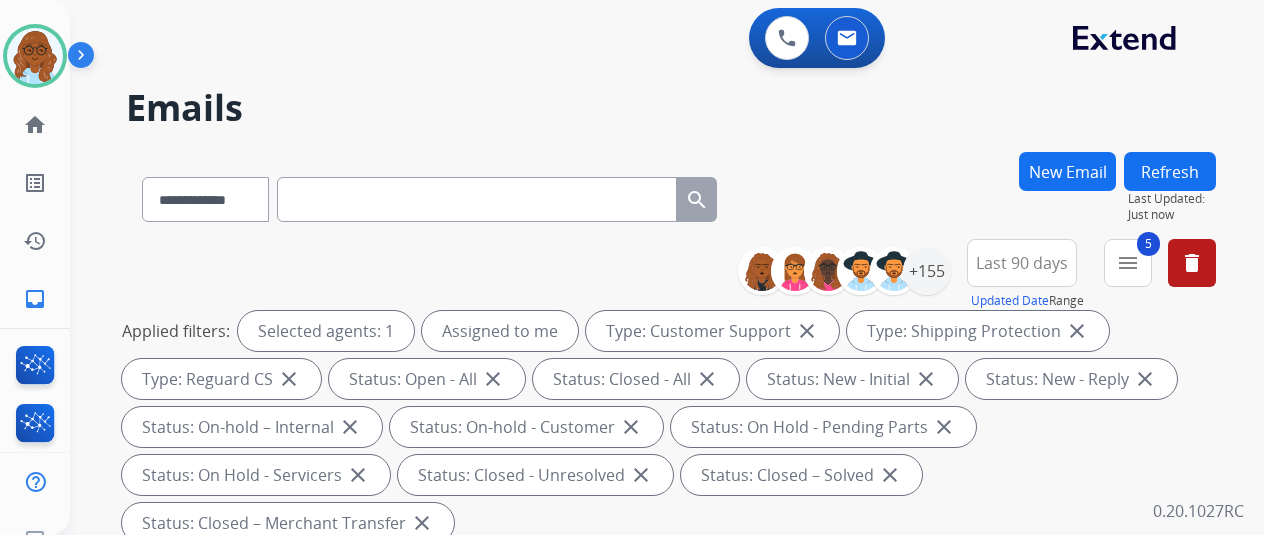 scroll, scrollTop: 428, scrollLeft: 0, axis: vertical 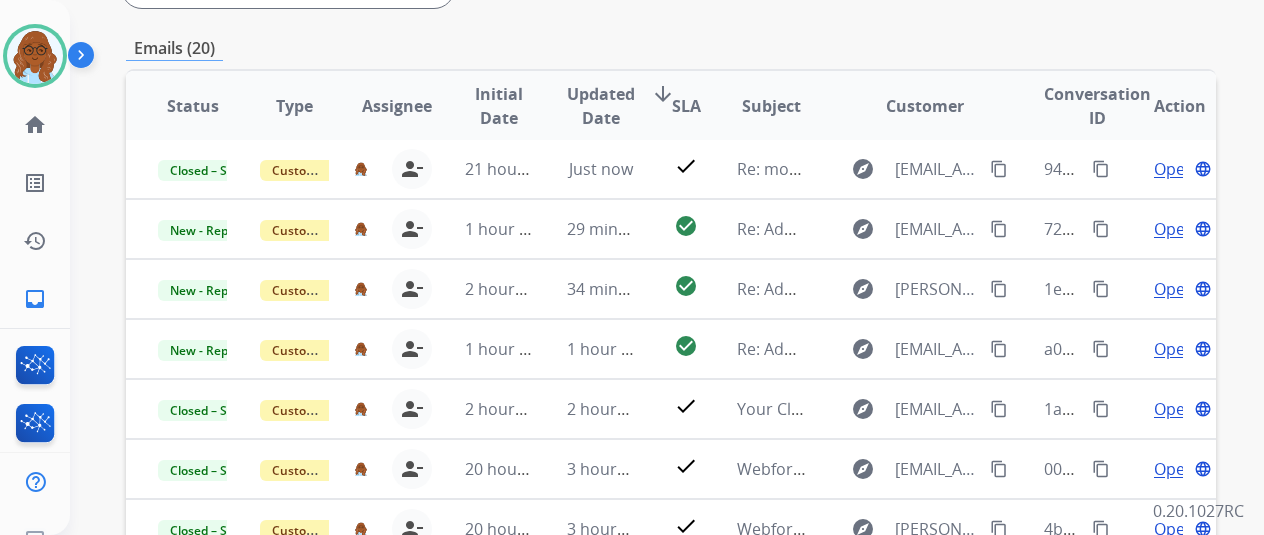 click on "arrow_downward" at bounding box center (663, 94) 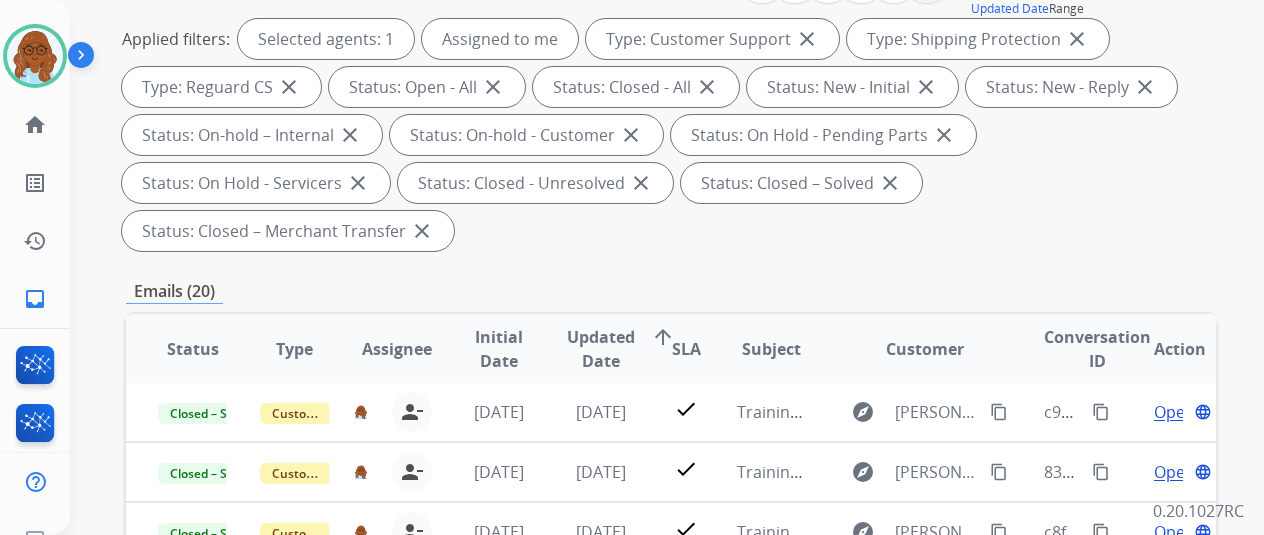 scroll, scrollTop: 306, scrollLeft: 0, axis: vertical 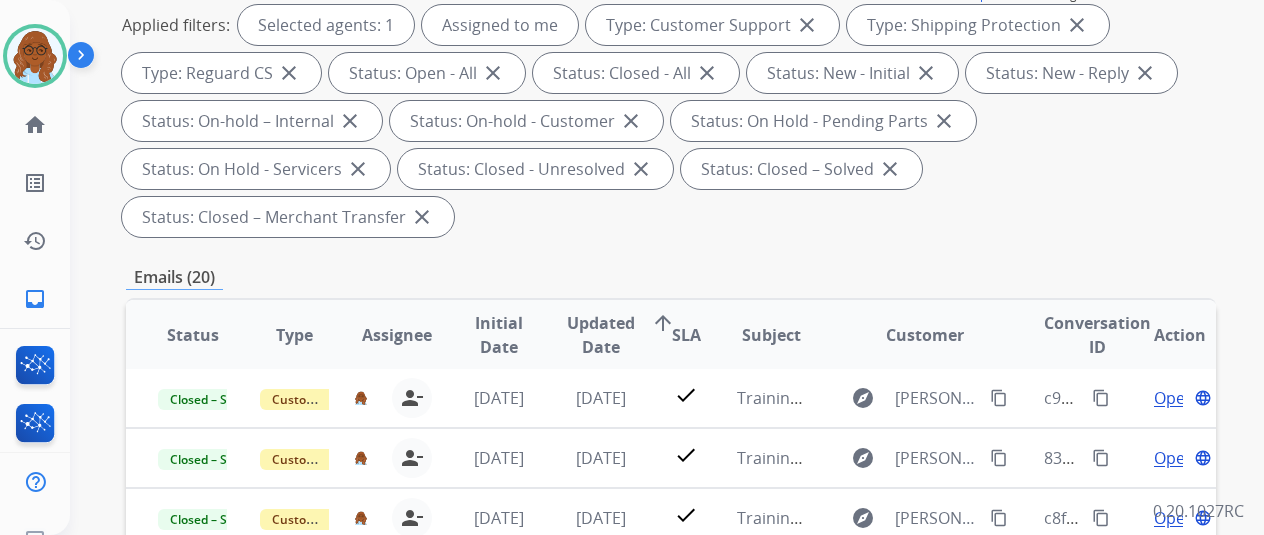 click on "SLA" at bounding box center (686, 335) 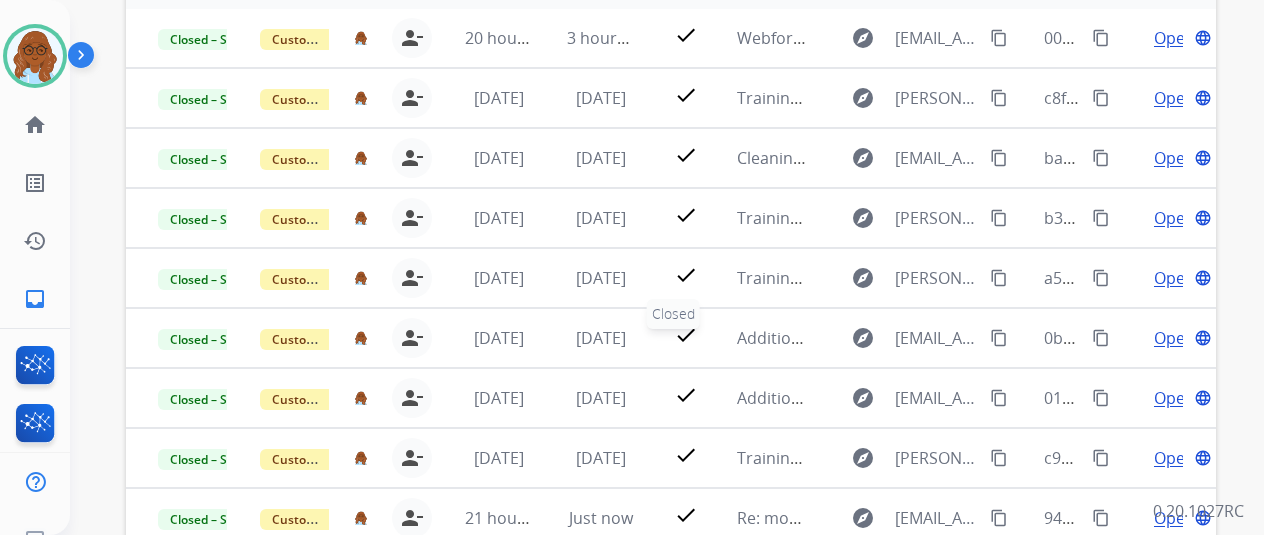scroll, scrollTop: 666, scrollLeft: 0, axis: vertical 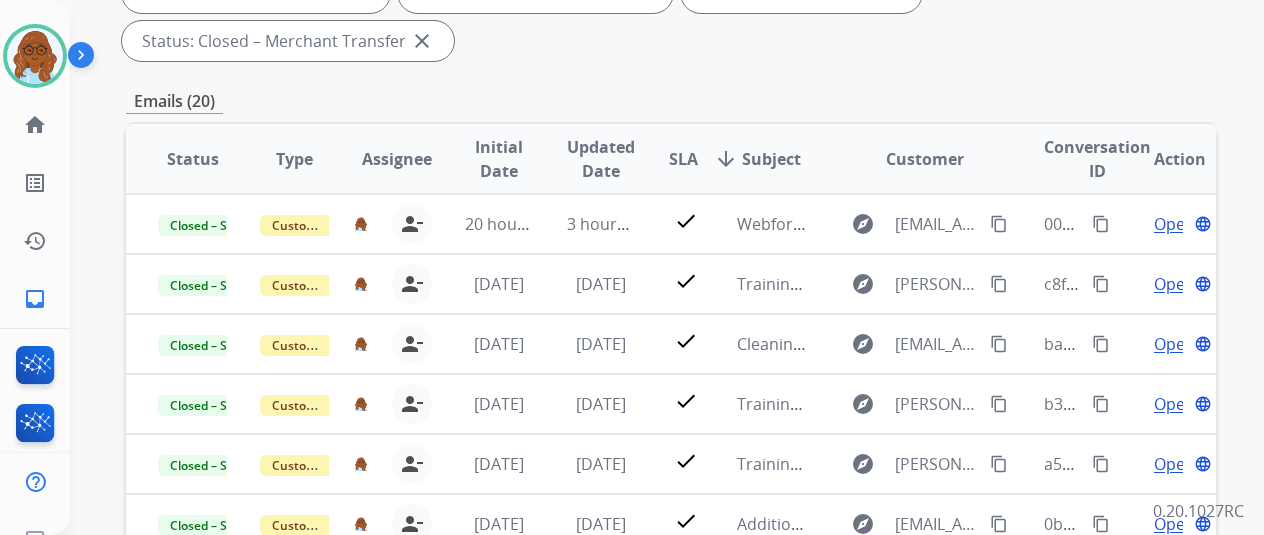 click on "SLA" at bounding box center (683, 159) 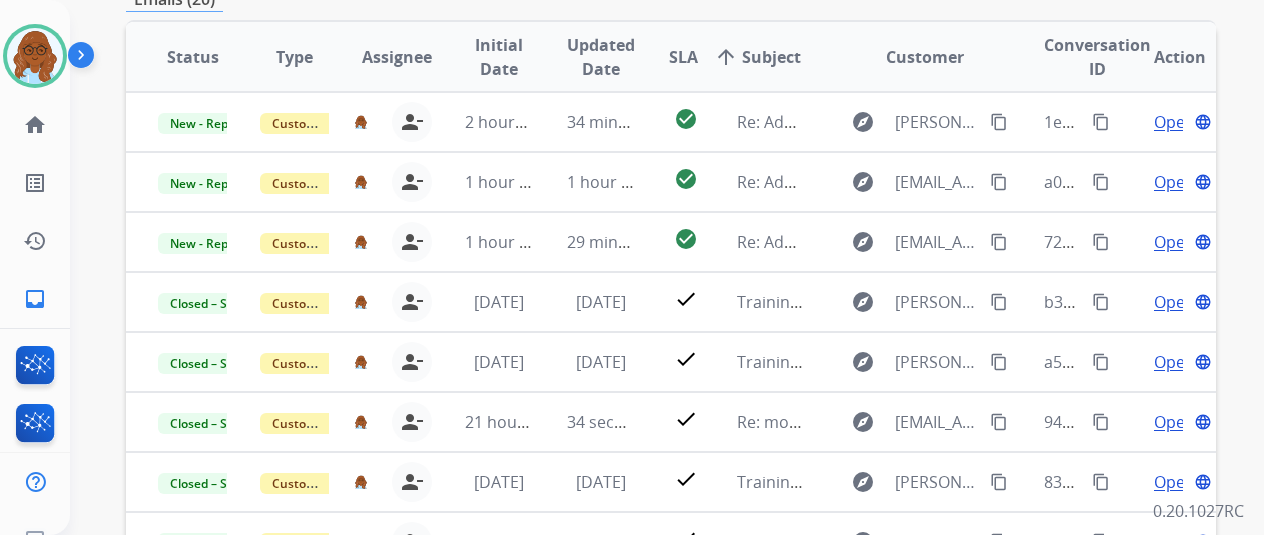 scroll, scrollTop: 586, scrollLeft: 0, axis: vertical 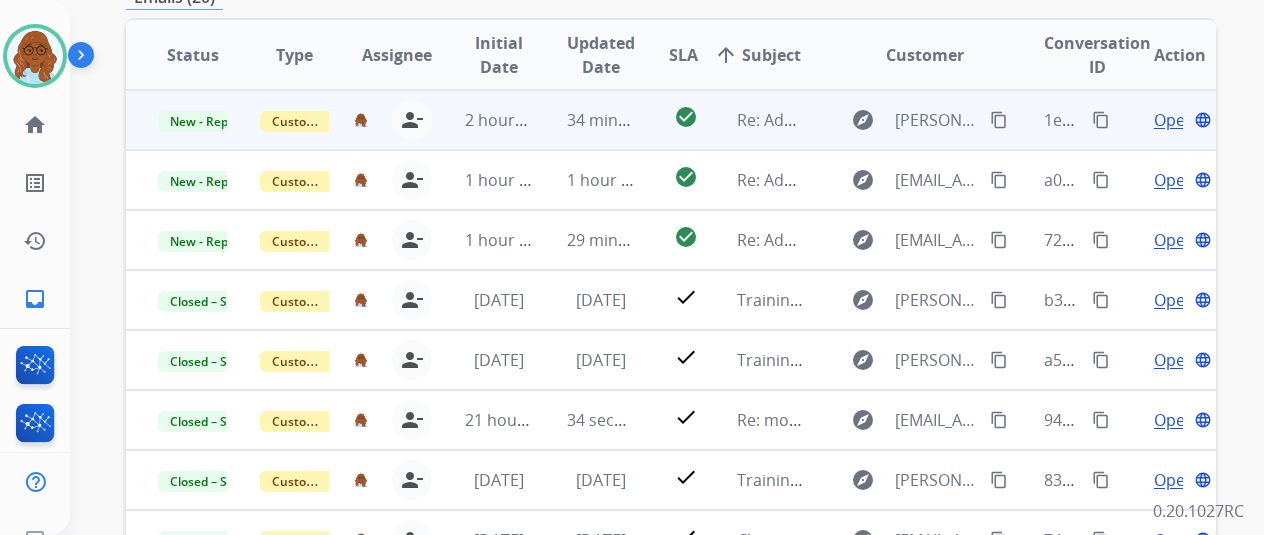 click on "Open" at bounding box center [1174, 120] 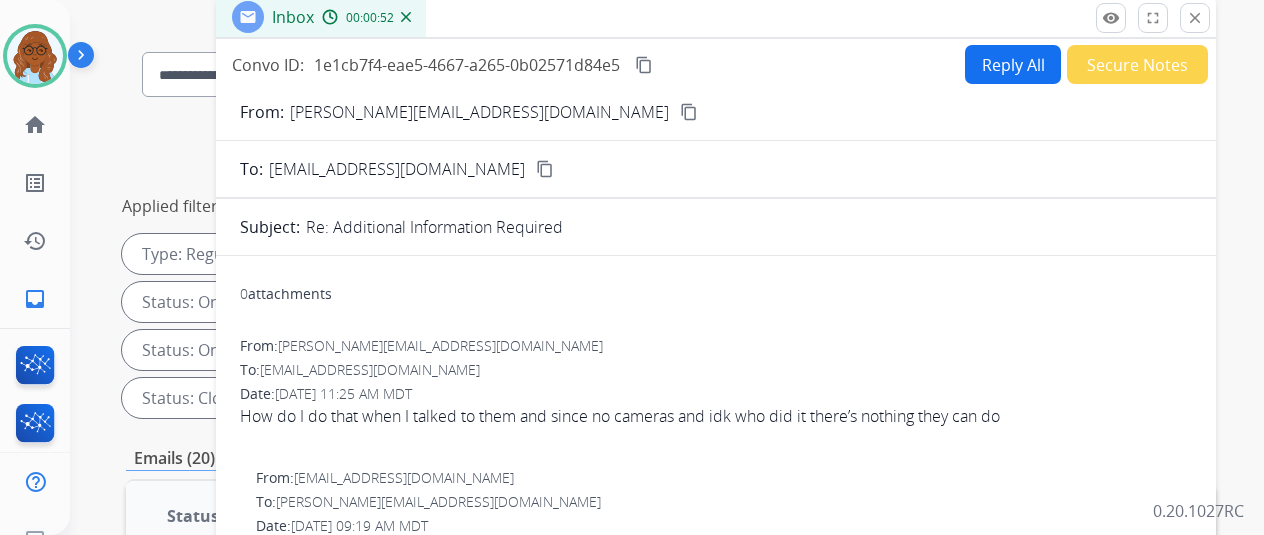 scroll, scrollTop: 124, scrollLeft: 0, axis: vertical 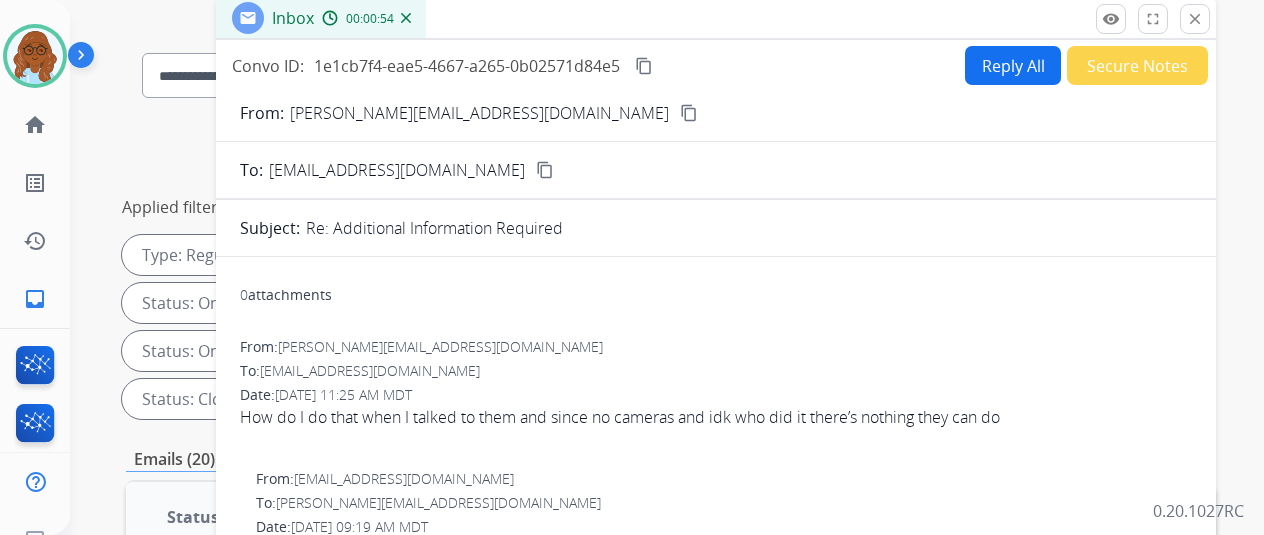 click on "Reply All" at bounding box center (1013, 65) 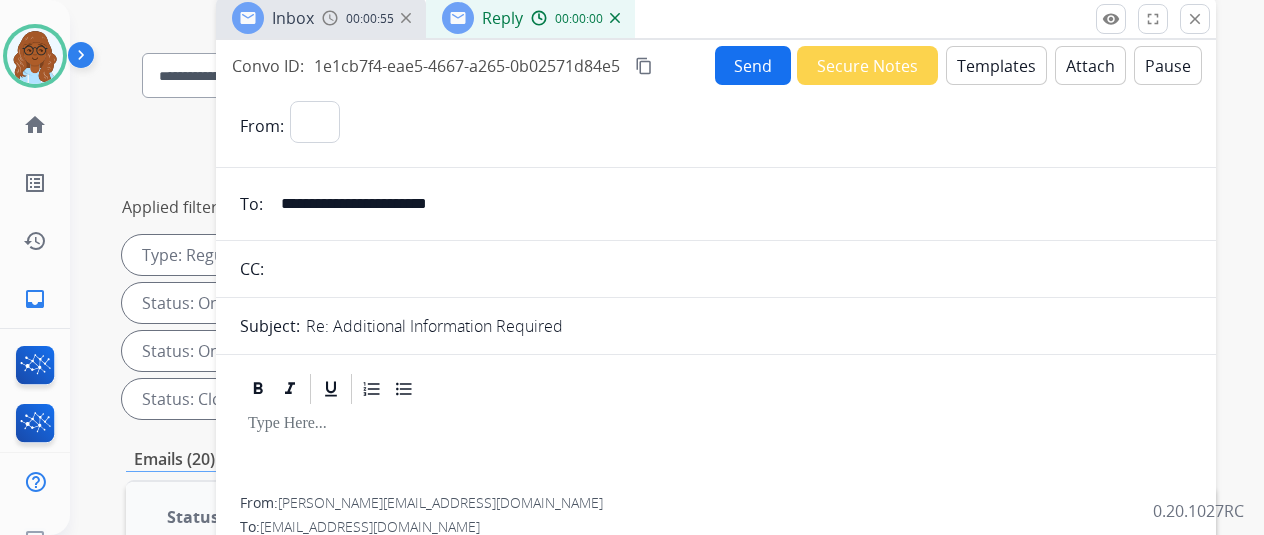 select on "**********" 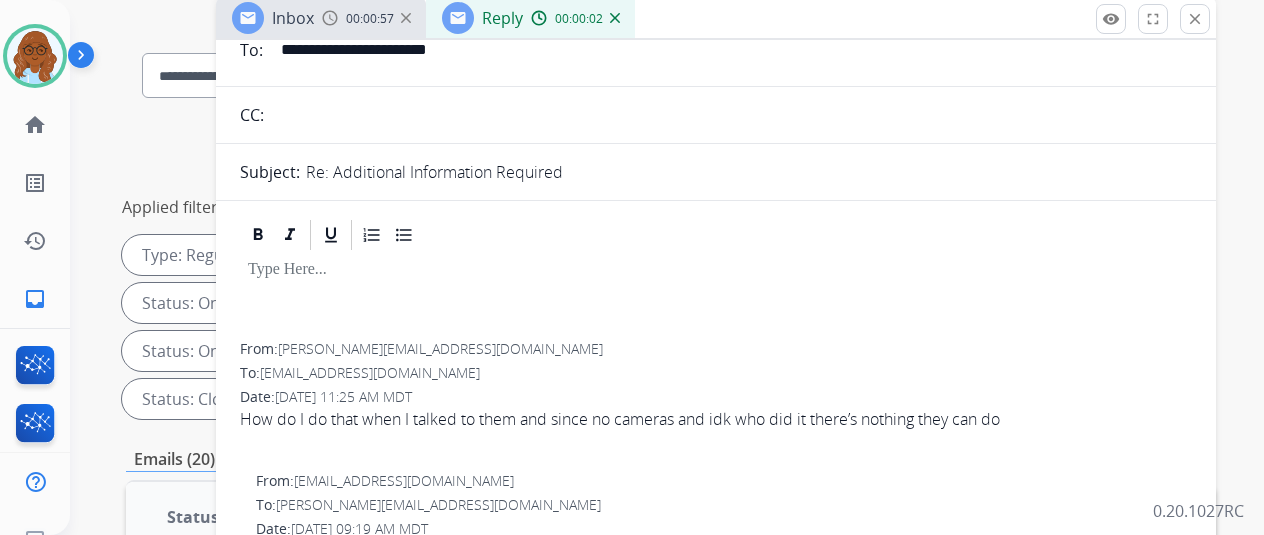 scroll, scrollTop: 0, scrollLeft: 0, axis: both 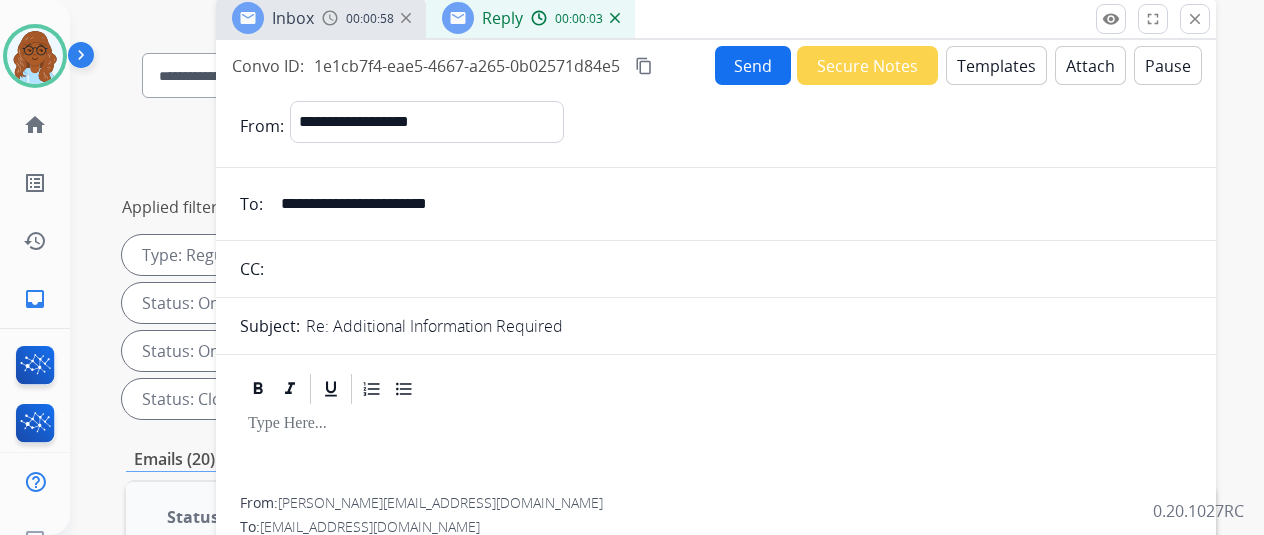 click on "Templates" at bounding box center (996, 65) 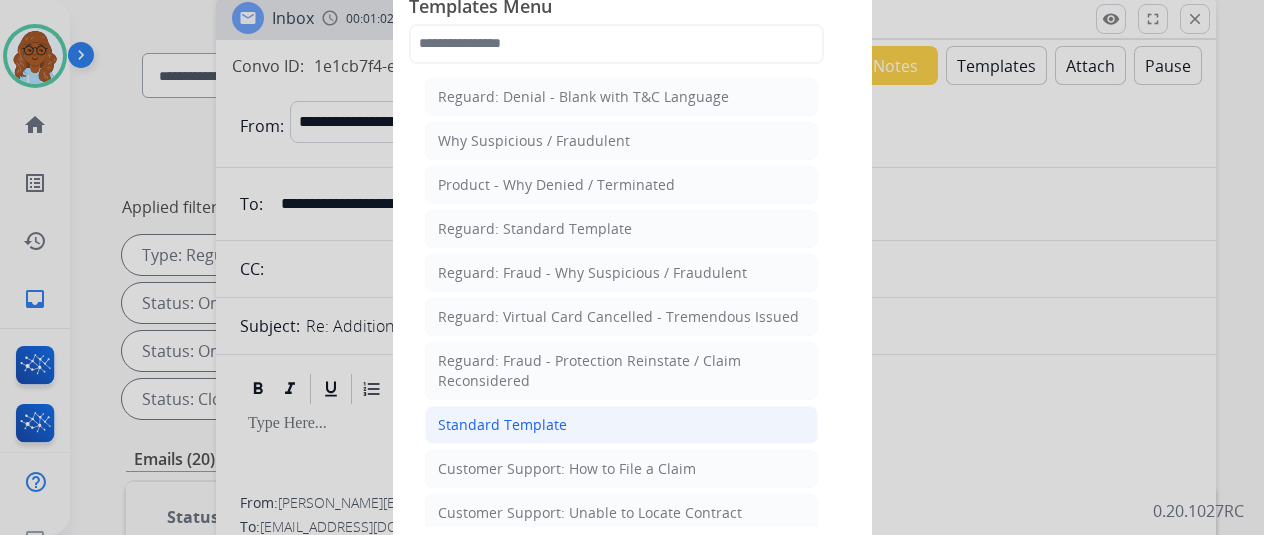 click on "Standard Template" 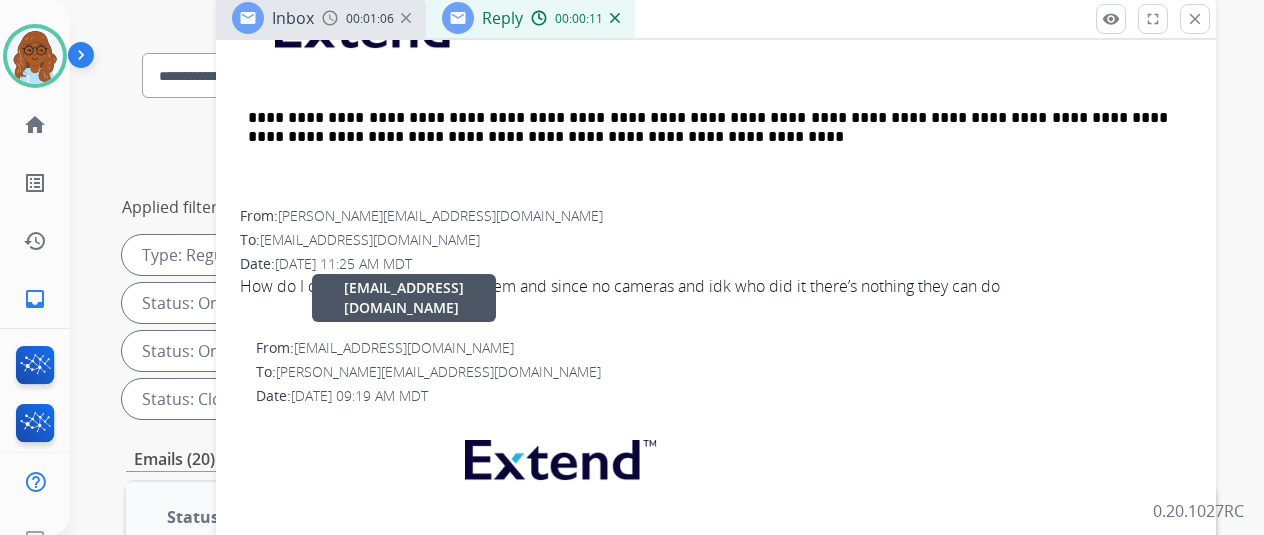 scroll, scrollTop: 1014, scrollLeft: 0, axis: vertical 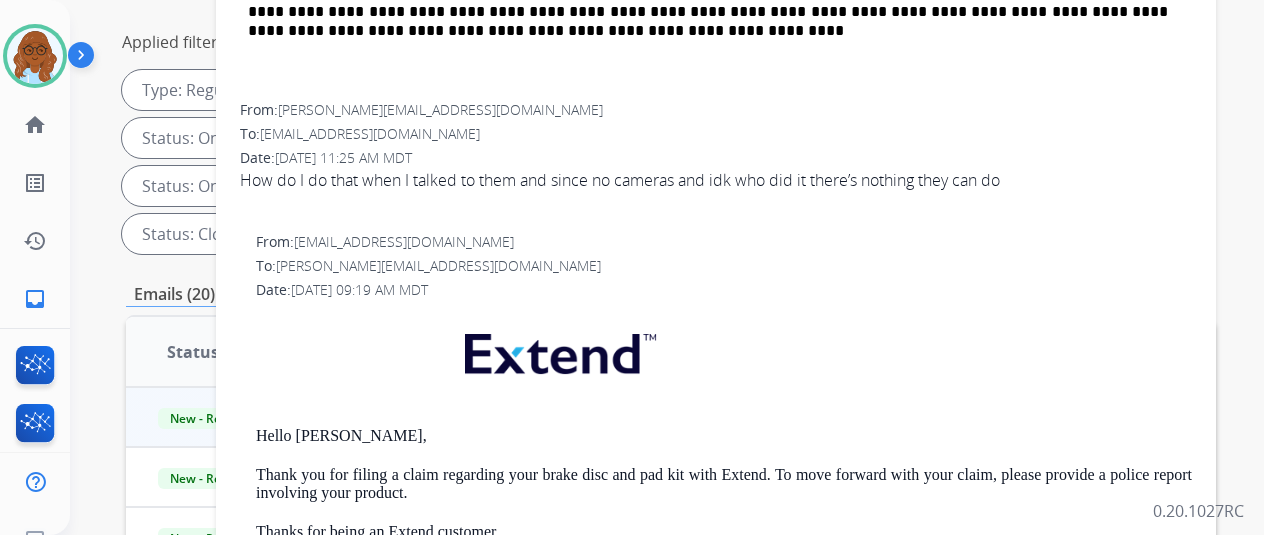 drag, startPoint x: 460, startPoint y: 261, endPoint x: 292, endPoint y: 262, distance: 168.00298 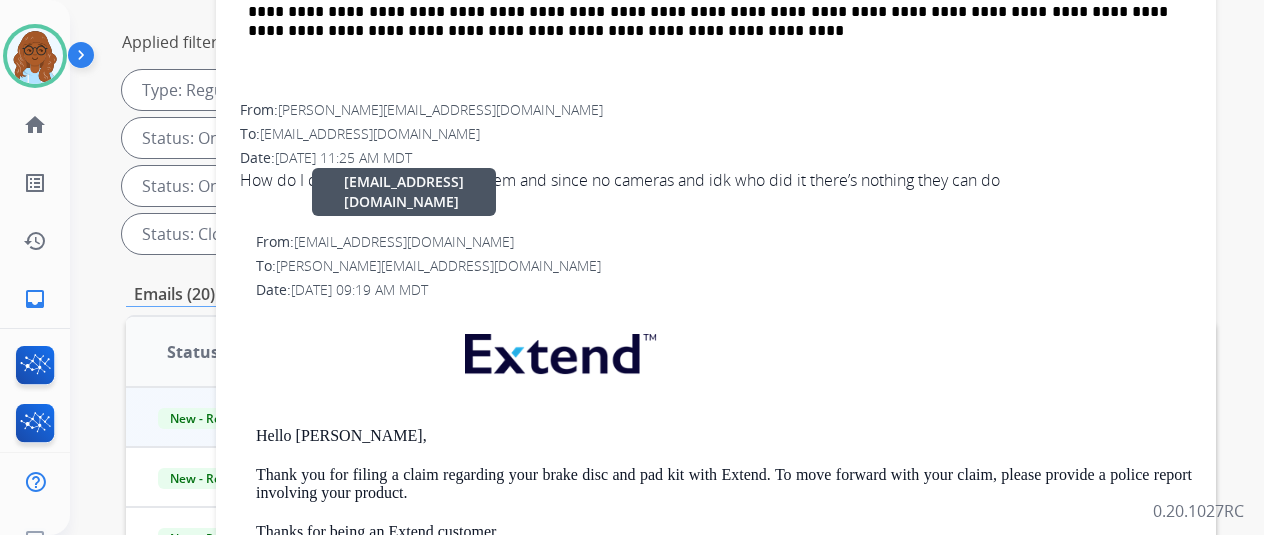 click on "From:  support@extend.com  mya.hall@mcibpo.com" at bounding box center (724, 242) 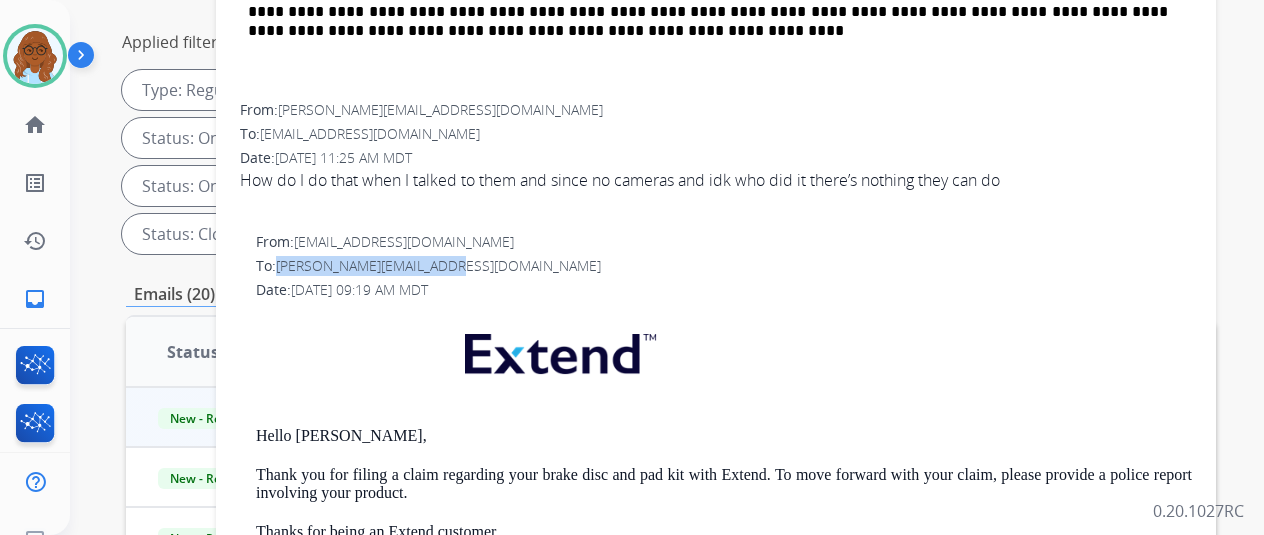 drag, startPoint x: 463, startPoint y: 259, endPoint x: 296, endPoint y: 263, distance: 167.0479 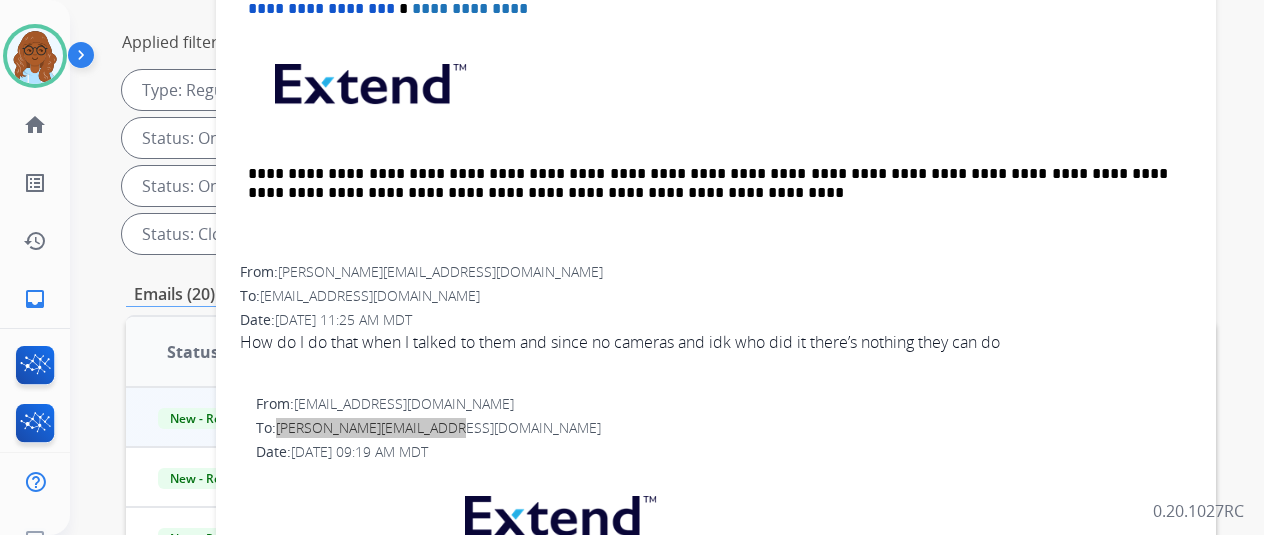 scroll, scrollTop: 791, scrollLeft: 0, axis: vertical 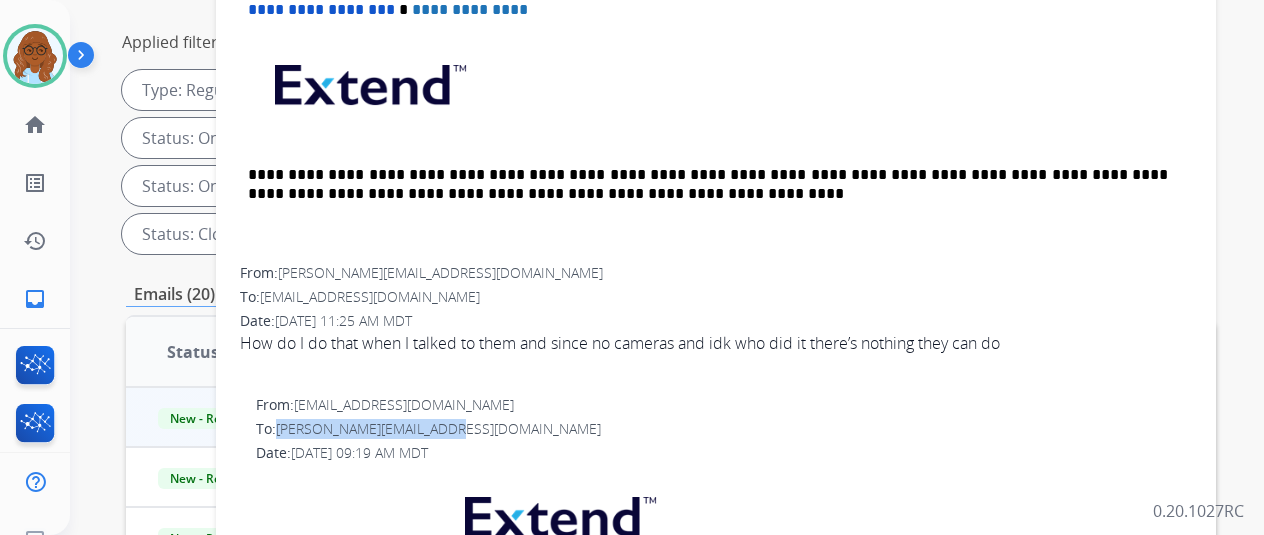 click at bounding box center (716, 367) 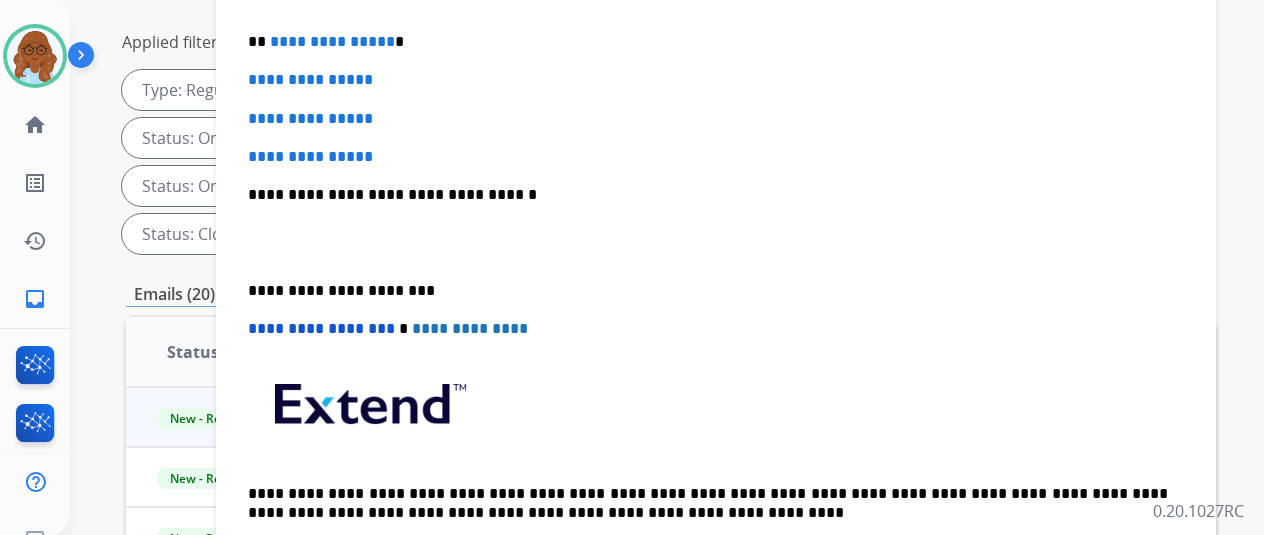 scroll, scrollTop: 382, scrollLeft: 0, axis: vertical 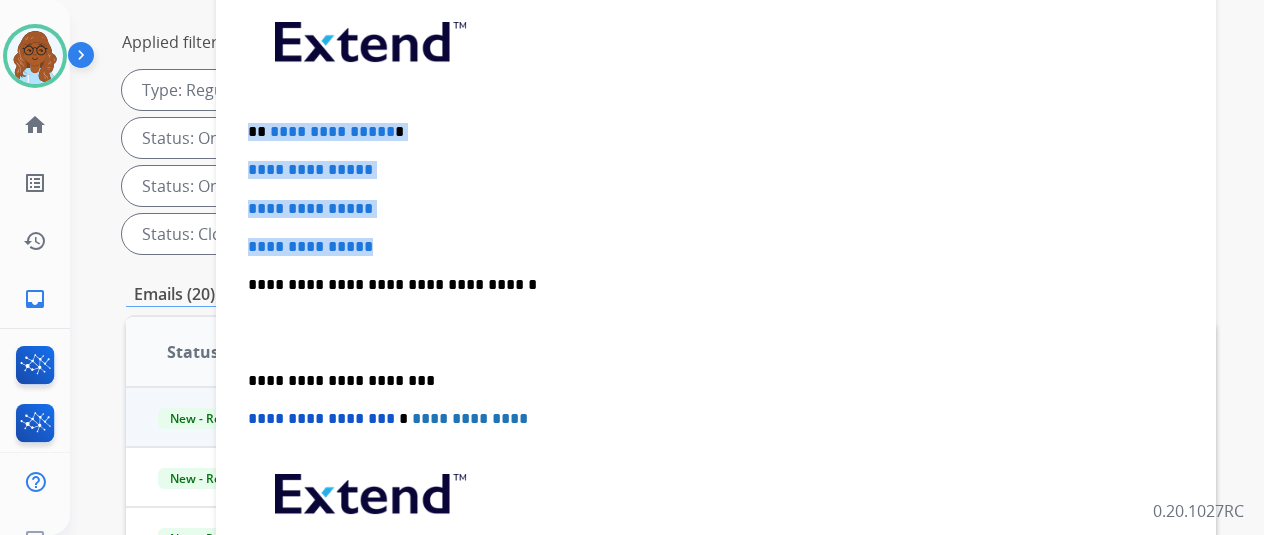 drag, startPoint x: 414, startPoint y: 237, endPoint x: 266, endPoint y: 118, distance: 189.90787 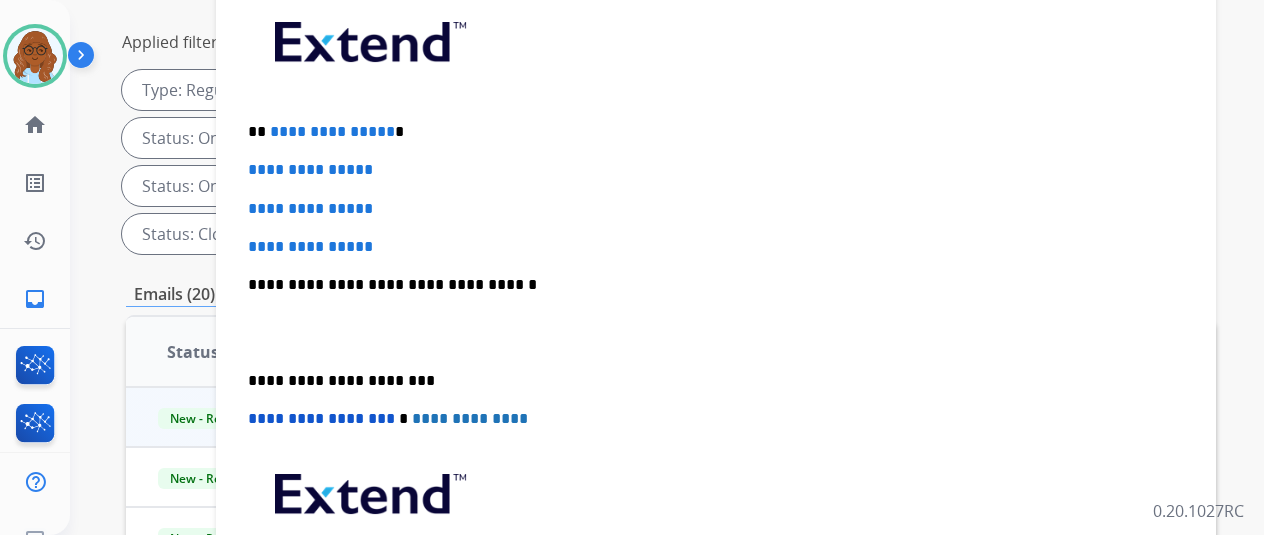 type 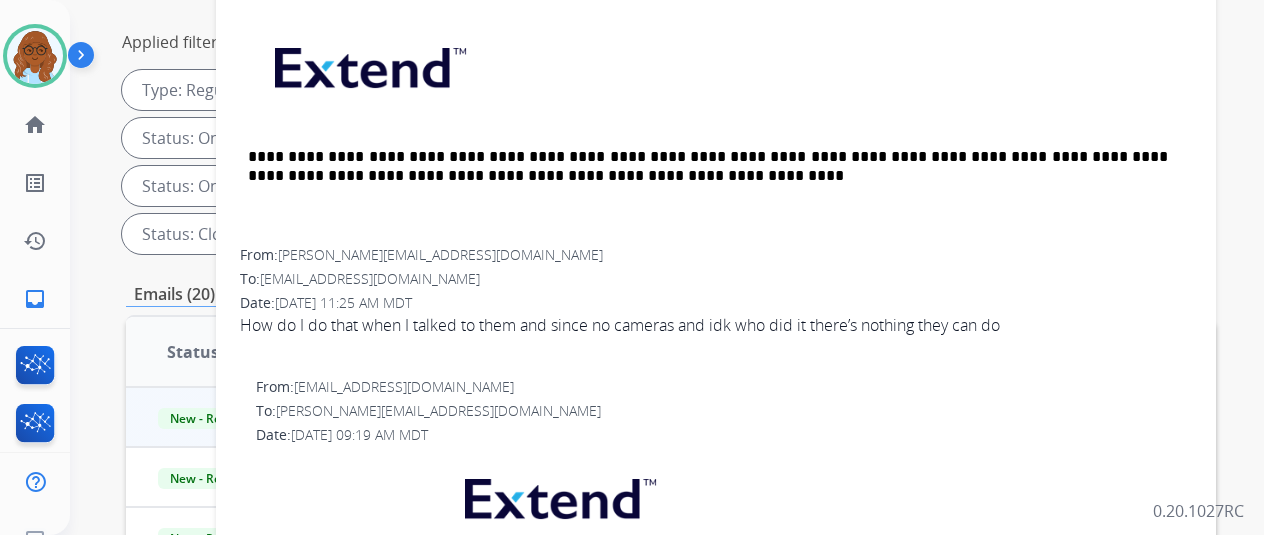 scroll, scrollTop: 937, scrollLeft: 0, axis: vertical 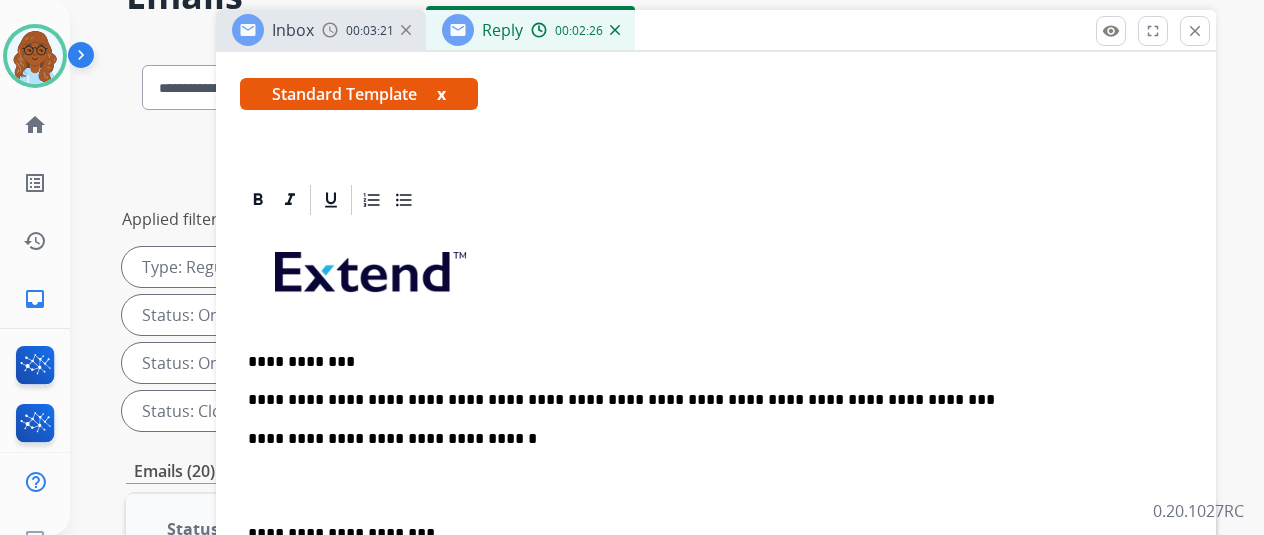click on "**********" at bounding box center [716, 884] 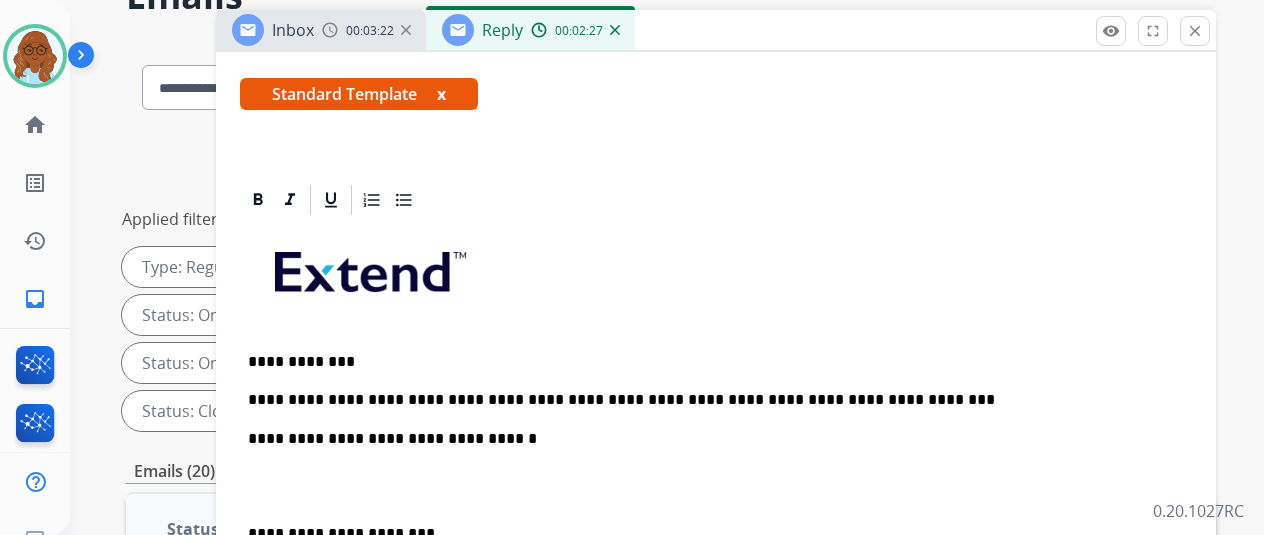 click on "**********" at bounding box center [716, 523] 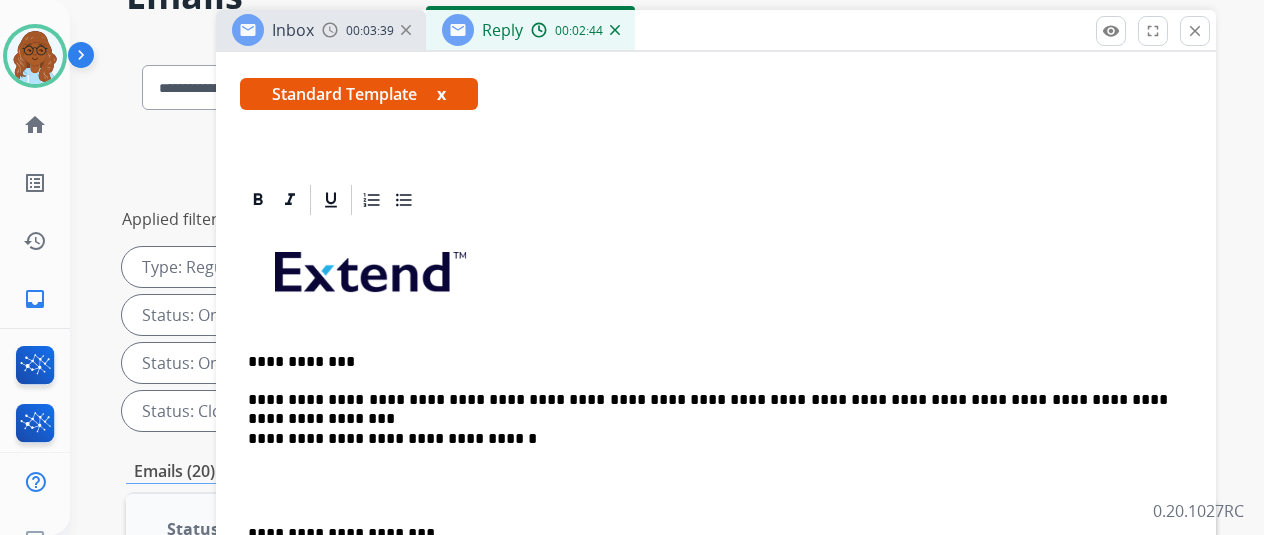 click on "**********" at bounding box center [708, 400] 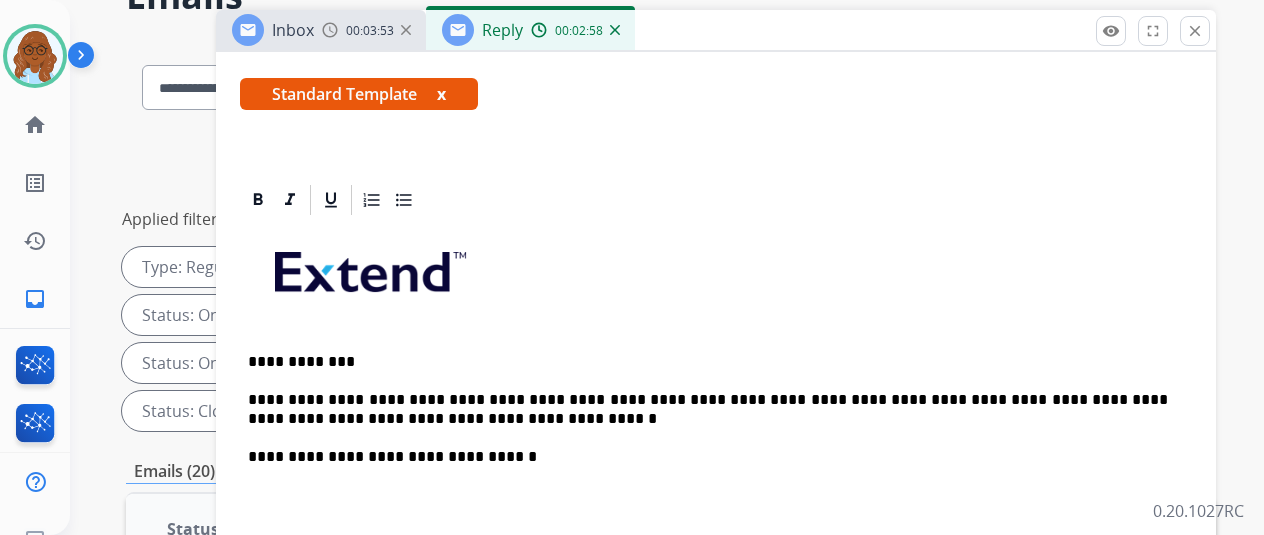 click on "**********" at bounding box center [708, 409] 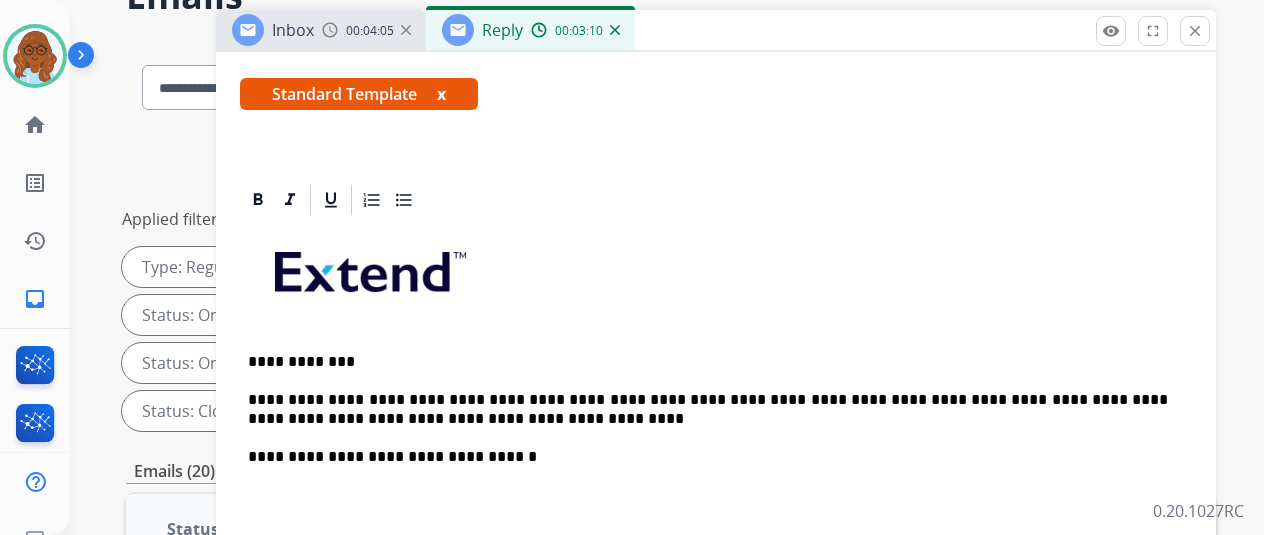 click on "x" at bounding box center [441, 94] 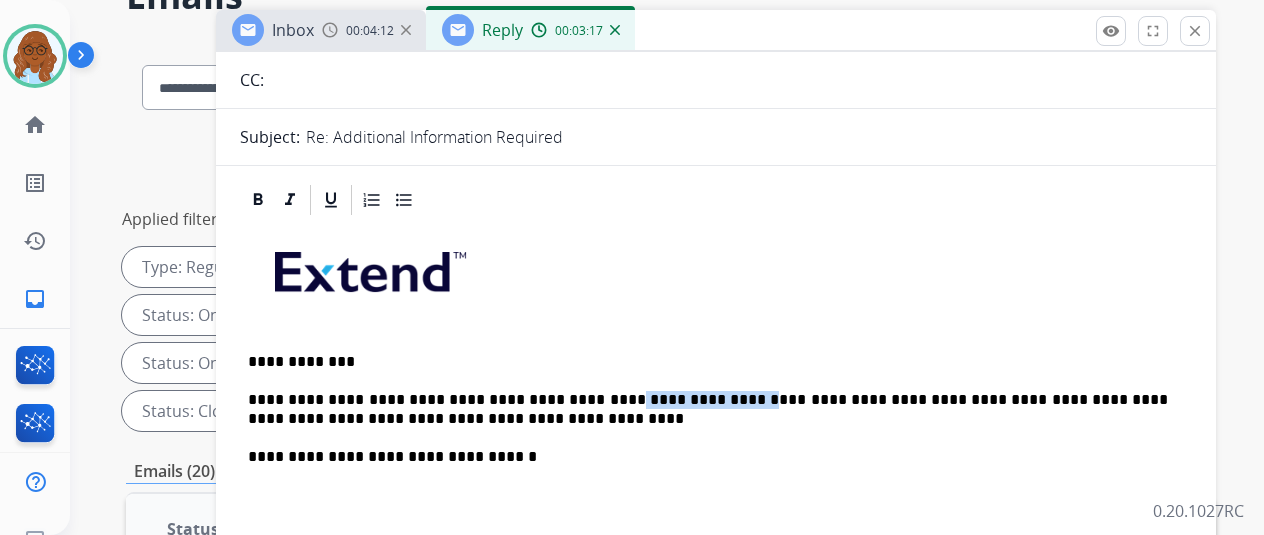 drag, startPoint x: 713, startPoint y: 391, endPoint x: 593, endPoint y: 401, distance: 120.41595 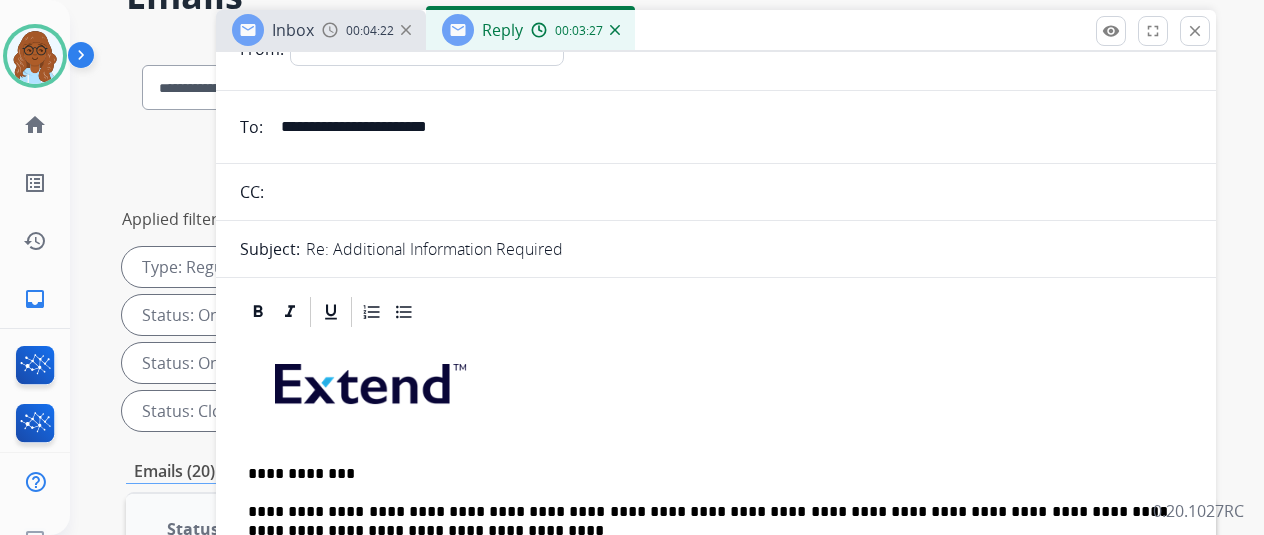 scroll, scrollTop: 0, scrollLeft: 0, axis: both 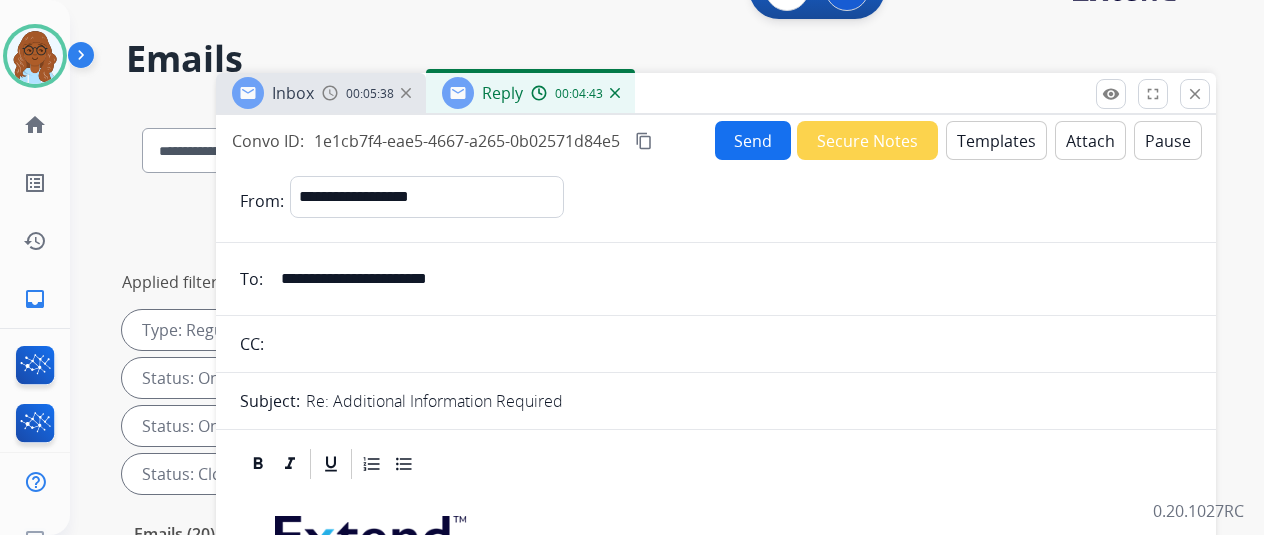 click on "content_copy" at bounding box center [644, 141] 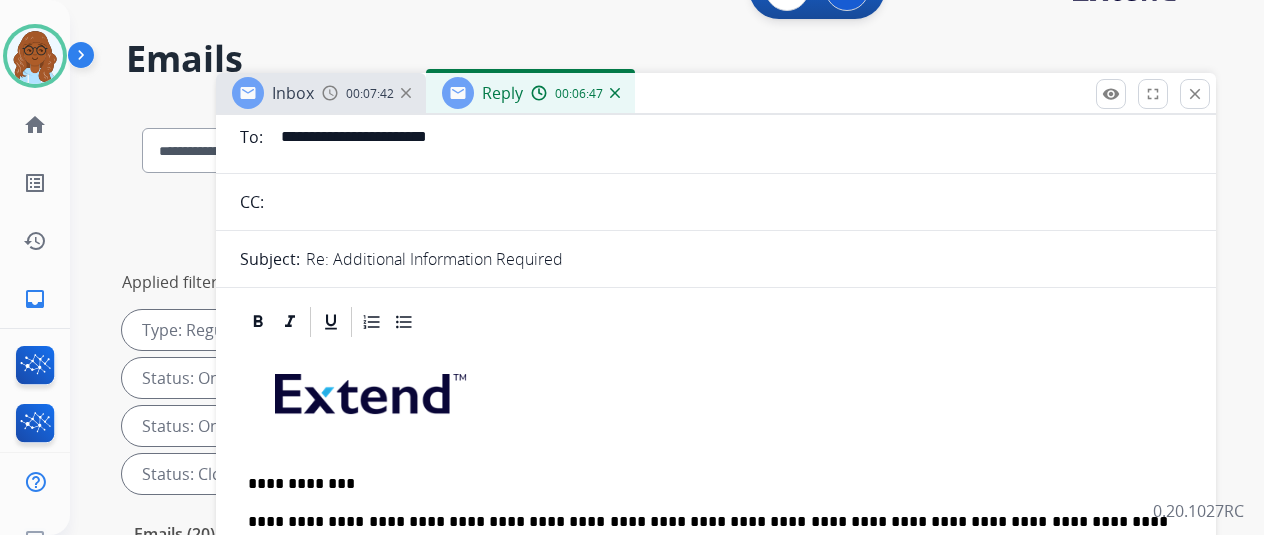 scroll, scrollTop: 0, scrollLeft: 0, axis: both 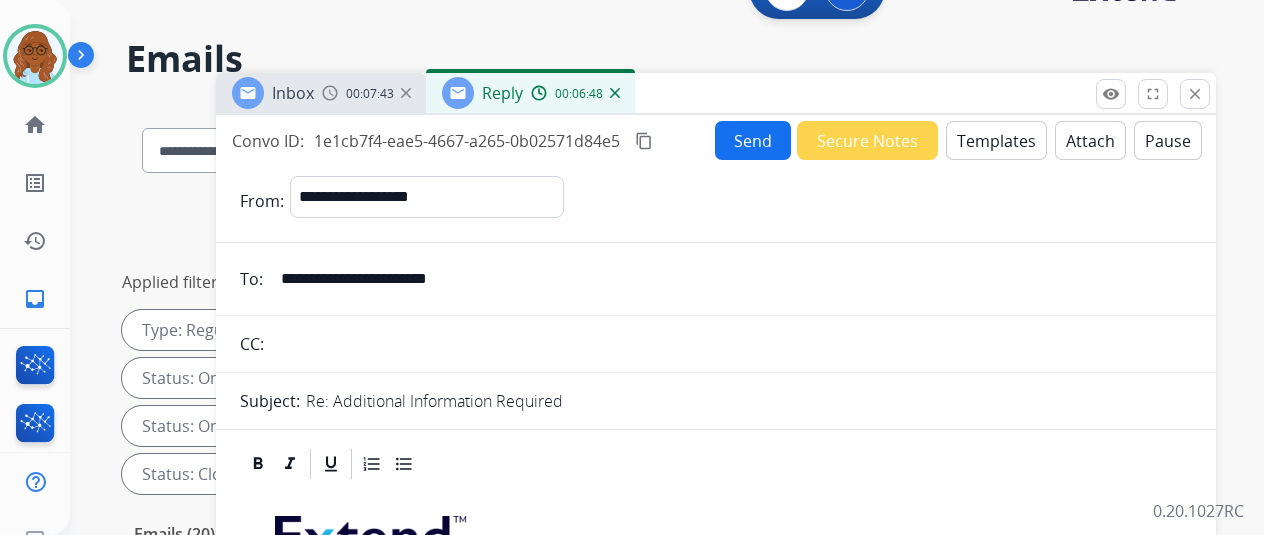 click on "content_copy" at bounding box center (644, 141) 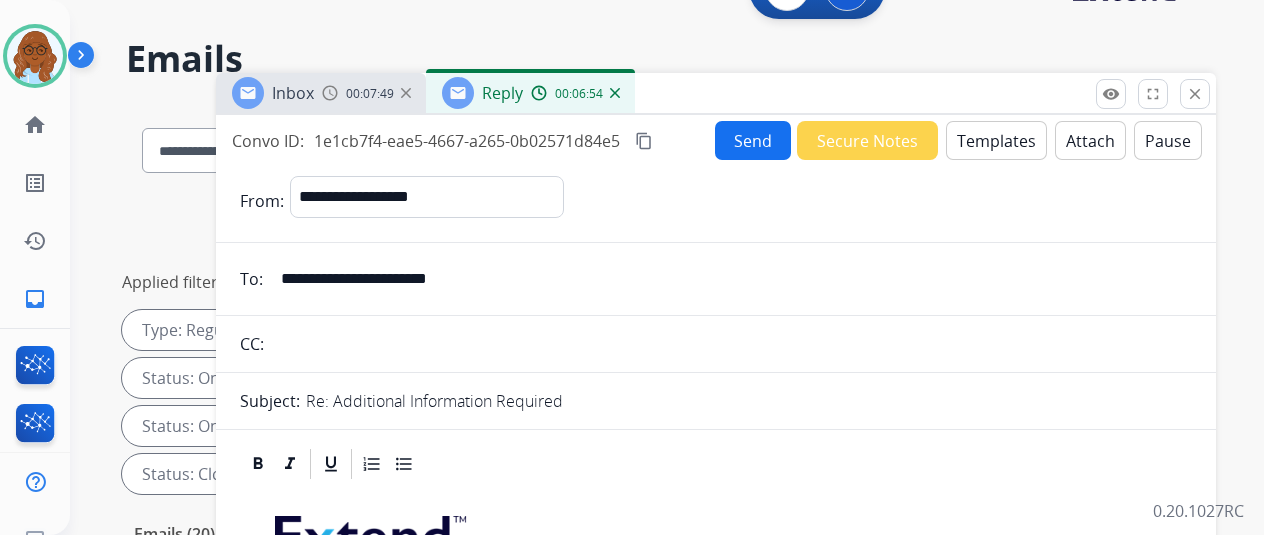 click on "Send" at bounding box center (753, 140) 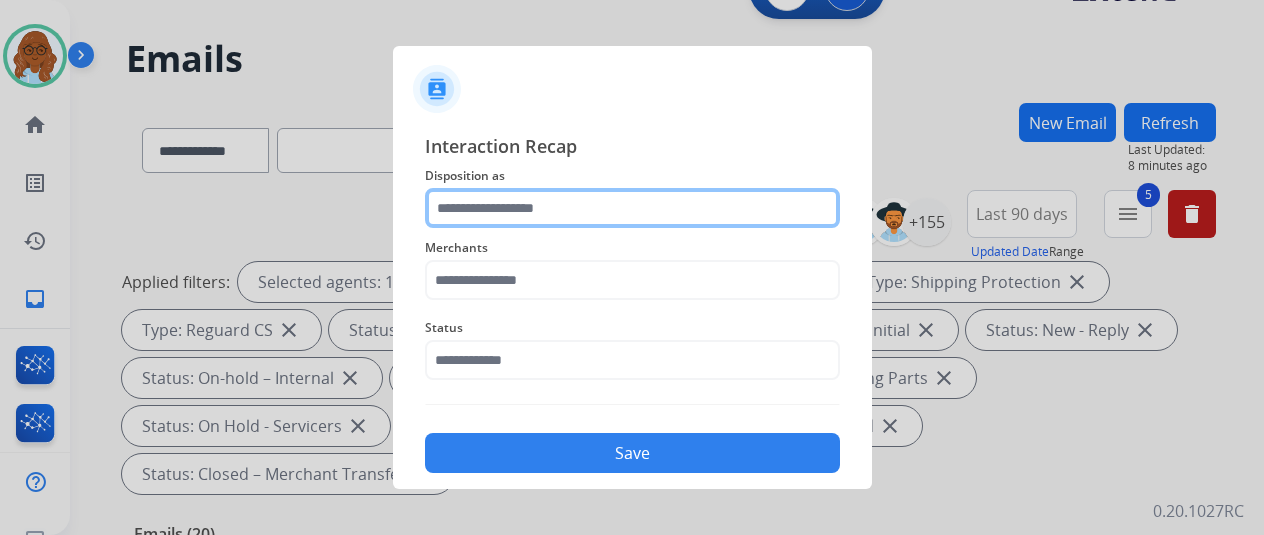 click 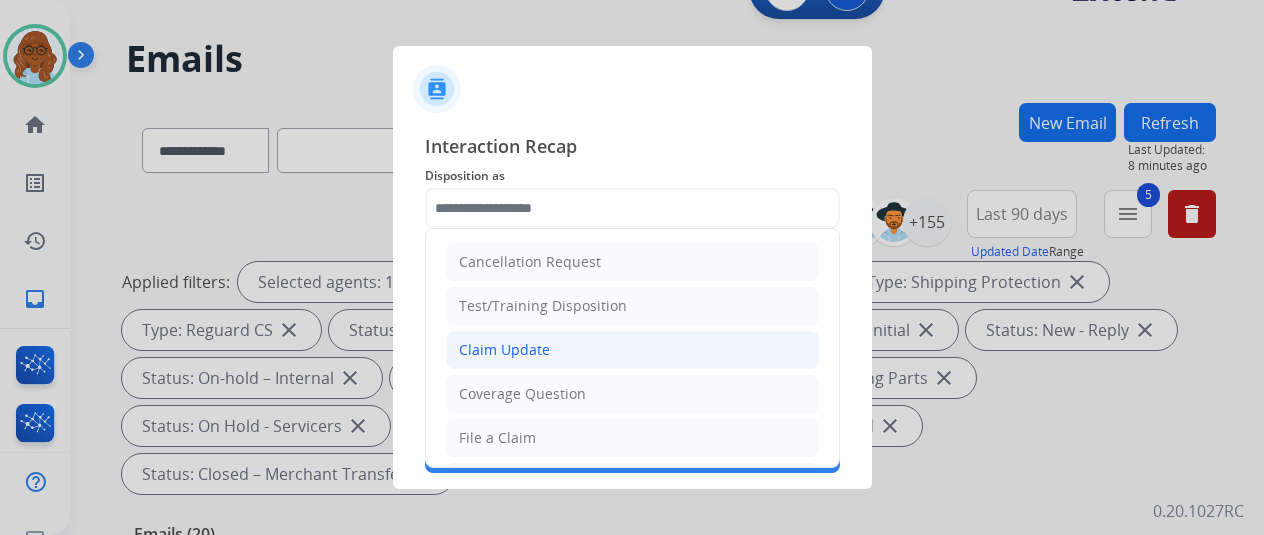 click on "Claim Update" 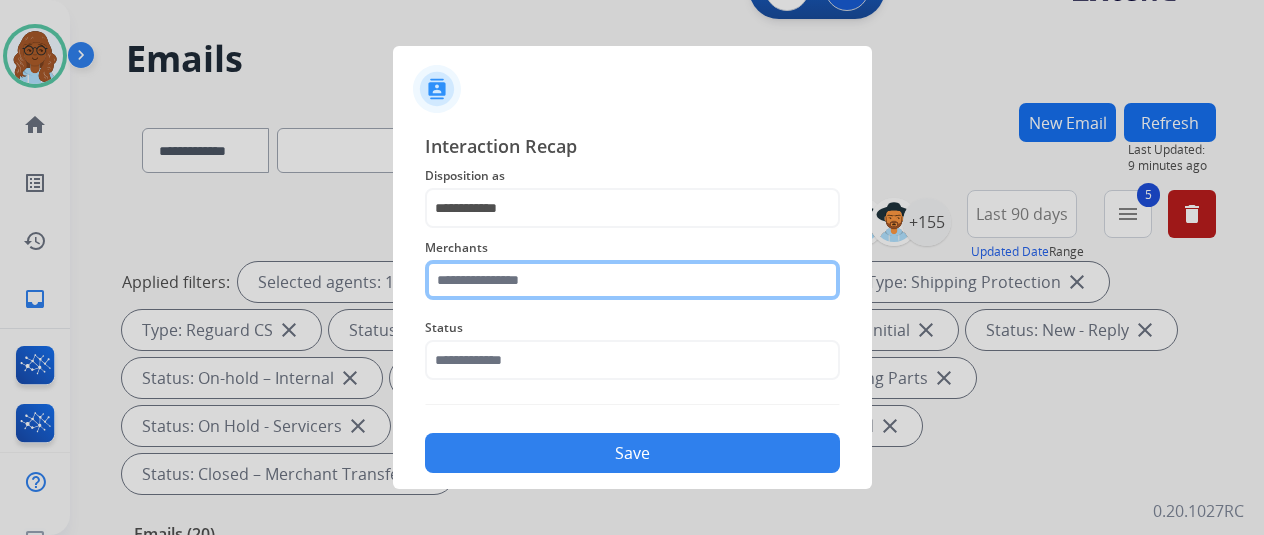 click 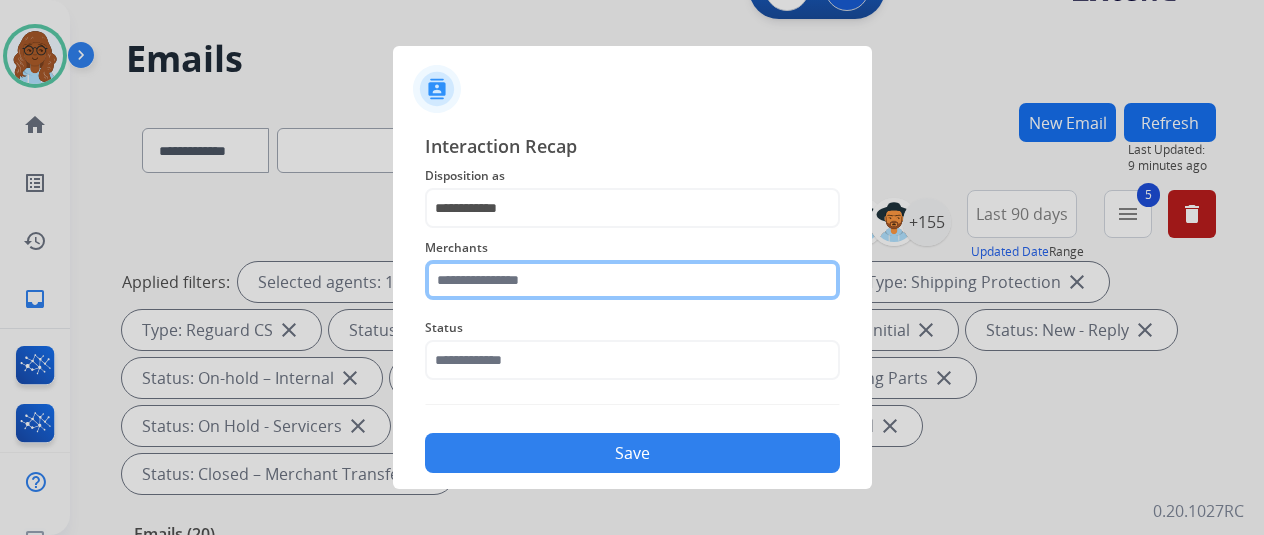 click 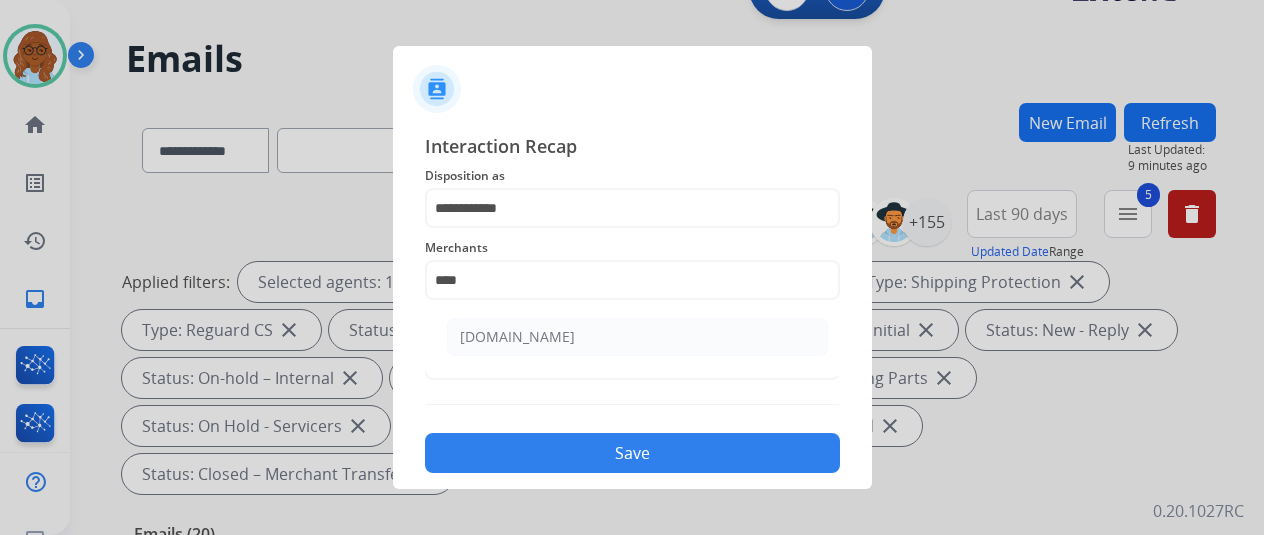 click on "[DOMAIN_NAME]" 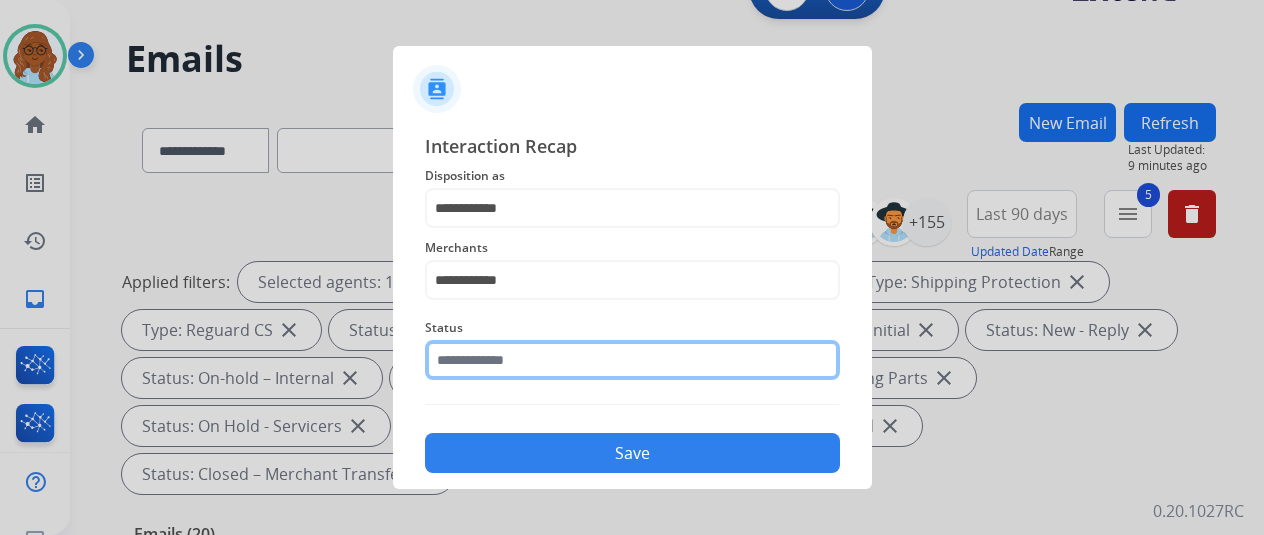 click 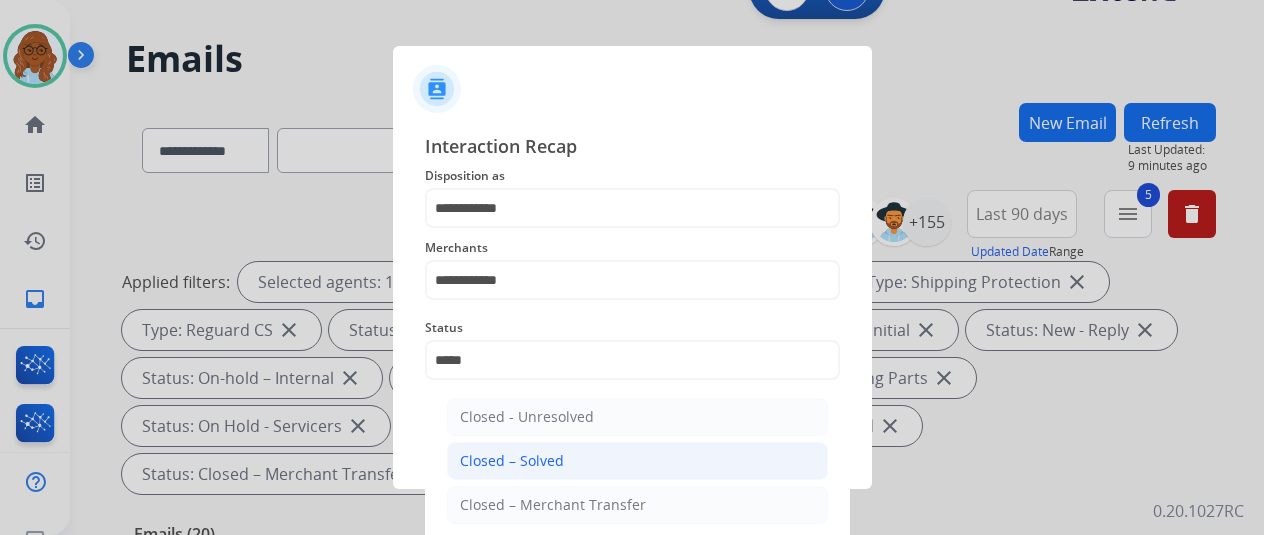 click on "Closed – Solved" 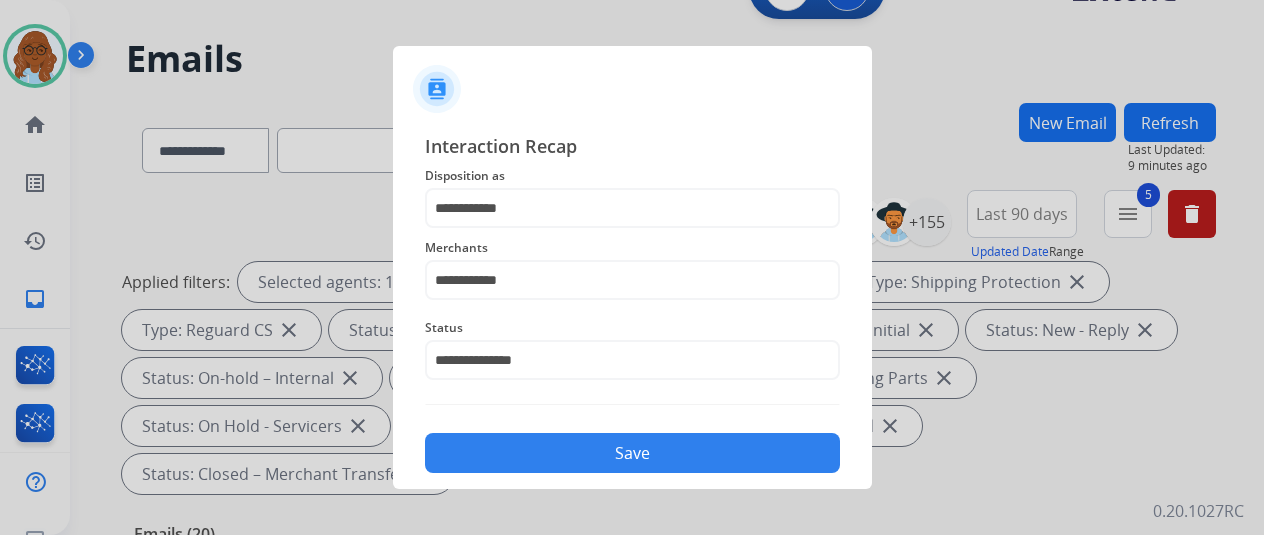 click on "Save" 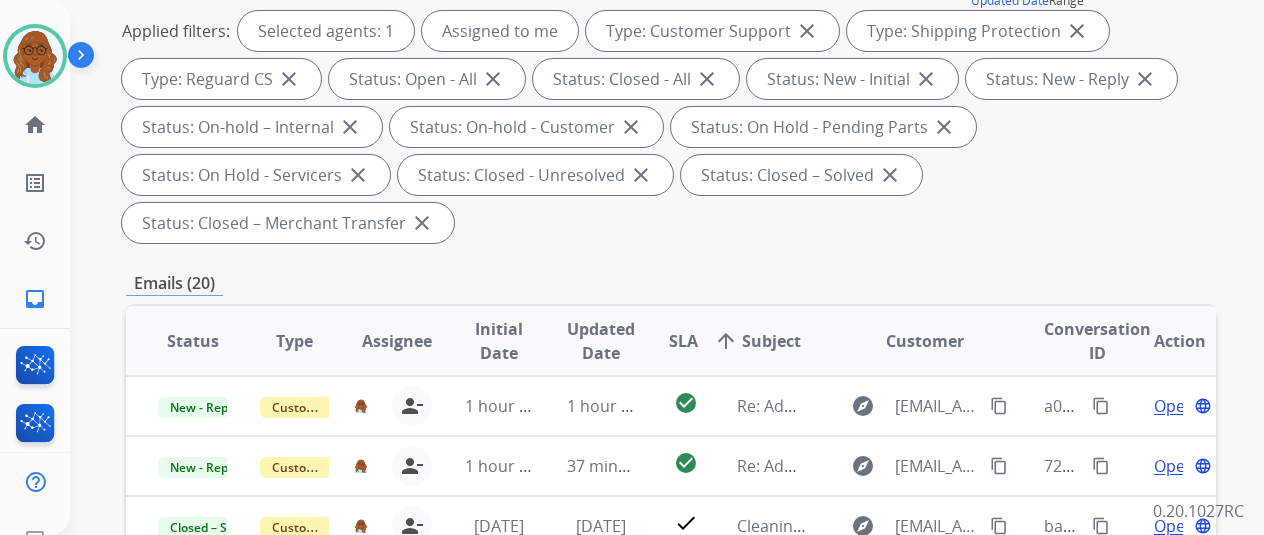 scroll, scrollTop: 0, scrollLeft: 0, axis: both 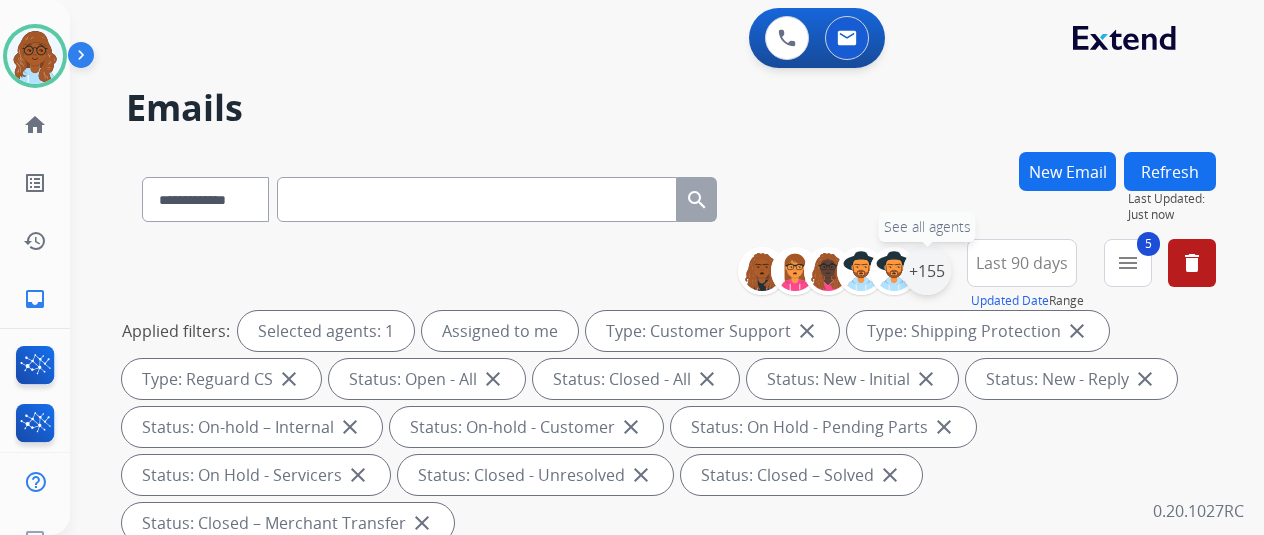 click on "+155" at bounding box center (927, 271) 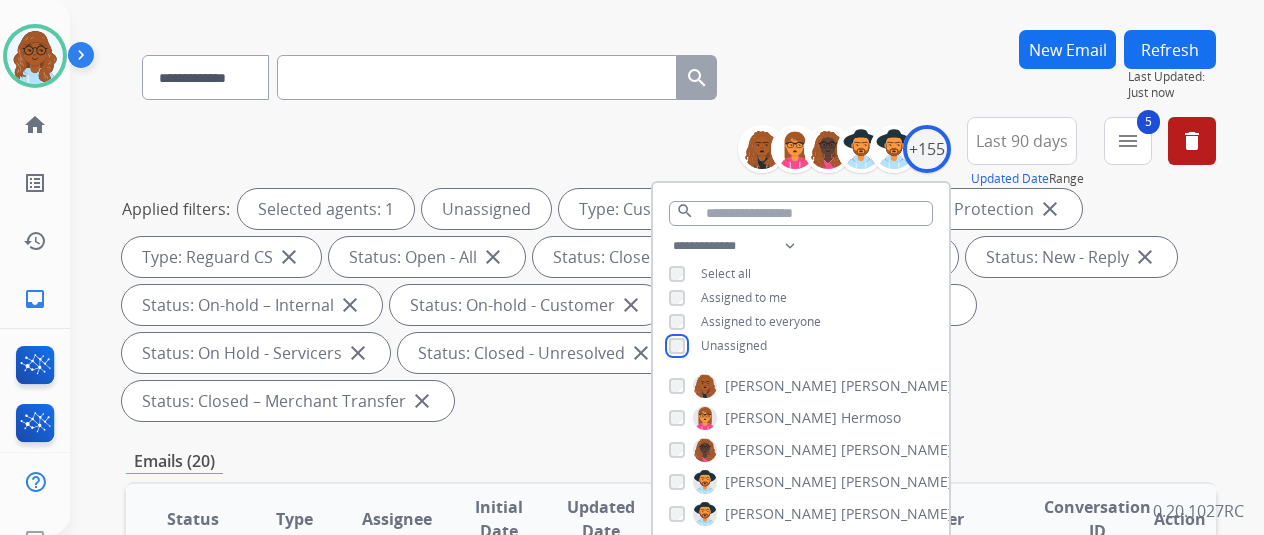 scroll, scrollTop: 300, scrollLeft: 0, axis: vertical 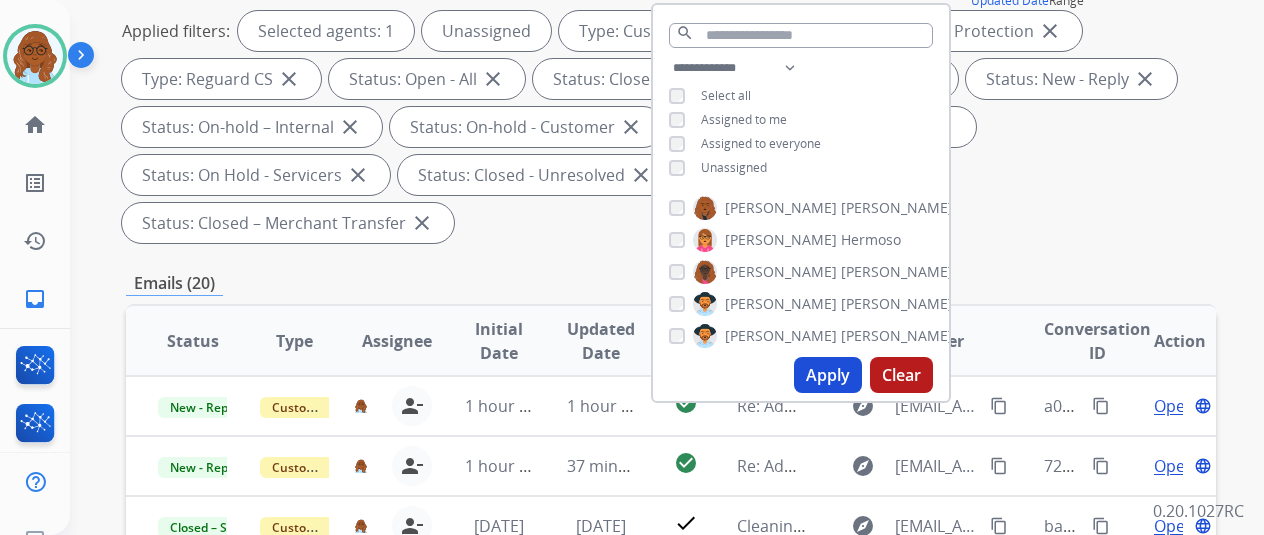 click on "Apply" at bounding box center [828, 375] 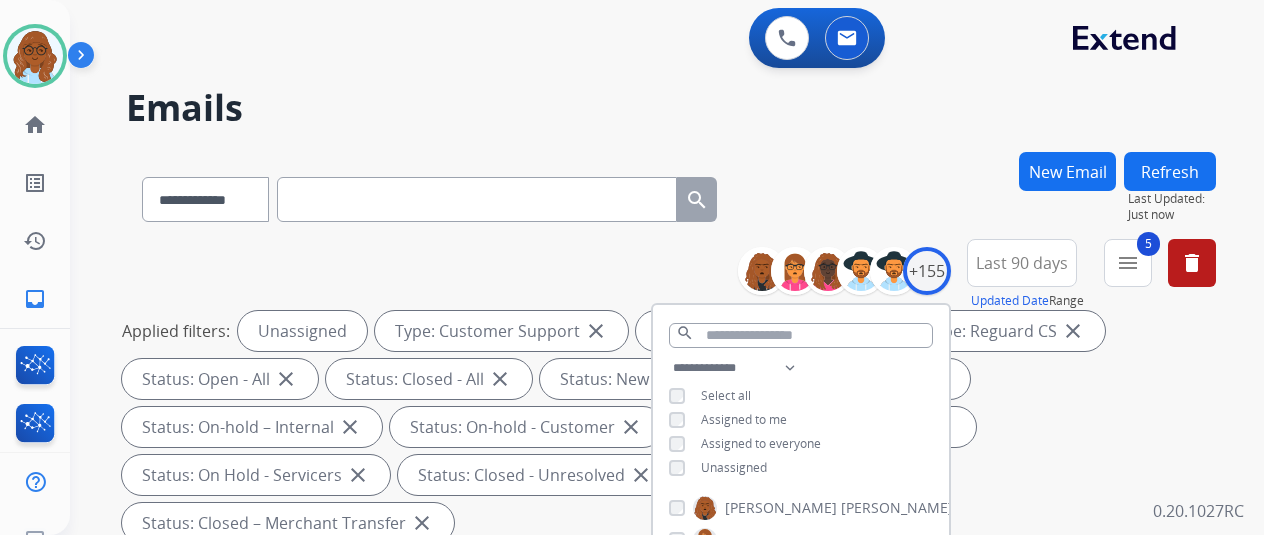 scroll, scrollTop: 0, scrollLeft: 0, axis: both 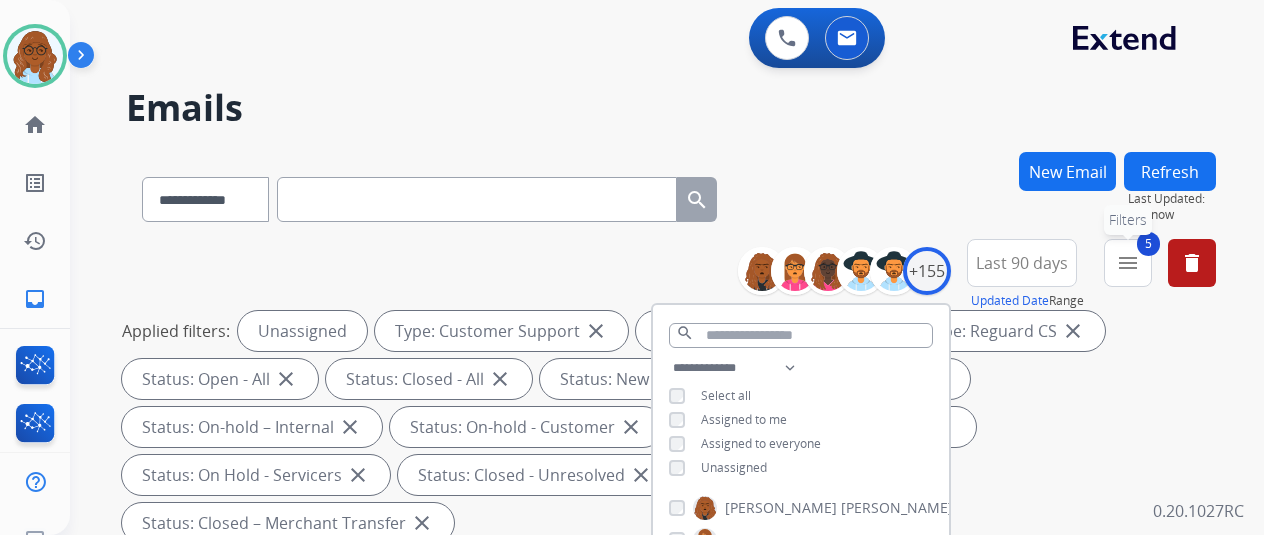click on "menu" at bounding box center [1128, 263] 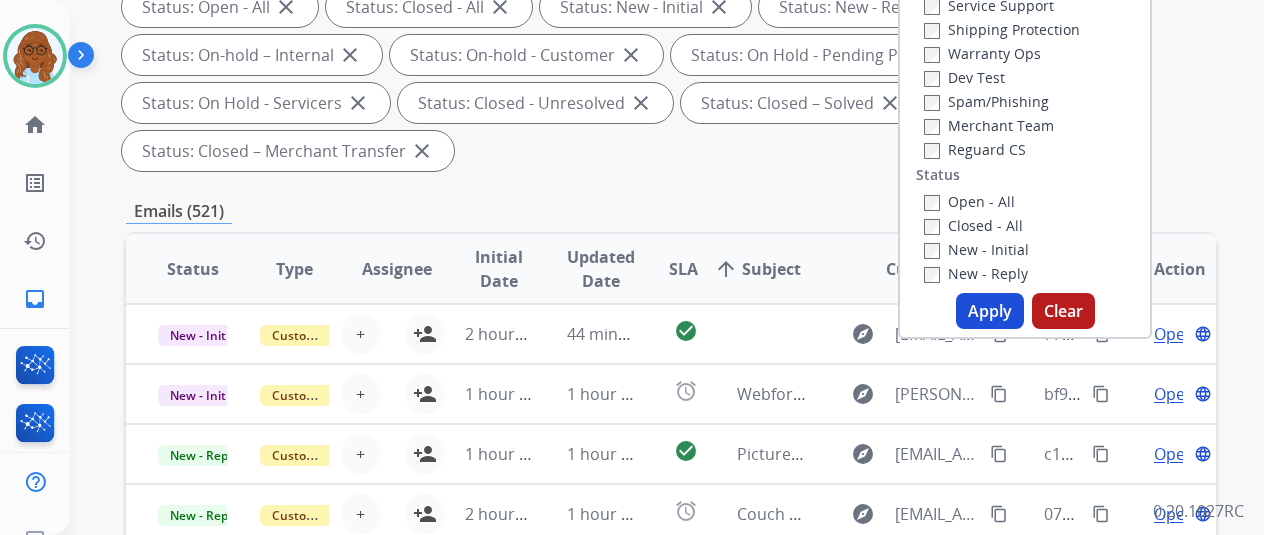 scroll, scrollTop: 400, scrollLeft: 0, axis: vertical 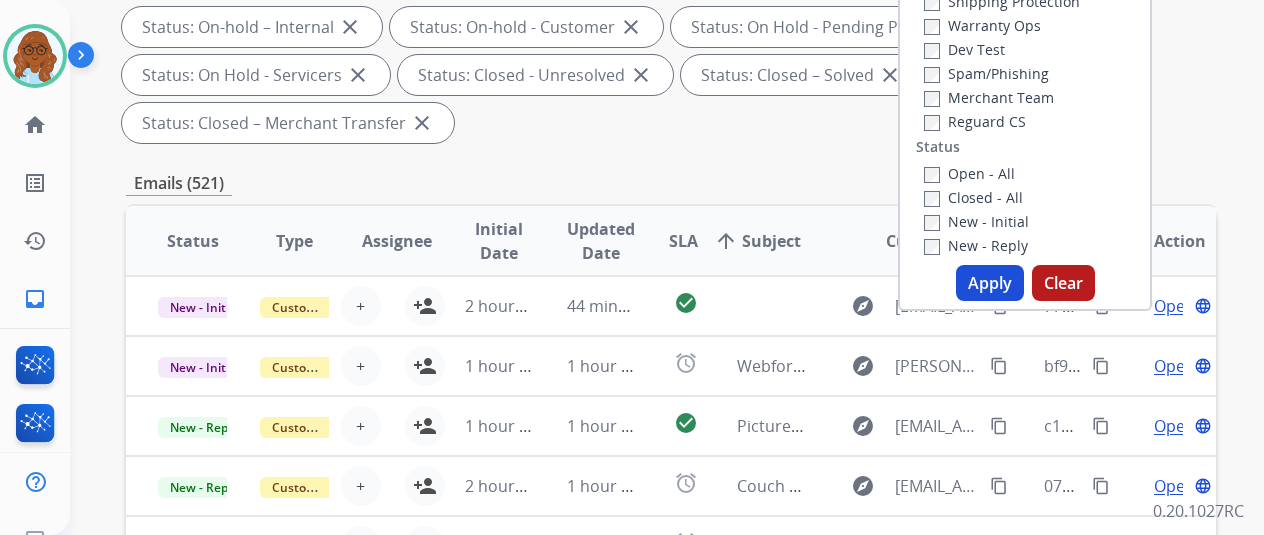 click on "Apply" at bounding box center [990, 283] 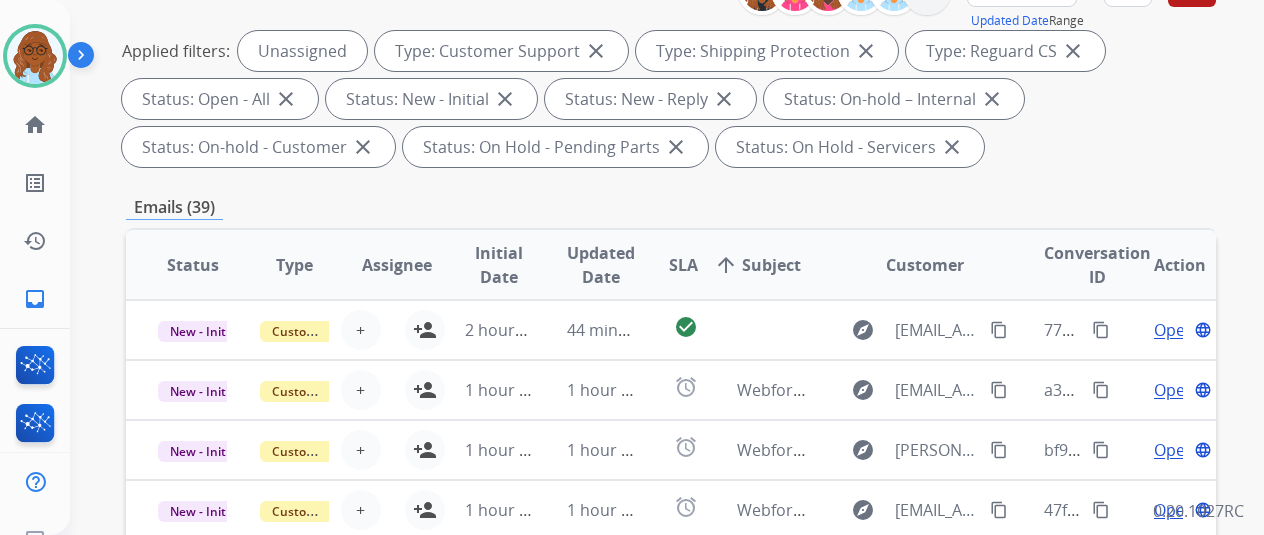 scroll, scrollTop: 300, scrollLeft: 0, axis: vertical 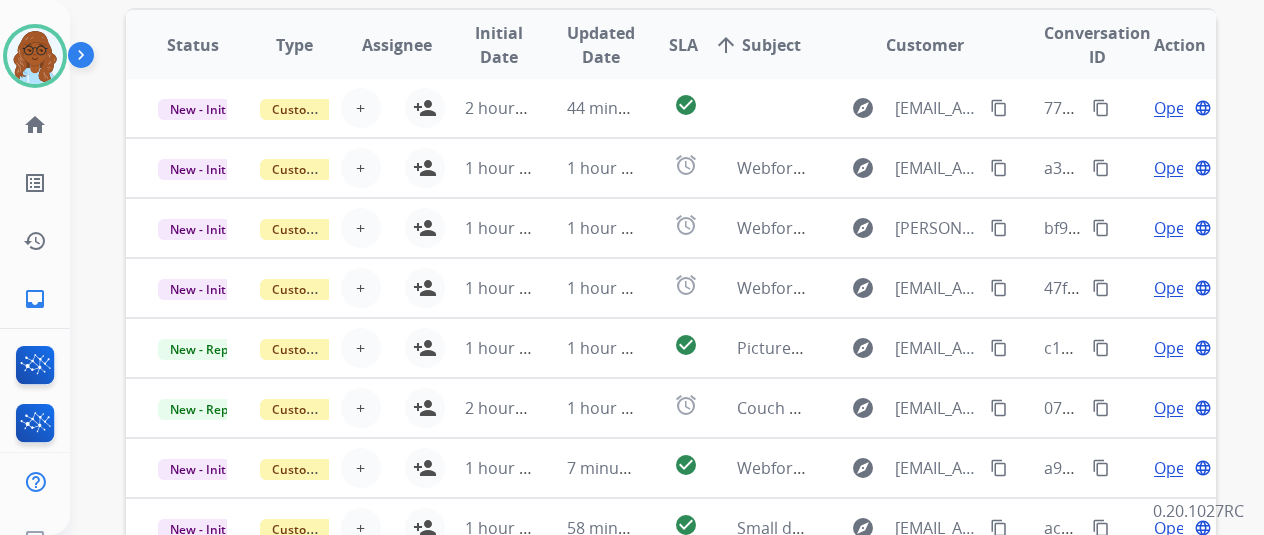 click on "SLA" at bounding box center [683, 45] 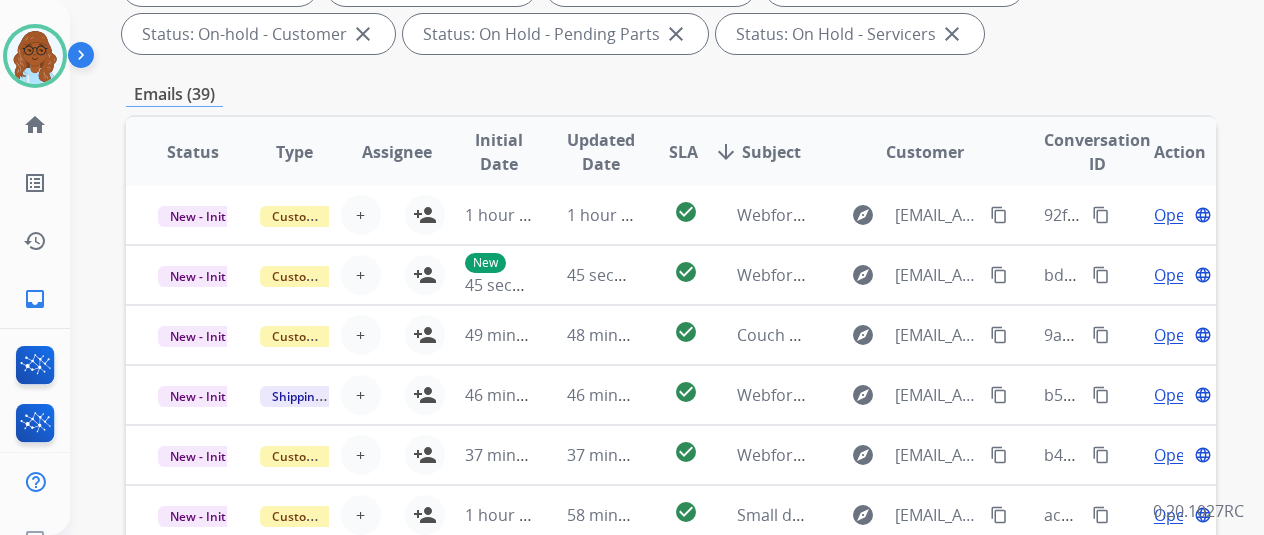 scroll, scrollTop: 400, scrollLeft: 0, axis: vertical 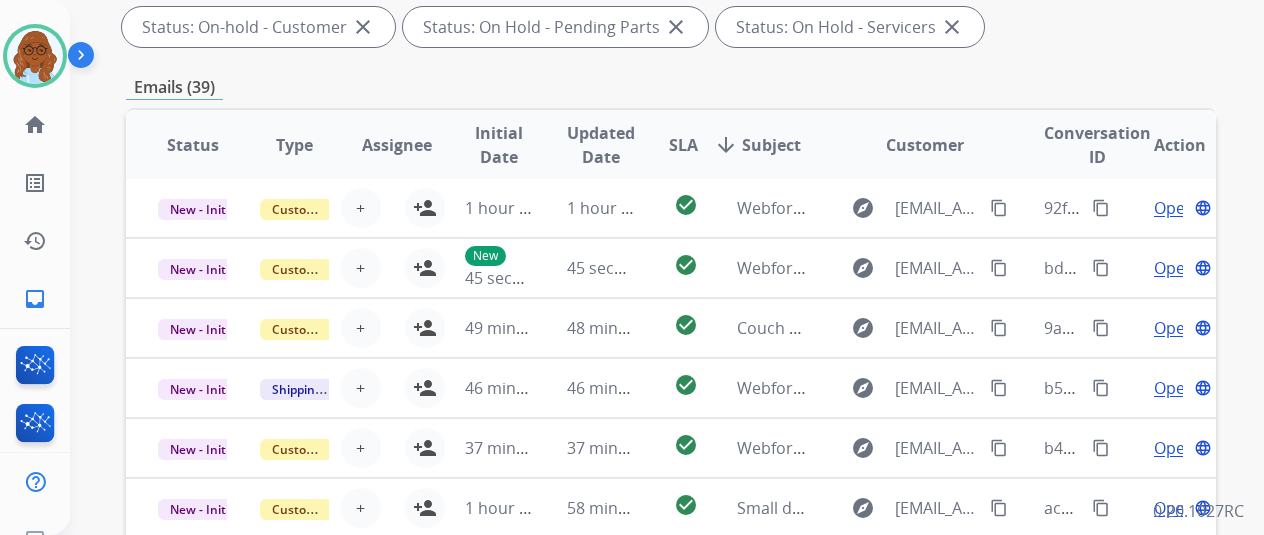 click on "SLA" at bounding box center [683, 145] 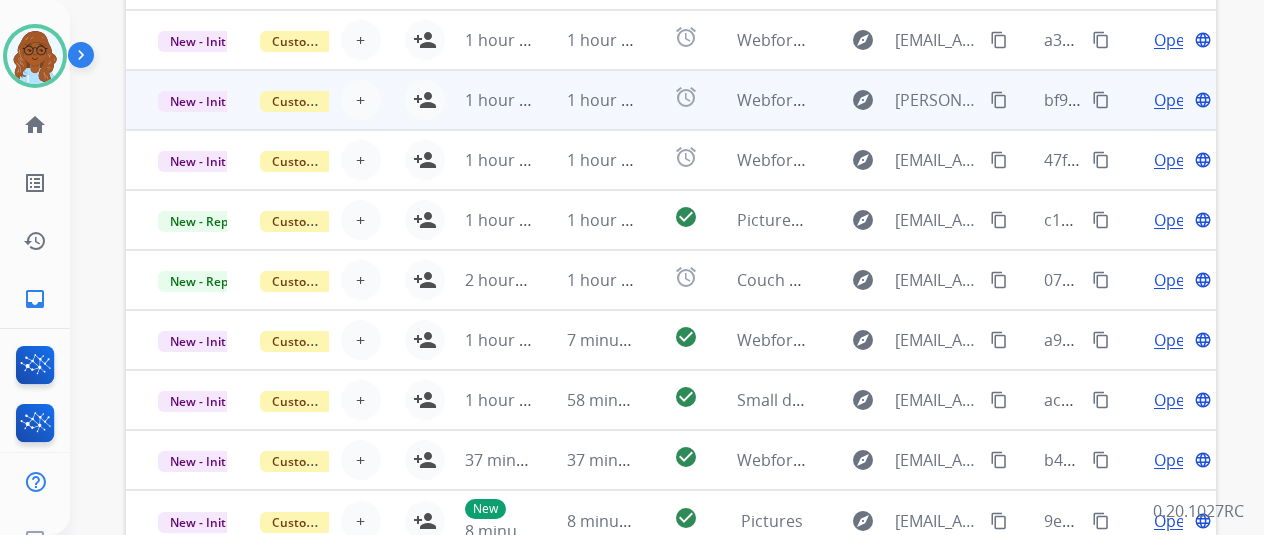 scroll, scrollTop: 700, scrollLeft: 0, axis: vertical 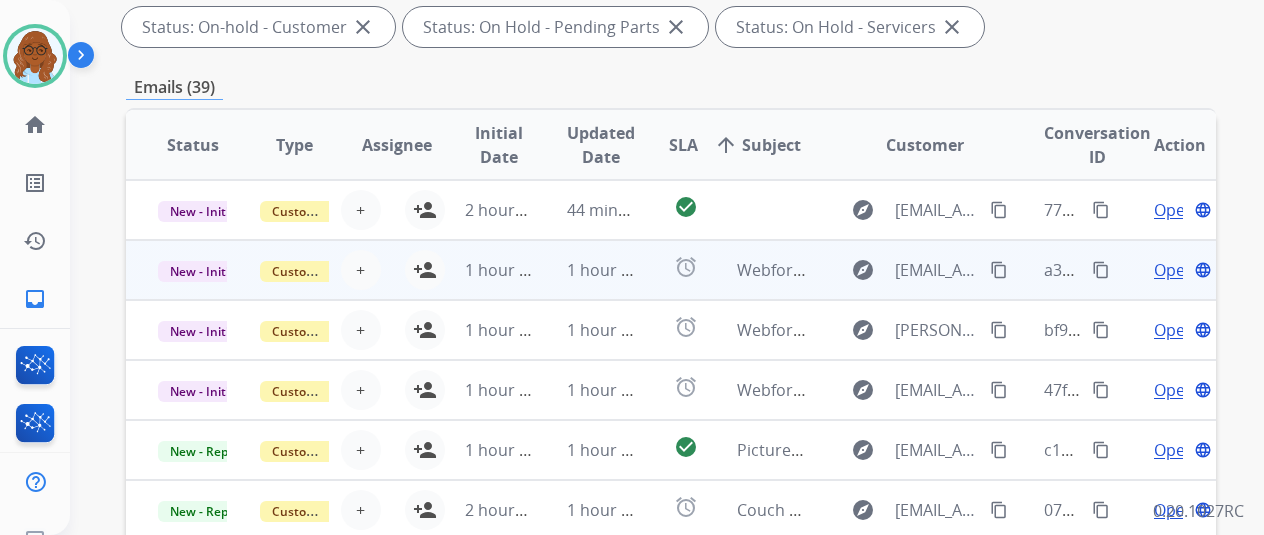 click on "Open language" at bounding box center (1180, 270) 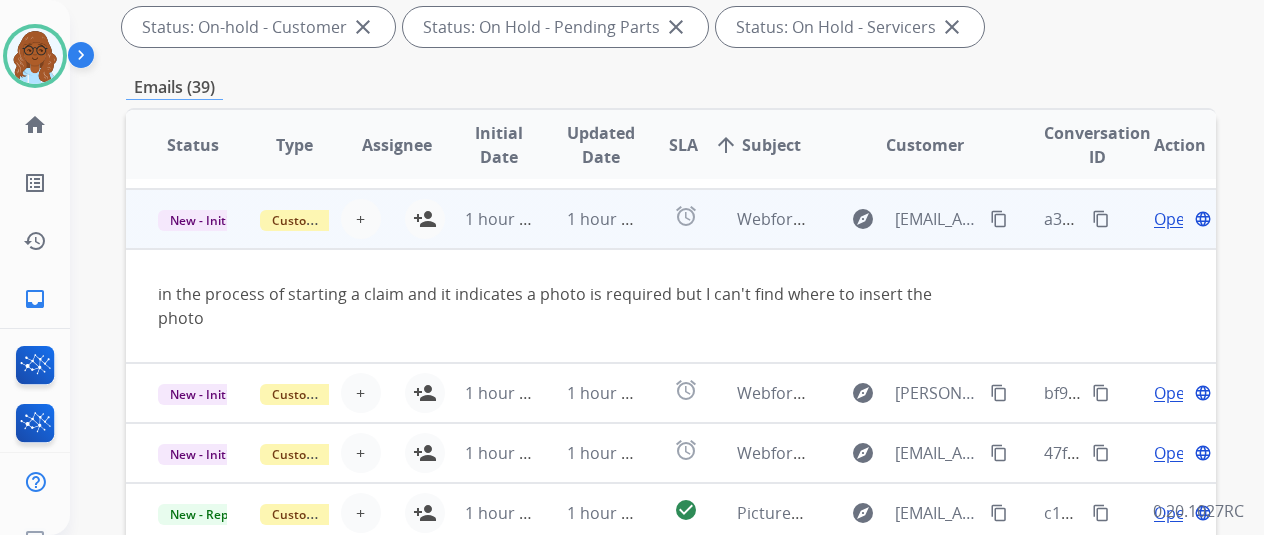 scroll, scrollTop: 60, scrollLeft: 0, axis: vertical 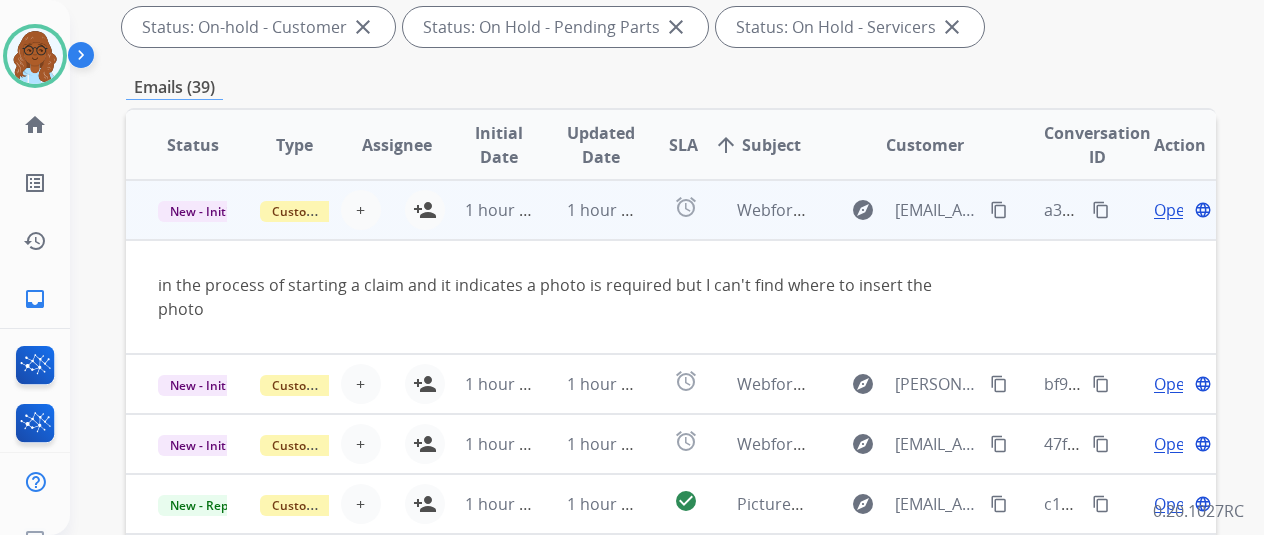 click on "Open" at bounding box center (1174, 210) 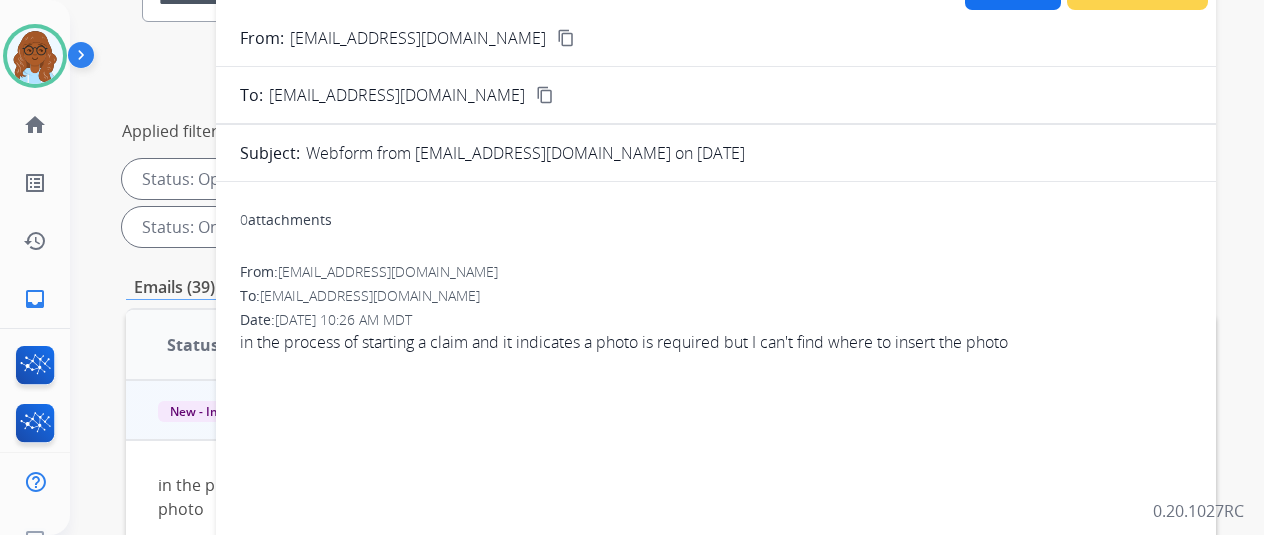 scroll, scrollTop: 0, scrollLeft: 0, axis: both 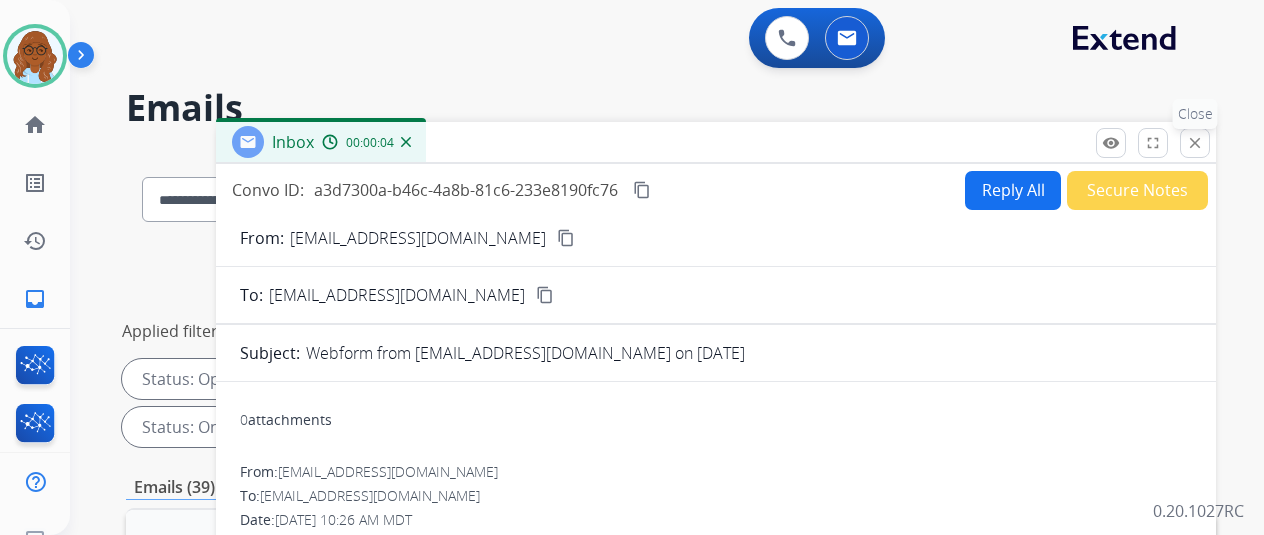 click on "close Close" at bounding box center (1195, 143) 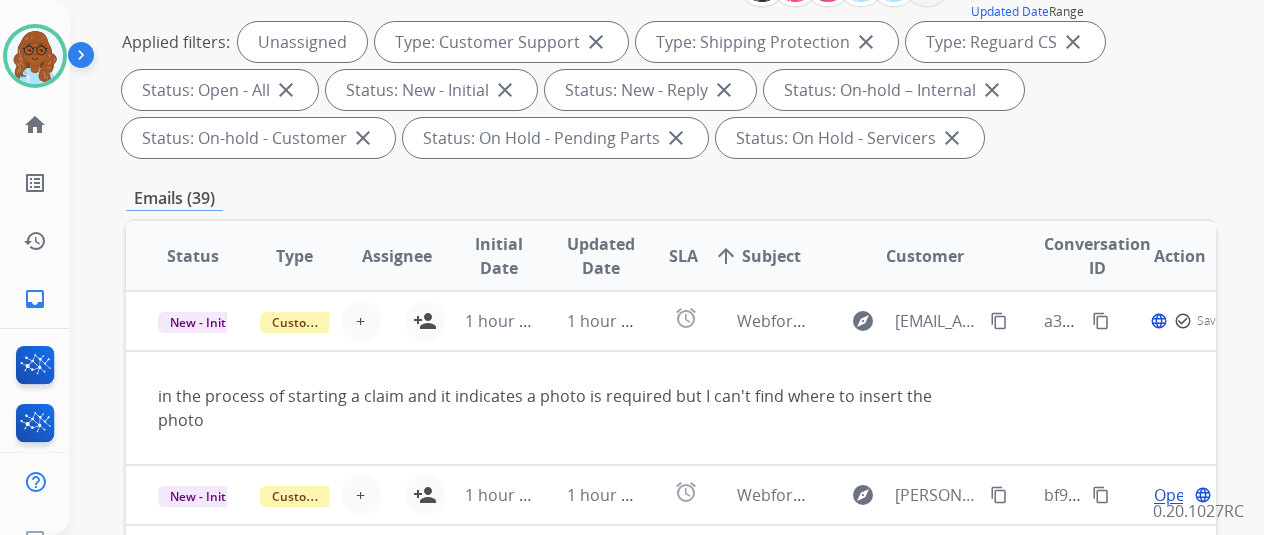 scroll, scrollTop: 400, scrollLeft: 0, axis: vertical 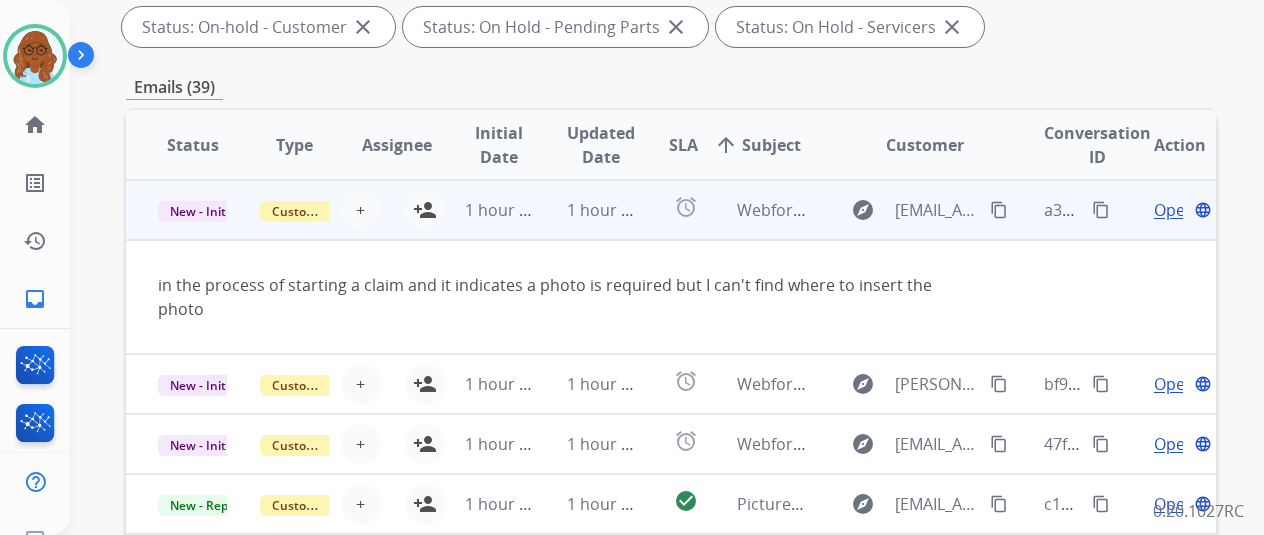 click on "Open" at bounding box center [1174, 210] 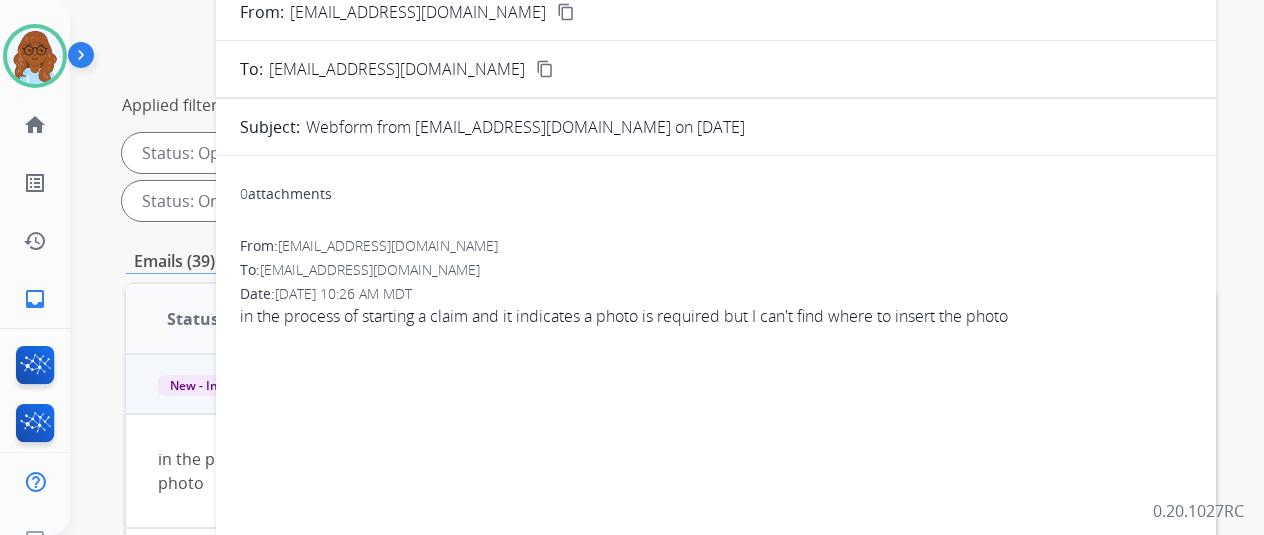 scroll, scrollTop: 0, scrollLeft: 0, axis: both 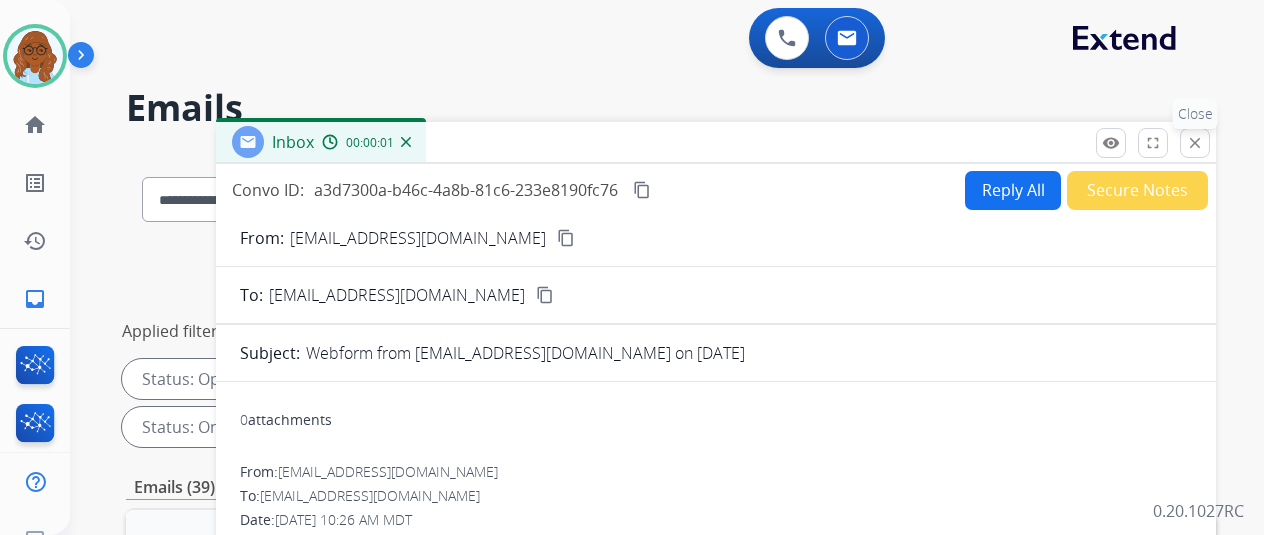 click on "close" at bounding box center [1195, 143] 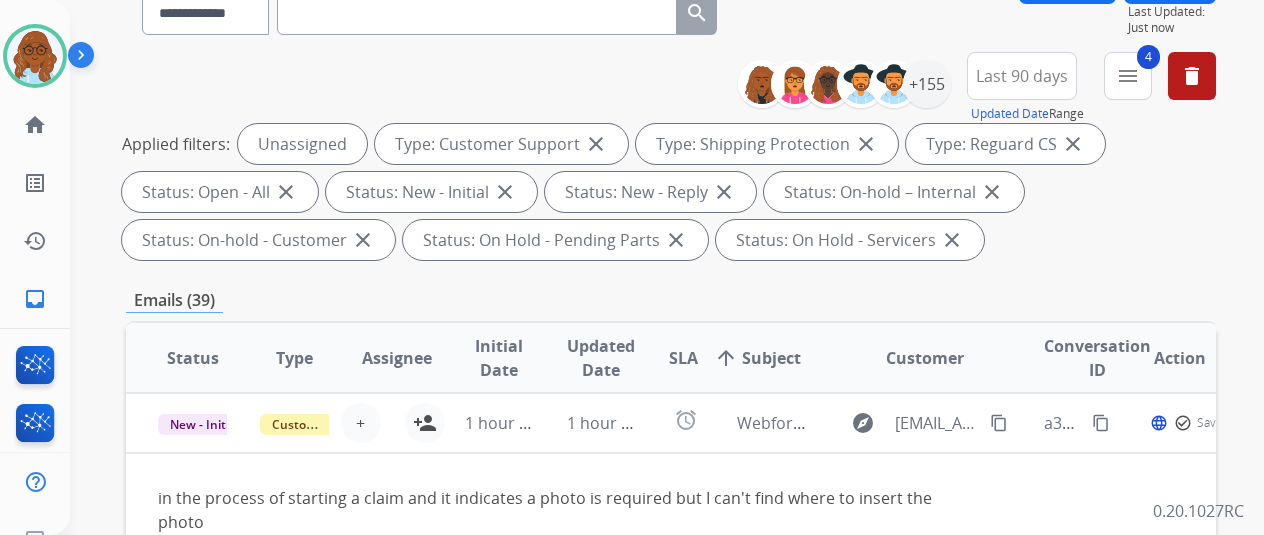 scroll, scrollTop: 300, scrollLeft: 0, axis: vertical 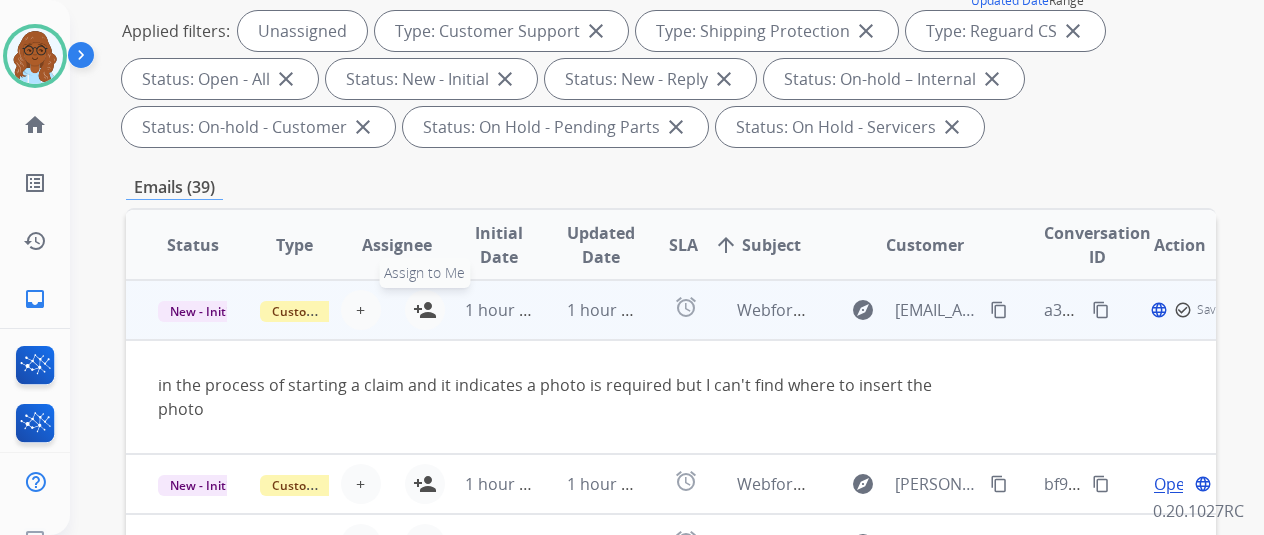 click on "person_add" at bounding box center [425, 310] 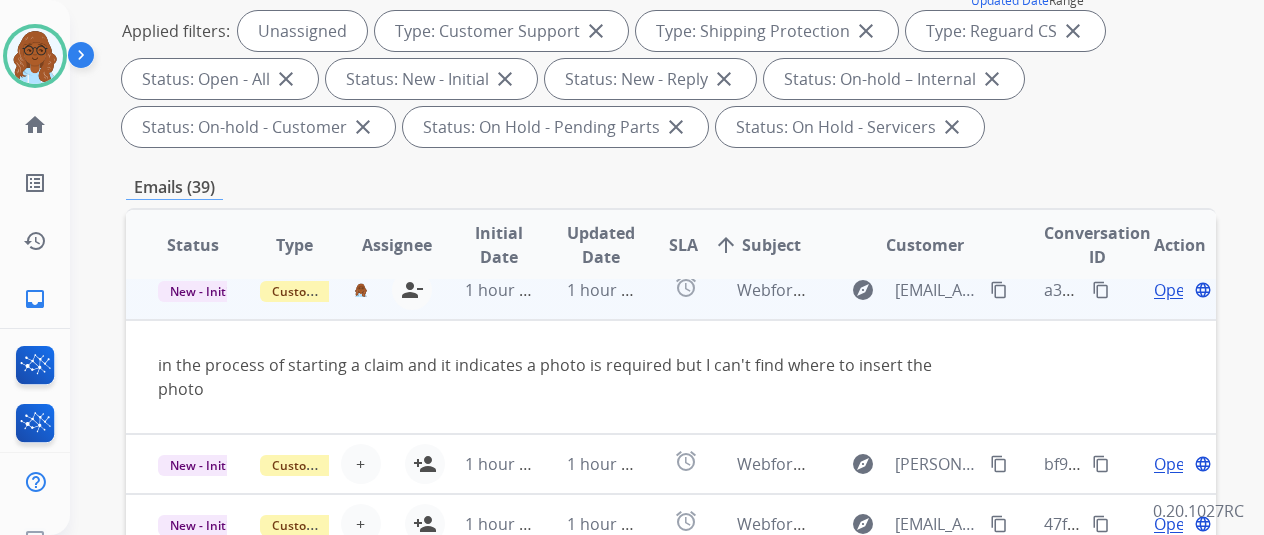 scroll, scrollTop: 92, scrollLeft: 0, axis: vertical 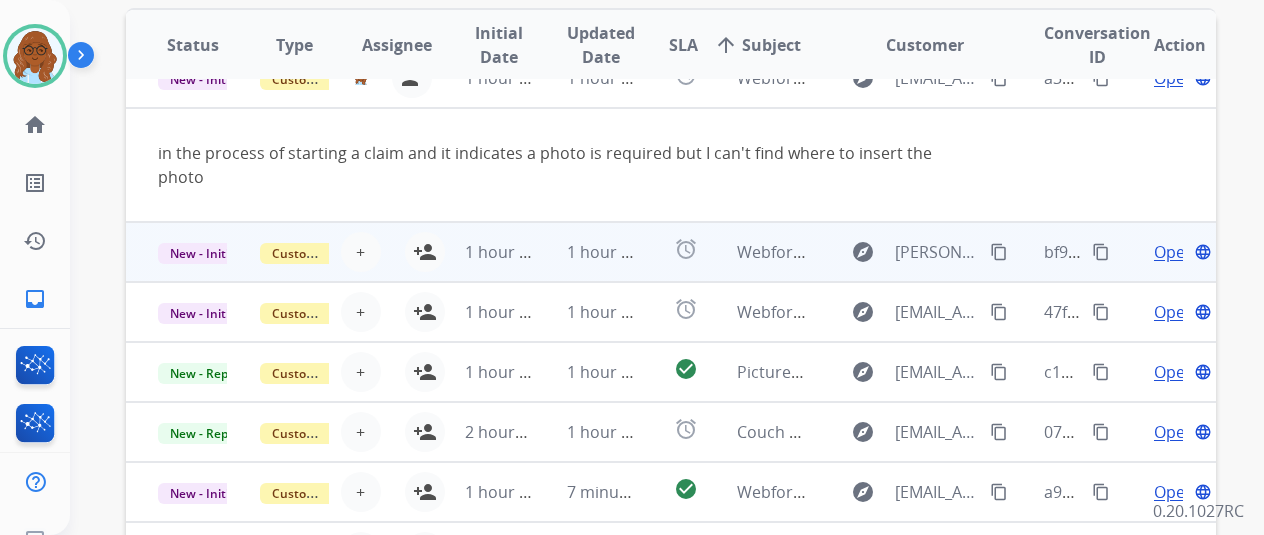 click on "Open" at bounding box center [1174, 252] 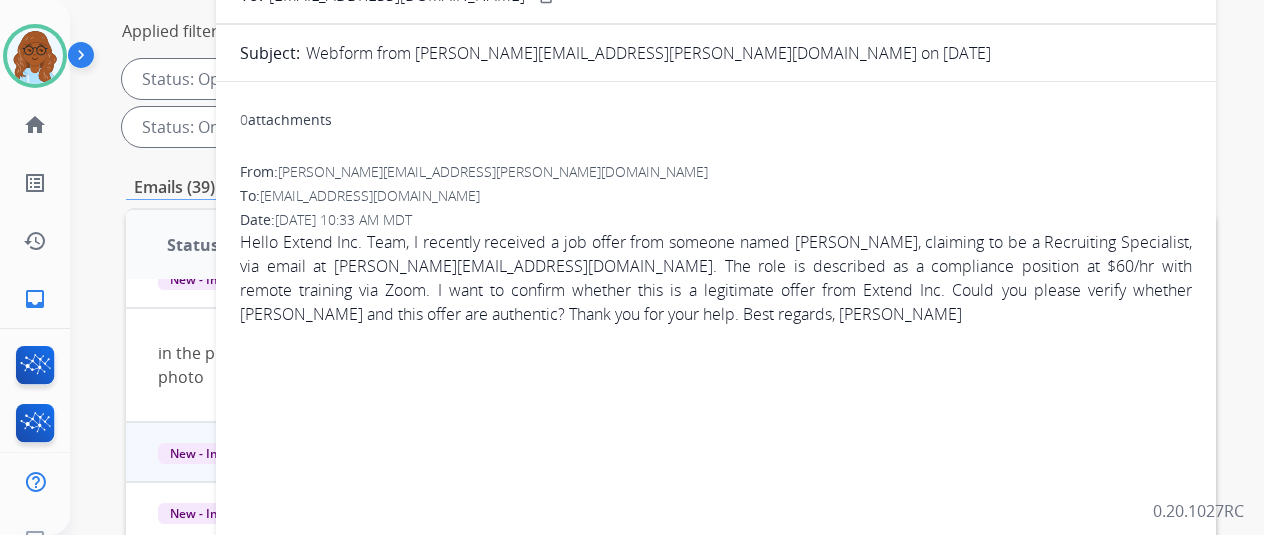 scroll, scrollTop: 0, scrollLeft: 0, axis: both 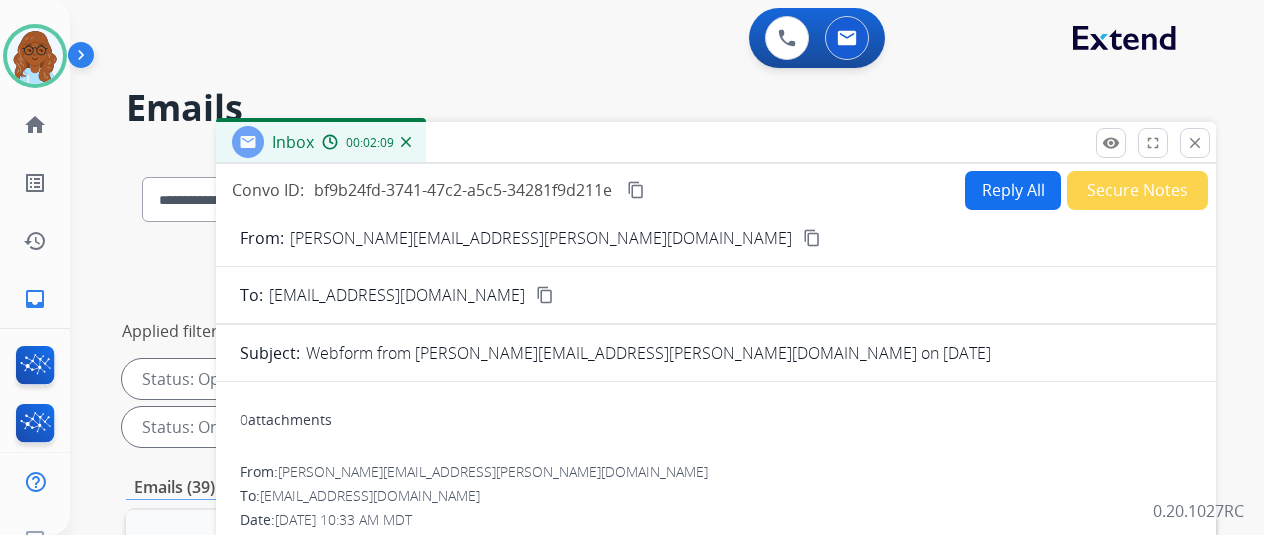 click on "content_copy" at bounding box center [636, 190] 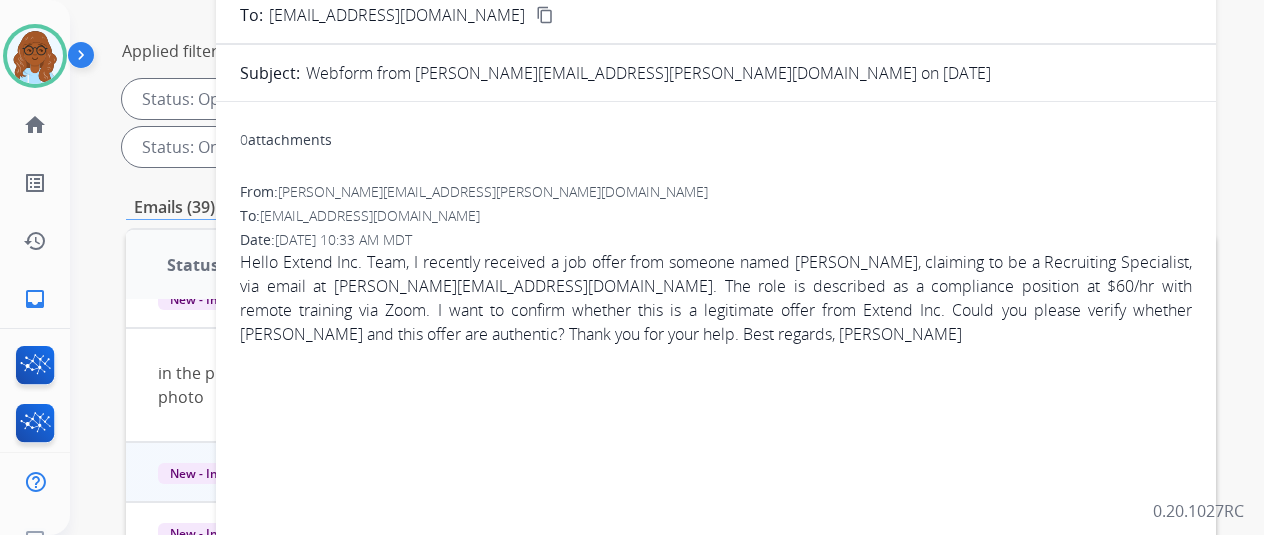 scroll, scrollTop: 400, scrollLeft: 0, axis: vertical 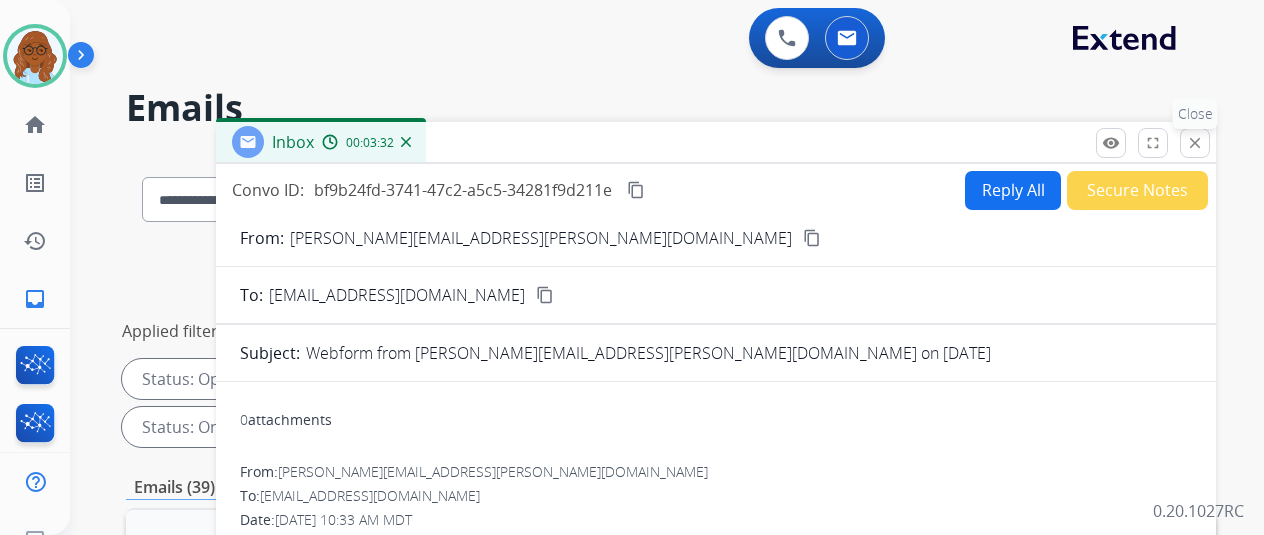 click on "close Close" at bounding box center [1195, 143] 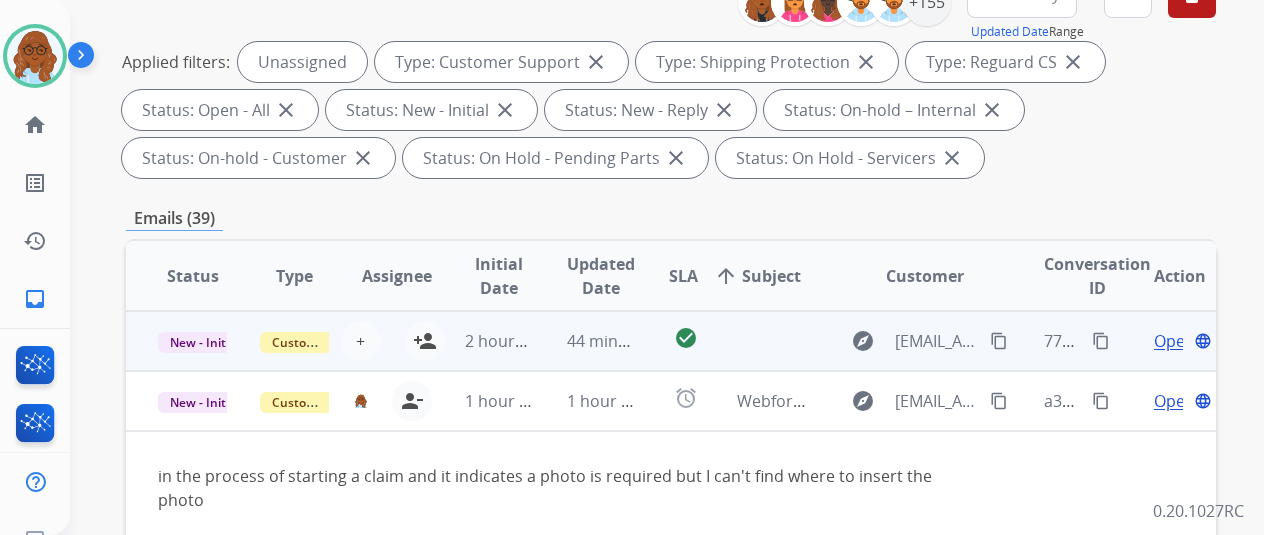 scroll, scrollTop: 400, scrollLeft: 0, axis: vertical 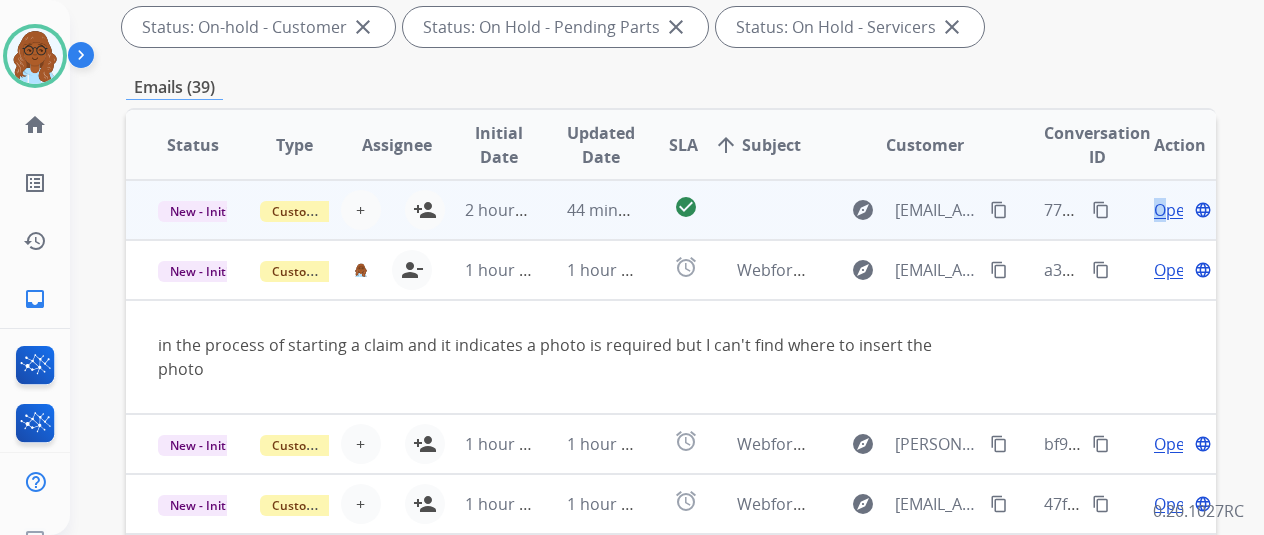 click on "Open" at bounding box center (1174, 210) 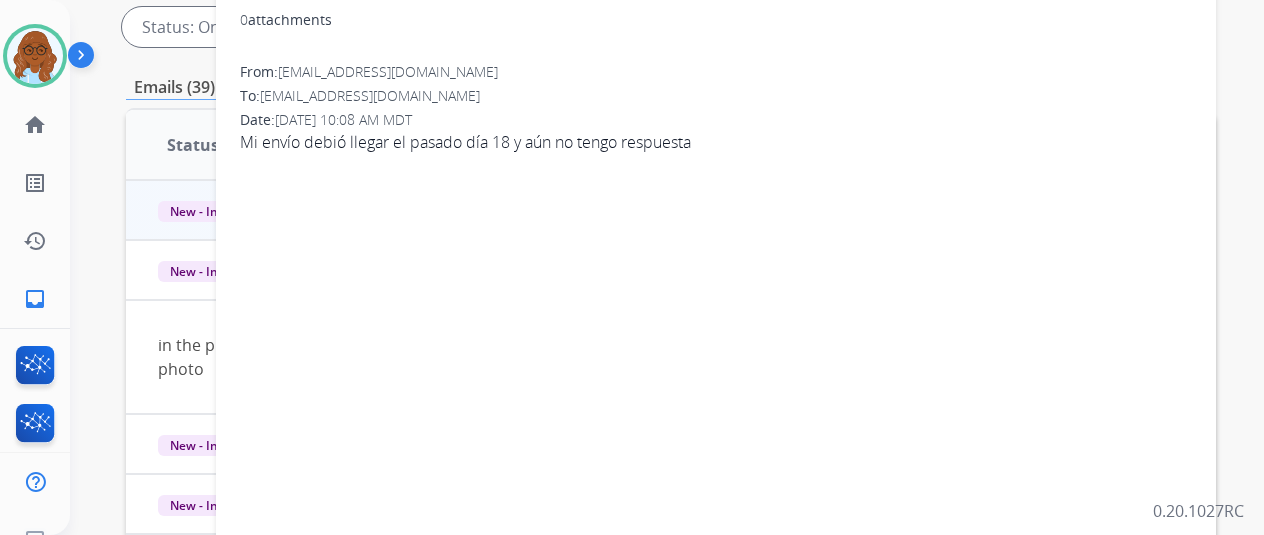 scroll, scrollTop: 0, scrollLeft: 0, axis: both 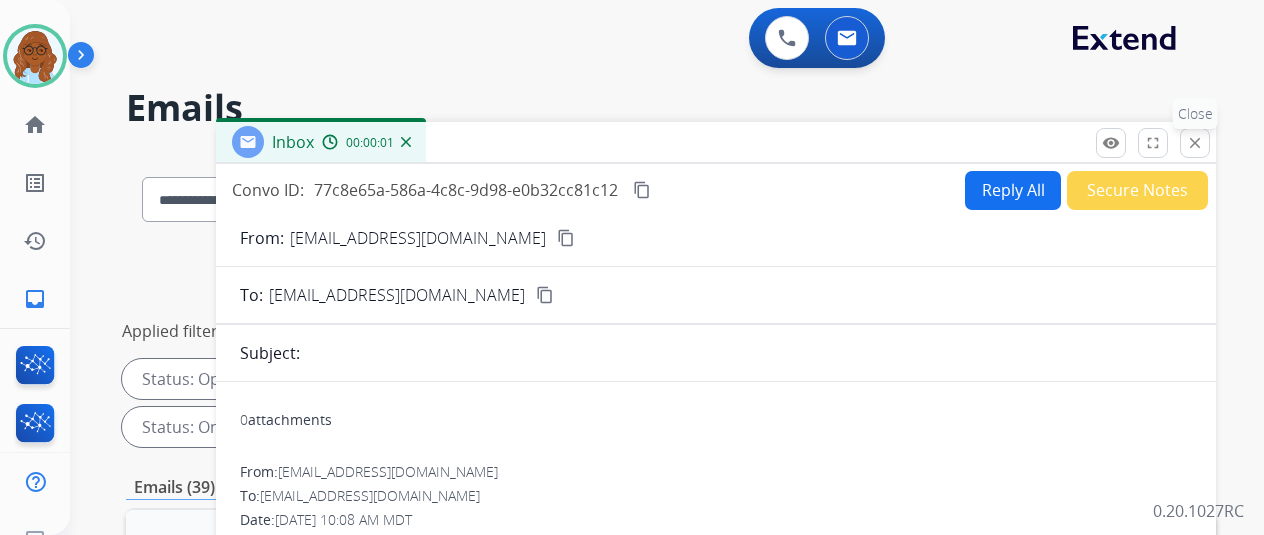 click on "close Close" at bounding box center (1195, 143) 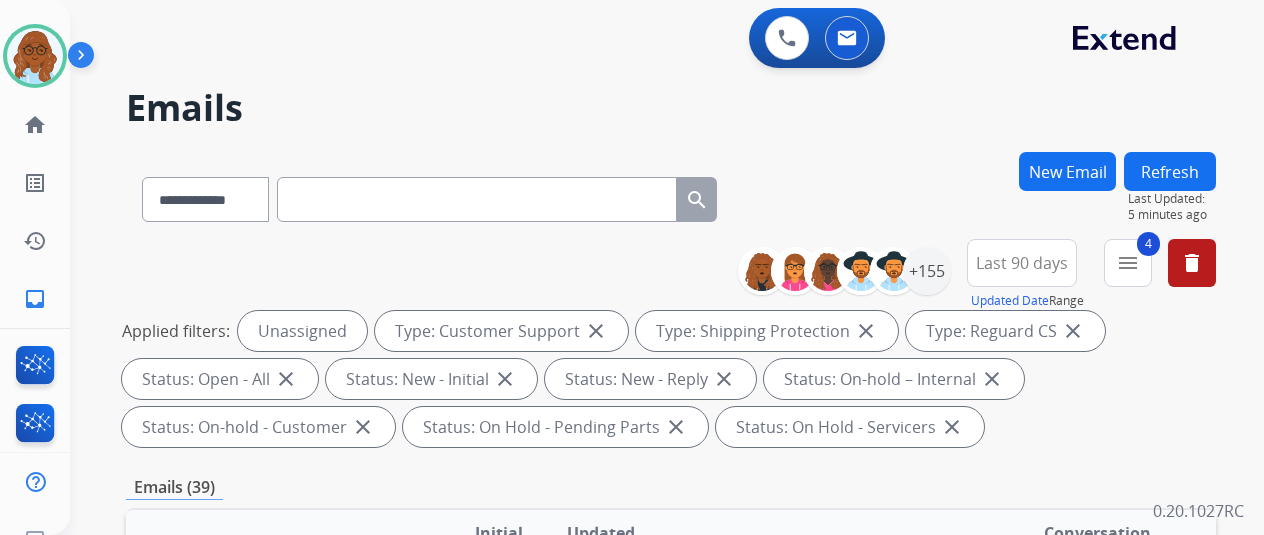 scroll, scrollTop: 400, scrollLeft: 0, axis: vertical 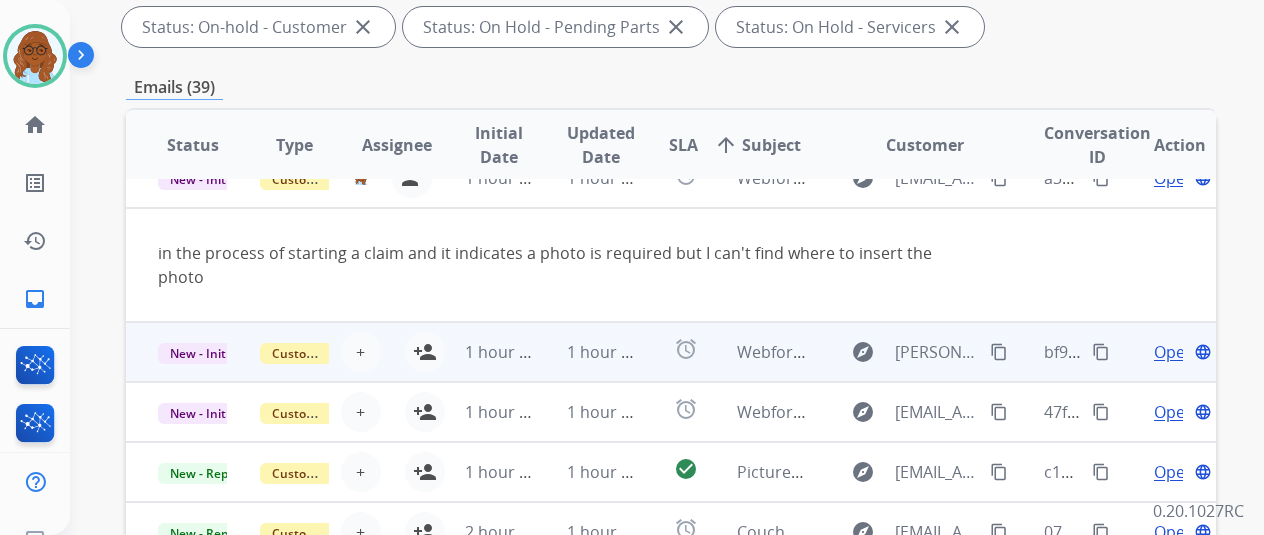 click on "Open" at bounding box center [1174, 352] 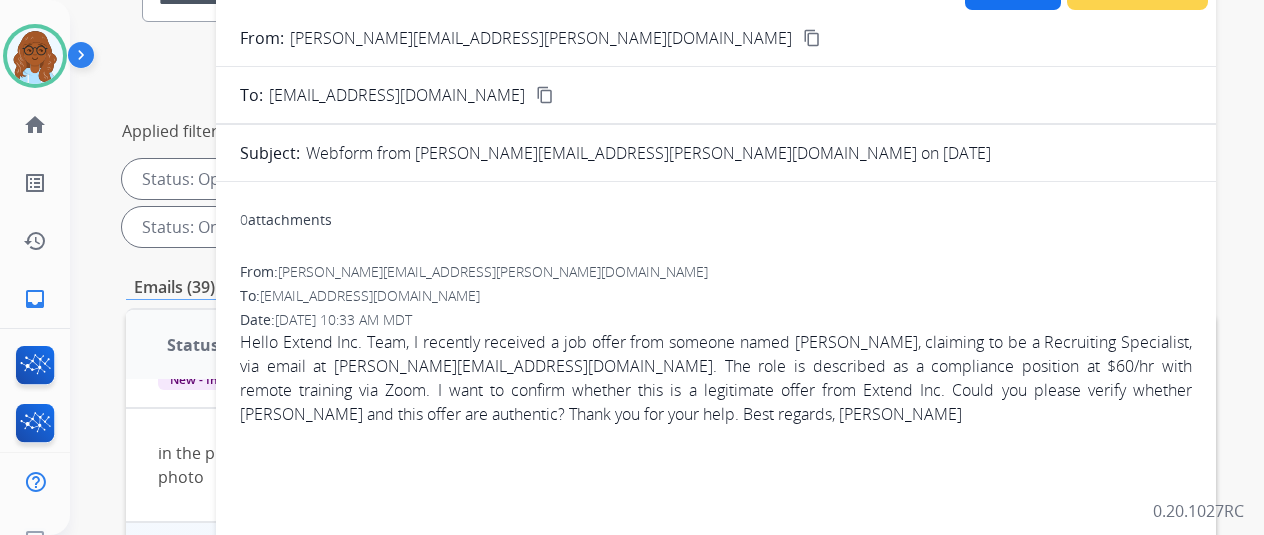 scroll, scrollTop: 0, scrollLeft: 0, axis: both 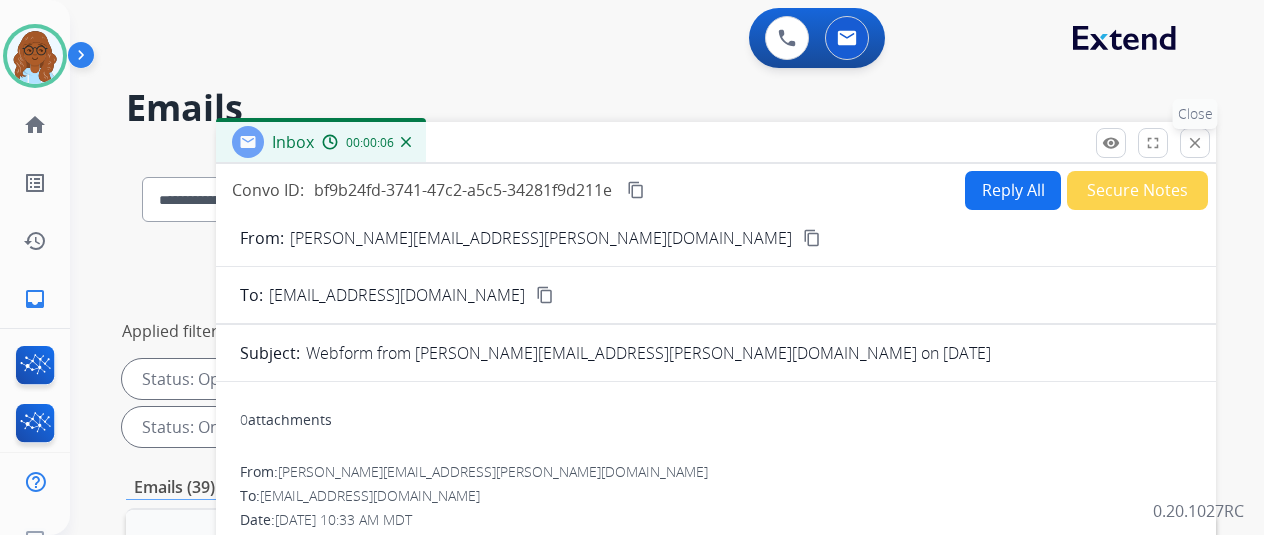 click on "close" at bounding box center [1195, 143] 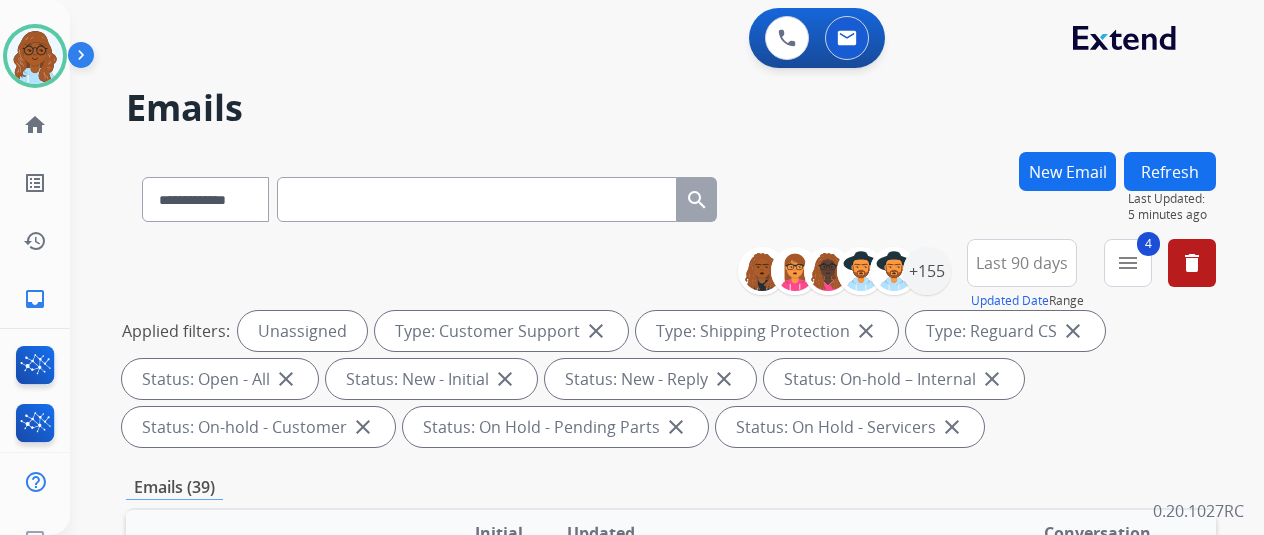 scroll, scrollTop: 100, scrollLeft: 0, axis: vertical 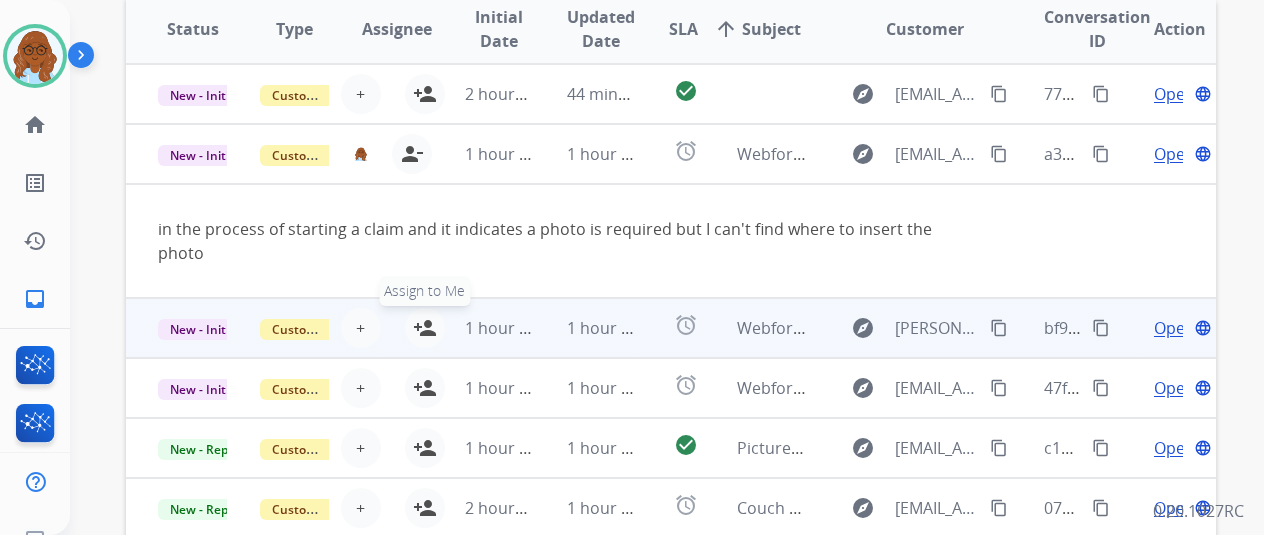 click on "person_add" at bounding box center (425, 328) 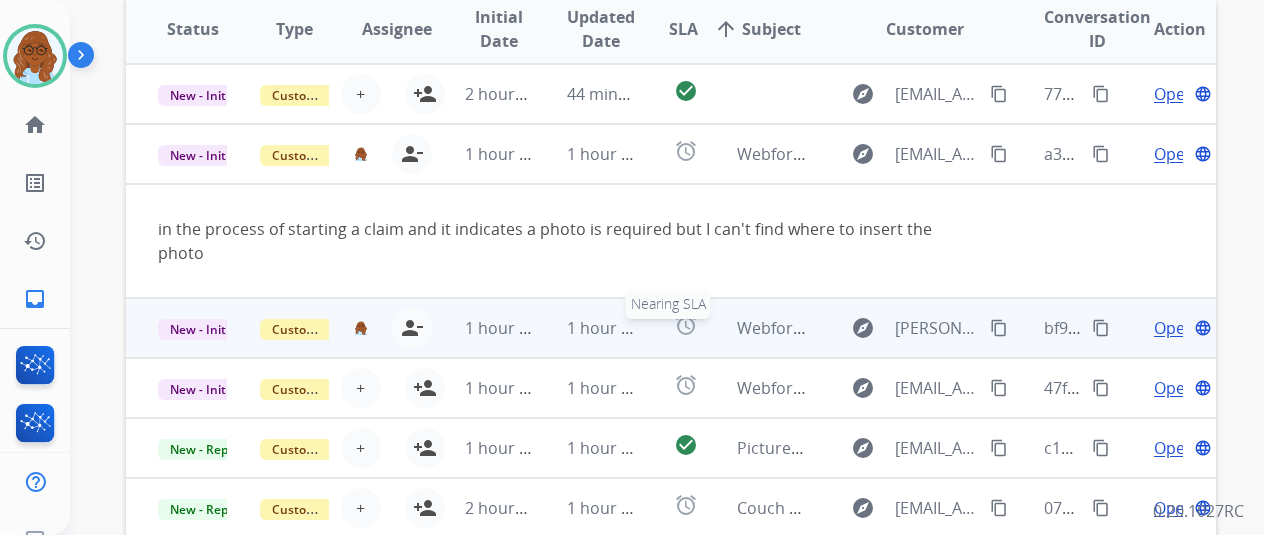 scroll, scrollTop: 216, scrollLeft: 0, axis: vertical 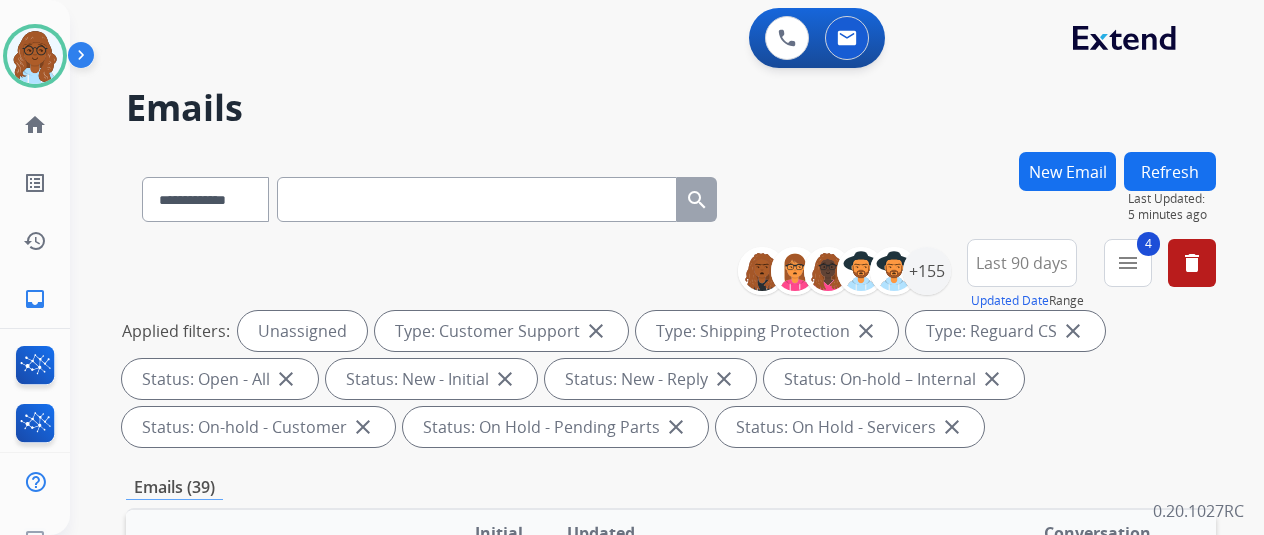drag, startPoint x: 1181, startPoint y: 162, endPoint x: 1211, endPoint y: 190, distance: 41.036568 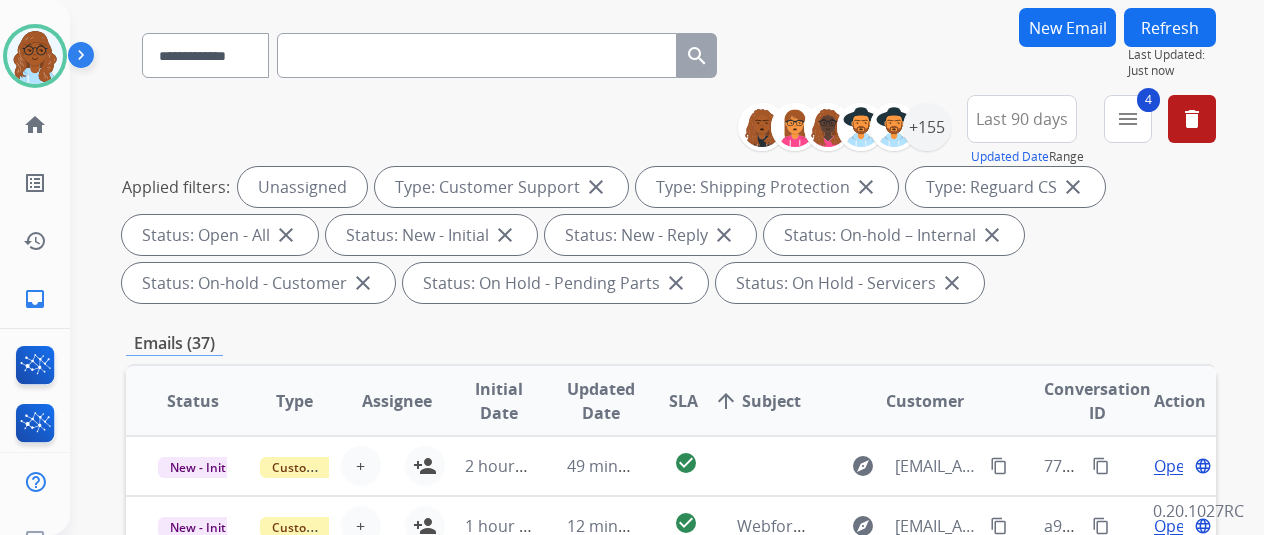 scroll, scrollTop: 111, scrollLeft: 0, axis: vertical 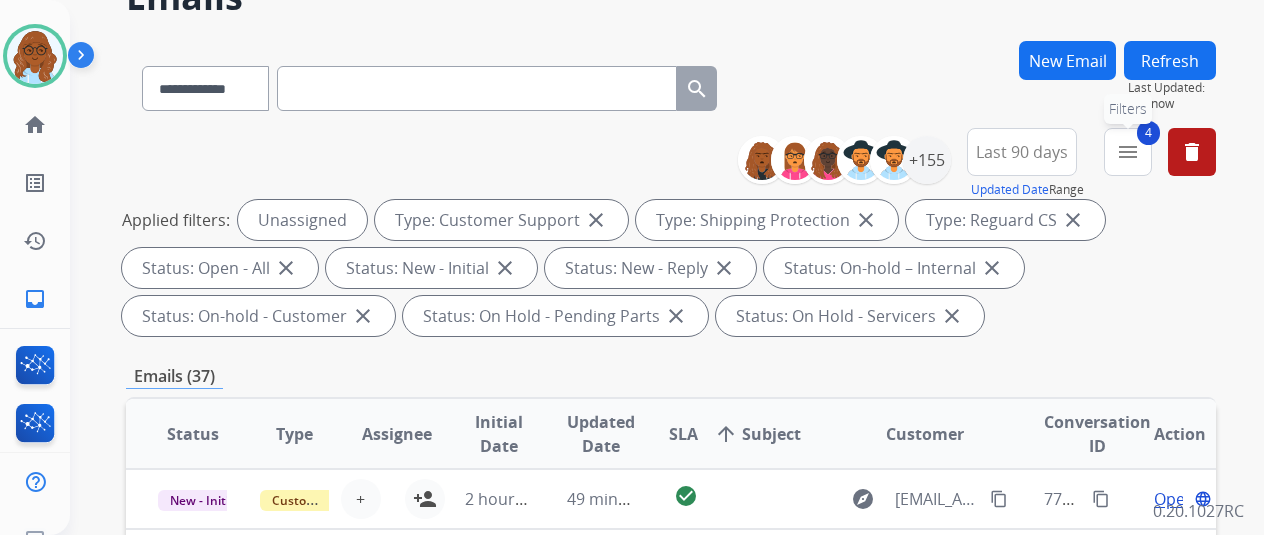 click on "4" at bounding box center [1148, 133] 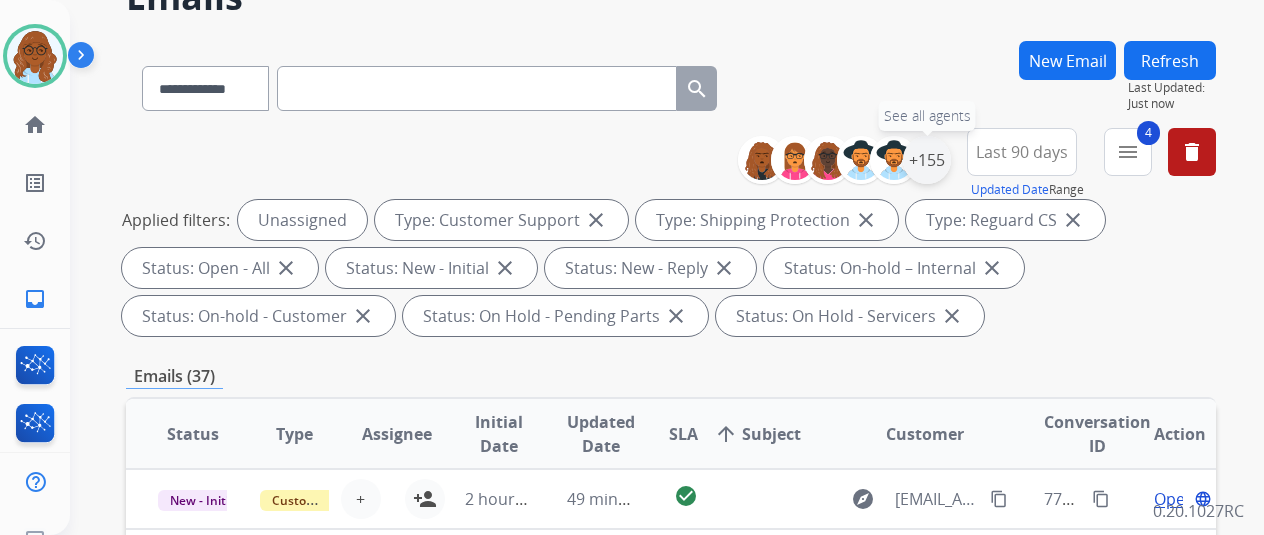 click on "+155" at bounding box center [927, 160] 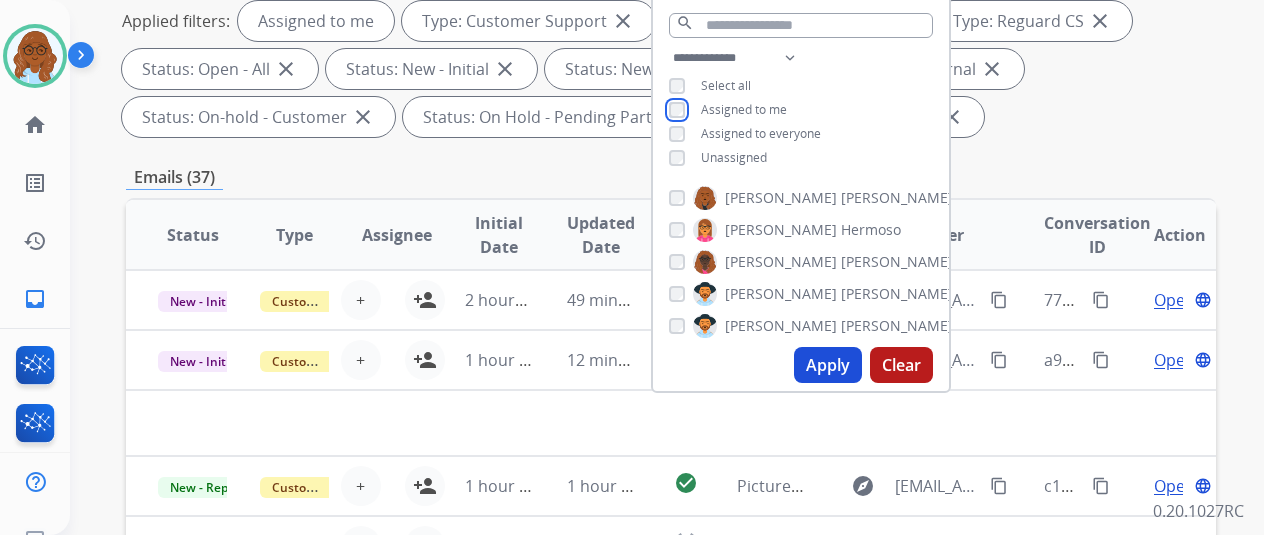 scroll, scrollTop: 313, scrollLeft: 0, axis: vertical 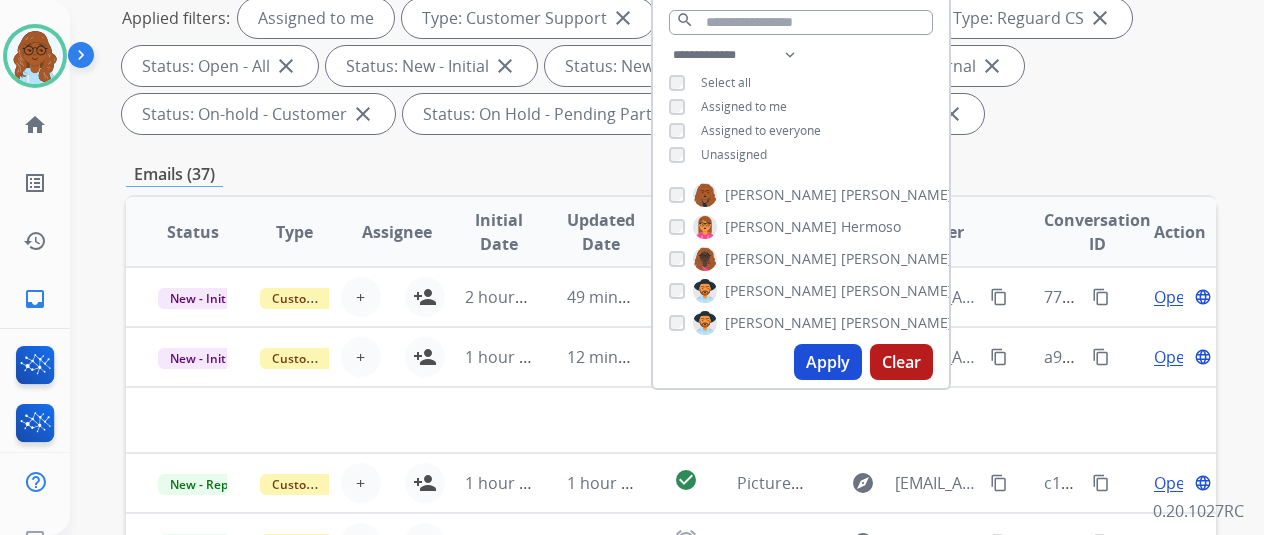 click on "Apply" at bounding box center (828, 362) 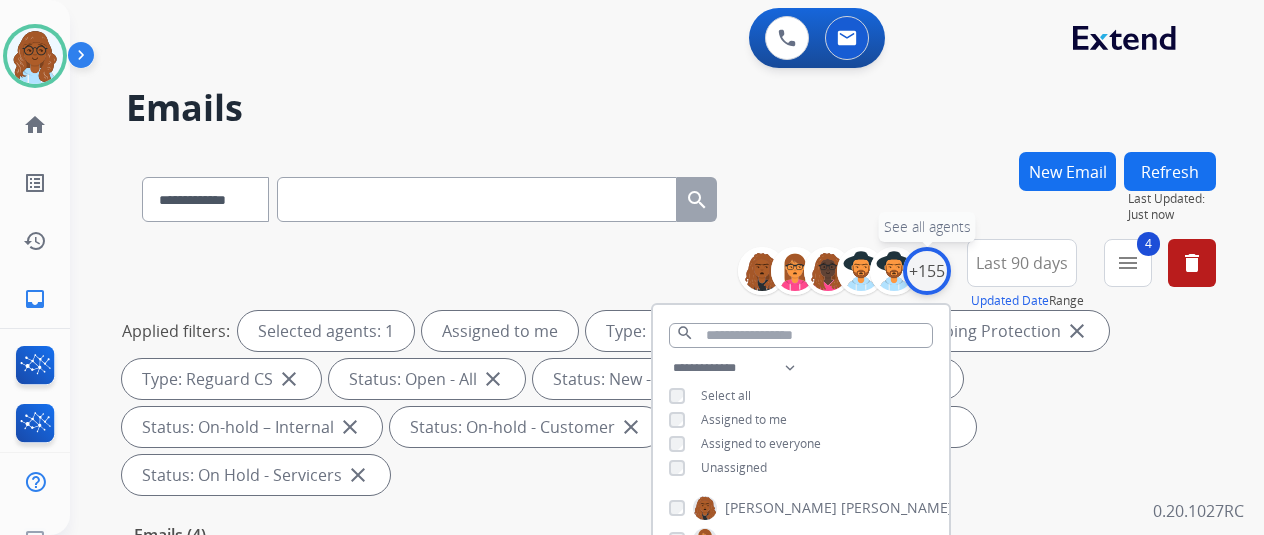 click on "+155" at bounding box center [927, 271] 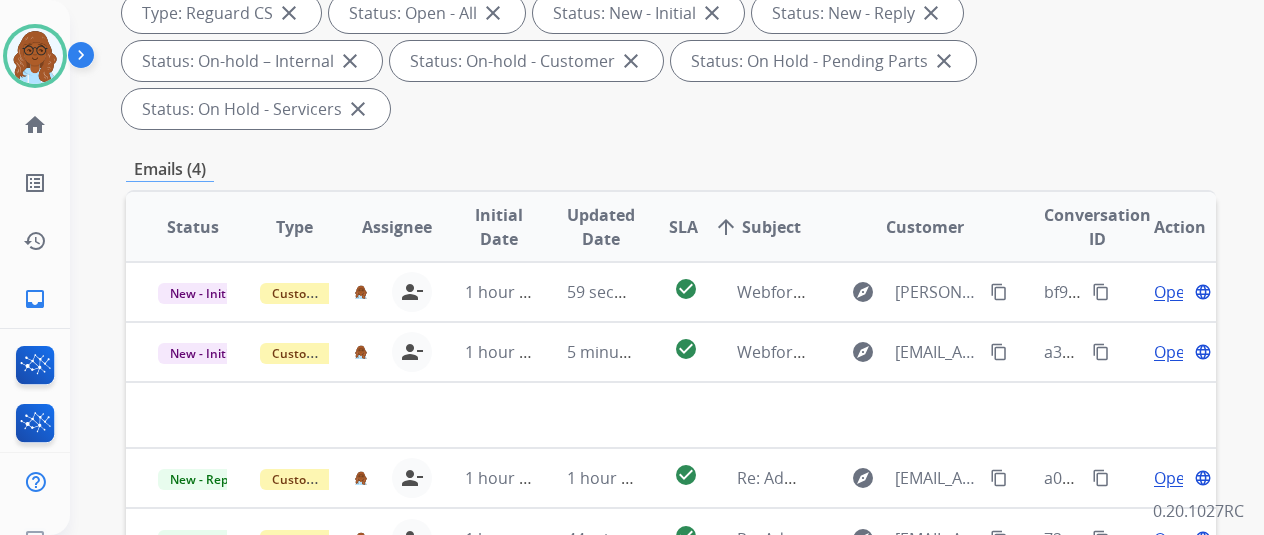scroll, scrollTop: 370, scrollLeft: 0, axis: vertical 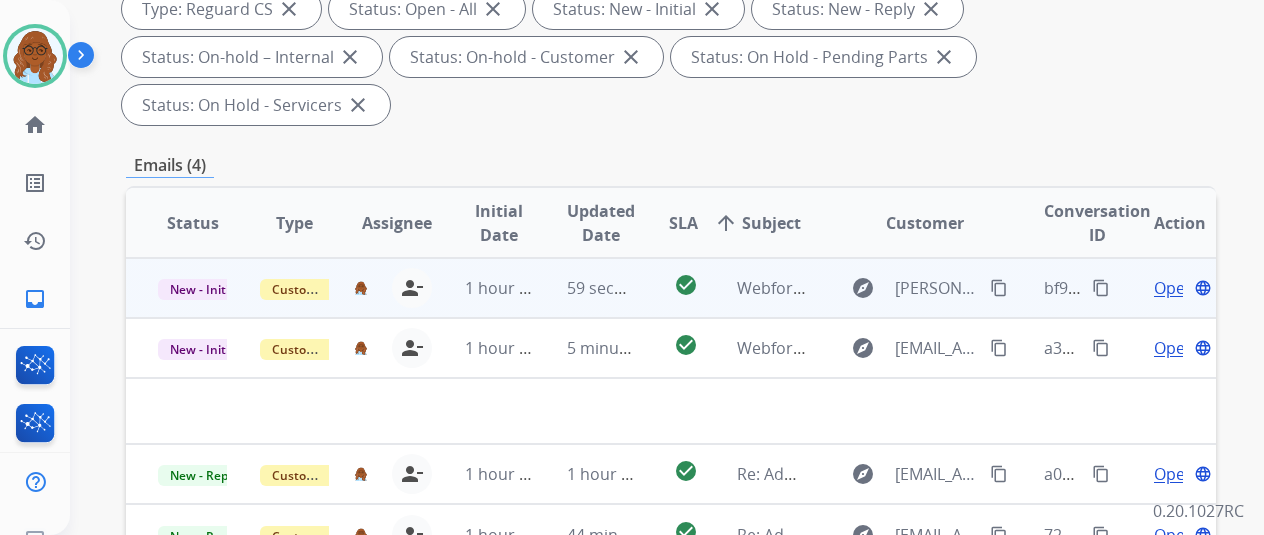 click on "Open" at bounding box center (1174, 288) 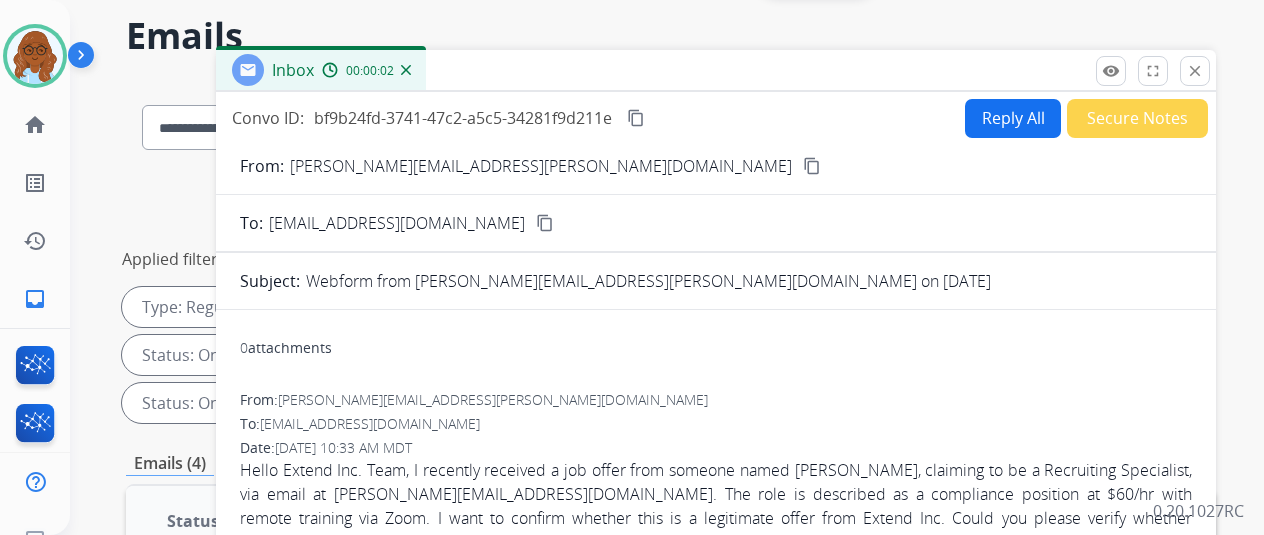 scroll, scrollTop: 71, scrollLeft: 0, axis: vertical 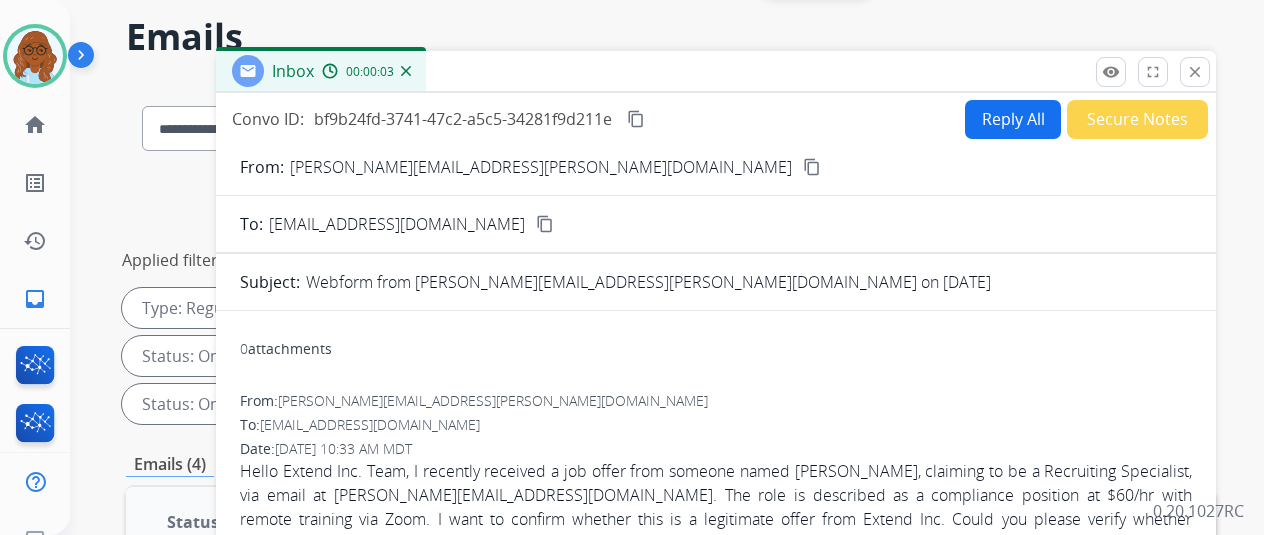 click on "Reply All" at bounding box center [1013, 119] 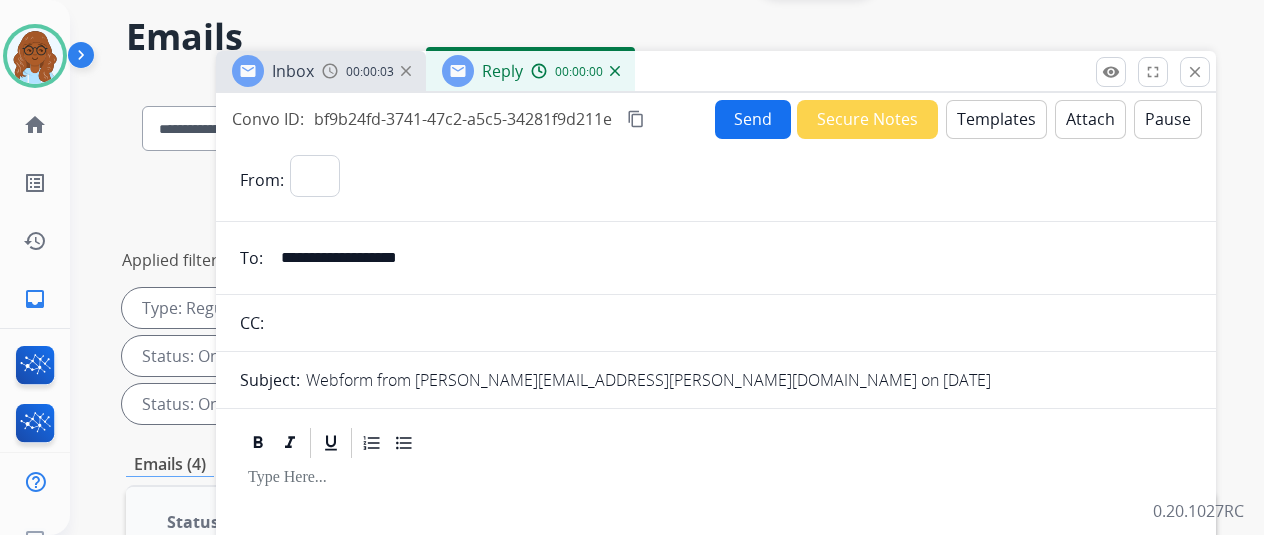 select on "**********" 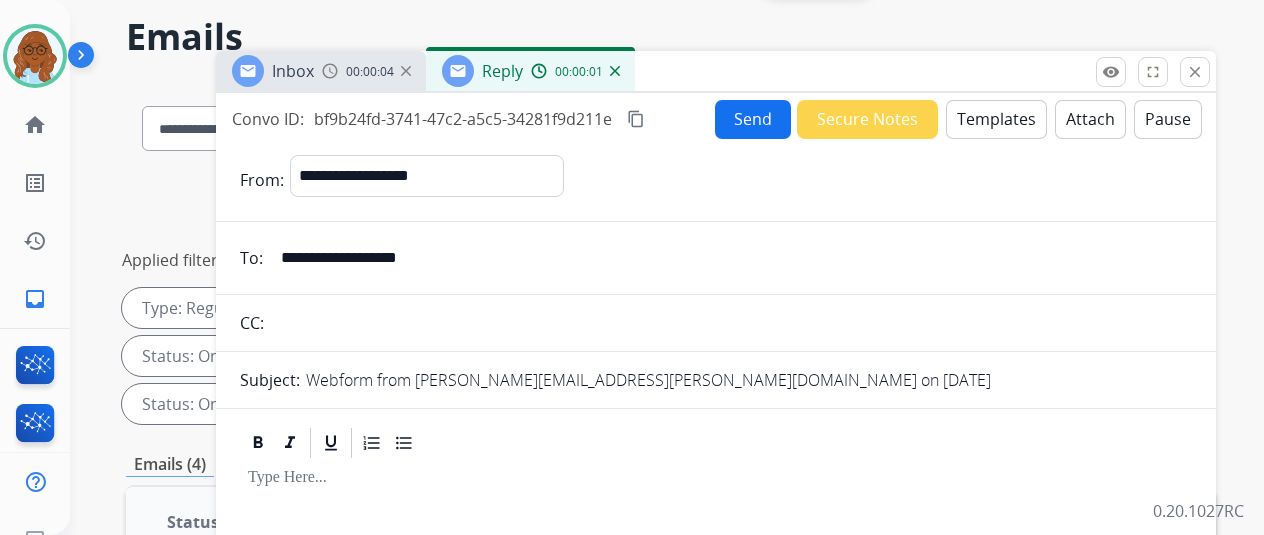 scroll, scrollTop: 0, scrollLeft: 0, axis: both 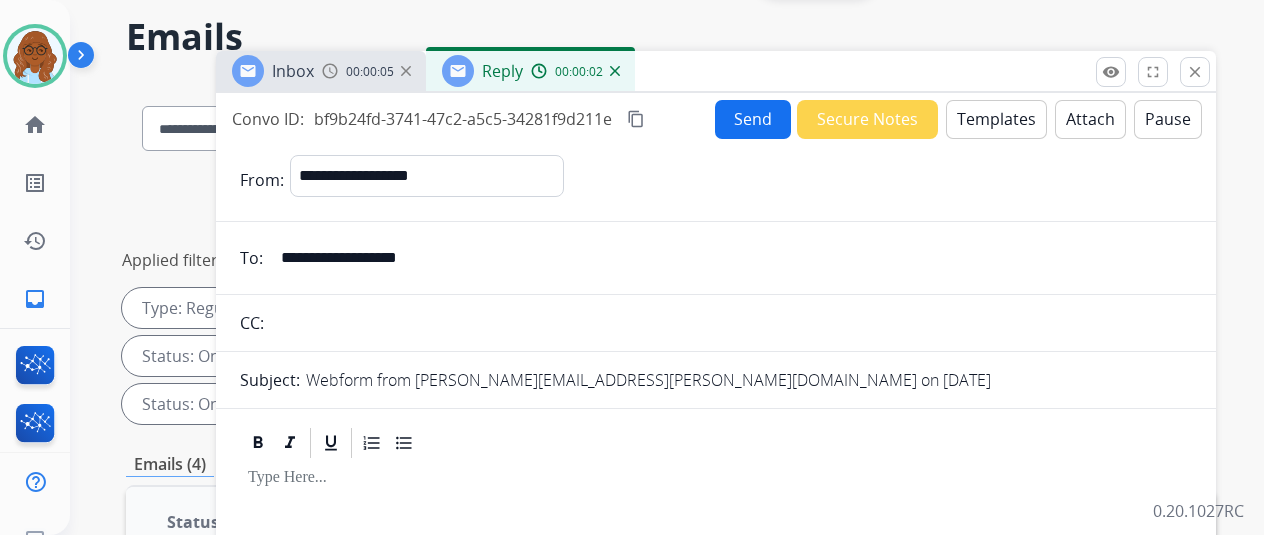 click on "Templates" at bounding box center (996, 119) 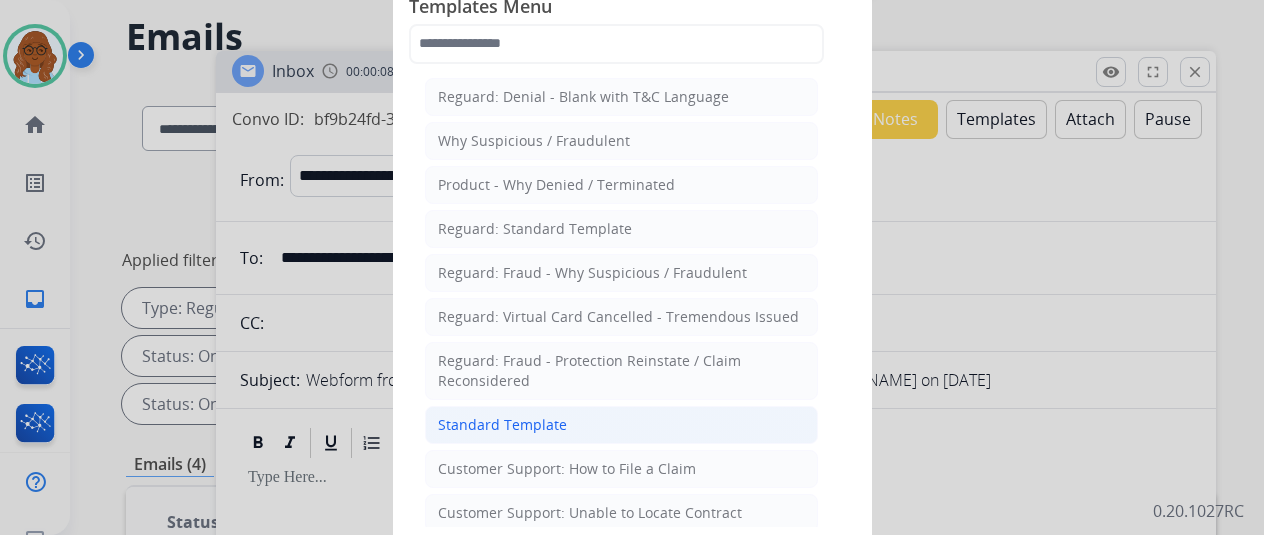 click on "Standard Template" 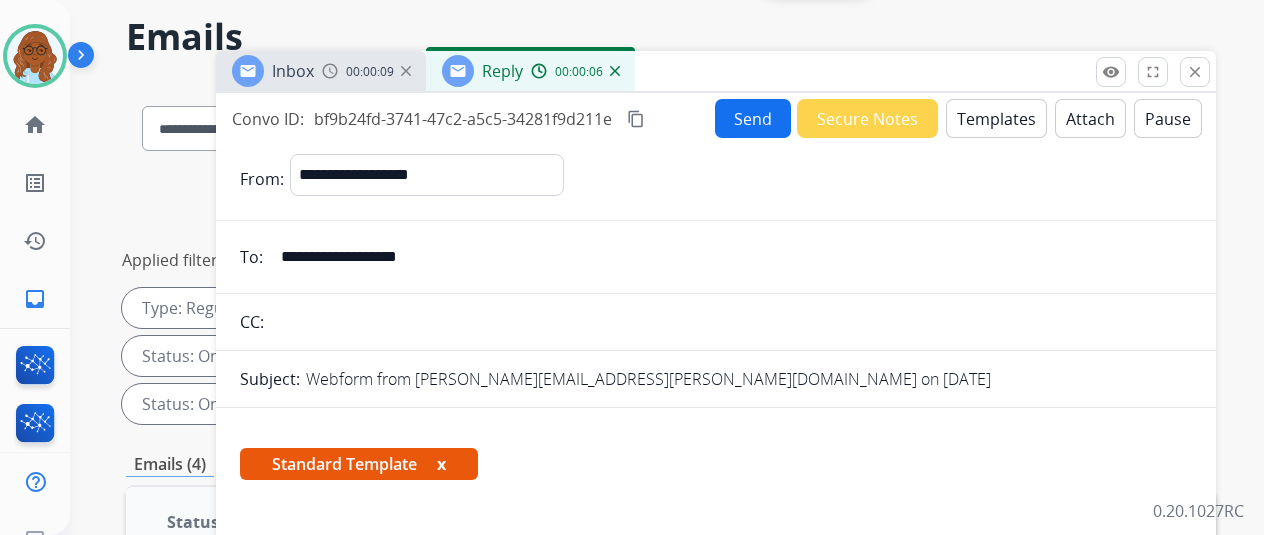 scroll, scrollTop: 225, scrollLeft: 0, axis: vertical 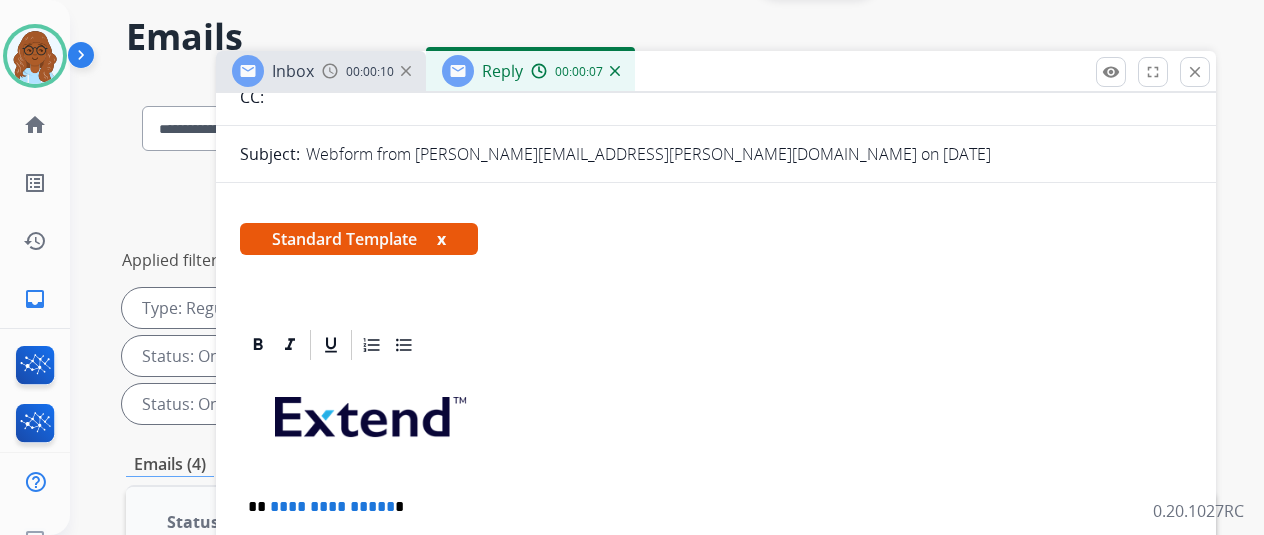 click on "x" at bounding box center [441, 239] 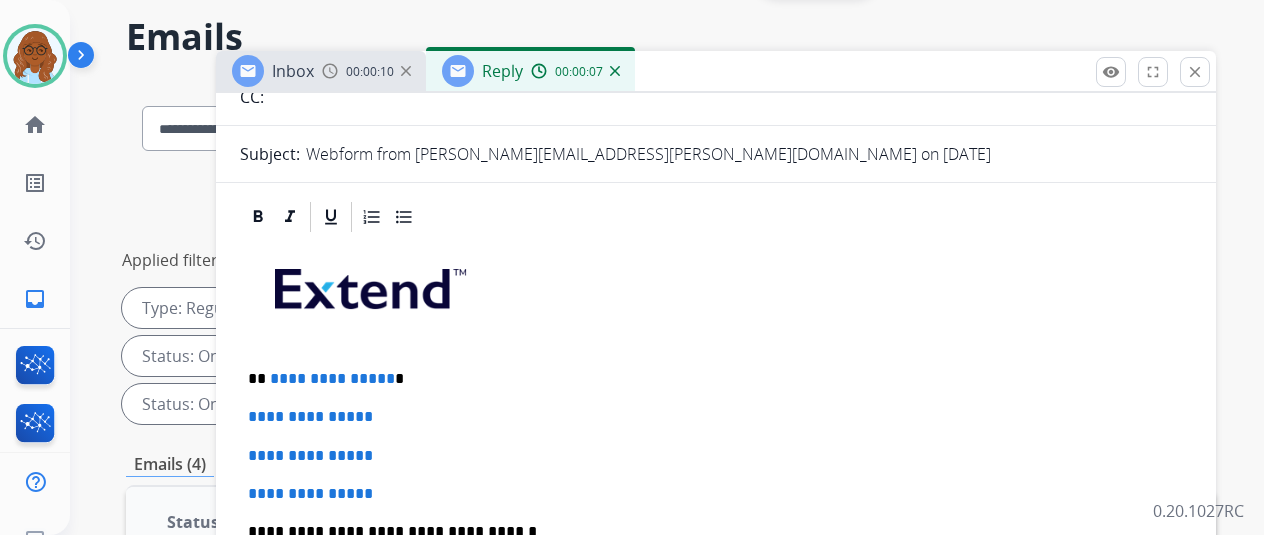 scroll, scrollTop: 380, scrollLeft: 0, axis: vertical 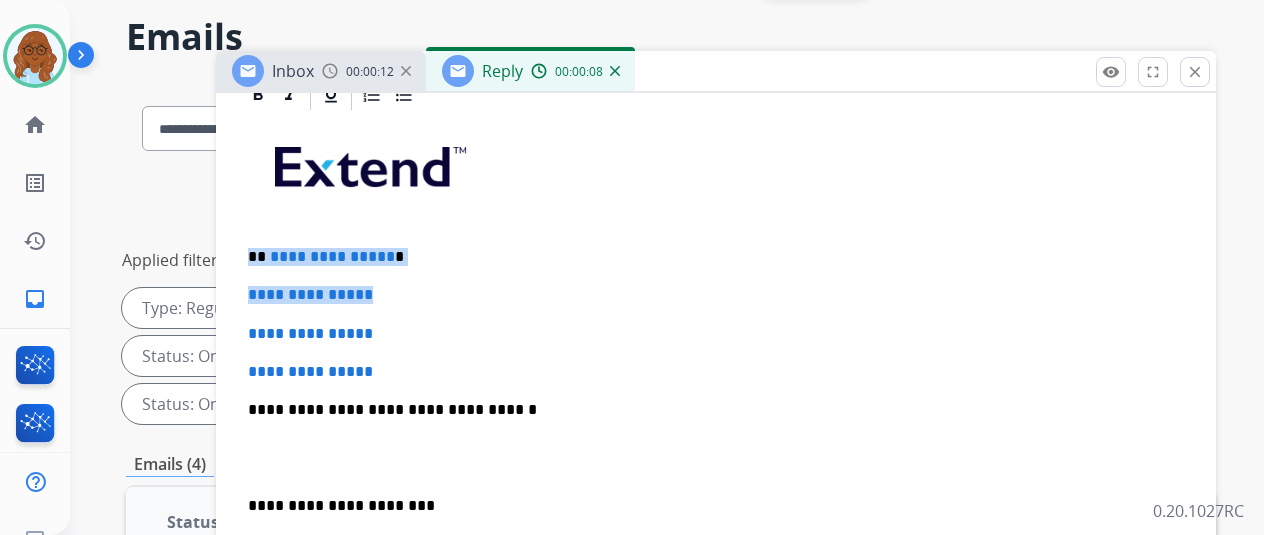 drag, startPoint x: 380, startPoint y: 225, endPoint x: 265, endPoint y: 218, distance: 115.212845 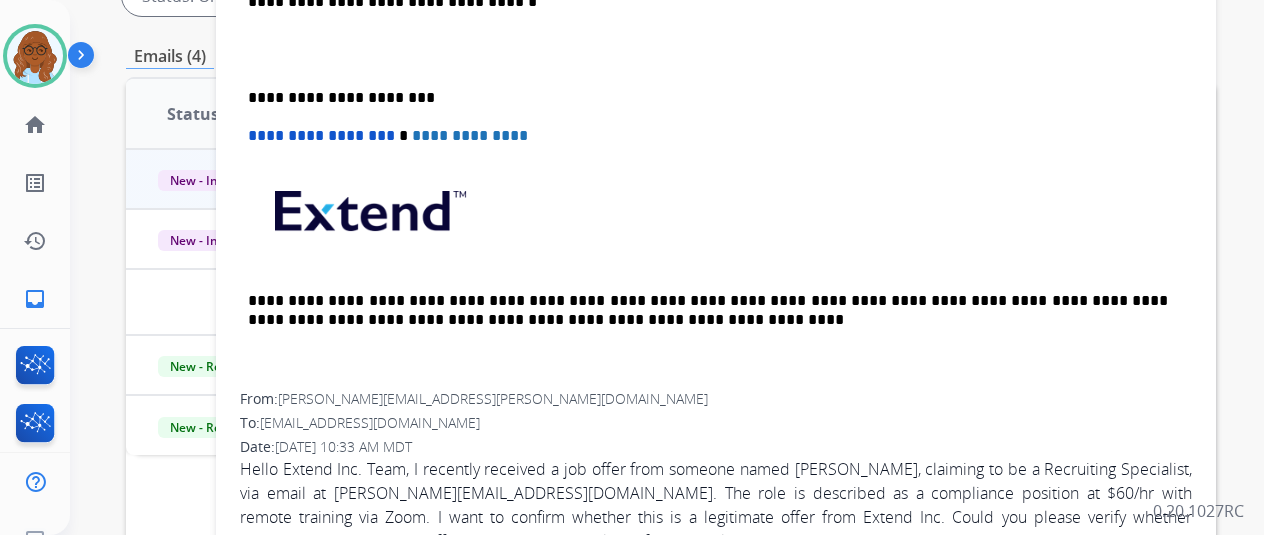 scroll, scrollTop: 480, scrollLeft: 0, axis: vertical 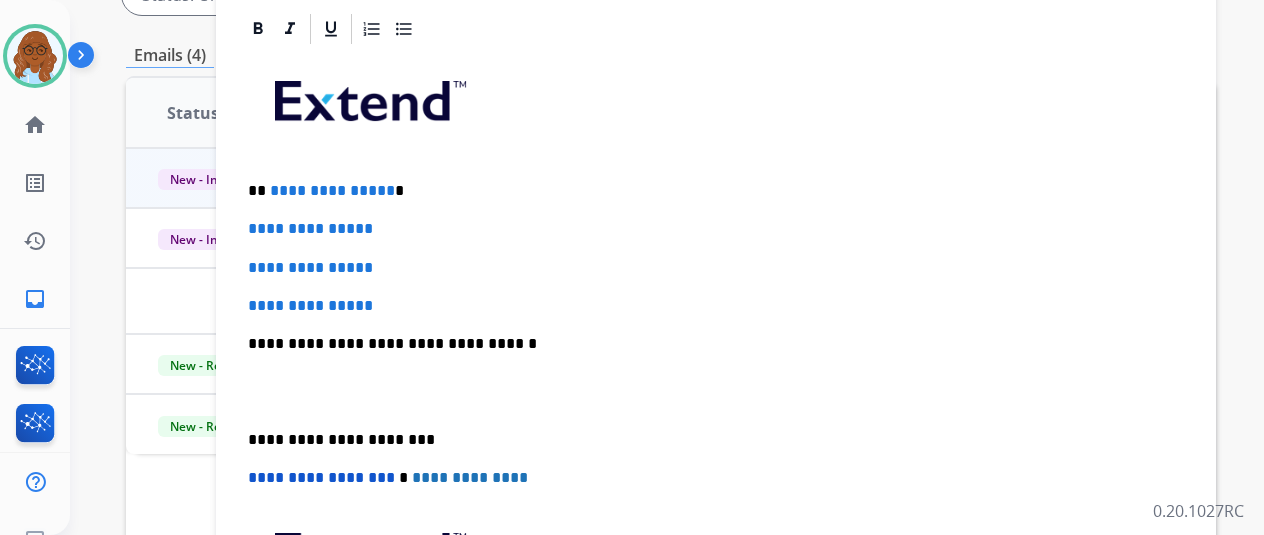 type 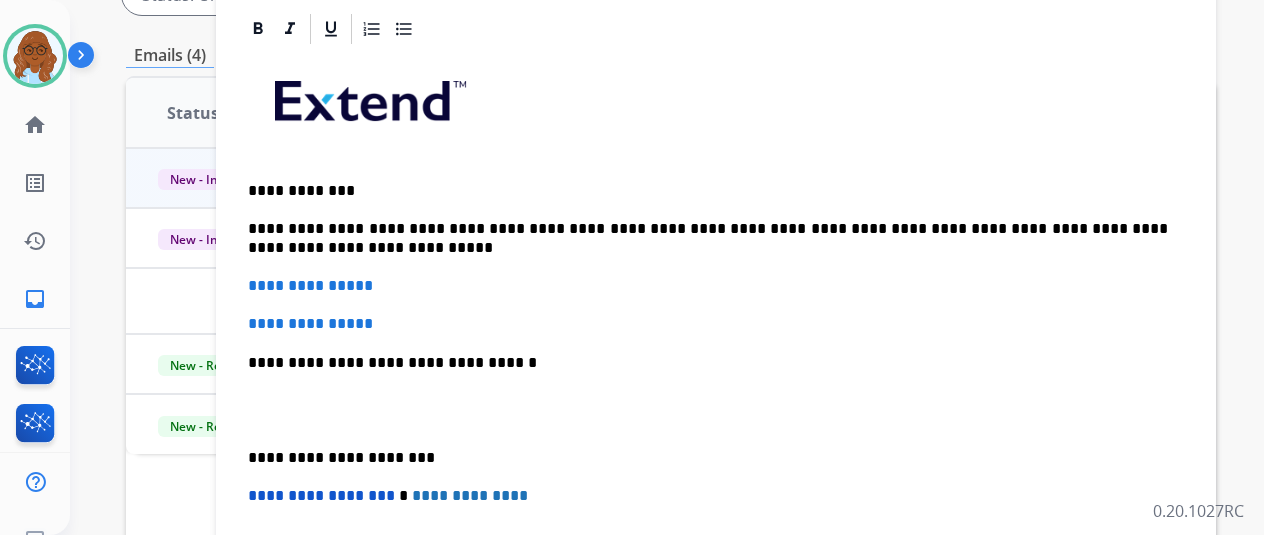 click on "**********" at bounding box center [708, 238] 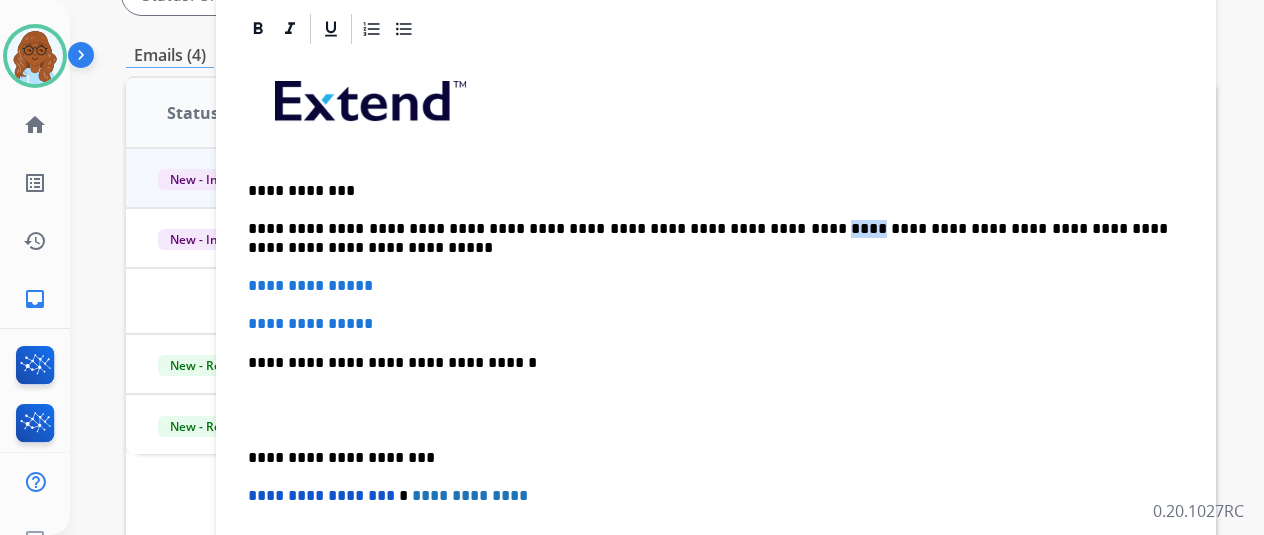 click on "**********" at bounding box center (708, 238) 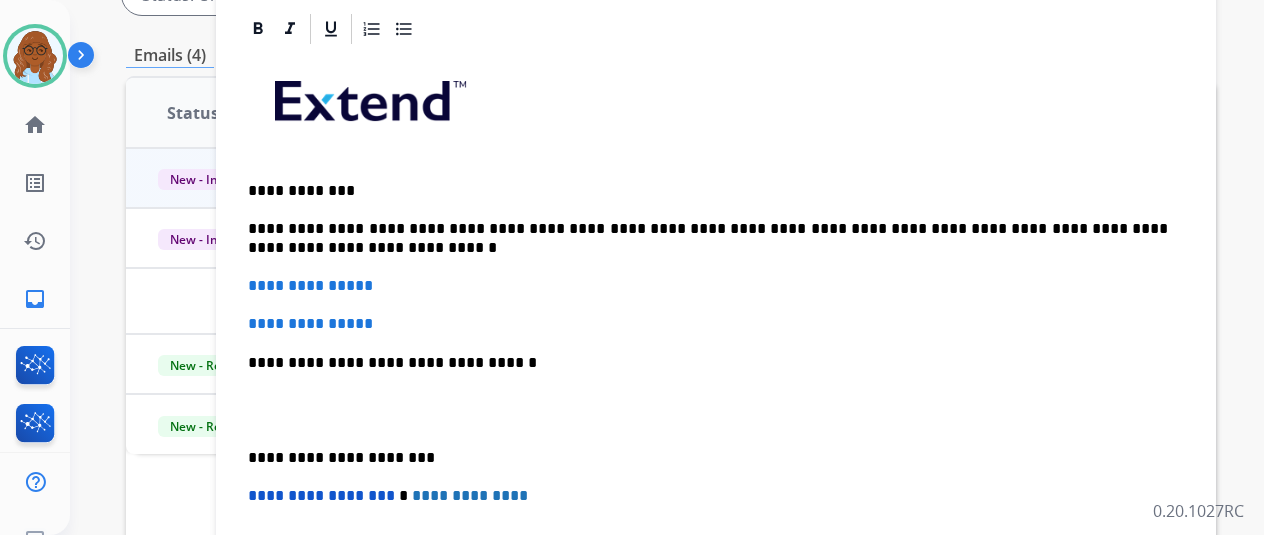 scroll, scrollTop: 6, scrollLeft: 0, axis: vertical 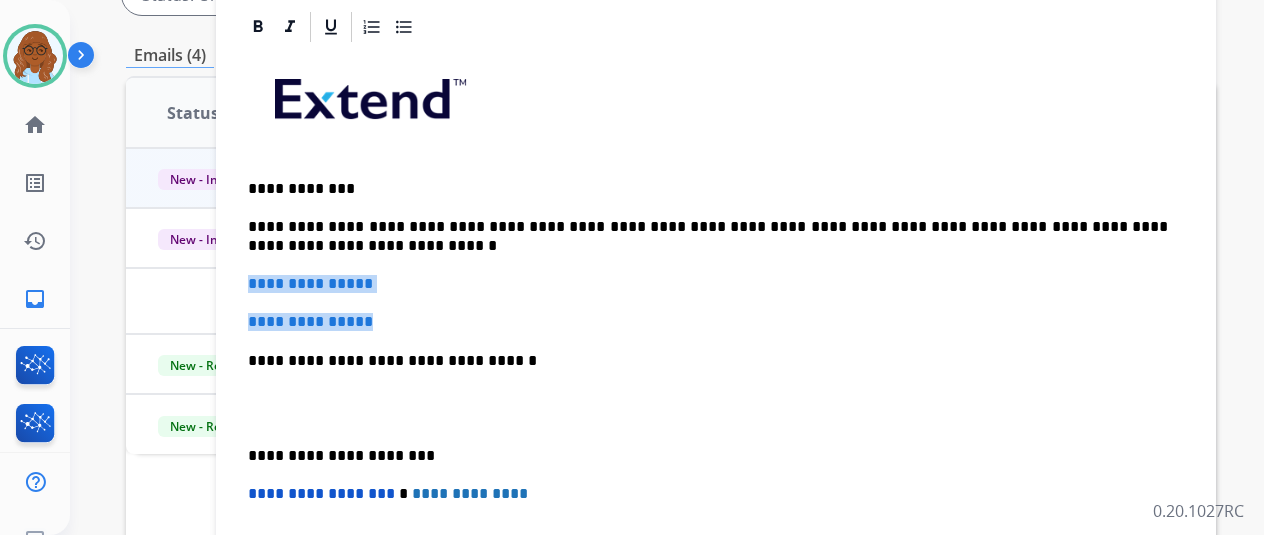 drag, startPoint x: 428, startPoint y: 322, endPoint x: 259, endPoint y: 276, distance: 175.14851 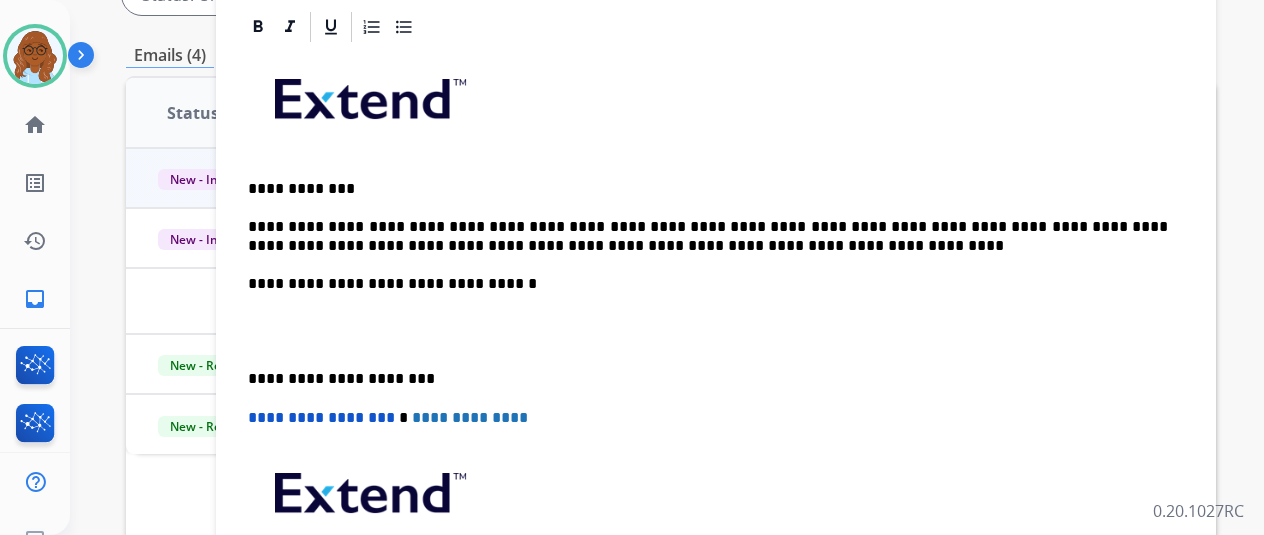 click at bounding box center [716, 331] 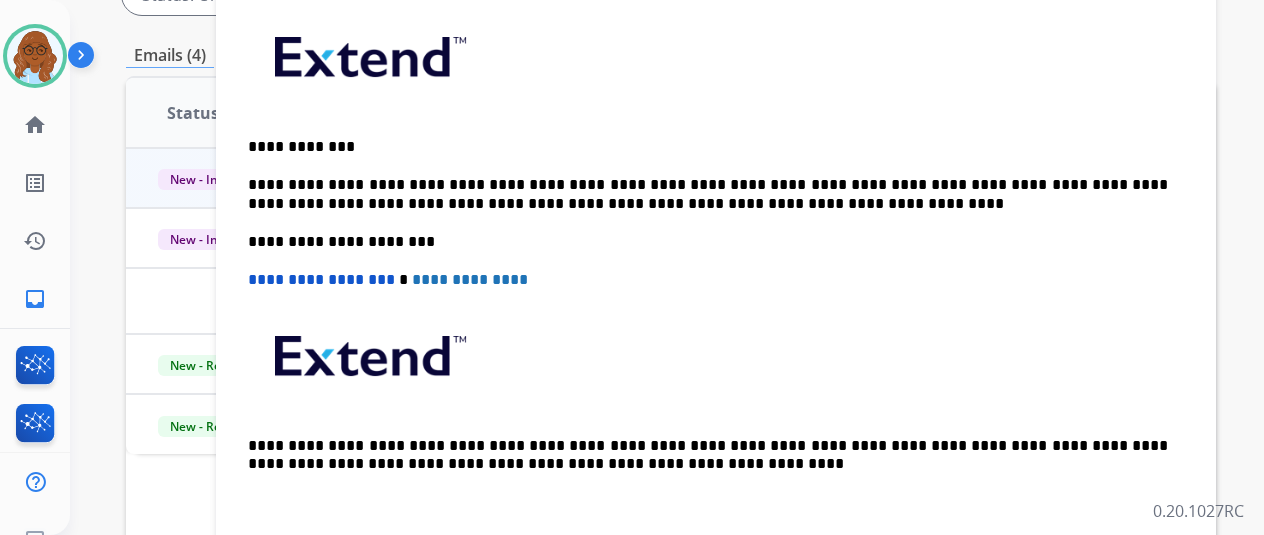 scroll, scrollTop: 0, scrollLeft: 0, axis: both 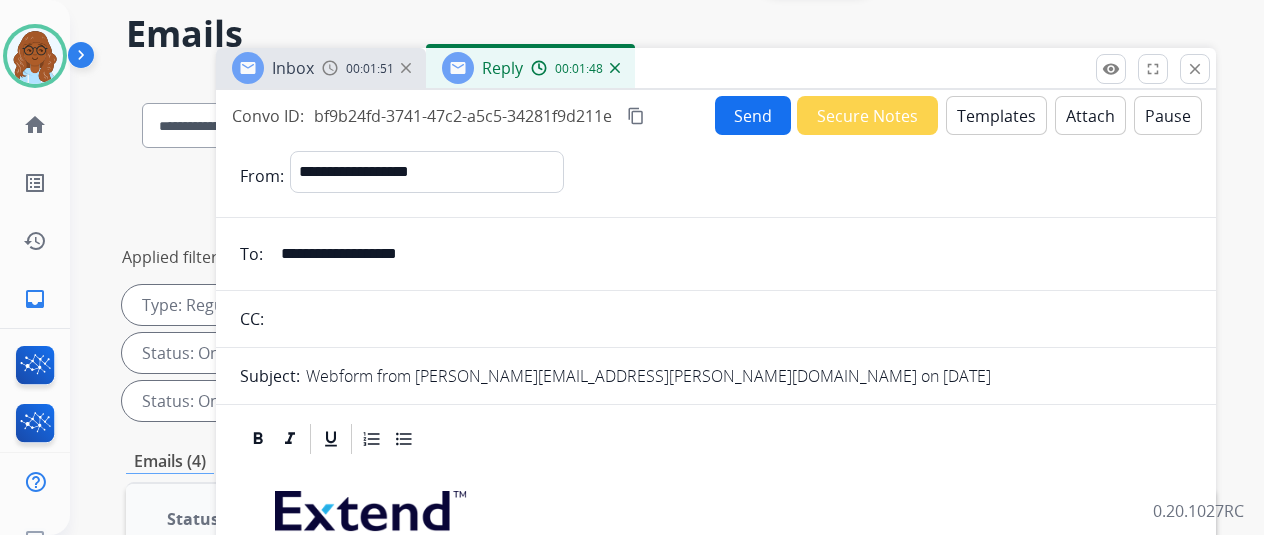 click on "Send" at bounding box center (753, 115) 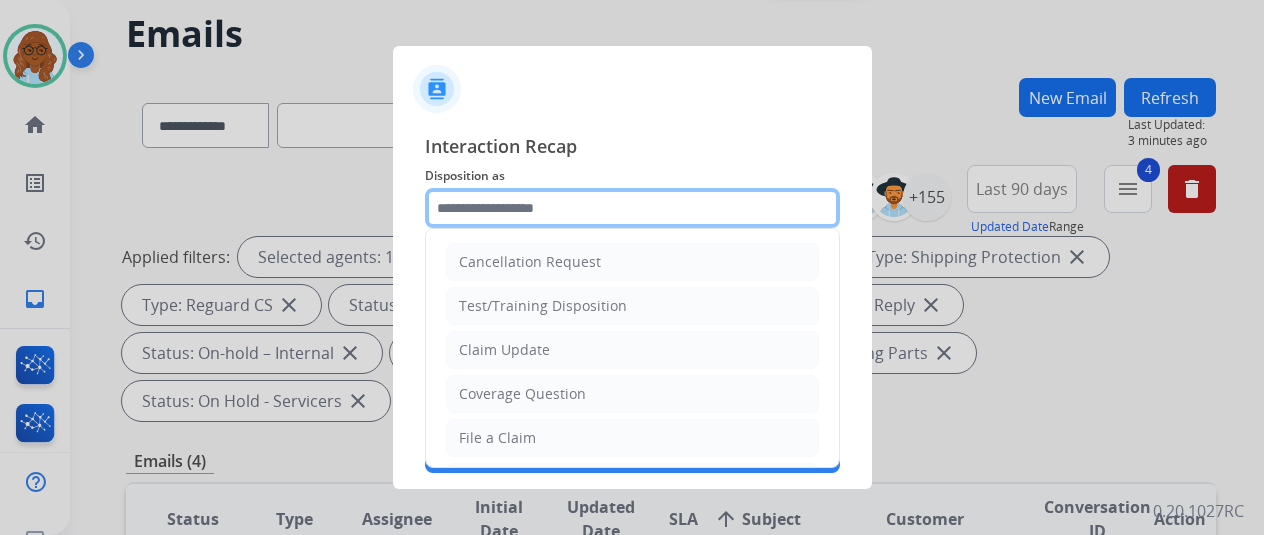 click 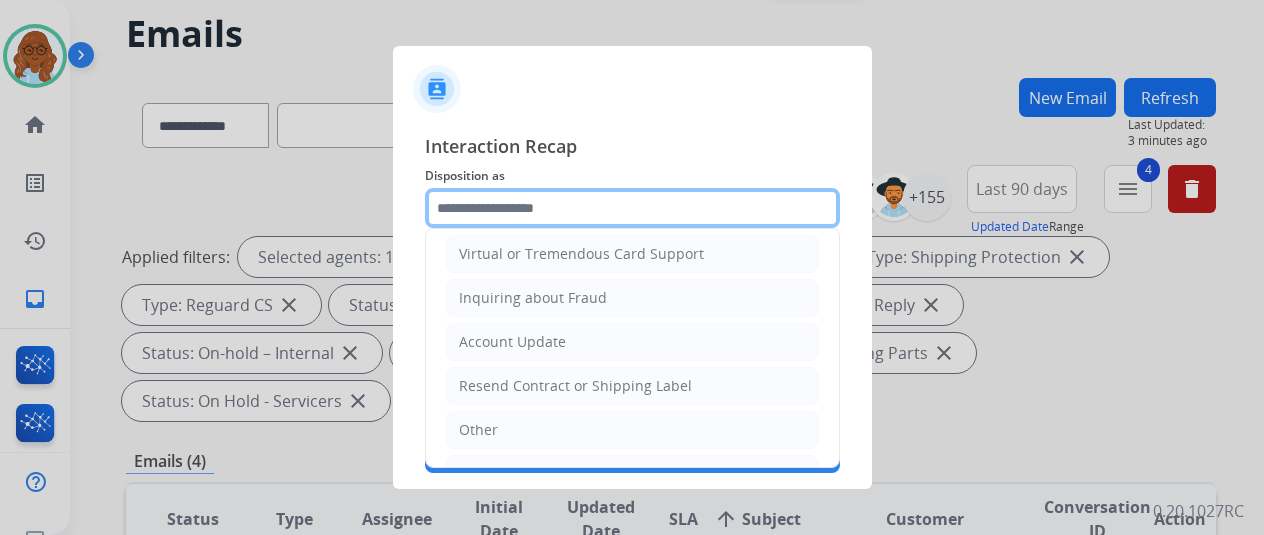 scroll, scrollTop: 303, scrollLeft: 0, axis: vertical 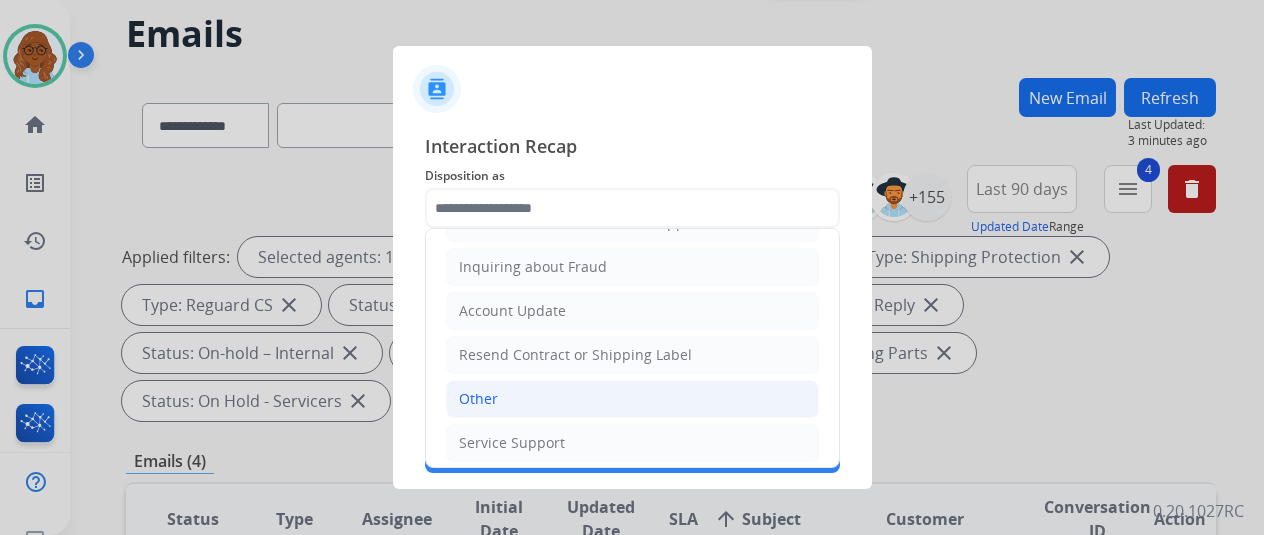 click on "Other" 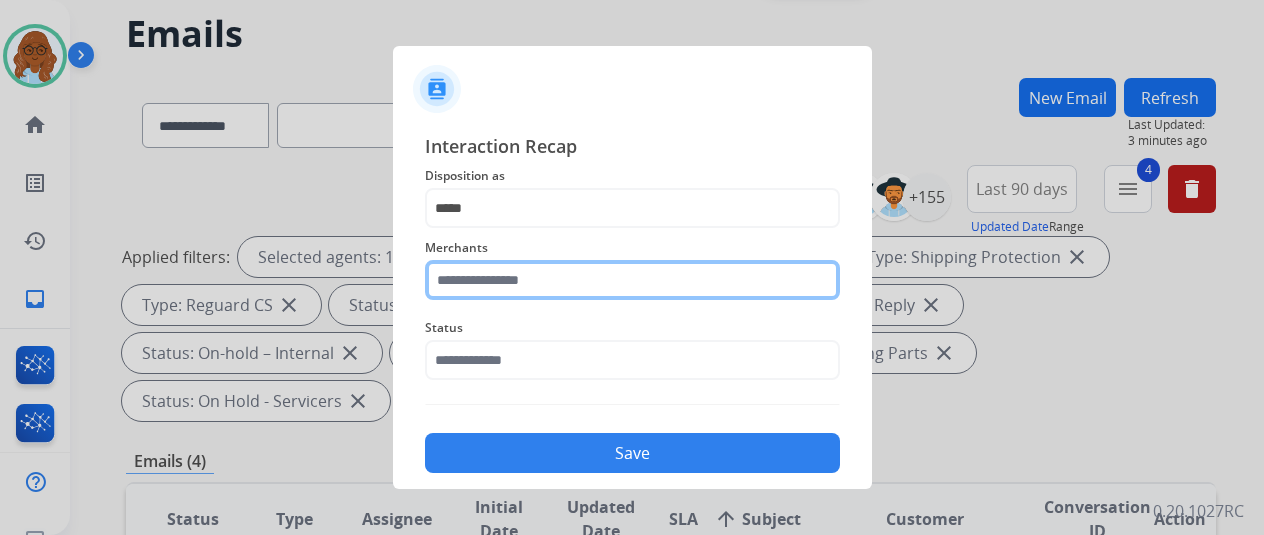 click 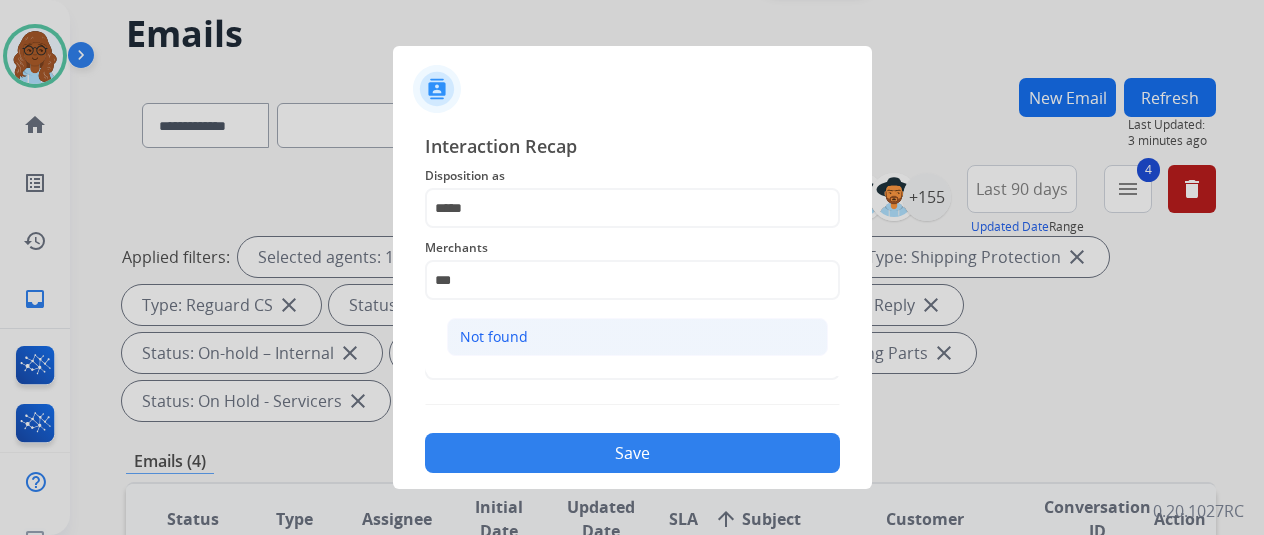 click on "Not found" 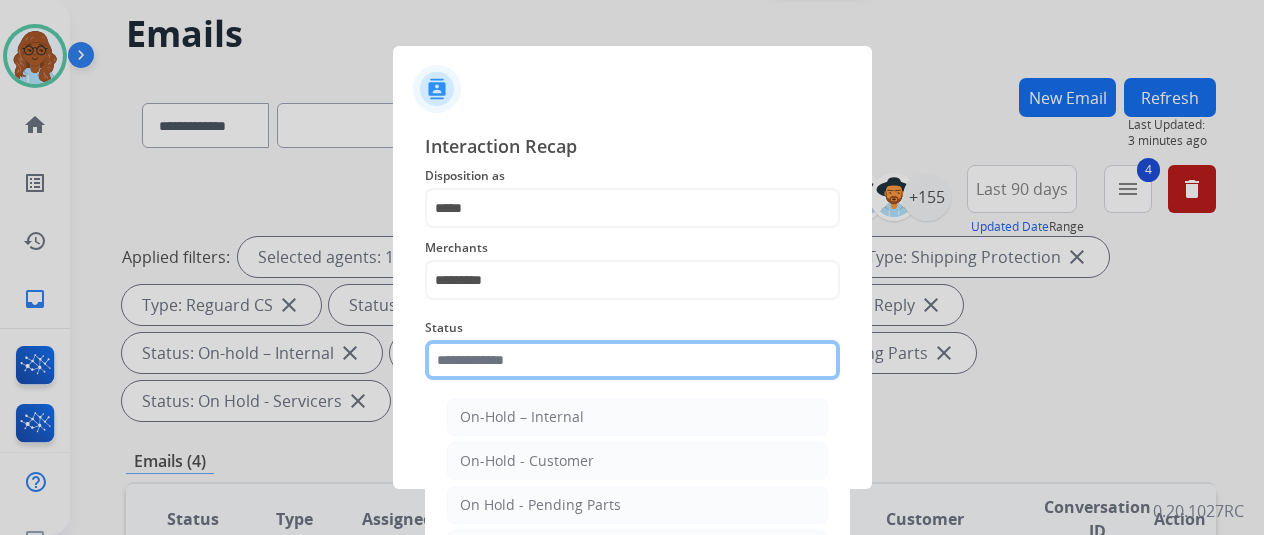 click 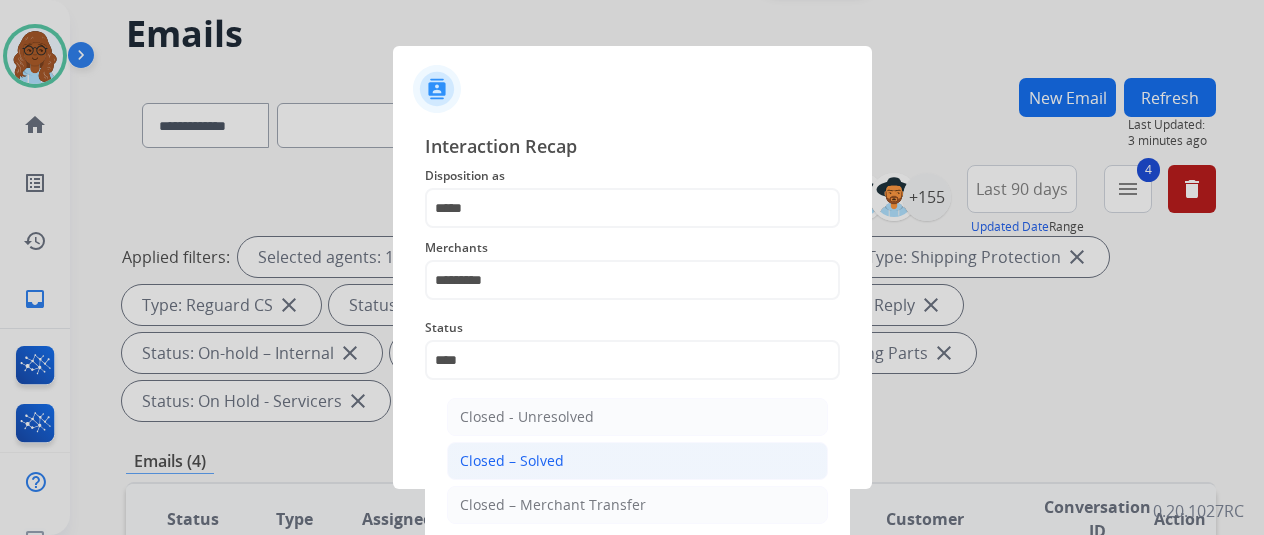 click on "Closed – Solved" 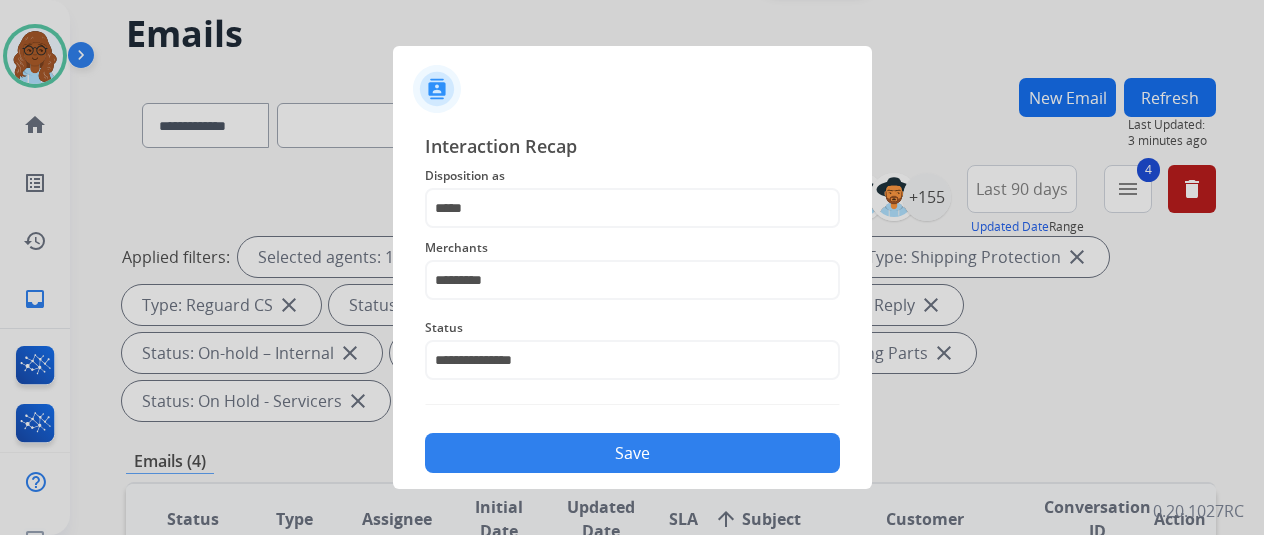 click on "Save" 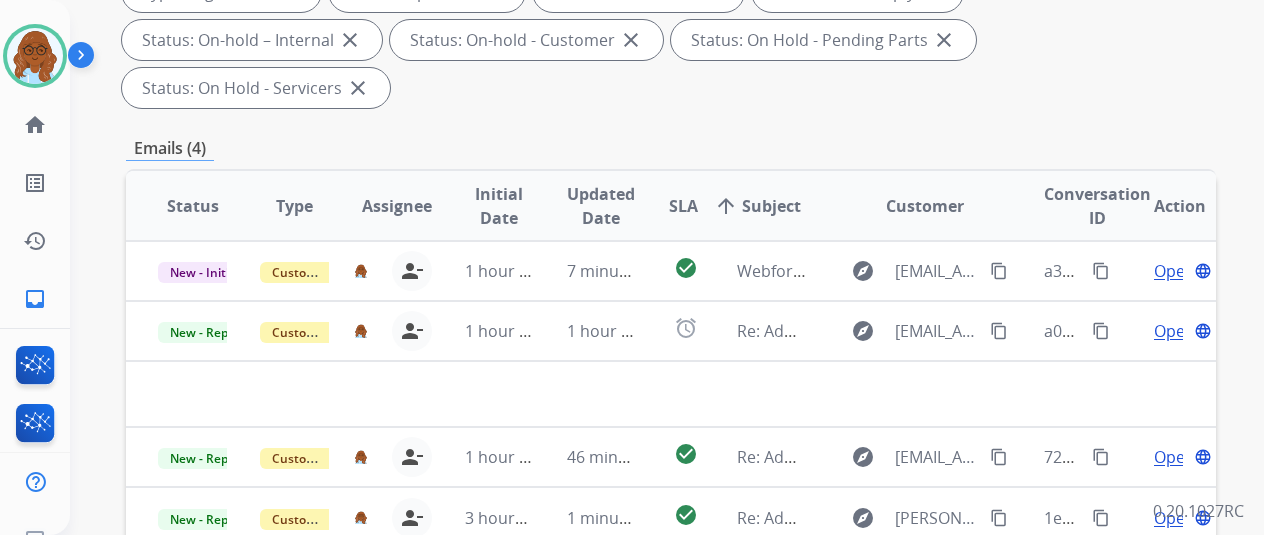 scroll, scrollTop: 381, scrollLeft: 0, axis: vertical 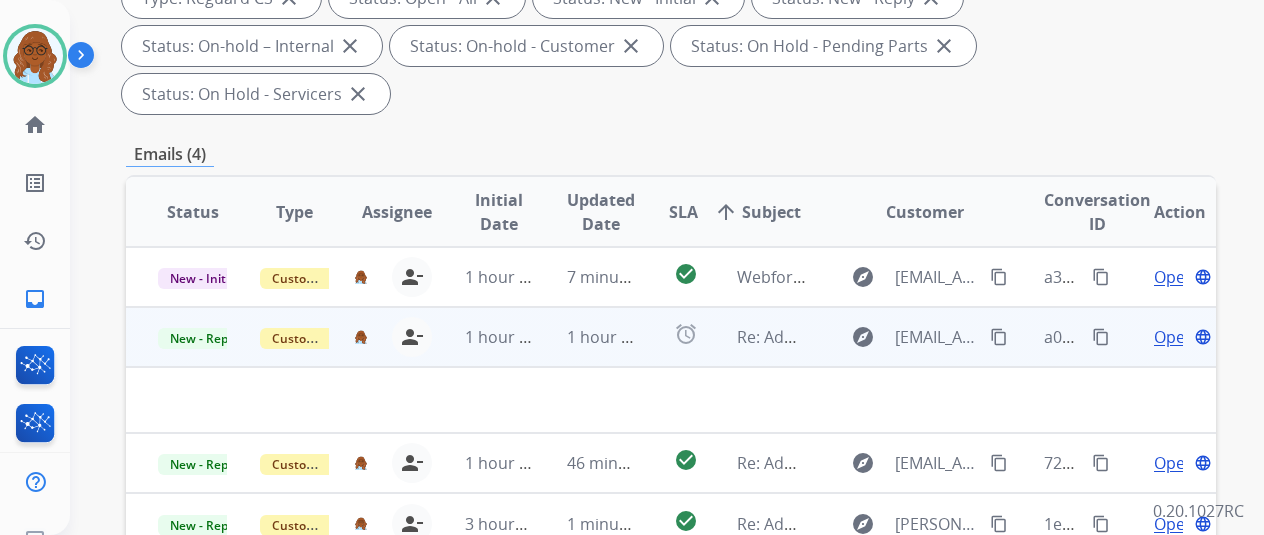 click on "Open" at bounding box center [1174, 337] 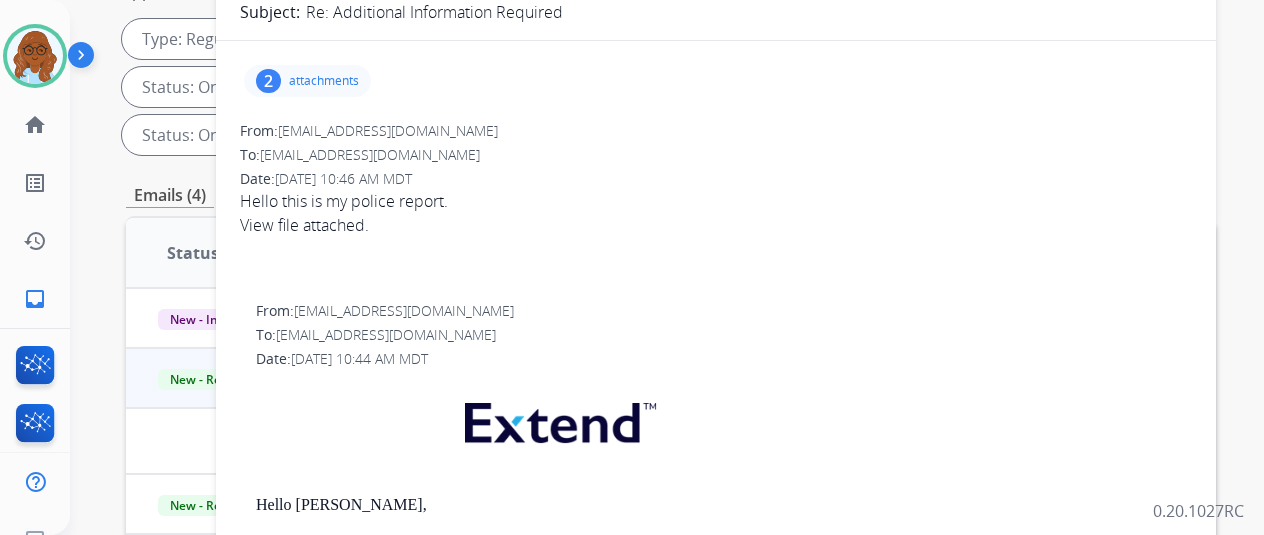 scroll, scrollTop: 164, scrollLeft: 0, axis: vertical 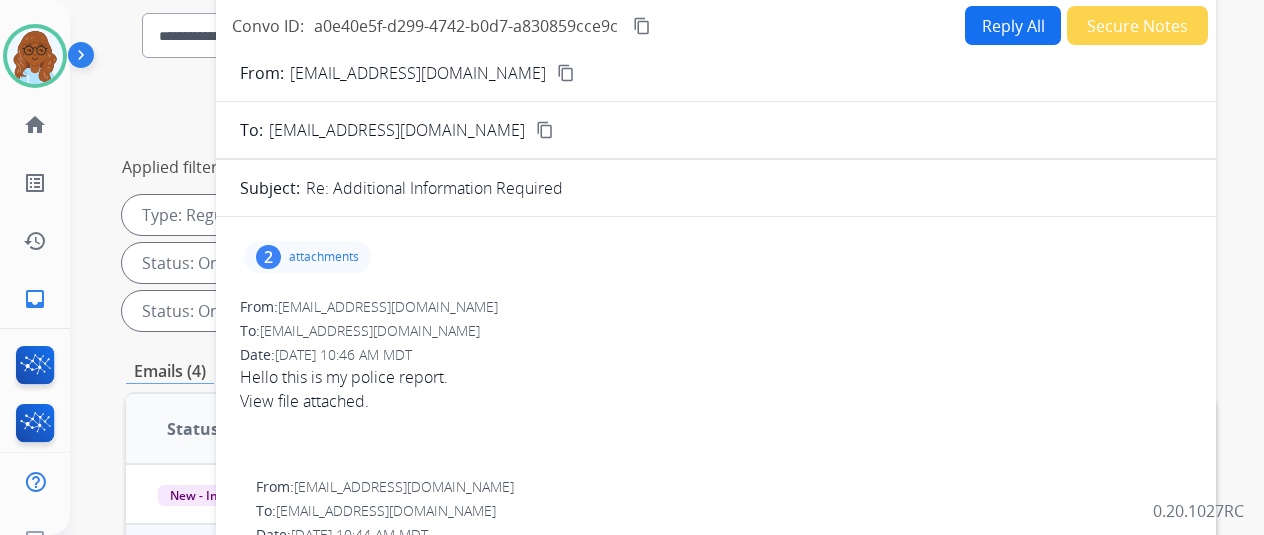 click on "attachments" at bounding box center [324, 257] 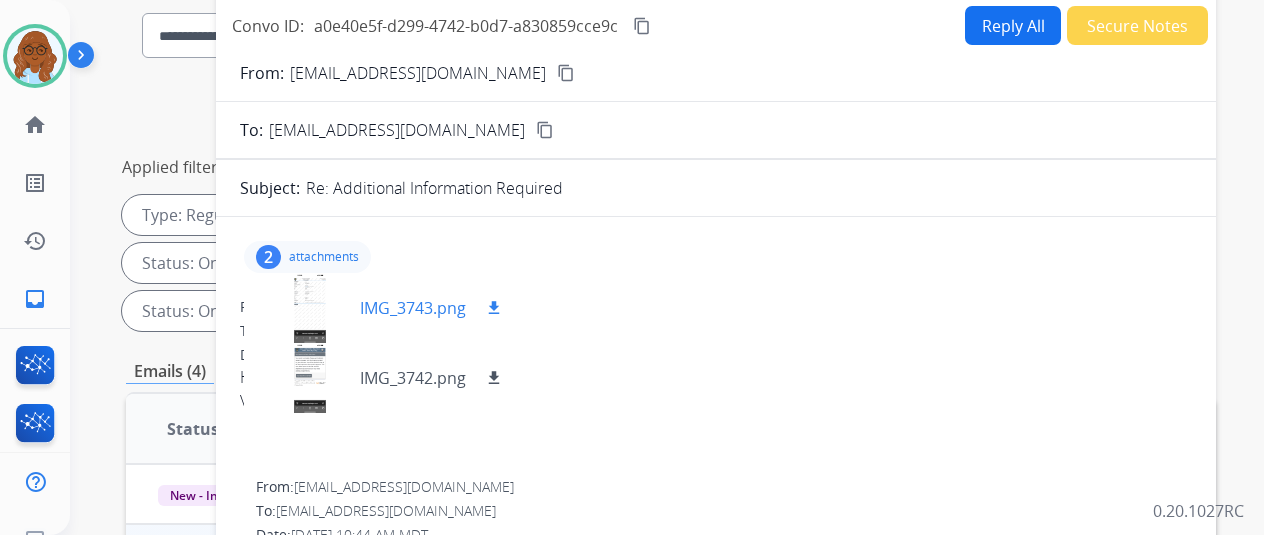 click at bounding box center (310, 308) 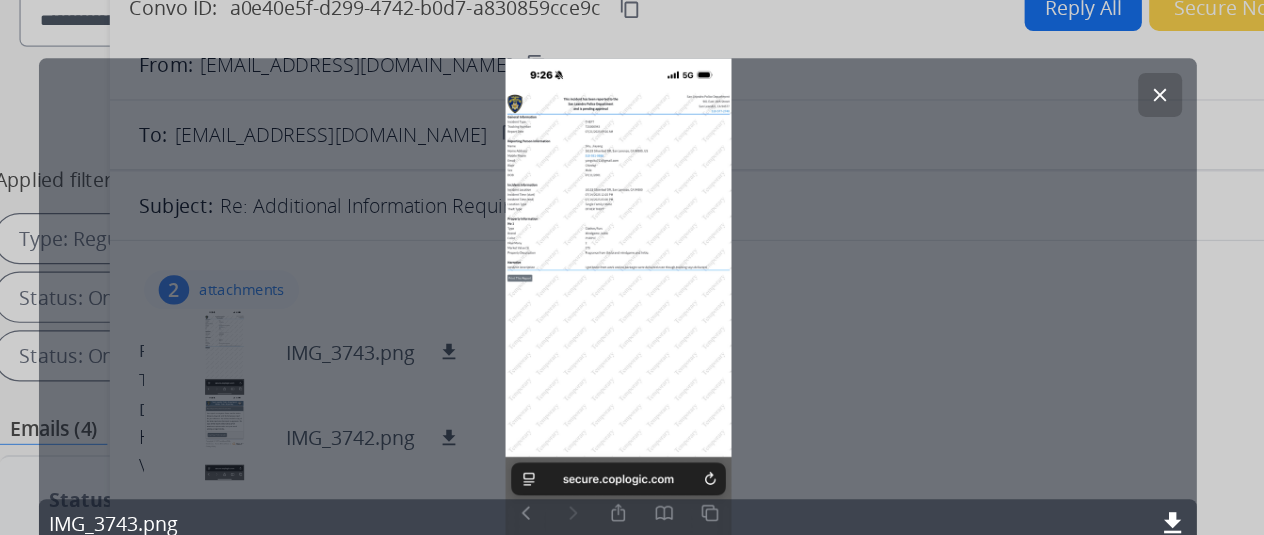 click 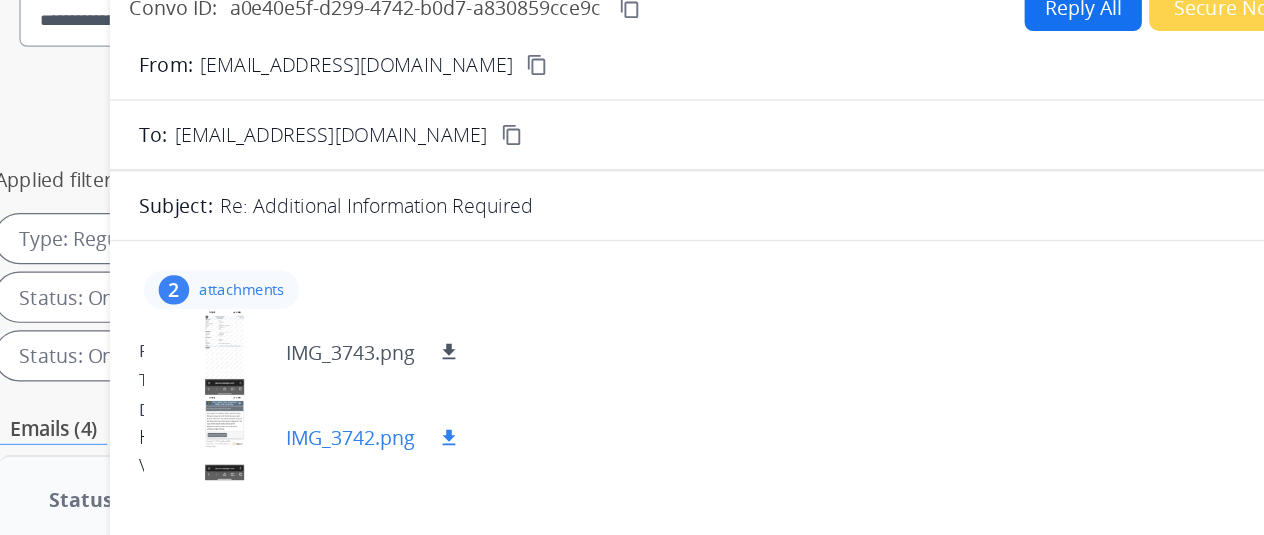 click at bounding box center [310, 378] 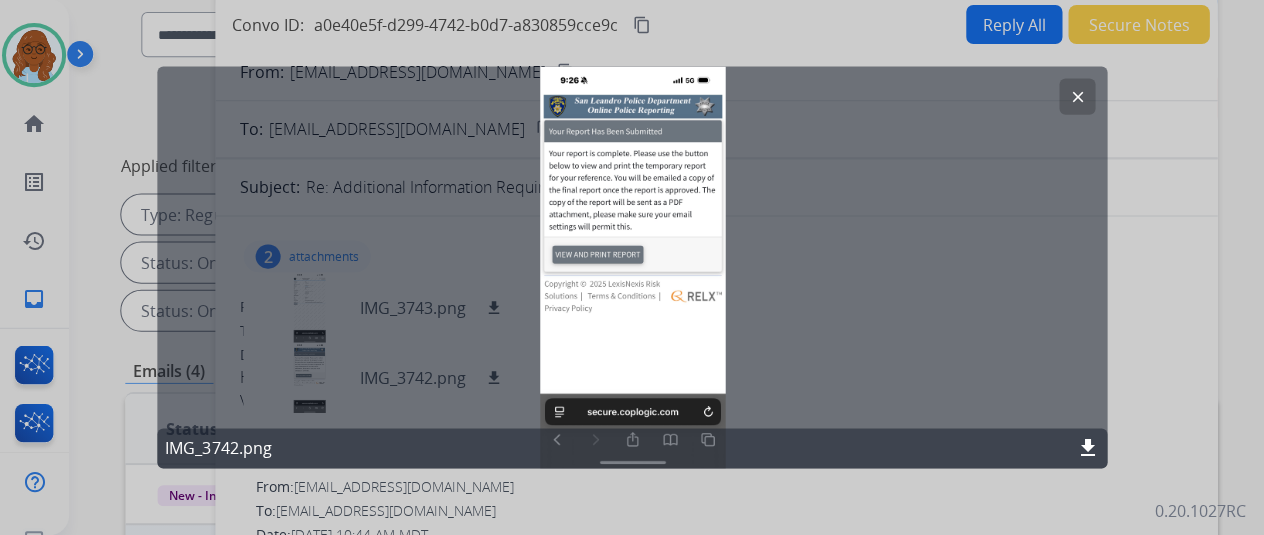 scroll, scrollTop: 0, scrollLeft: 0, axis: both 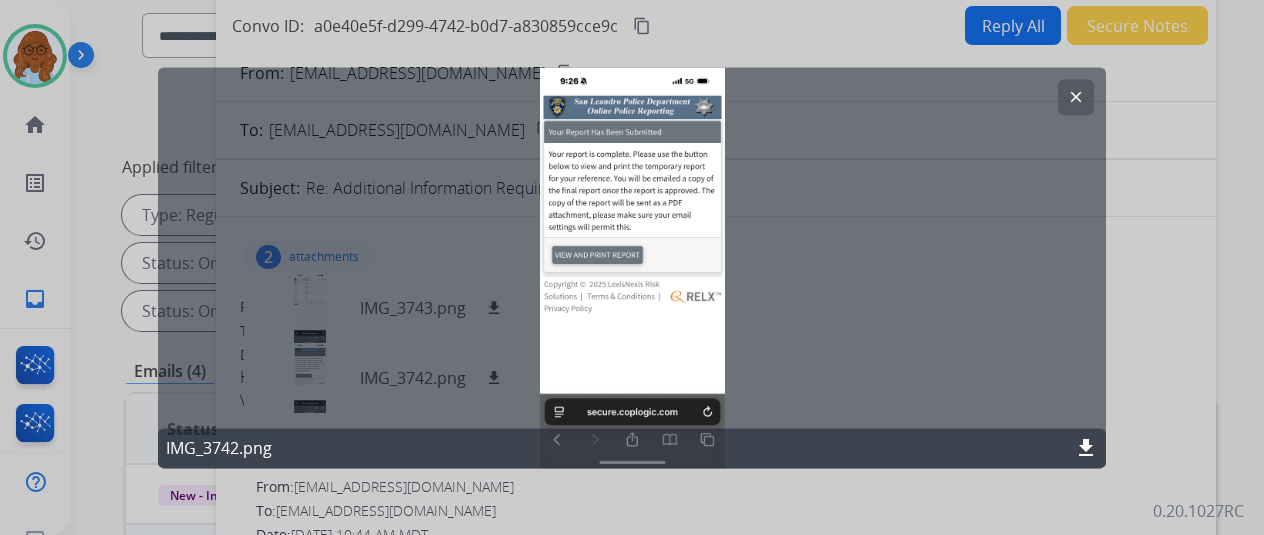 click 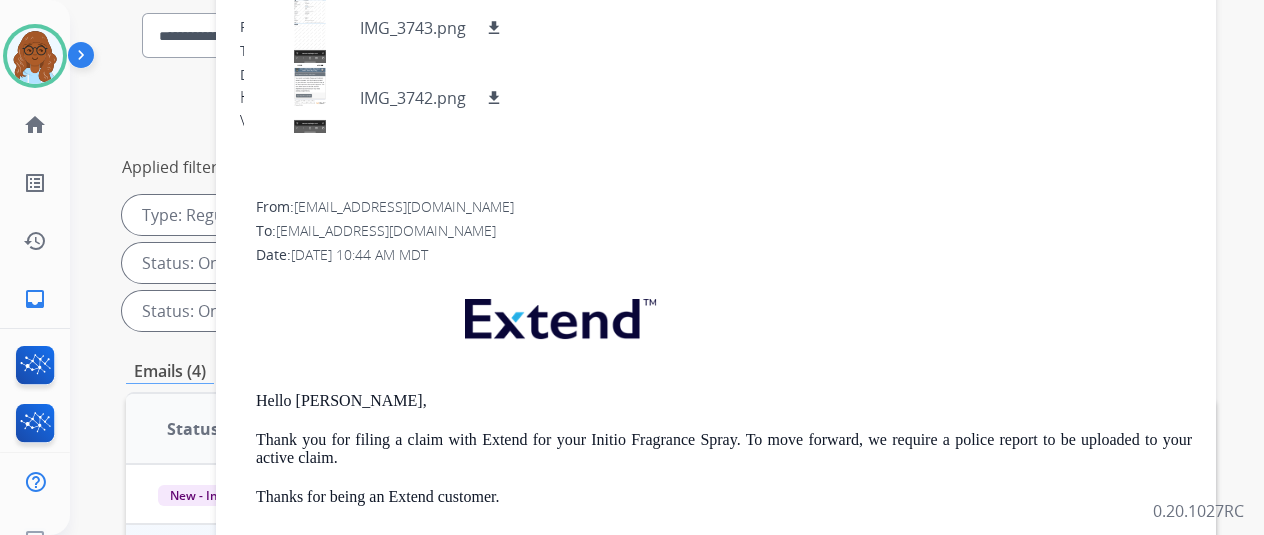 scroll, scrollTop: 316, scrollLeft: 0, axis: vertical 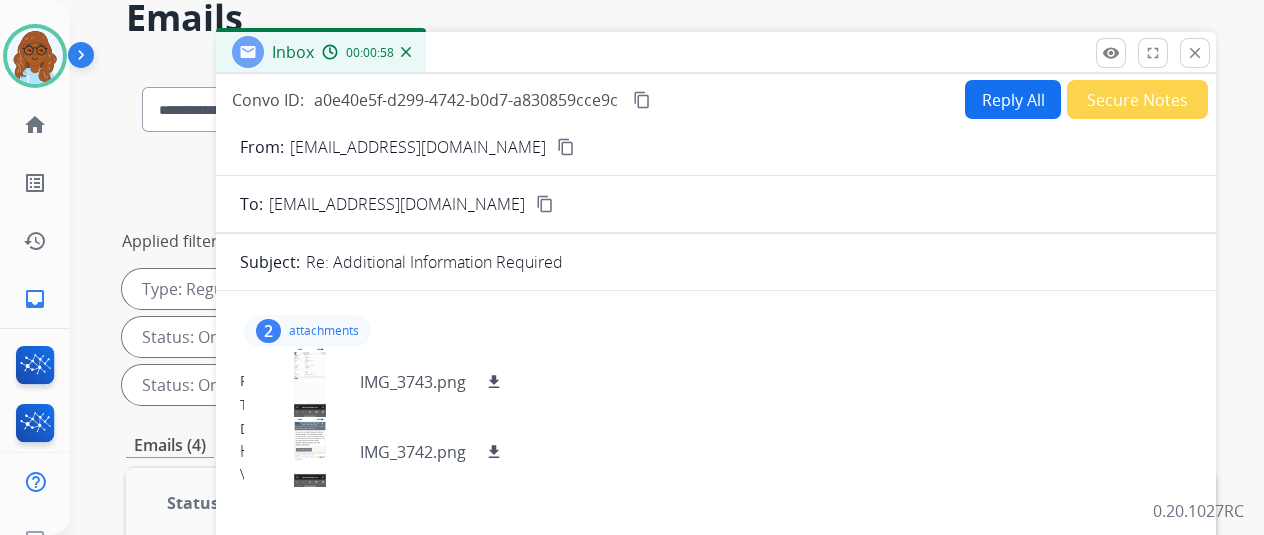 click on "content_copy" at bounding box center [566, 147] 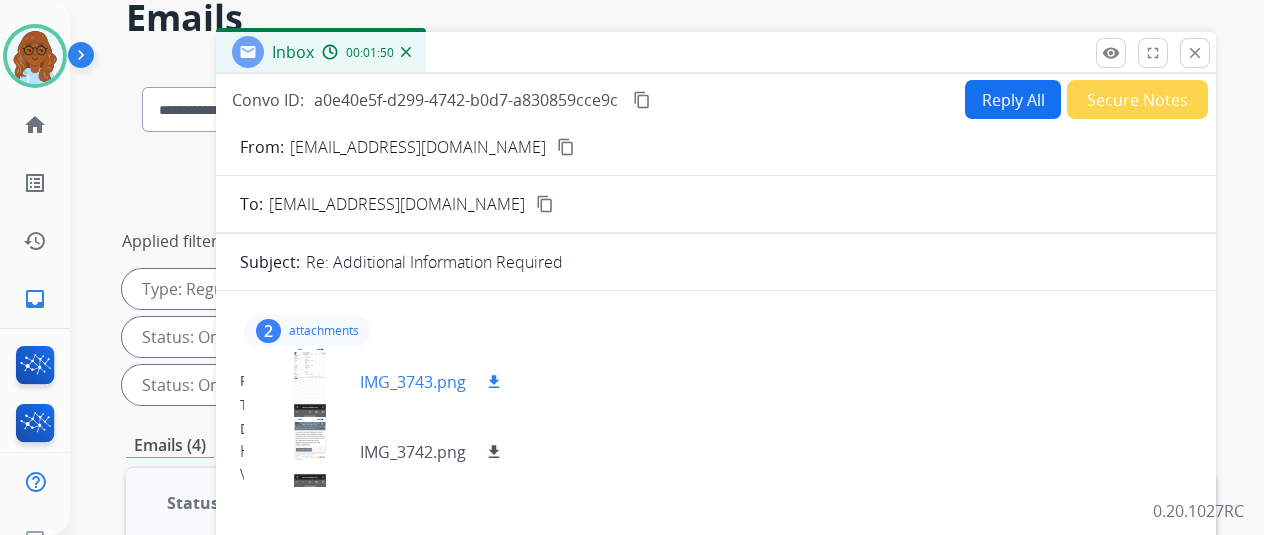 click at bounding box center [310, 382] 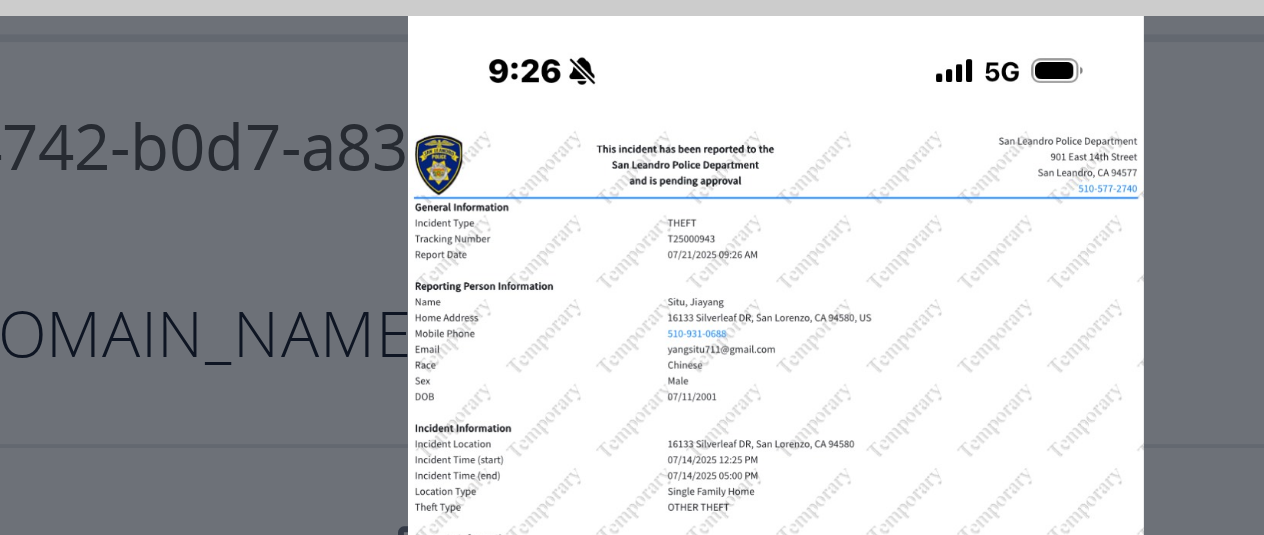 drag, startPoint x: 608, startPoint y: 96, endPoint x: 509, endPoint y: 113, distance: 100.44899 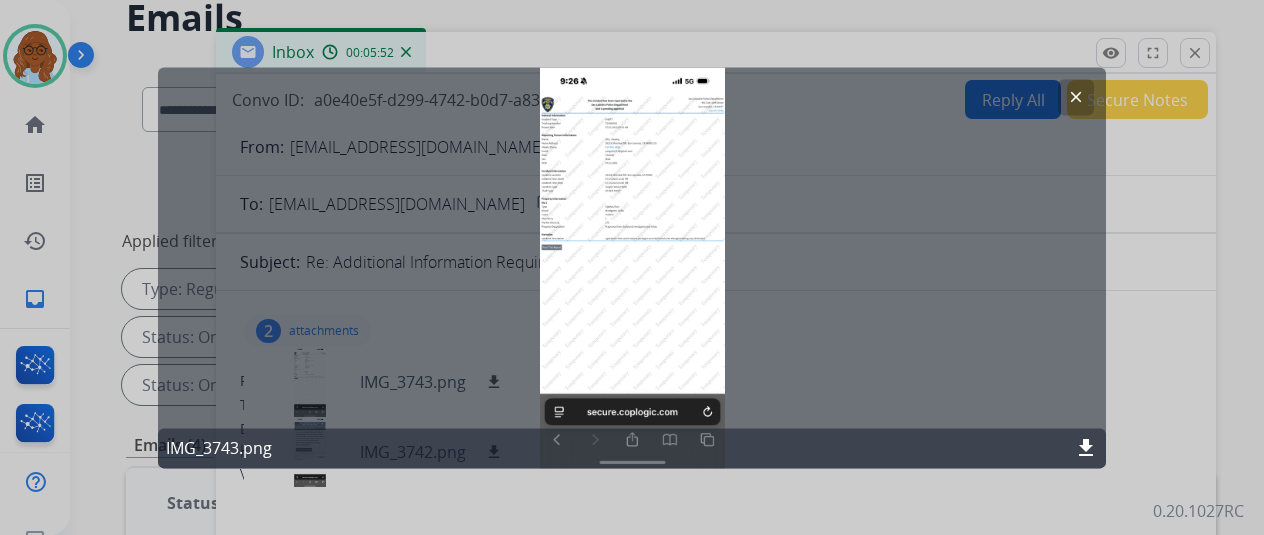 drag, startPoint x: 690, startPoint y: 198, endPoint x: 823, endPoint y: 188, distance: 133.37541 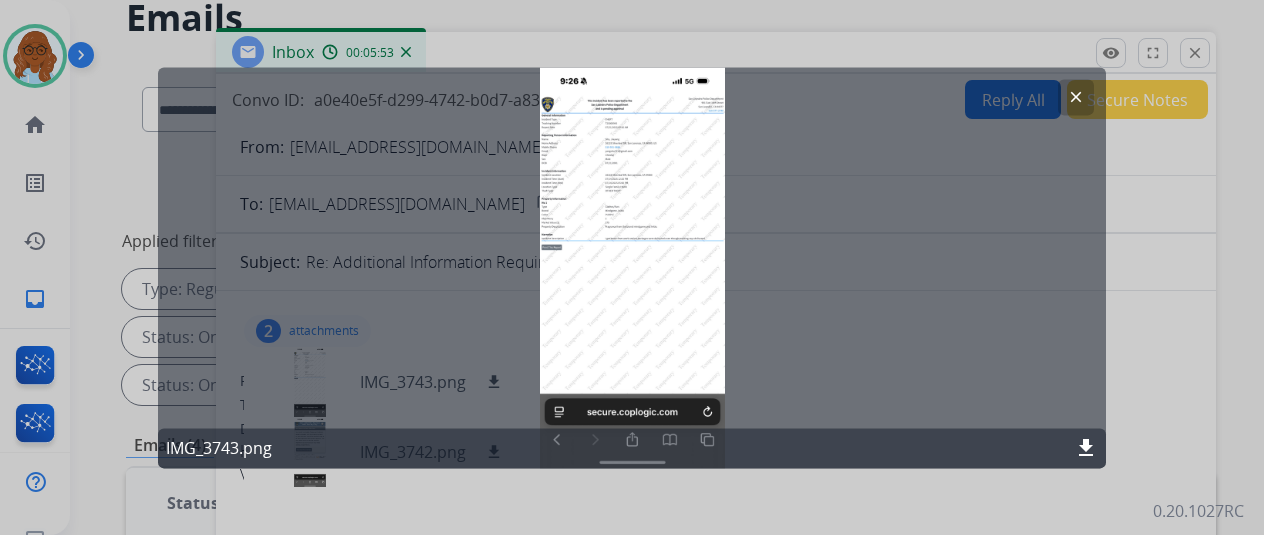 click on "download" 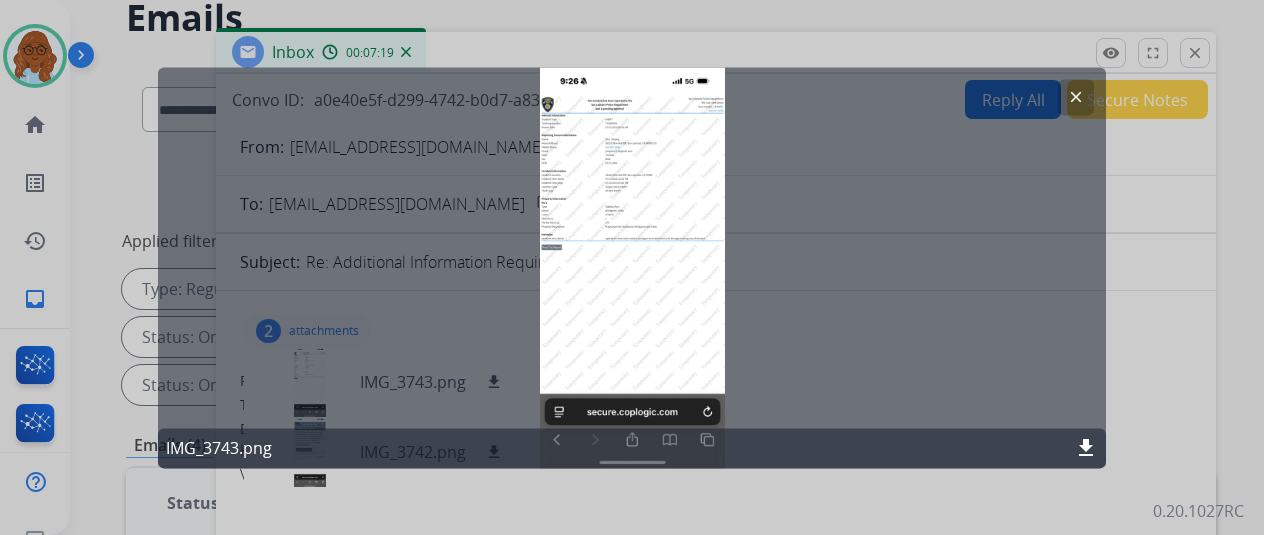 click 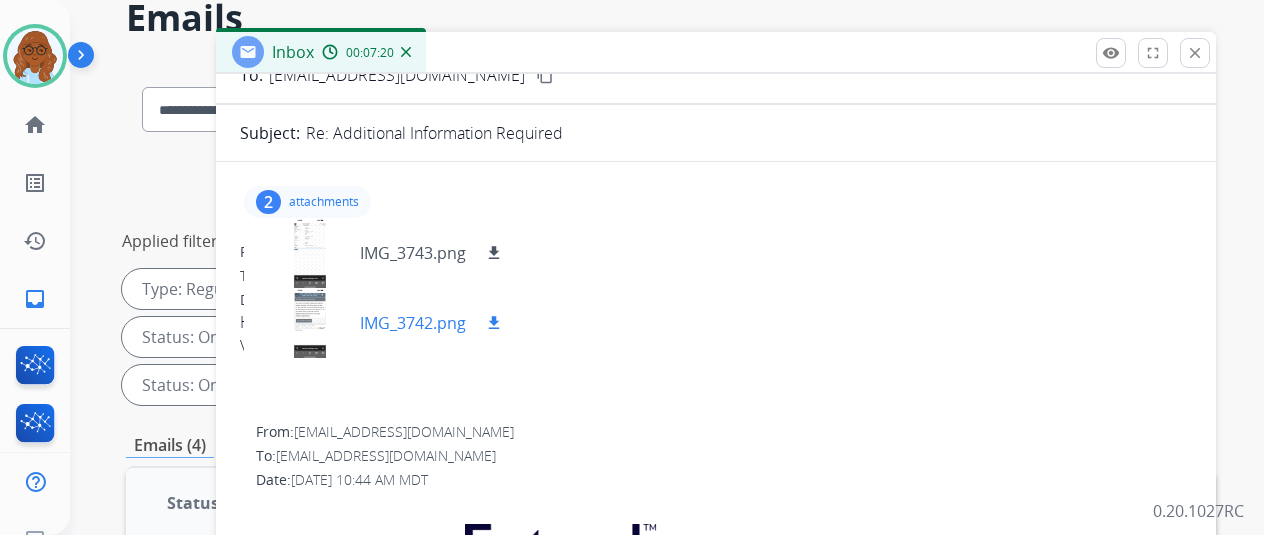 scroll, scrollTop: 200, scrollLeft: 0, axis: vertical 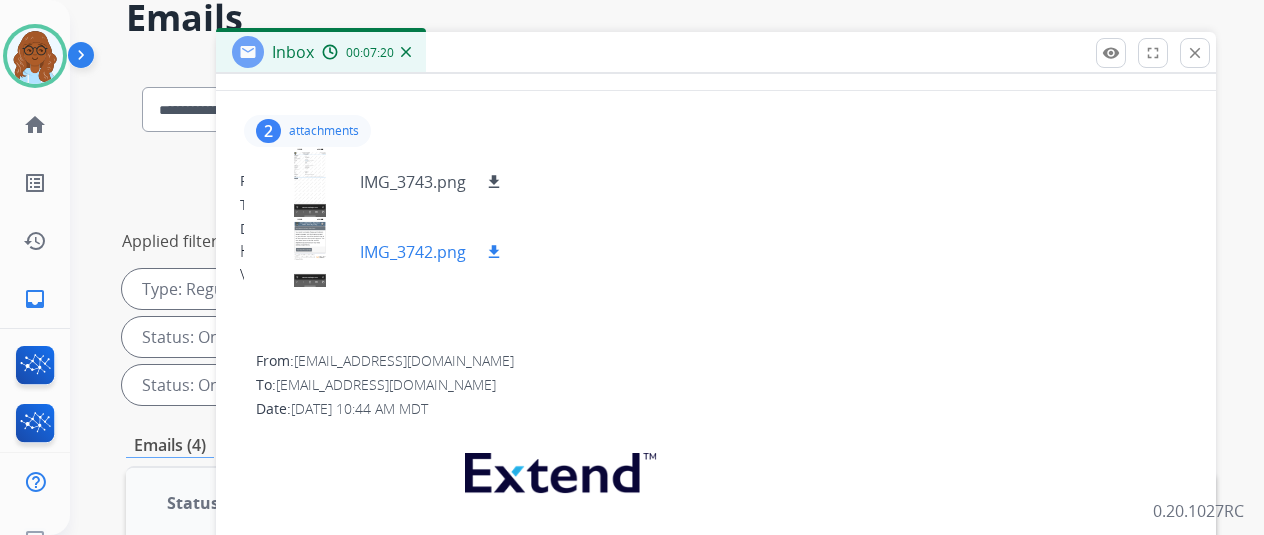 click at bounding box center [310, 252] 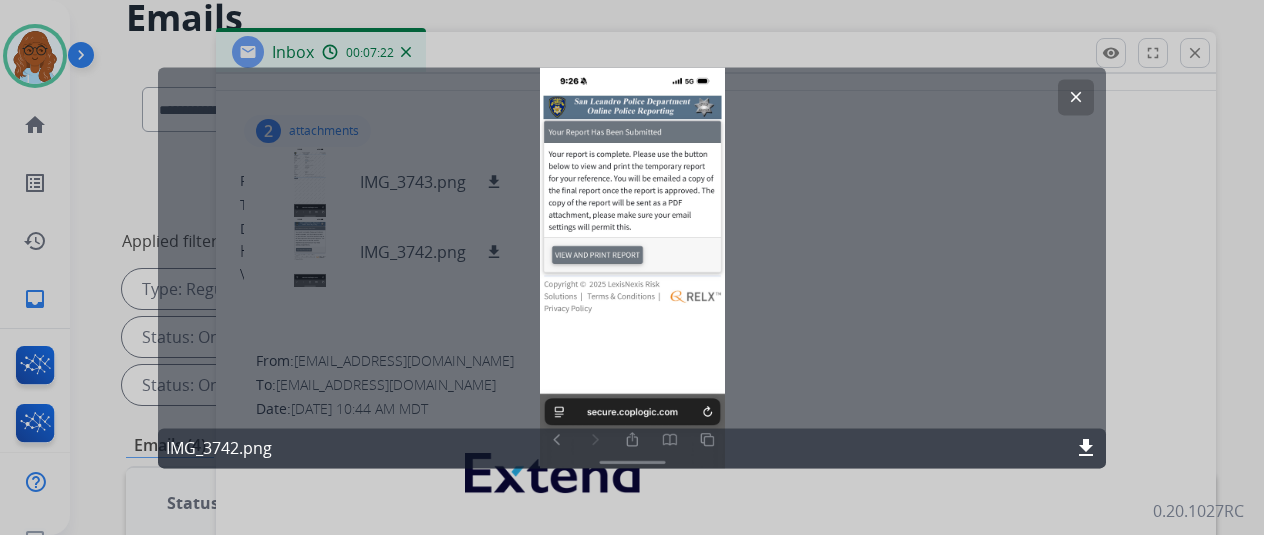 click 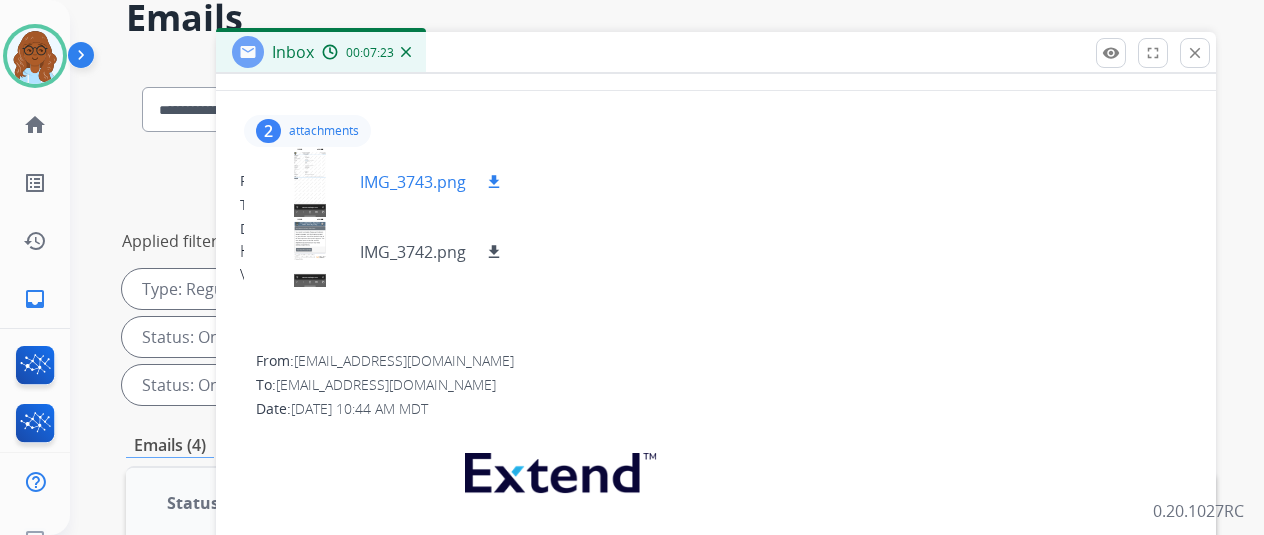click at bounding box center [310, 182] 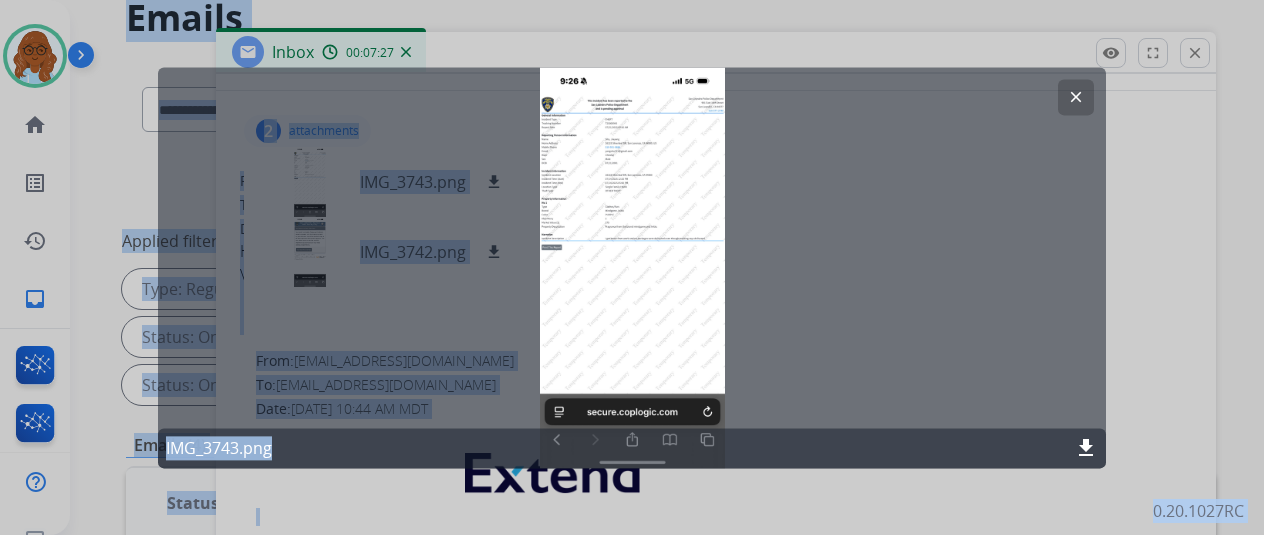 drag, startPoint x: 640, startPoint y: 195, endPoint x: 1114, endPoint y: -103, distance: 559.8928 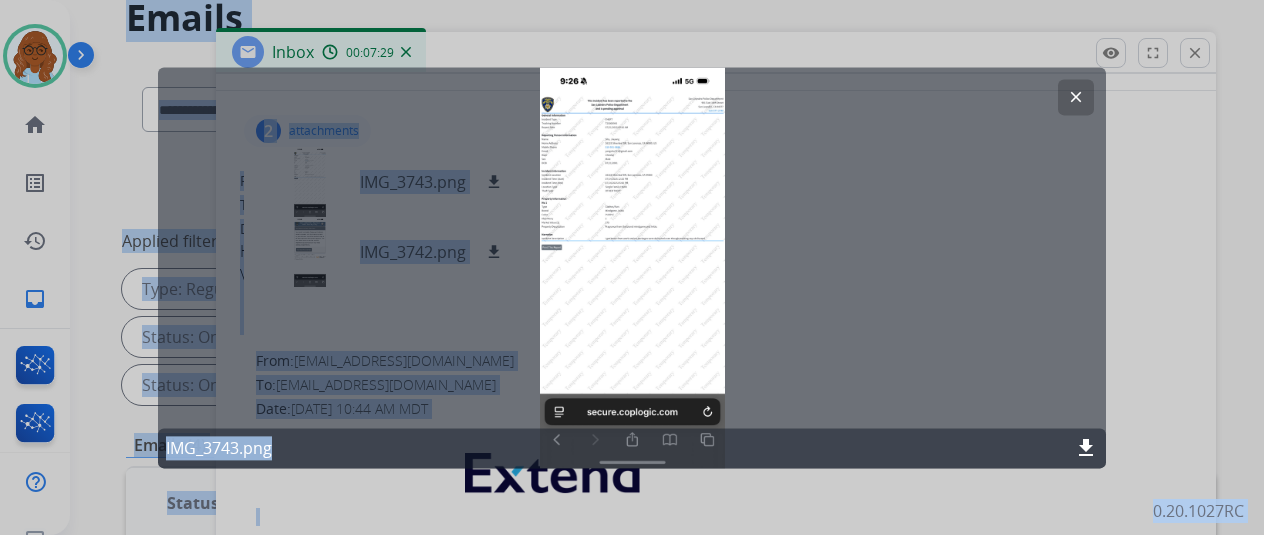 drag, startPoint x: 1162, startPoint y: 317, endPoint x: 1046, endPoint y: 317, distance: 116 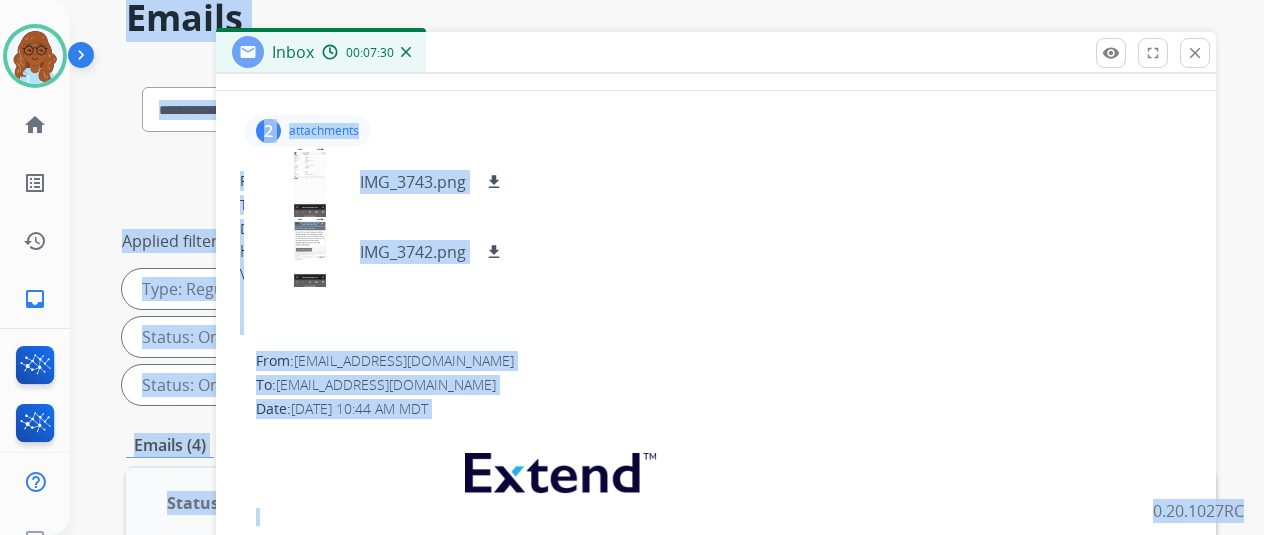 click on "From:  yangsitu711@gmail.com   To:  support@extend.com  Date:  07/21/2025 - 10:46 AM MDT Hello this is my police report. View file attached.  From:  support@extend.com   To:  yangsitu711@gmail.com  Date:  07/21/2025 - 10:44 AM MDT Hello Yang, Thank you for filing a claim with Extend for your Initio Fragrance Spray. To move forward, we require a police report to be uploaded to your active claim.  Thanks for being an Extend customer. Extend Customer Support support@extend.com | www.extend.com If you have any questions or need further assistance, reply to this email or give us a call at (877) 248-7707 Monday-Friday 9:00AM - 8:00PM EST or Saturdays and Sundays 9:00AM - 2:00PM EST." at bounding box center [716, 596] 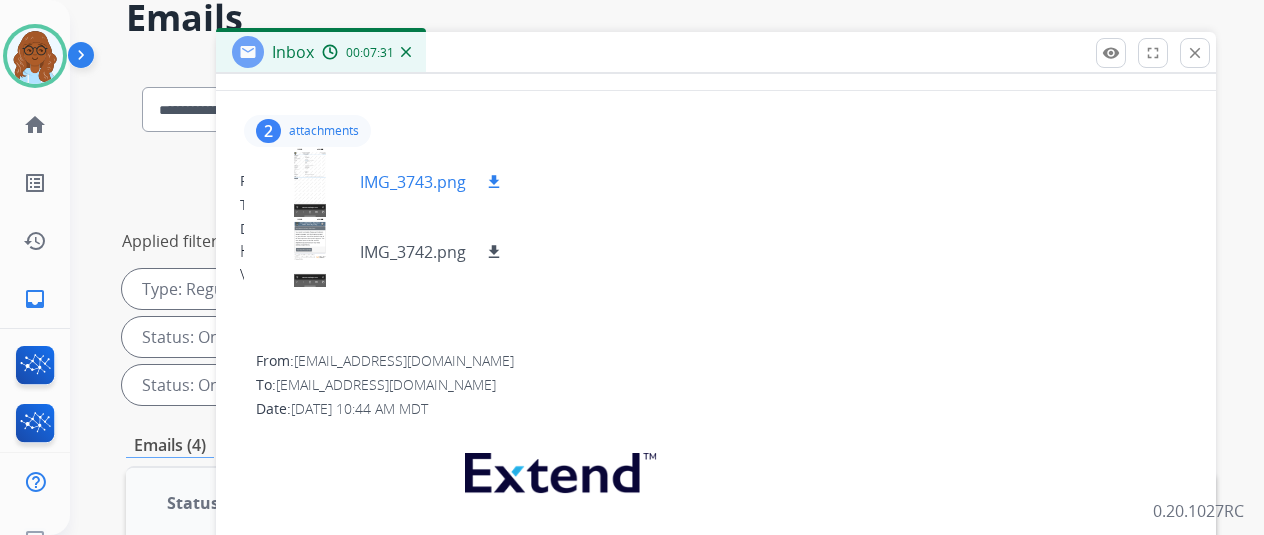 click at bounding box center [310, 182] 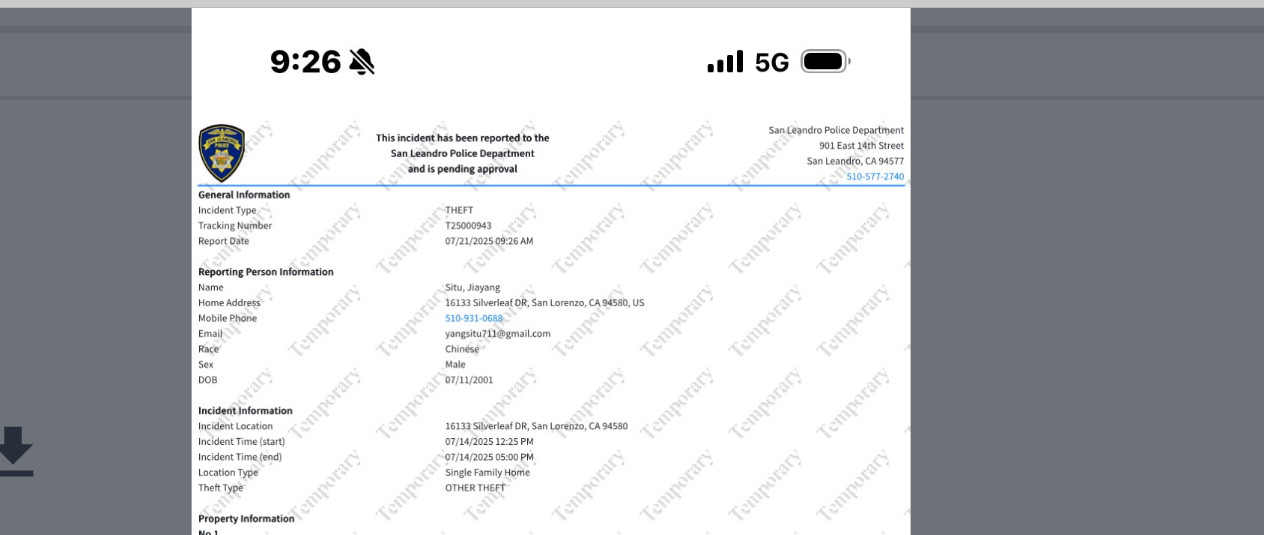 click on "clear IMG_3743.png download" 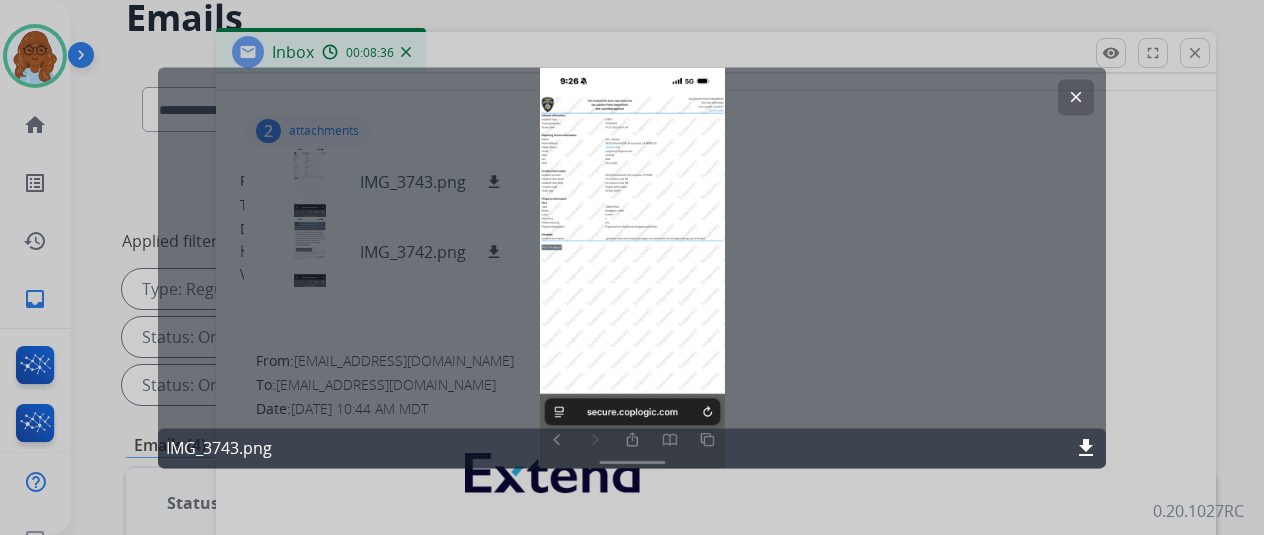 click on "clear" 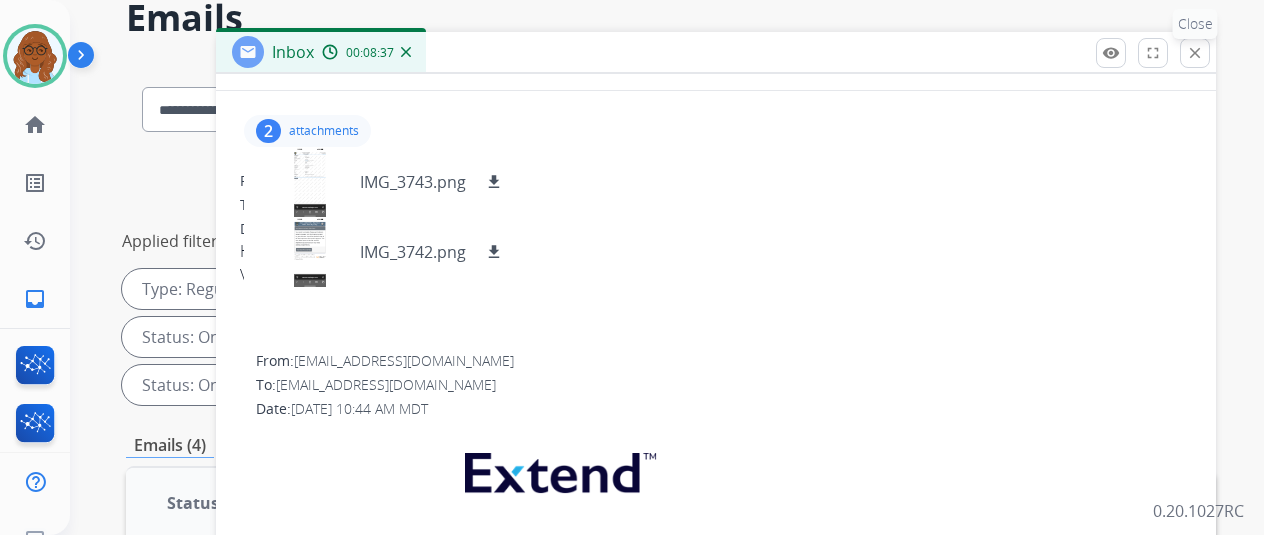 click on "close" at bounding box center [1195, 53] 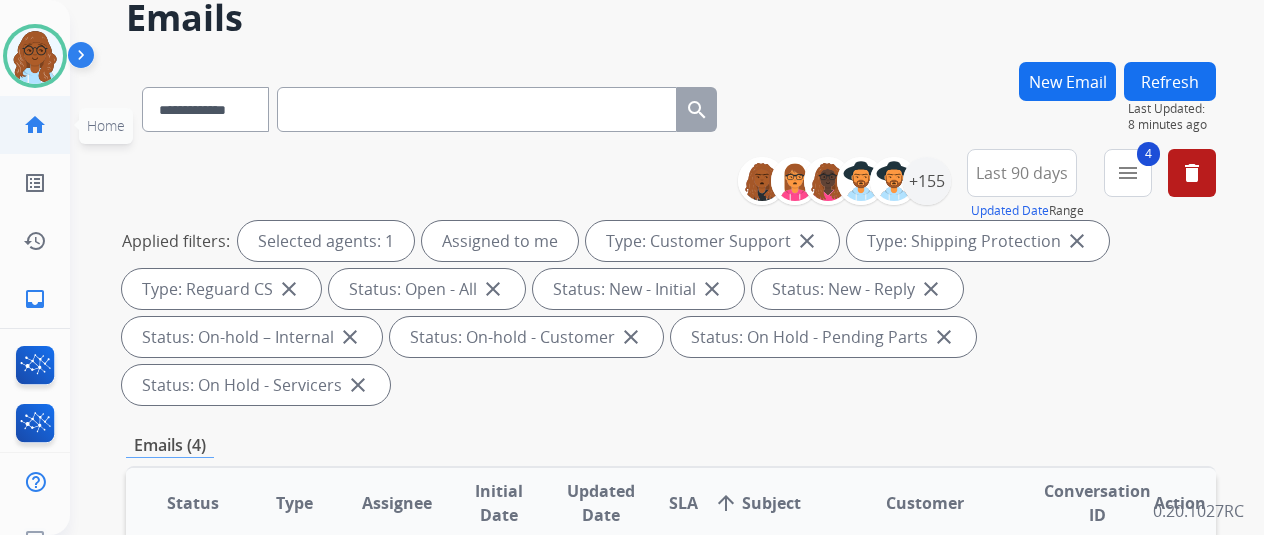 click on "home" 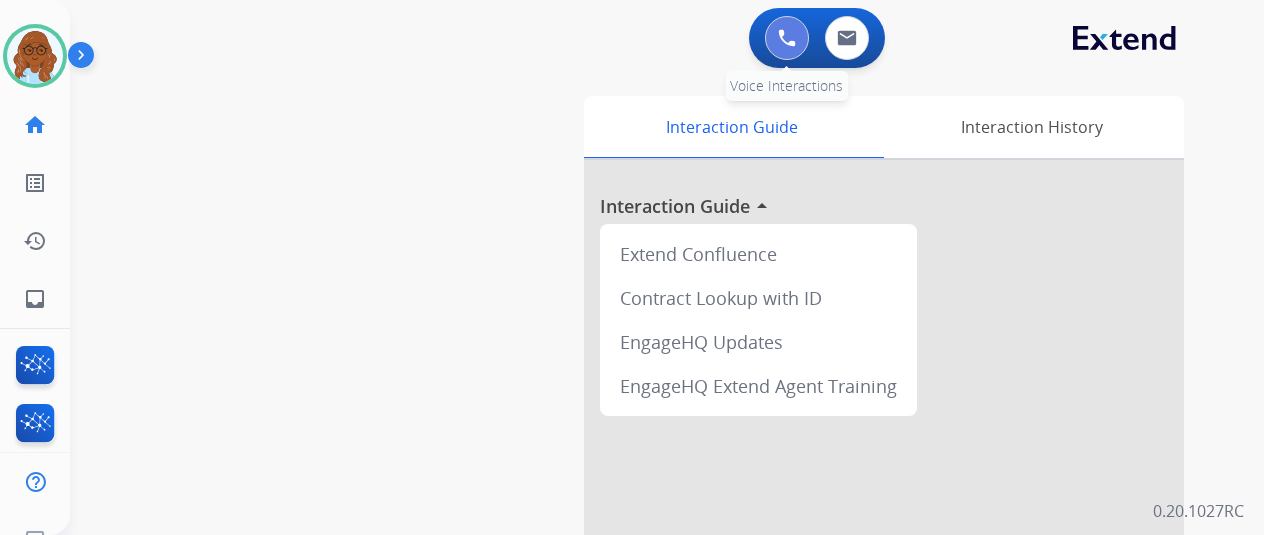 click at bounding box center (787, 38) 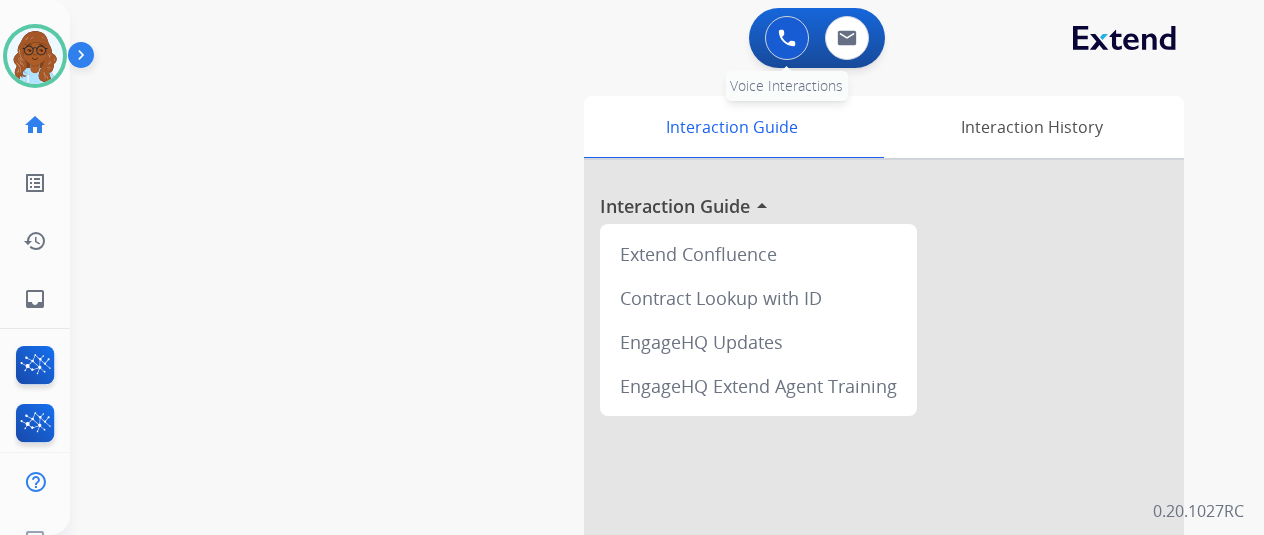 click at bounding box center [787, 38] 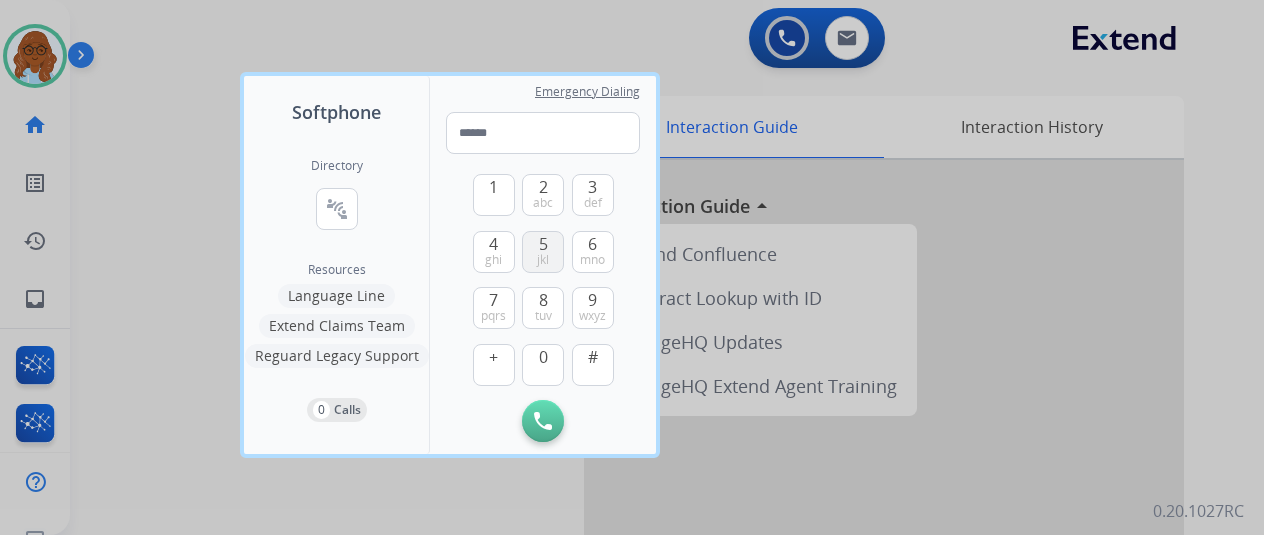 click on "5 jkl" at bounding box center [543, 252] 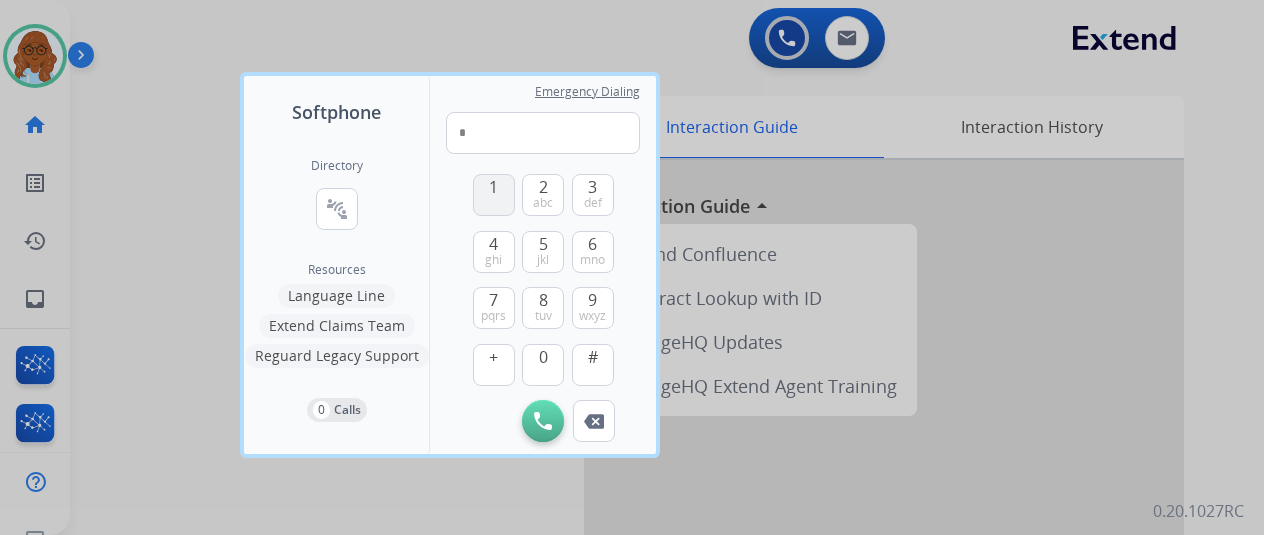 click on "1" at bounding box center (493, 187) 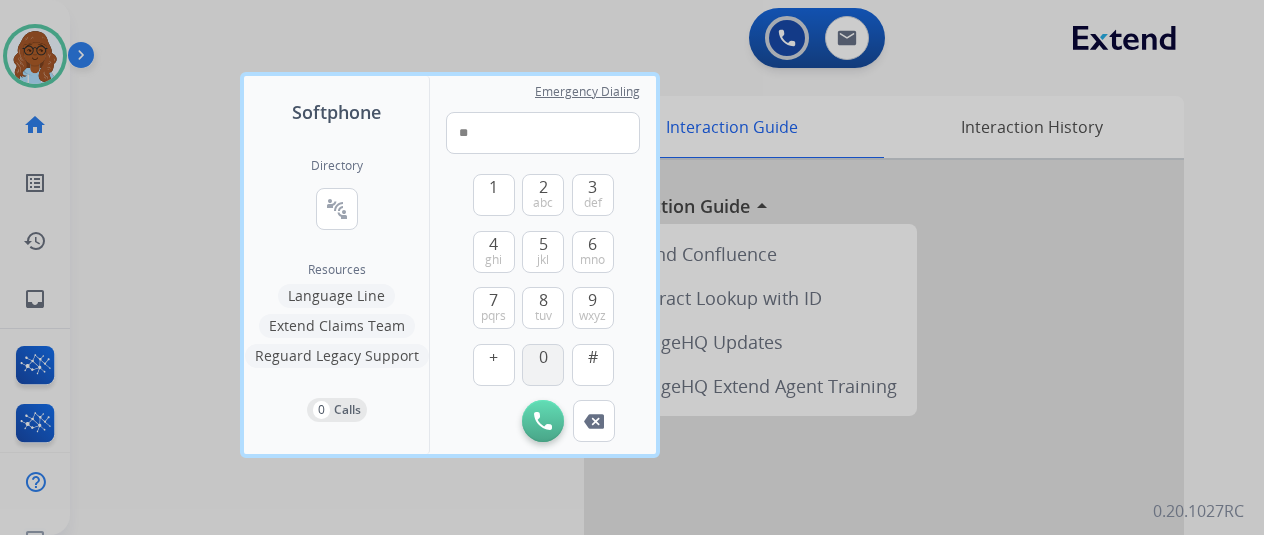 click on "0" at bounding box center [543, 365] 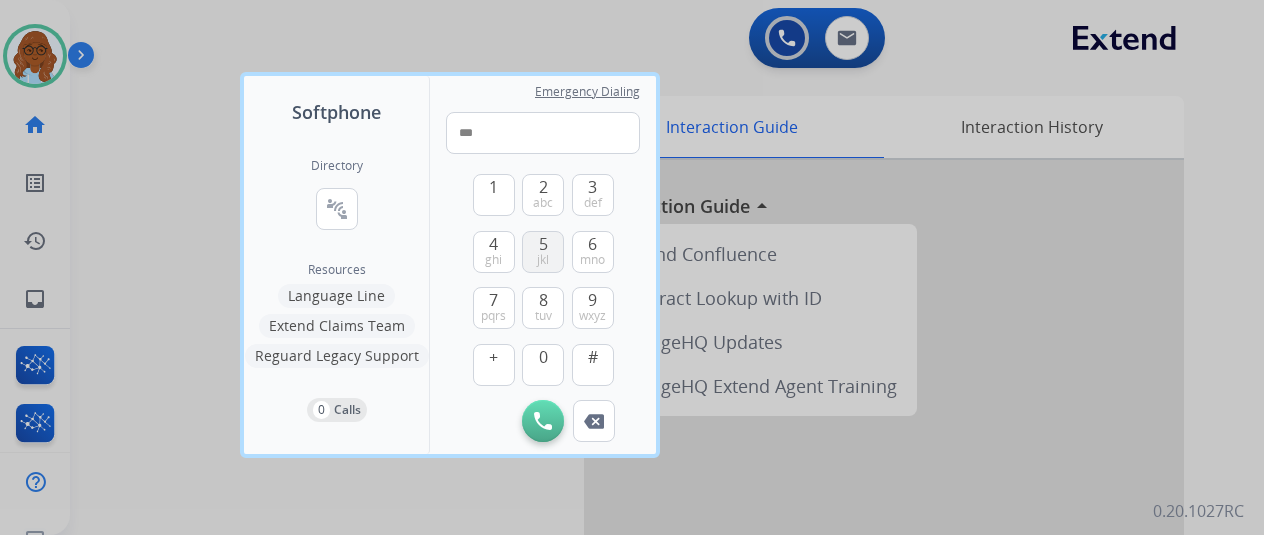 click on "5 jkl" at bounding box center [543, 252] 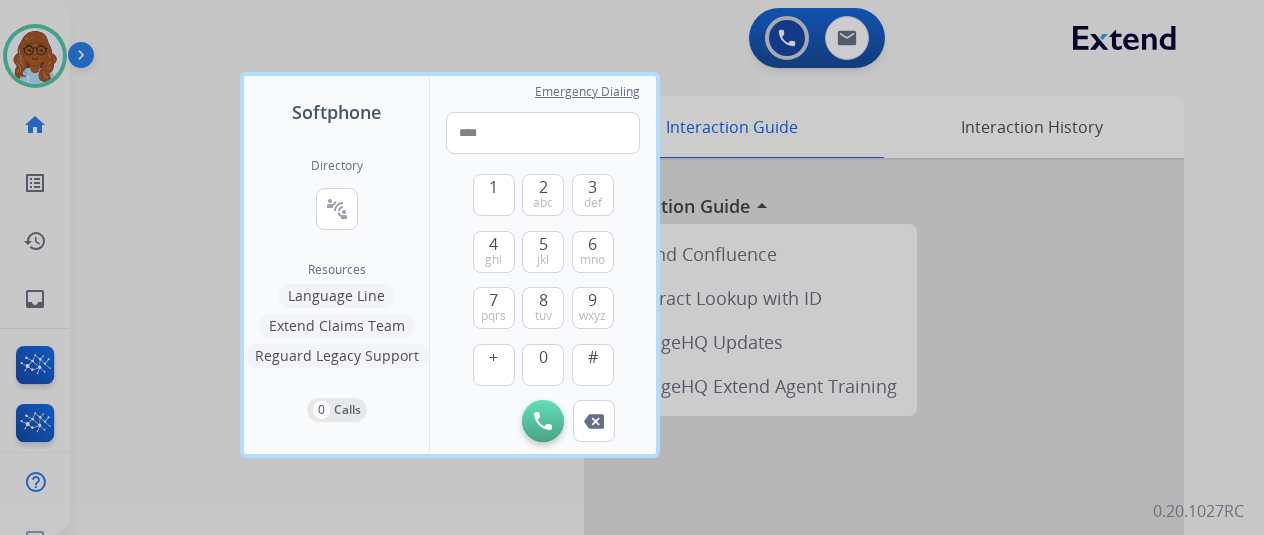 click on "1 2 abc 3 def 4 ghi 5 jkl 6 mno 7 pqrs 8 tuv 9 wxyz + 0 # Initiate Call Remove Number" at bounding box center (543, 298) 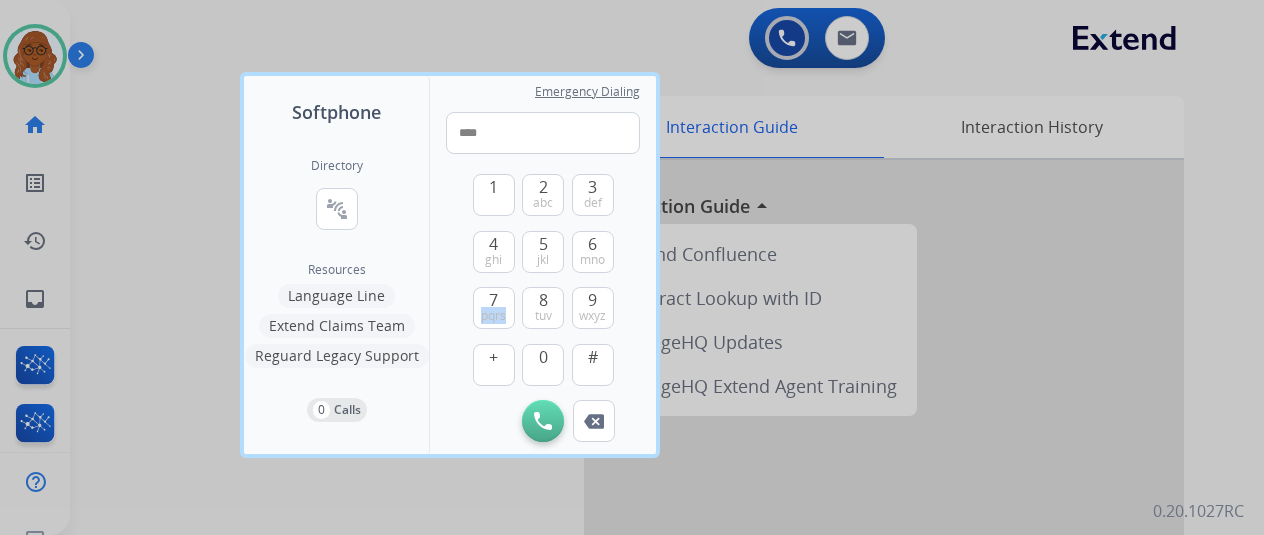 click on "1 2 abc 3 def 4 ghi 5 jkl 6 mno 7 pqrs 8 tuv 9 wxyz + 0 # Initiate Call Remove Number" at bounding box center (543, 298) 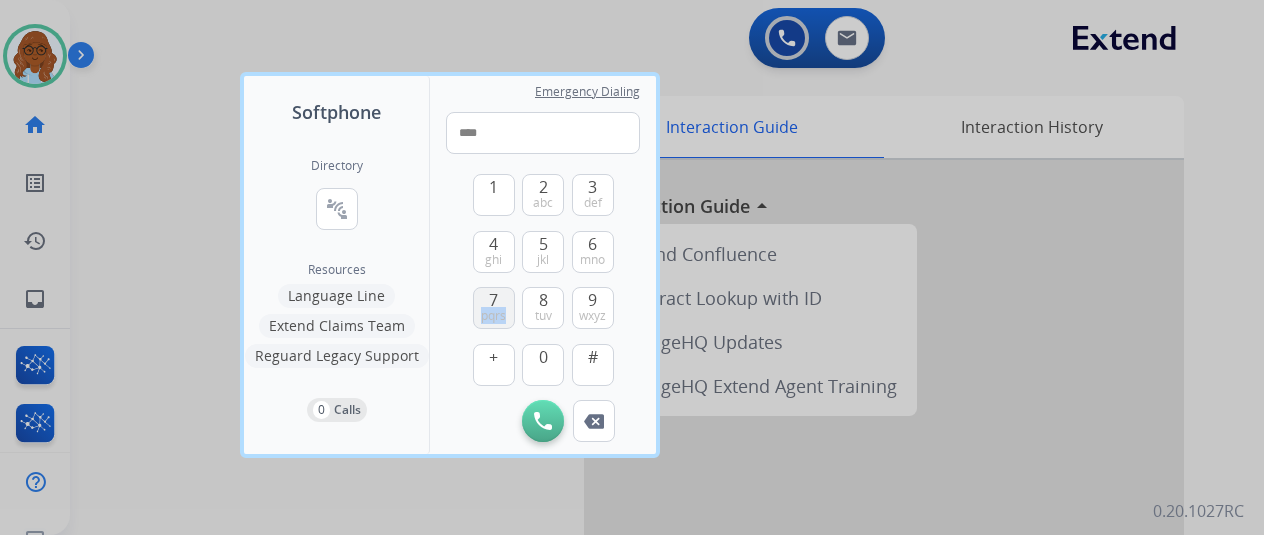 click on "7" at bounding box center (493, 300) 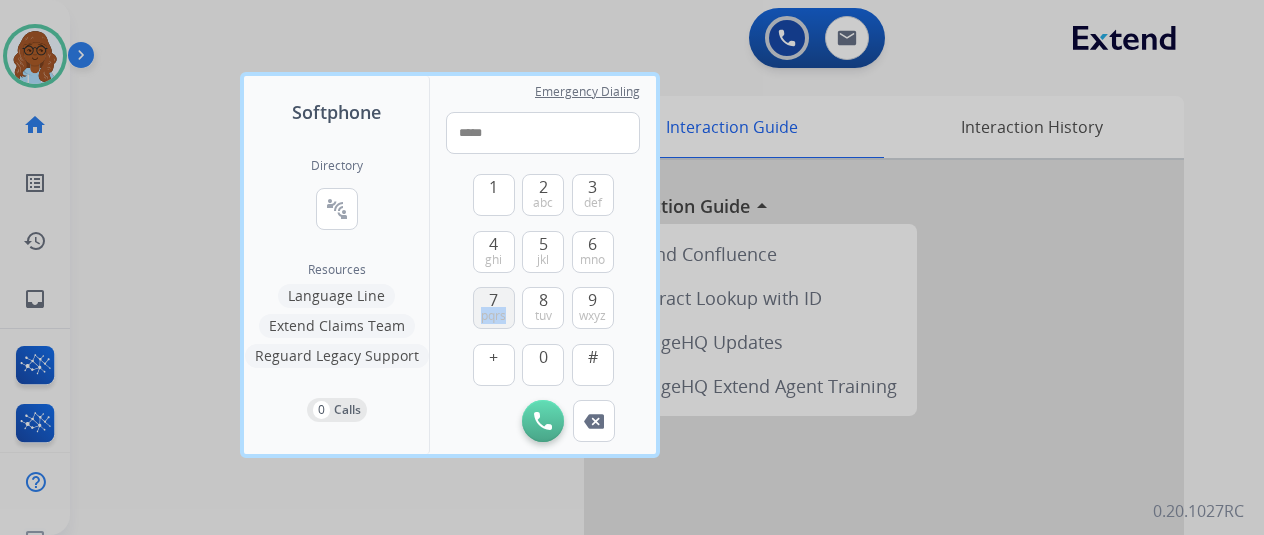 click on "7" at bounding box center (493, 300) 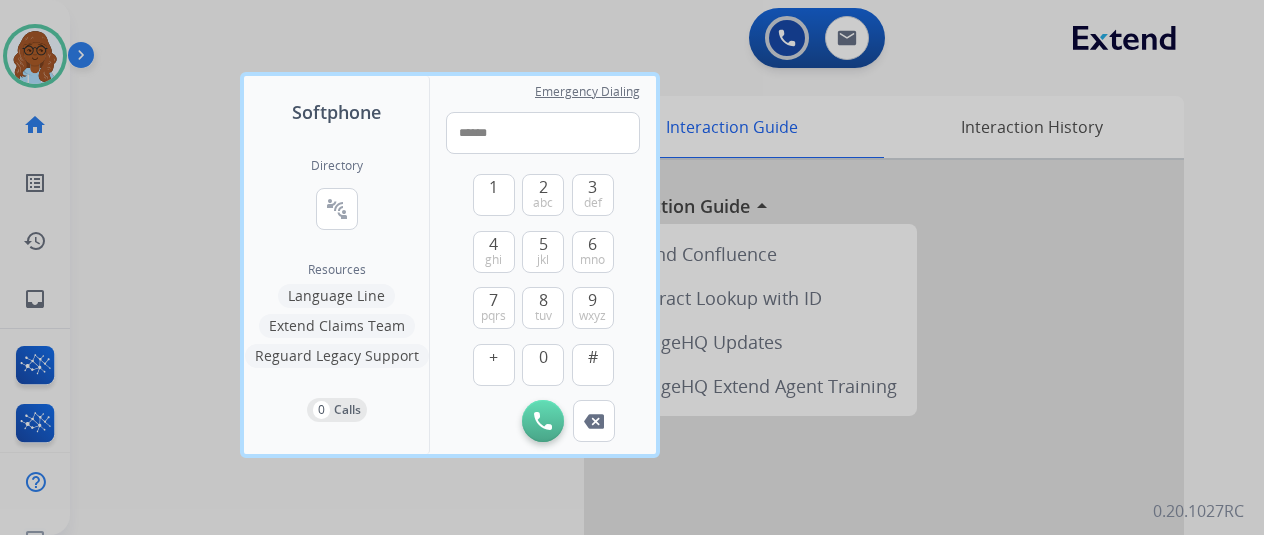 click on "1 2 abc 3 def 4 ghi 5 jkl 6 mno 7 pqrs 8 tuv 9 wxyz + 0 # Initiate Call Remove Number" at bounding box center (543, 298) 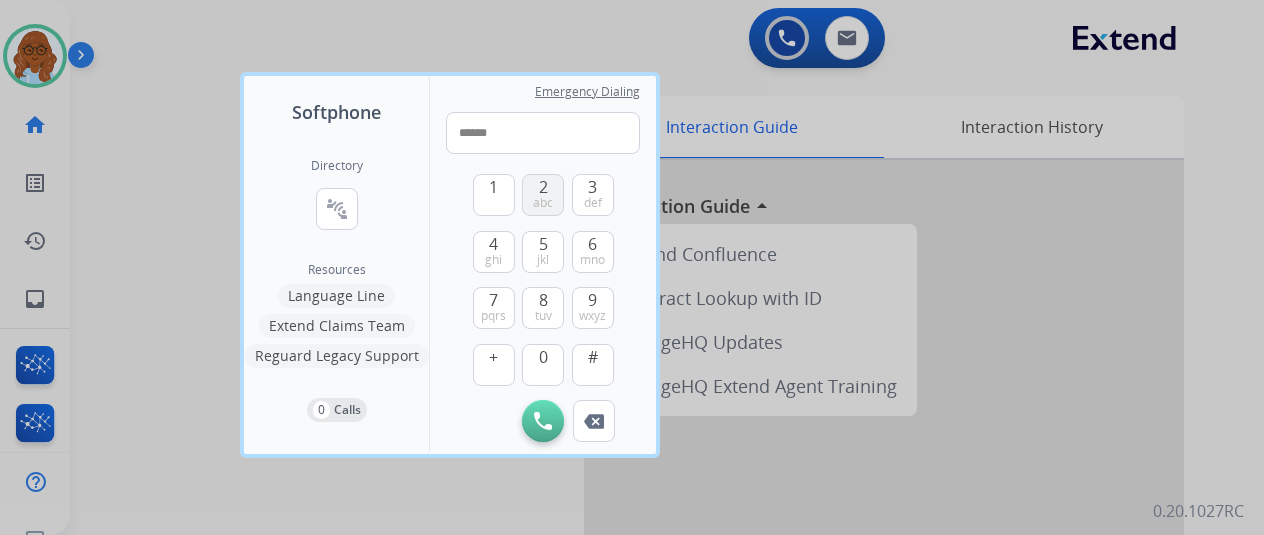 click on "abc" at bounding box center (543, 203) 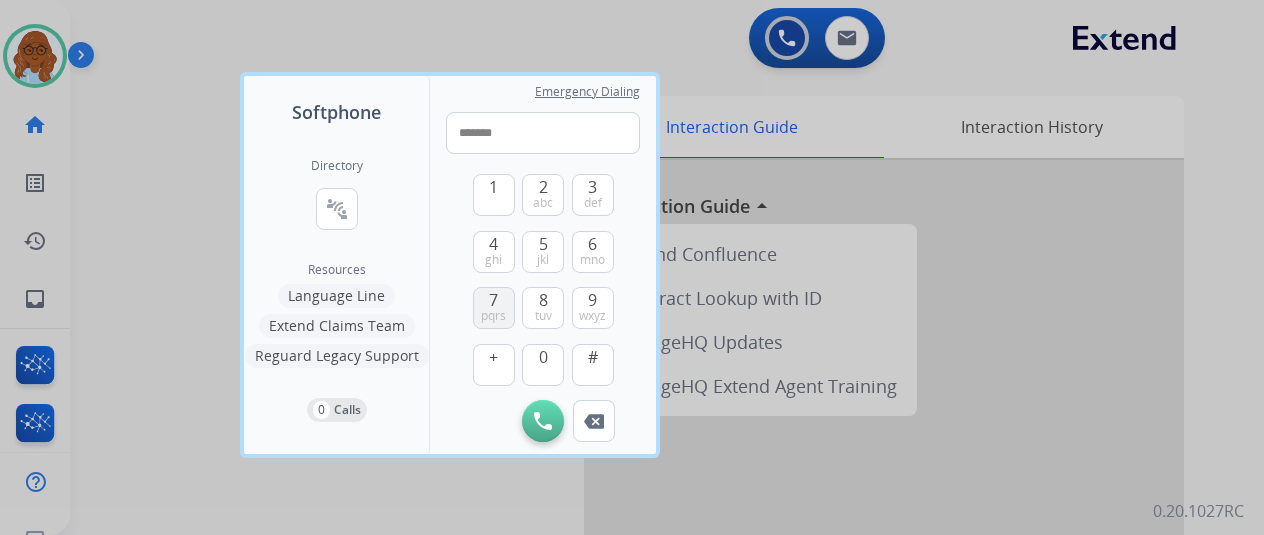 click on "7 pqrs" at bounding box center [494, 308] 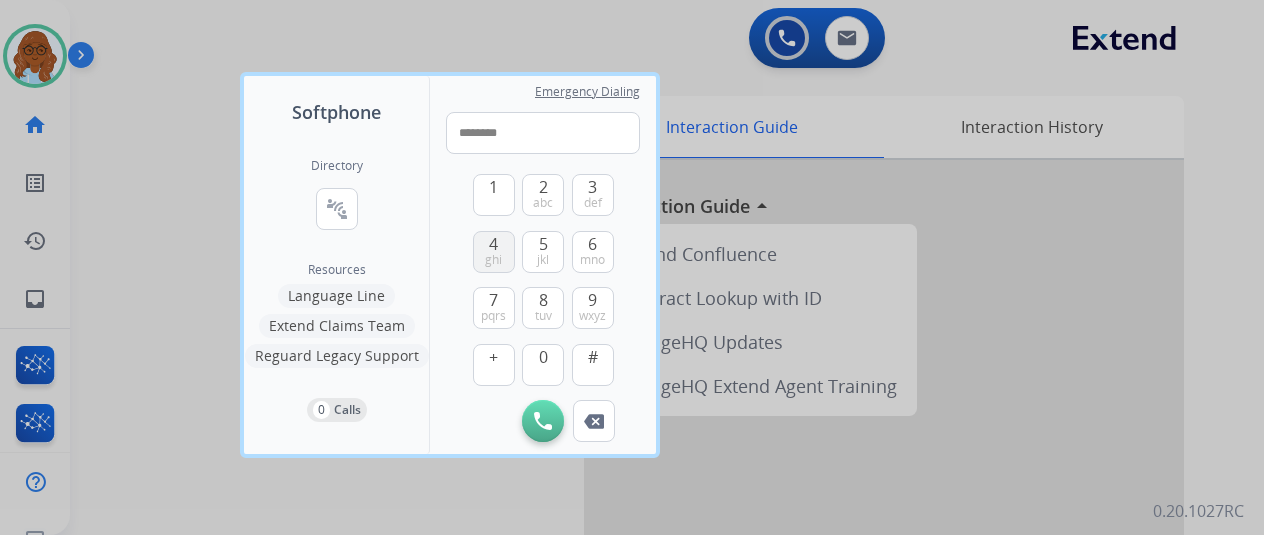 click on "ghi" at bounding box center [493, 260] 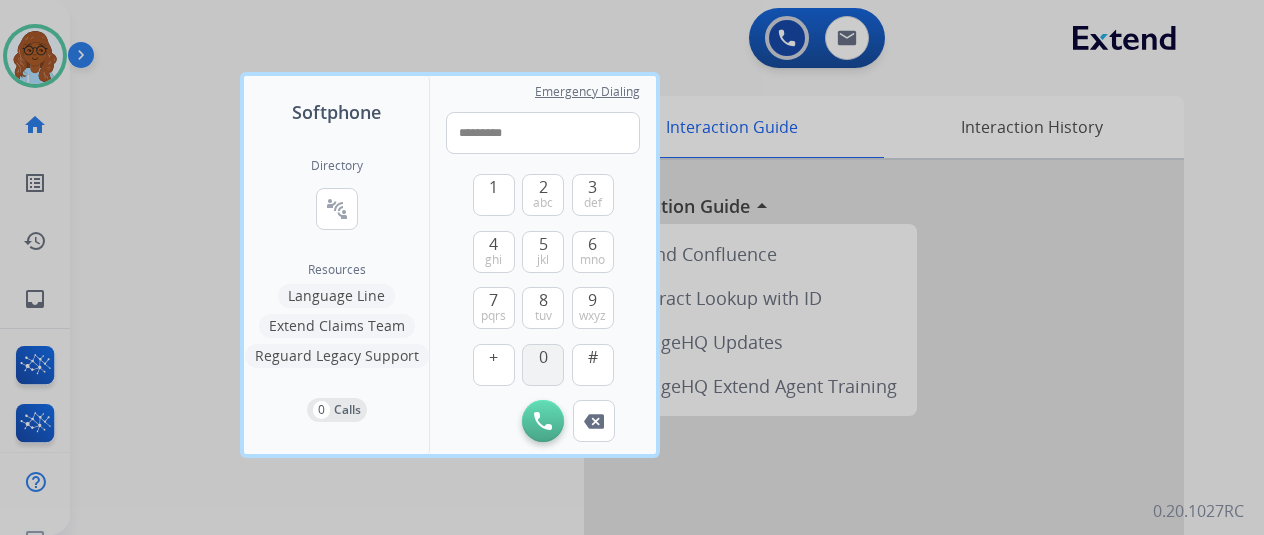 click on "0" at bounding box center (543, 357) 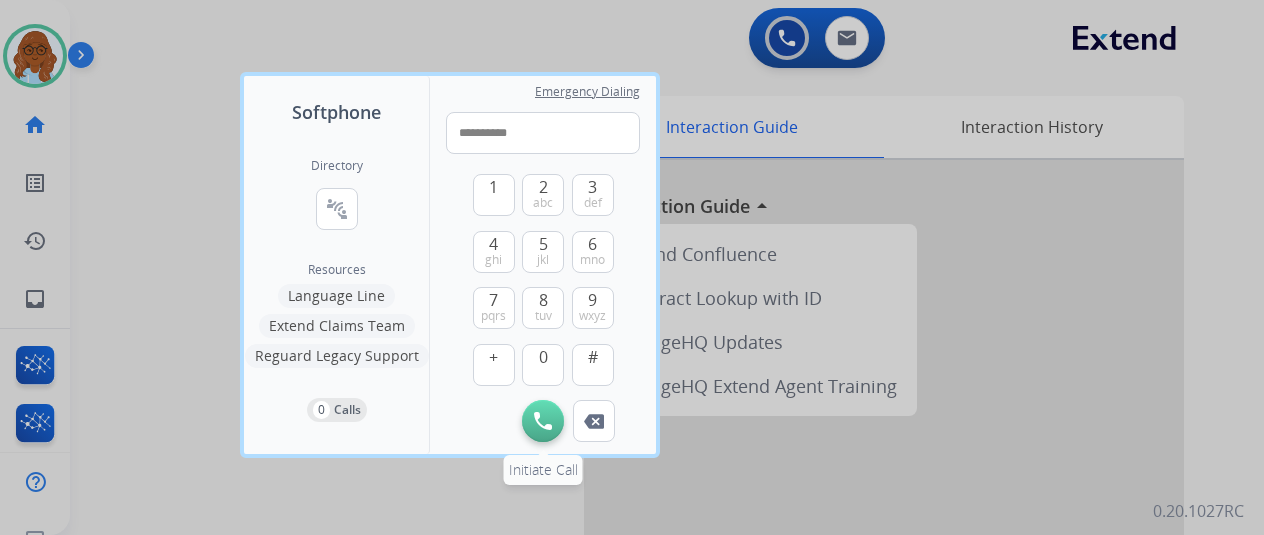 click at bounding box center [543, 421] 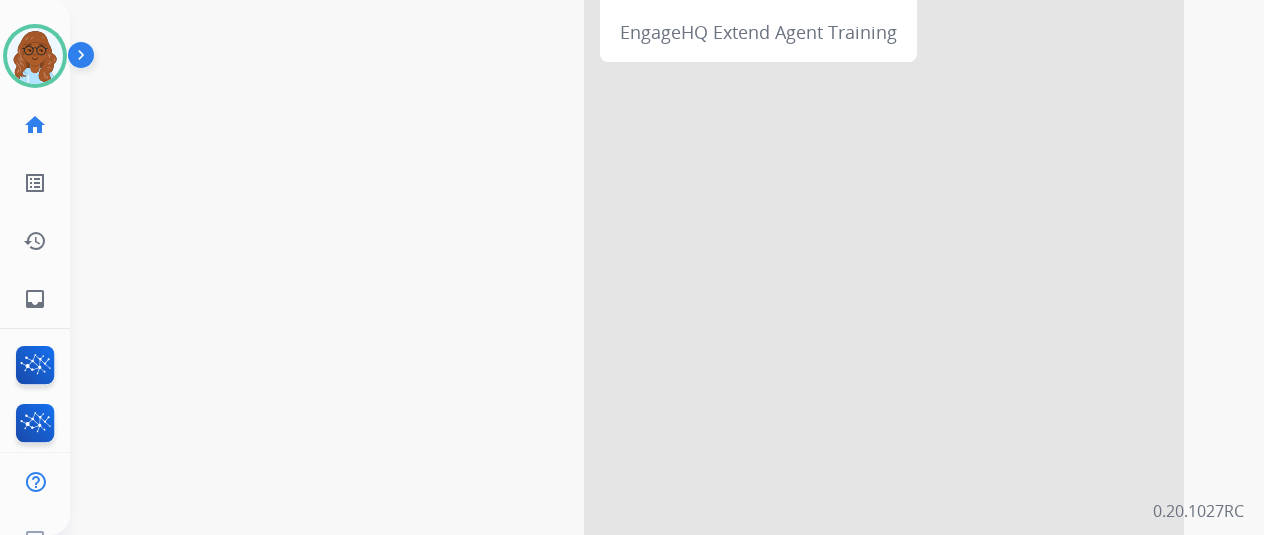 scroll, scrollTop: 0, scrollLeft: 0, axis: both 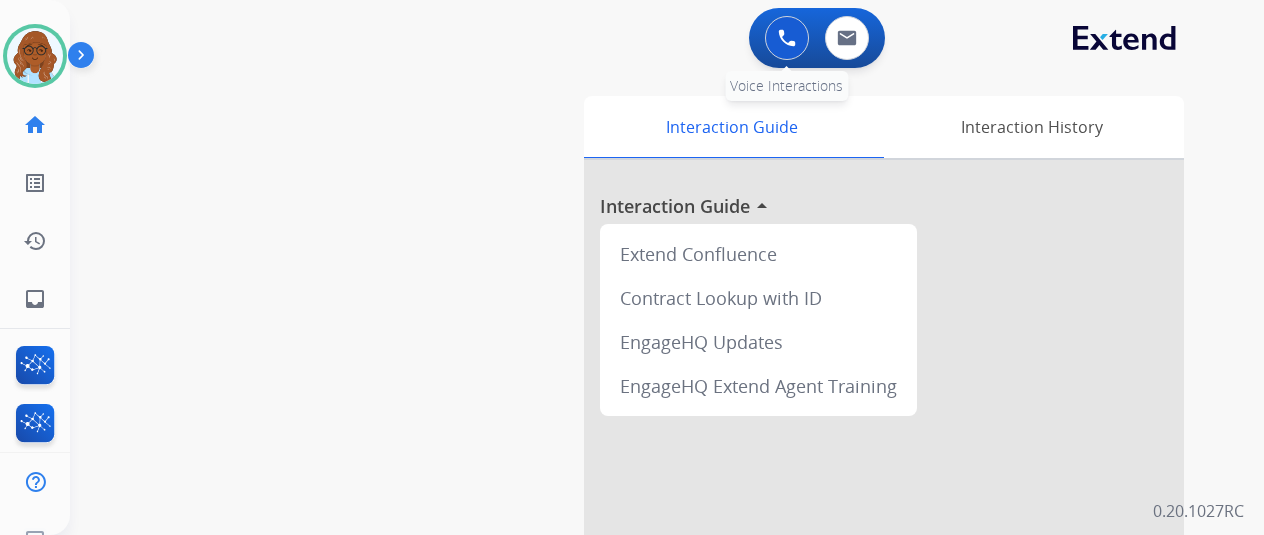 click at bounding box center (787, 38) 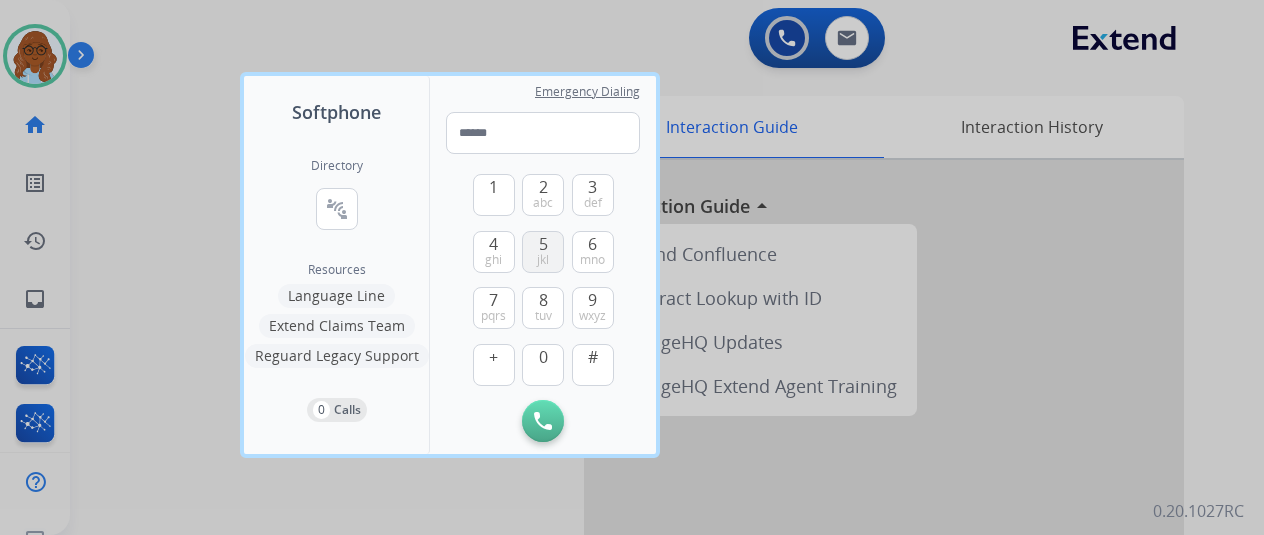 click on "5 jkl" at bounding box center (543, 252) 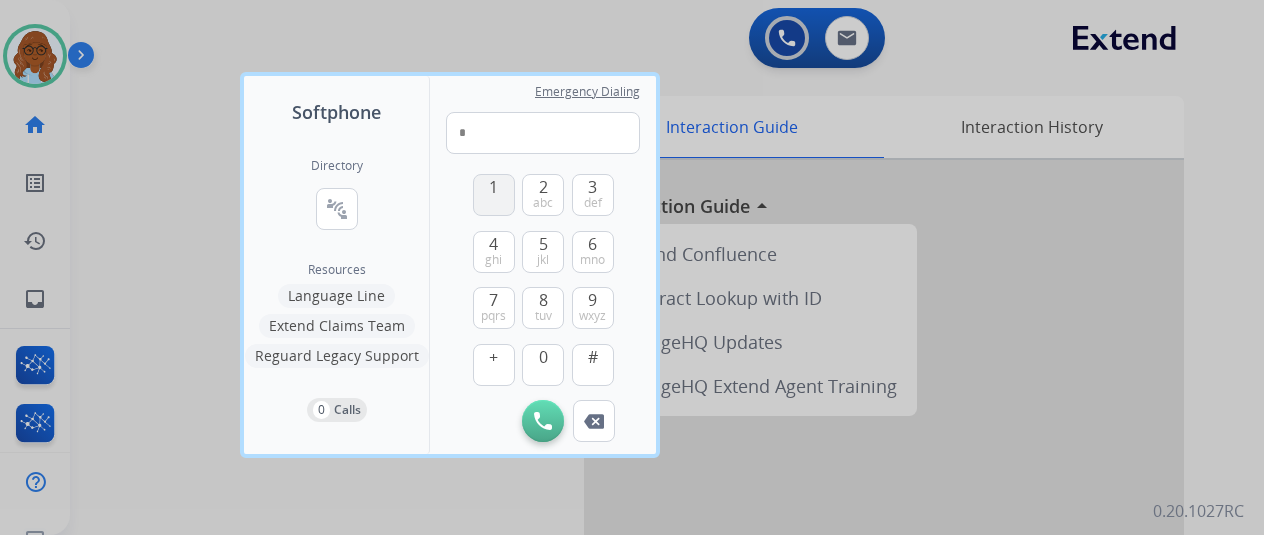 click on "1" at bounding box center [493, 187] 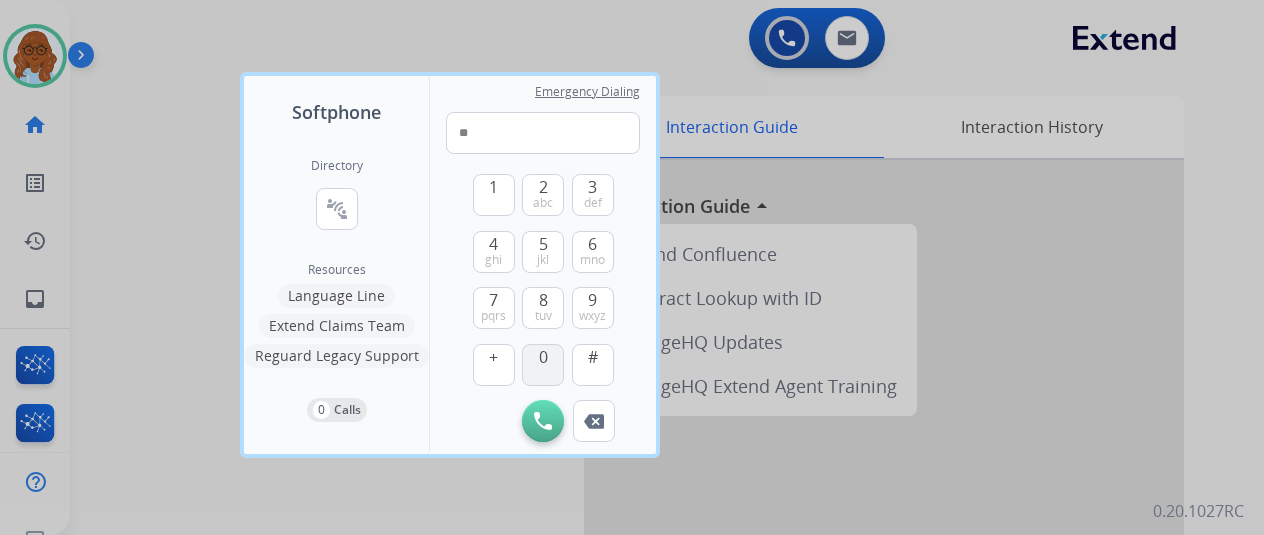 click on "0" at bounding box center [543, 357] 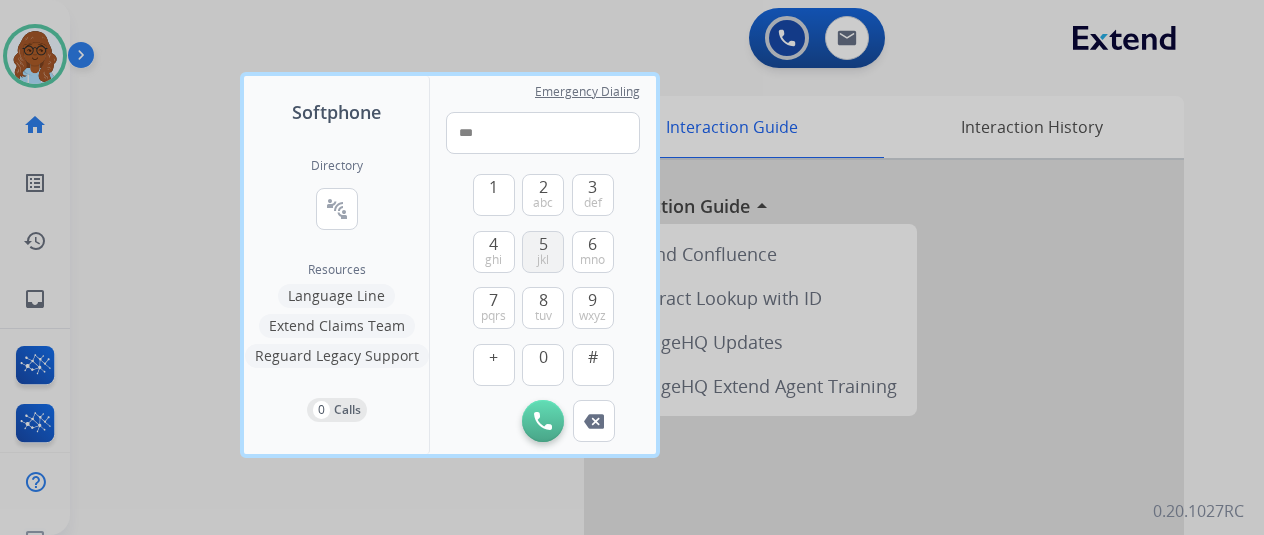 click on "5 jkl" at bounding box center [543, 252] 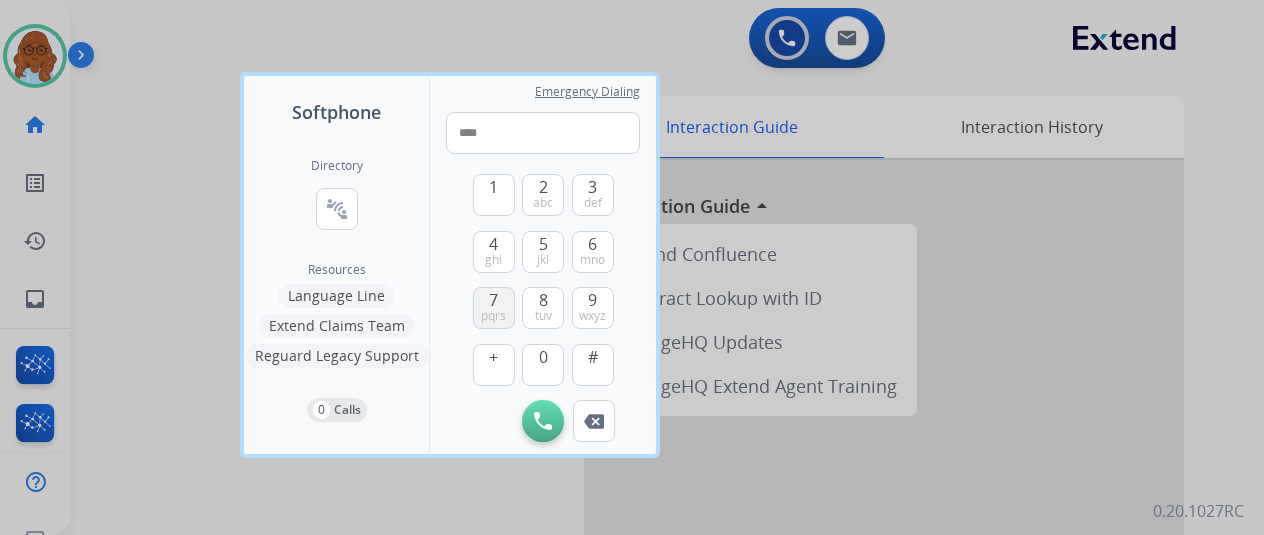 click on "7" at bounding box center (493, 300) 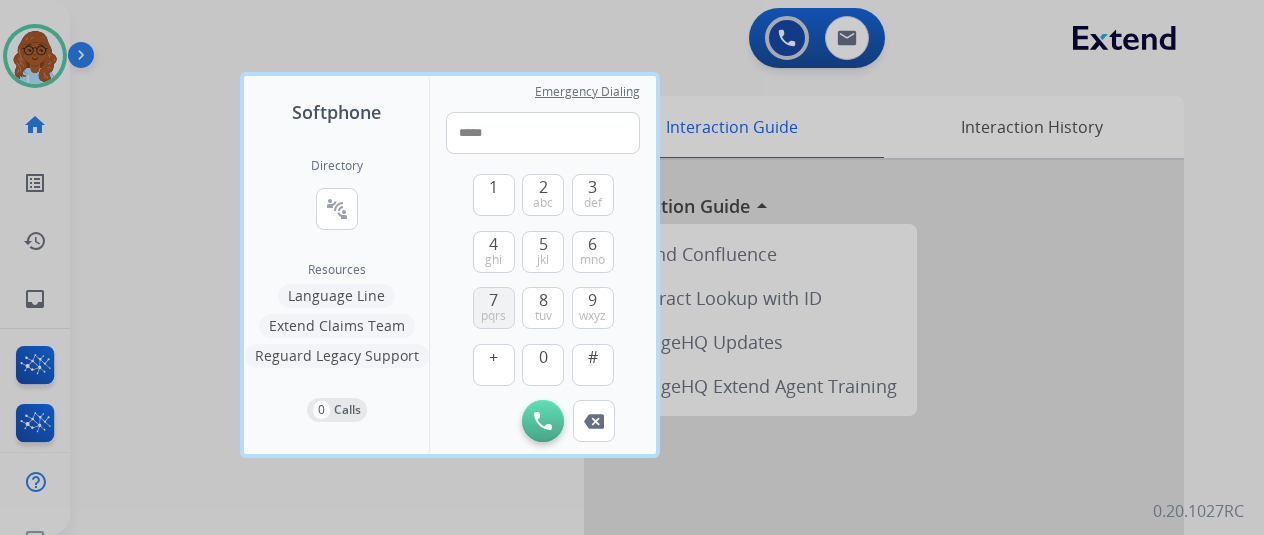 click on "7" at bounding box center (493, 300) 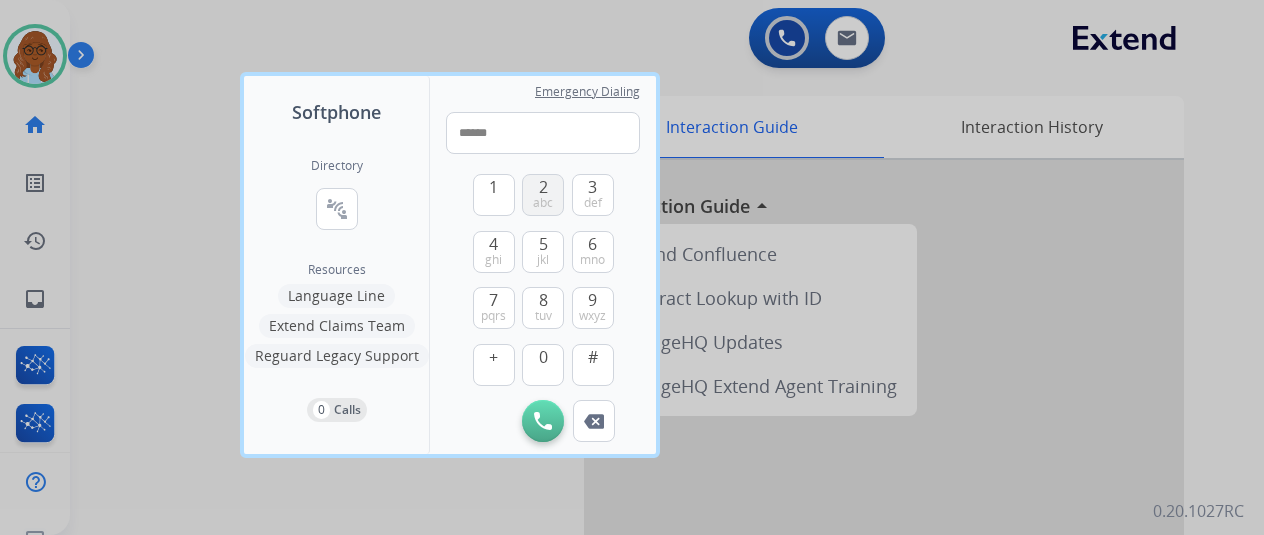 click on "2 abc" at bounding box center (543, 195) 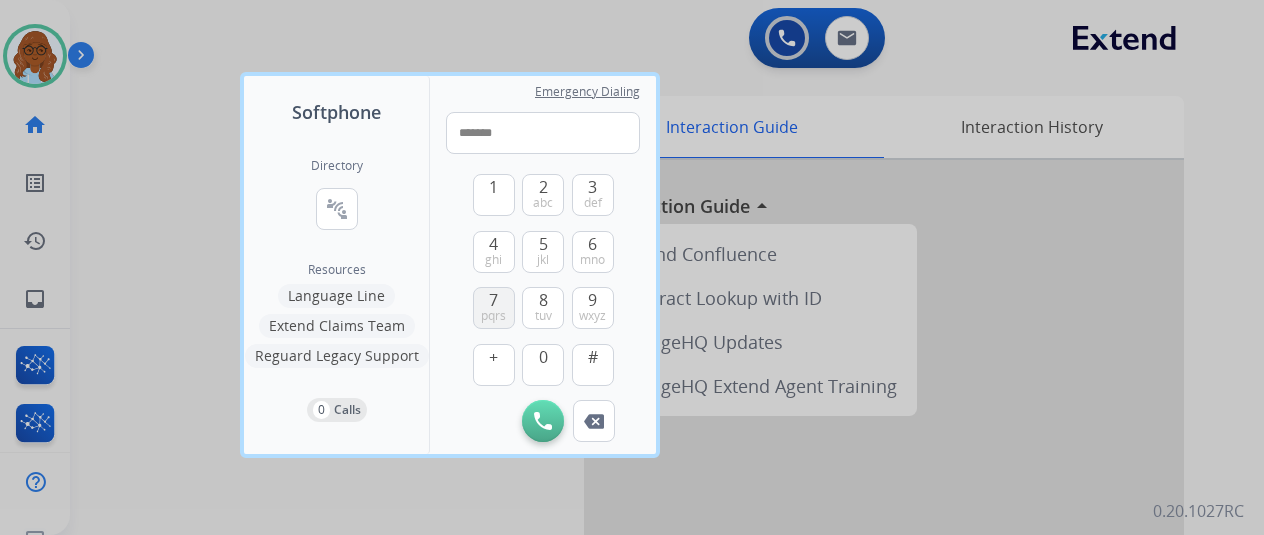 click on "pqrs" at bounding box center [493, 316] 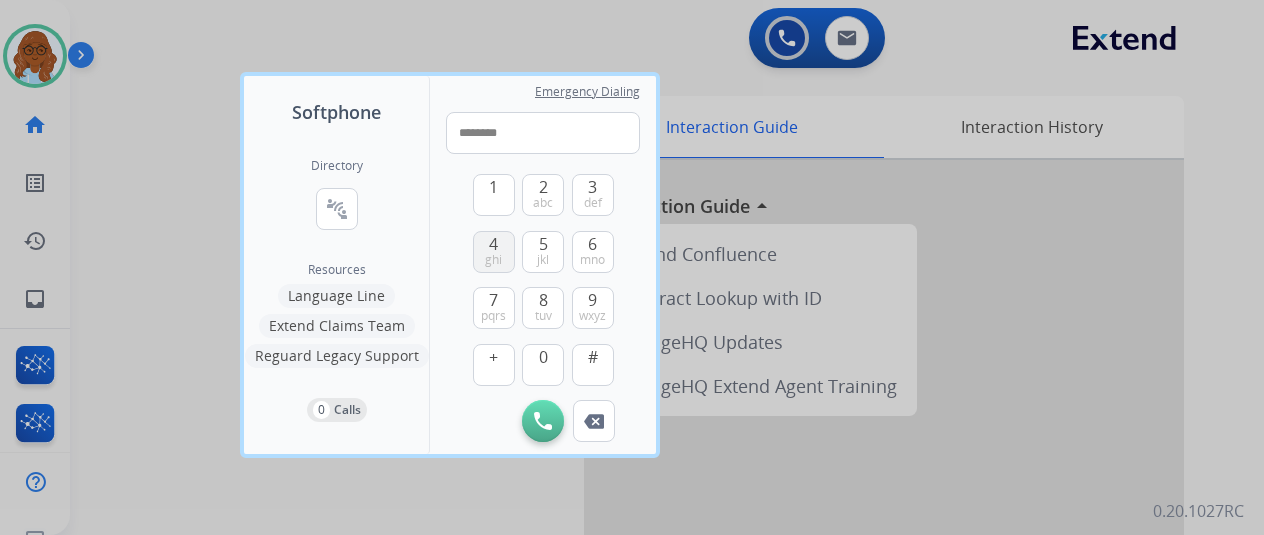 click on "4 ghi" at bounding box center [494, 252] 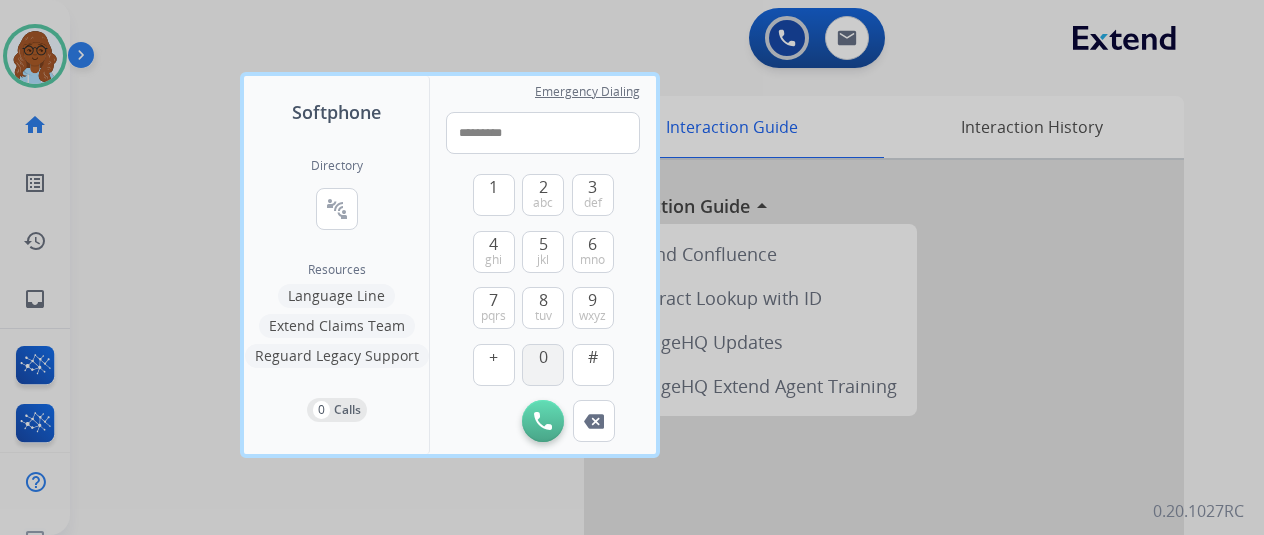 click on "0" at bounding box center [543, 365] 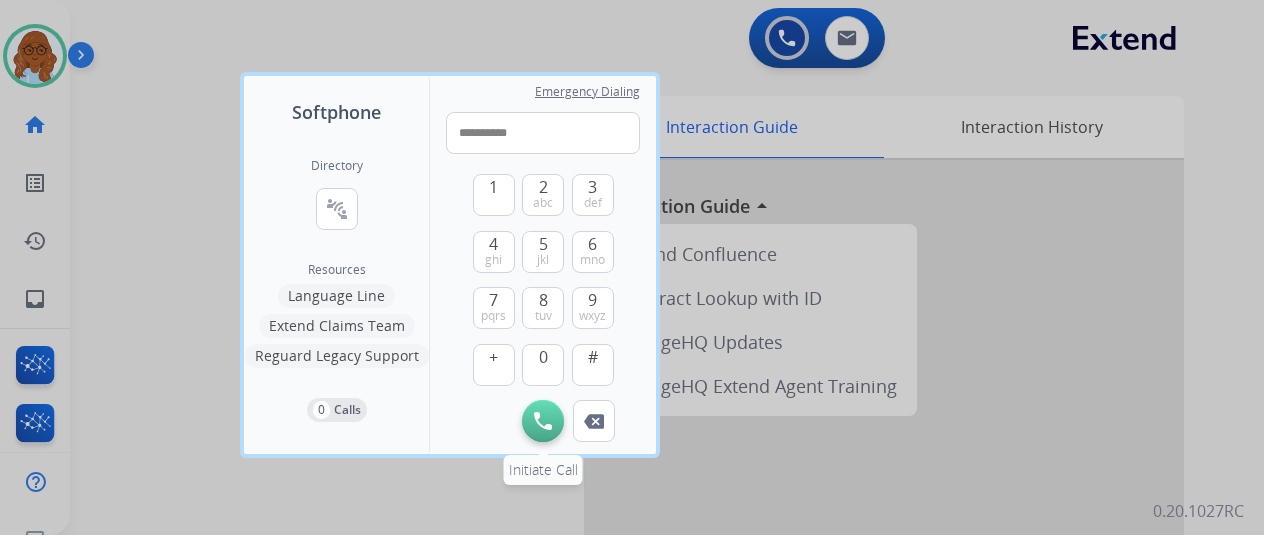 click at bounding box center [543, 421] 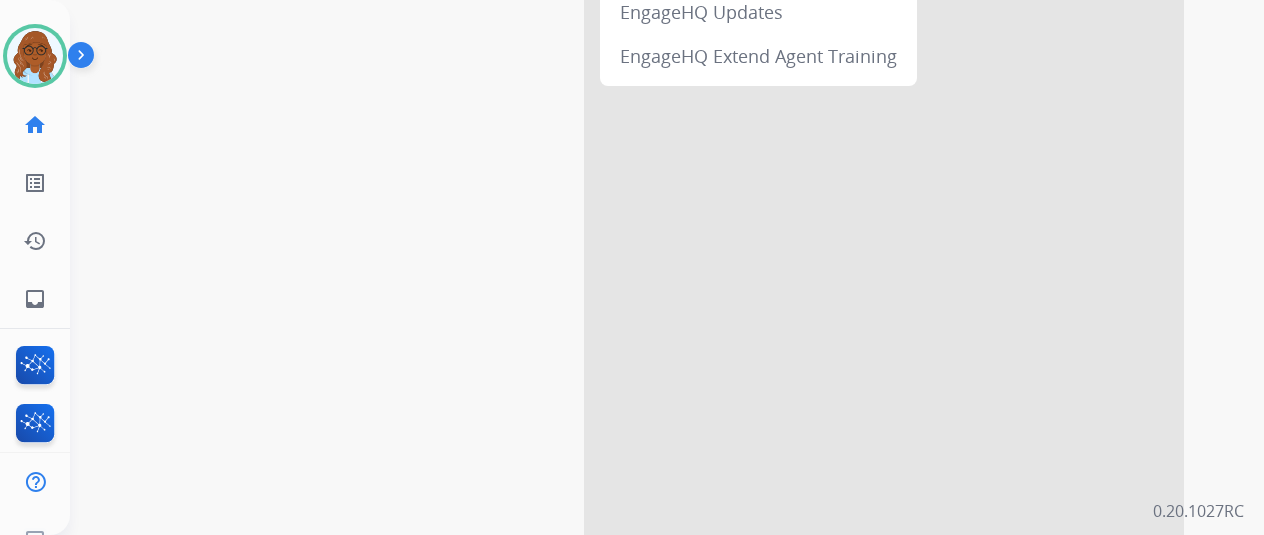 scroll, scrollTop: 354, scrollLeft: 0, axis: vertical 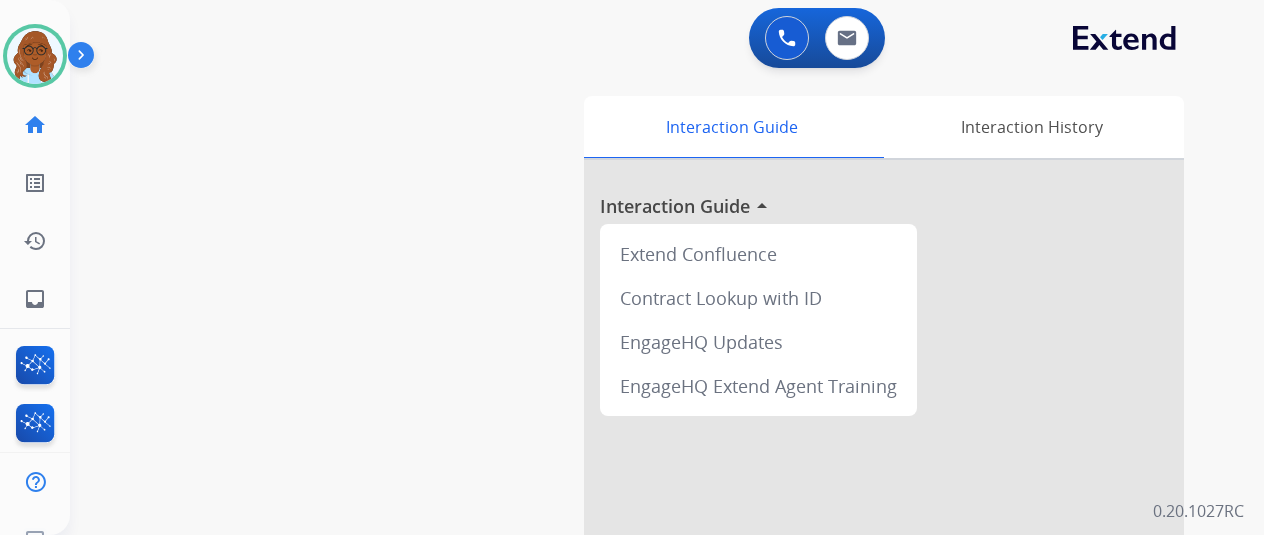 click at bounding box center [85, 59] 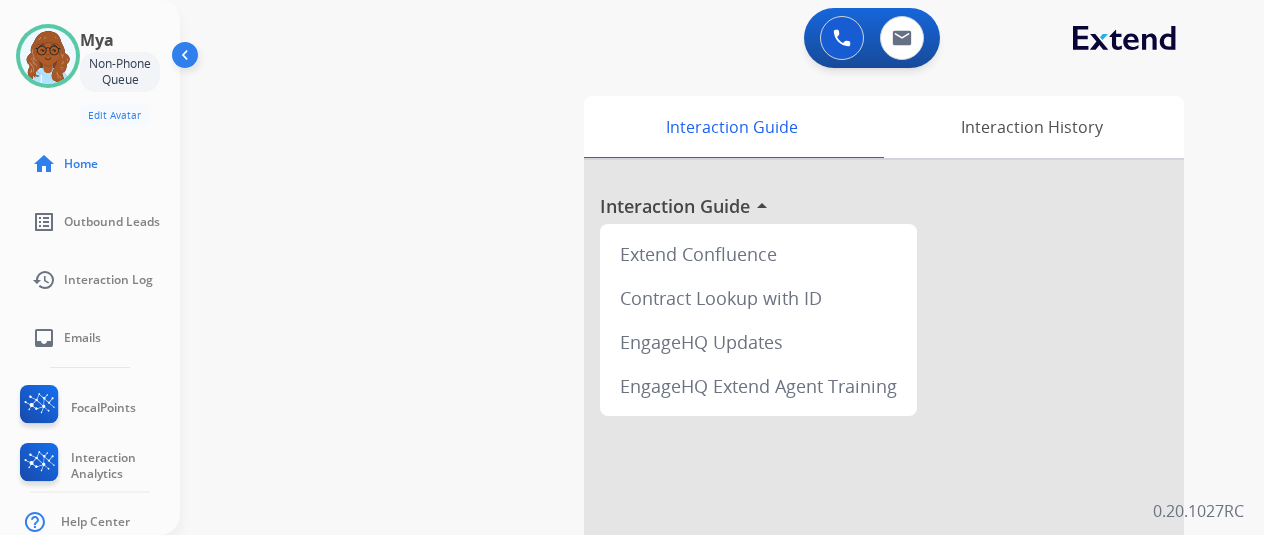 click at bounding box center (187, 59) 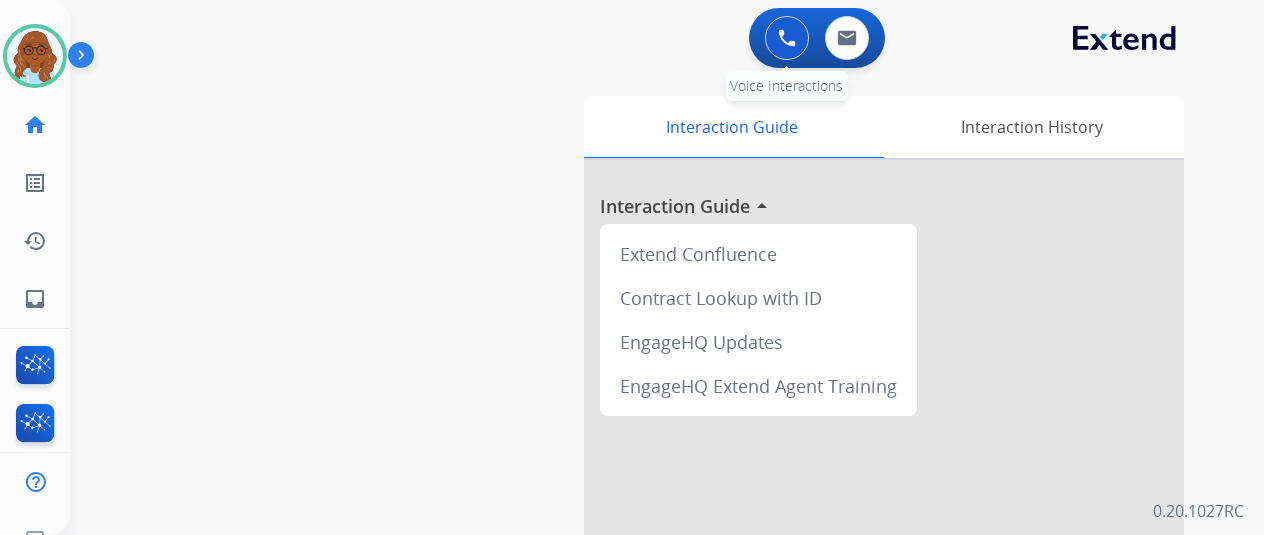 click at bounding box center (787, 38) 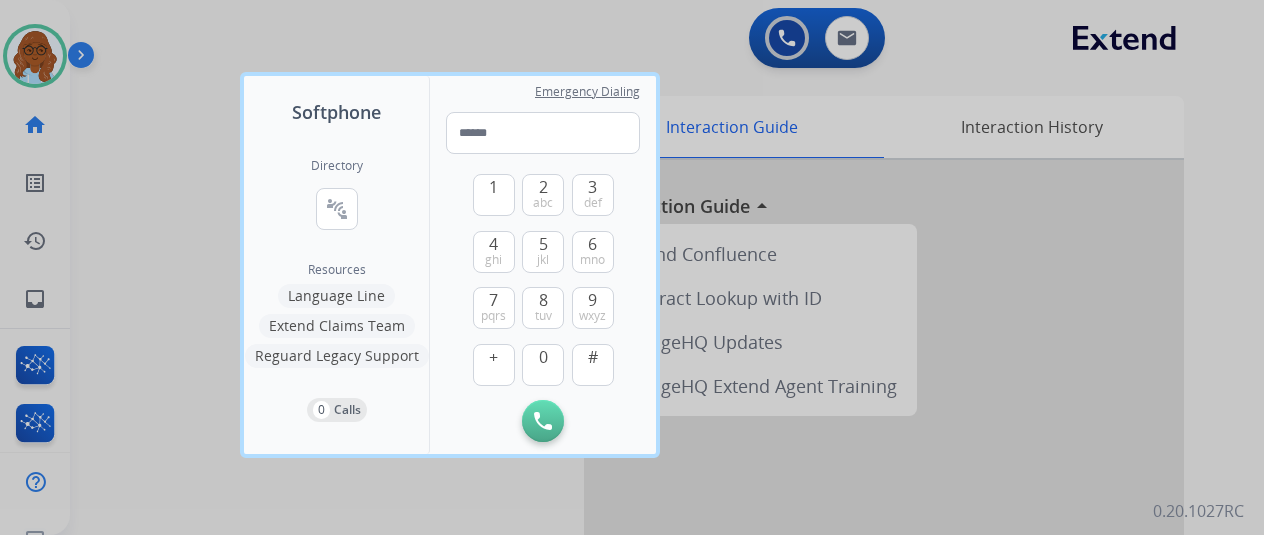 click at bounding box center [632, 267] 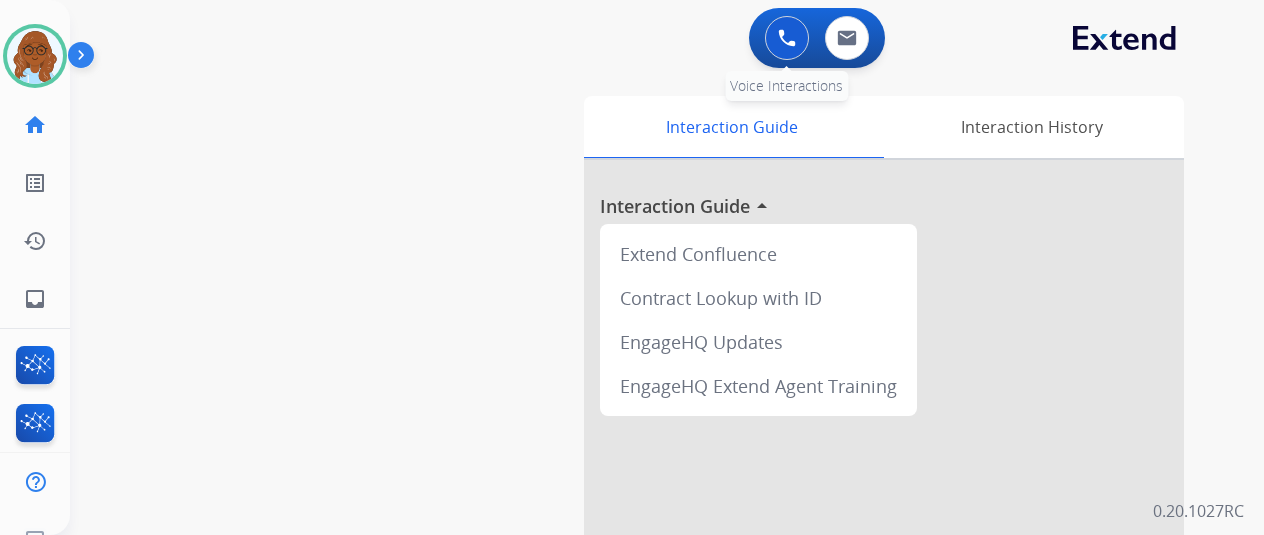 click at bounding box center [787, 38] 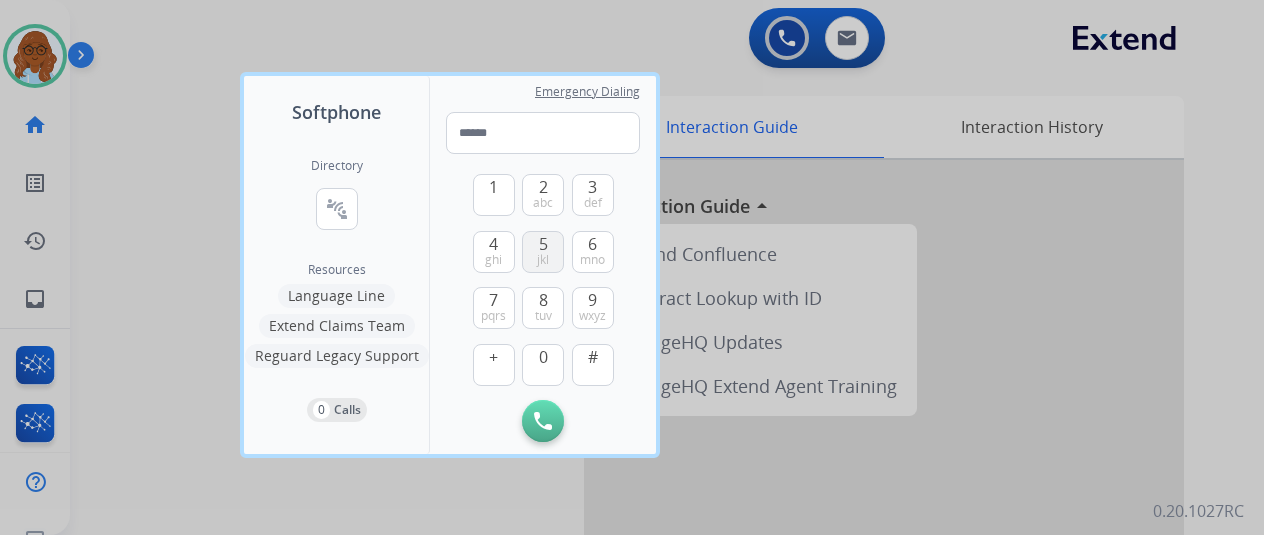 click on "5 jkl" at bounding box center [543, 252] 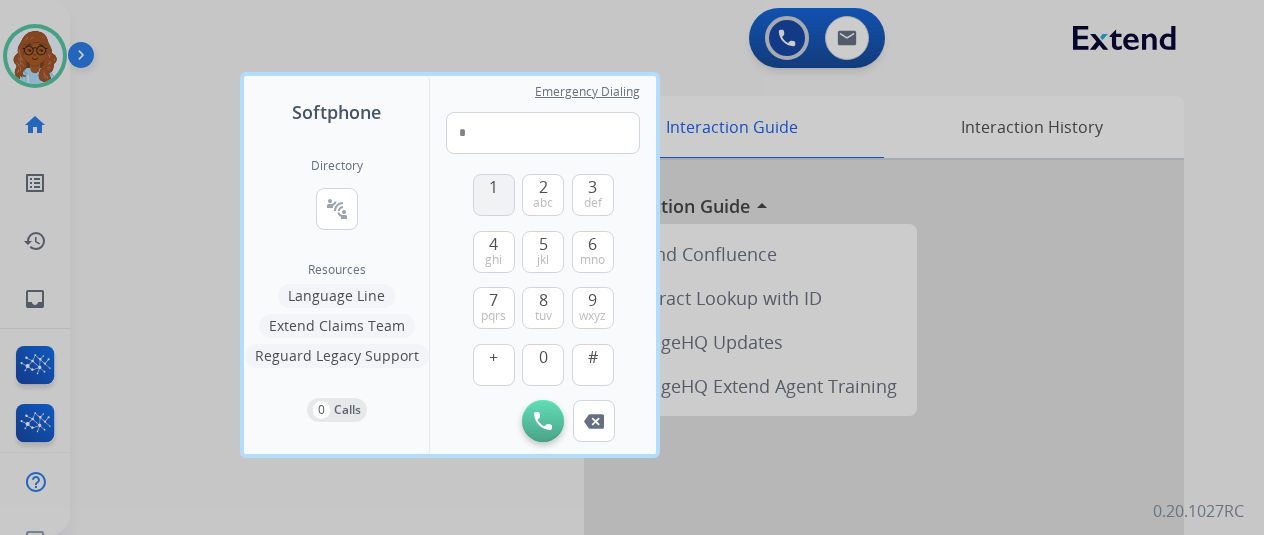 click on "1" at bounding box center (494, 195) 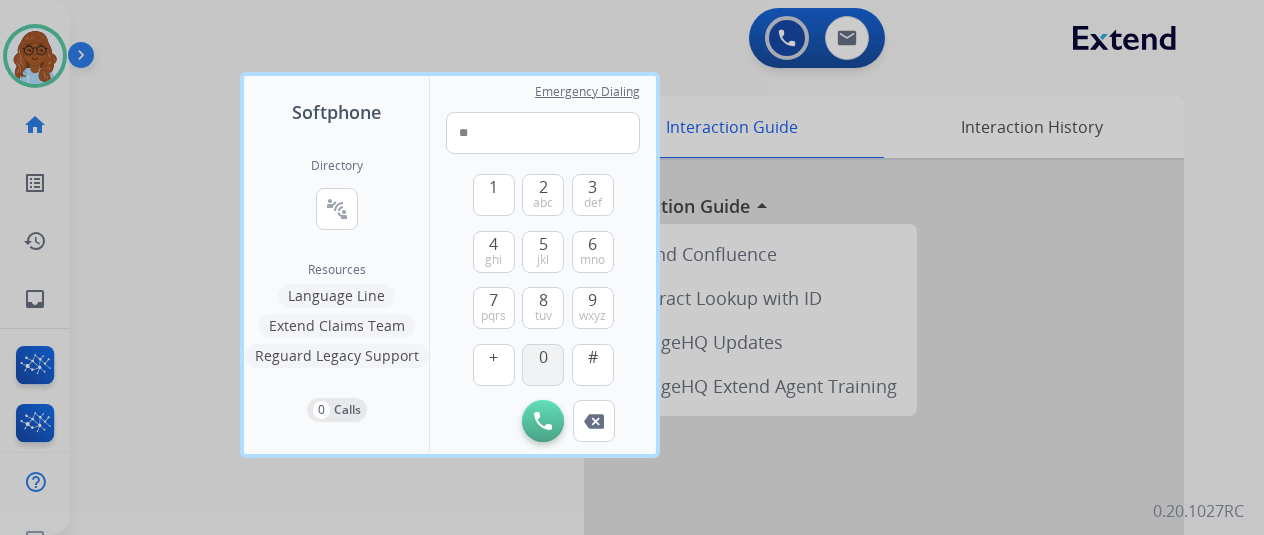 click on "0" at bounding box center [543, 365] 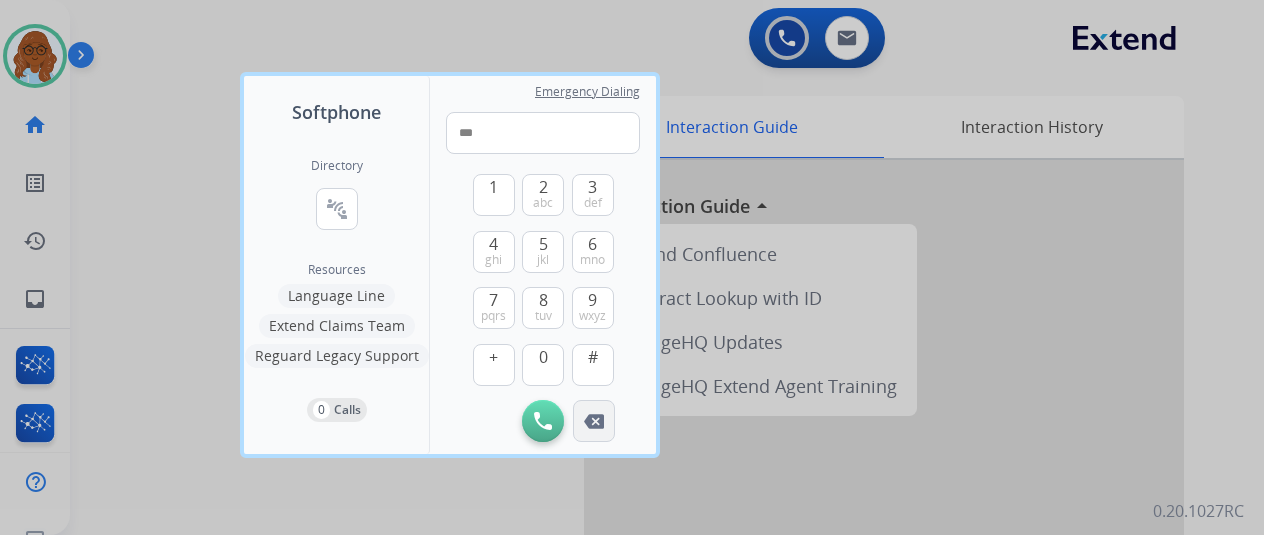 click at bounding box center (594, 421) 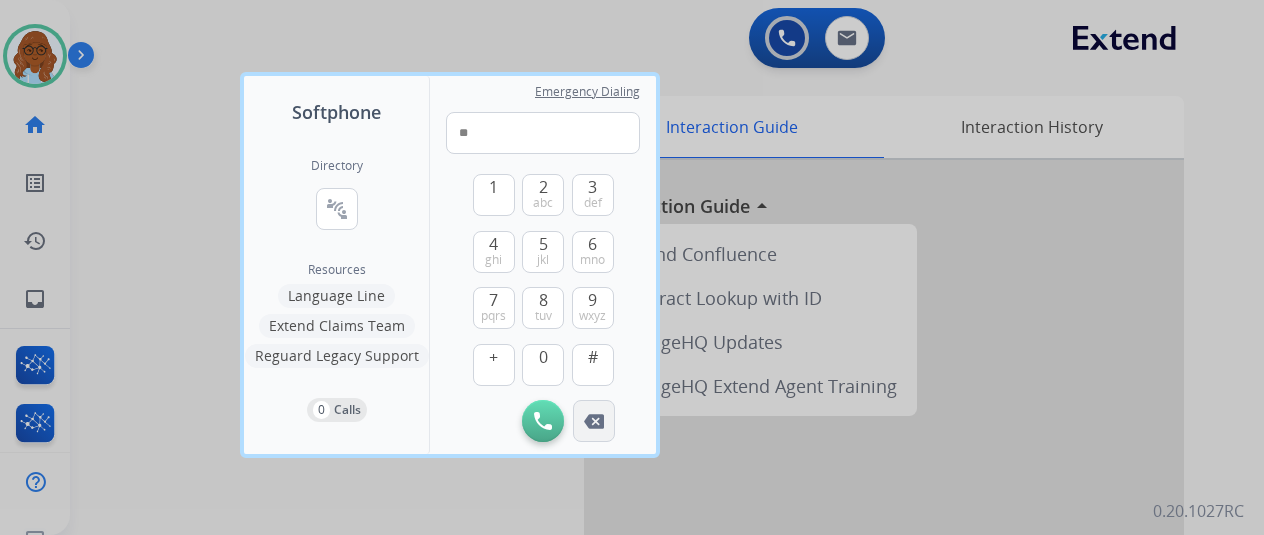 click at bounding box center (594, 421) 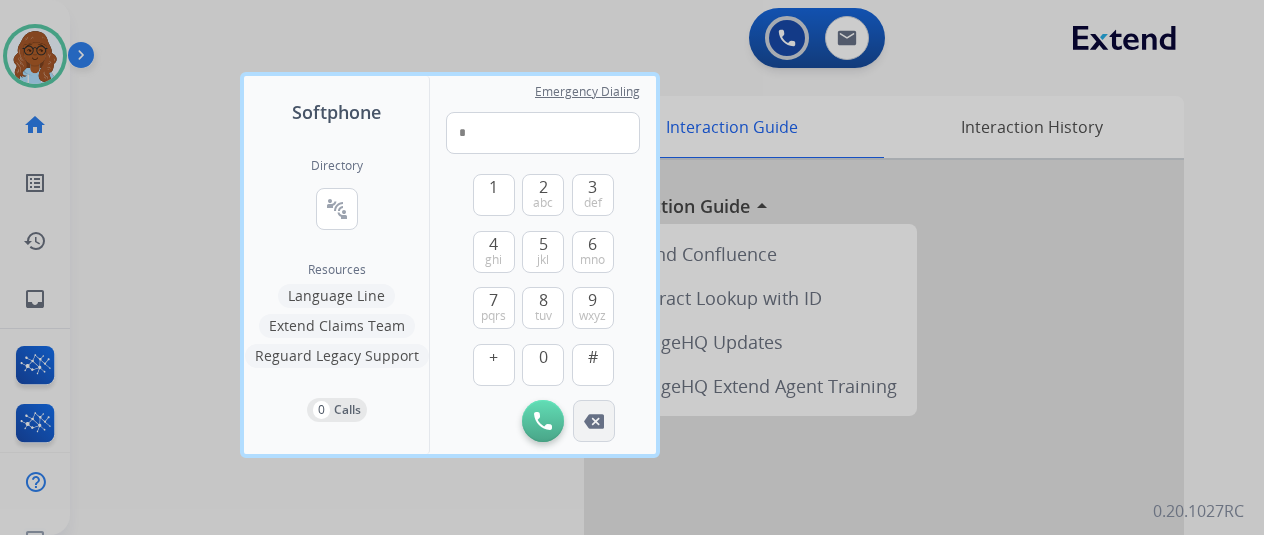 click at bounding box center [594, 421] 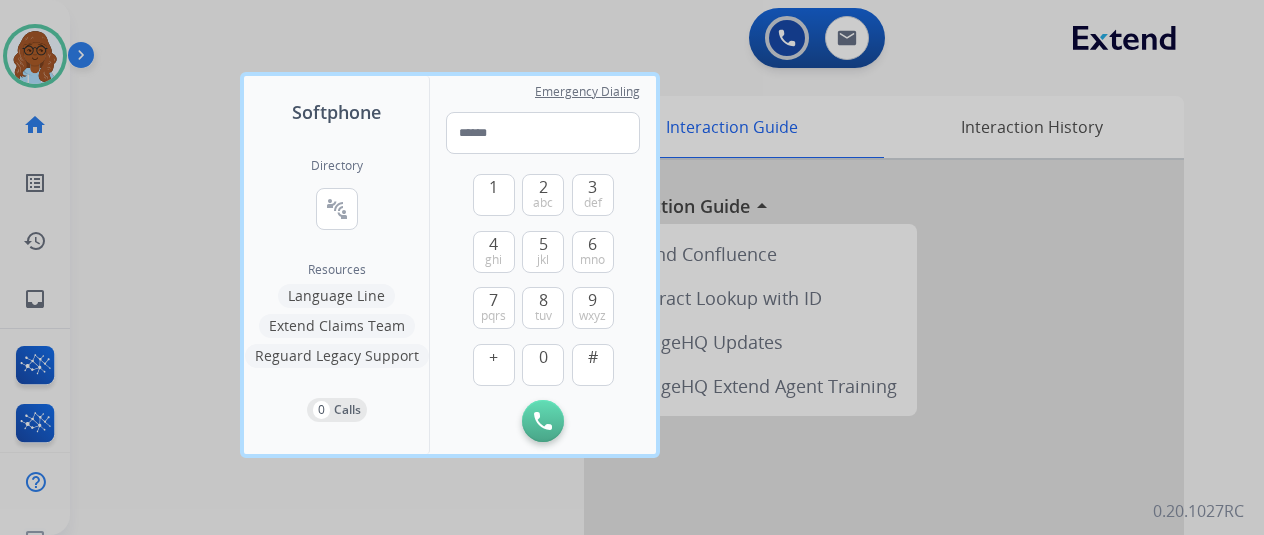 click at bounding box center [632, 267] 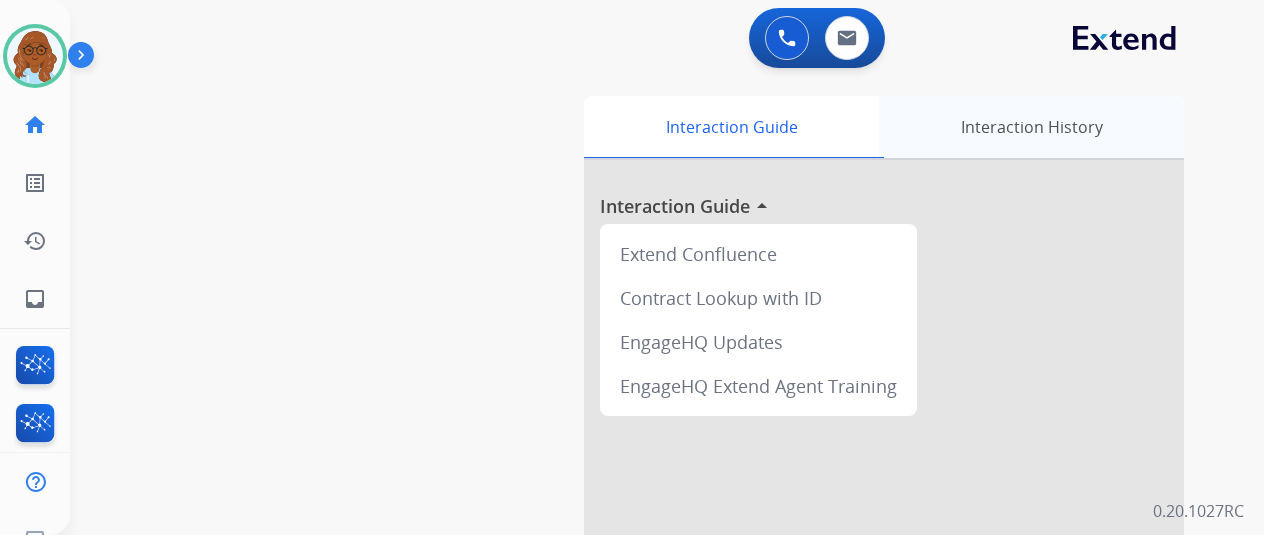 click on "Interaction History" at bounding box center [1031, 127] 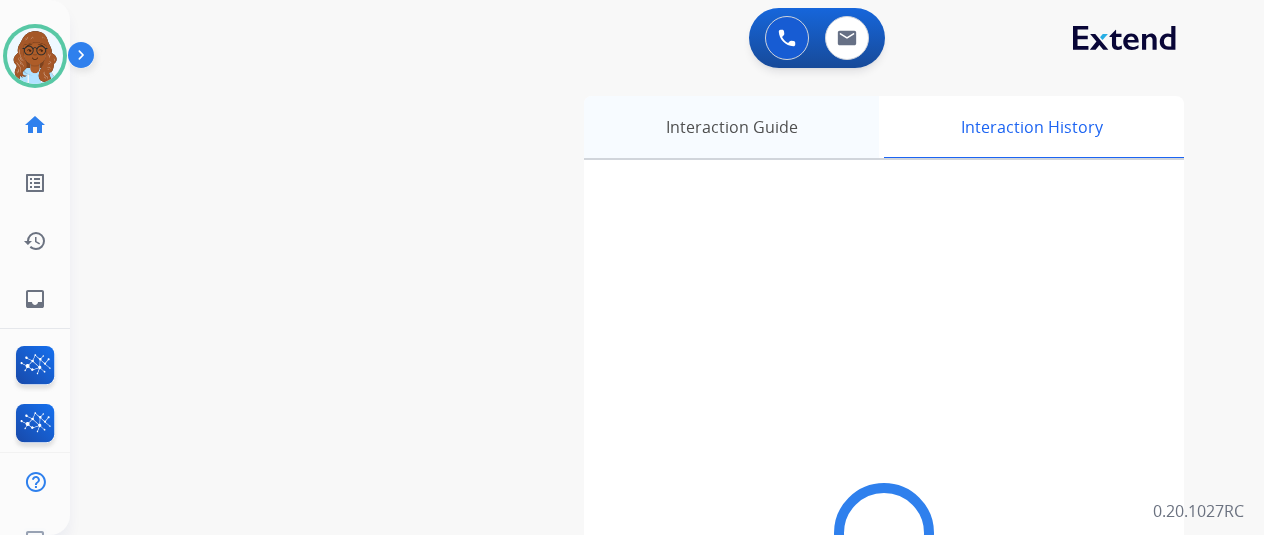 click on "Interaction Guide" at bounding box center (731, 127) 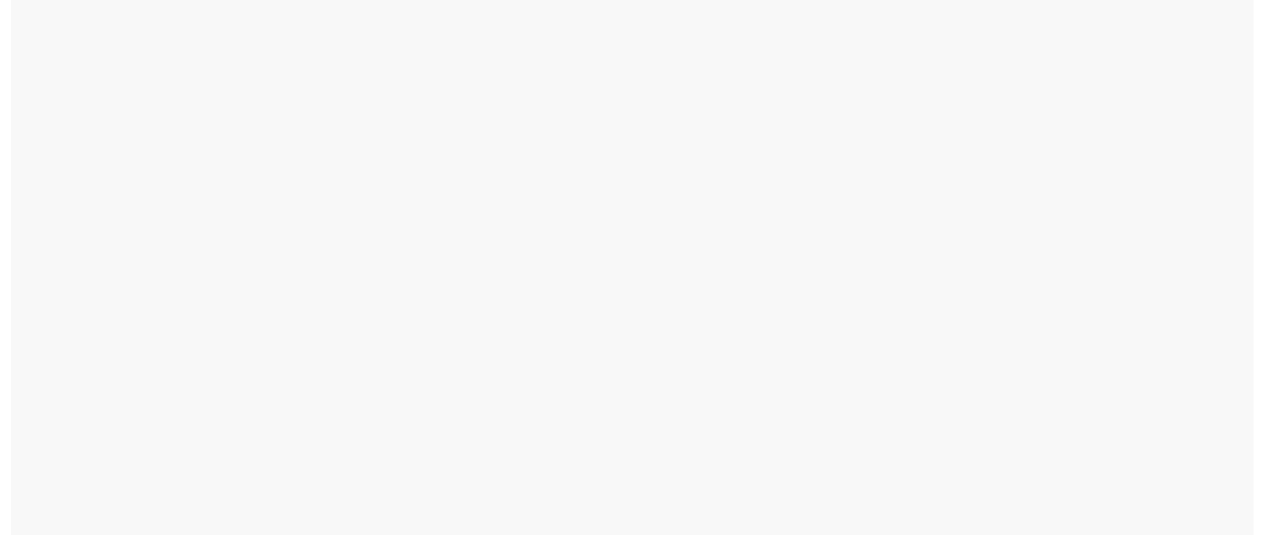 scroll, scrollTop: 0, scrollLeft: 0, axis: both 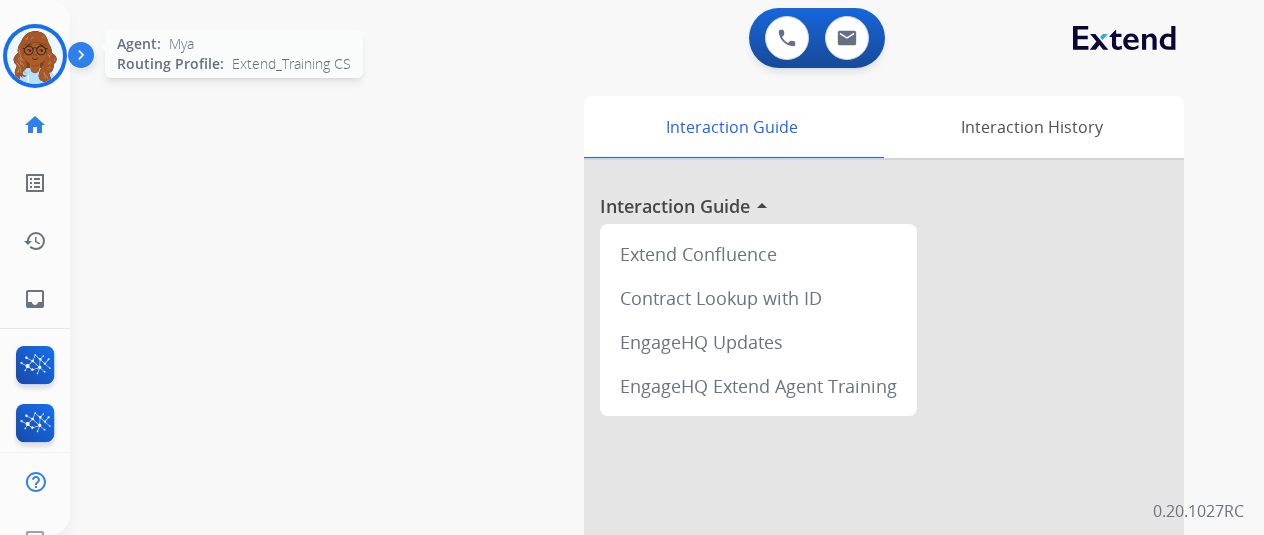 drag, startPoint x: 11, startPoint y: 53, endPoint x: 32, endPoint y: 54, distance: 21.023796 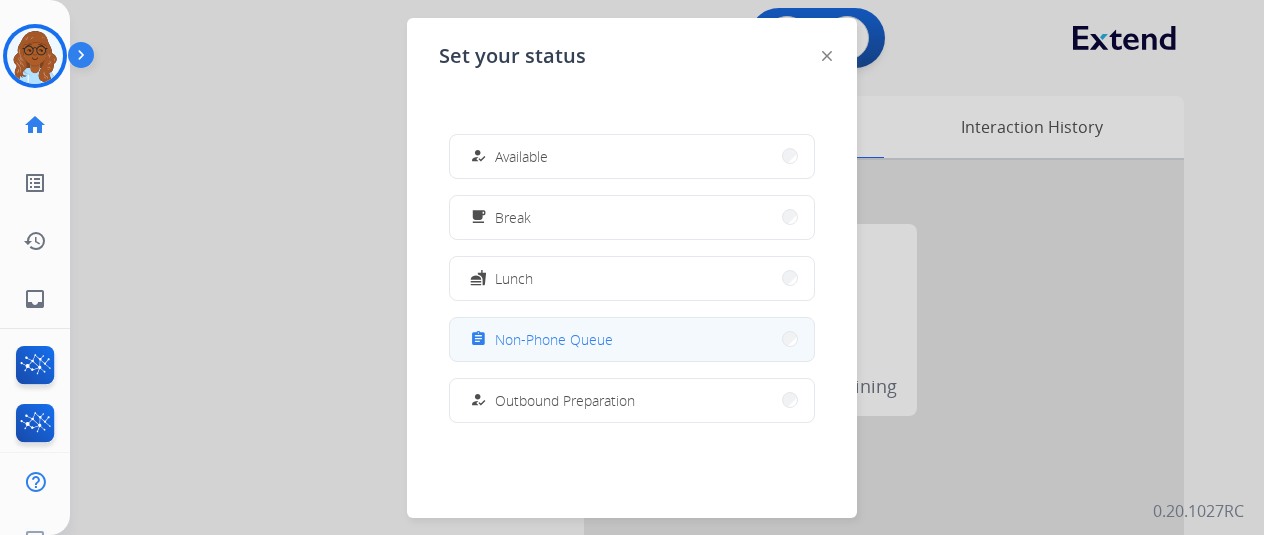 click on "assignment Non-Phone Queue" at bounding box center [632, 339] 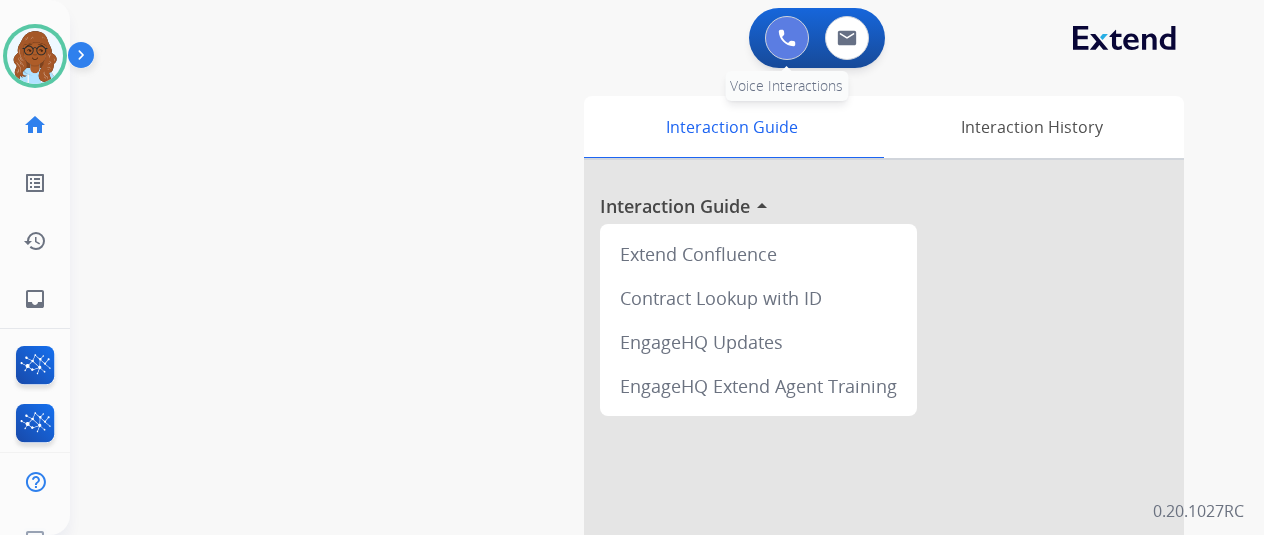 click at bounding box center [787, 38] 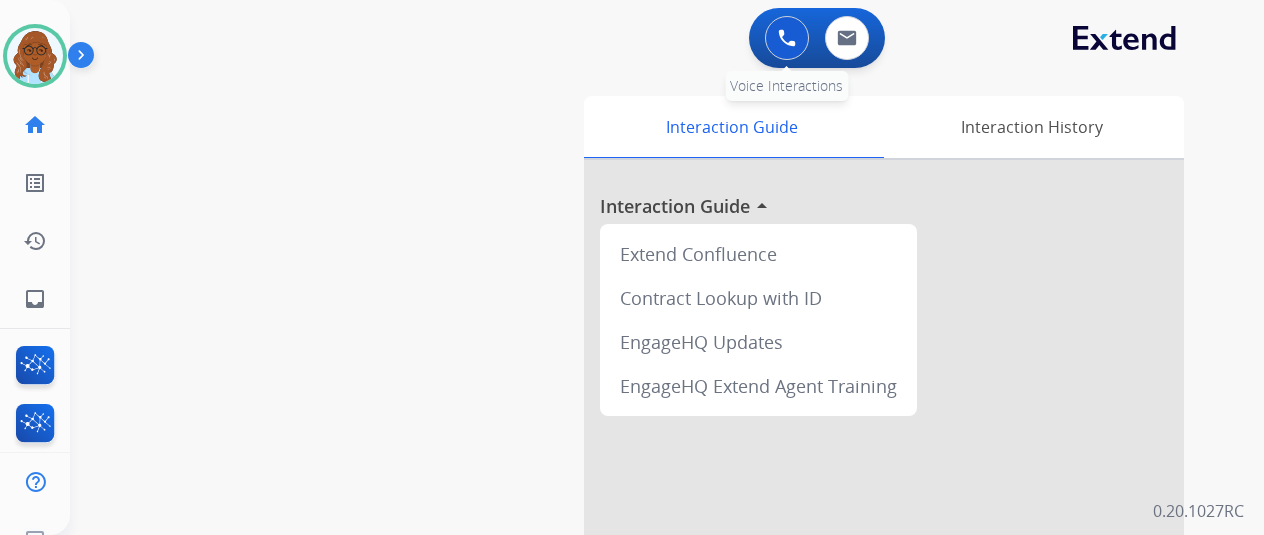 click at bounding box center [787, 38] 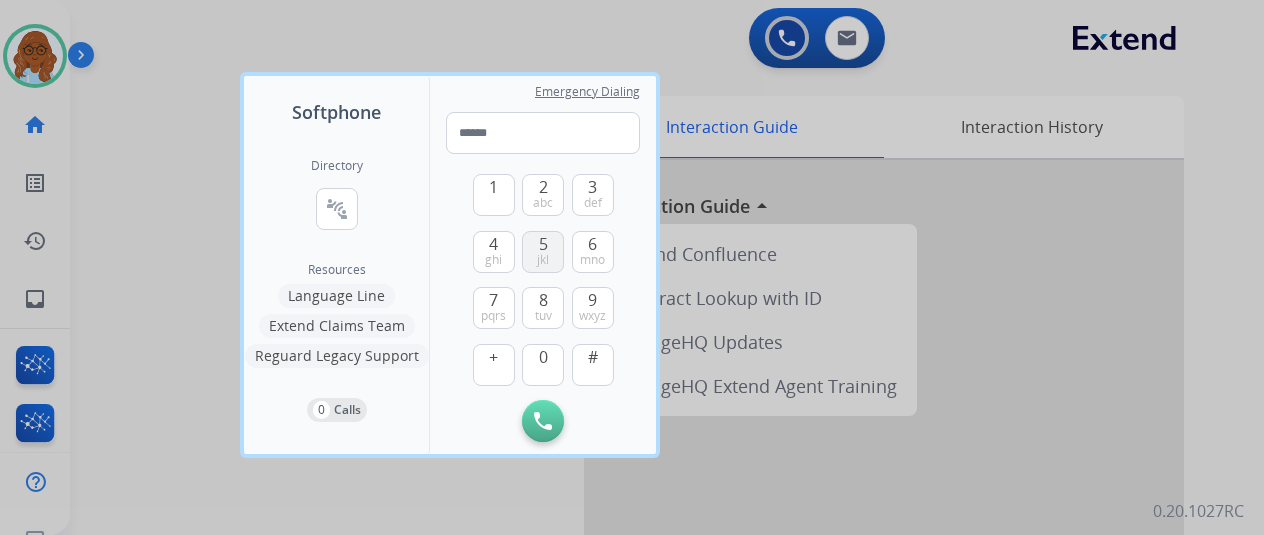 click on "5 jkl" at bounding box center [543, 252] 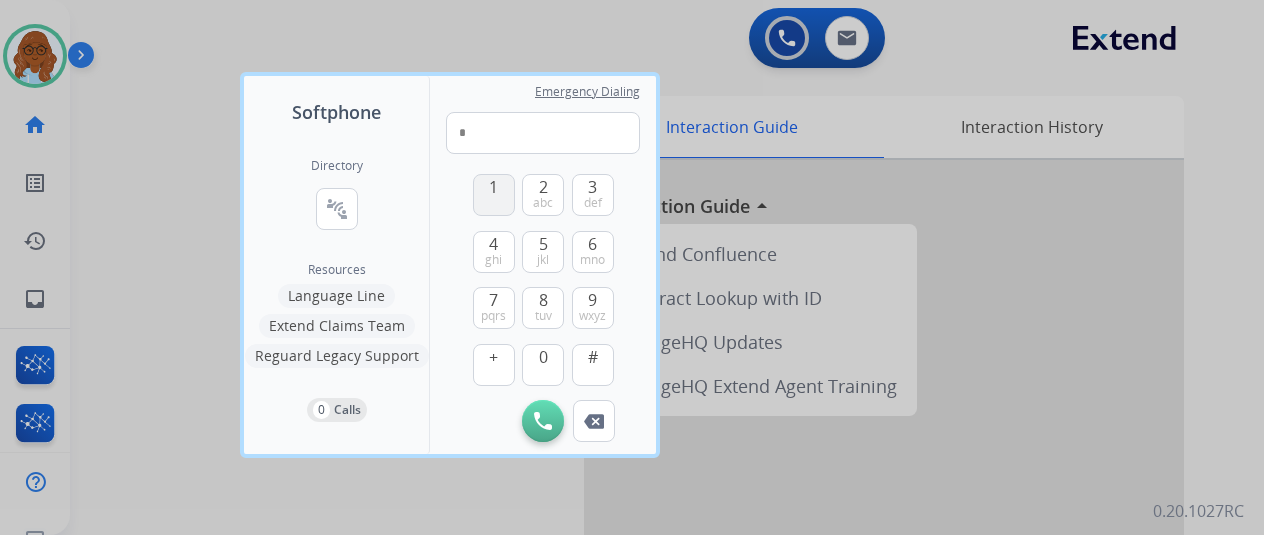 click on "1" at bounding box center [493, 187] 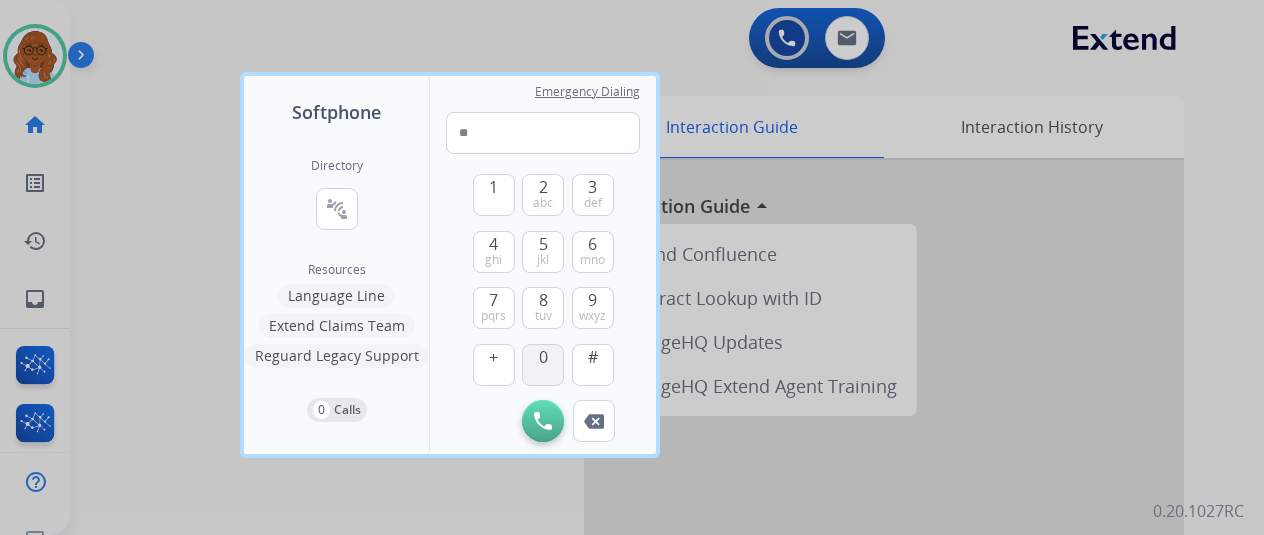 click on "0" at bounding box center (543, 357) 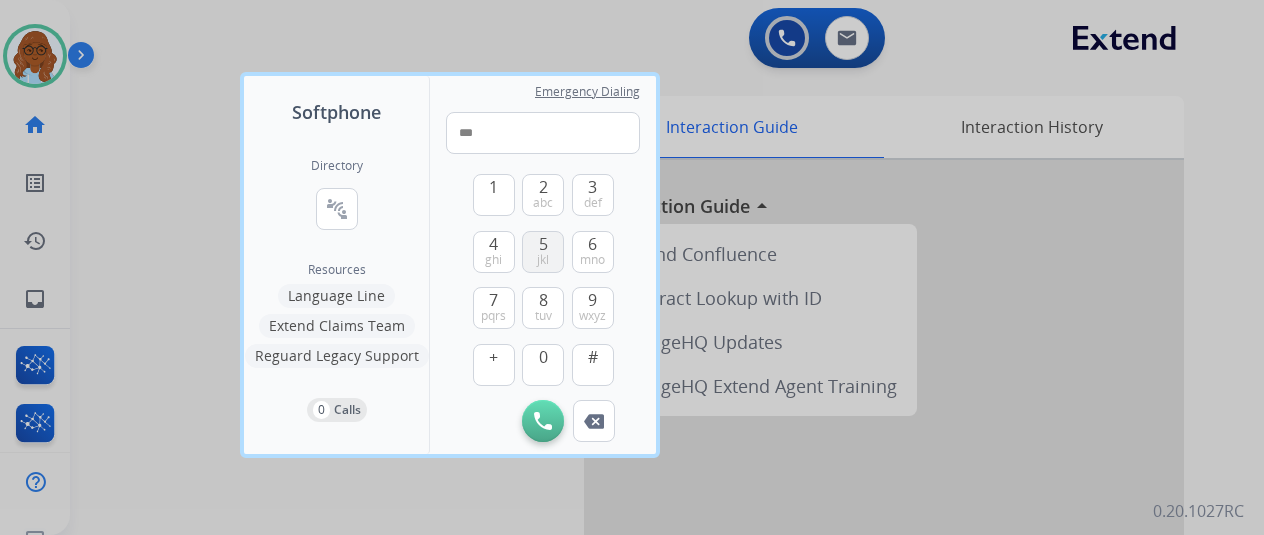 click on "5 jkl" at bounding box center (543, 252) 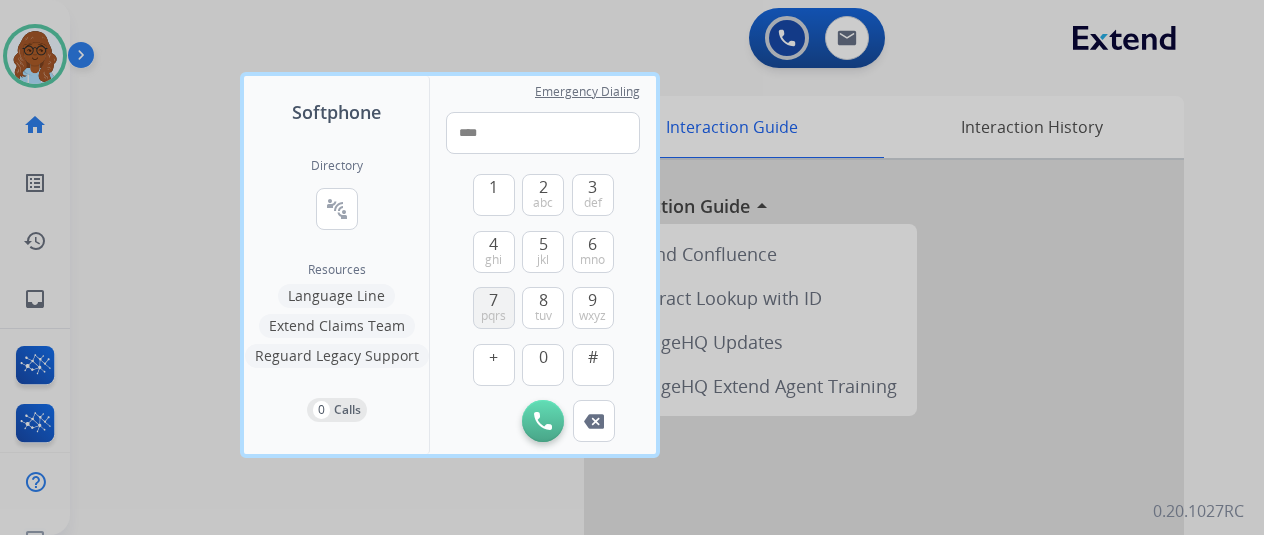 click on "pqrs" at bounding box center [493, 316] 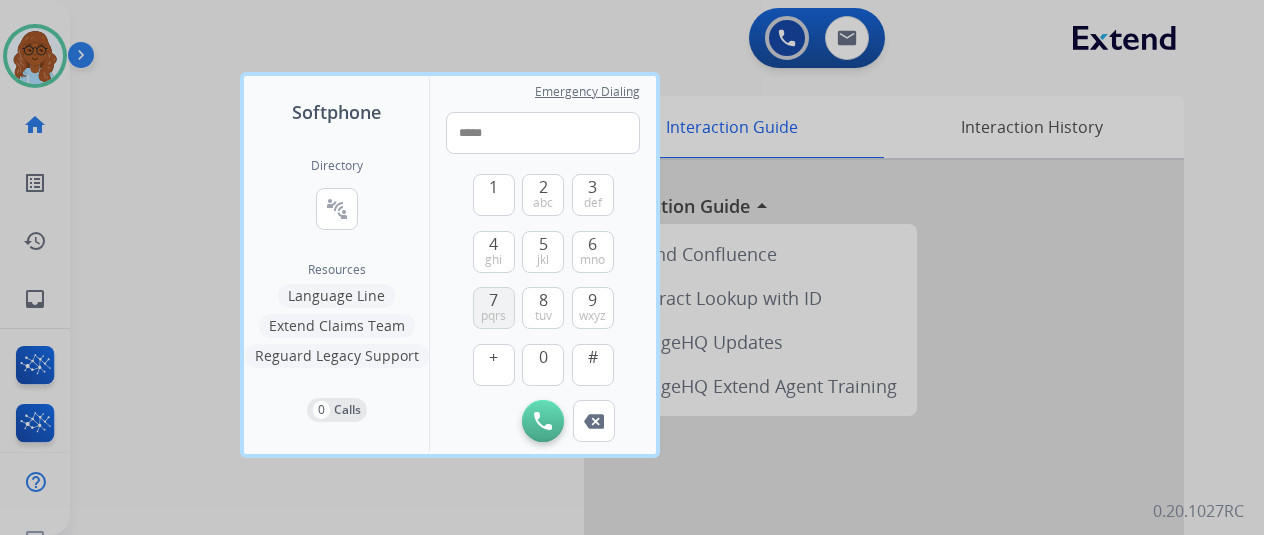 click on "pqrs" at bounding box center (493, 316) 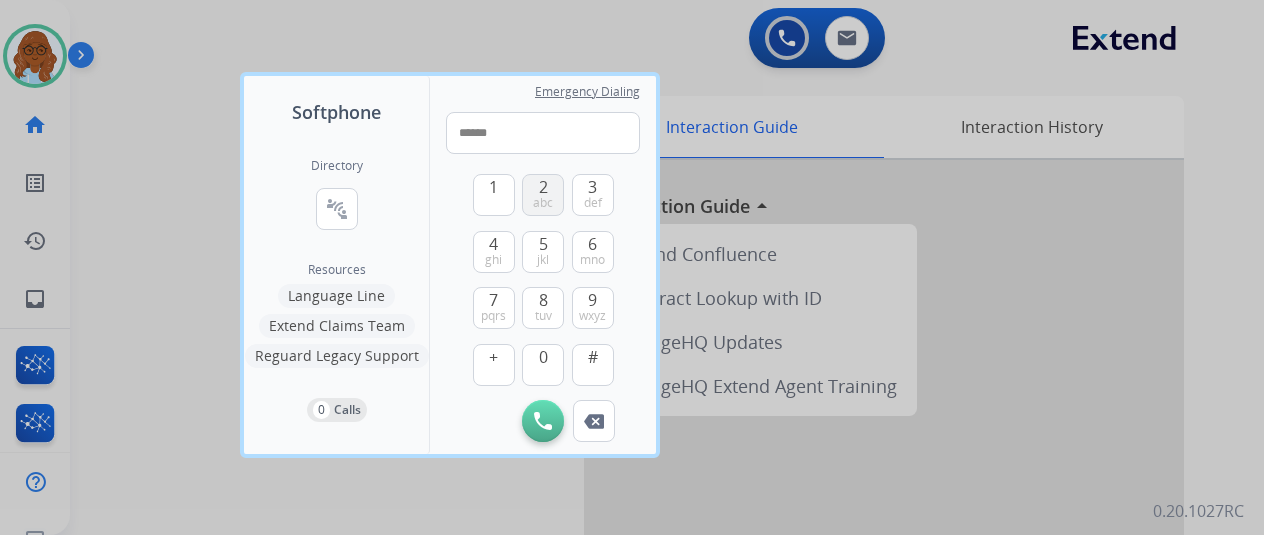 click on "2 abc" at bounding box center (543, 195) 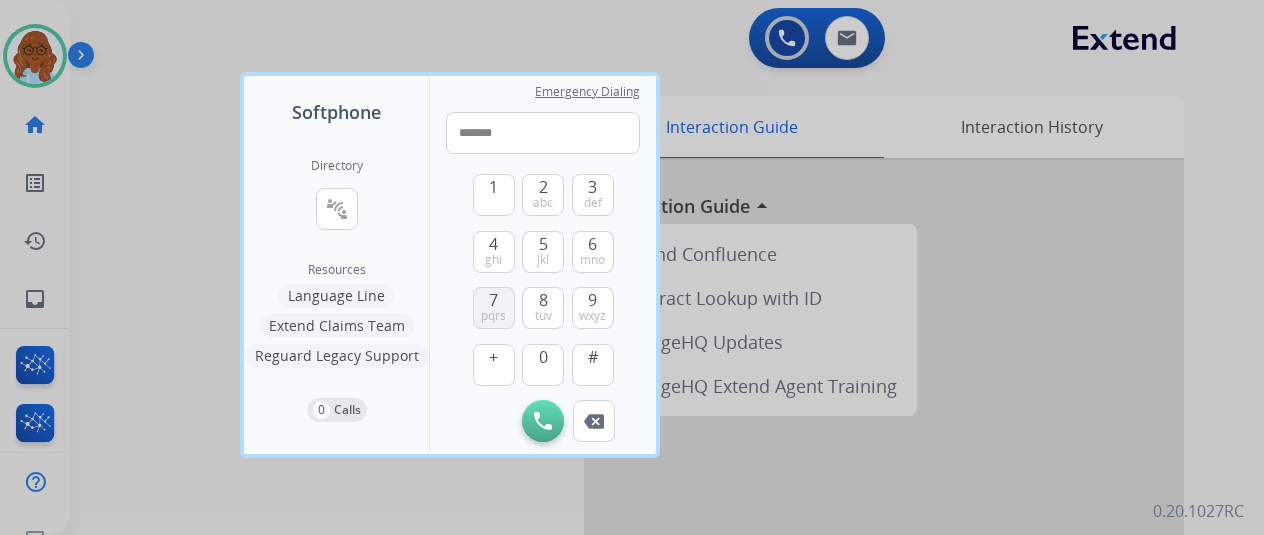 click on "7" at bounding box center (493, 300) 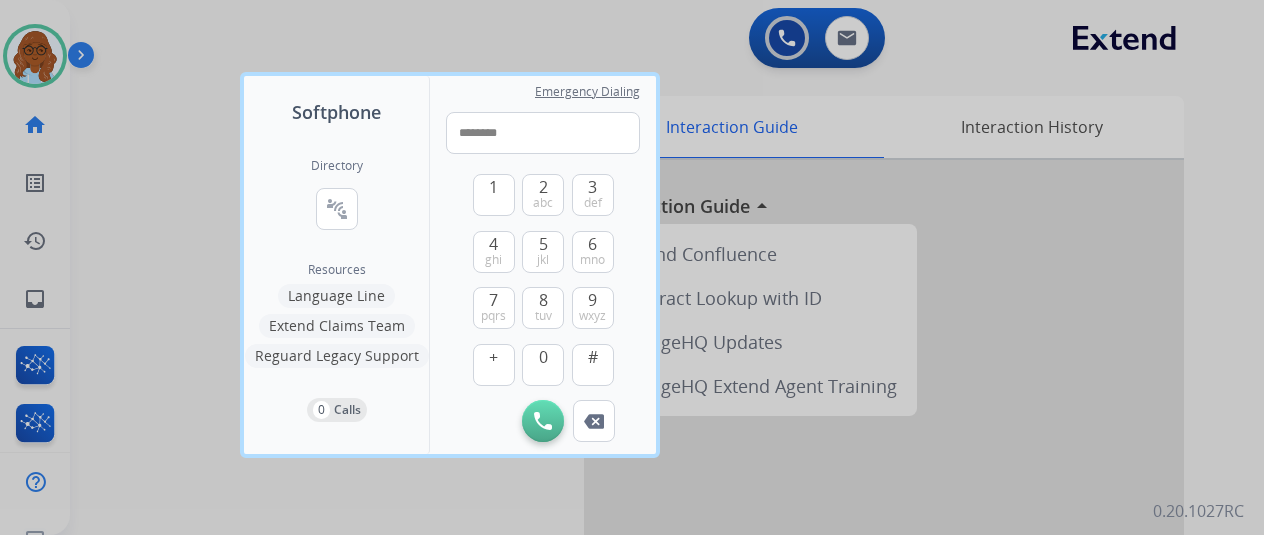 click on "1 2 abc 3 def 4 ghi 5 jkl 6 mno 7 pqrs 8 tuv 9 wxyz + 0 #" at bounding box center [543, 277] 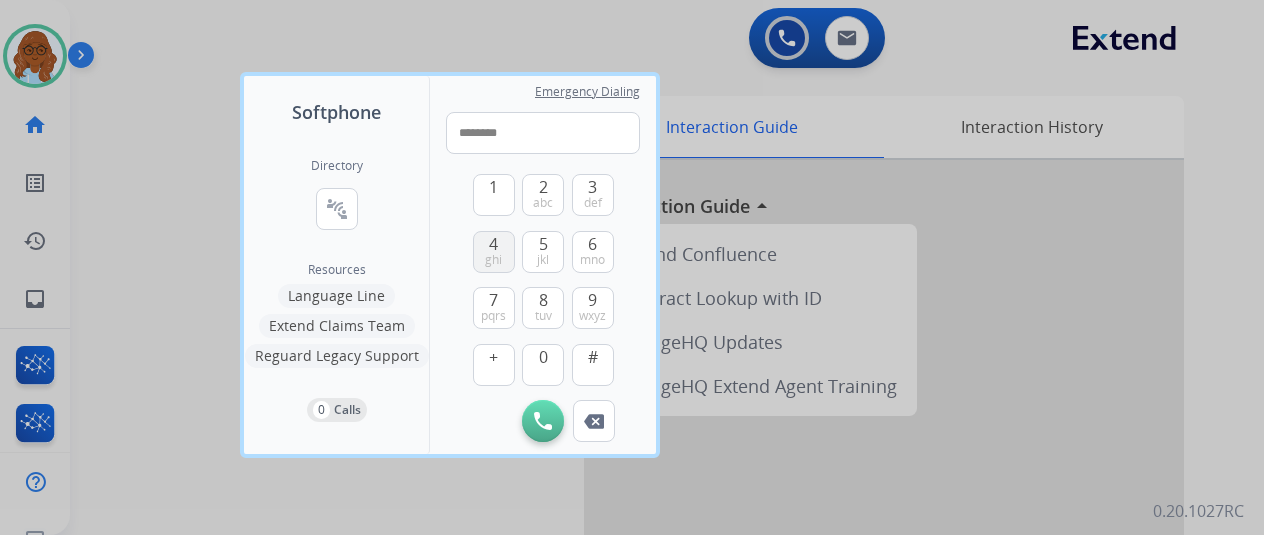 click on "ghi" at bounding box center [493, 260] 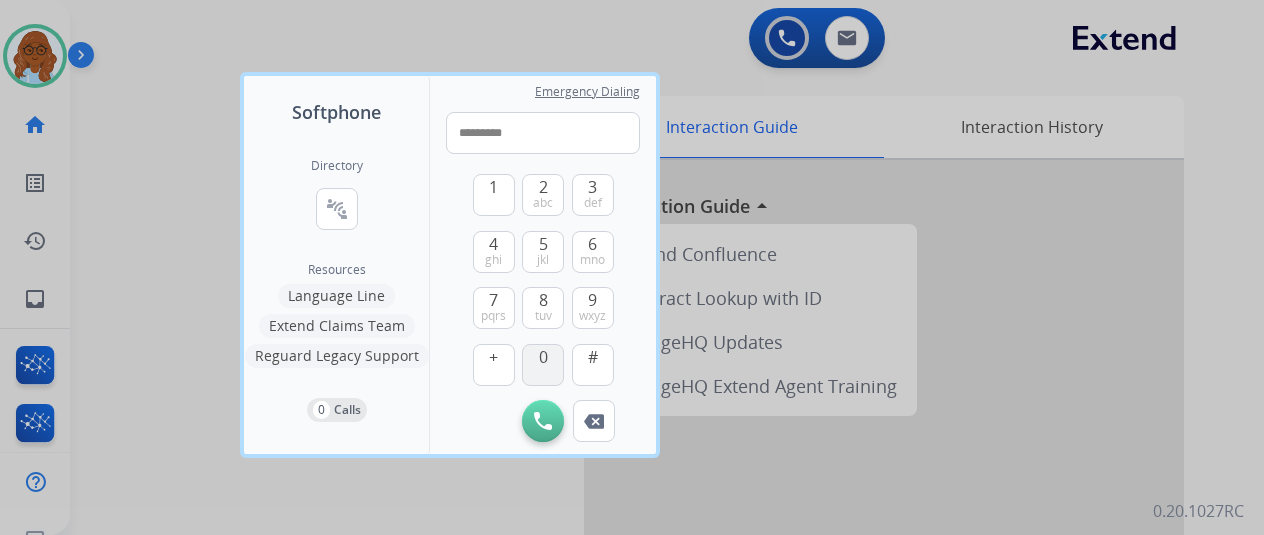 click on "0" at bounding box center [543, 365] 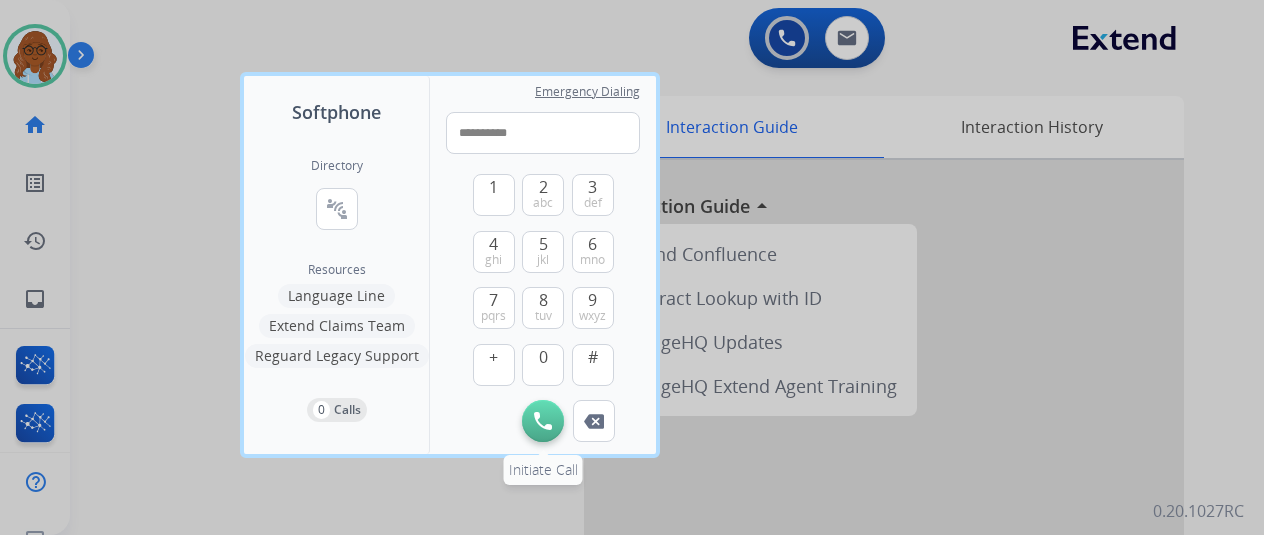 click on "Initiate Call" at bounding box center (543, 421) 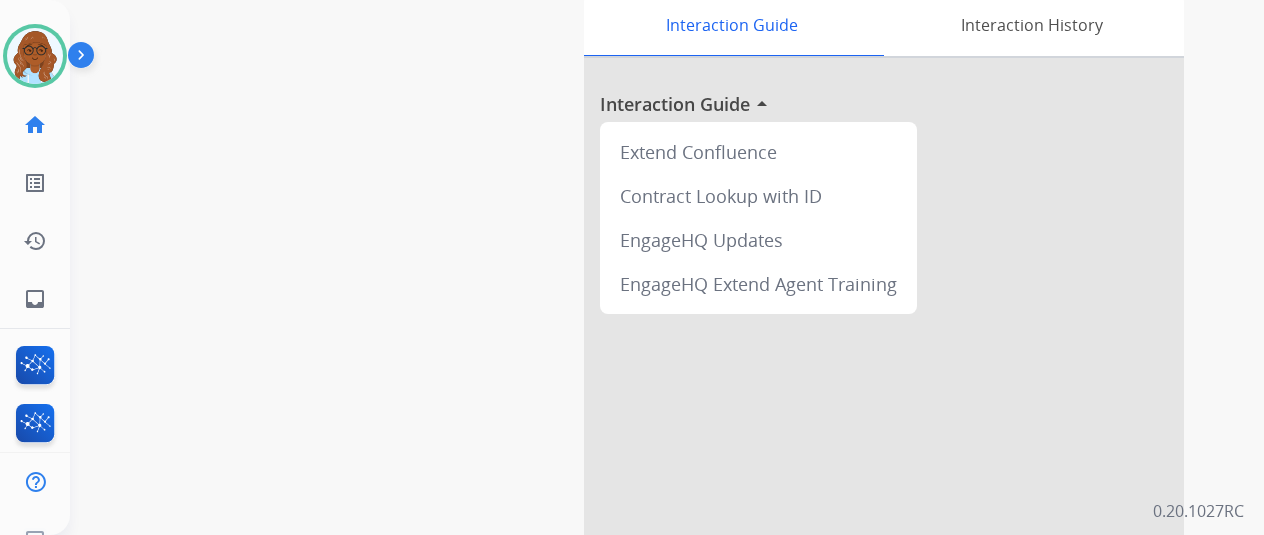 scroll, scrollTop: 0, scrollLeft: 0, axis: both 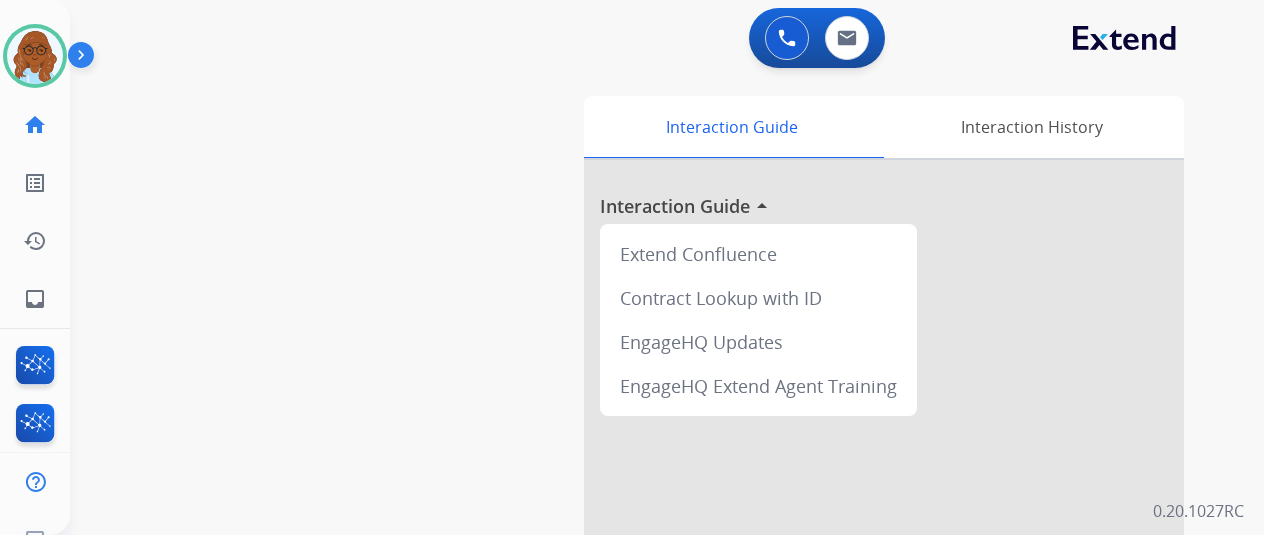 click at bounding box center [85, 59] 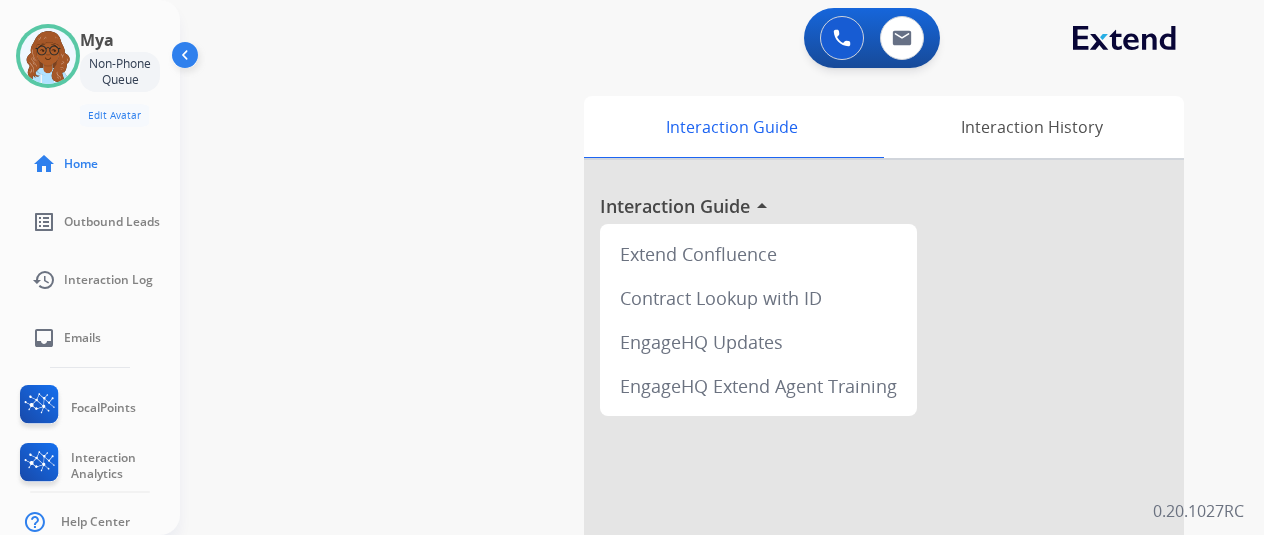 click at bounding box center [187, 59] 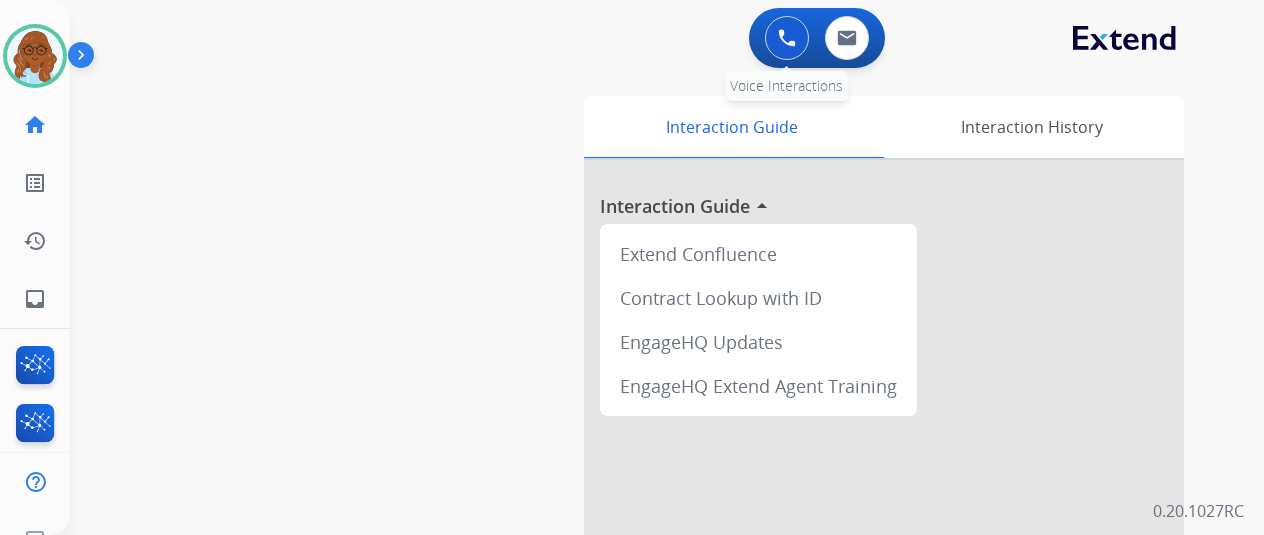 click at bounding box center [787, 38] 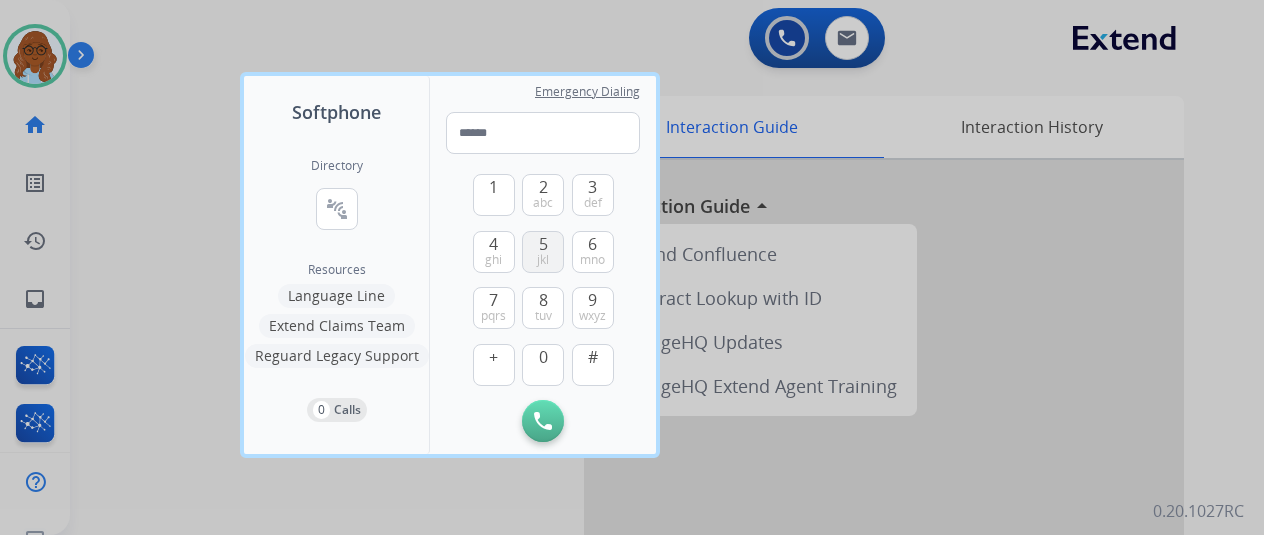 click on "5 jkl" at bounding box center (543, 252) 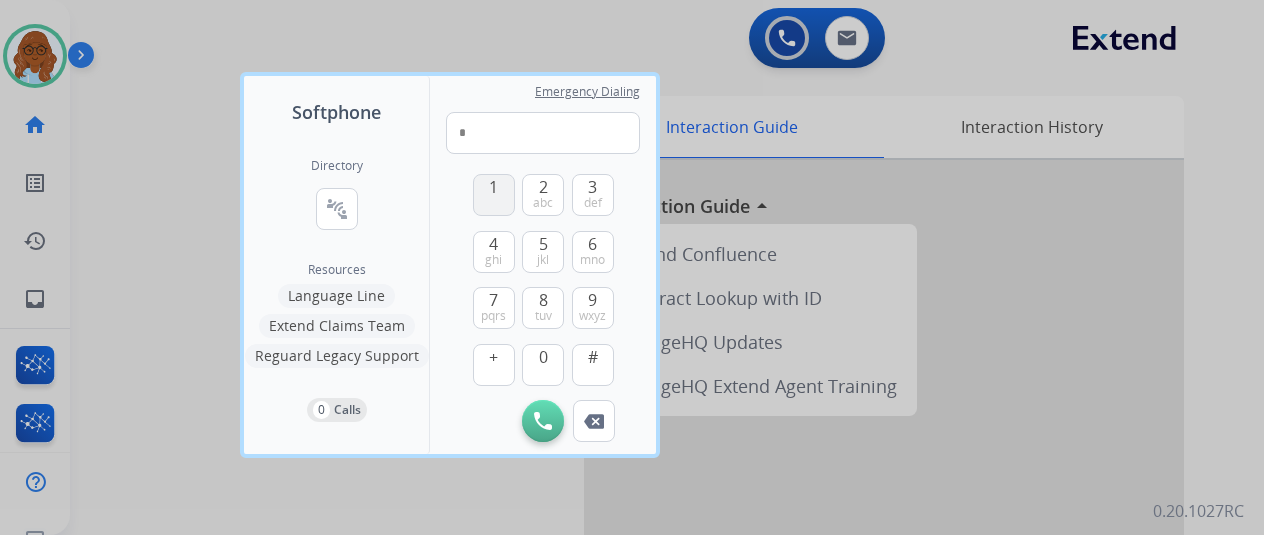 click on "1" at bounding box center [494, 195] 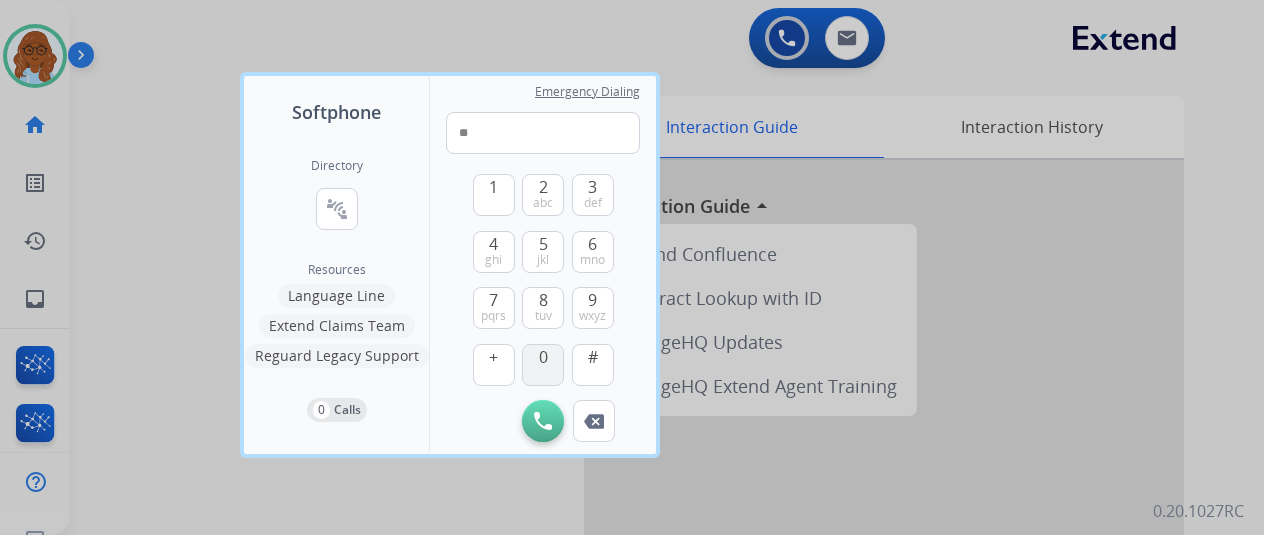 click on "0" at bounding box center (543, 357) 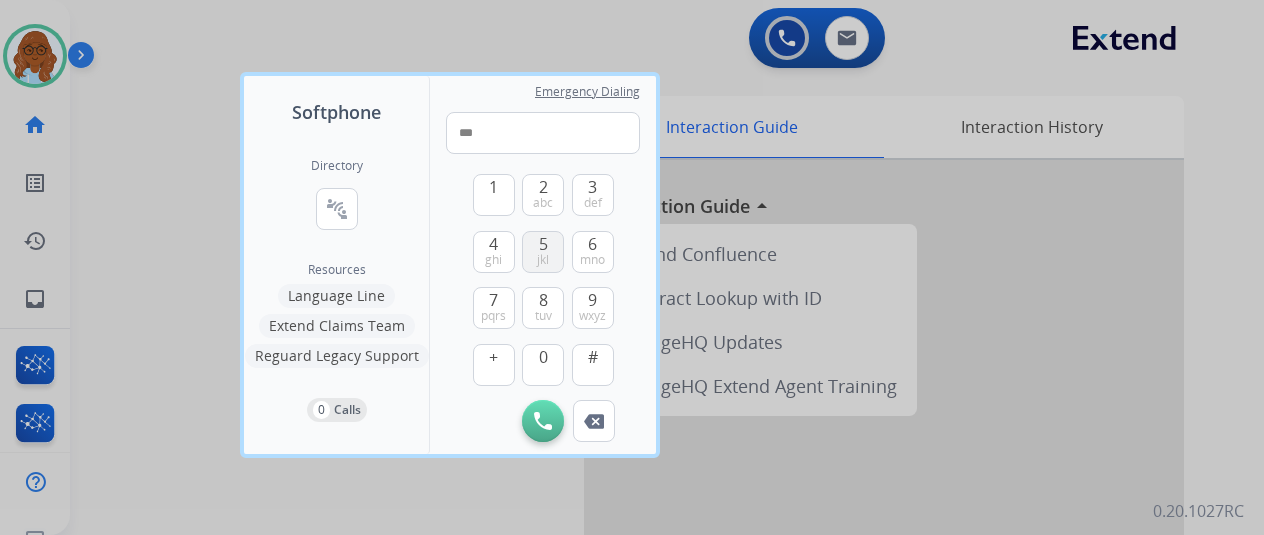 click on "5" at bounding box center (543, 244) 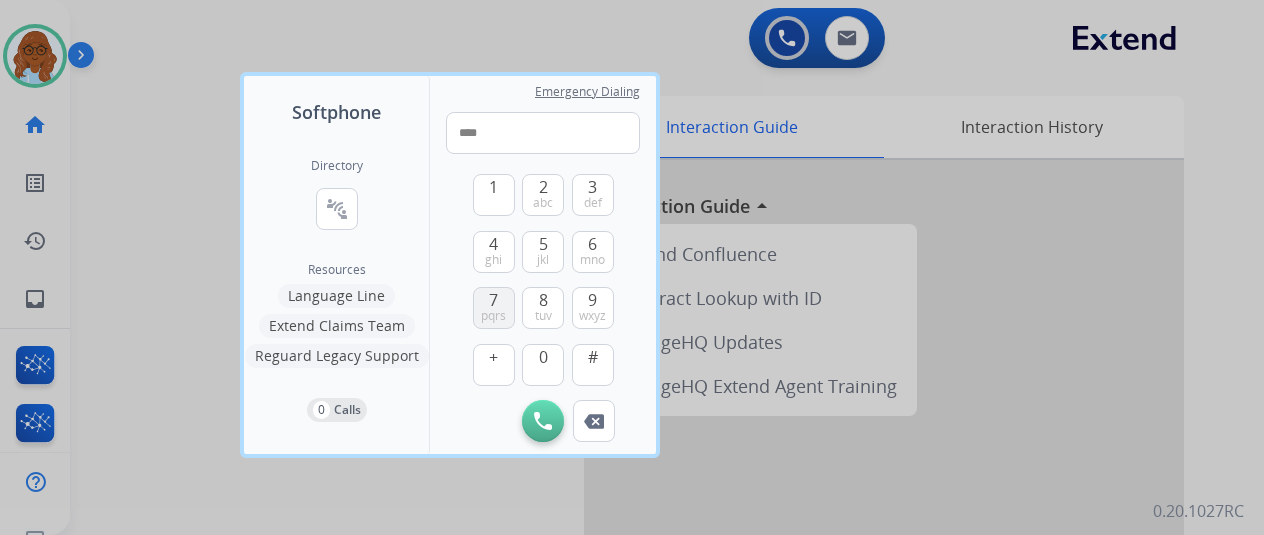 click on "7 pqrs" at bounding box center (494, 308) 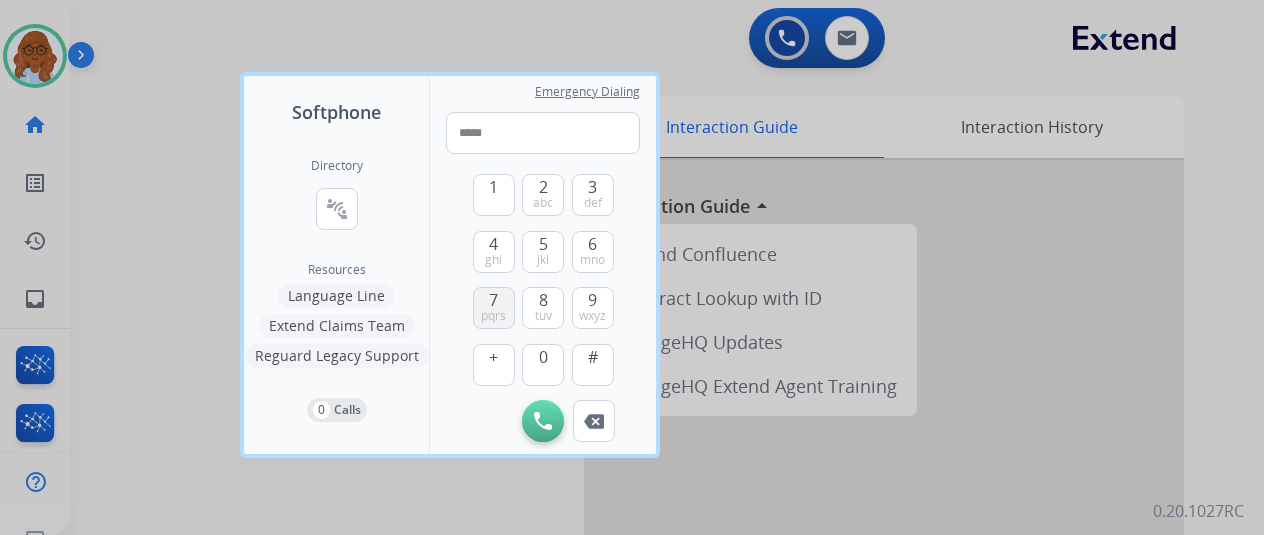 click on "7 pqrs" at bounding box center [494, 308] 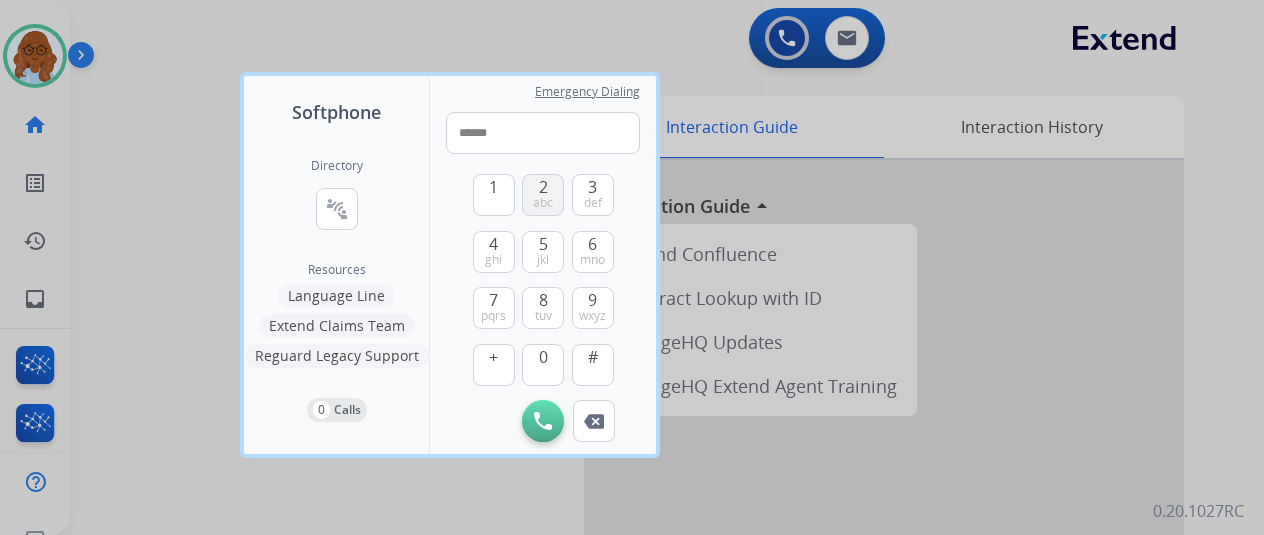 click on "abc" at bounding box center (543, 203) 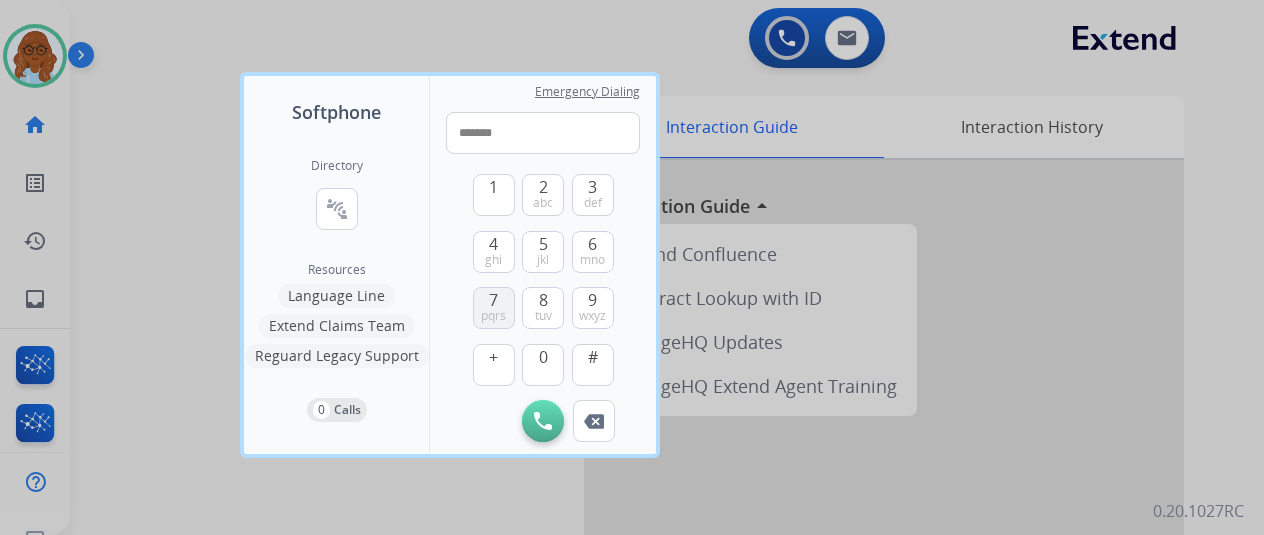 click on "7 pqrs" at bounding box center (494, 308) 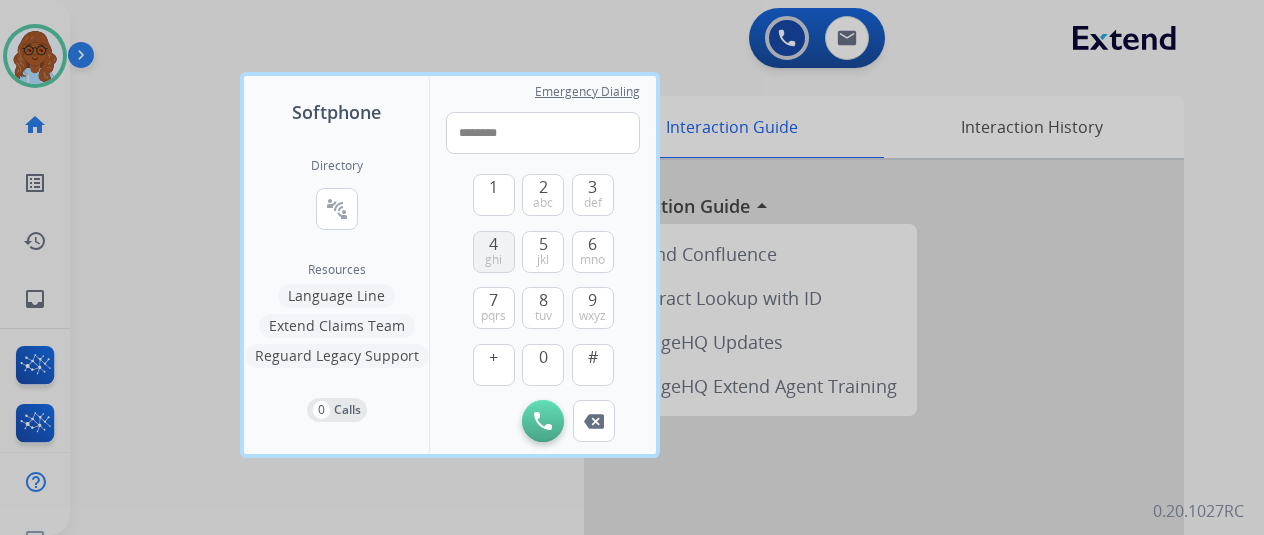 click on "ghi" at bounding box center (493, 260) 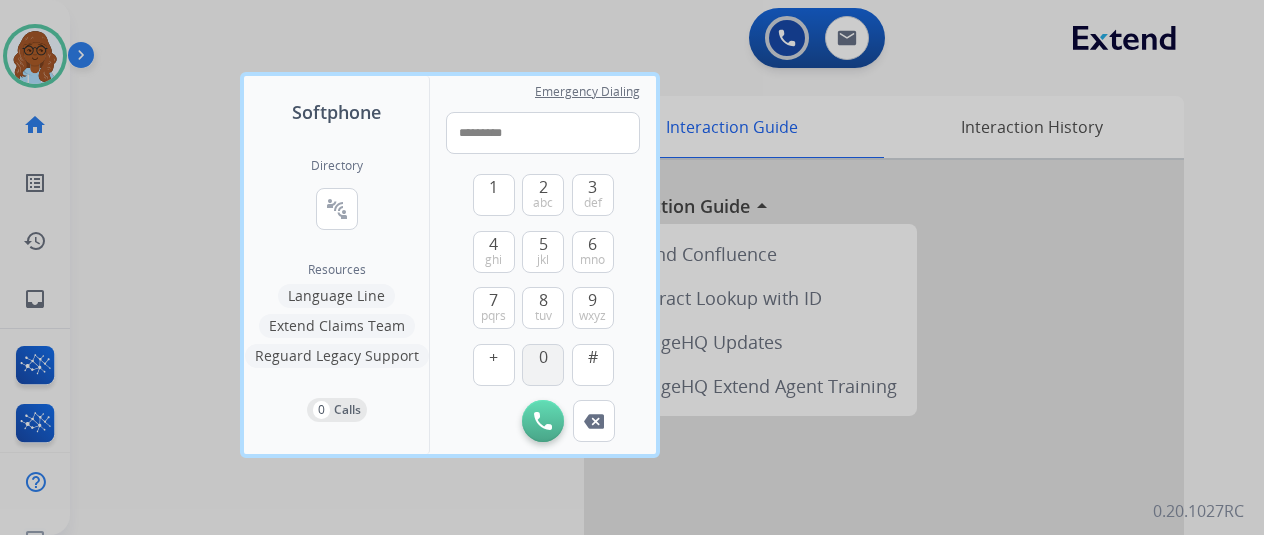 click on "0" at bounding box center [543, 365] 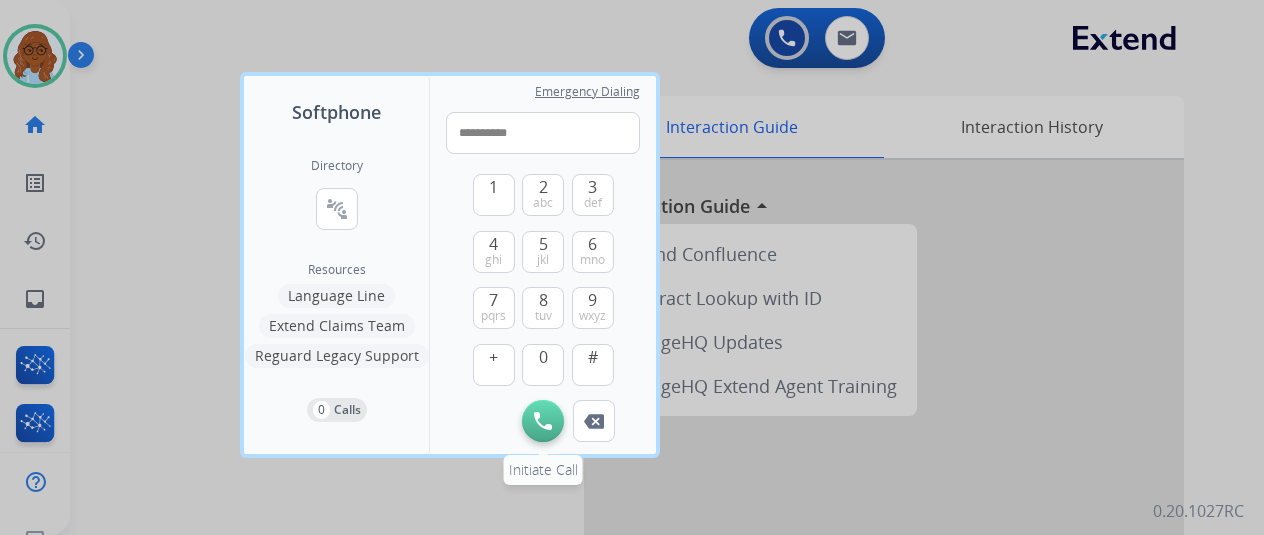 click at bounding box center (543, 421) 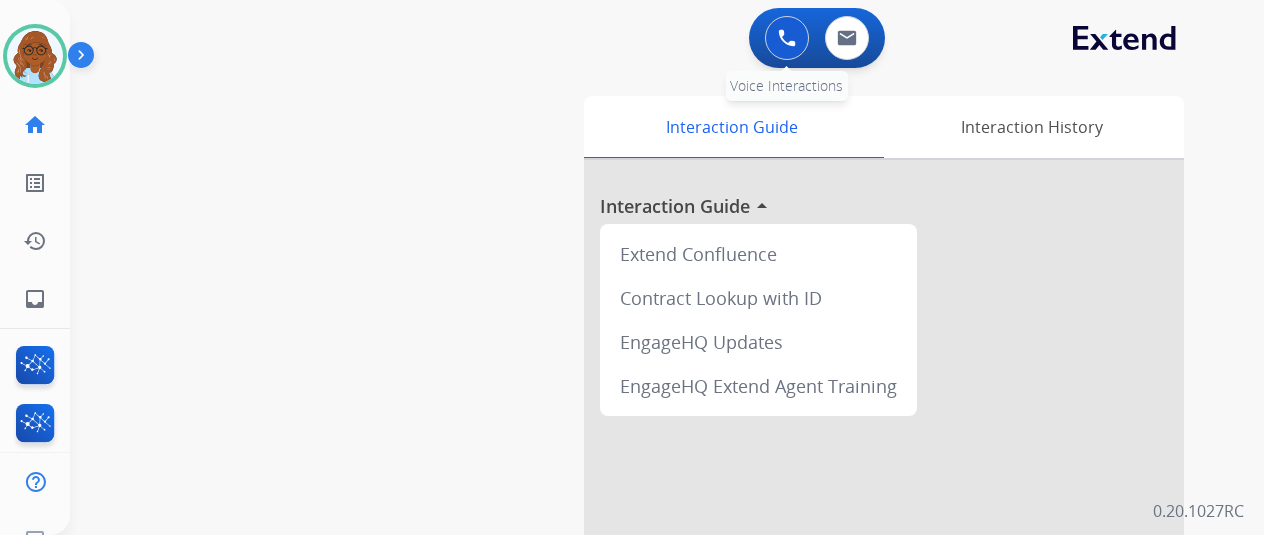 click on "0 Voice Interactions" at bounding box center [787, 38] 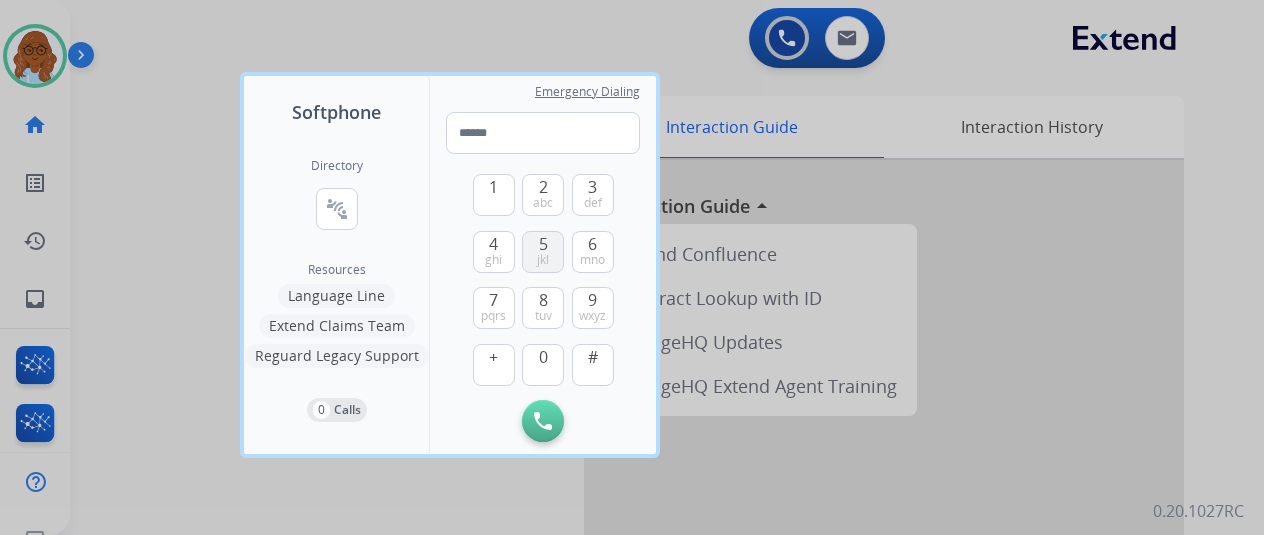 click on "5" at bounding box center (543, 244) 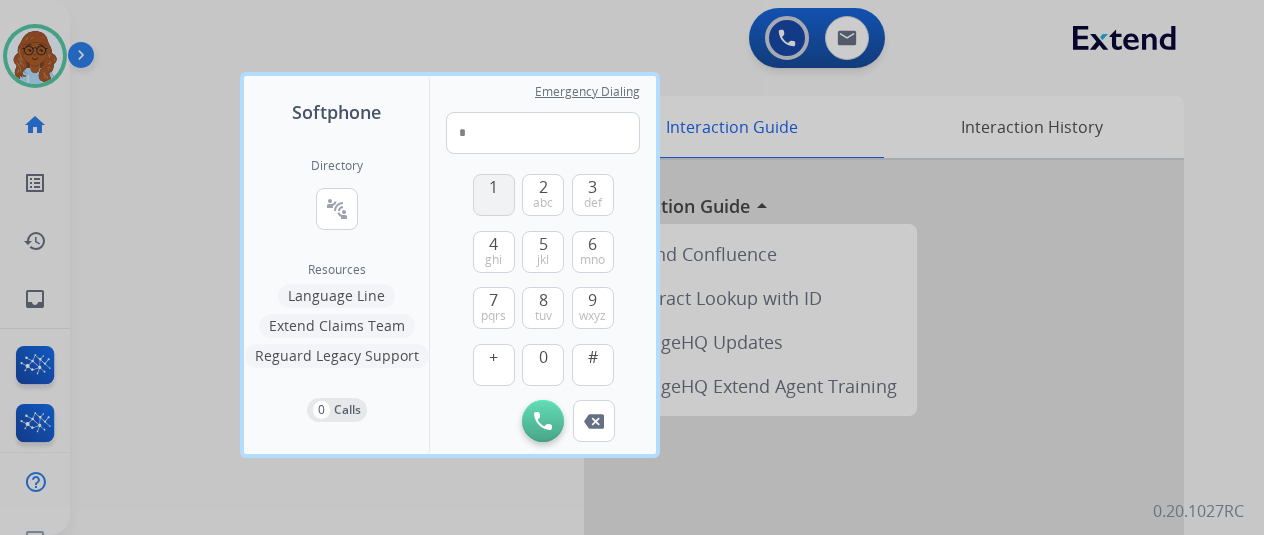 click on "1" at bounding box center [494, 195] 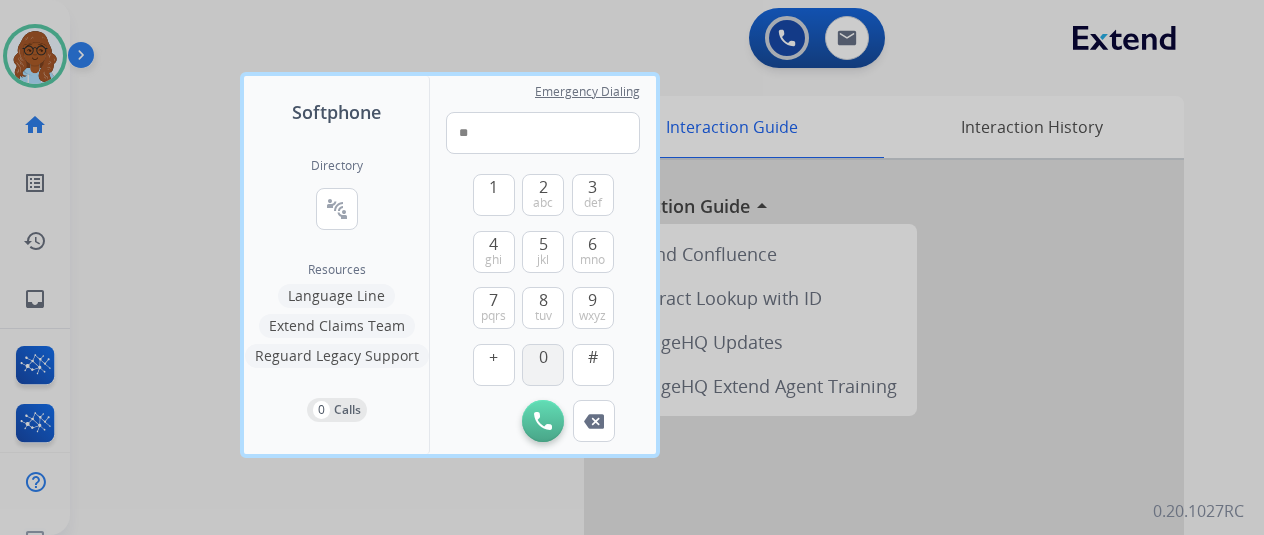 click on "0" at bounding box center [543, 365] 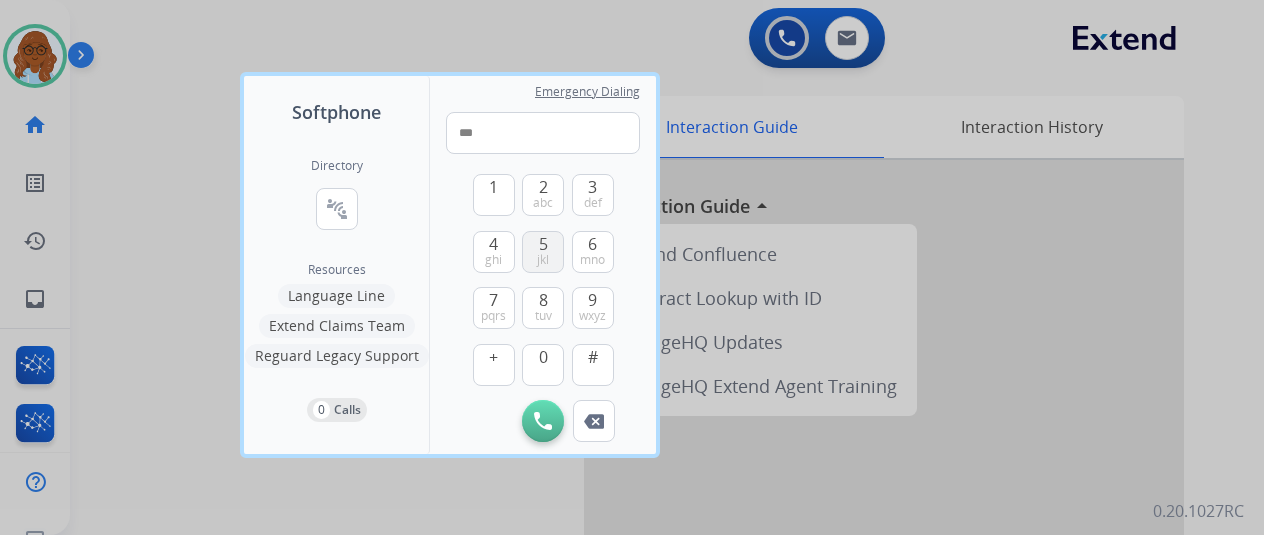 click on "5 jkl" at bounding box center (543, 252) 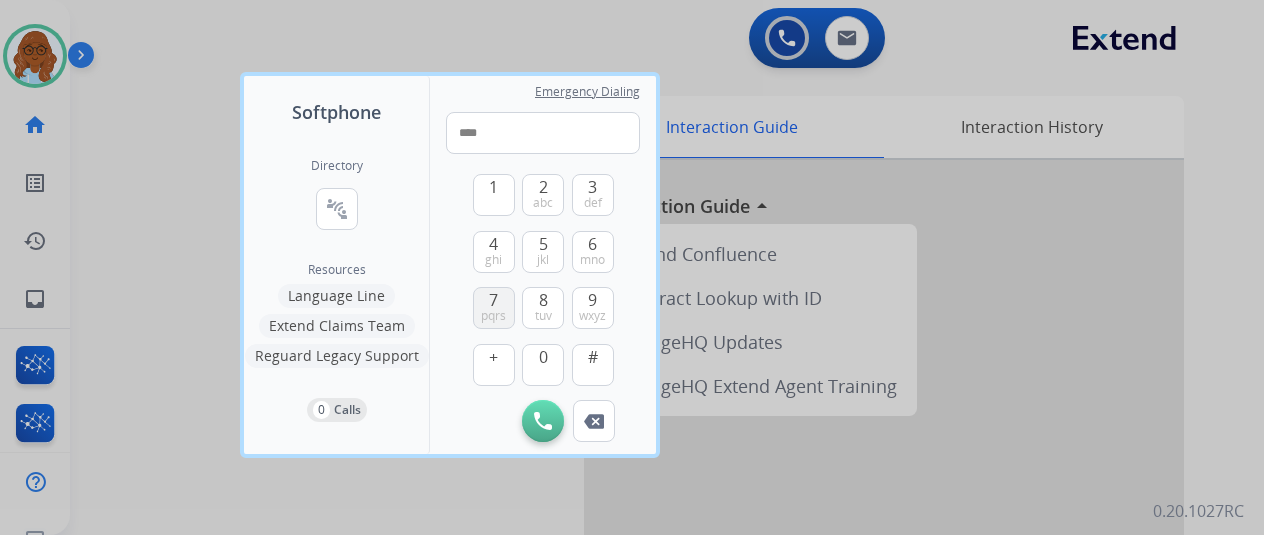 click on "7 pqrs" at bounding box center [494, 308] 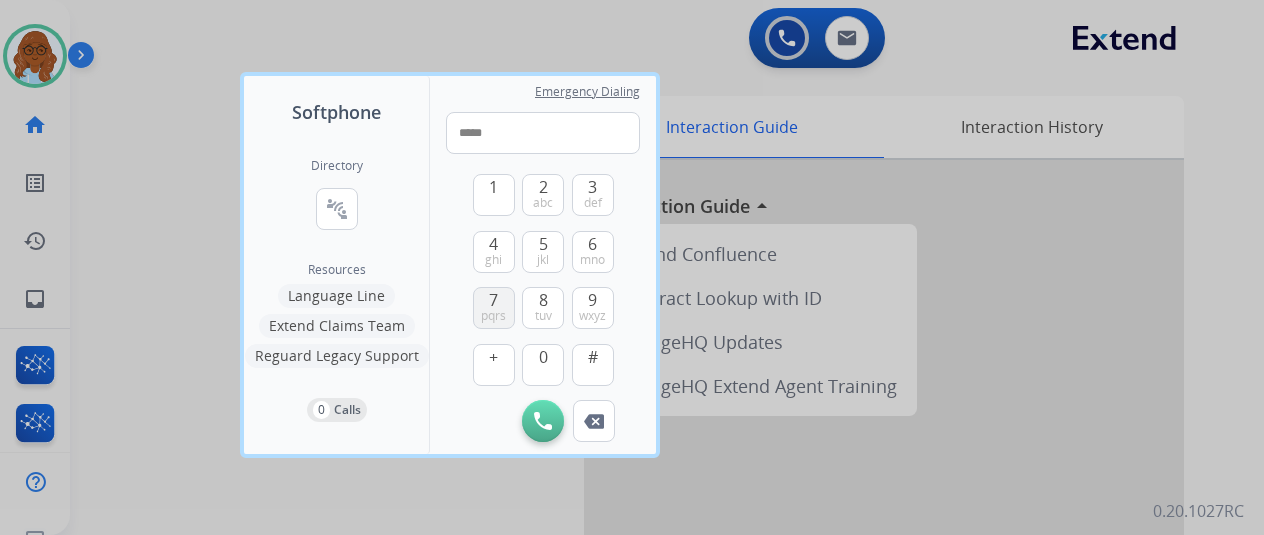 click on "7 pqrs" at bounding box center (494, 308) 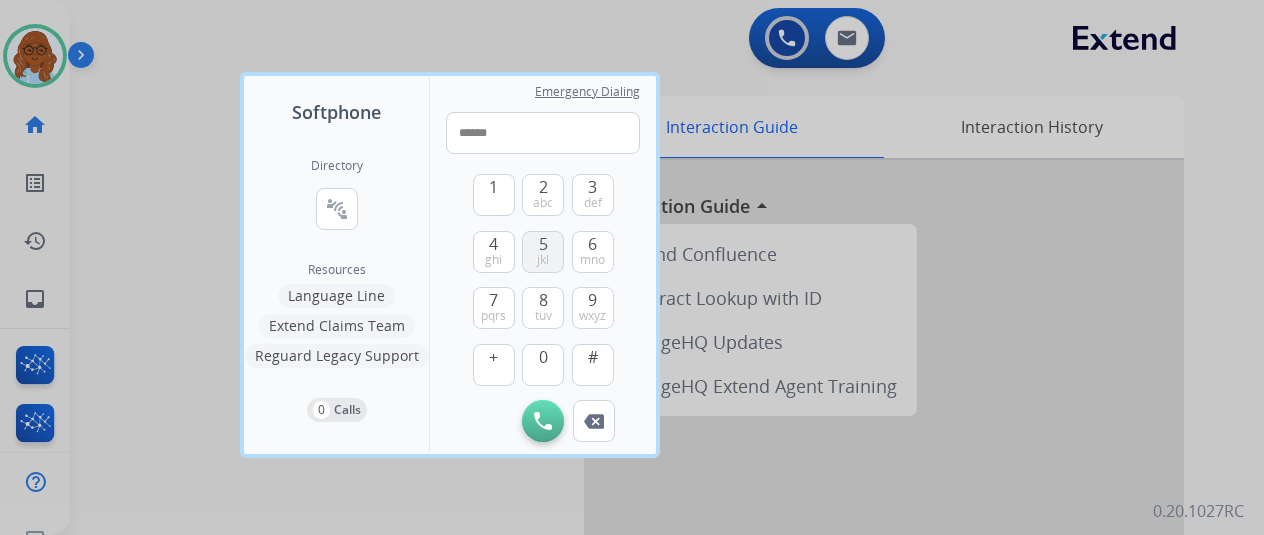 drag, startPoint x: 550, startPoint y: 183, endPoint x: 522, endPoint y: 251, distance: 73.53911 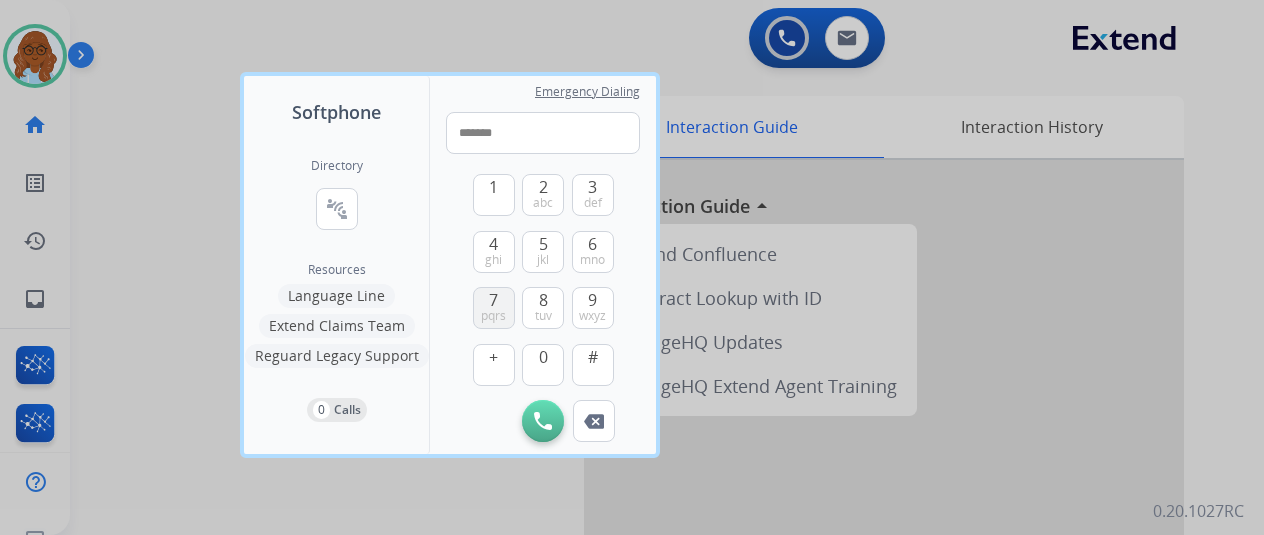 click on "7 pqrs" at bounding box center [494, 308] 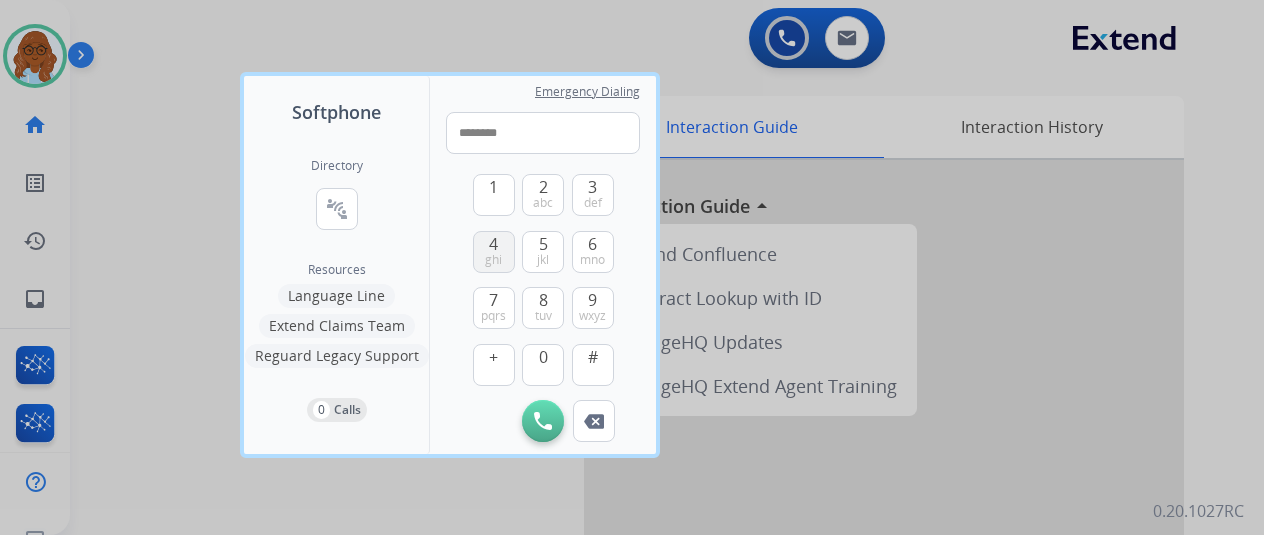 click on "ghi" at bounding box center [493, 260] 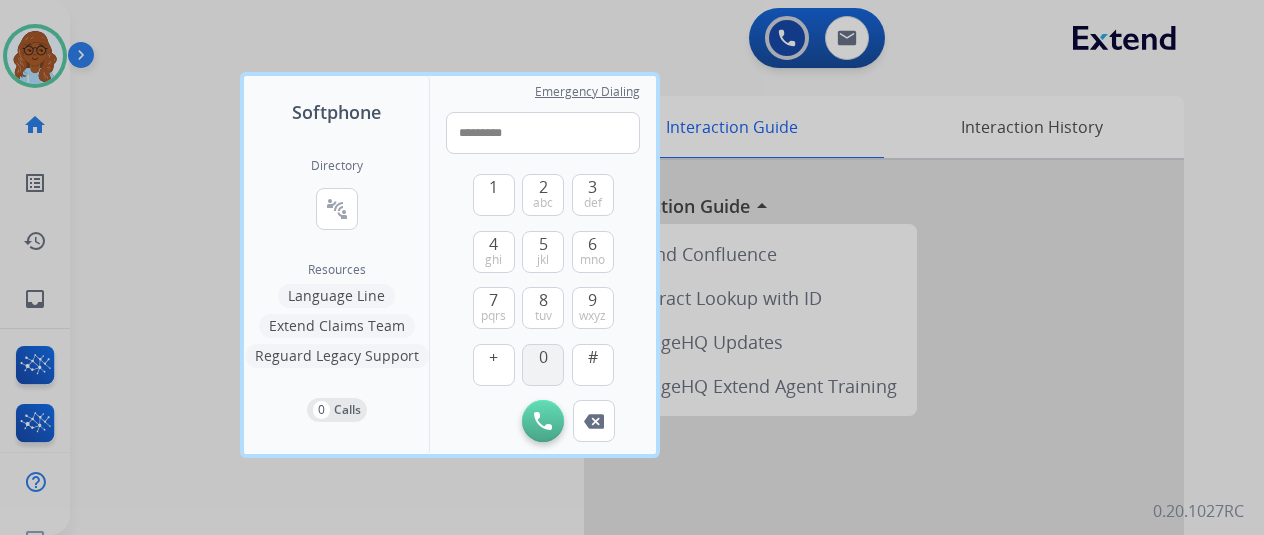 click on "0" at bounding box center (543, 357) 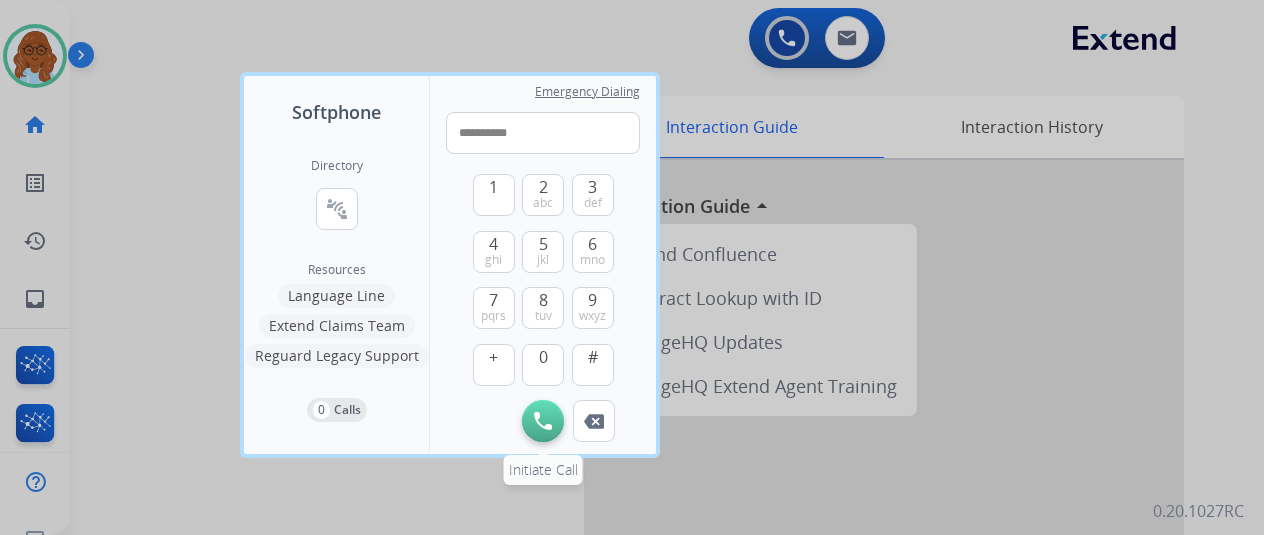 click at bounding box center (543, 421) 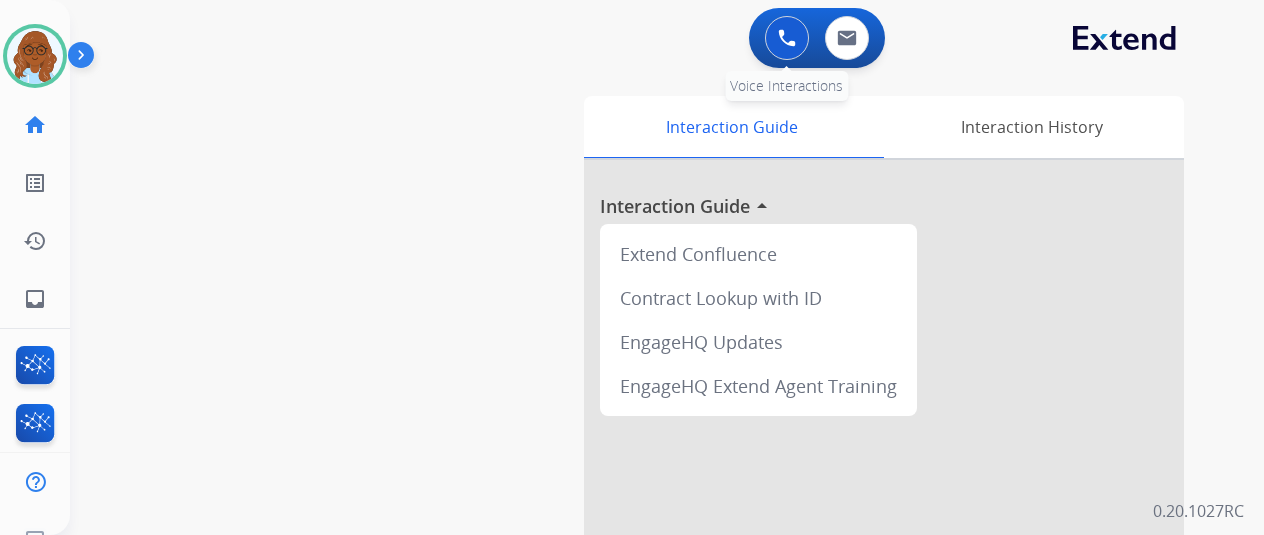 click at bounding box center [787, 38] 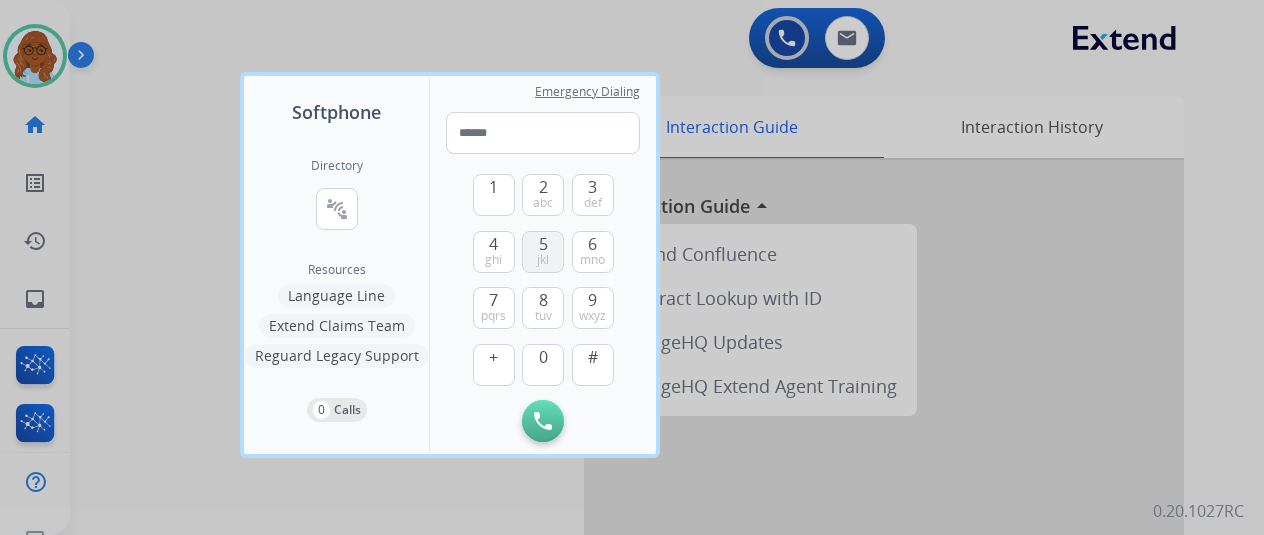 click on "5" at bounding box center (543, 244) 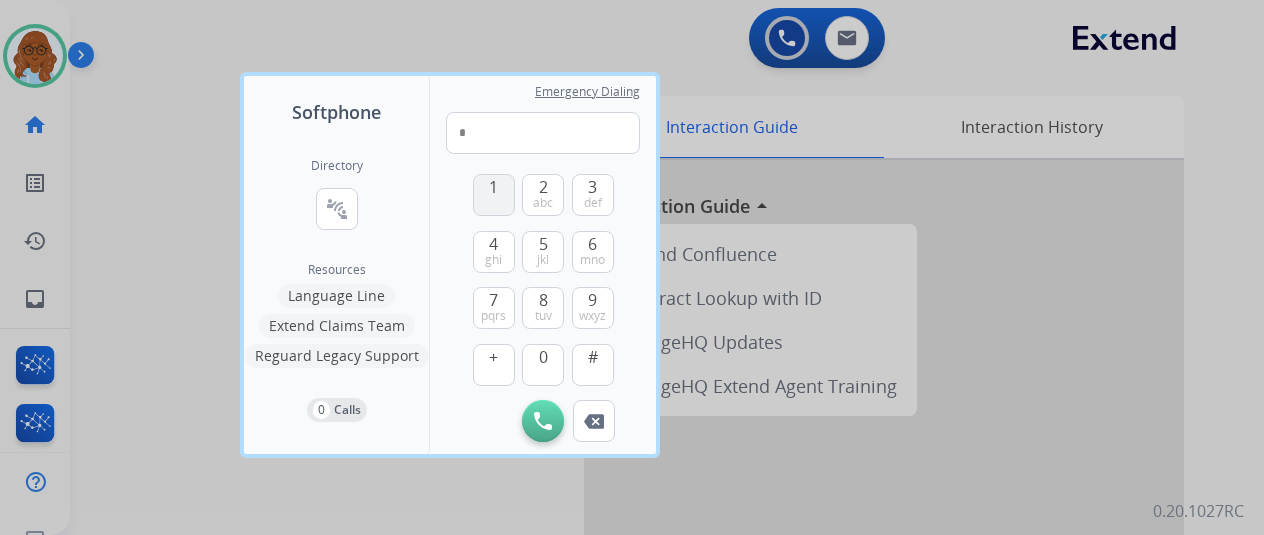 click on "1" at bounding box center (493, 187) 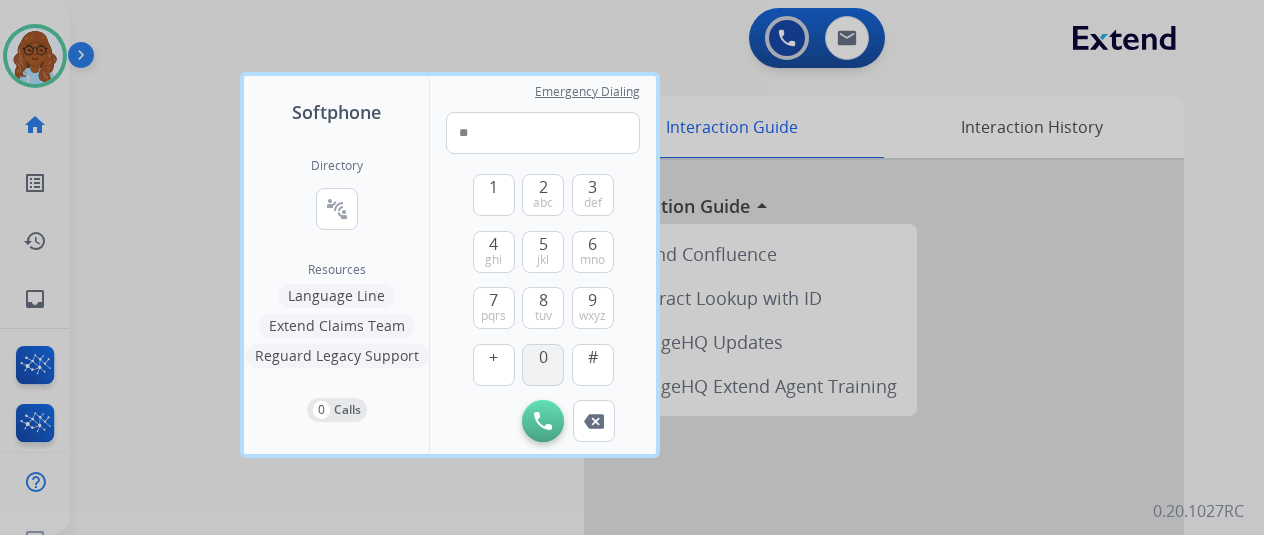 click on "0" at bounding box center [543, 365] 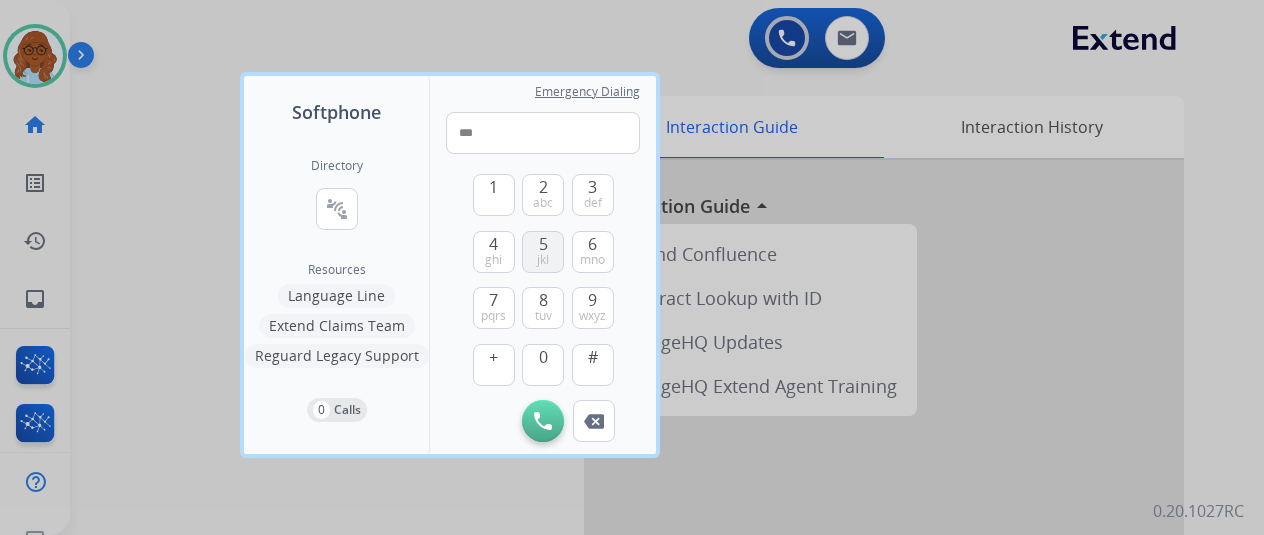 click on "jkl" at bounding box center [543, 260] 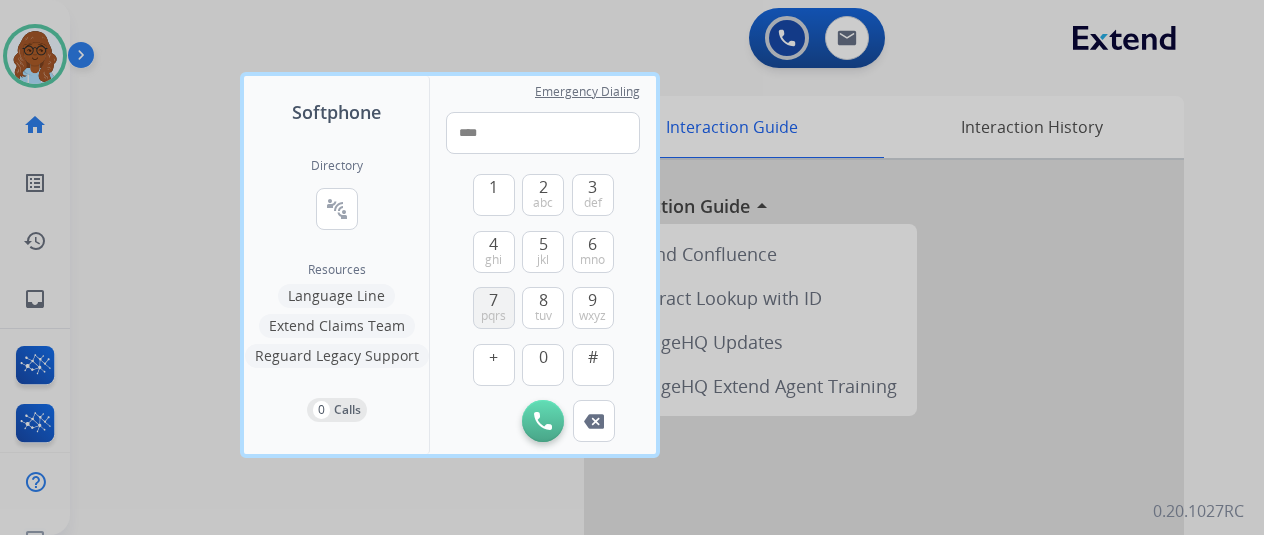 click on "pqrs" at bounding box center (493, 316) 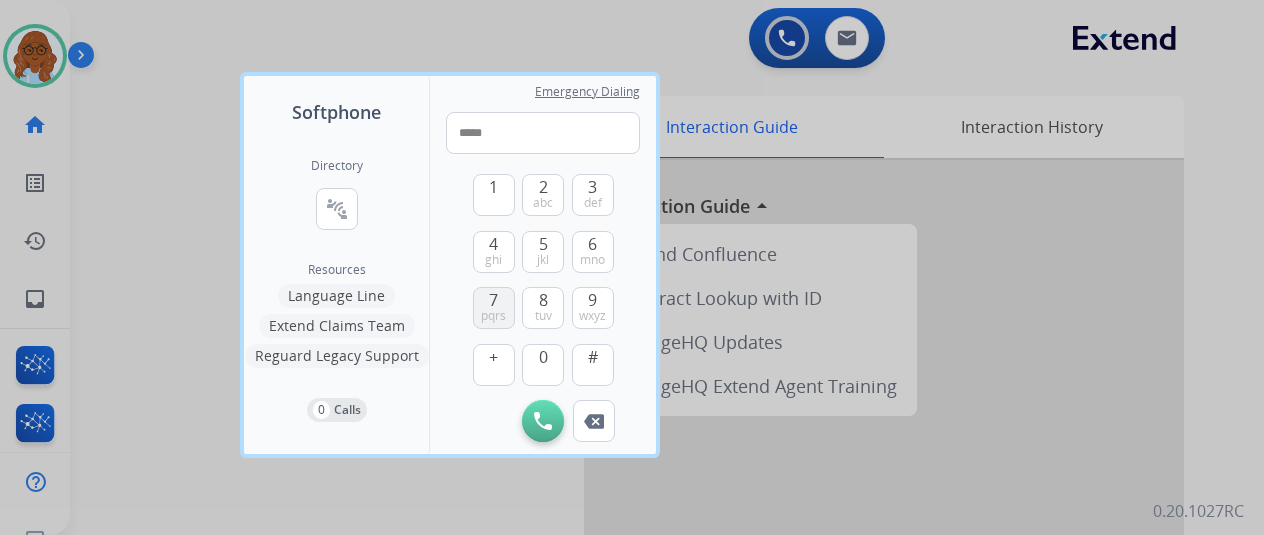 click on "pqrs" at bounding box center [493, 316] 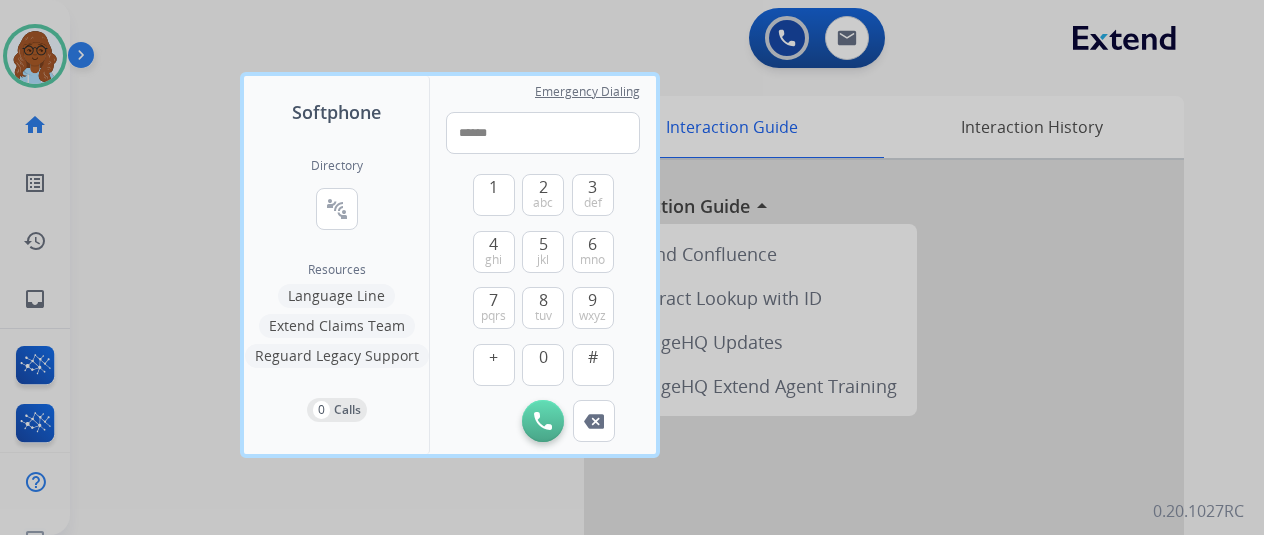 drag, startPoint x: 538, startPoint y: 195, endPoint x: 512, endPoint y: 279, distance: 87.93179 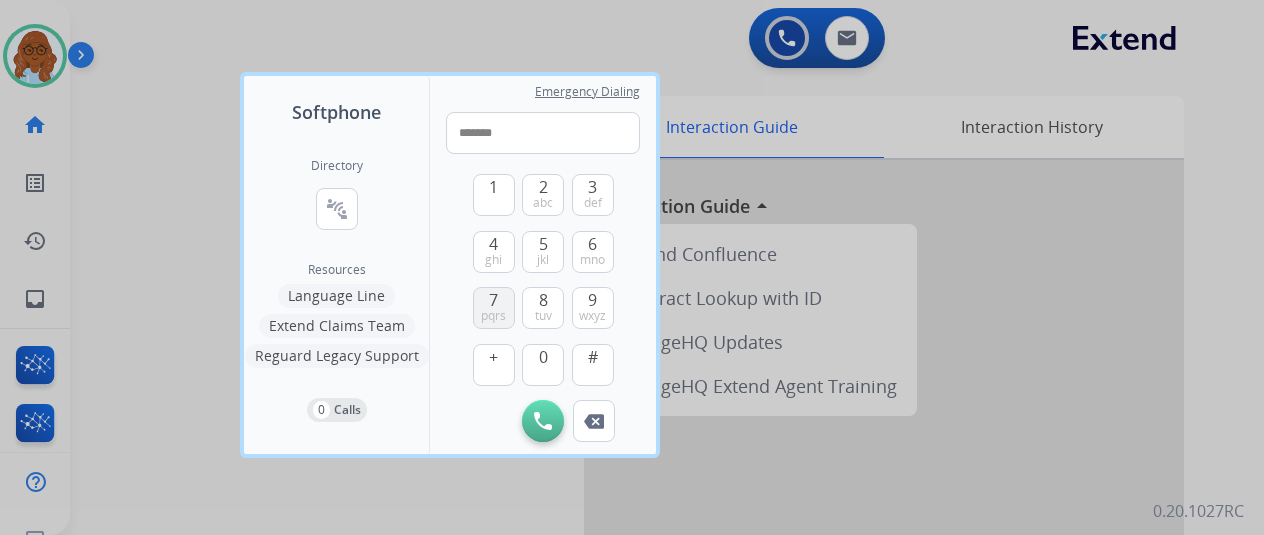 click on "7 pqrs" at bounding box center (494, 308) 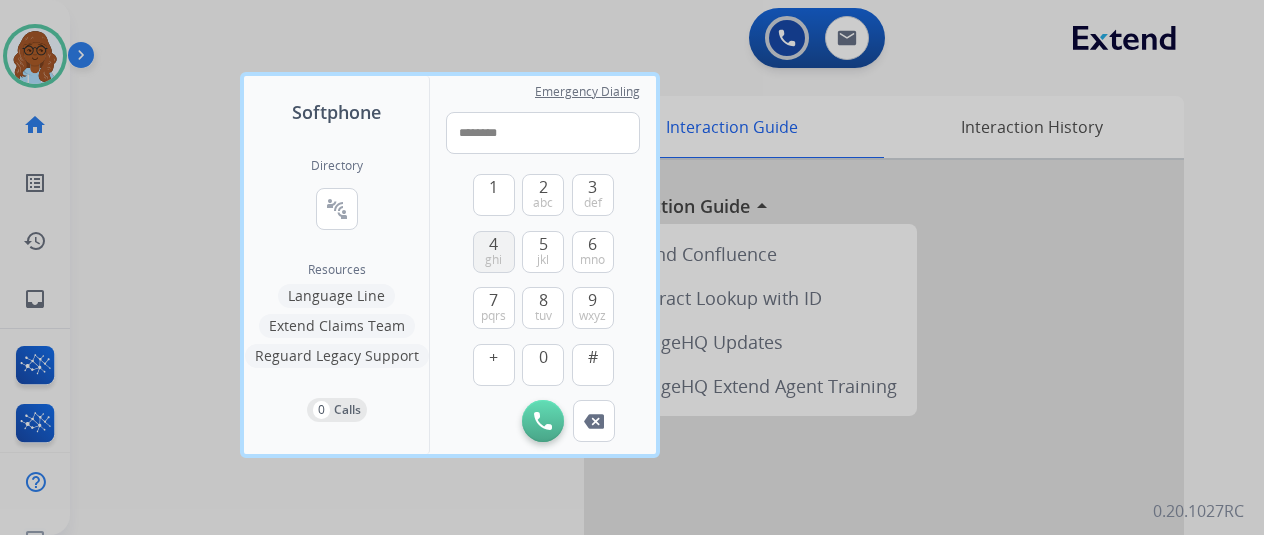 click on "4 ghi" at bounding box center [494, 252] 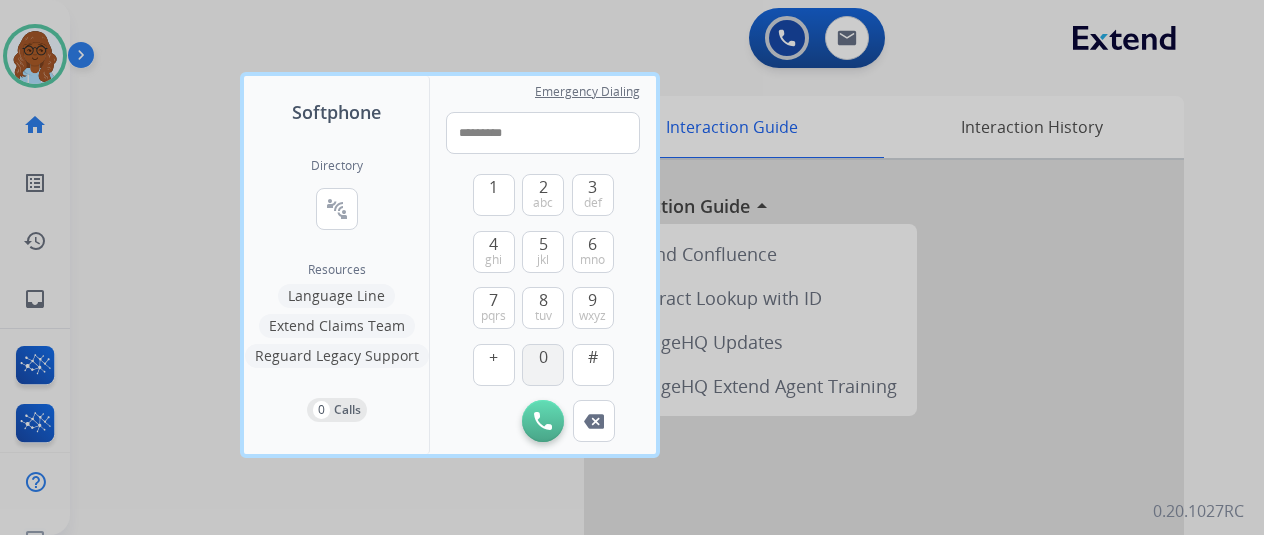 click on "0" at bounding box center (543, 365) 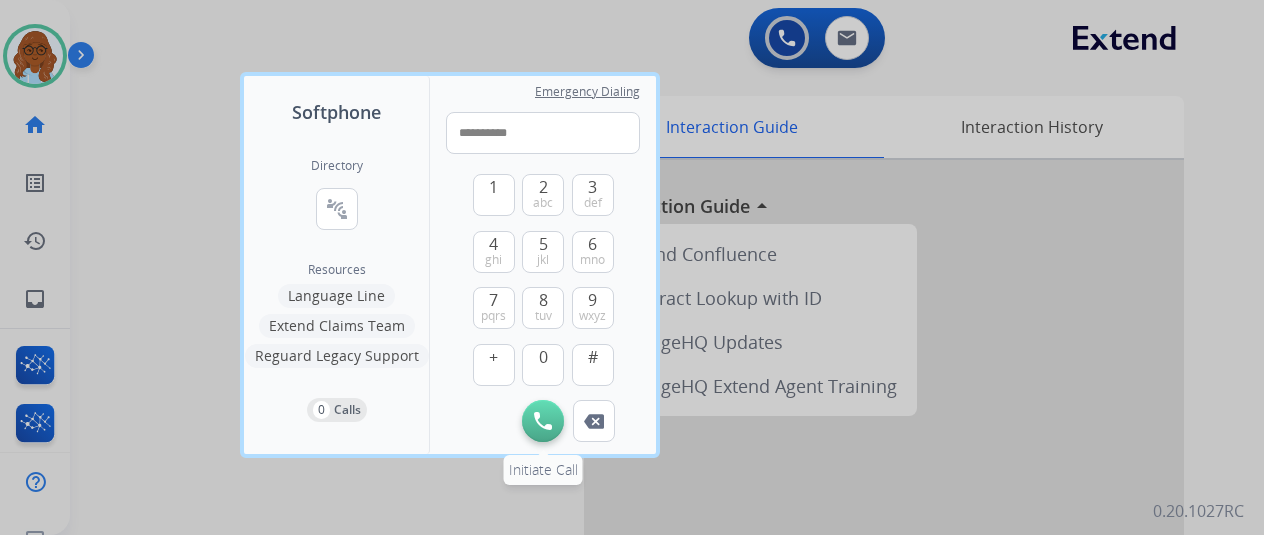 click on "Initiate Call" at bounding box center (543, 421) 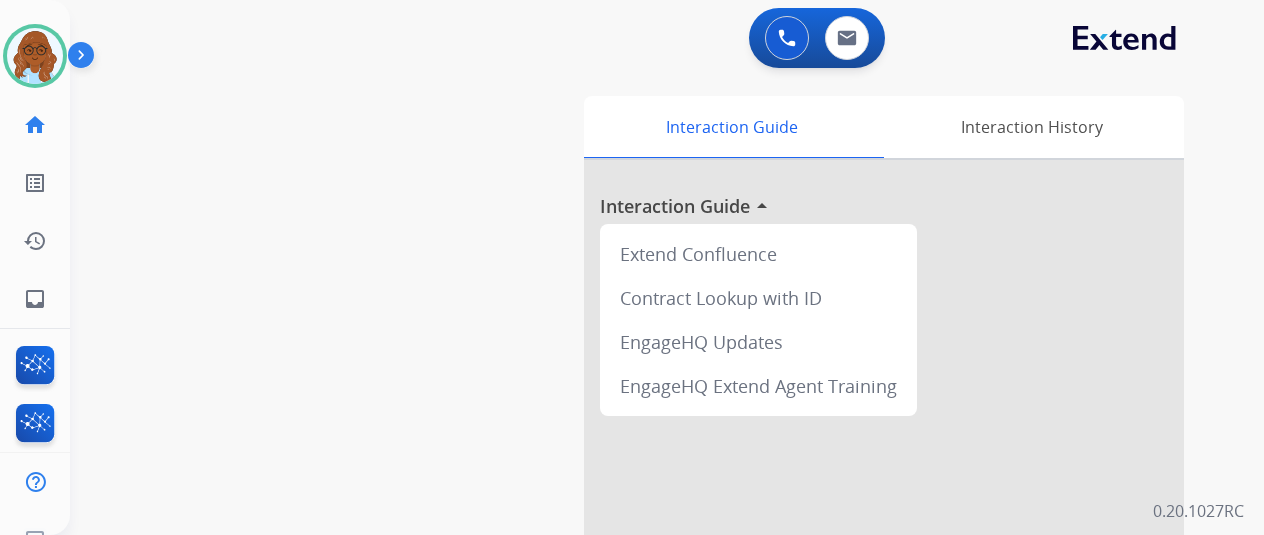 click on "swap_horiz Break voice bridge close_fullscreen Connect 3-Way Call merge_type Separate 3-Way Call  Interaction Guide   Interaction History  Interaction Guide arrow_drop_up  Extend Confluence   Contract Lookup with ID   EngageHQ Updates   EngageHQ Extend Agent Training" at bounding box center (643, 489) 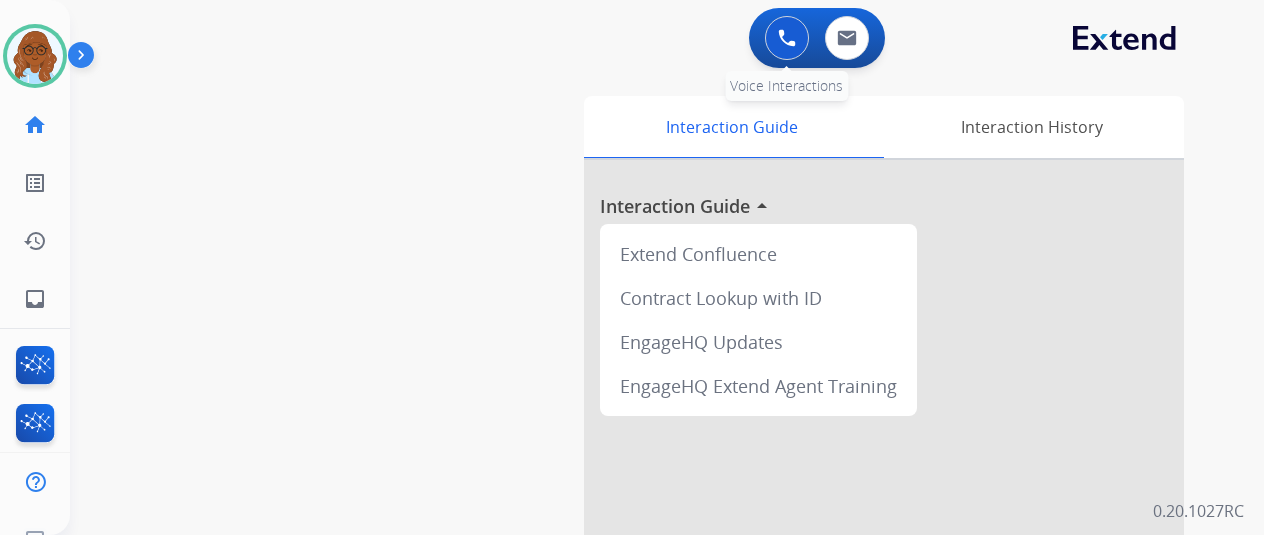 click at bounding box center (787, 38) 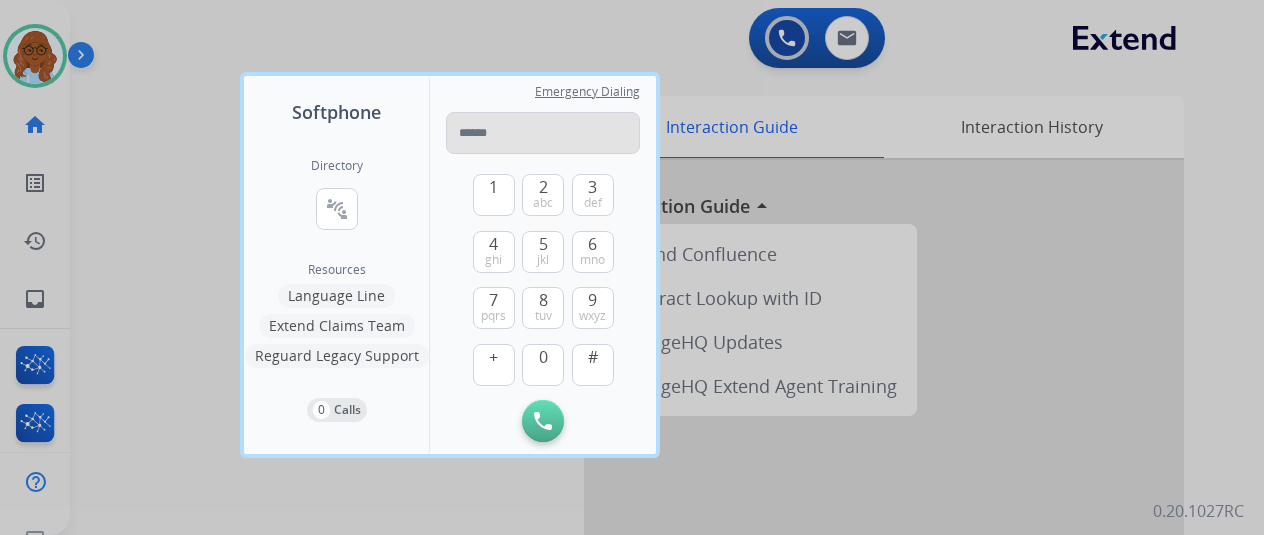 click at bounding box center (543, 133) 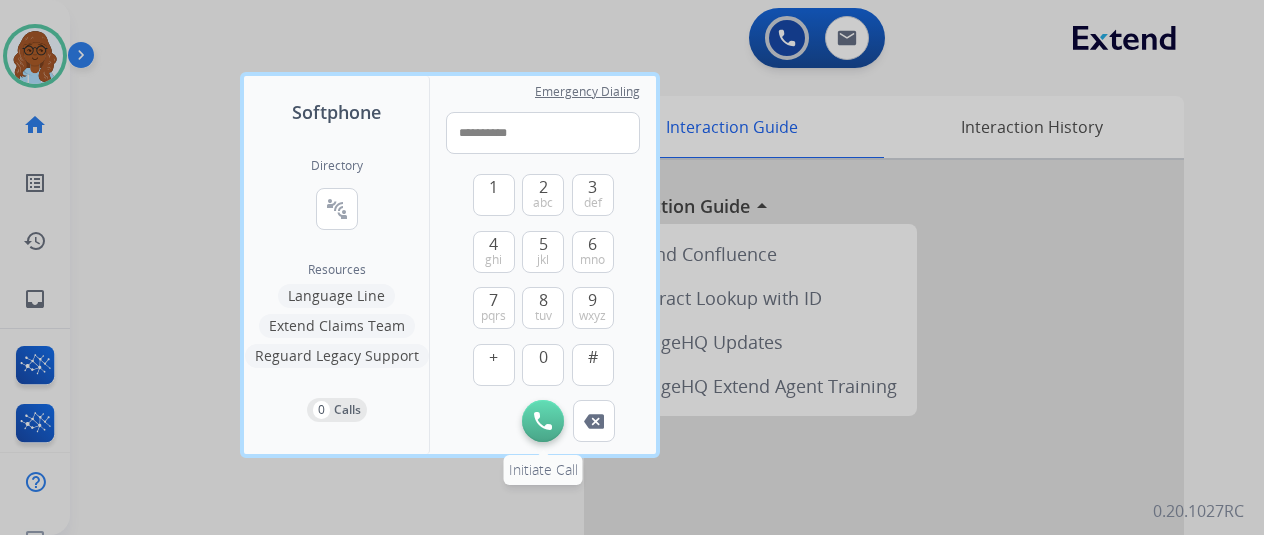 type on "**********" 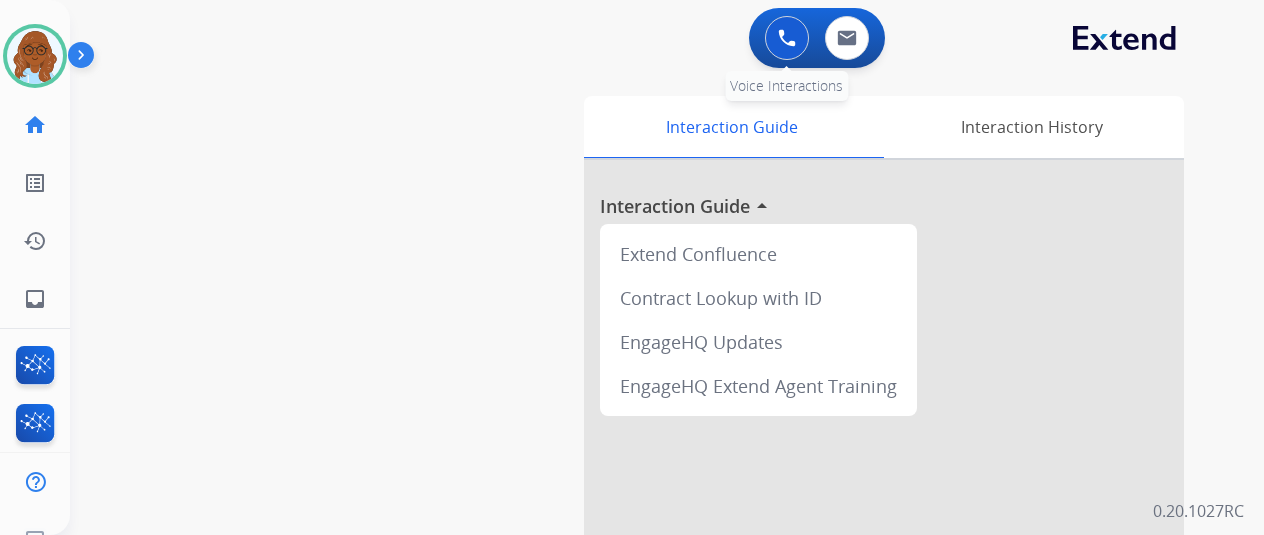 click at bounding box center [787, 38] 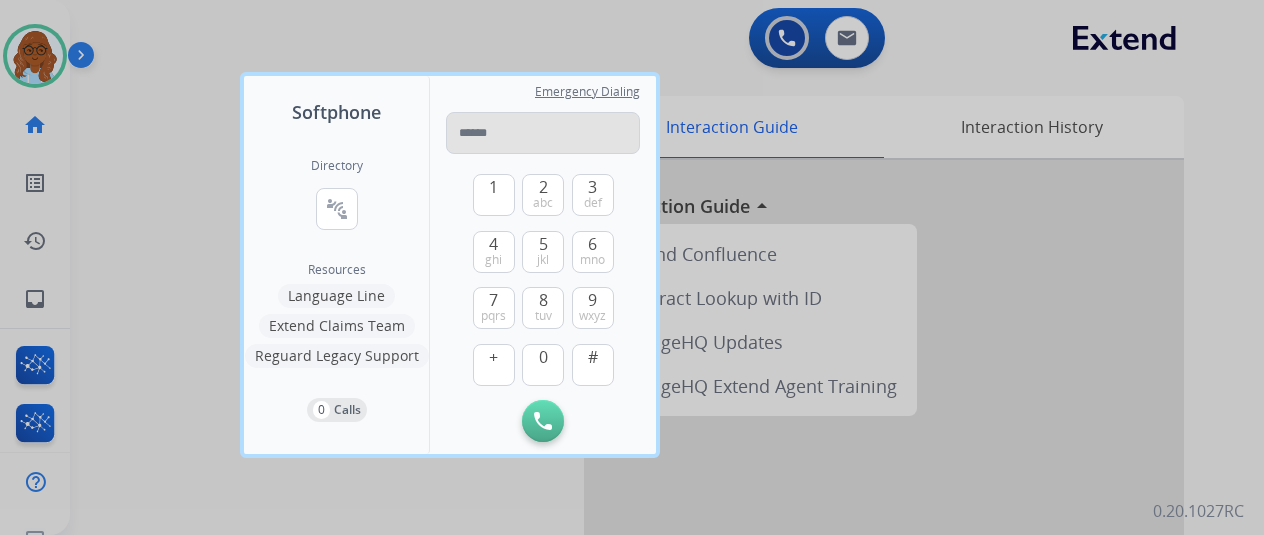 click at bounding box center [543, 133] 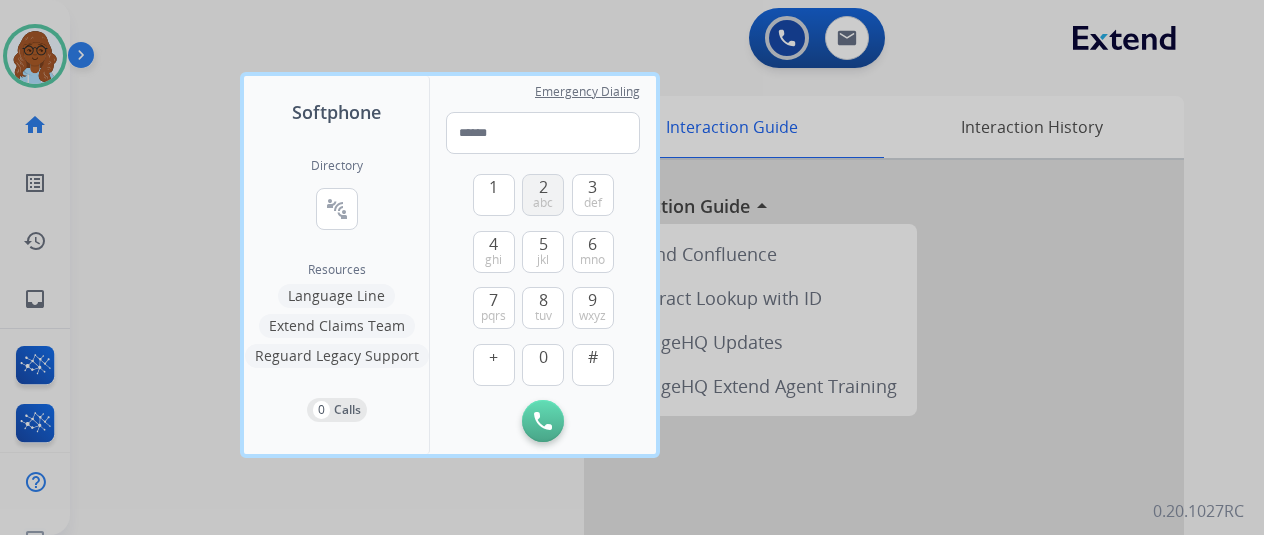 click on "2 abc" at bounding box center (543, 195) 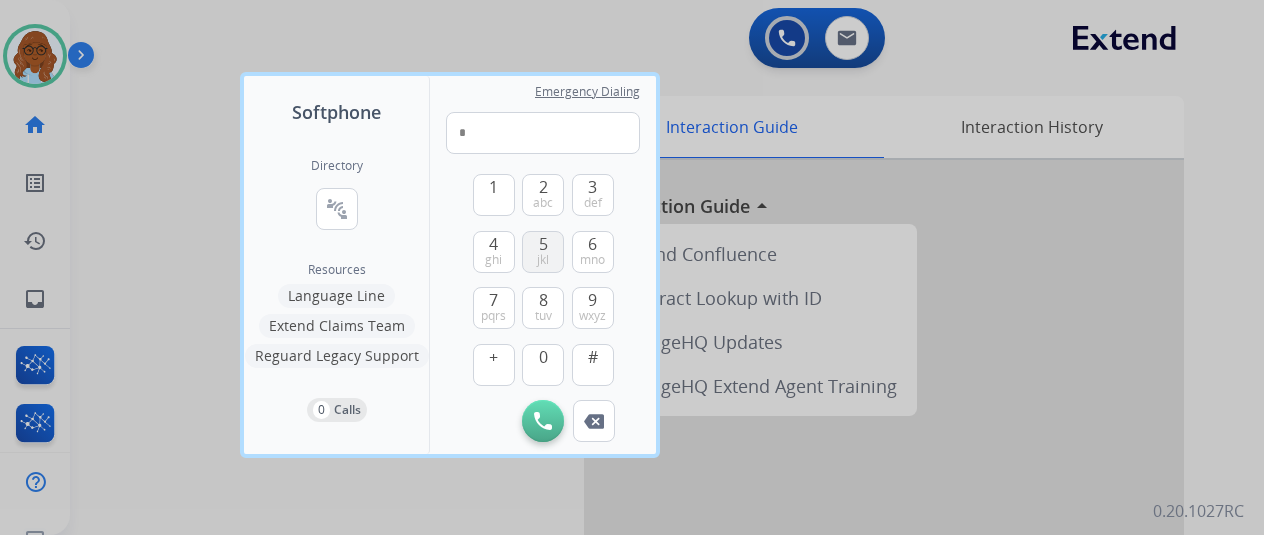 click on "5" at bounding box center [543, 244] 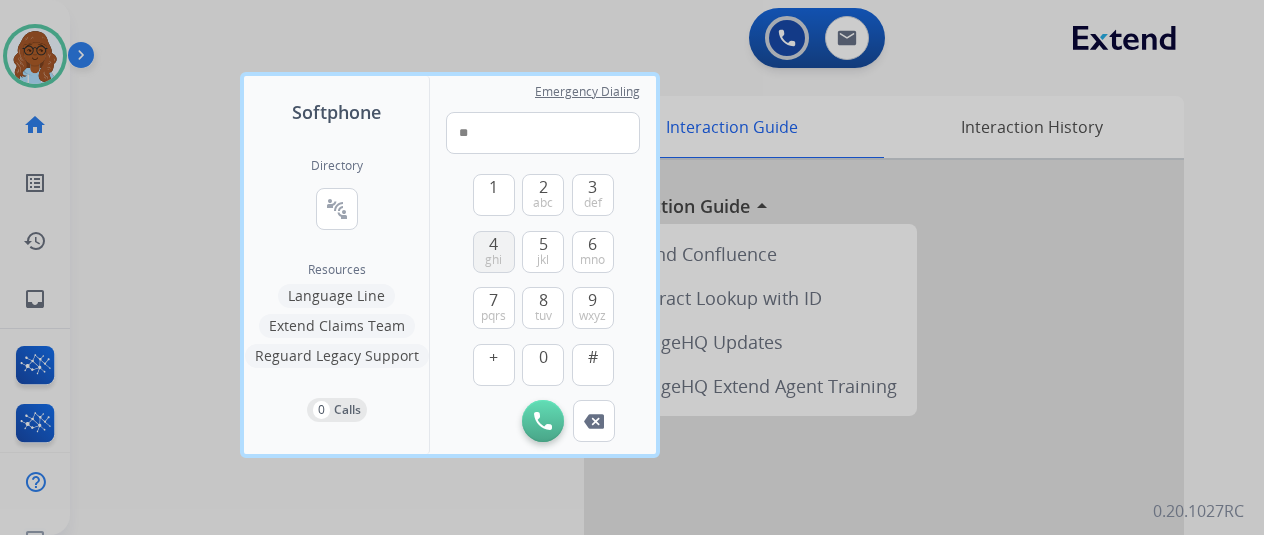 click on "ghi" at bounding box center (493, 260) 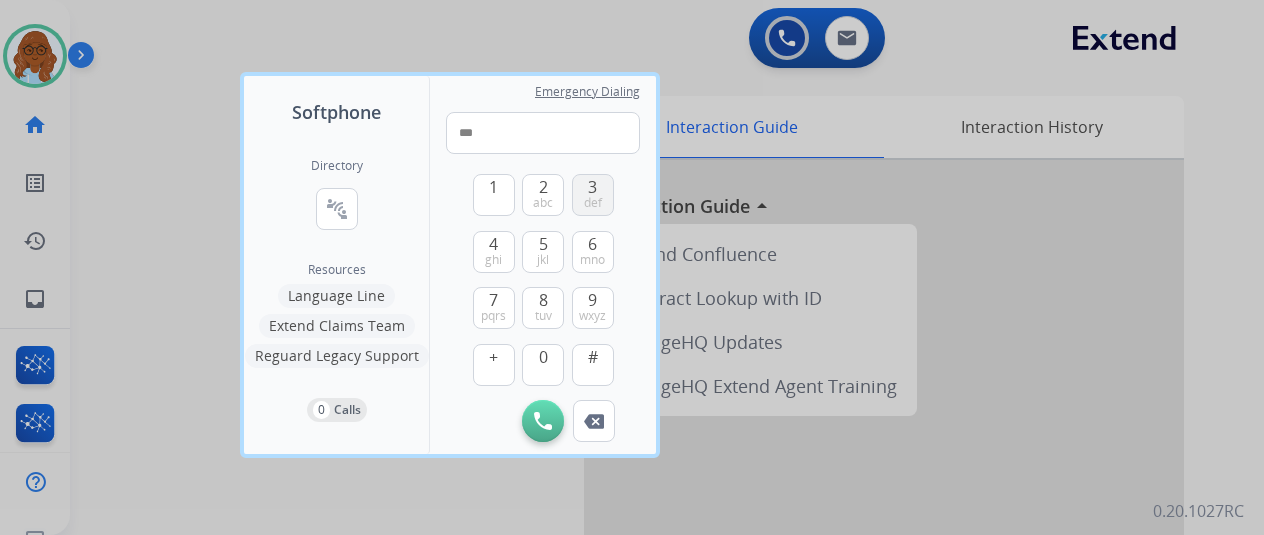 click on "3 def" at bounding box center [593, 195] 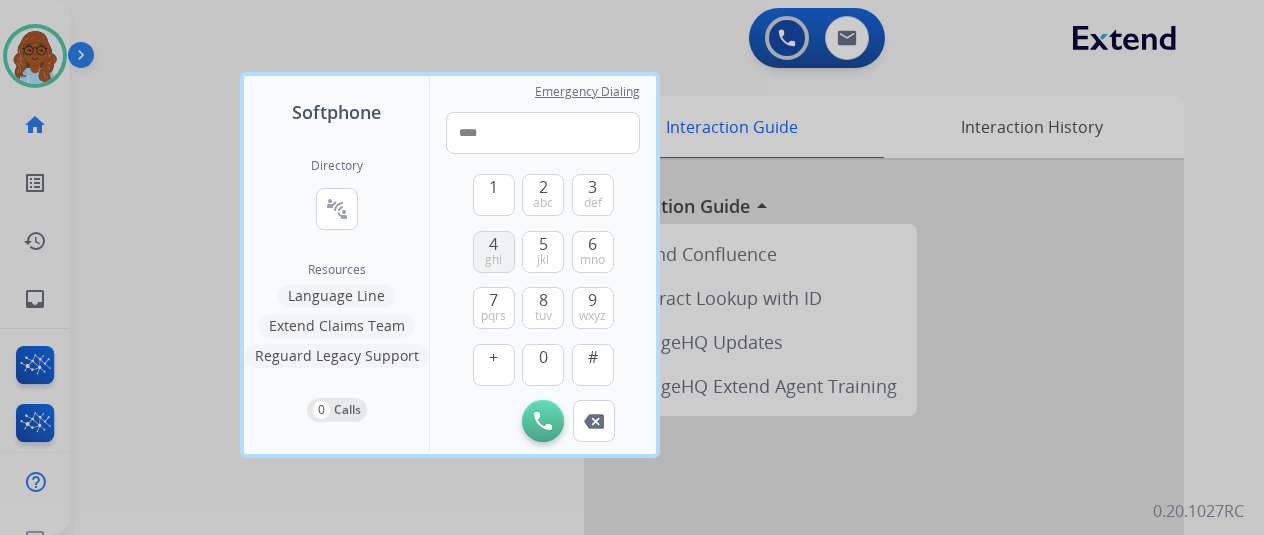 click on "ghi" at bounding box center [493, 260] 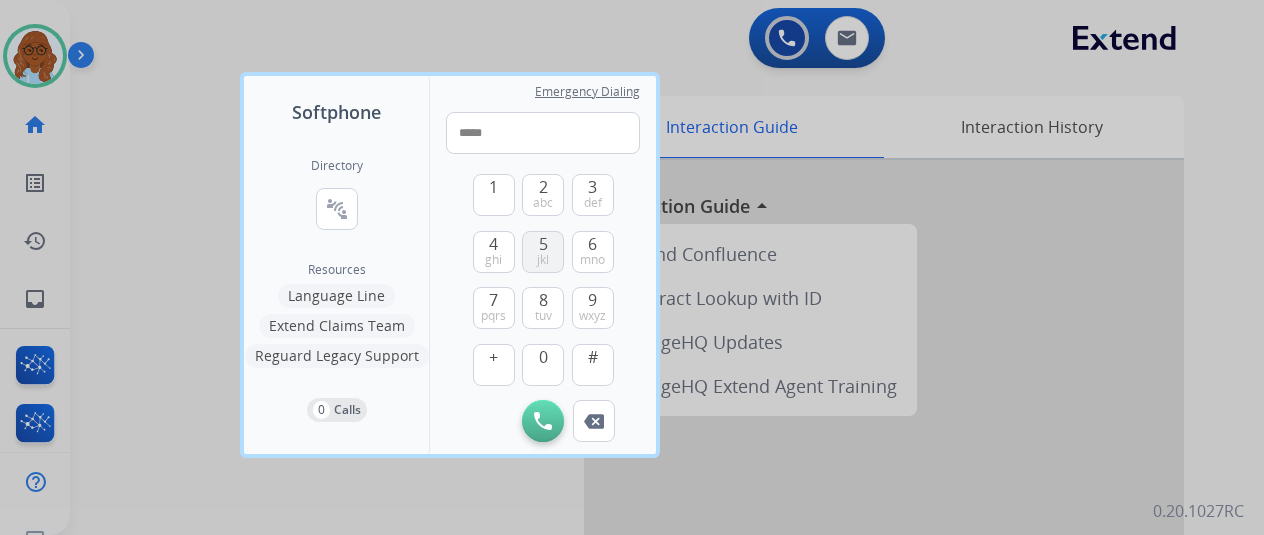 click on "jkl" at bounding box center [543, 260] 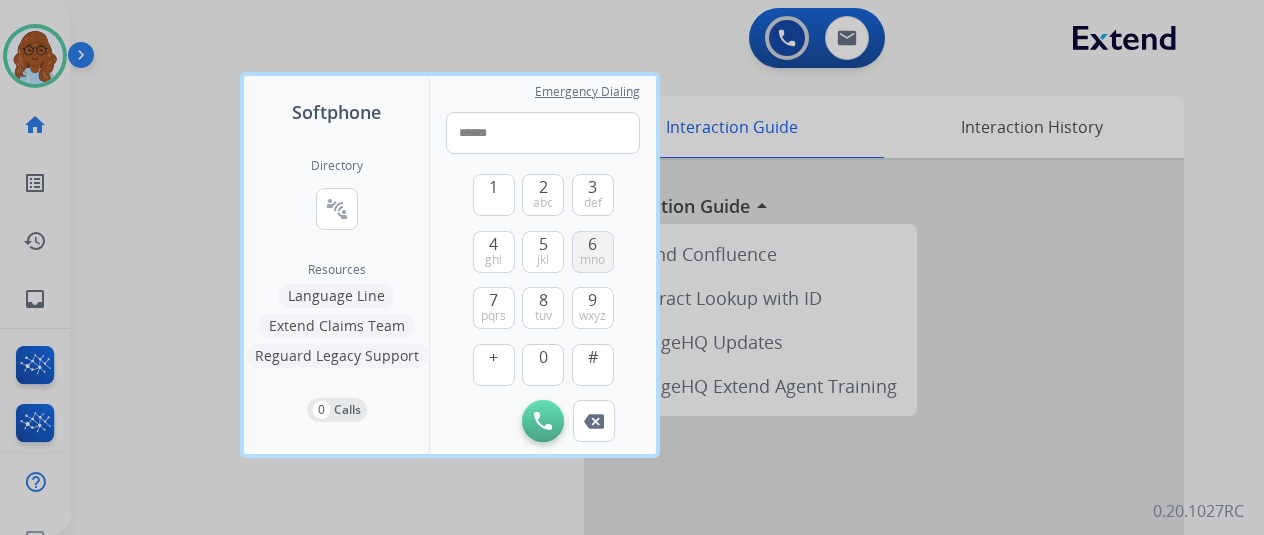 click on "mno" at bounding box center [592, 260] 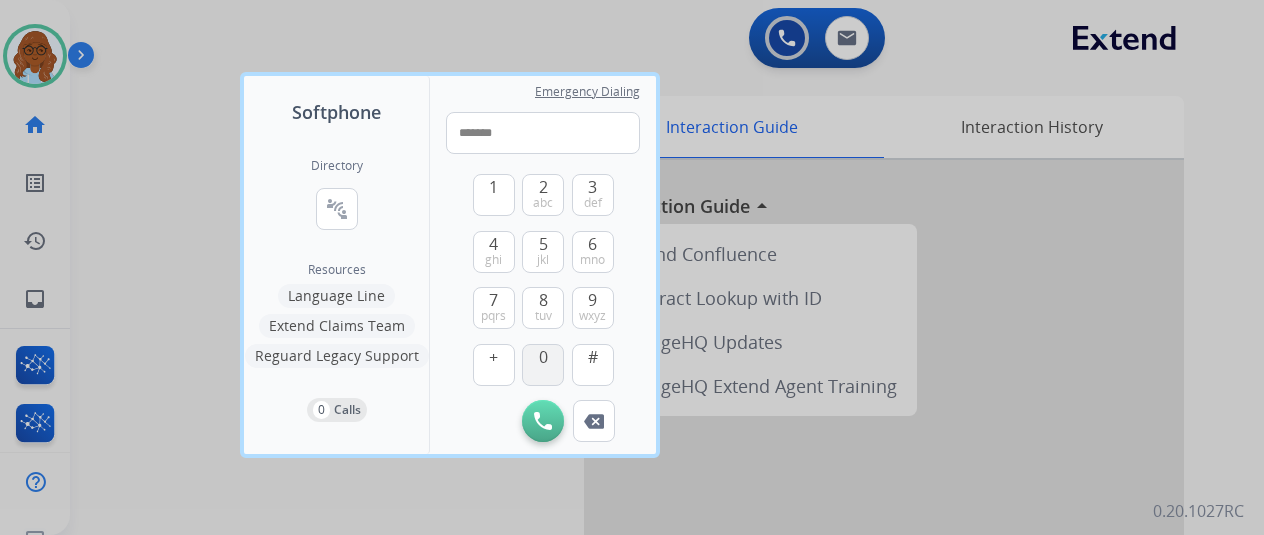 drag, startPoint x: 550, startPoint y: 358, endPoint x: 545, endPoint y: 344, distance: 14.866069 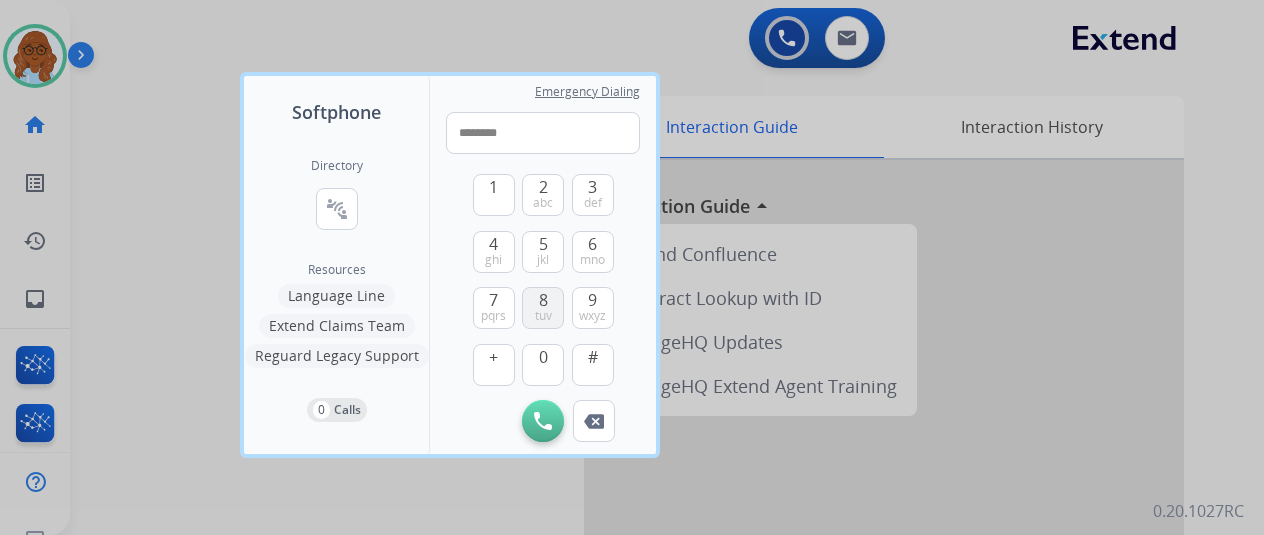 click on "tuv" at bounding box center (543, 316) 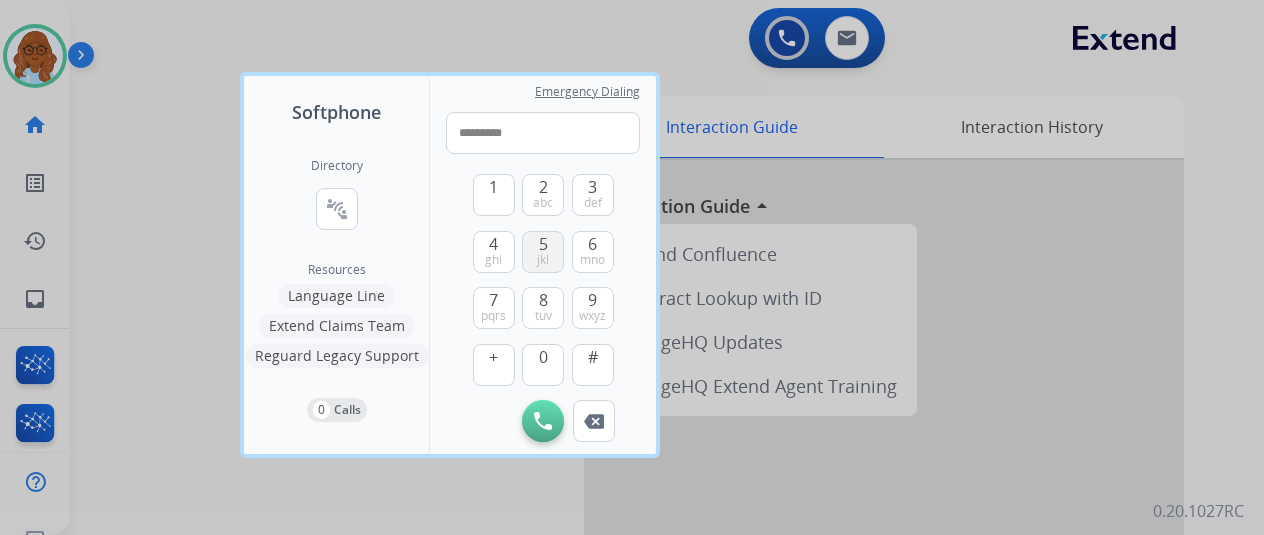 click on "5 jkl" at bounding box center (543, 252) 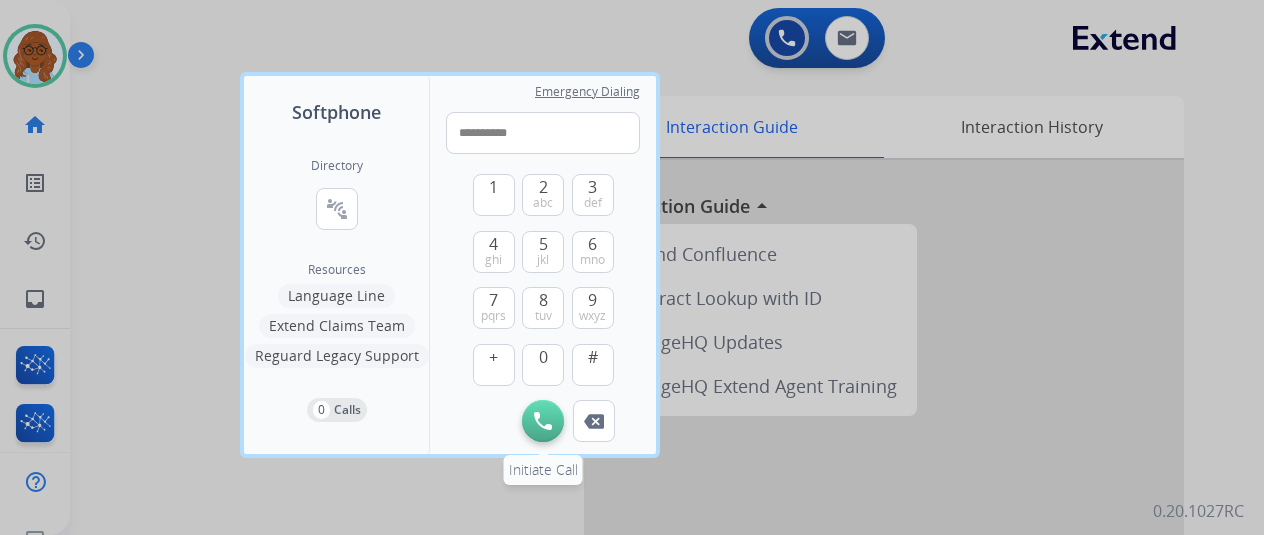 click on "Initiate Call" at bounding box center (543, 421) 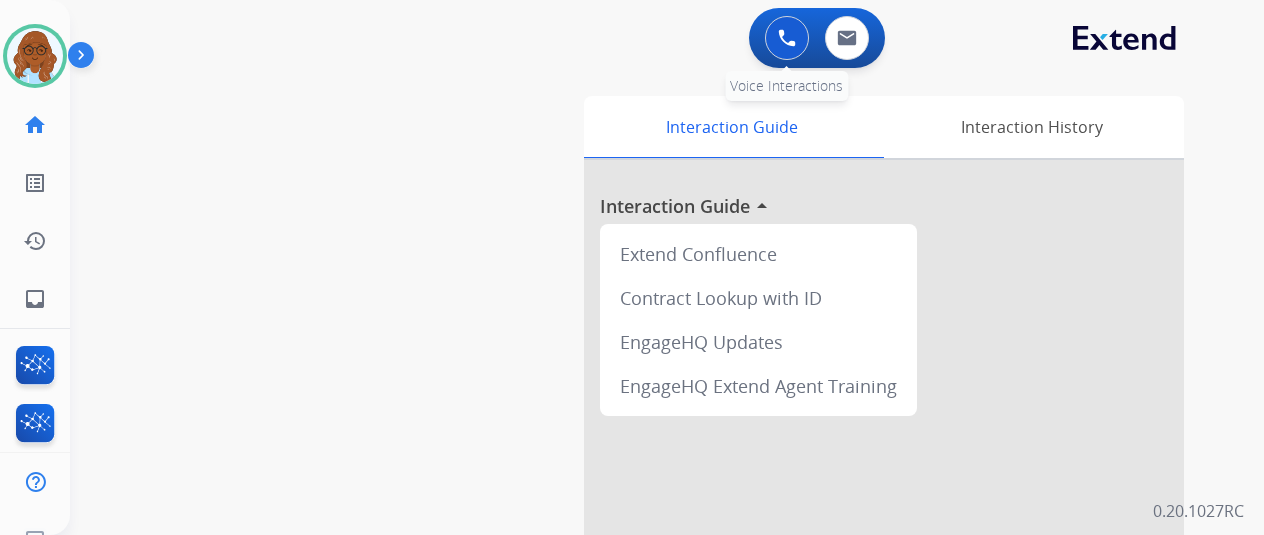 click at bounding box center (787, 38) 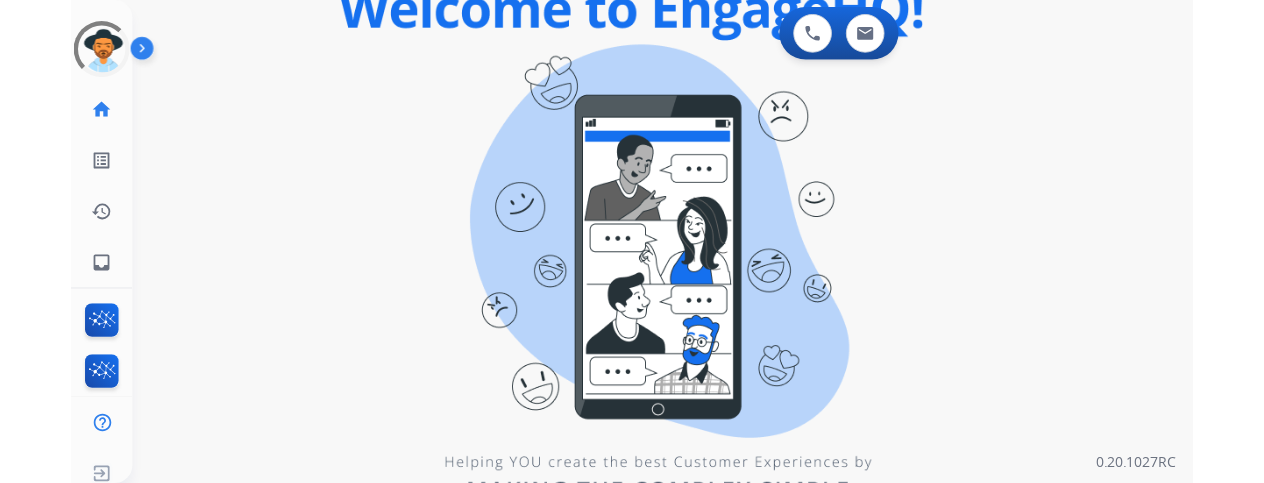 scroll, scrollTop: 0, scrollLeft: 0, axis: both 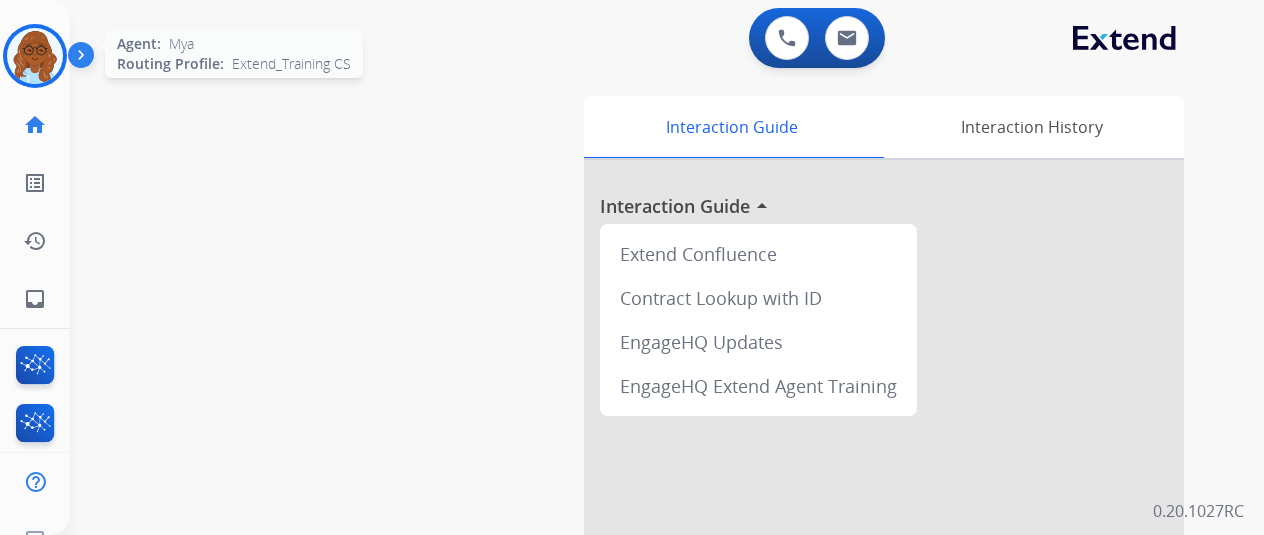 click at bounding box center [35, 56] 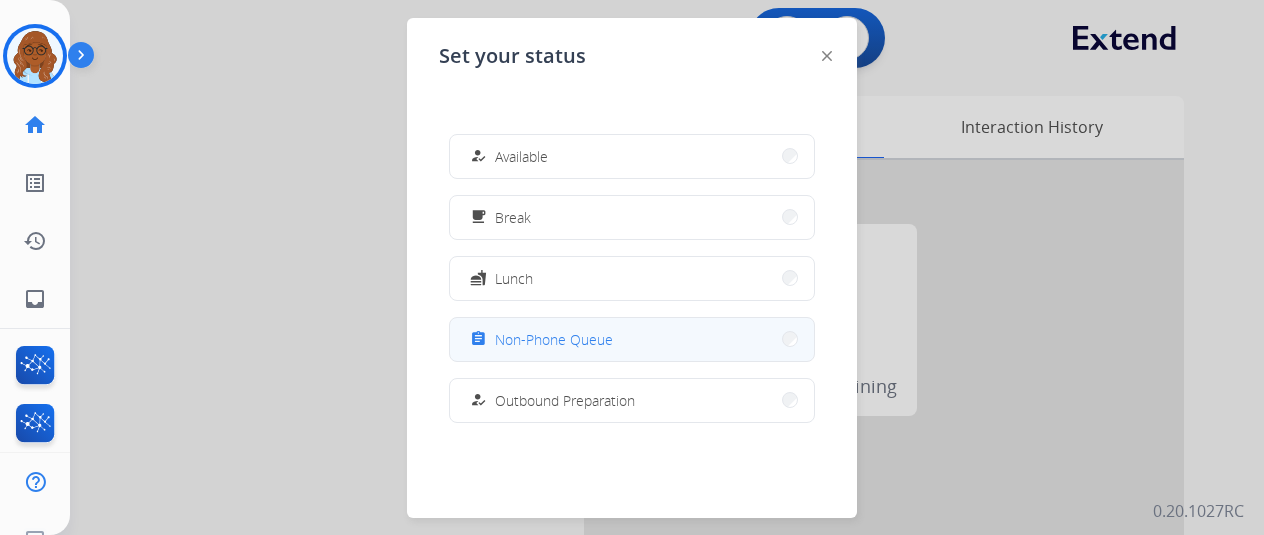 click on "assignment Non-Phone Queue" at bounding box center (632, 339) 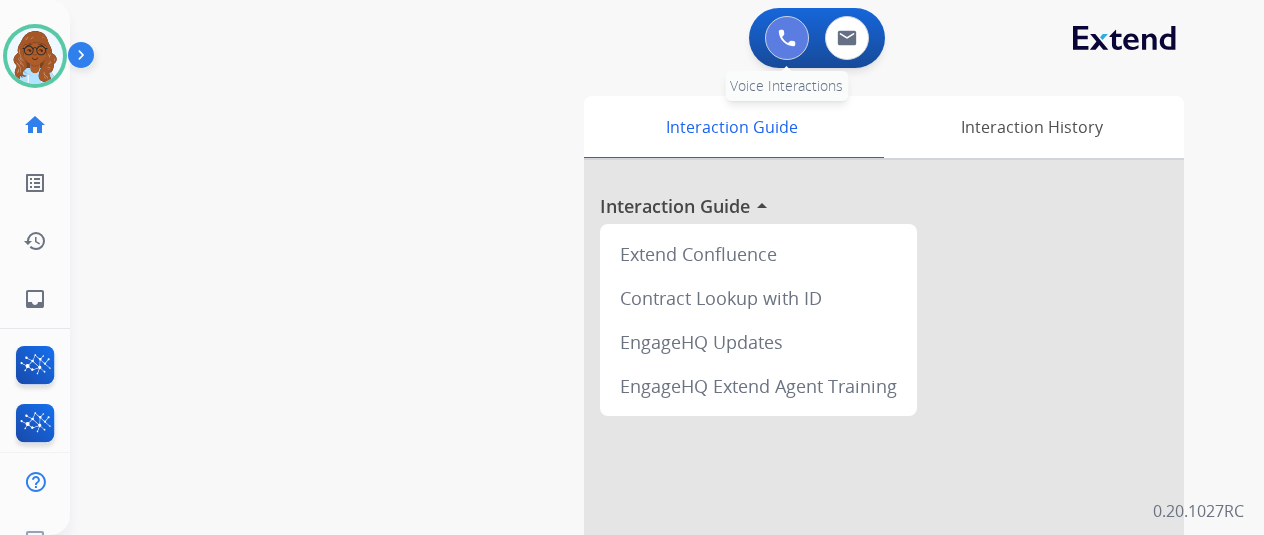 click at bounding box center [787, 38] 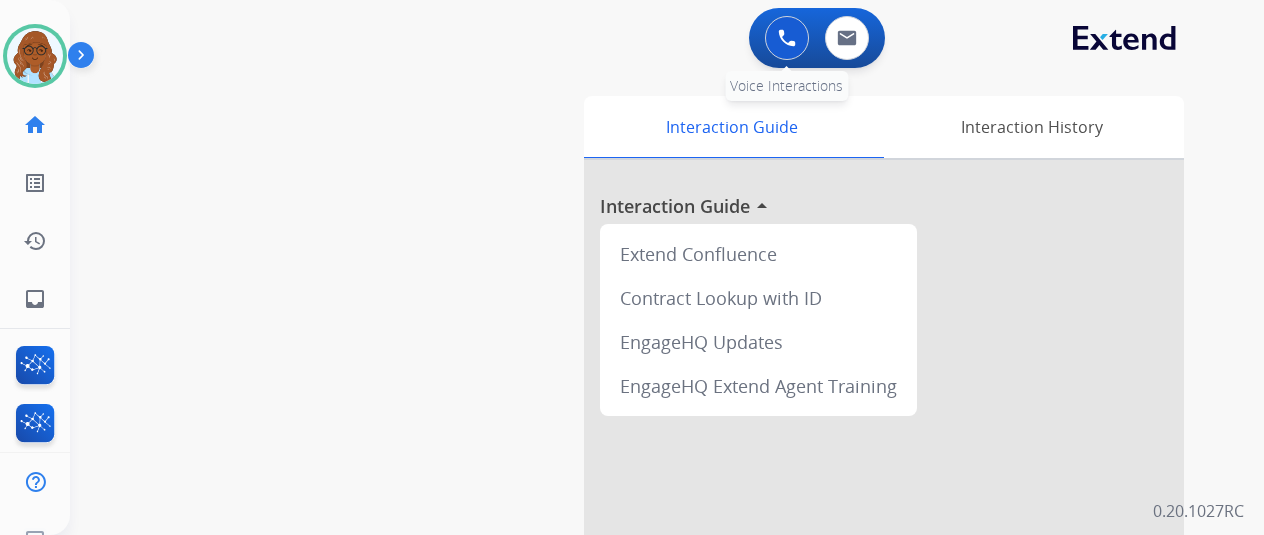 click at bounding box center [787, 38] 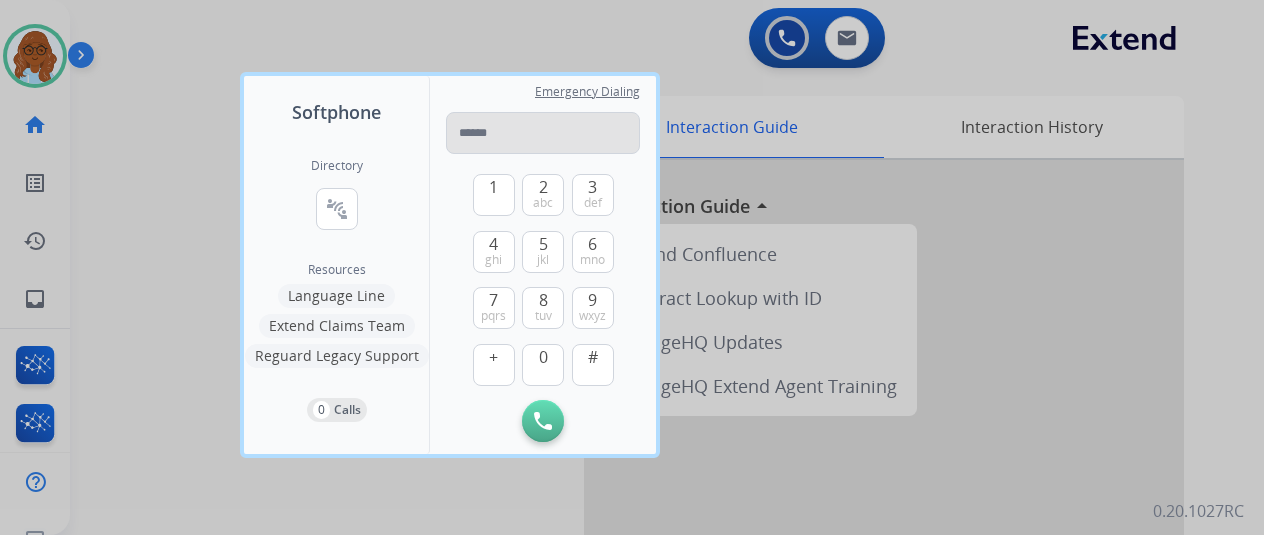 click at bounding box center (543, 133) 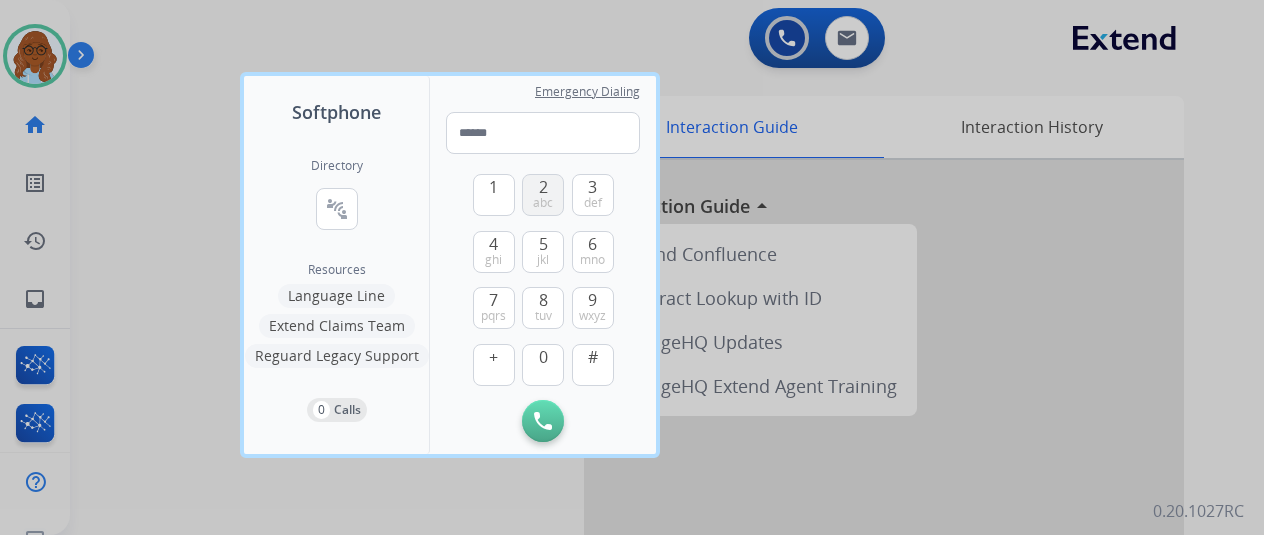 click on "abc" at bounding box center (543, 203) 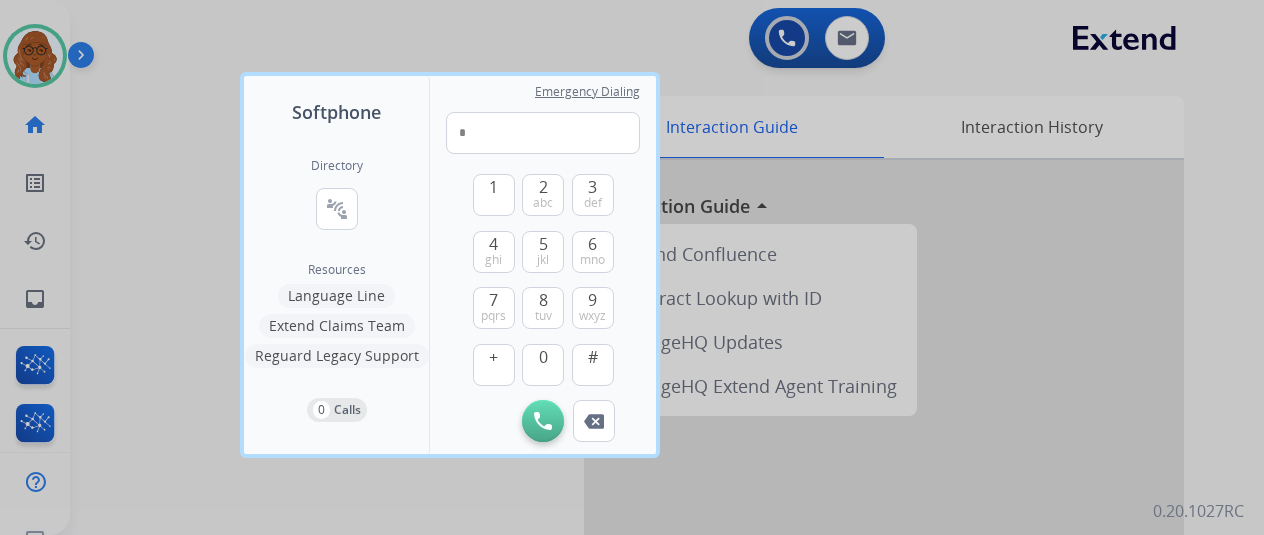 click on "1 2 abc 3 def 4 ghi 5 jkl 6 mno 7 pqrs 8 tuv 9 wxyz + 0 #" at bounding box center (543, 277) 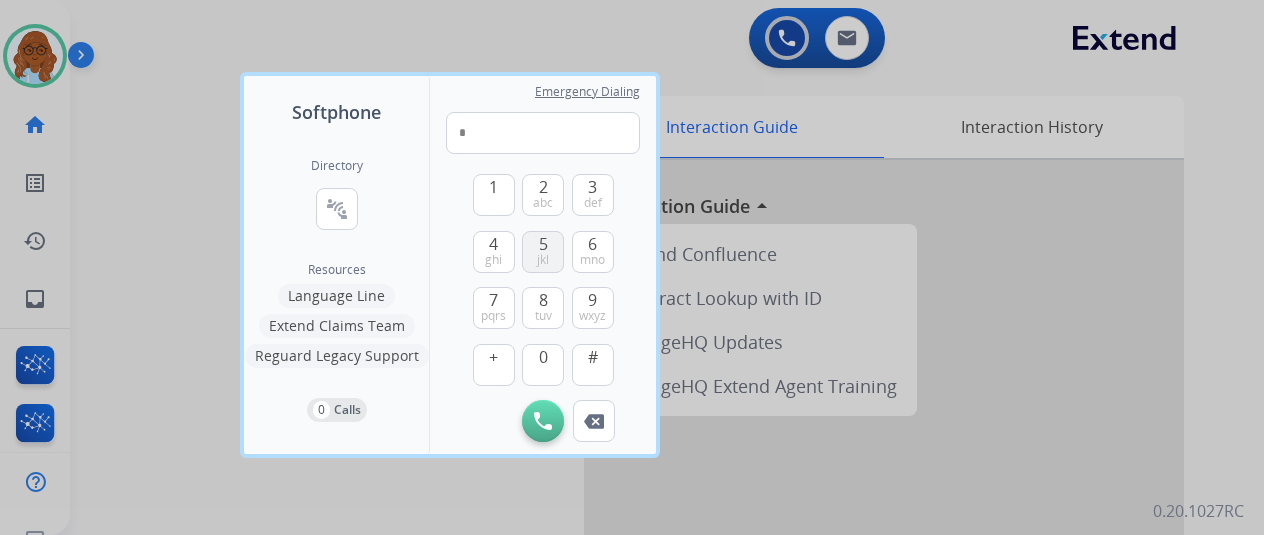click on "5 jkl" at bounding box center [543, 252] 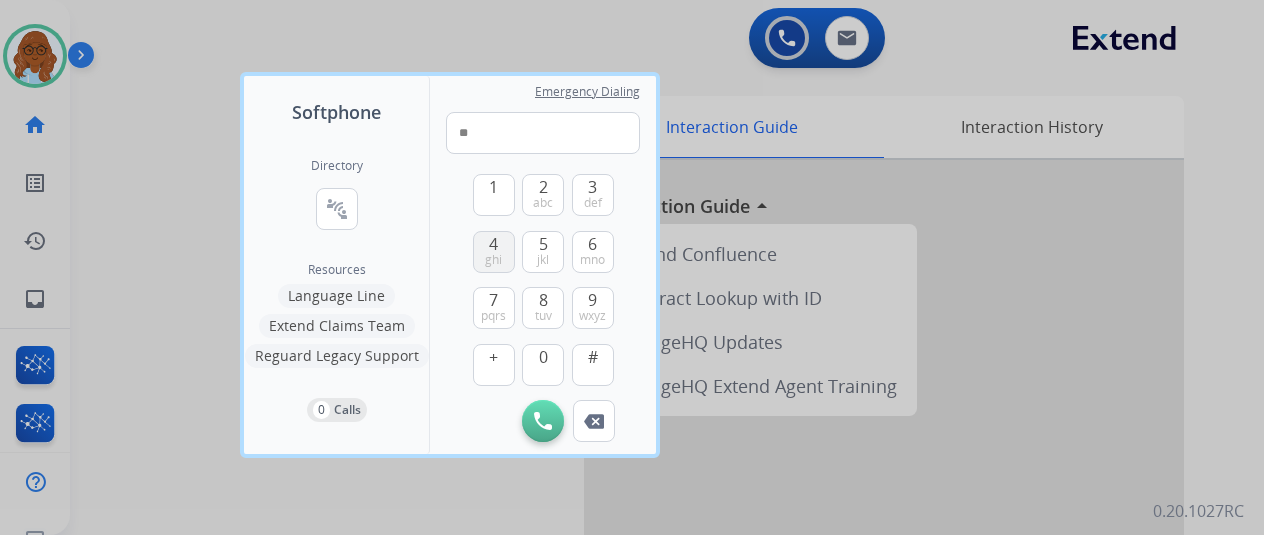 click on "ghi" at bounding box center [493, 260] 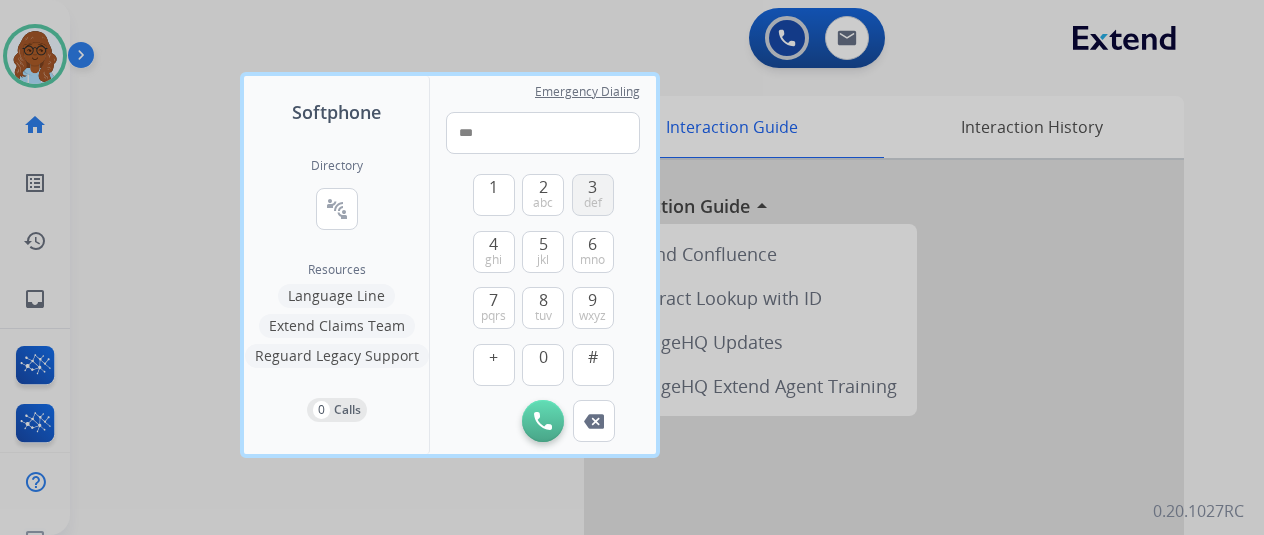 click on "3 def" at bounding box center (593, 195) 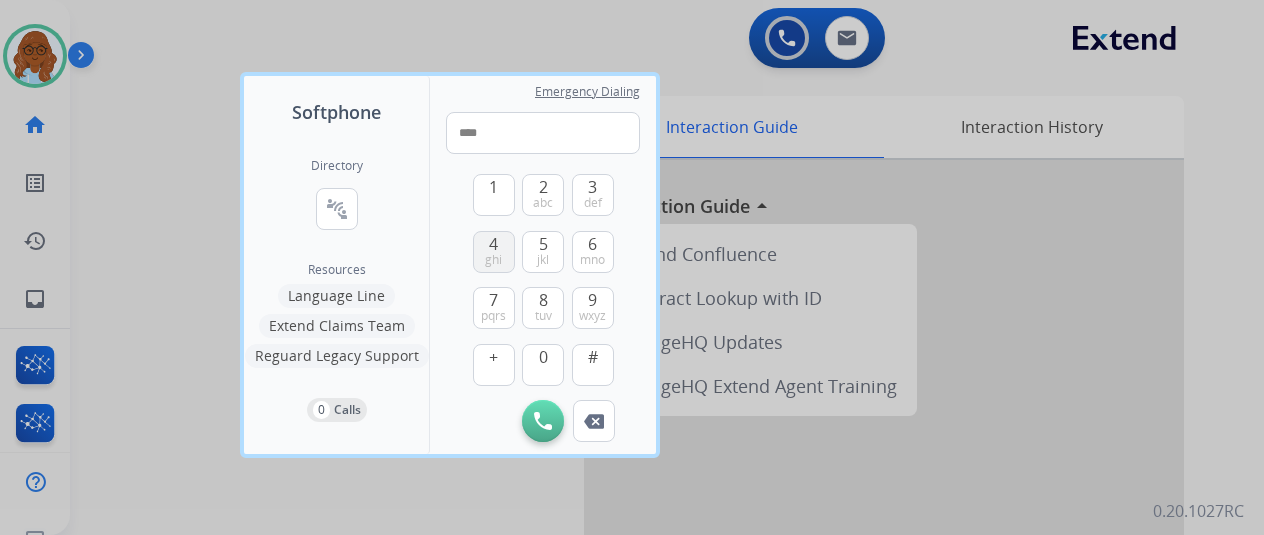 click on "ghi" at bounding box center (493, 260) 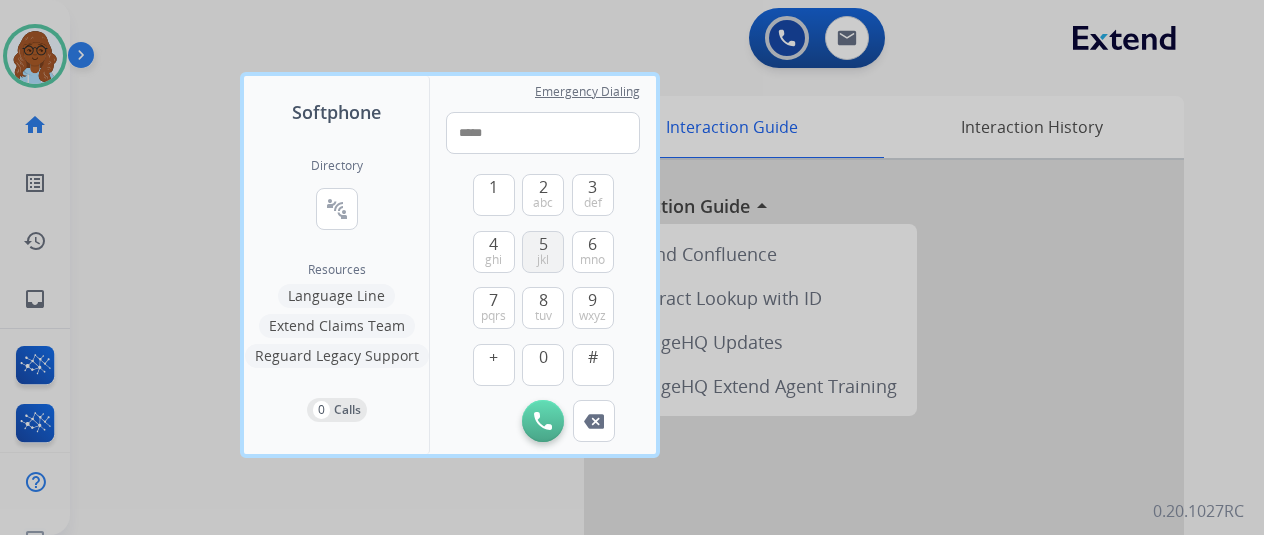 click on "5 jkl" at bounding box center [543, 252] 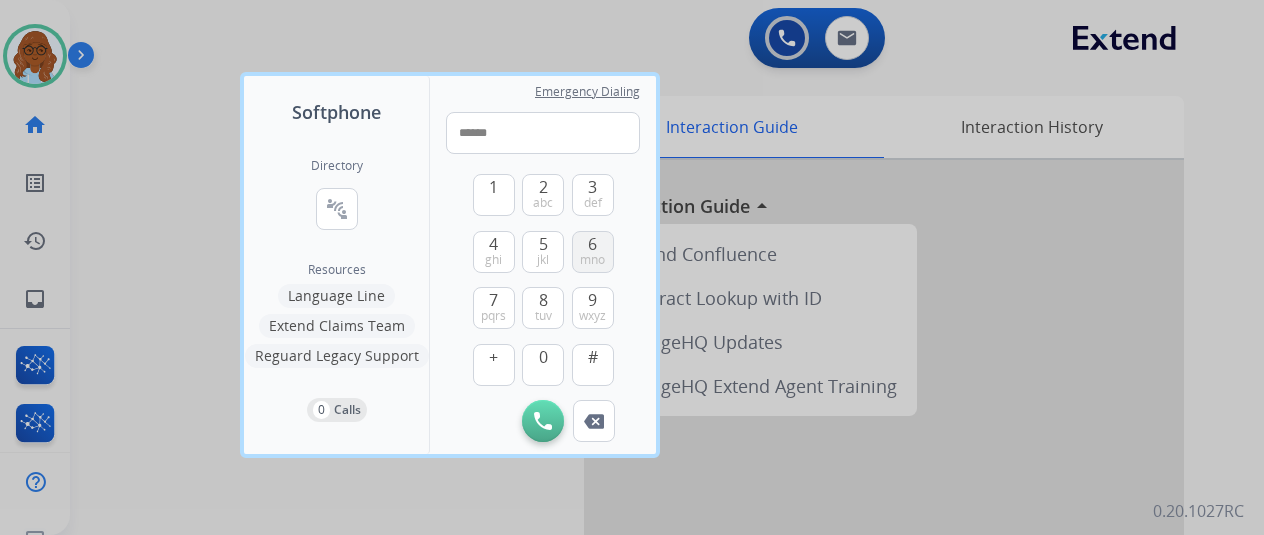 click on "6 mno" at bounding box center (593, 252) 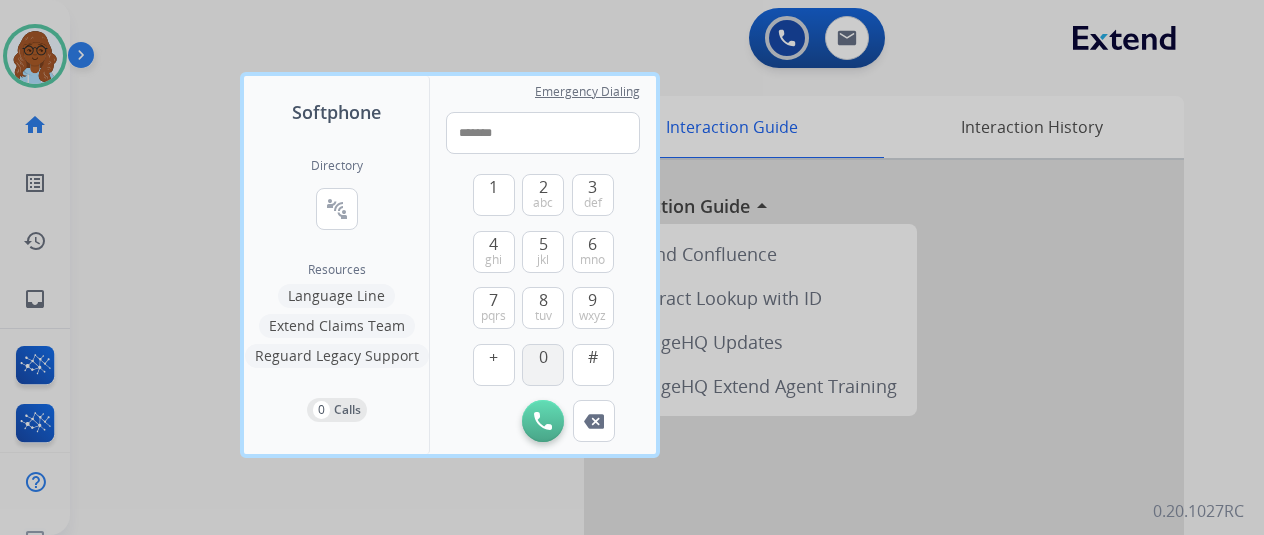 click on "0" at bounding box center [543, 365] 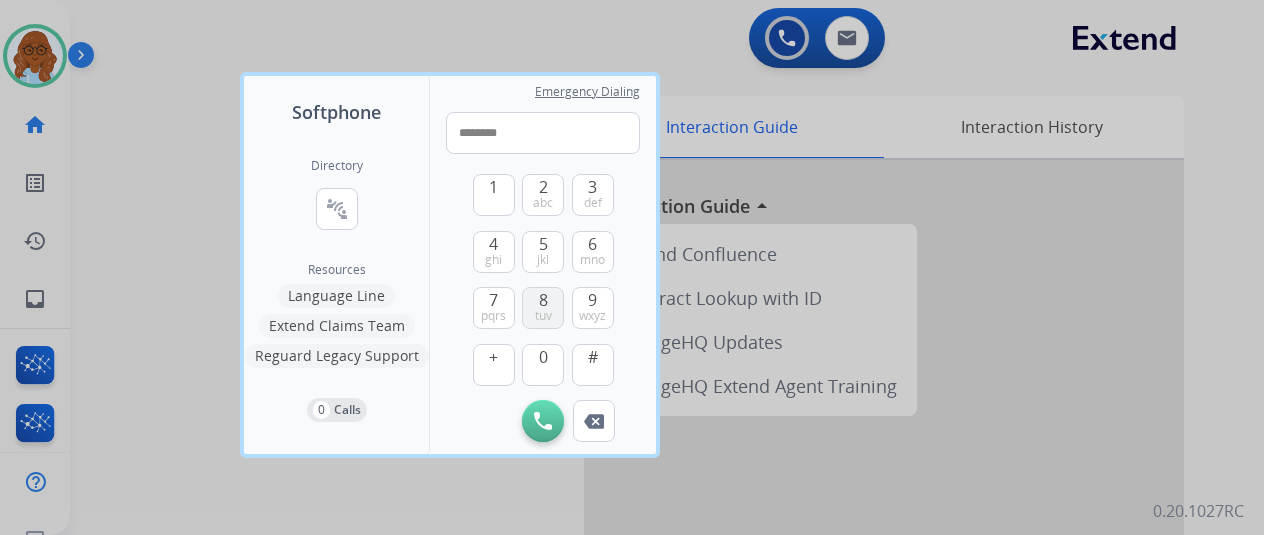 click on "8" at bounding box center [543, 300] 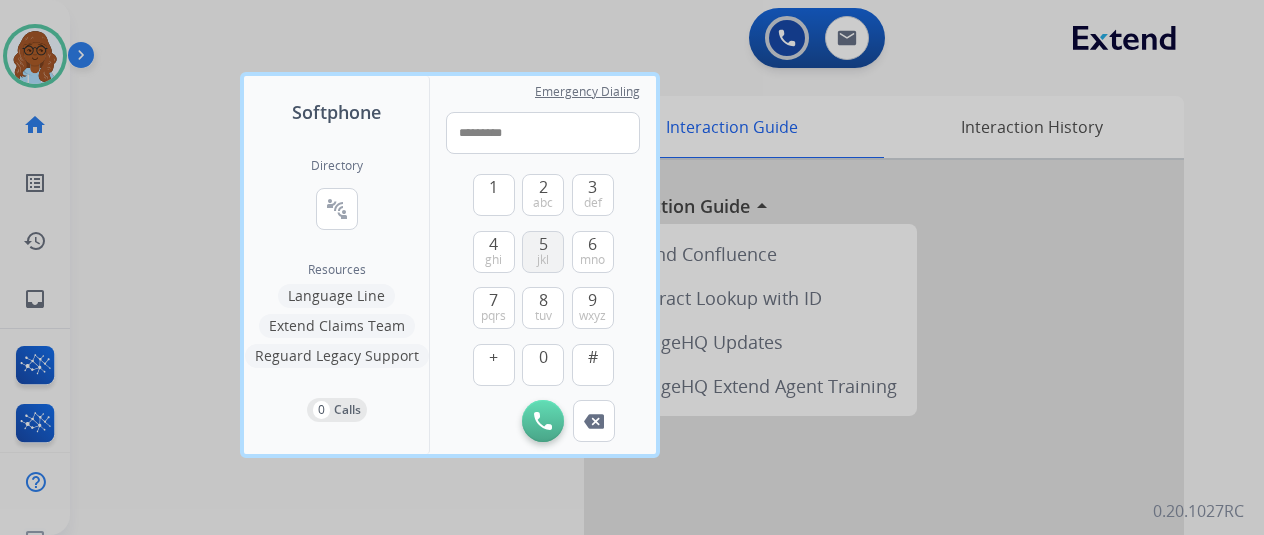 click on "jkl" at bounding box center (543, 260) 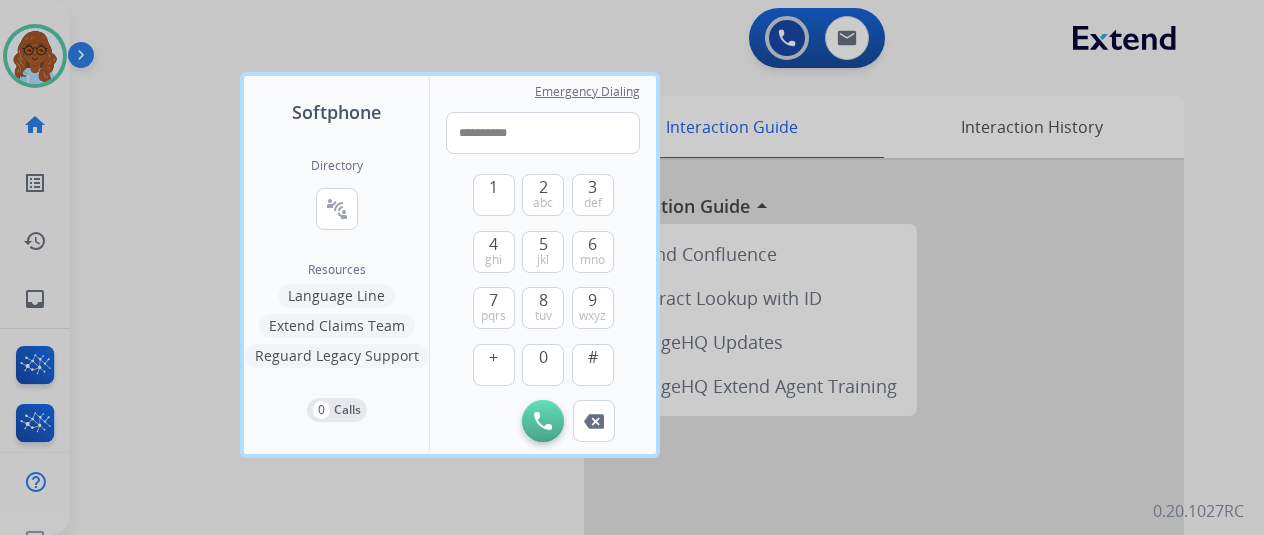 click at bounding box center [543, 421] 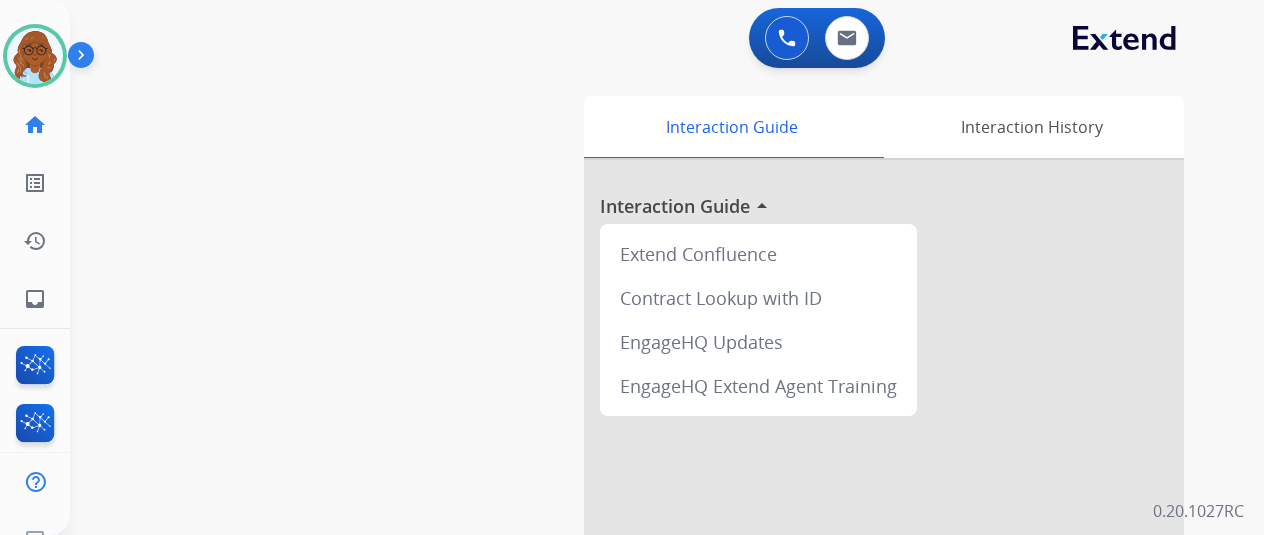 click on "swap_horiz Break voice bridge close_fullscreen Connect 3-Way Call merge_type Separate 3-Way Call  Interaction Guide   Interaction History  Interaction Guide arrow_drop_up  Extend Confluence   Contract Lookup with ID   EngageHQ Updates   EngageHQ Extend Agent Training" at bounding box center [643, 489] 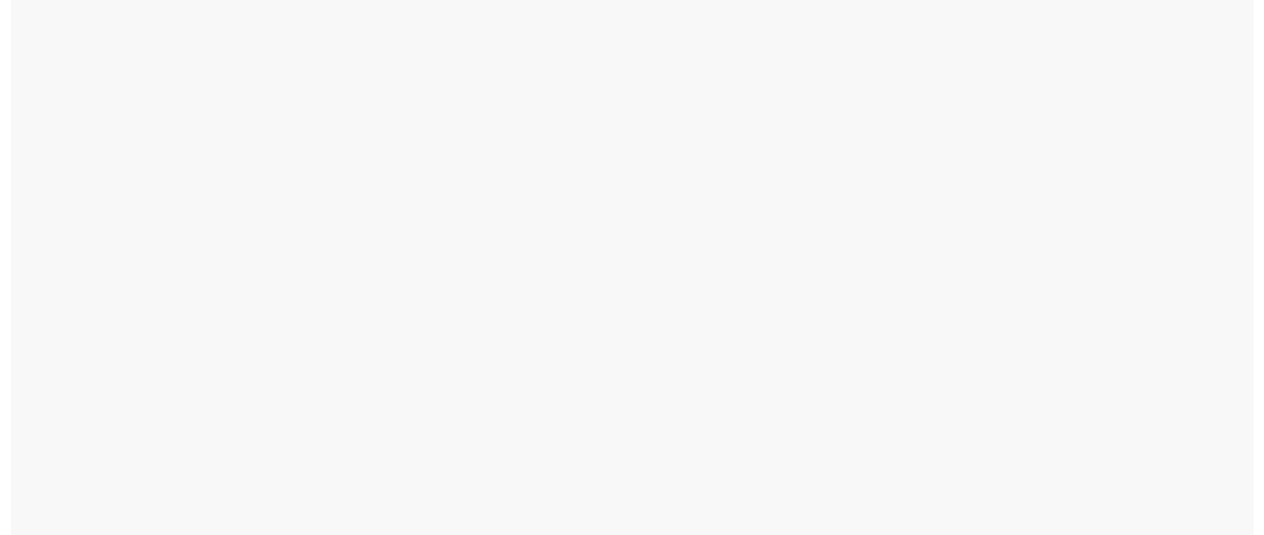 scroll, scrollTop: 0, scrollLeft: 0, axis: both 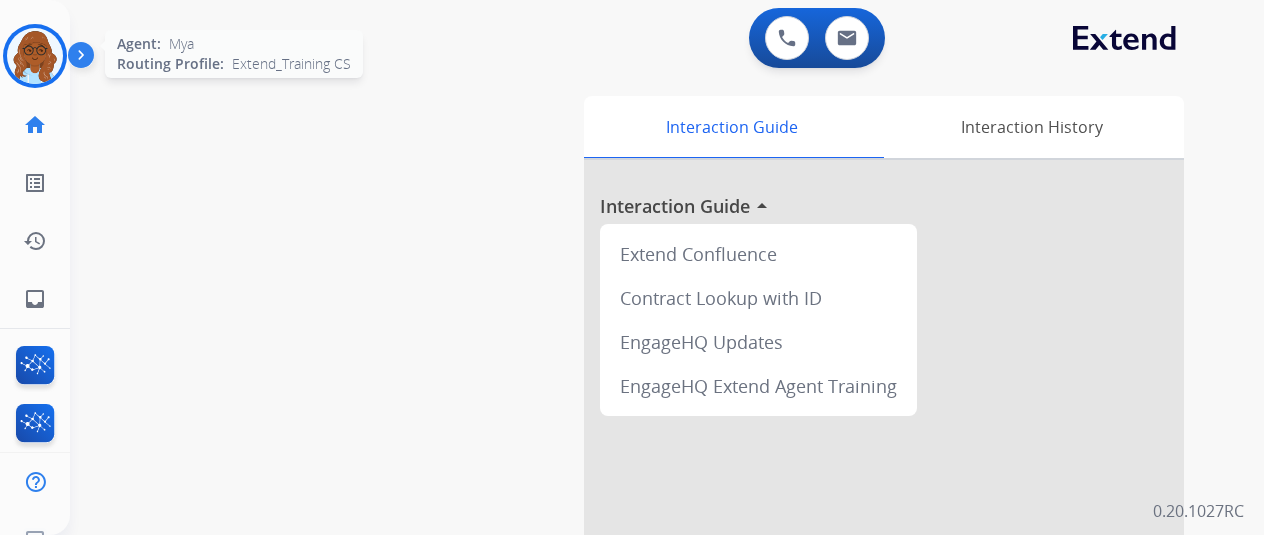 click at bounding box center (35, 56) 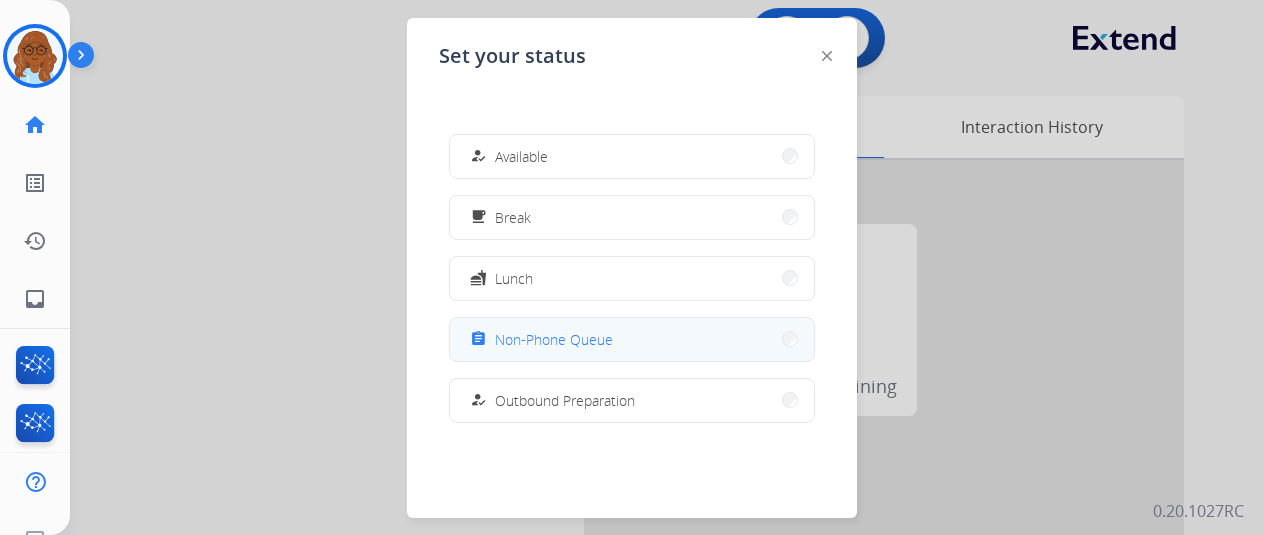 click on "assignment Non-Phone Queue" at bounding box center (632, 339) 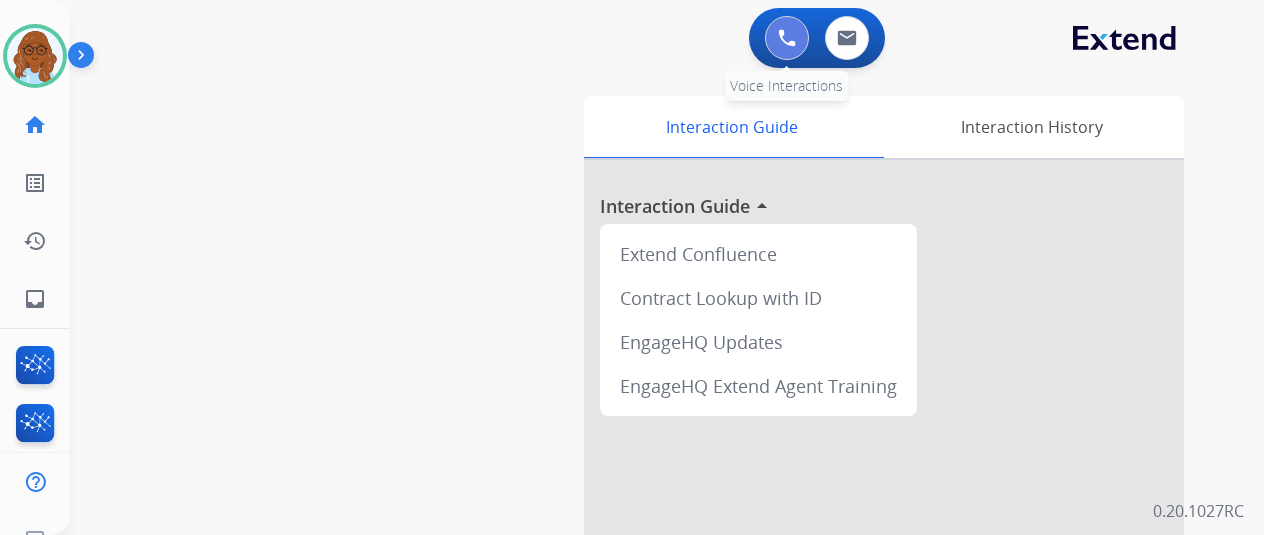 click at bounding box center [787, 38] 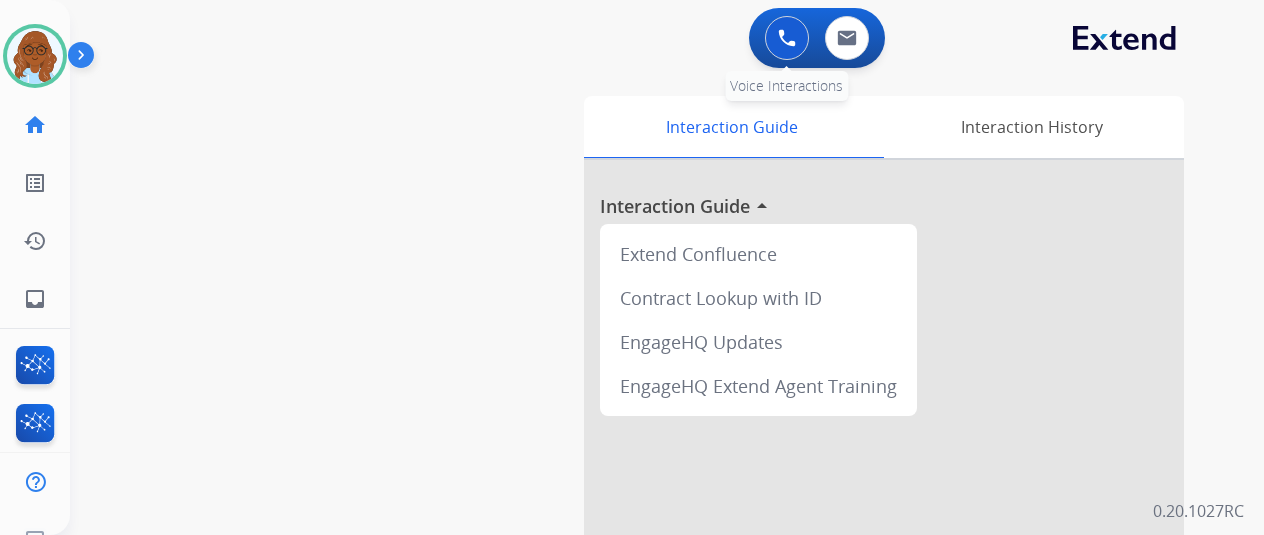 click at bounding box center (787, 38) 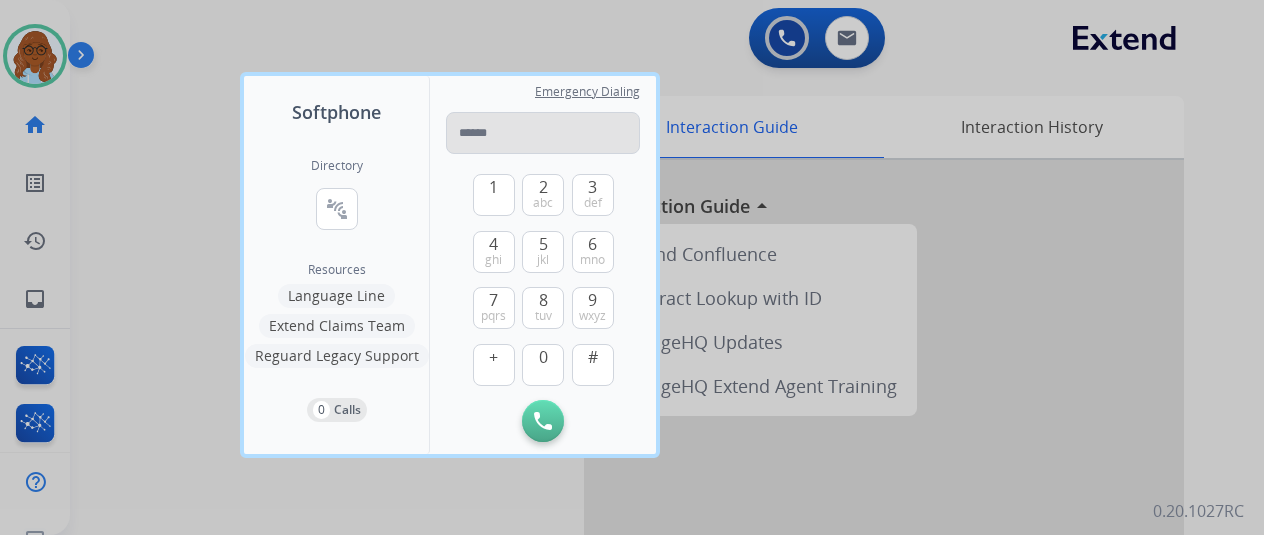click at bounding box center [543, 133] 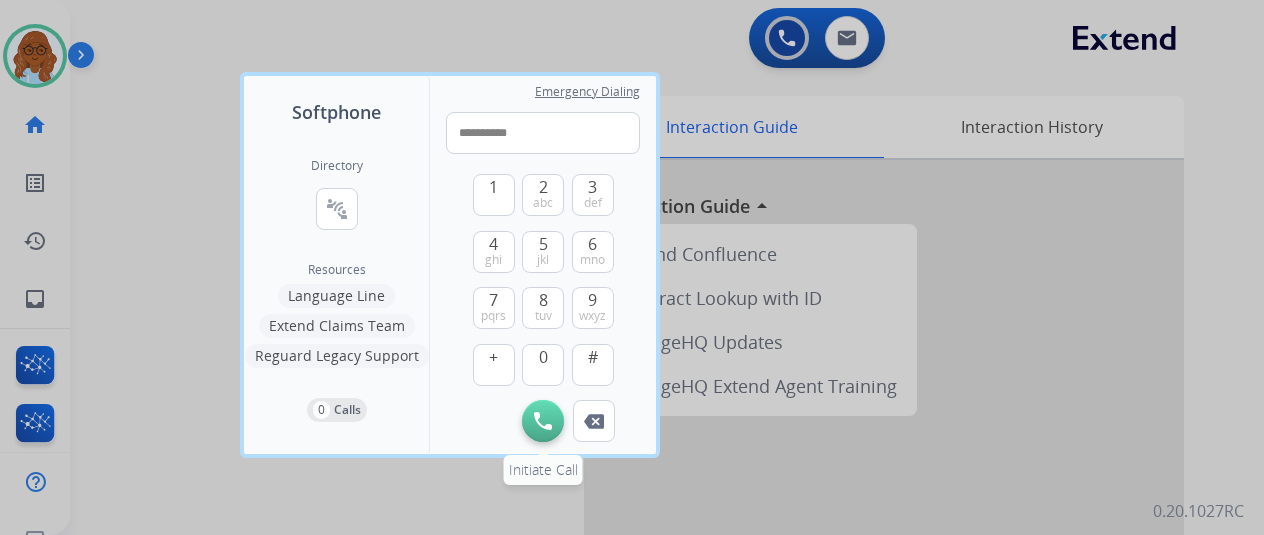 type on "**********" 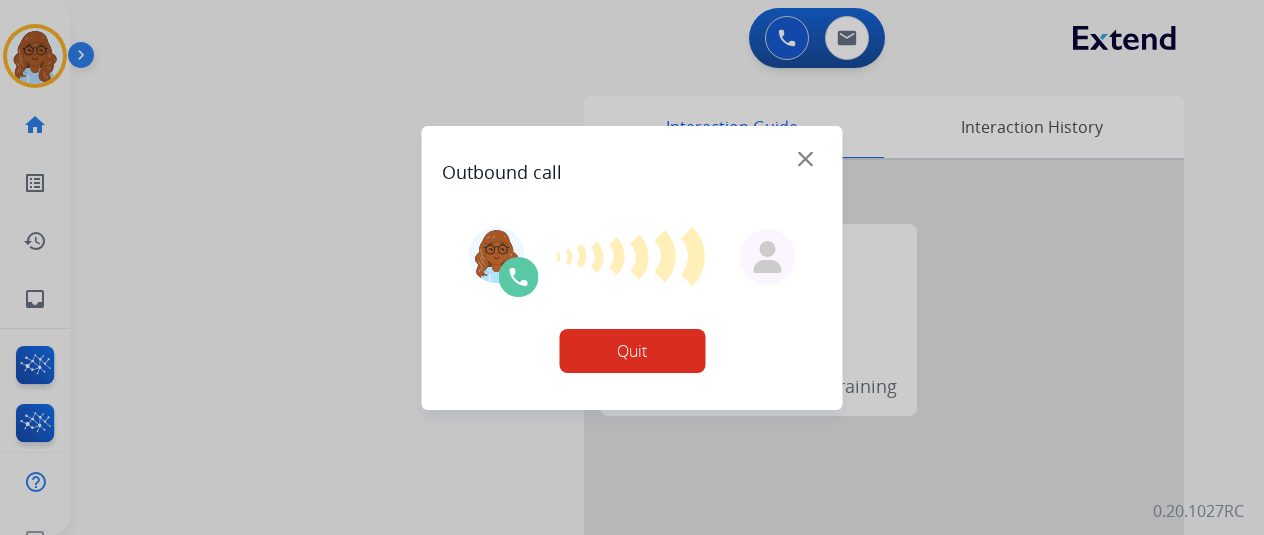 drag, startPoint x: 999, startPoint y: 247, endPoint x: 603, endPoint y: 370, distance: 414.6625 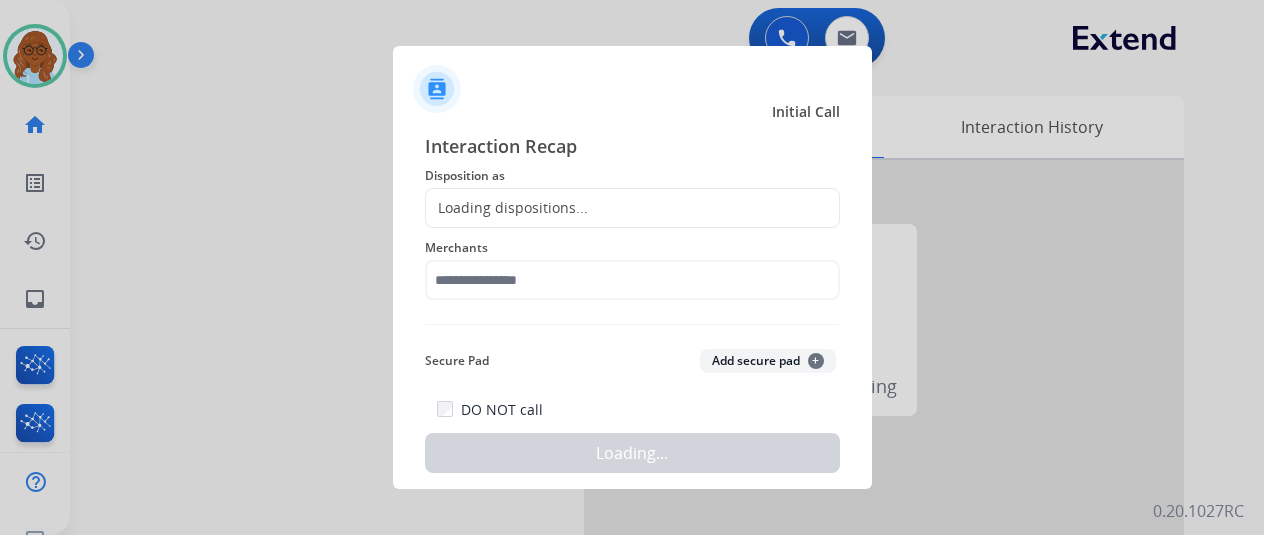 click on "Loading dispositions..." 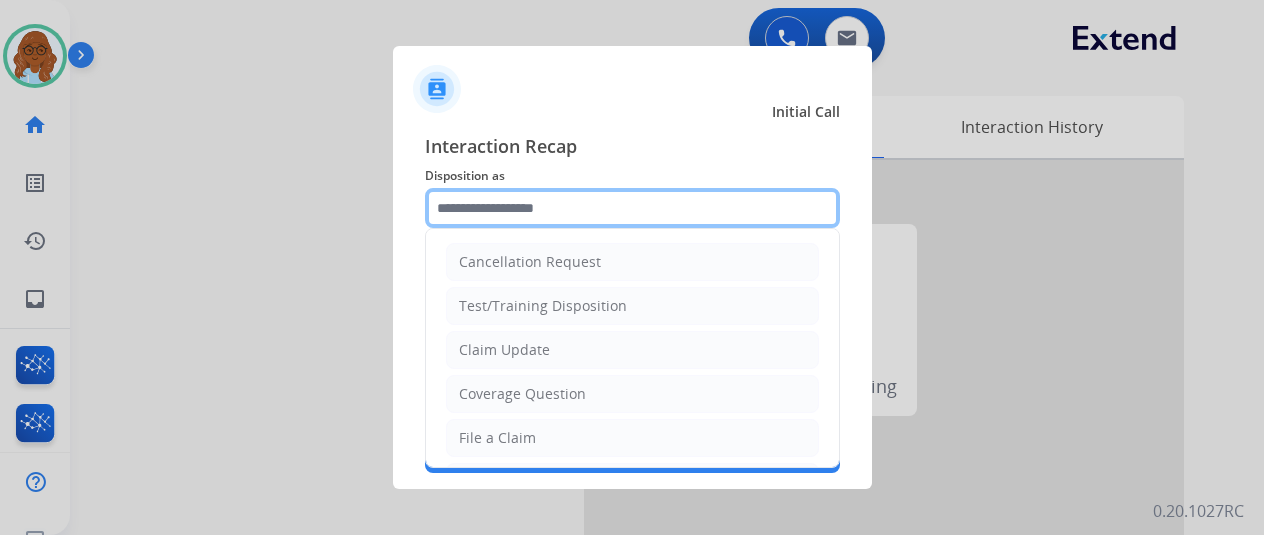 click 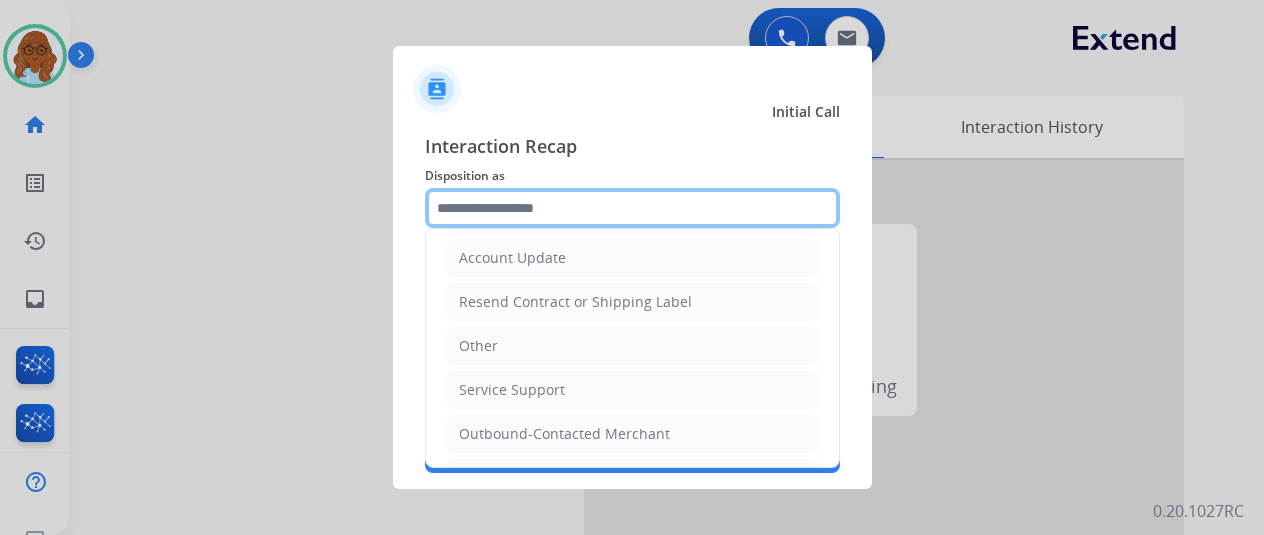 scroll, scrollTop: 390, scrollLeft: 0, axis: vertical 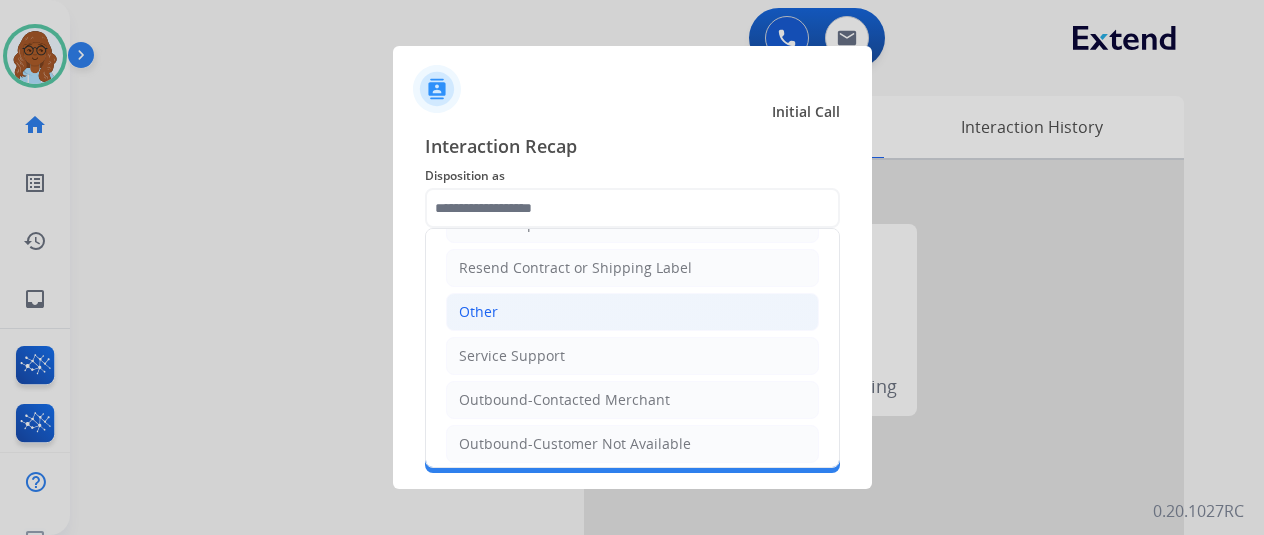 click on "Other" 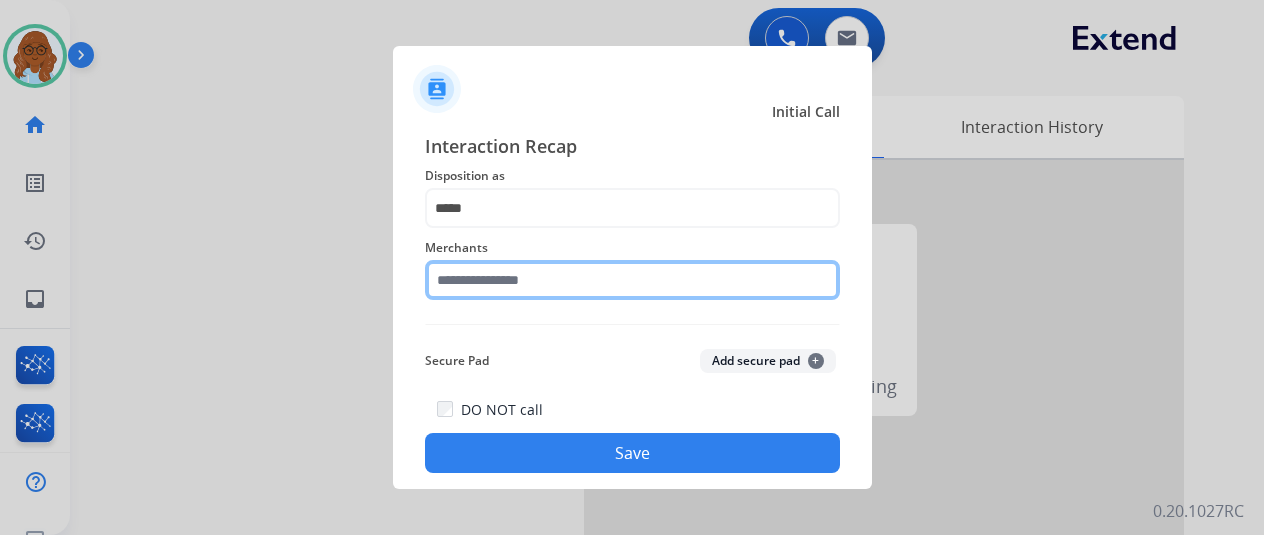 click 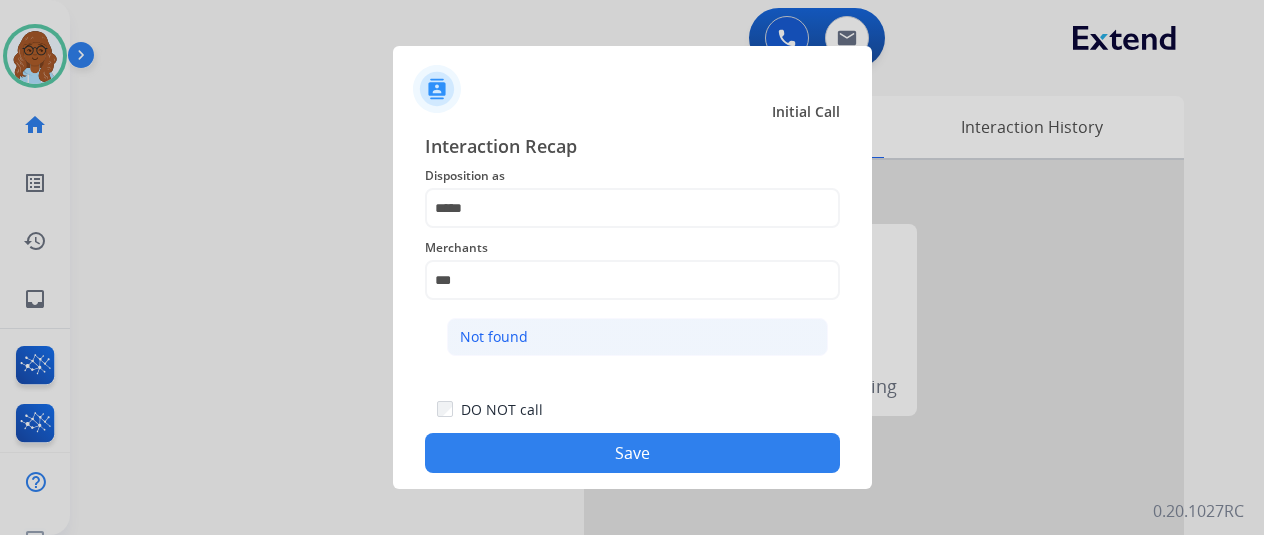 click on "Not found" 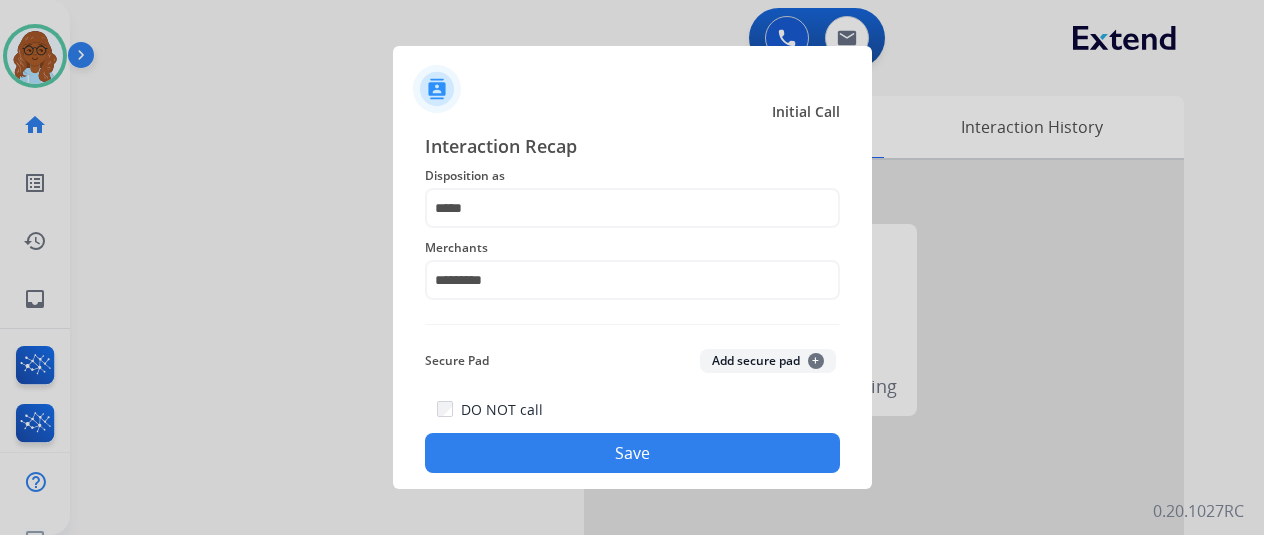 click on "Save" 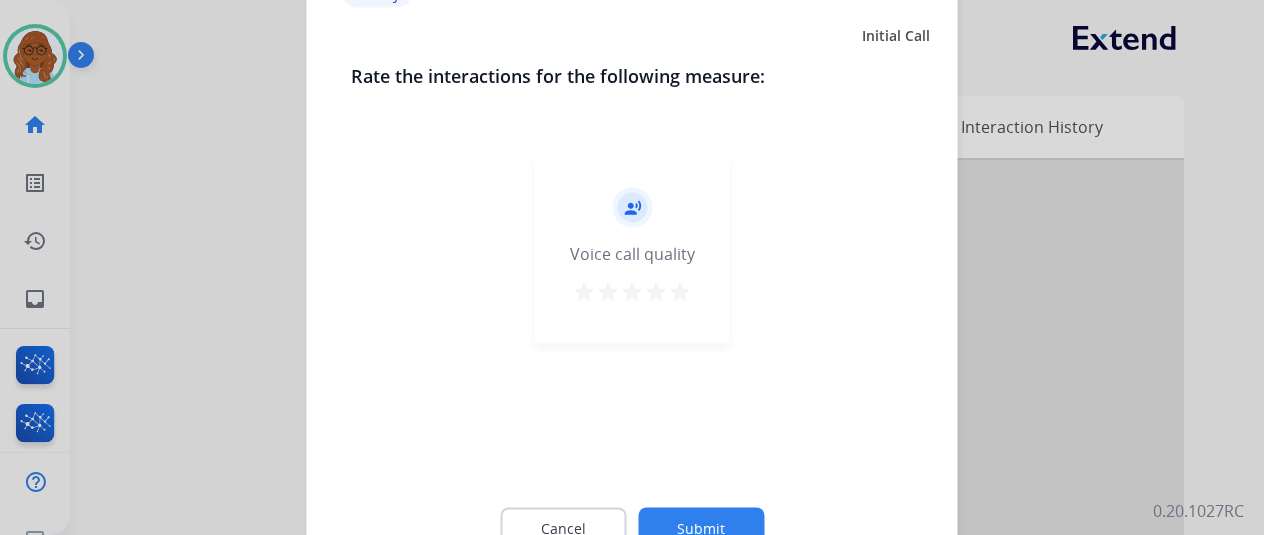 click on "star" at bounding box center (680, 291) 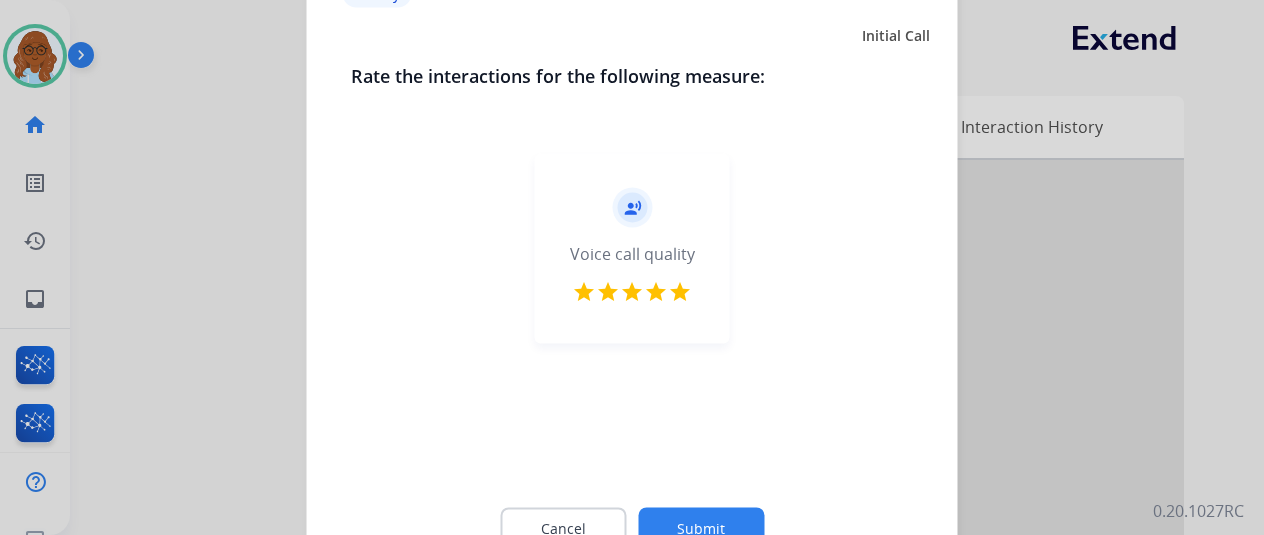 click on "Submit" 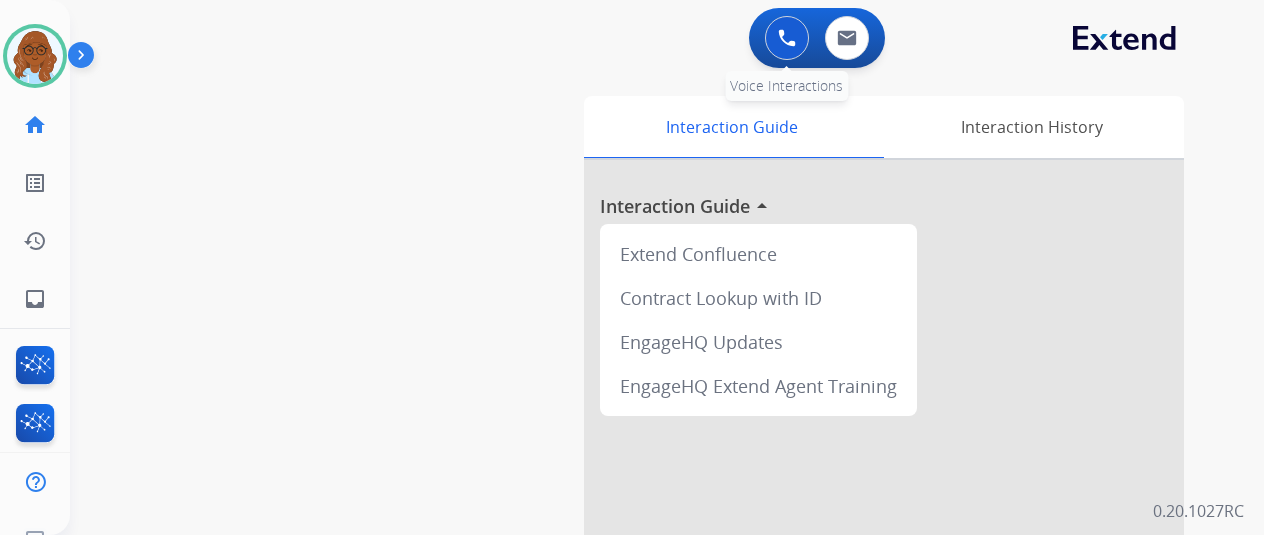 click at bounding box center (787, 38) 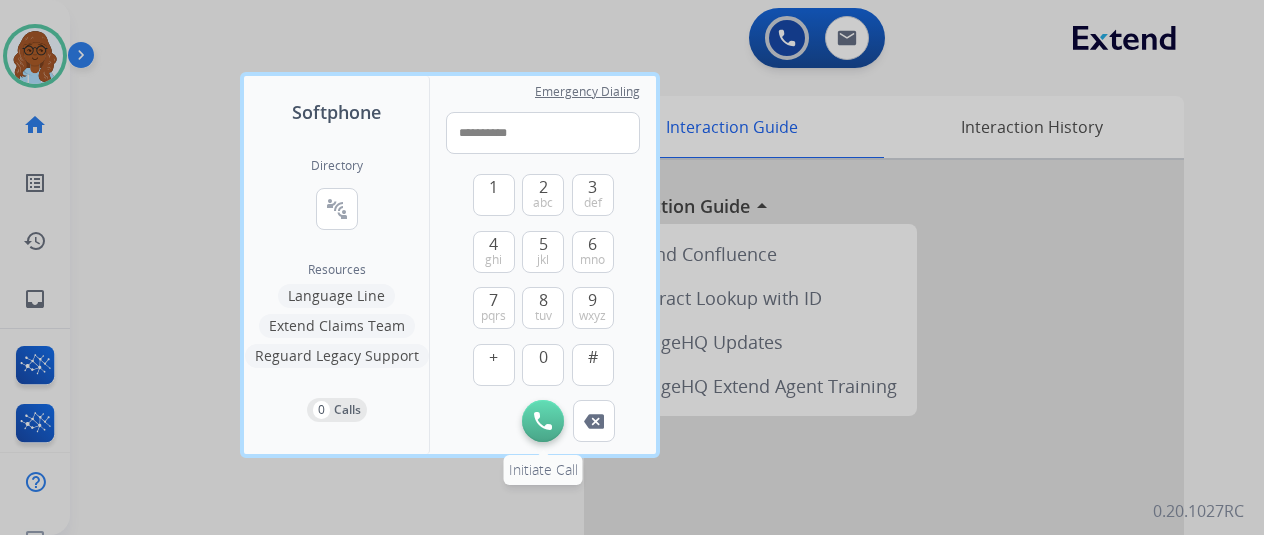 type on "**********" 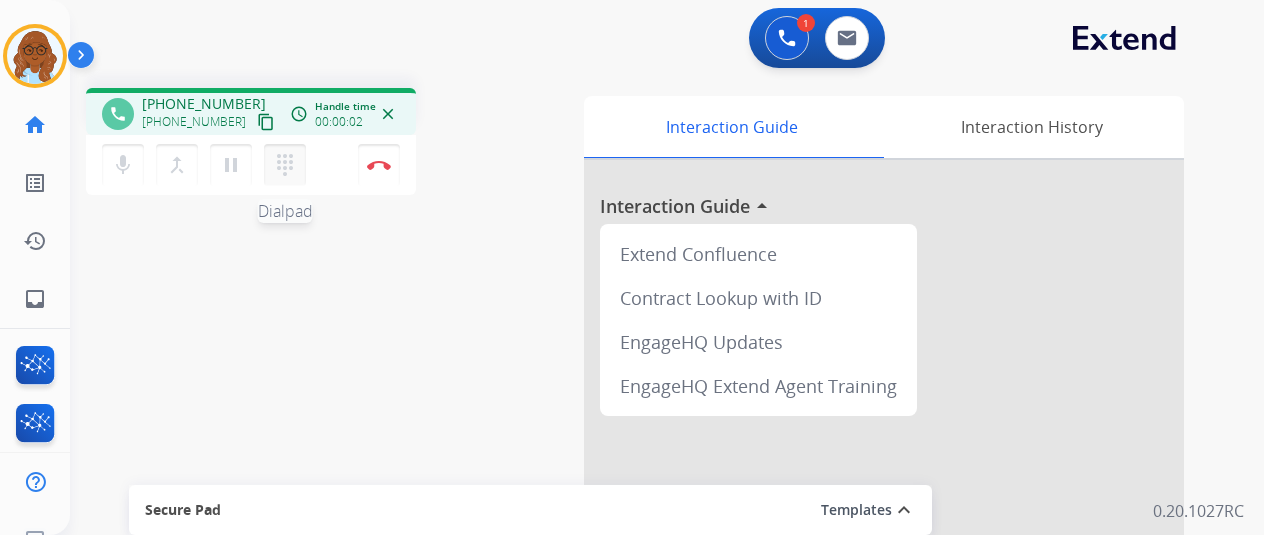 click on "dialpad" at bounding box center (285, 165) 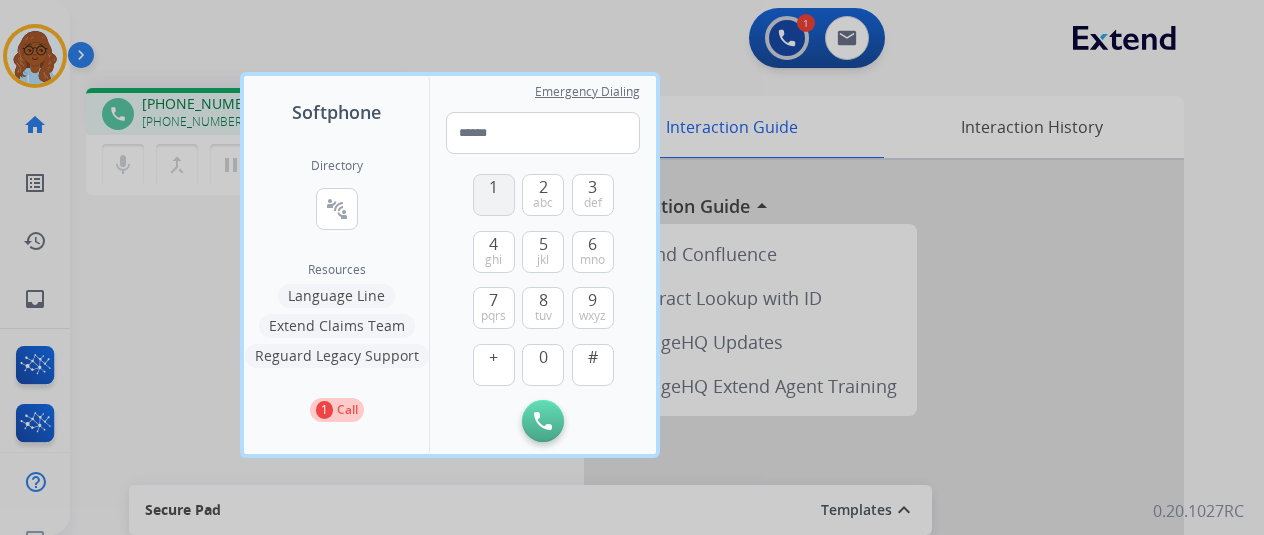 click on "1" at bounding box center (493, 187) 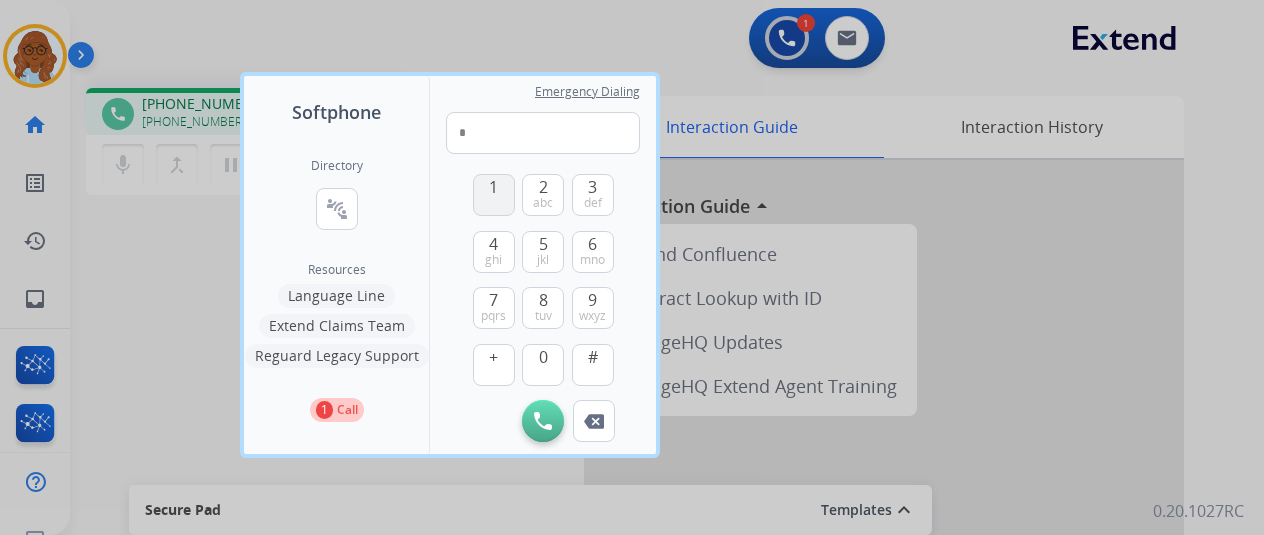 click on "1" at bounding box center [494, 195] 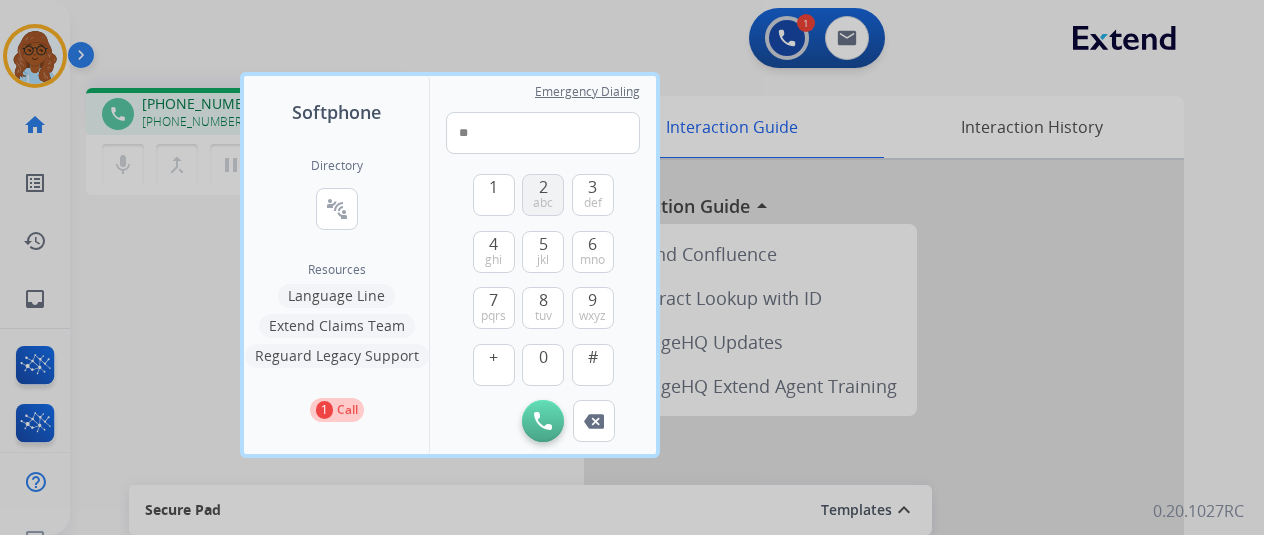 click on "abc" at bounding box center (543, 203) 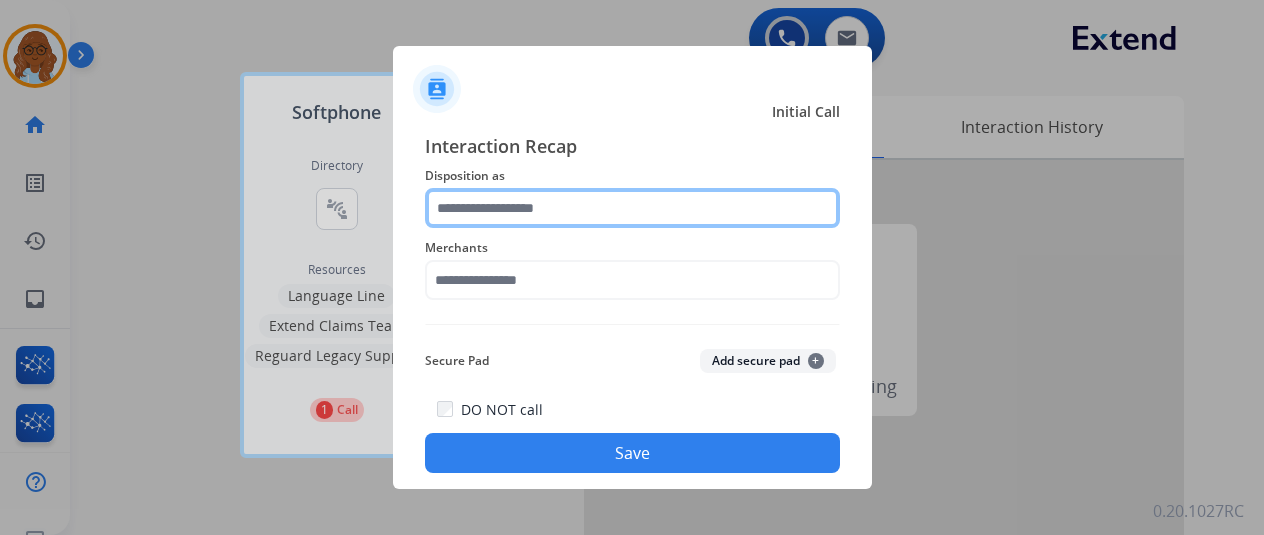 click 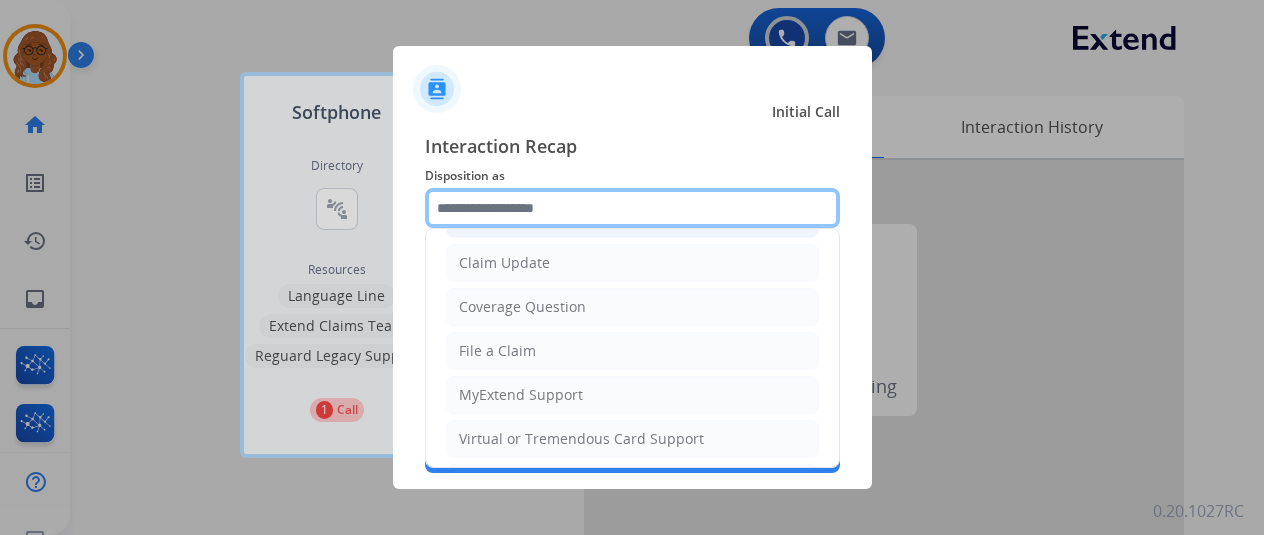 scroll, scrollTop: 0, scrollLeft: 0, axis: both 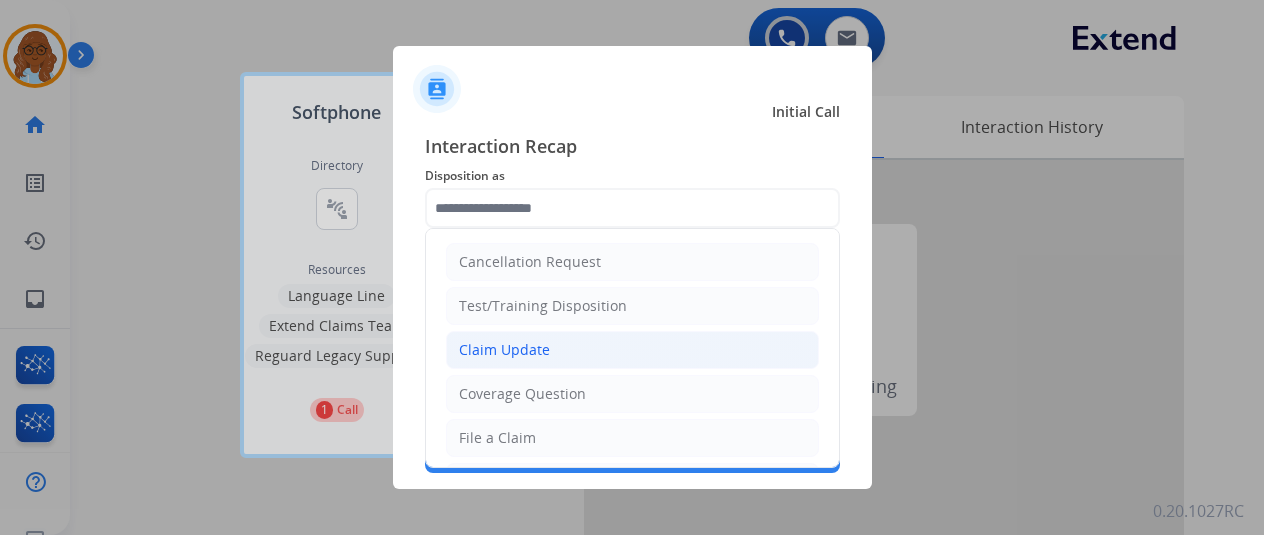 click on "Claim Update" 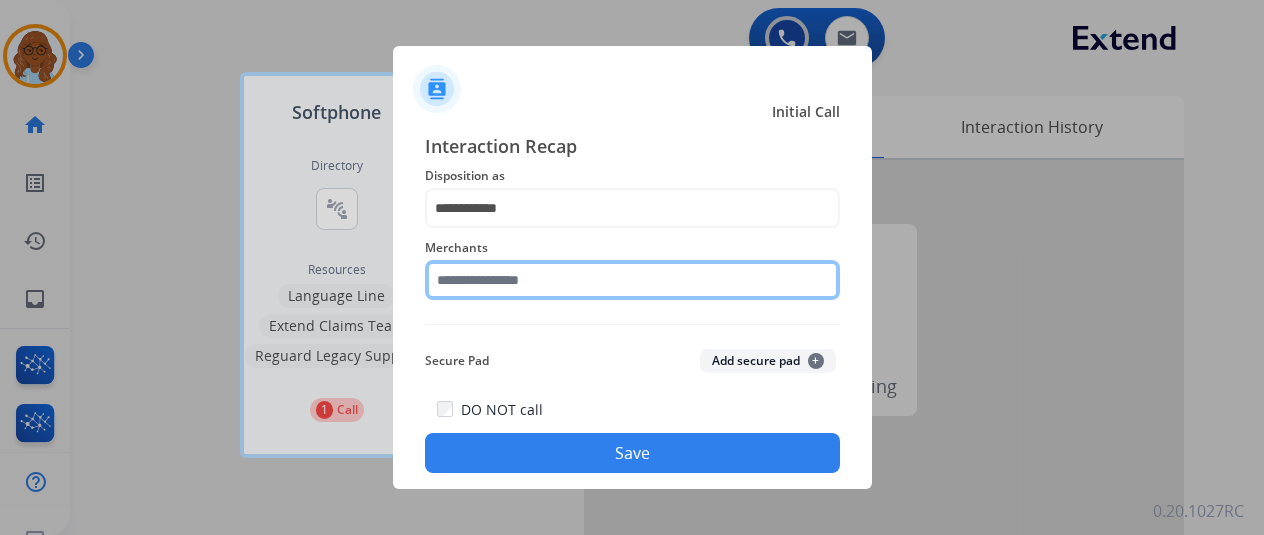 click 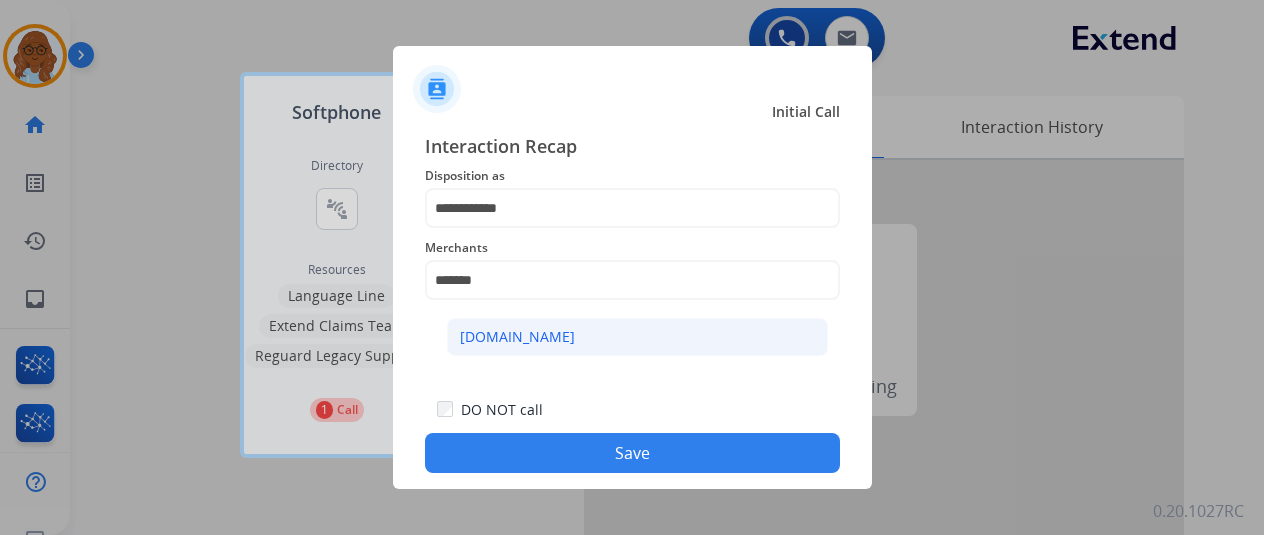 click on "[DOMAIN_NAME]" 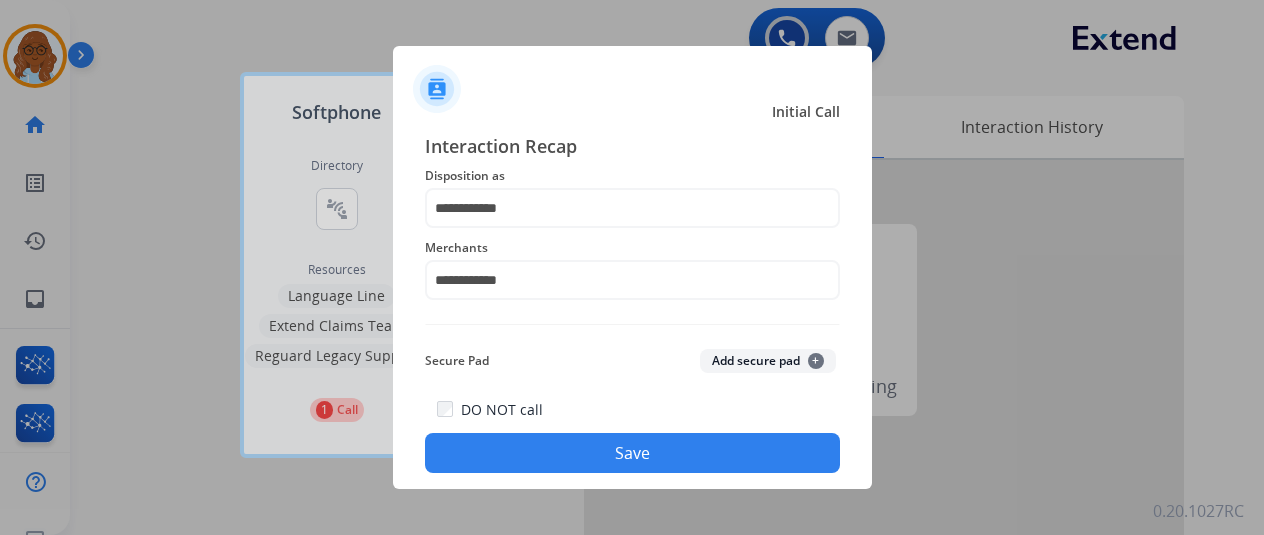 click on "Save" 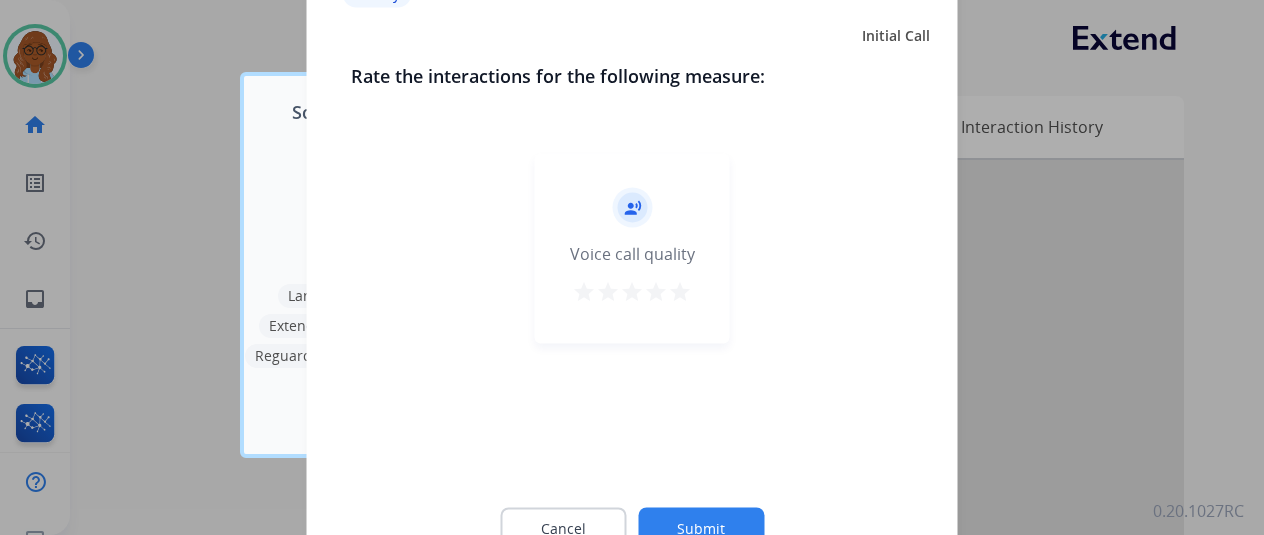 click on "star" at bounding box center [680, 291] 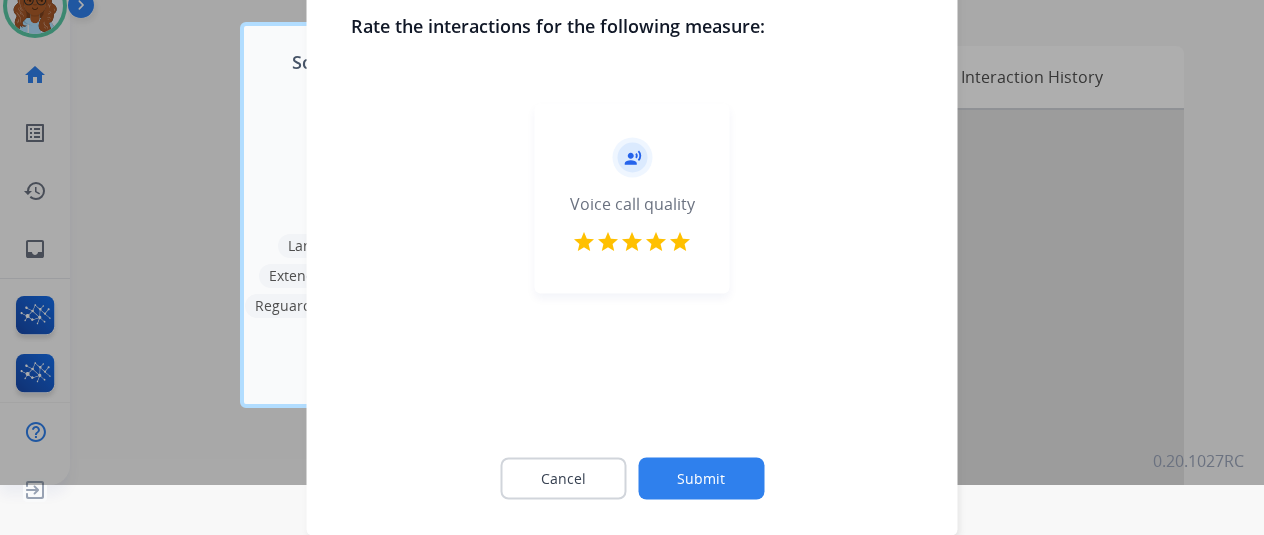 click on "Submit" 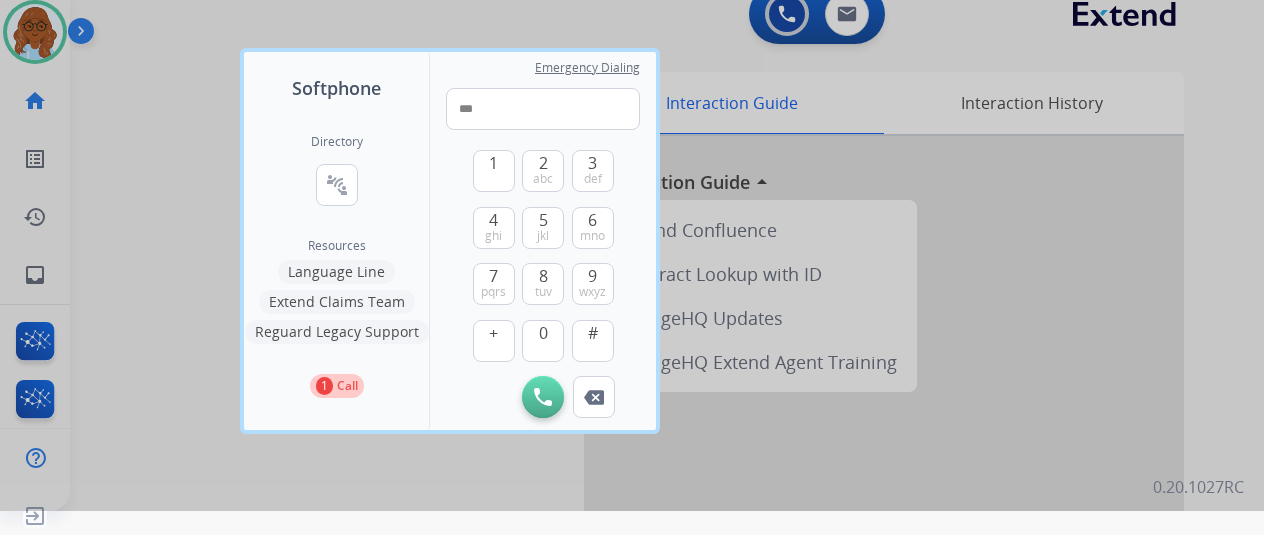 click at bounding box center (632, 243) 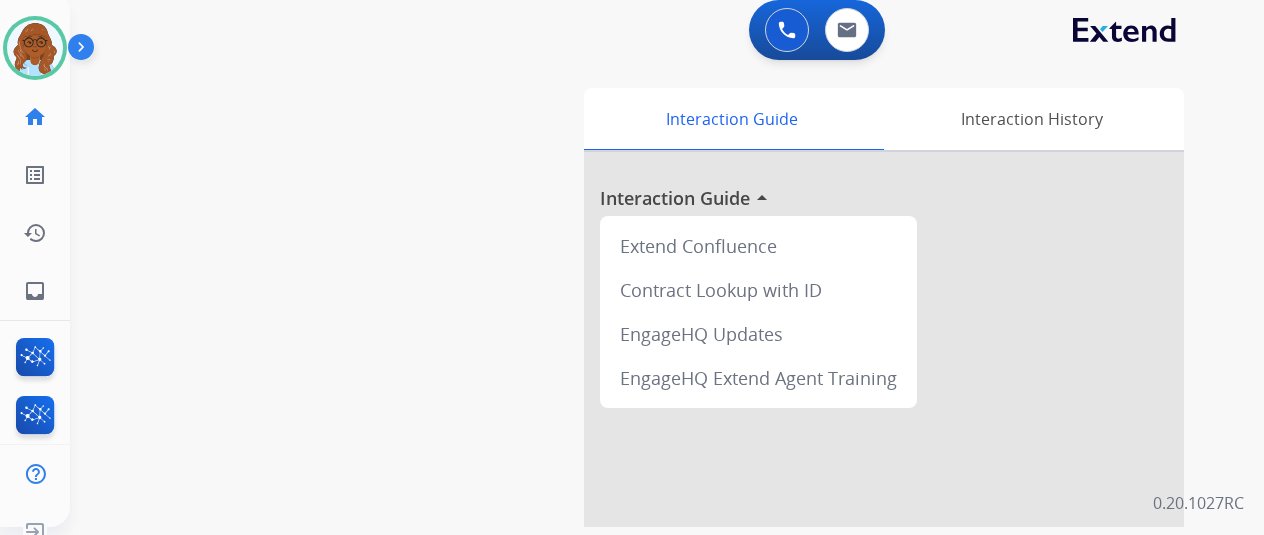 scroll, scrollTop: 0, scrollLeft: 0, axis: both 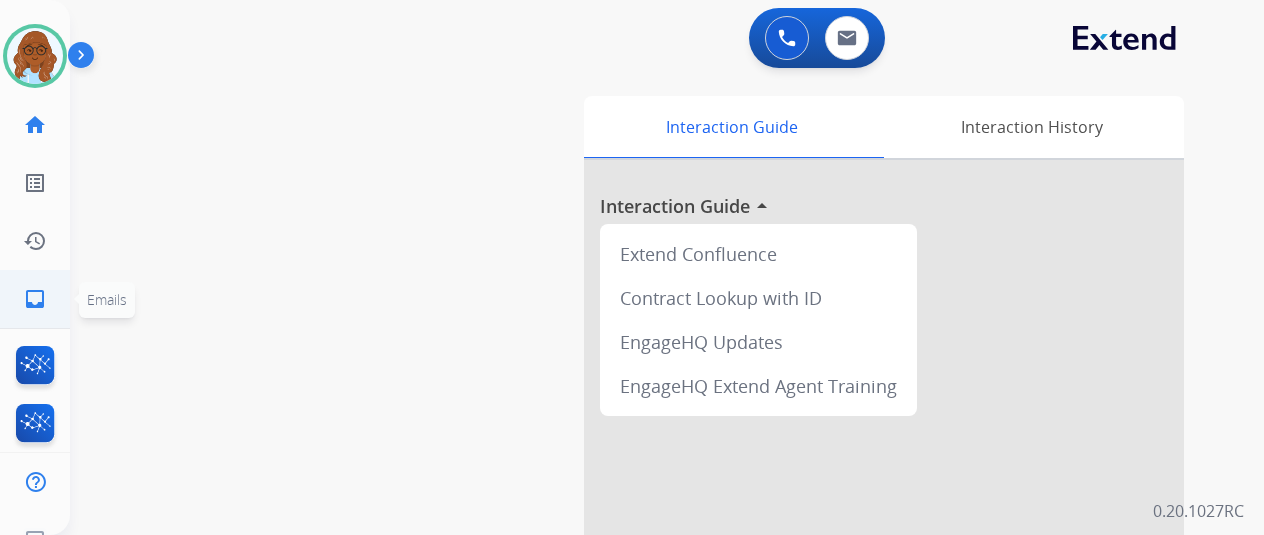 click on "inbox  Emails" 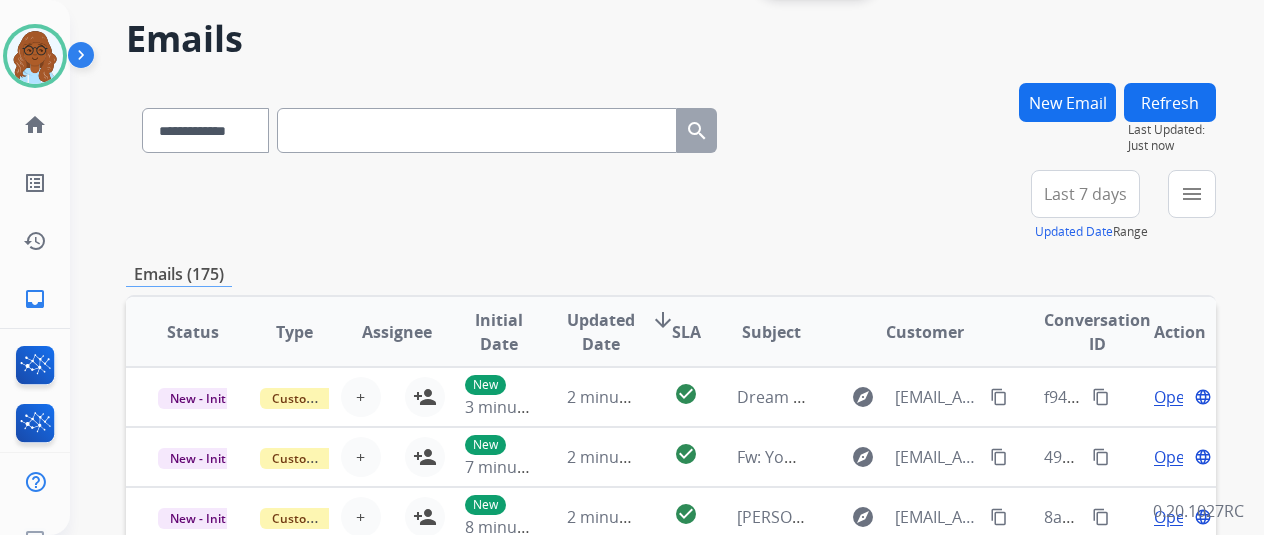 scroll, scrollTop: 0, scrollLeft: 0, axis: both 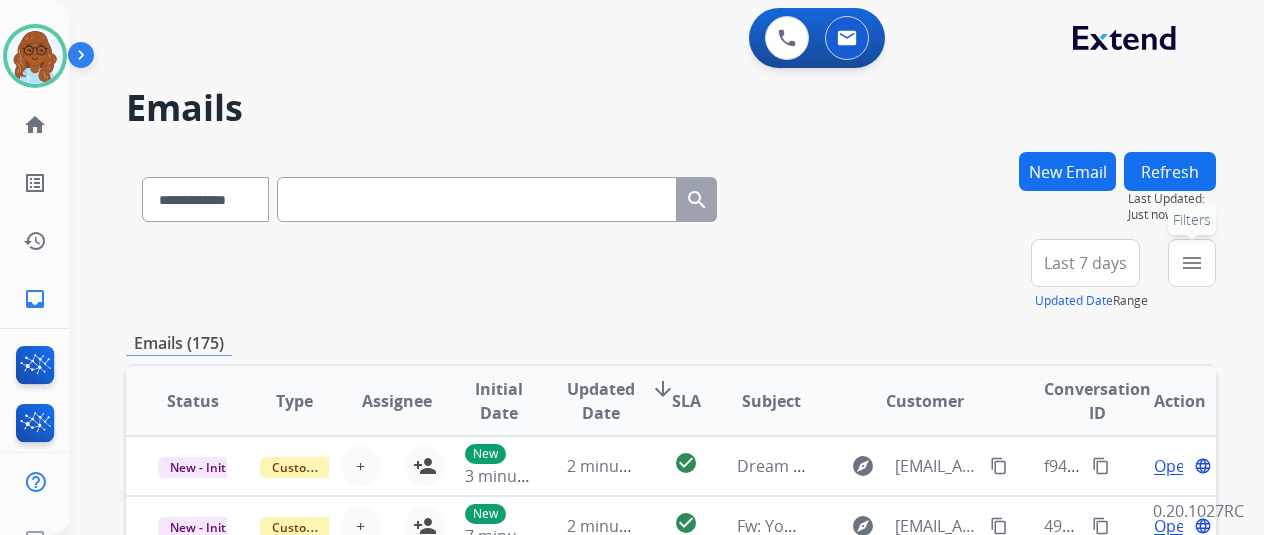 click on "menu  Filters" at bounding box center (1192, 263) 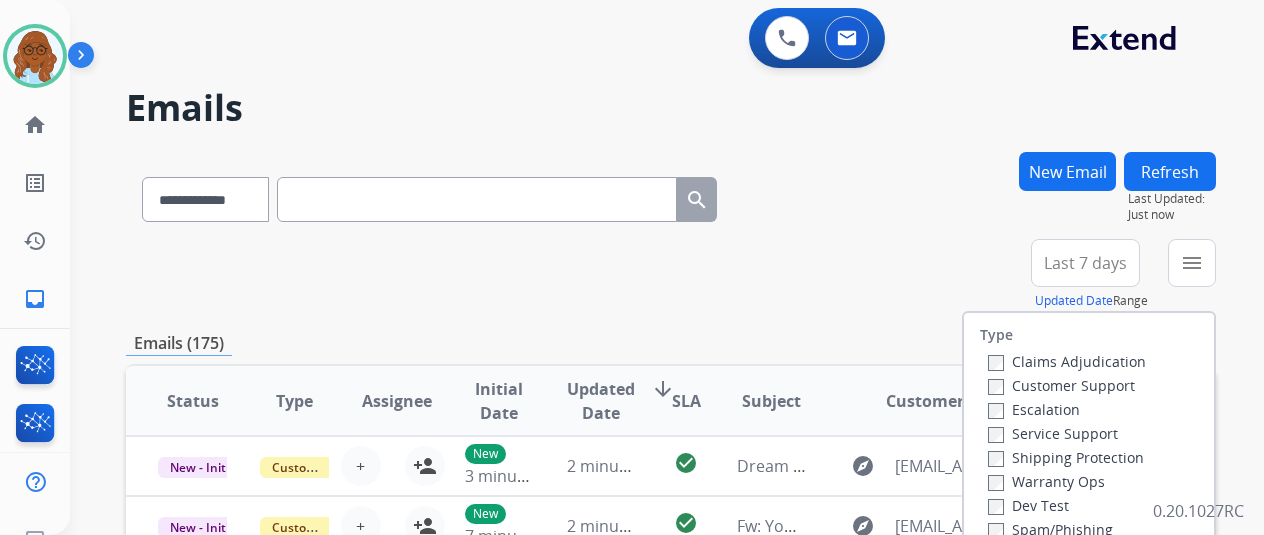 scroll, scrollTop: 200, scrollLeft: 0, axis: vertical 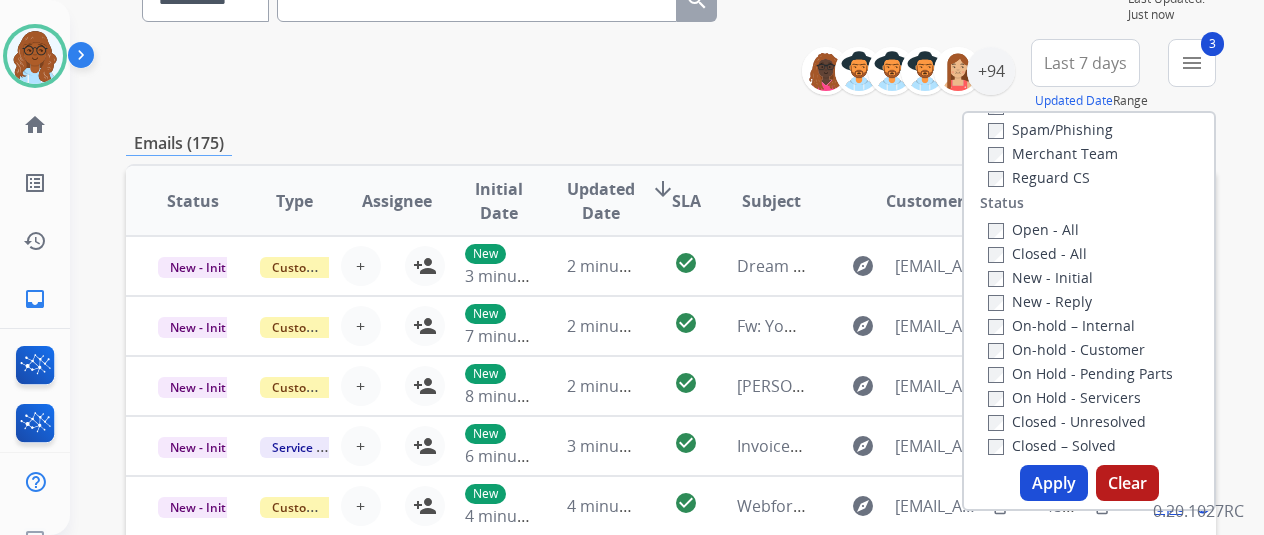 click on "Apply" at bounding box center [1054, 483] 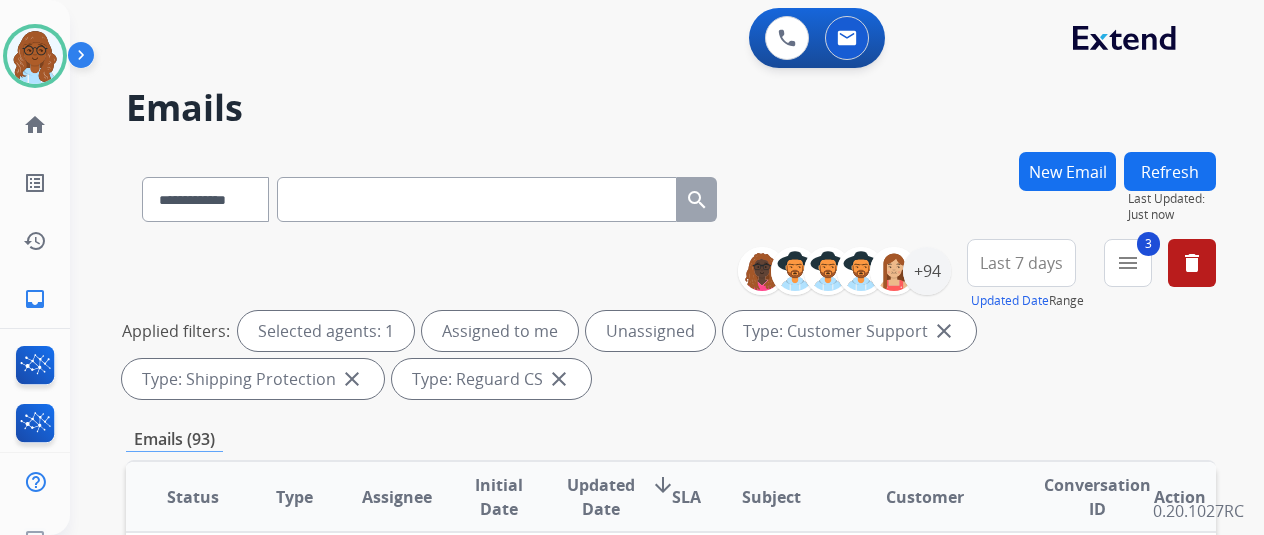 click on "Last 7 days" at bounding box center [1021, 263] 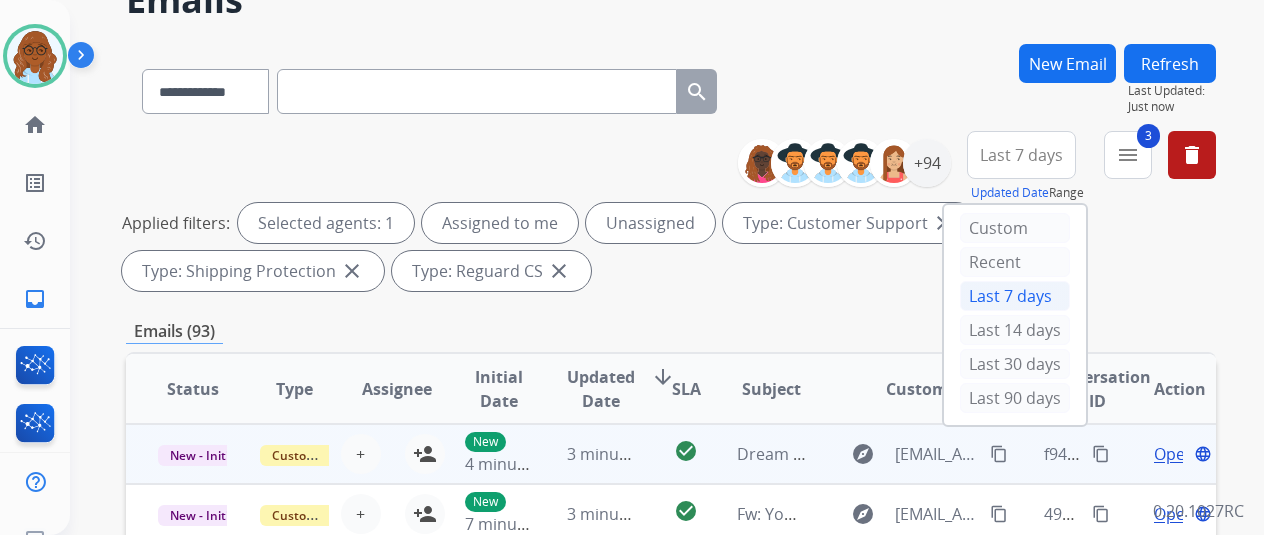 scroll, scrollTop: 200, scrollLeft: 0, axis: vertical 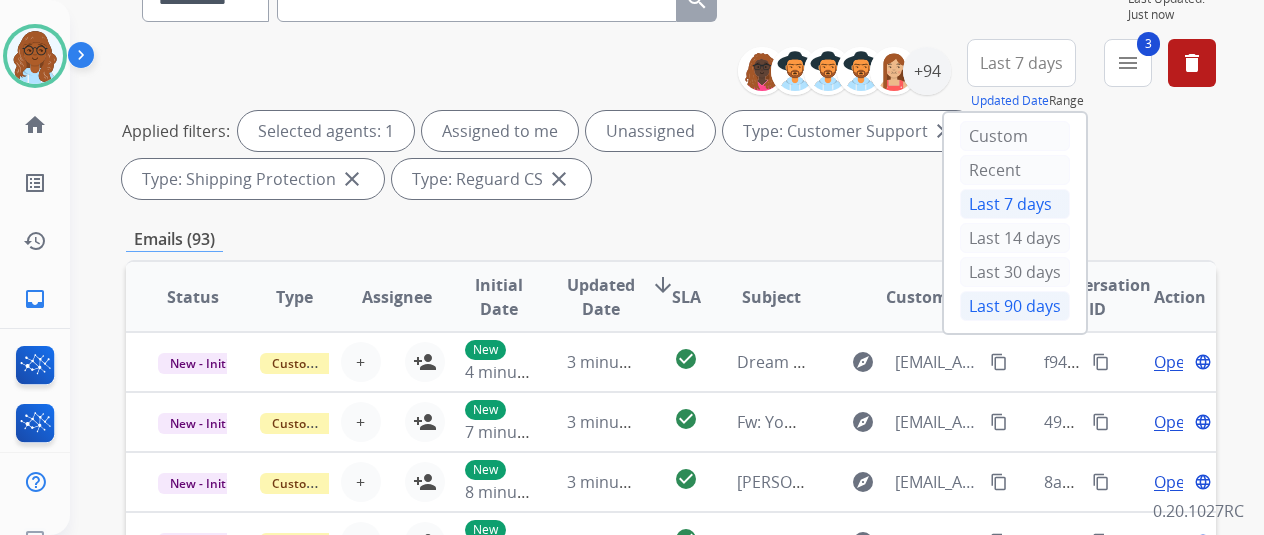 click on "Last 90 days" at bounding box center [1015, 306] 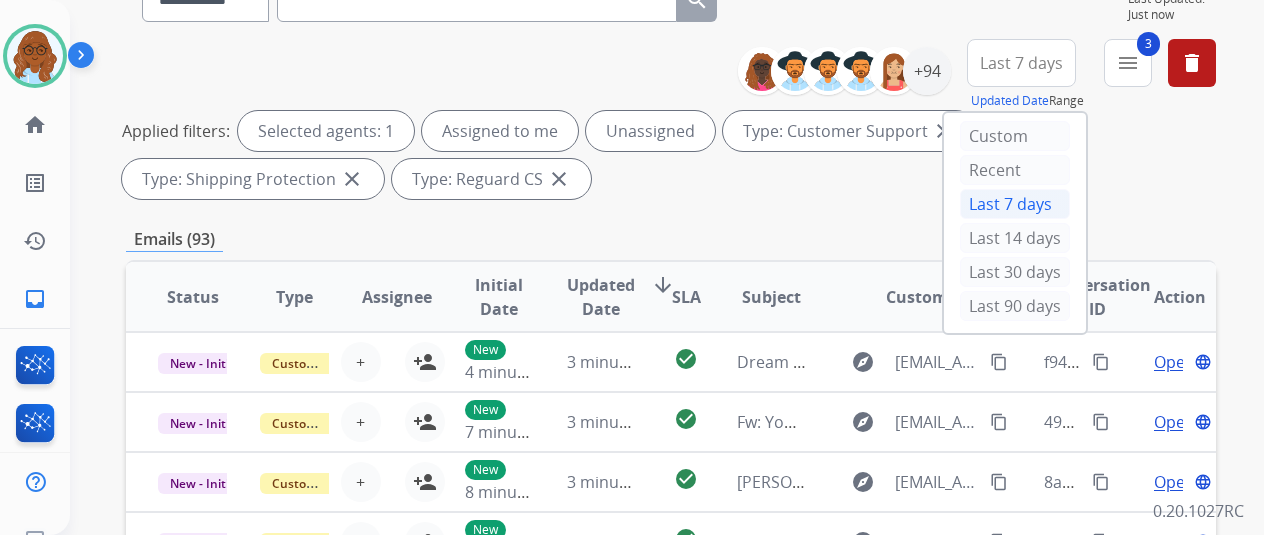 scroll, scrollTop: 0, scrollLeft: 0, axis: both 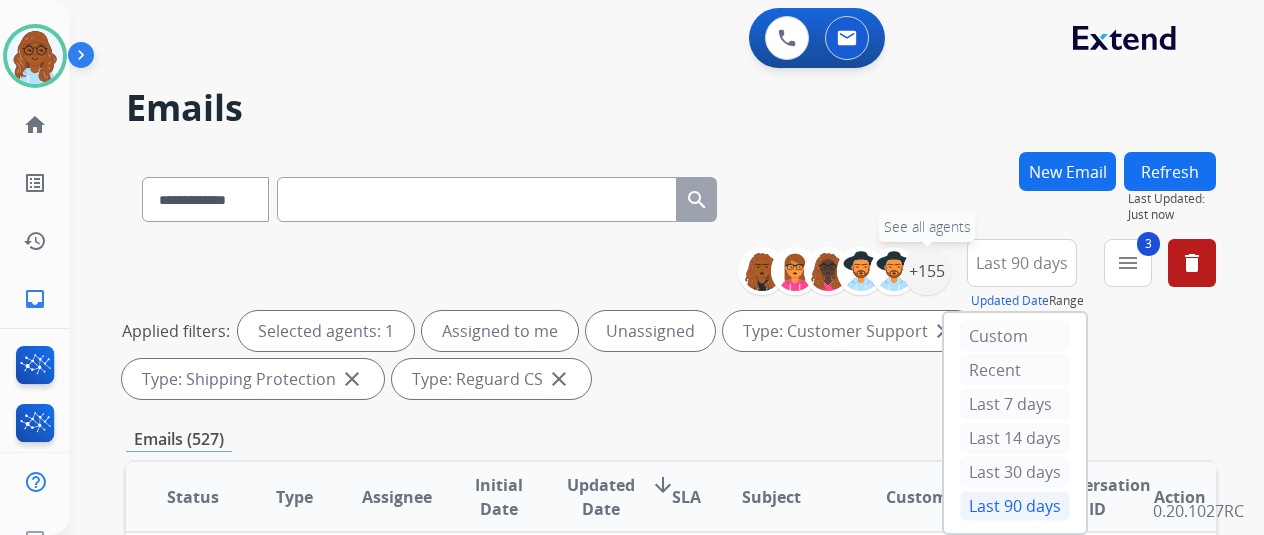 click on "+155" at bounding box center [927, 271] 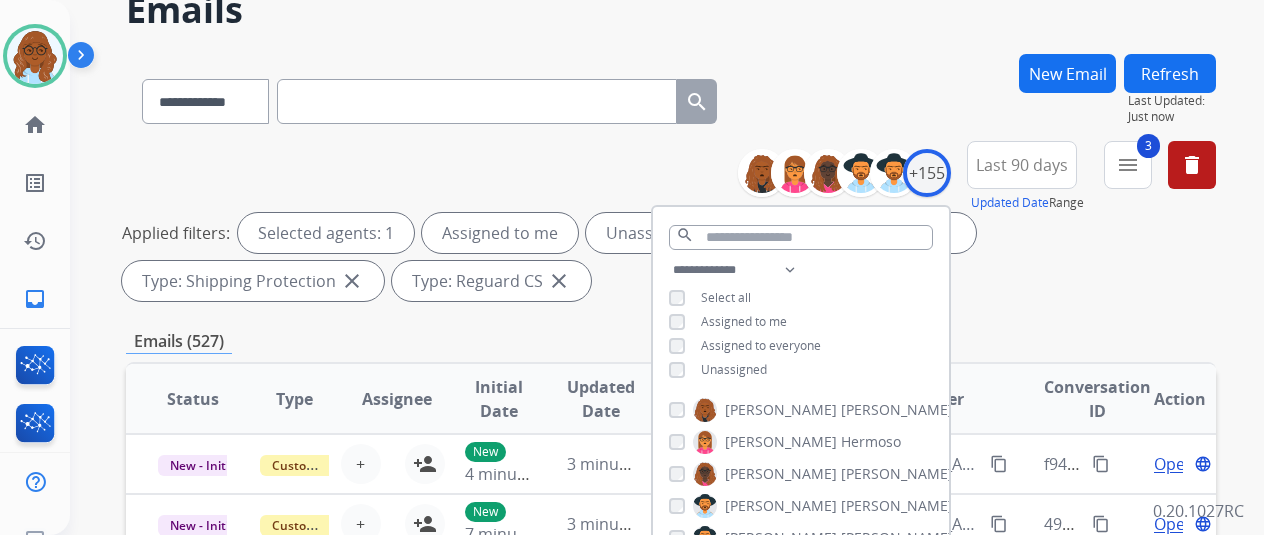 scroll, scrollTop: 200, scrollLeft: 0, axis: vertical 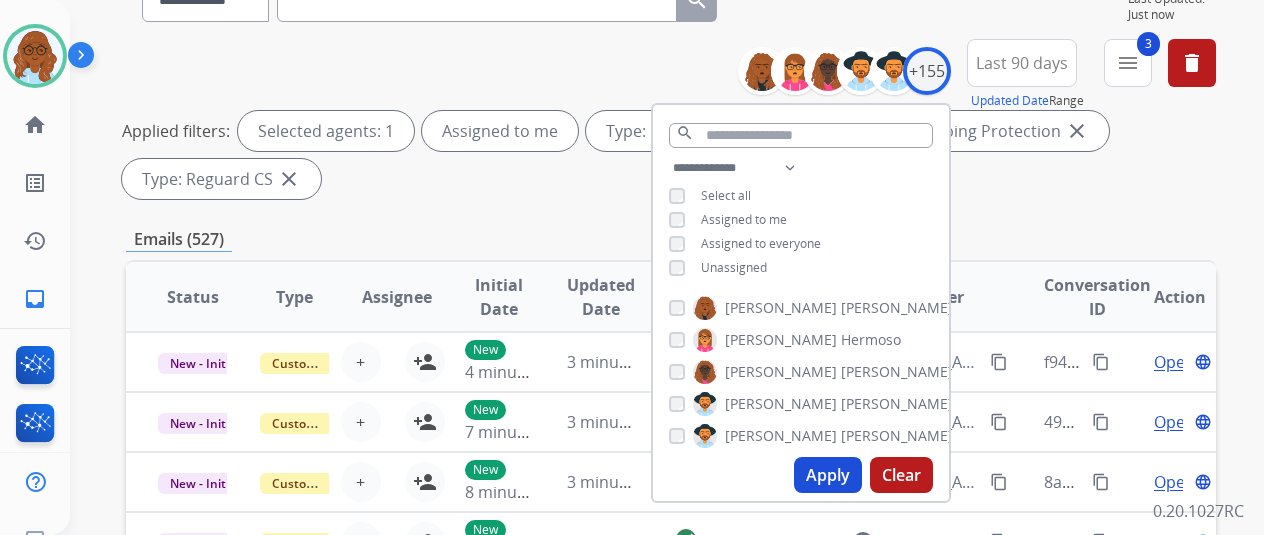 drag, startPoint x: 829, startPoint y: 466, endPoint x: 873, endPoint y: 440, distance: 51.10773 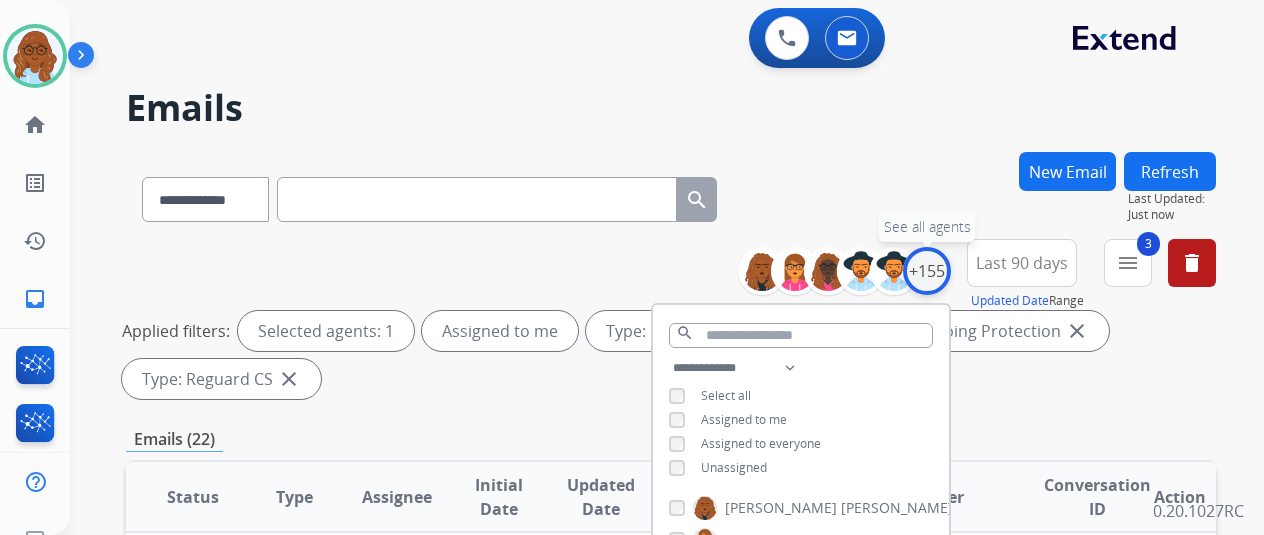click on "+155" at bounding box center [927, 271] 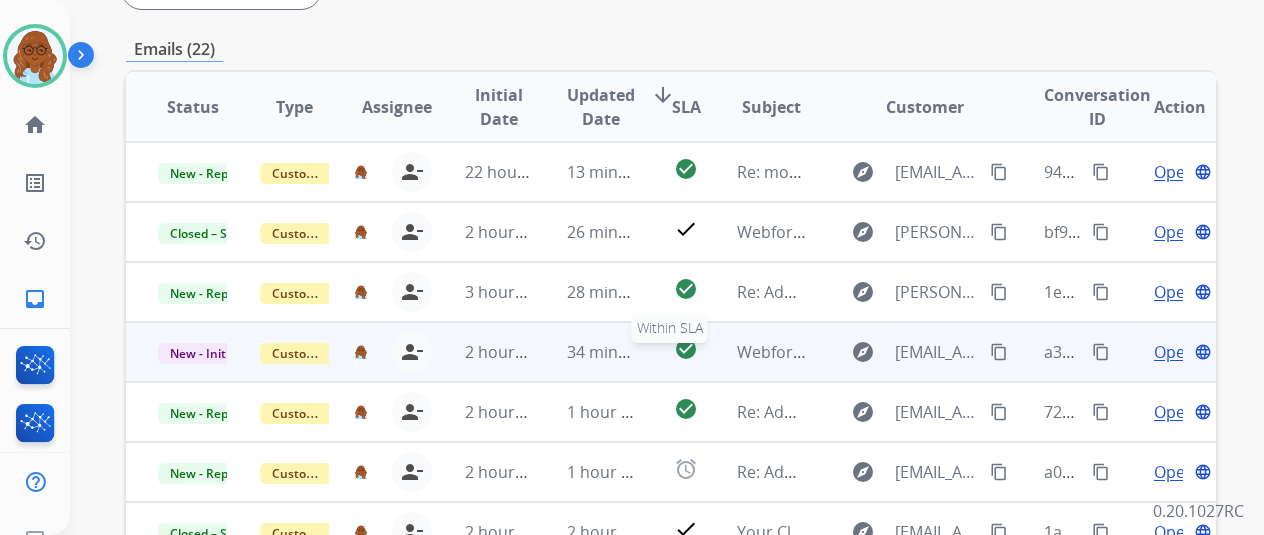 scroll, scrollTop: 400, scrollLeft: 0, axis: vertical 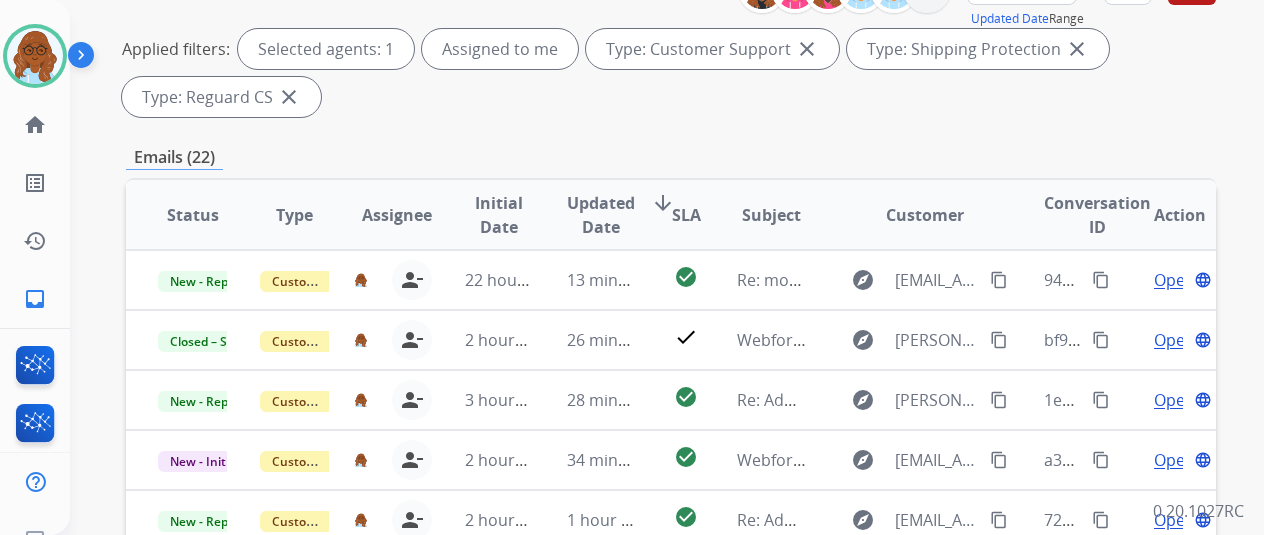 click on "SLA" at bounding box center (686, 215) 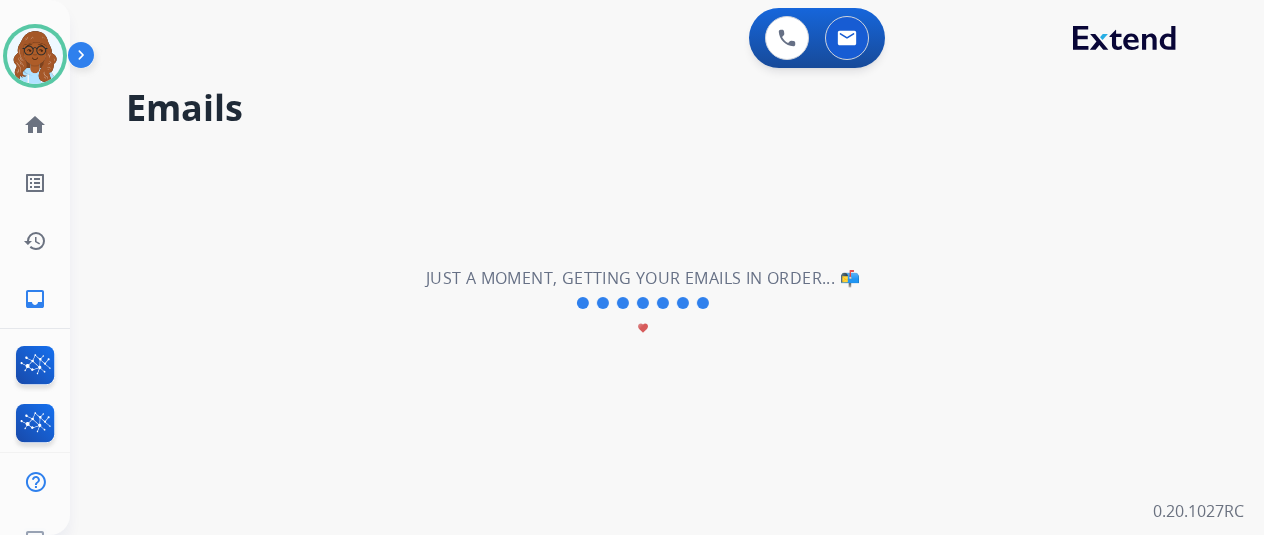 scroll, scrollTop: 0, scrollLeft: 0, axis: both 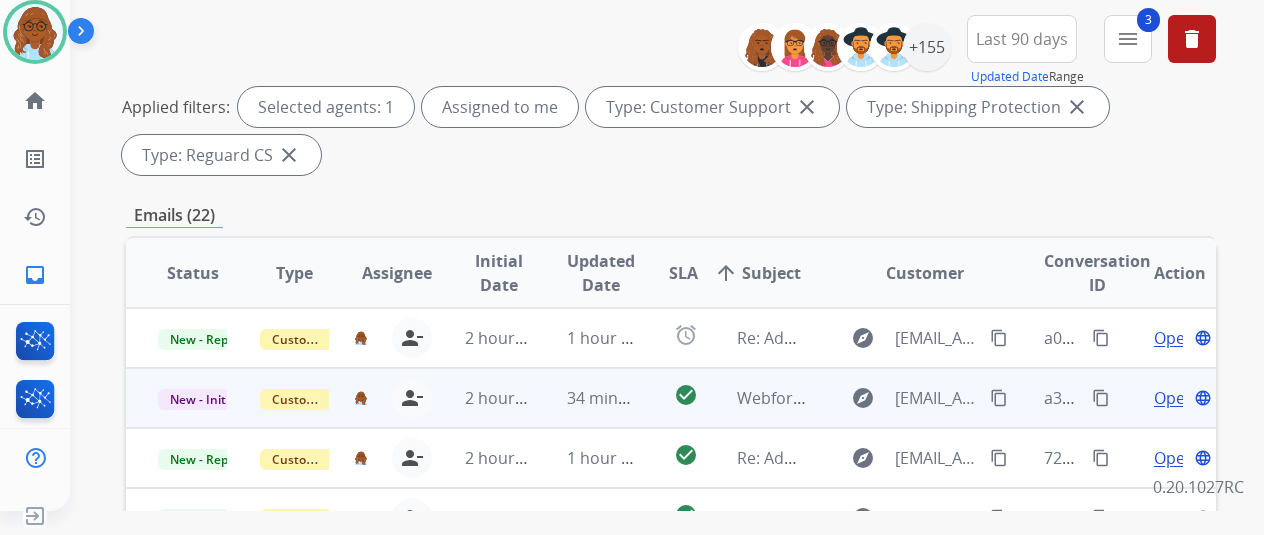 click on "Open" at bounding box center (1174, 398) 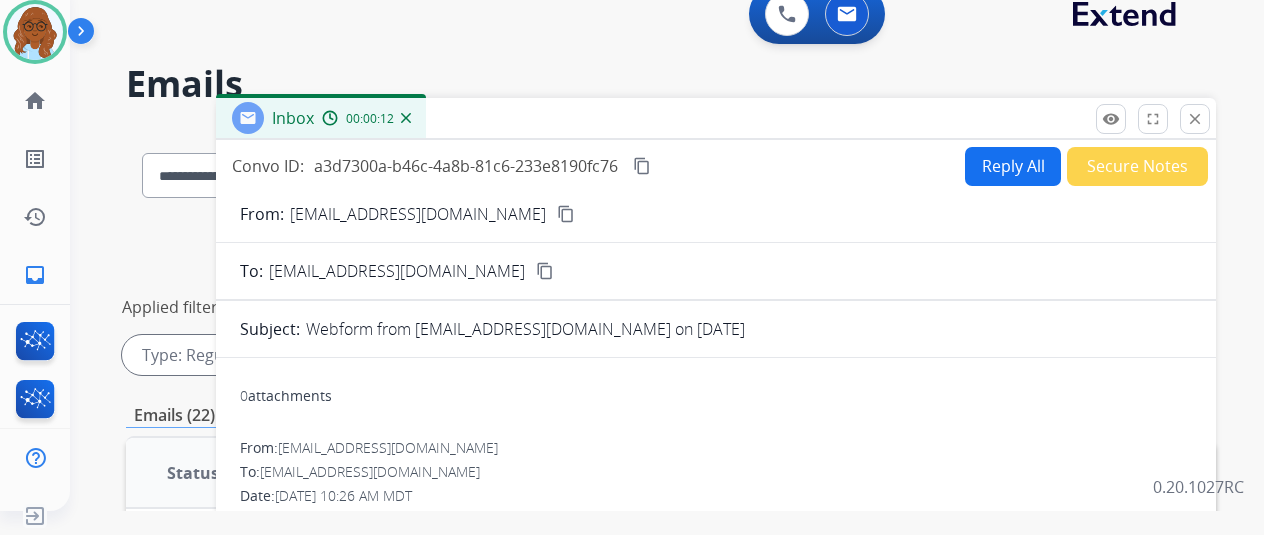 scroll, scrollTop: 100, scrollLeft: 0, axis: vertical 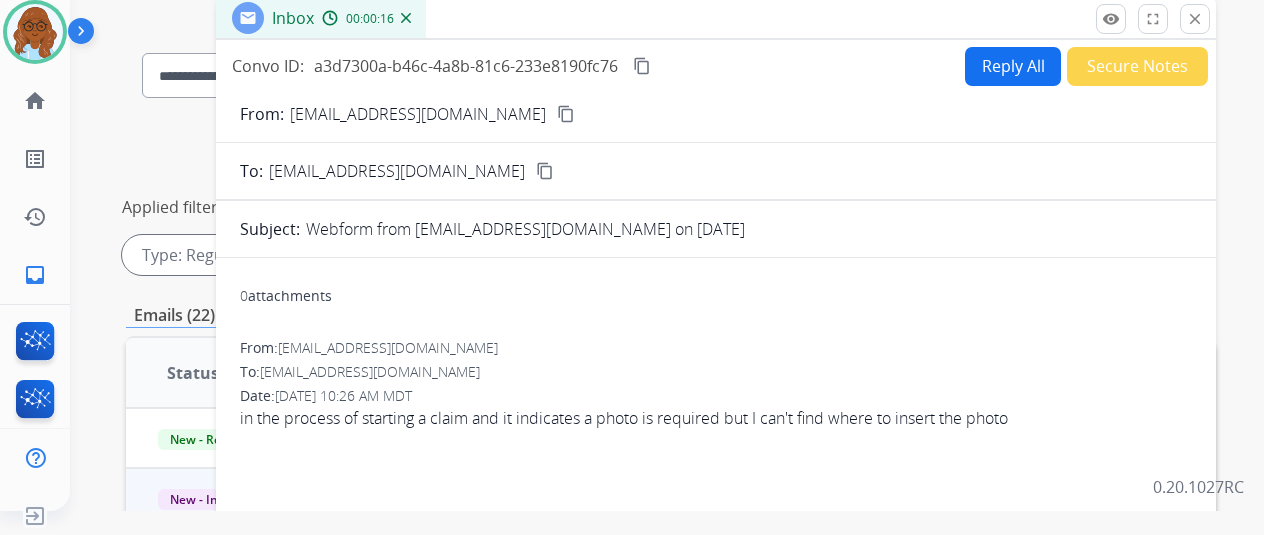 click on "content_copy" at bounding box center (566, 114) 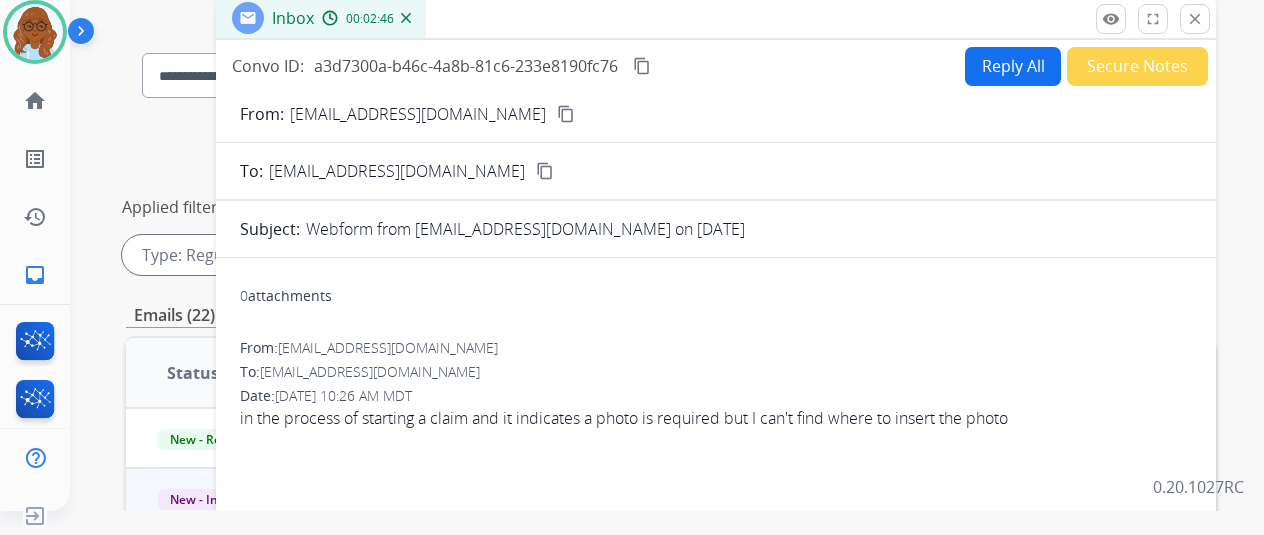 scroll, scrollTop: 0, scrollLeft: 0, axis: both 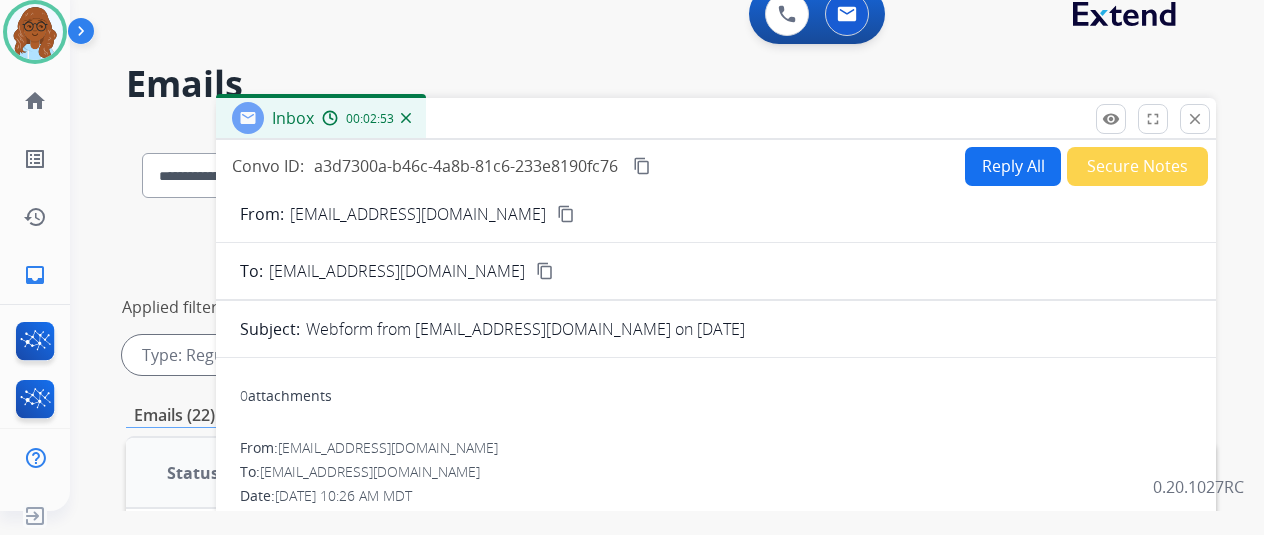 drag, startPoint x: 1217, startPoint y: 115, endPoint x: 1208, endPoint y: 130, distance: 17.492855 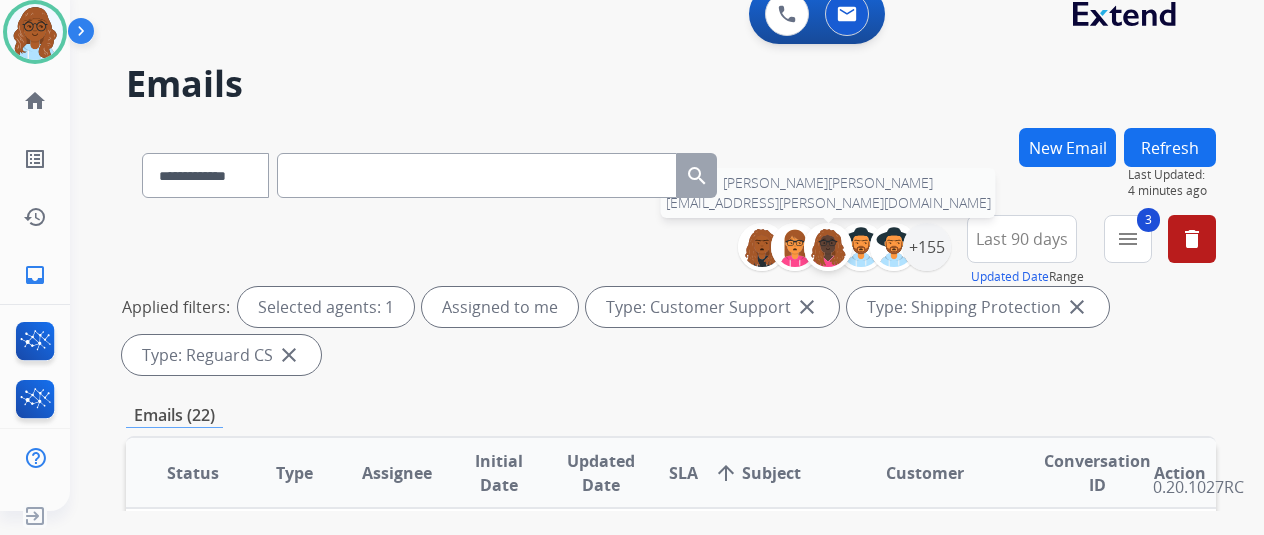 scroll, scrollTop: 300, scrollLeft: 0, axis: vertical 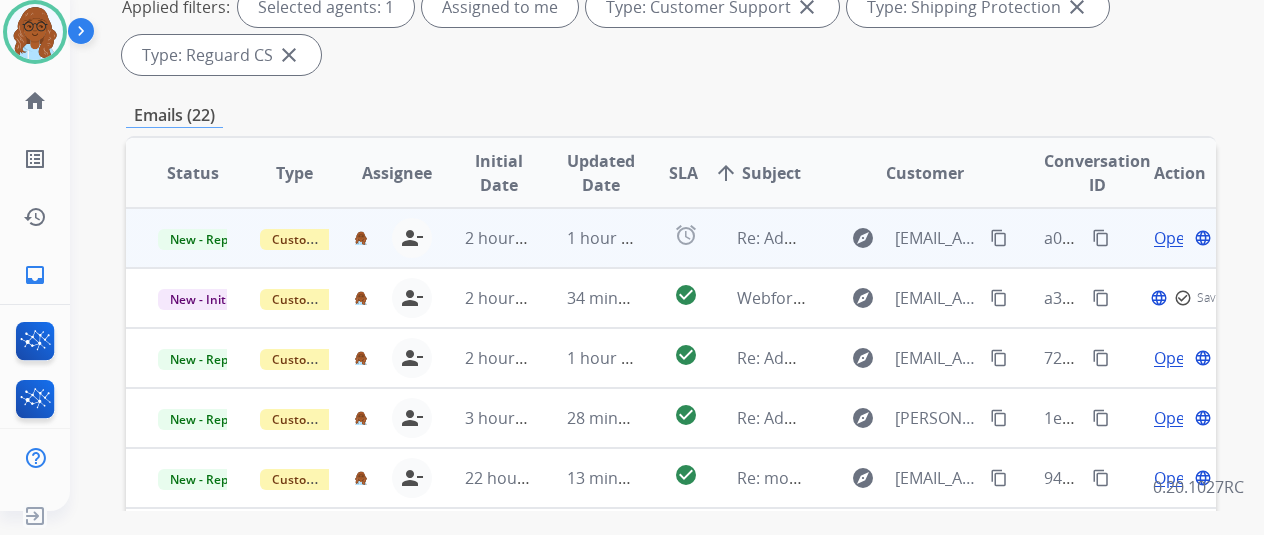 click on "Open" at bounding box center (1174, 238) 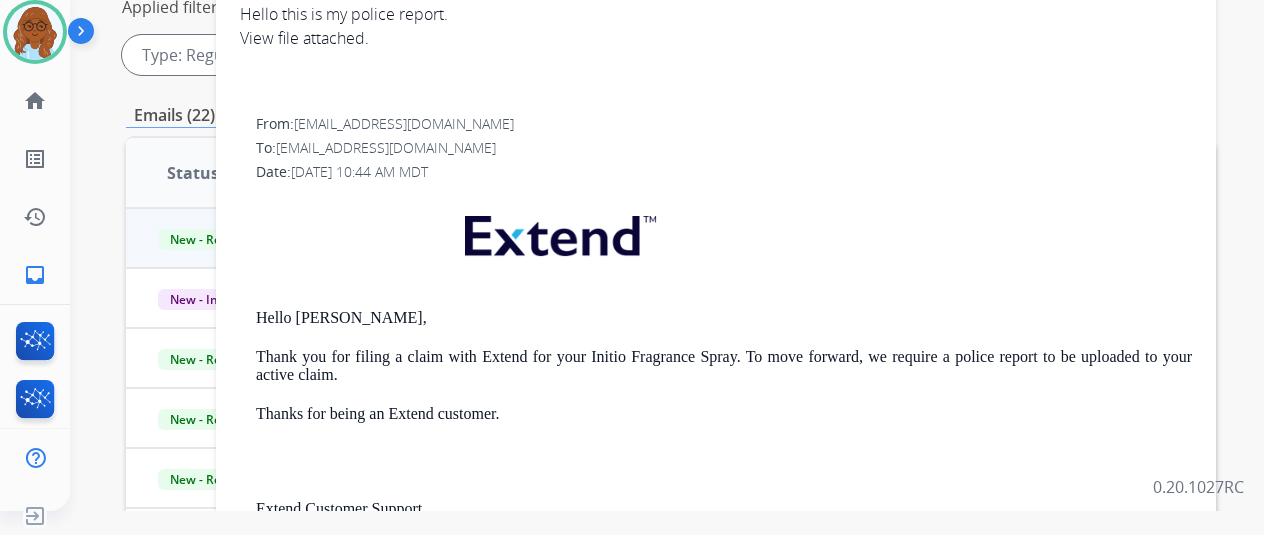 scroll, scrollTop: 0, scrollLeft: 0, axis: both 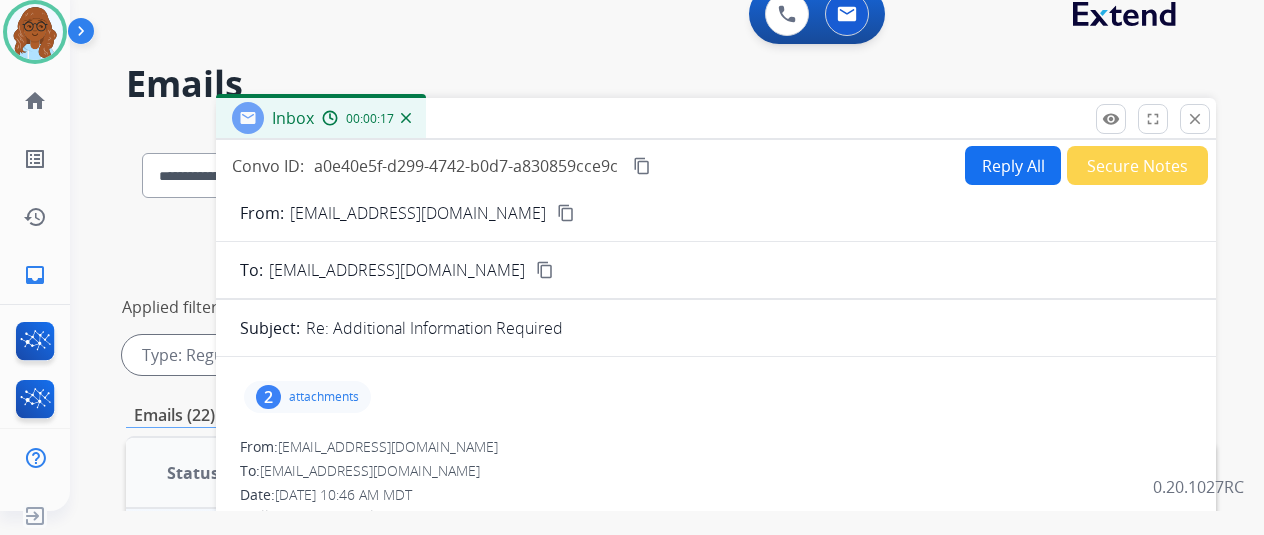 click on "Reply All" at bounding box center [1013, 165] 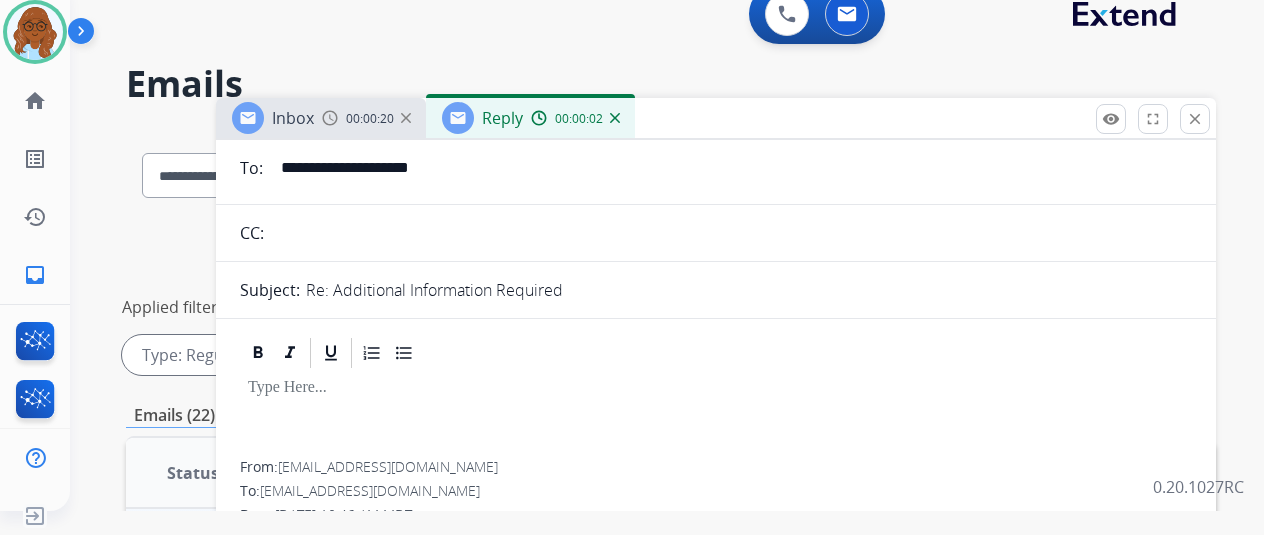 scroll, scrollTop: 0, scrollLeft: 0, axis: both 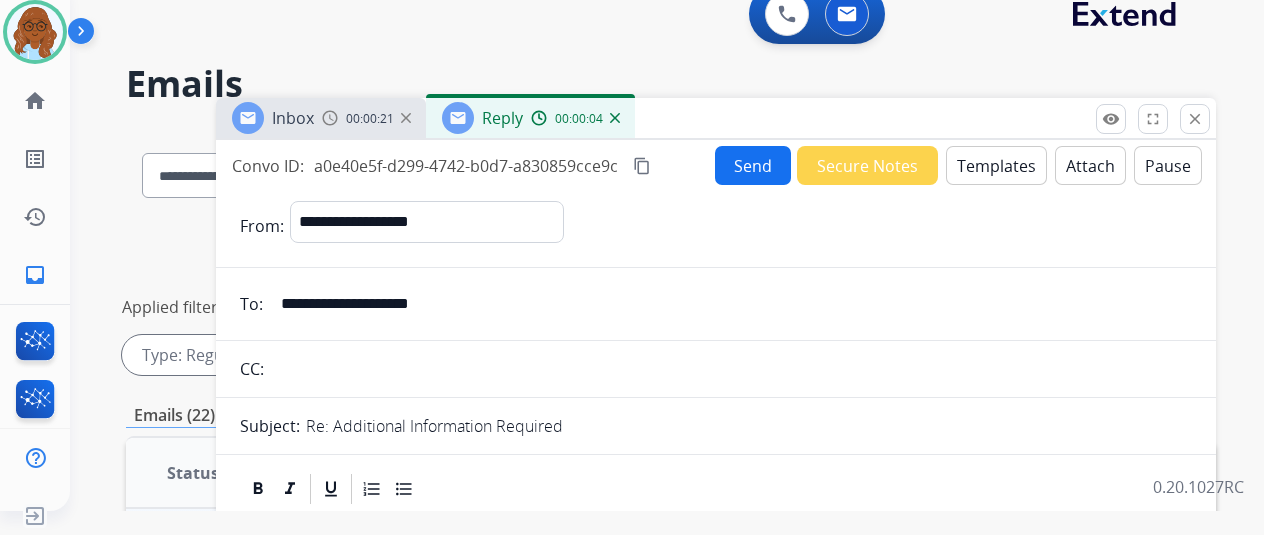 click on "Templates" at bounding box center (996, 165) 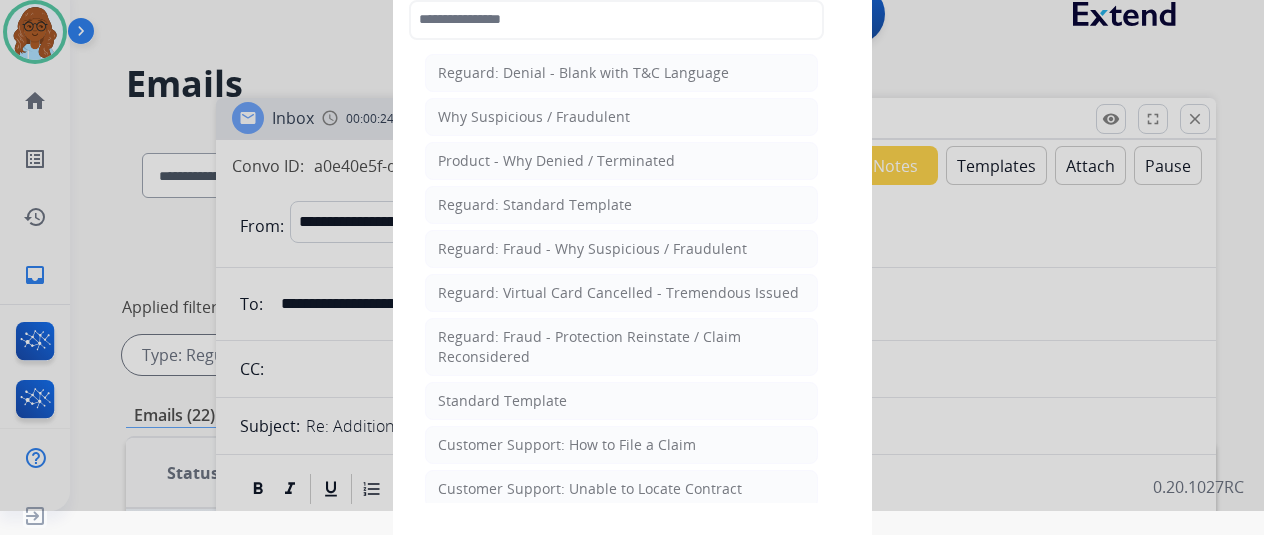 click on "Standard Template" 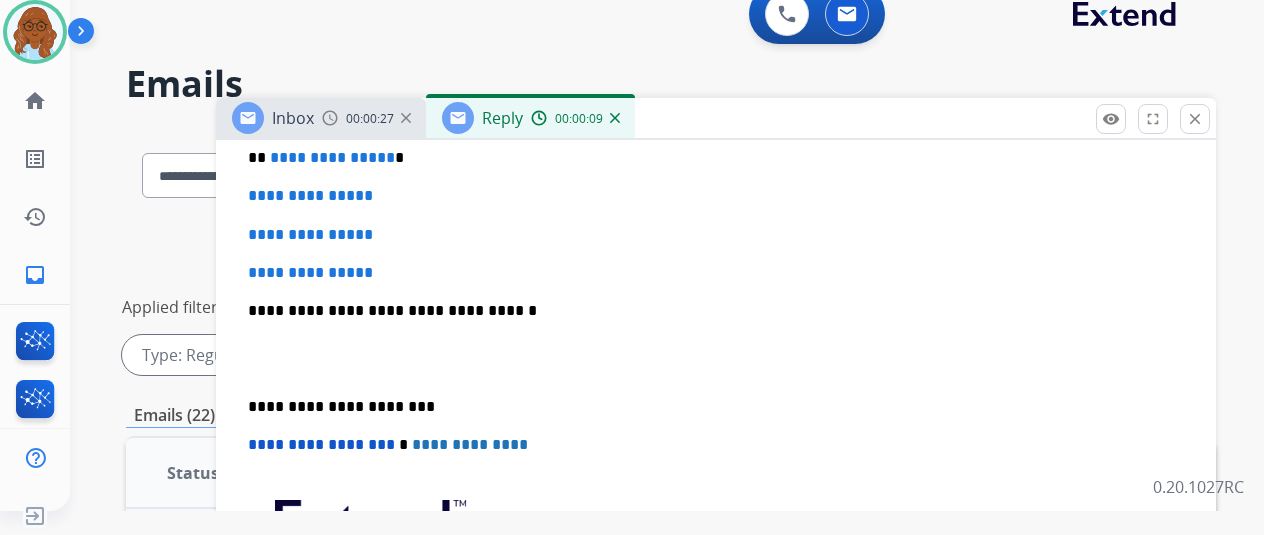 scroll, scrollTop: 434, scrollLeft: 0, axis: vertical 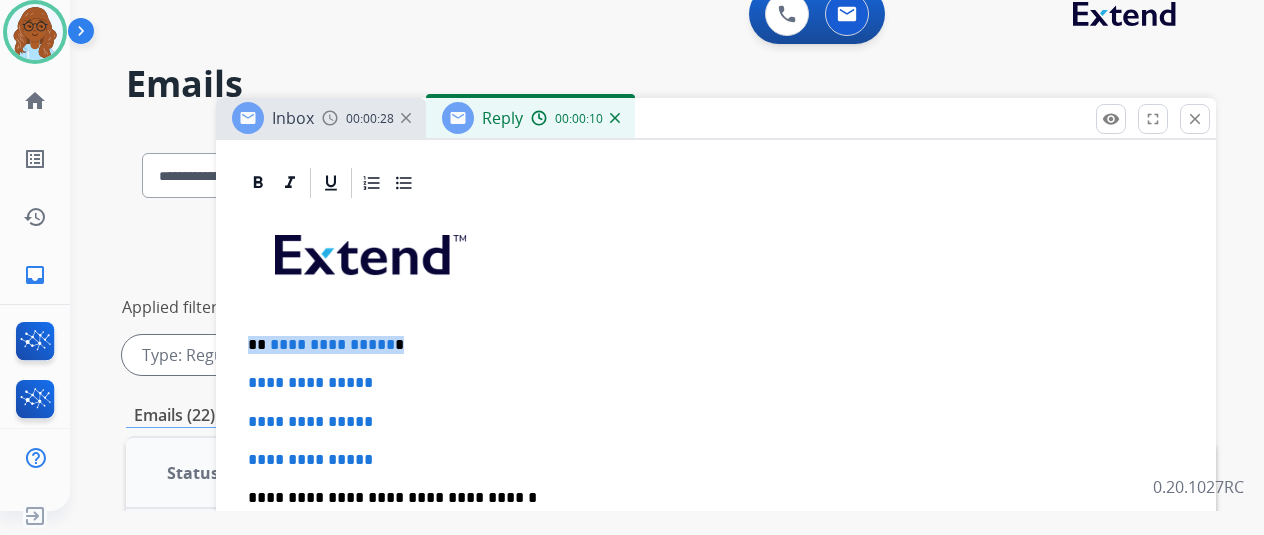drag, startPoint x: 448, startPoint y: 347, endPoint x: 257, endPoint y: 341, distance: 191.09422 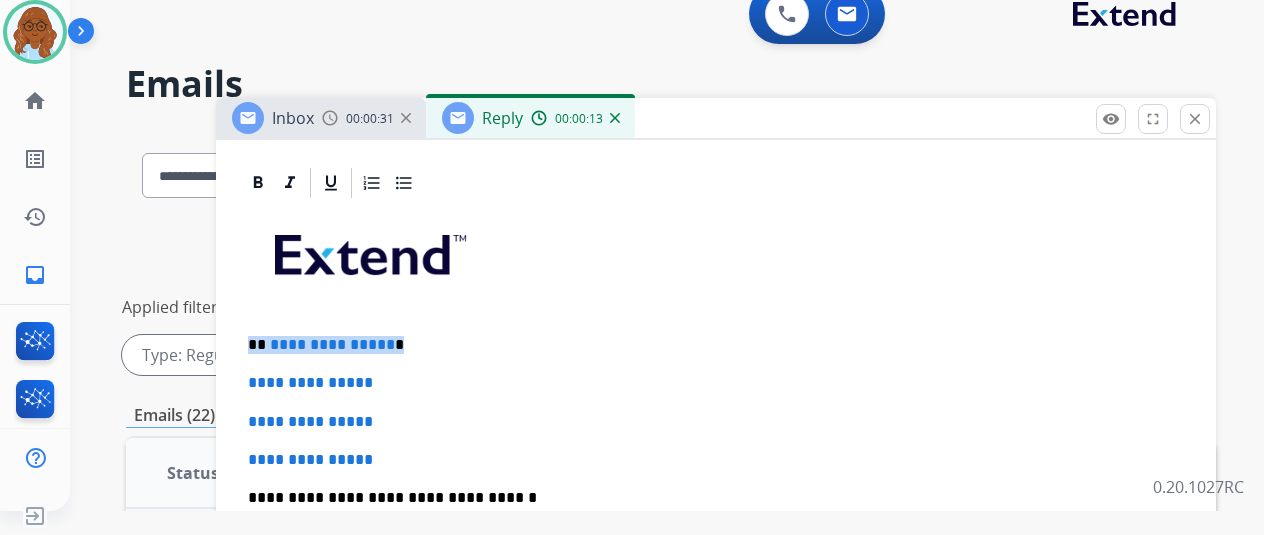 type 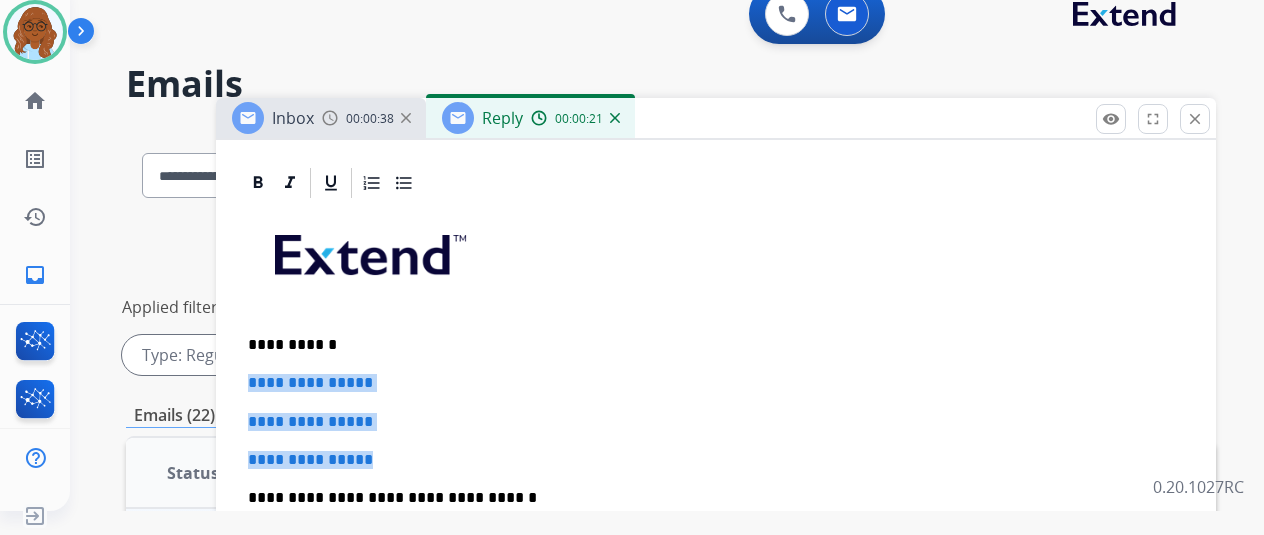 drag, startPoint x: 412, startPoint y: 441, endPoint x: 266, endPoint y: 375, distance: 160.22484 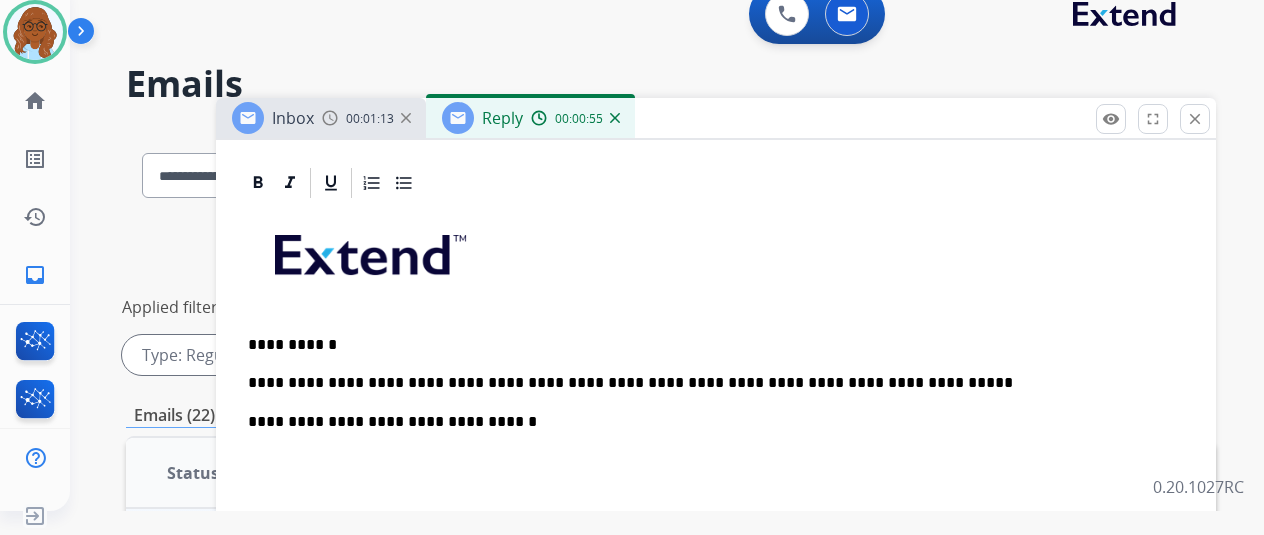 click on "**********" at bounding box center [716, 506] 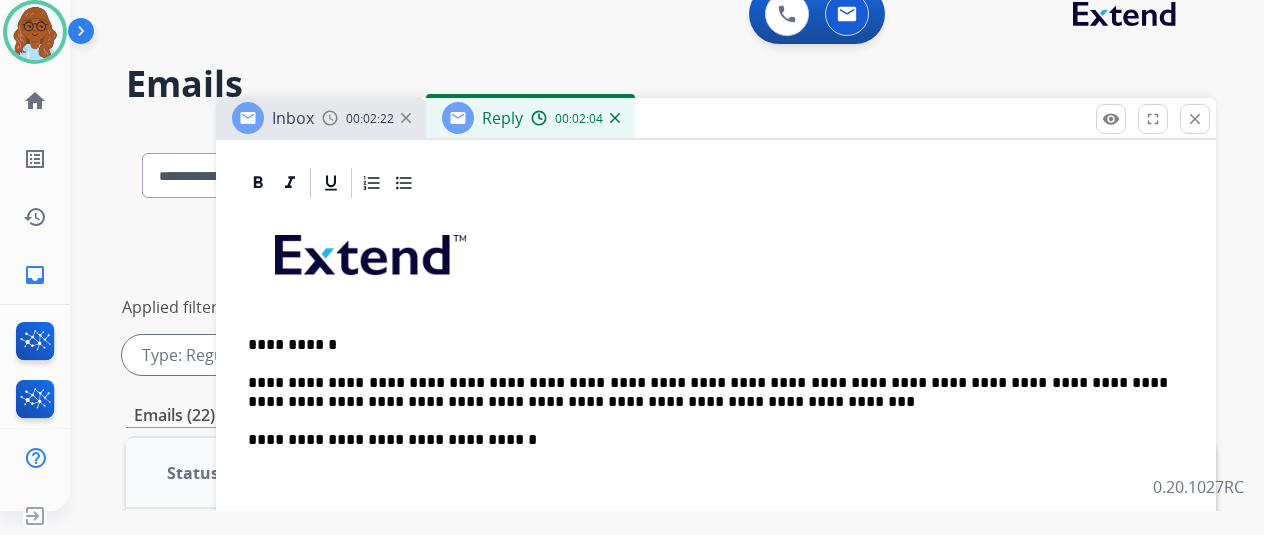 click on "**********" at bounding box center (708, 392) 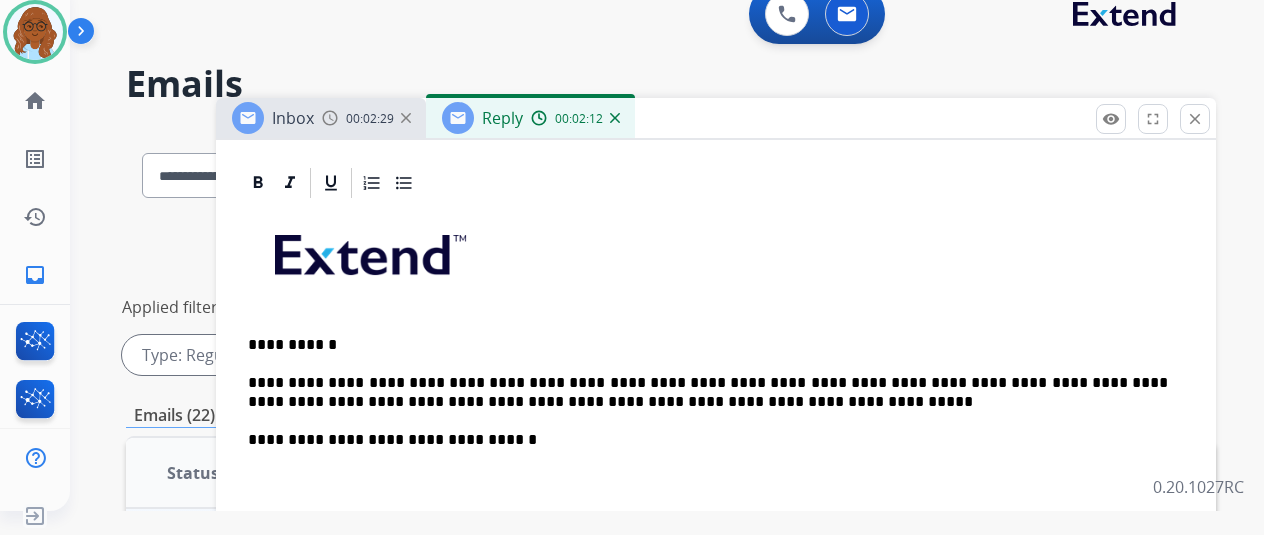 click on "**********" at bounding box center [716, 516] 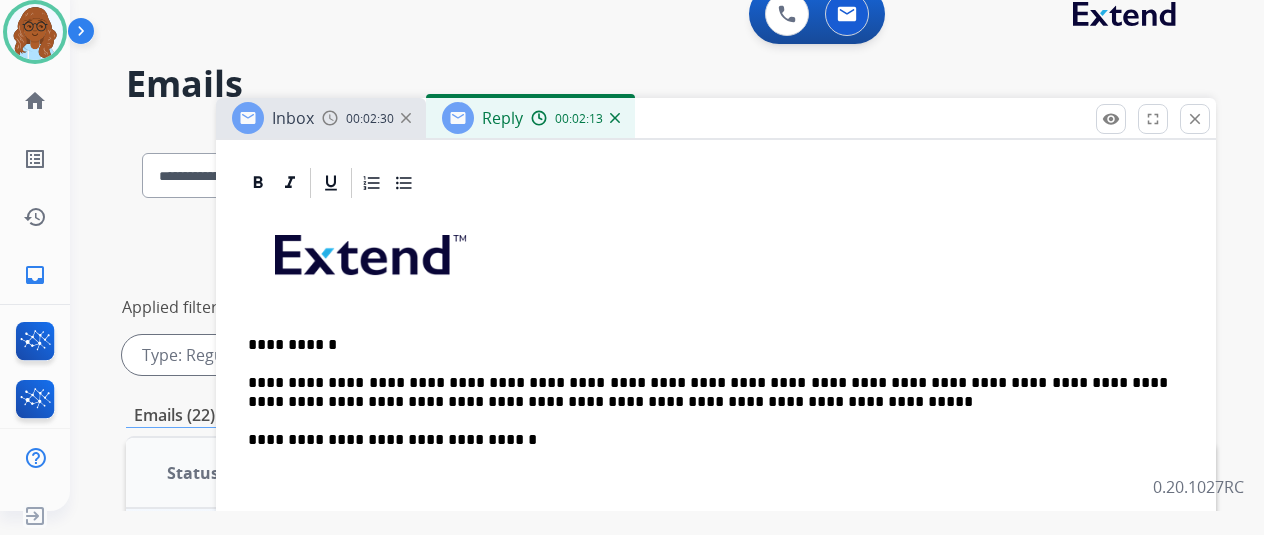 click on "**********" at bounding box center (708, 392) 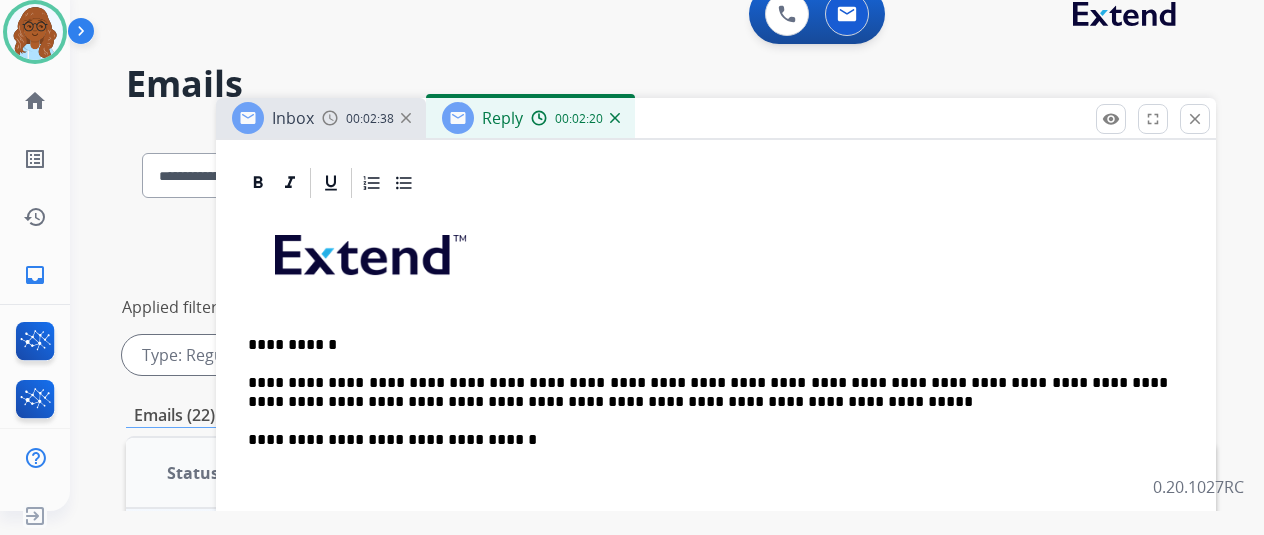 click at bounding box center [716, 487] 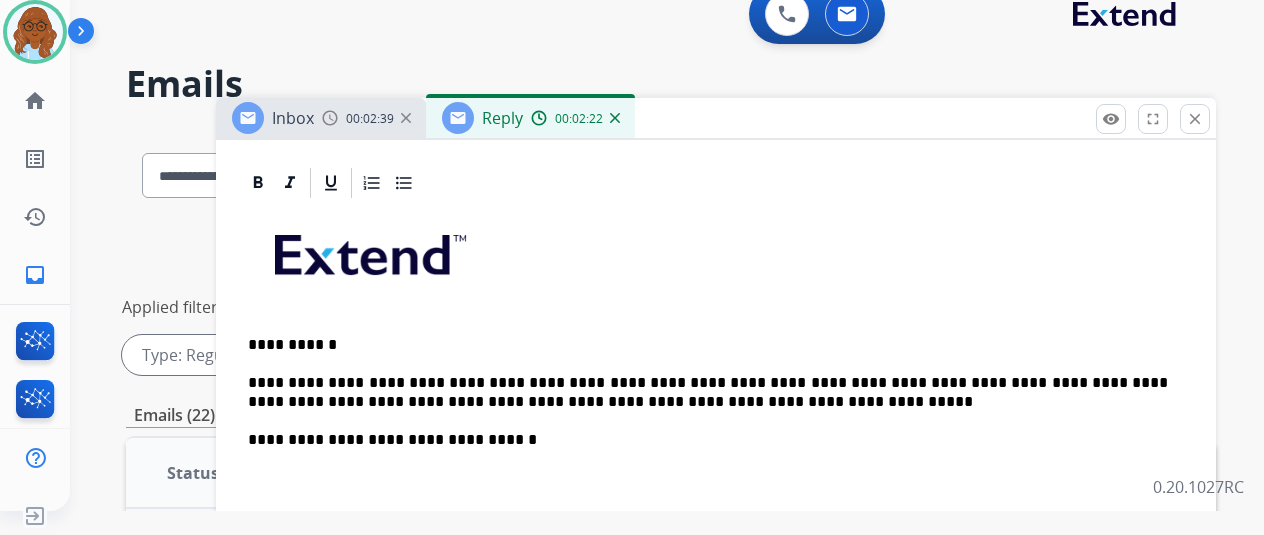 scroll, scrollTop: 17, scrollLeft: 0, axis: vertical 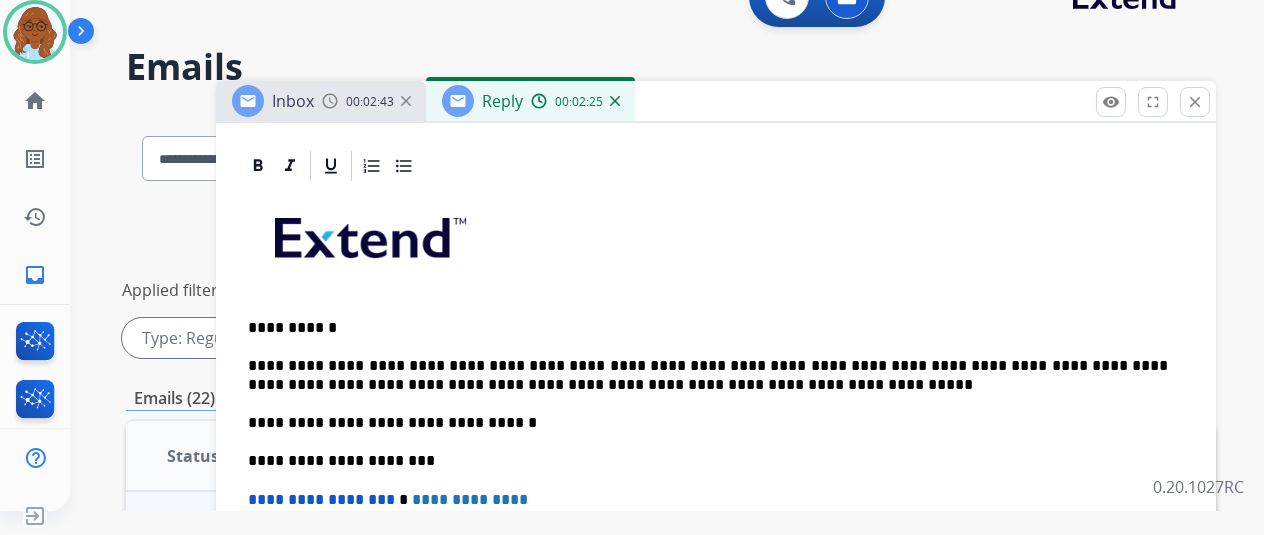 click on "**********" at bounding box center [708, 375] 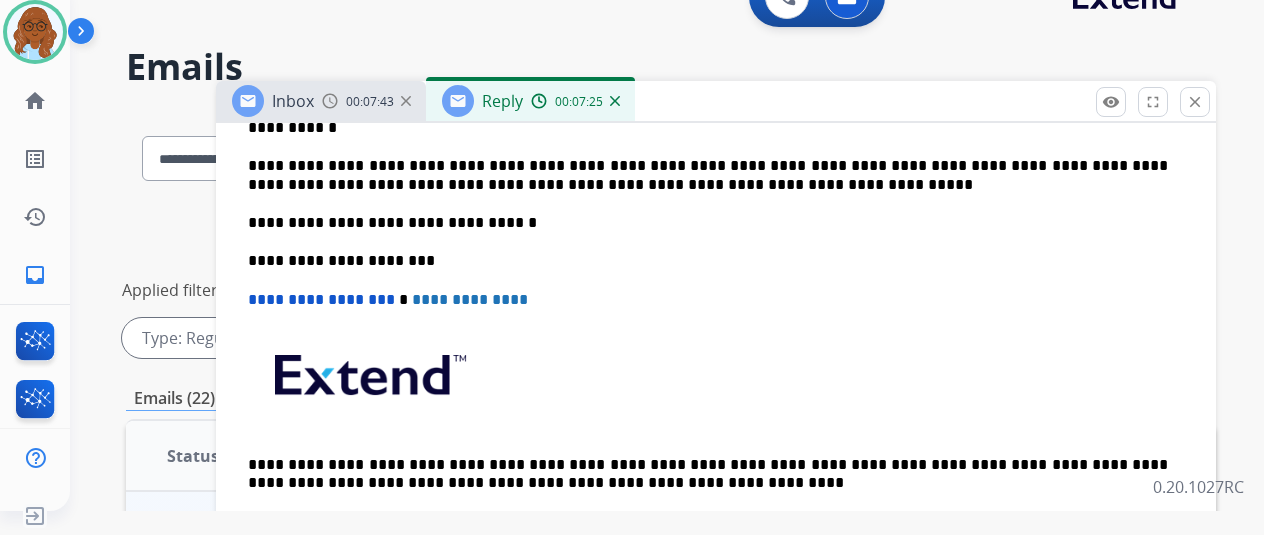 scroll, scrollTop: 434, scrollLeft: 0, axis: vertical 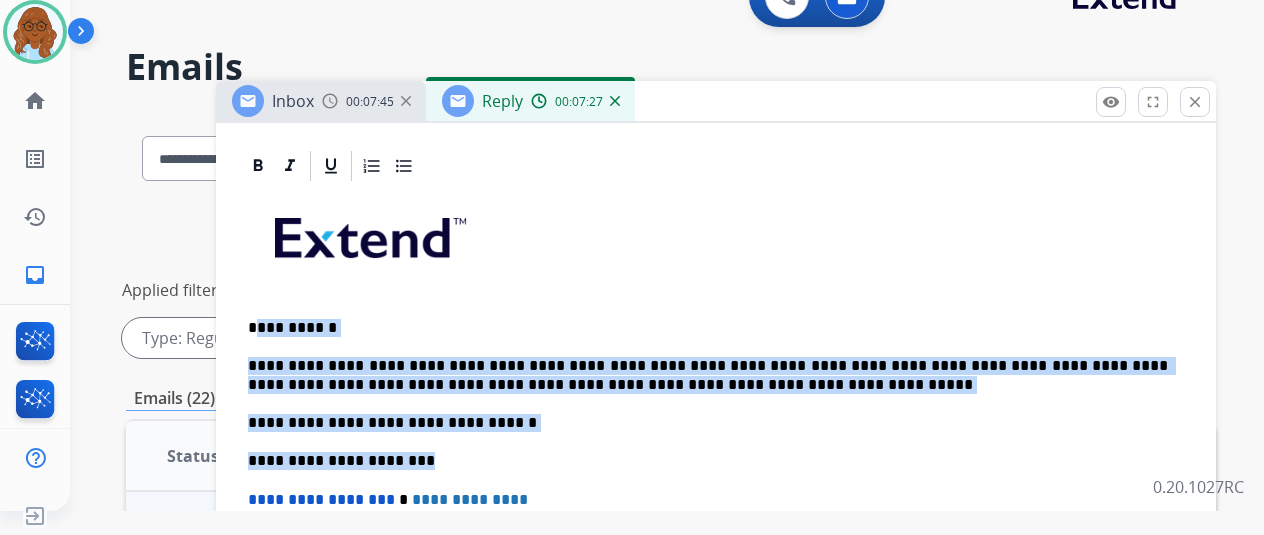 drag, startPoint x: 462, startPoint y: 457, endPoint x: 273, endPoint y: 309, distance: 240.05208 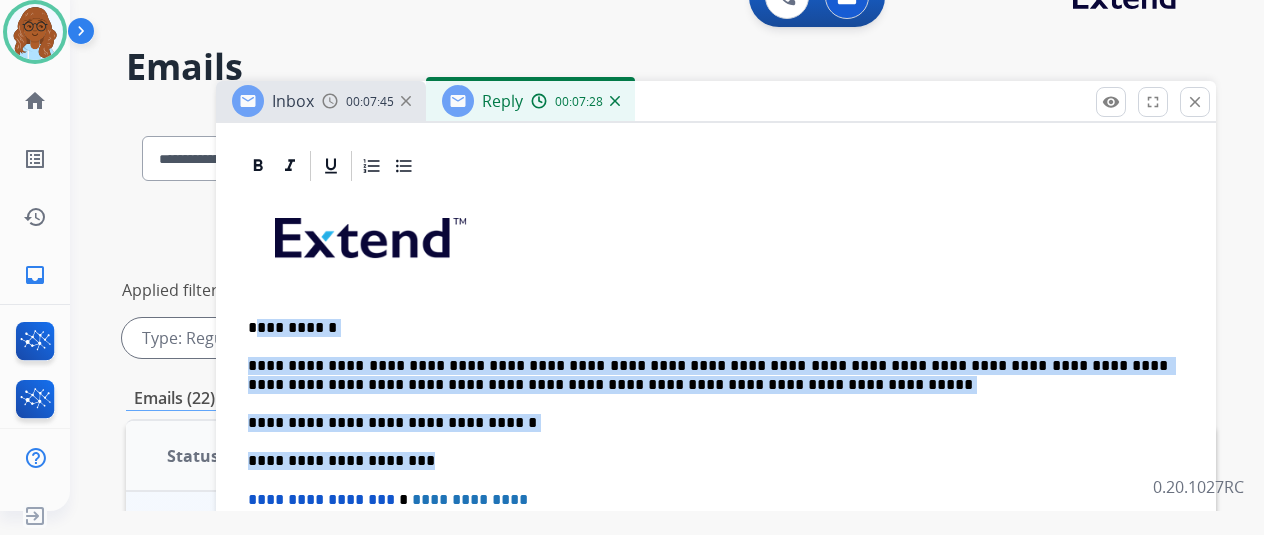 click on "**********" at bounding box center [708, 423] 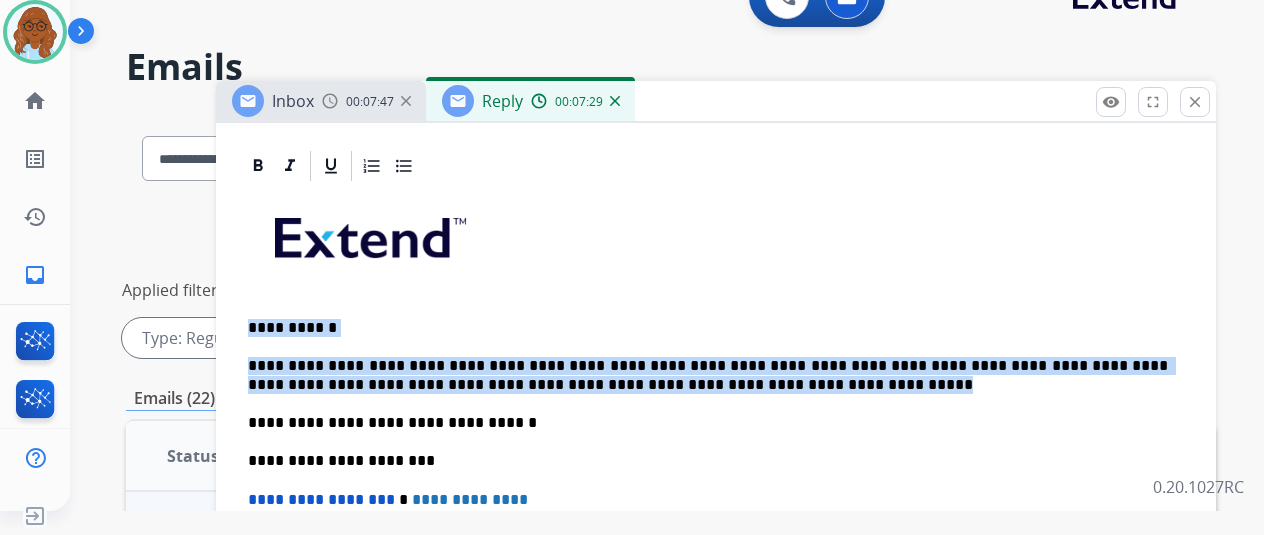 drag, startPoint x: 720, startPoint y: 386, endPoint x: 264, endPoint y: 329, distance: 459.5487 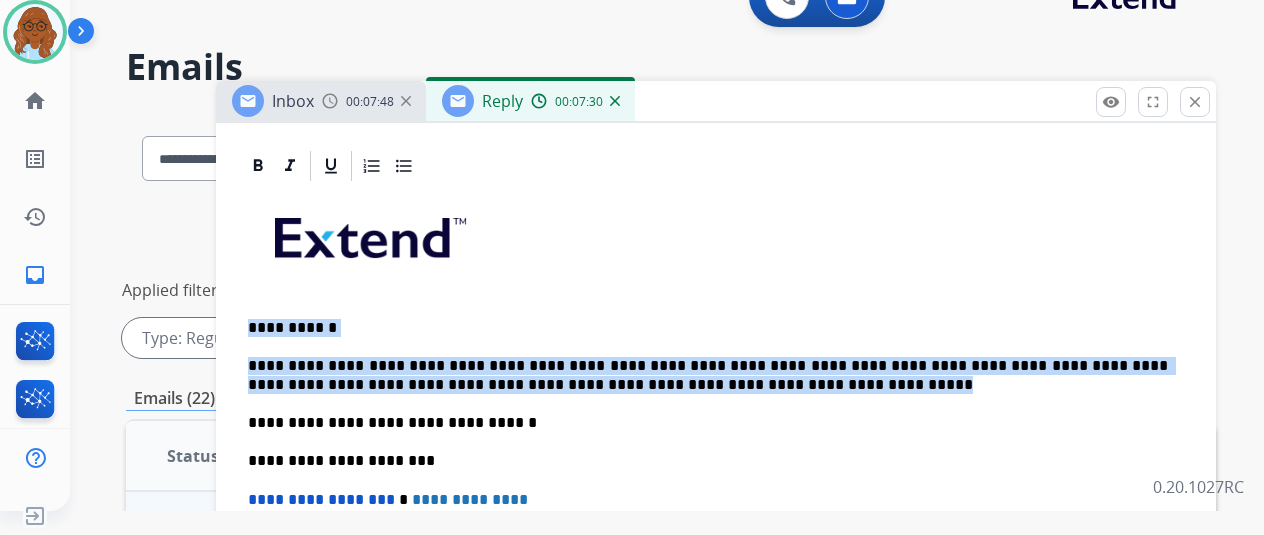 copy on "**********" 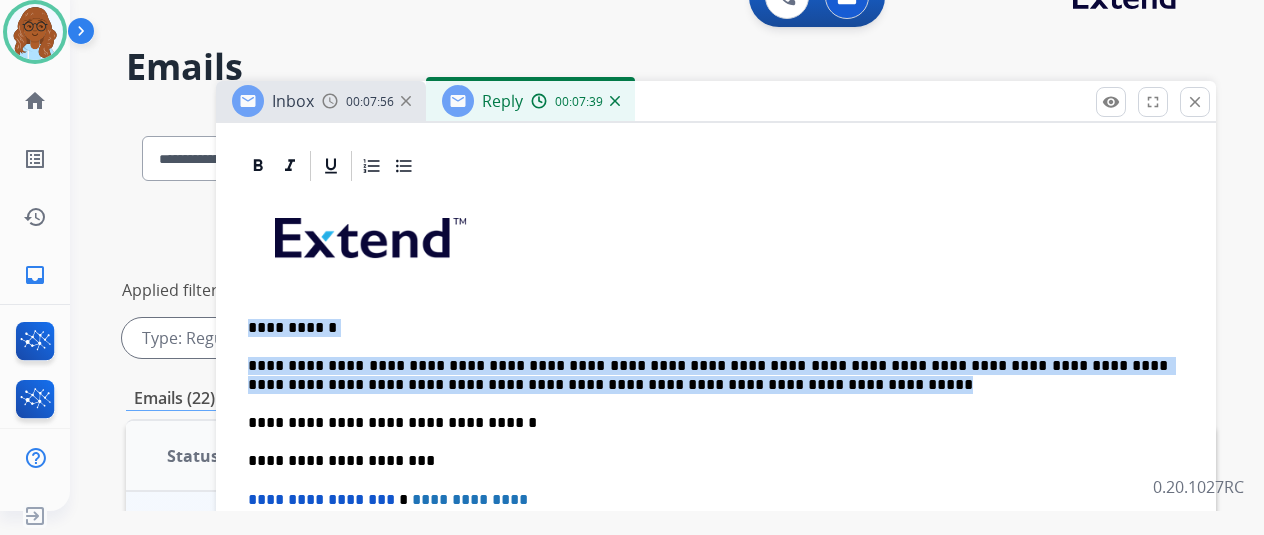 drag, startPoint x: 1223, startPoint y: 99, endPoint x: 1203, endPoint y: 106, distance: 21.189621 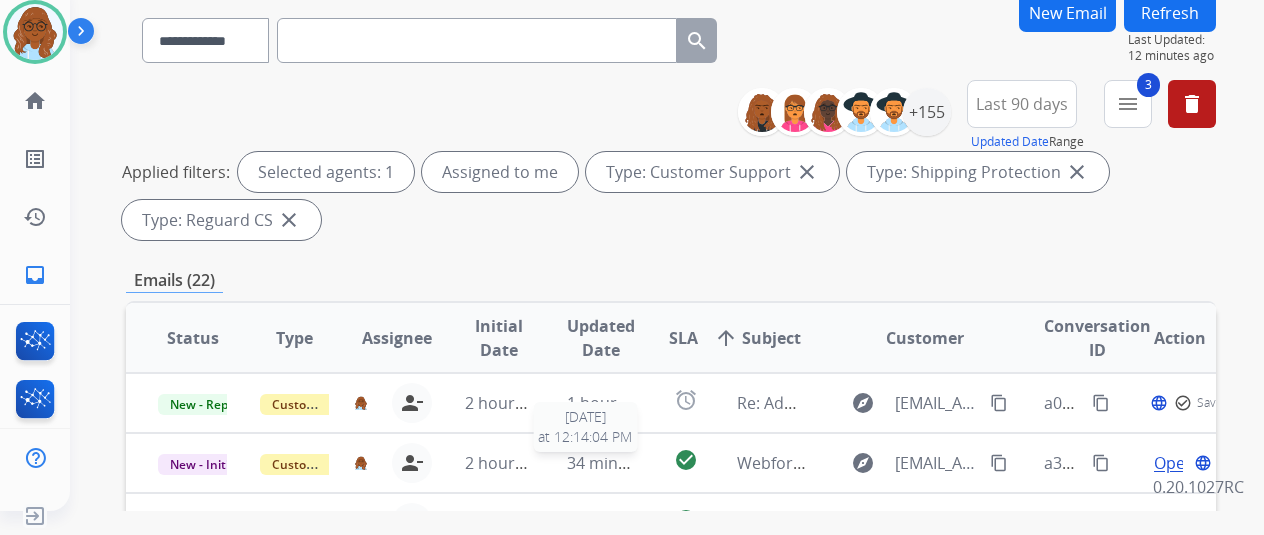 scroll, scrollTop: 0, scrollLeft: 0, axis: both 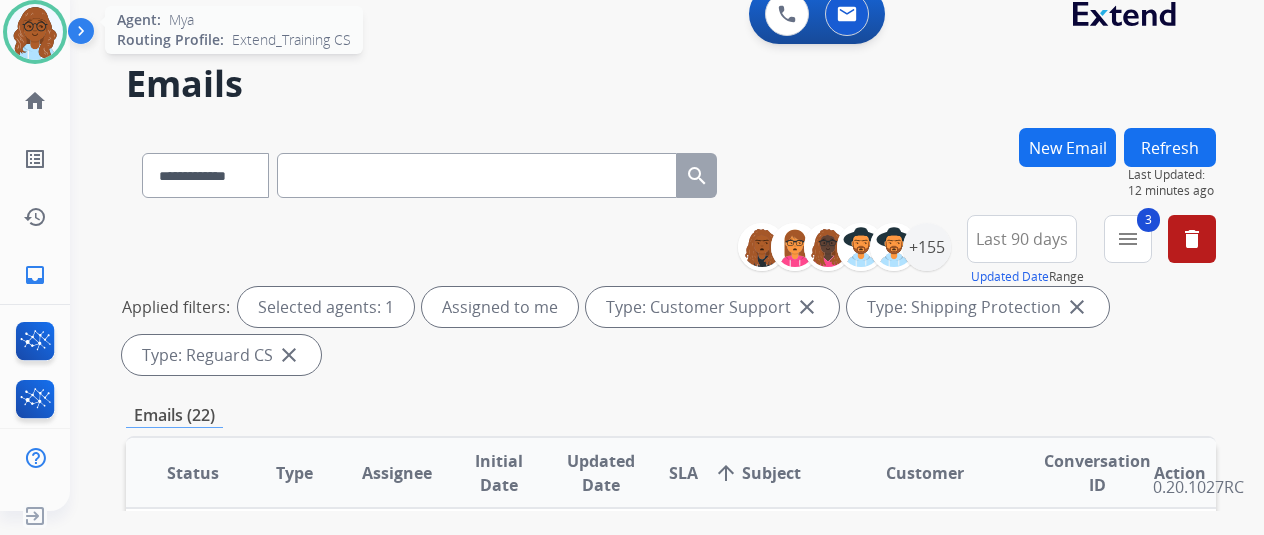 click at bounding box center [35, 32] 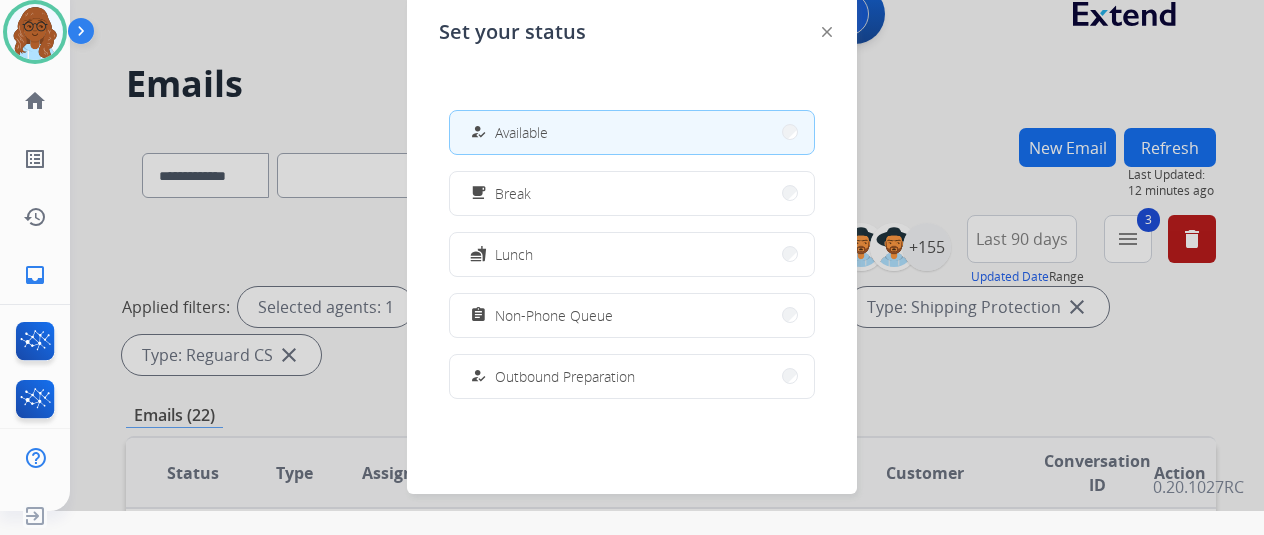 scroll, scrollTop: 376, scrollLeft: 0, axis: vertical 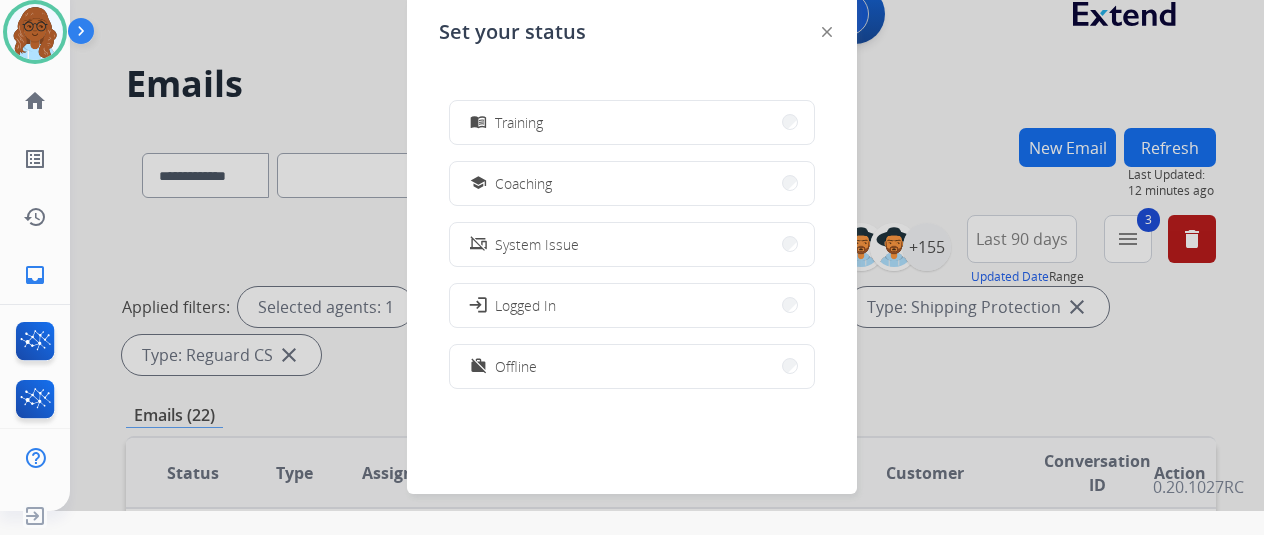click on "work_off Offline" at bounding box center (632, 366) 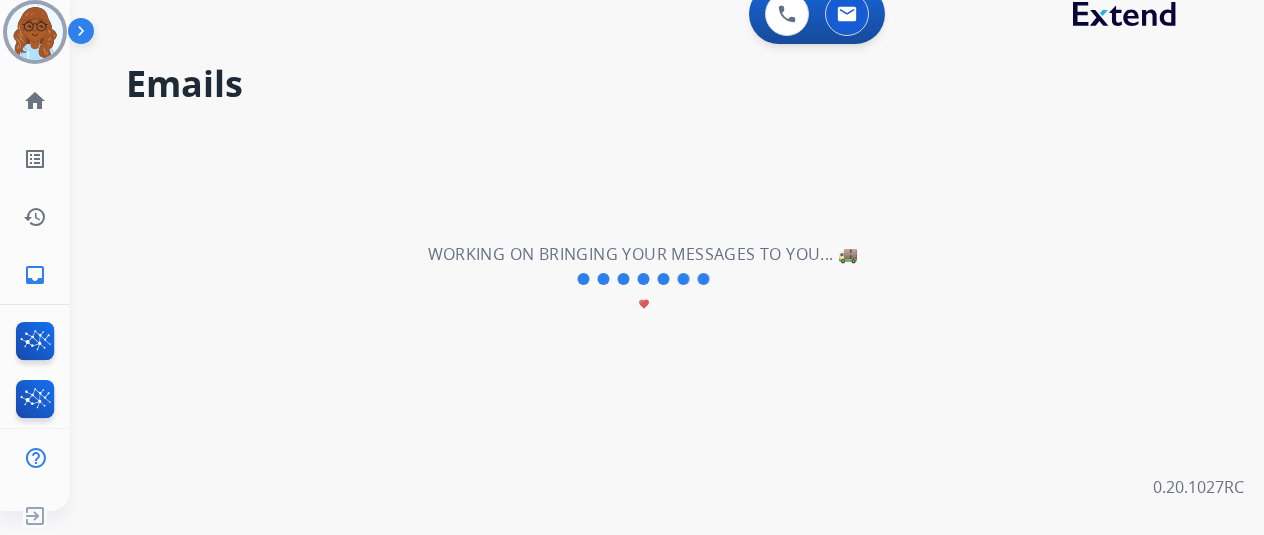drag, startPoint x: 632, startPoint y: 264, endPoint x: 538, endPoint y: 151, distance: 146.98639 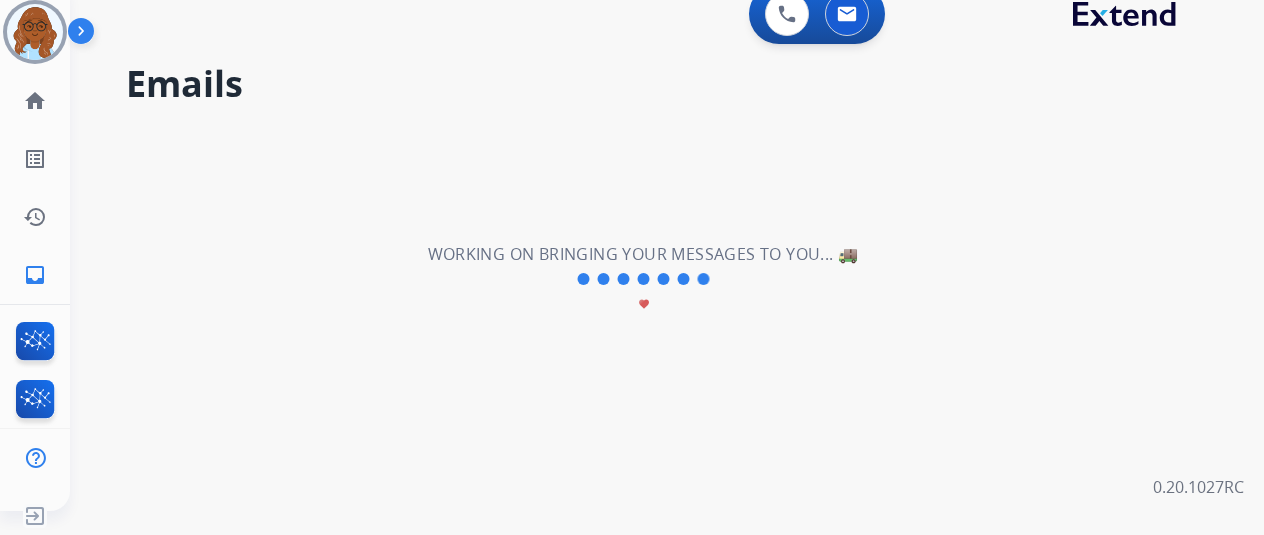 click on "**********" at bounding box center [643, 279] 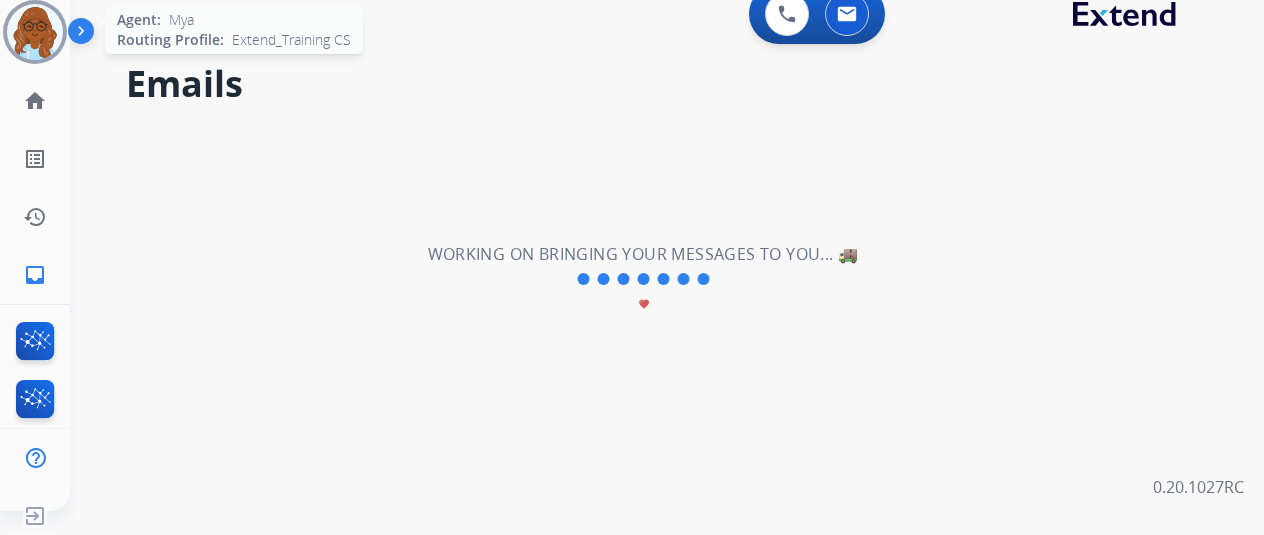 click at bounding box center (35, 32) 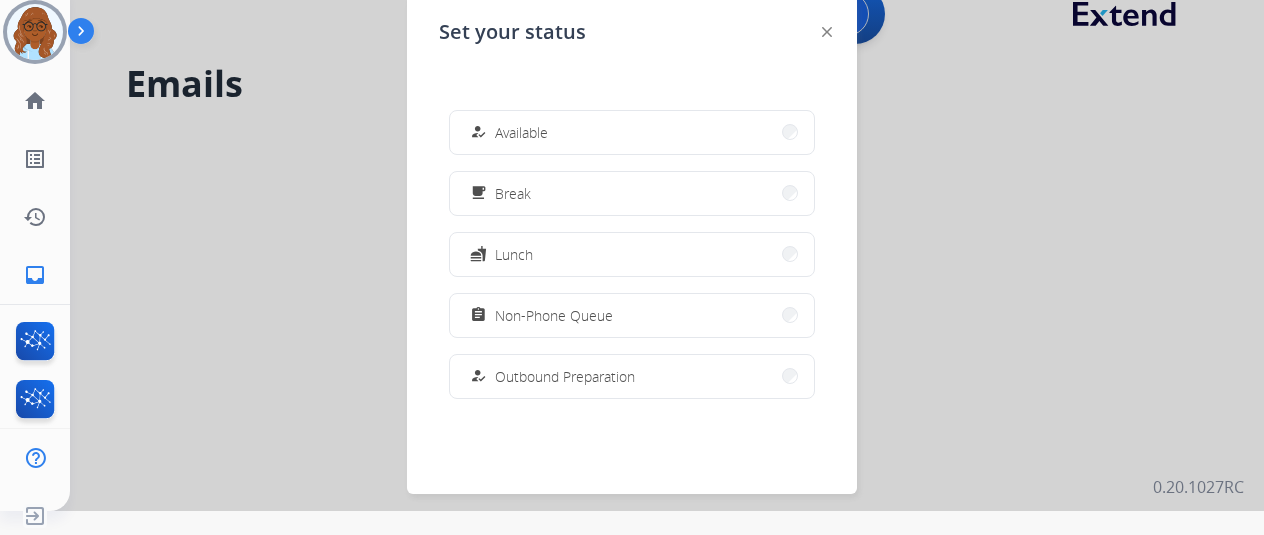 click on "Non-Phone Queue" at bounding box center (554, 315) 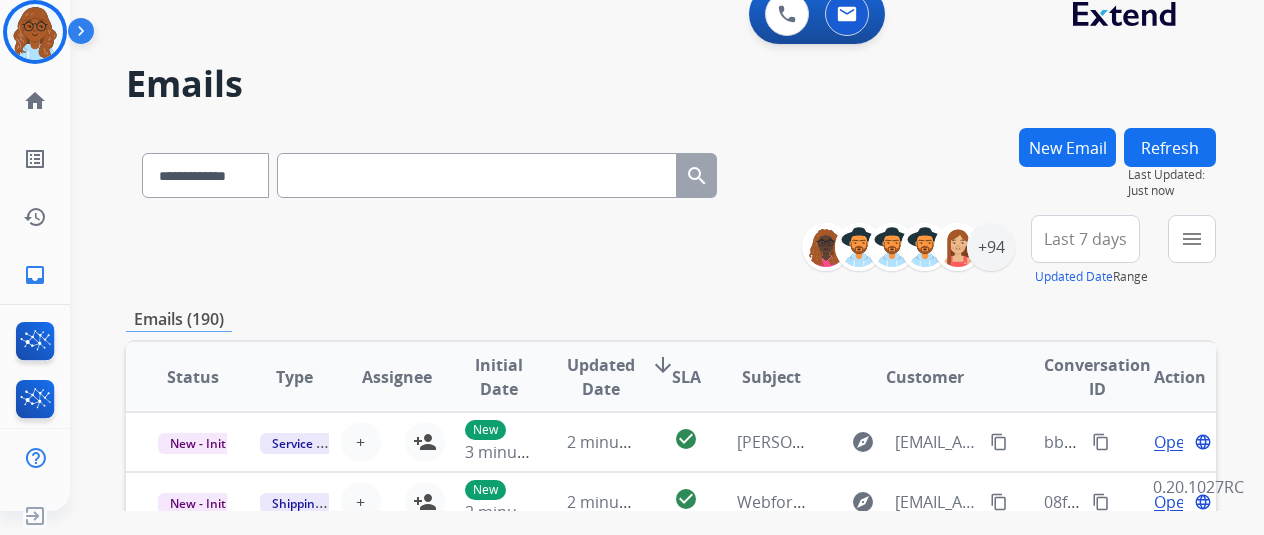 scroll, scrollTop: 24, scrollLeft: 0, axis: vertical 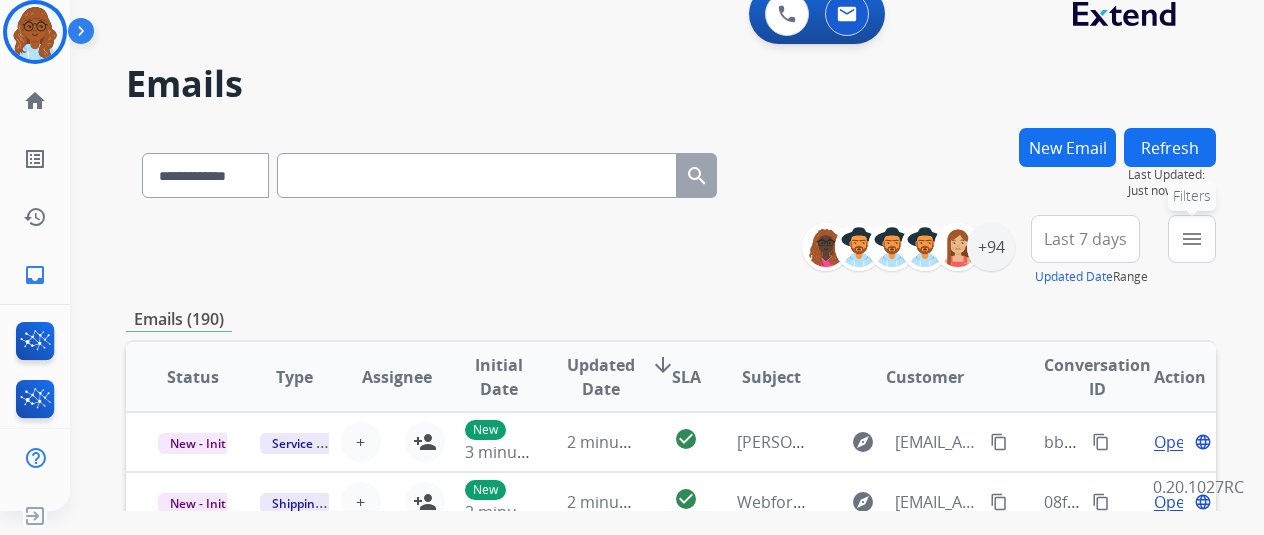 click on "menu" at bounding box center (1192, 239) 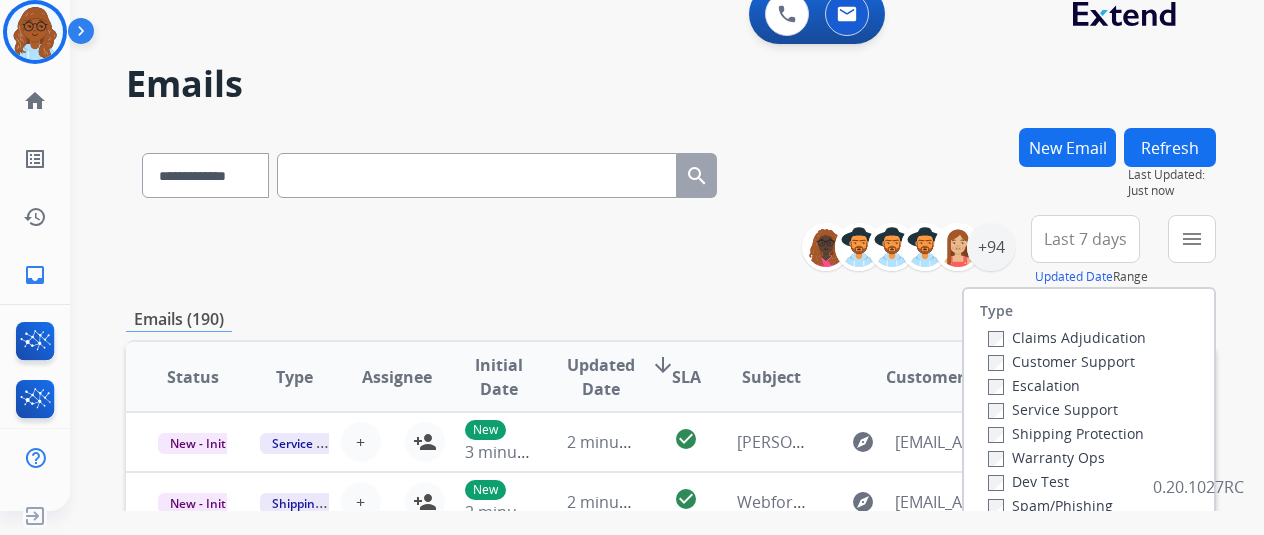 scroll, scrollTop: 200, scrollLeft: 0, axis: vertical 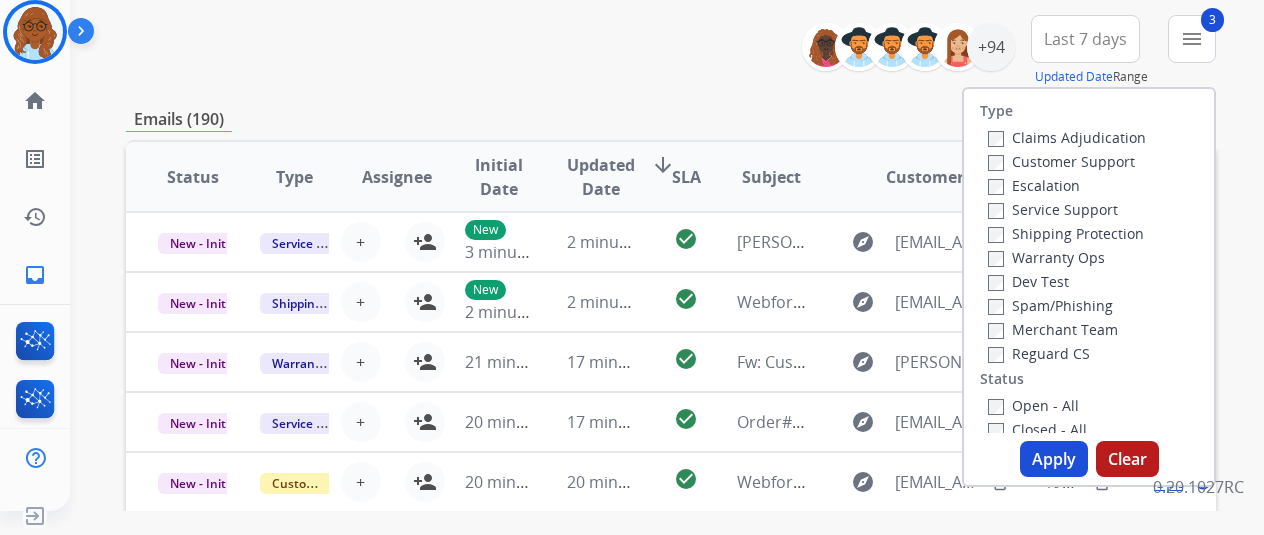 click on "Apply" at bounding box center [1054, 459] 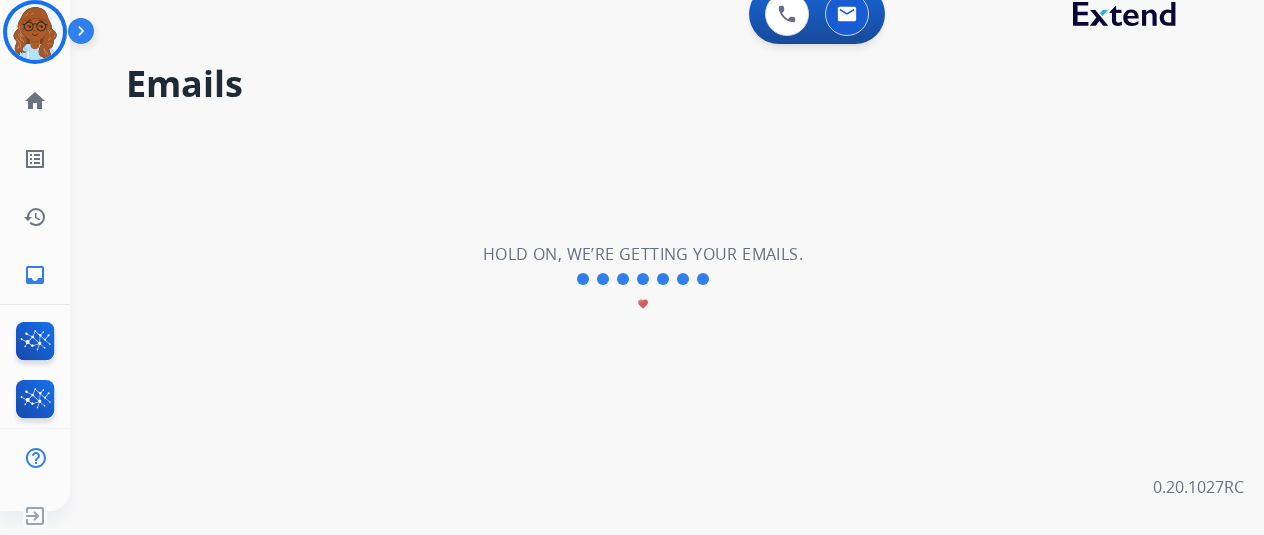 scroll, scrollTop: 0, scrollLeft: 0, axis: both 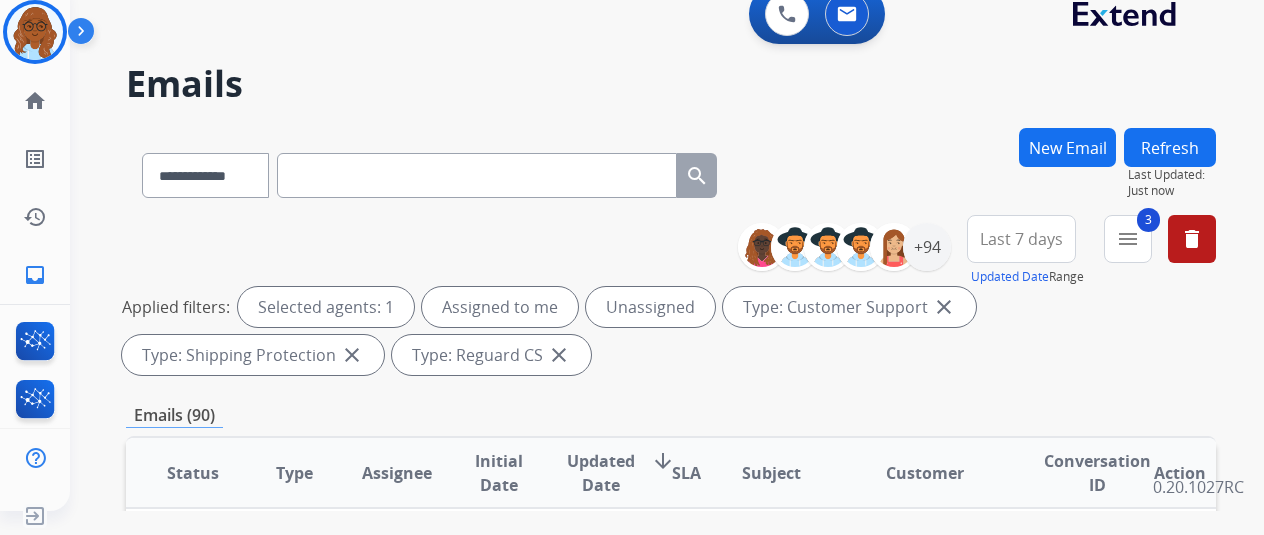 click on "Last 7 days" at bounding box center [1021, 239] 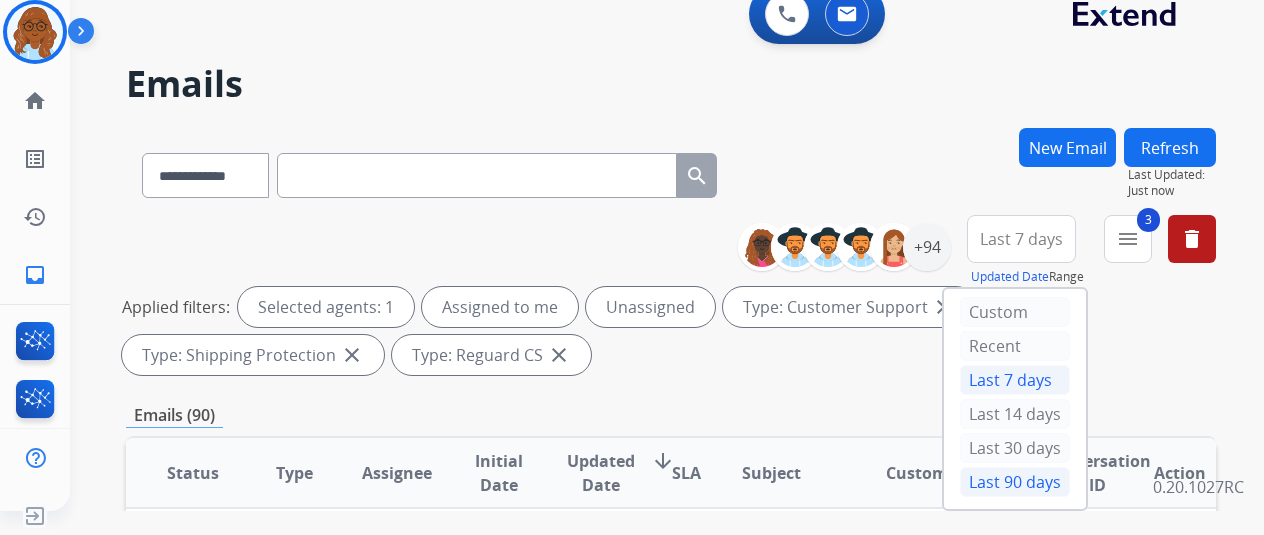click on "Last 90 days" at bounding box center [1015, 482] 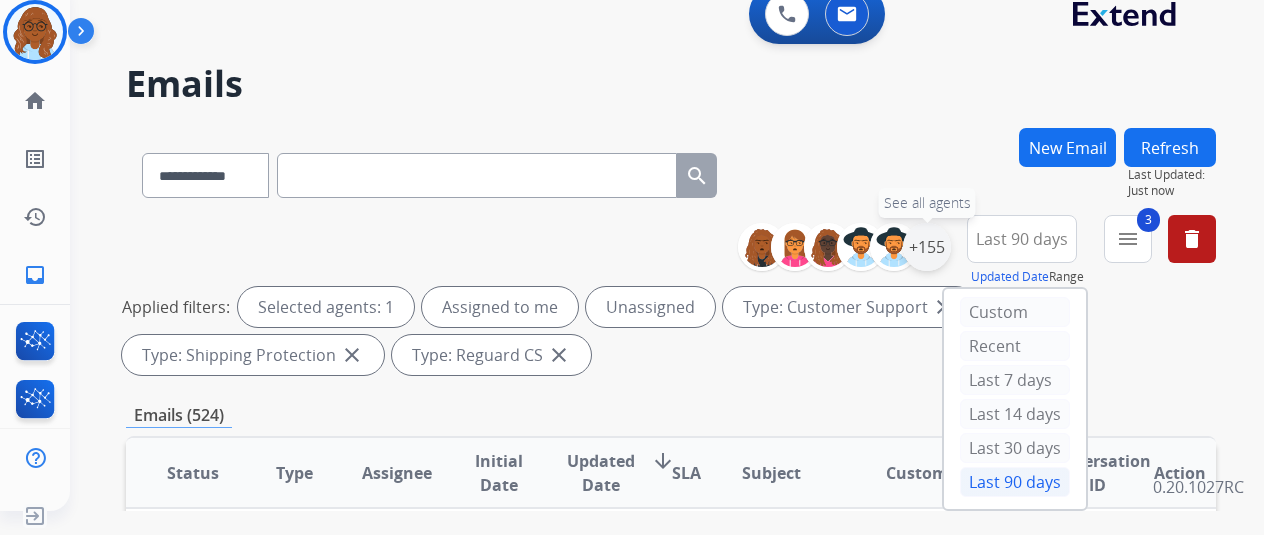 click on "+155" at bounding box center (927, 247) 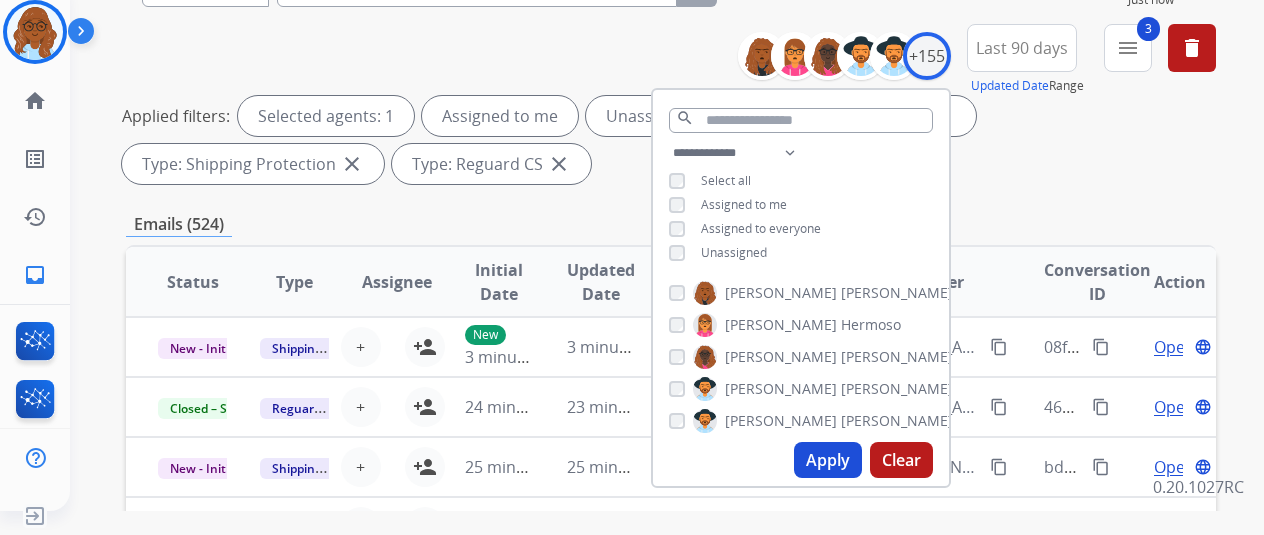 scroll, scrollTop: 200, scrollLeft: 0, axis: vertical 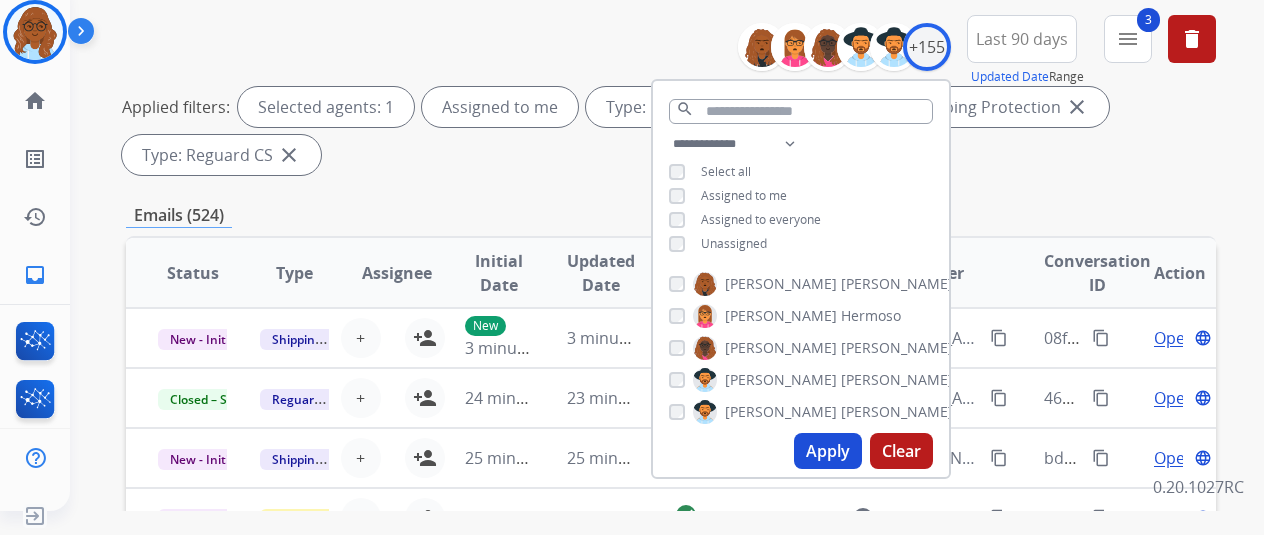 click on "Apply Clear" at bounding box center (801, 451) 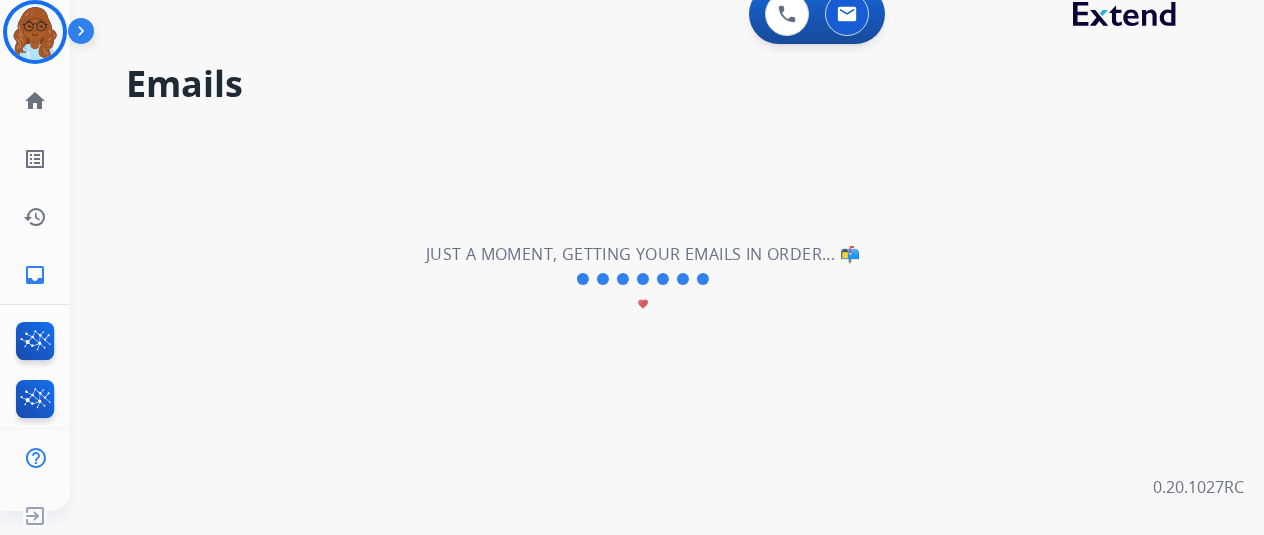 scroll, scrollTop: 0, scrollLeft: 0, axis: both 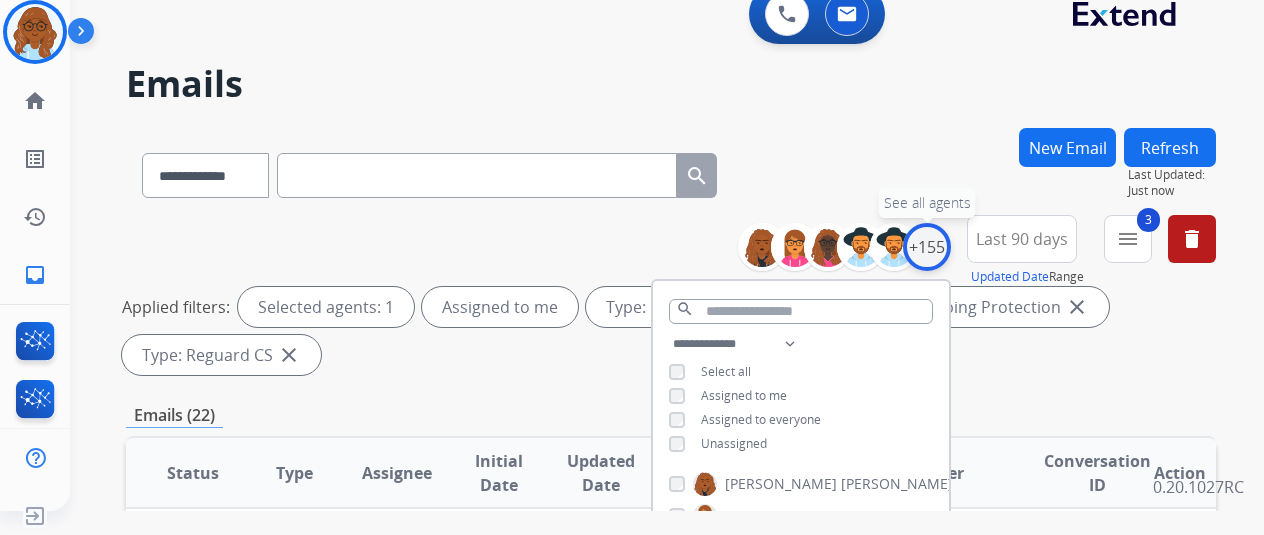 drag, startPoint x: 936, startPoint y: 243, endPoint x: 948, endPoint y: 249, distance: 13.416408 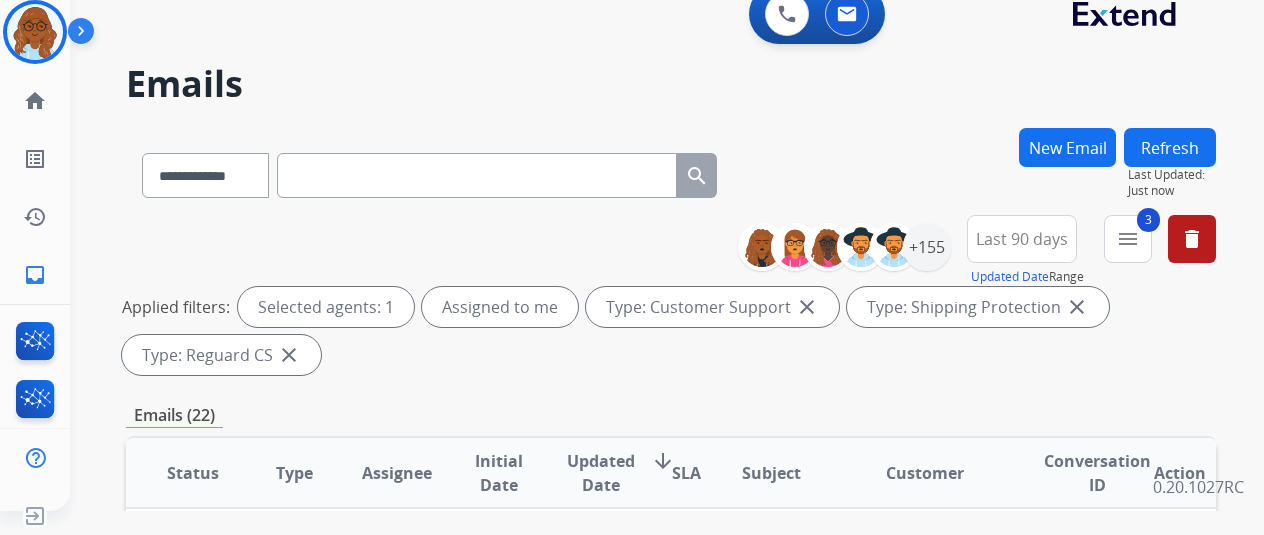 scroll, scrollTop: 200, scrollLeft: 0, axis: vertical 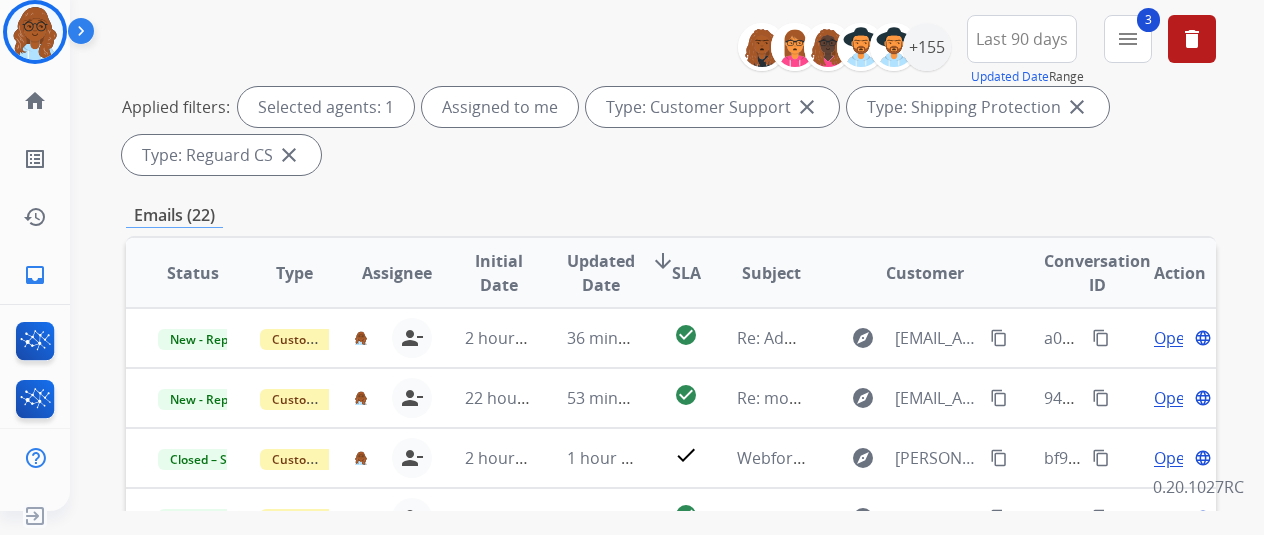 click on "SLA" at bounding box center (686, 273) 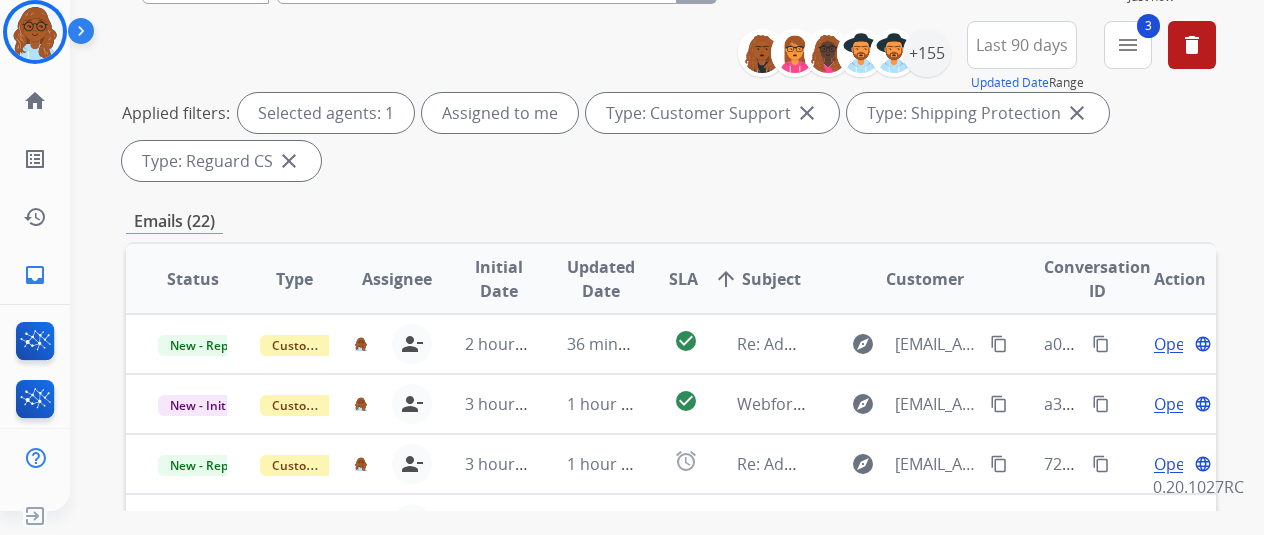scroll, scrollTop: 200, scrollLeft: 0, axis: vertical 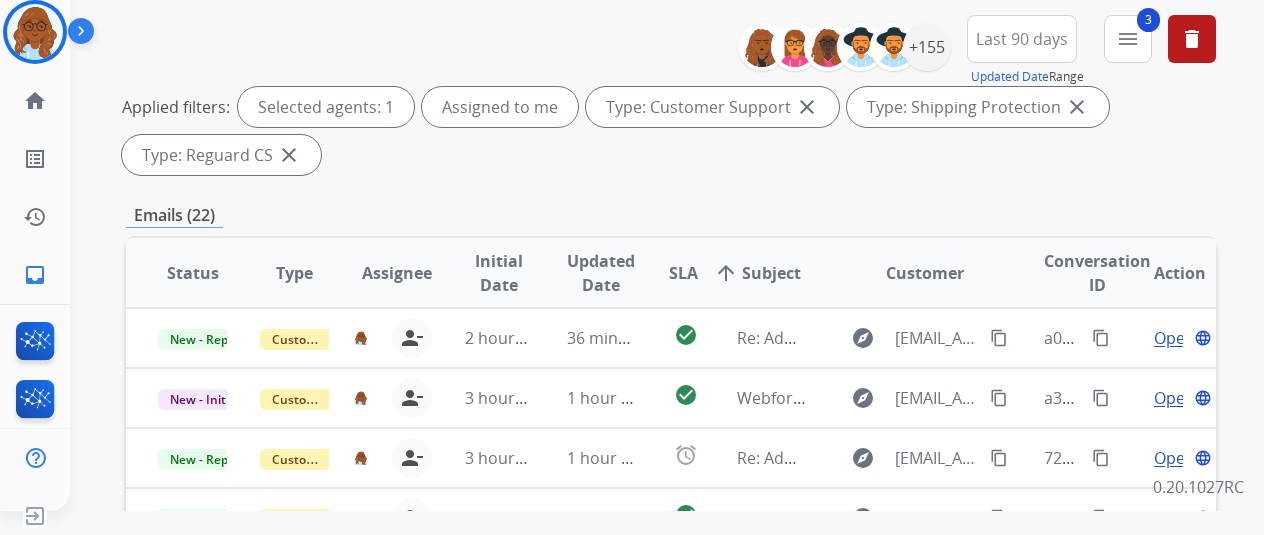 click on "SLA" at bounding box center [683, 273] 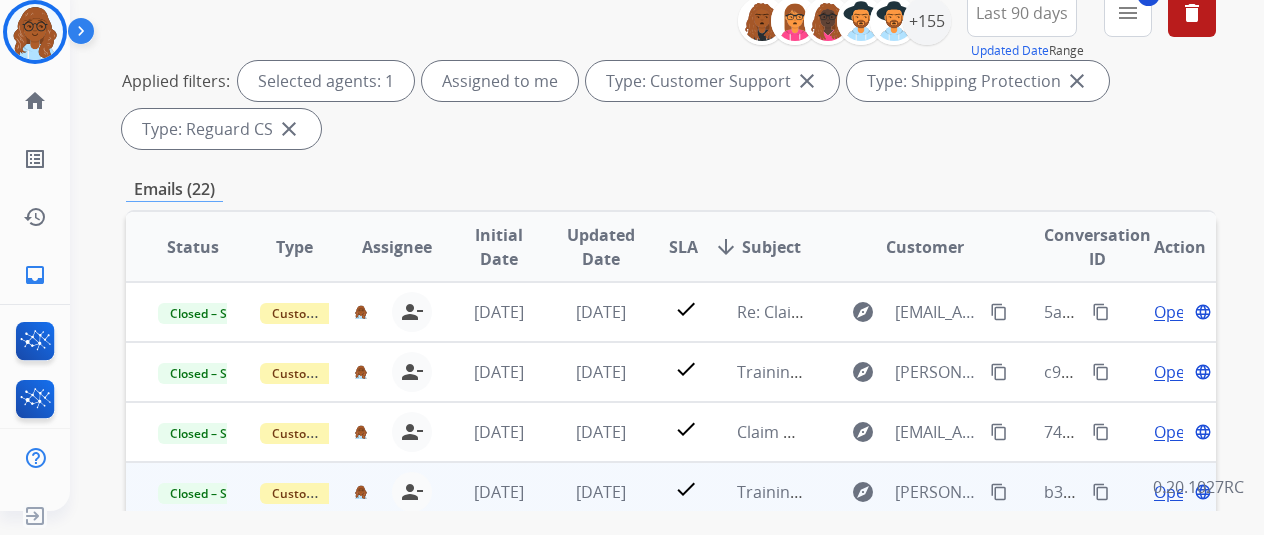 scroll, scrollTop: 400, scrollLeft: 0, axis: vertical 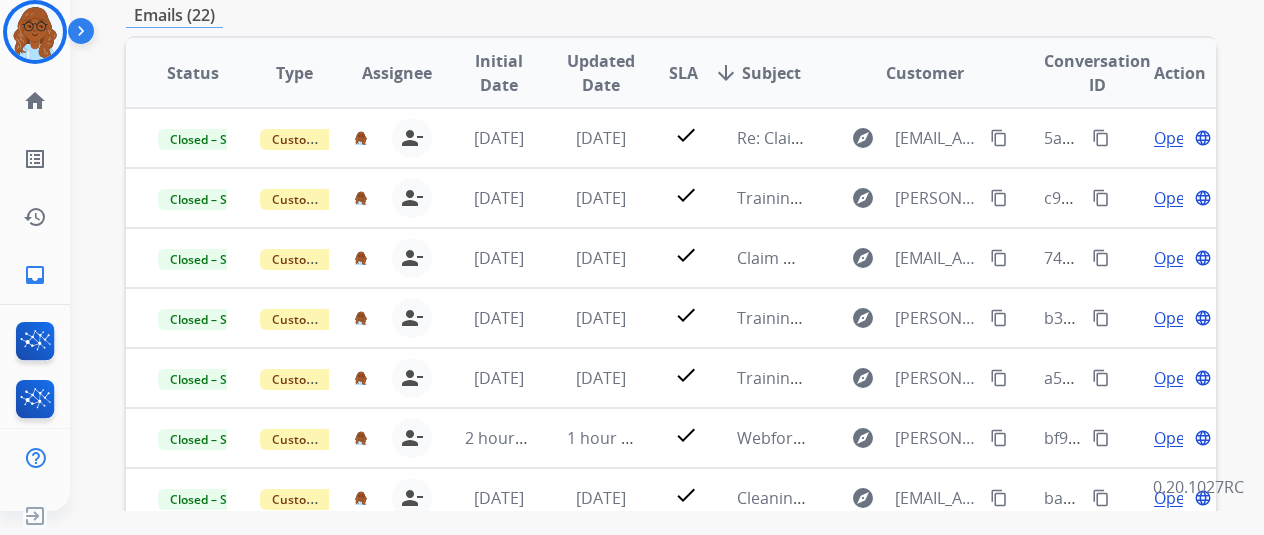 click on "SLA" at bounding box center [683, 73] 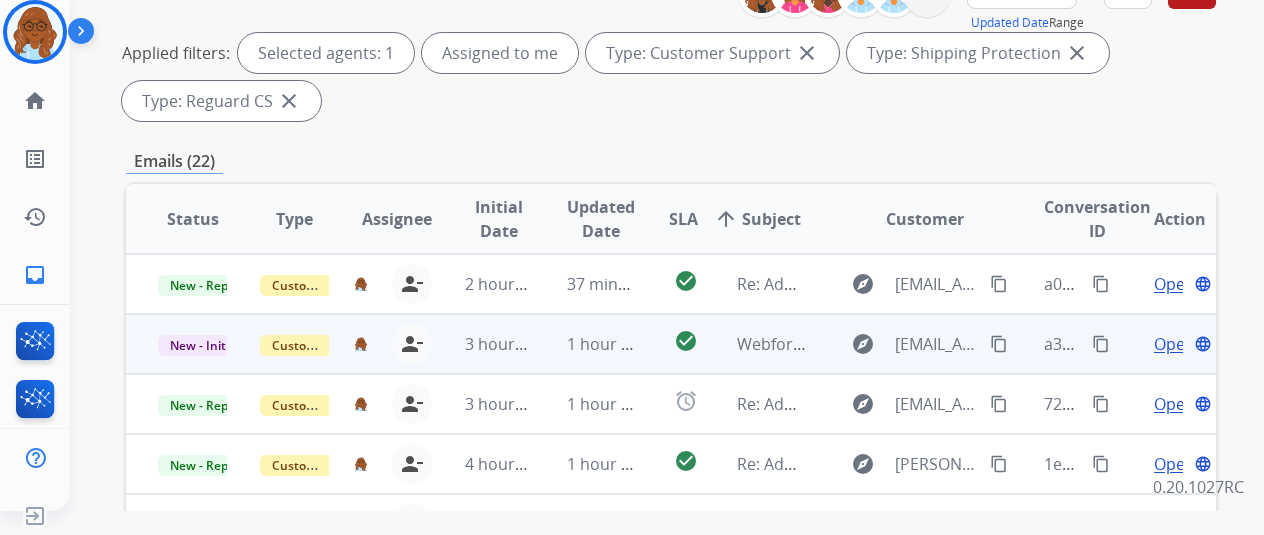 scroll, scrollTop: 400, scrollLeft: 0, axis: vertical 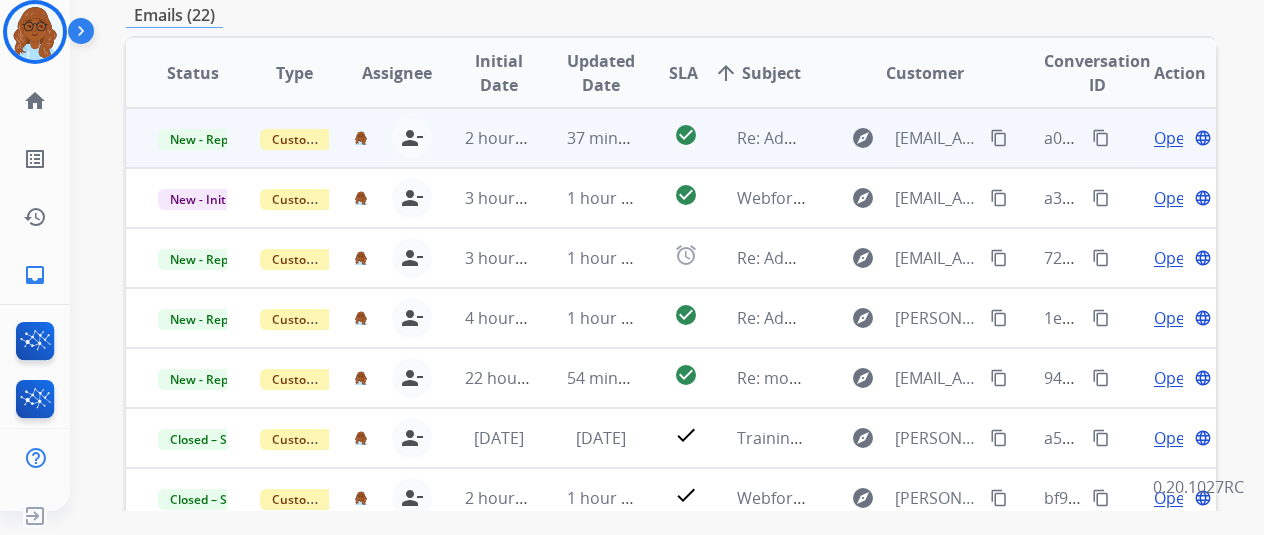 click on "Open" at bounding box center (1174, 138) 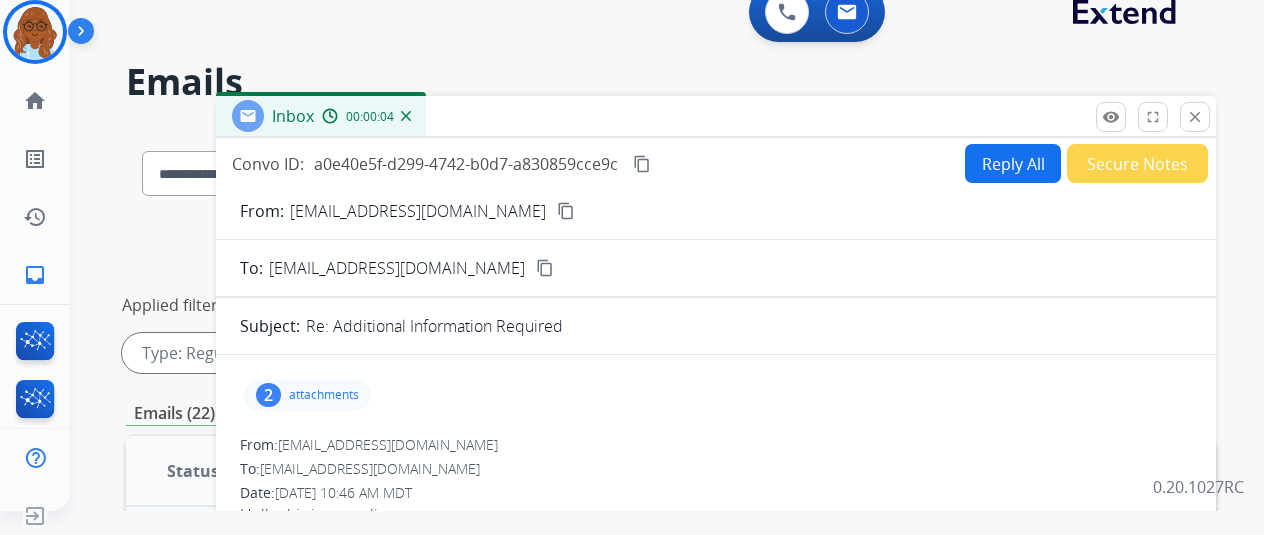 scroll, scrollTop: 0, scrollLeft: 0, axis: both 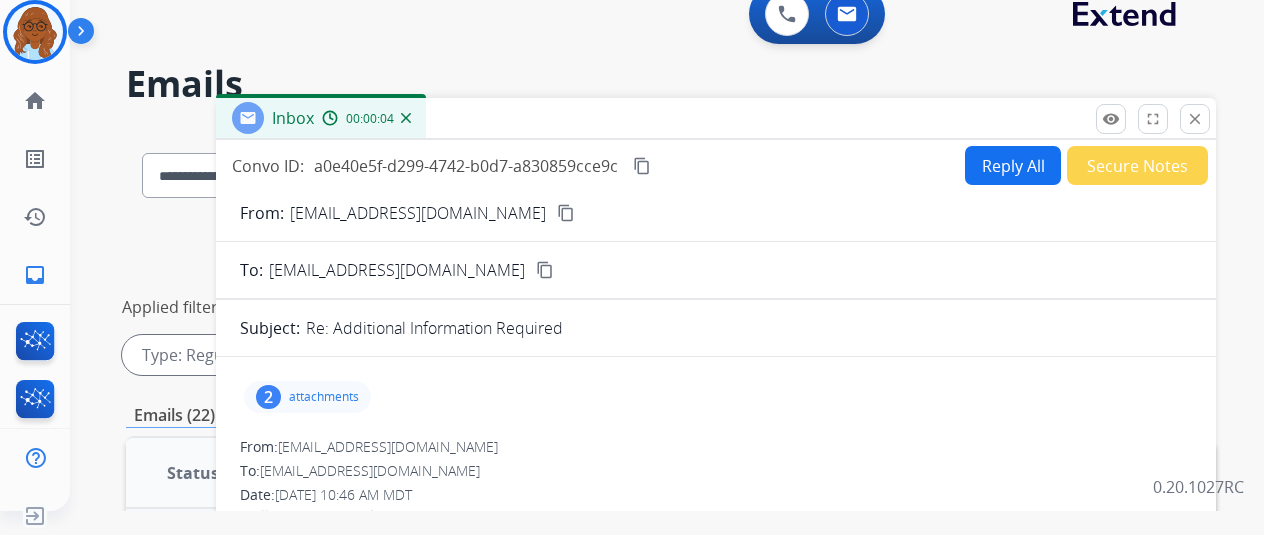 click on "Reply All" at bounding box center [1013, 165] 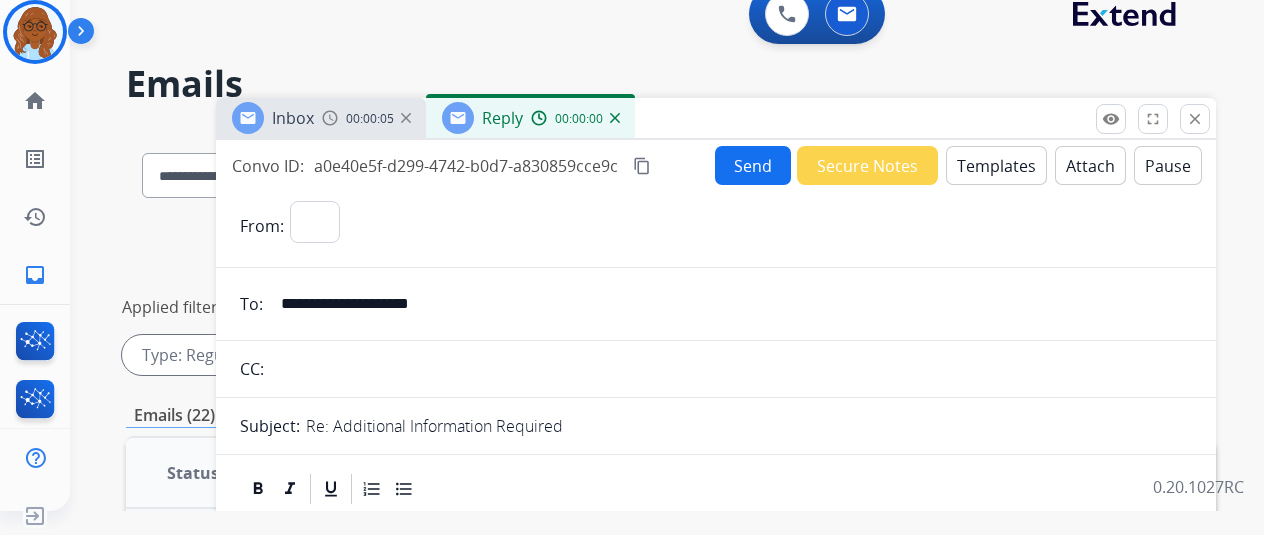 select on "**********" 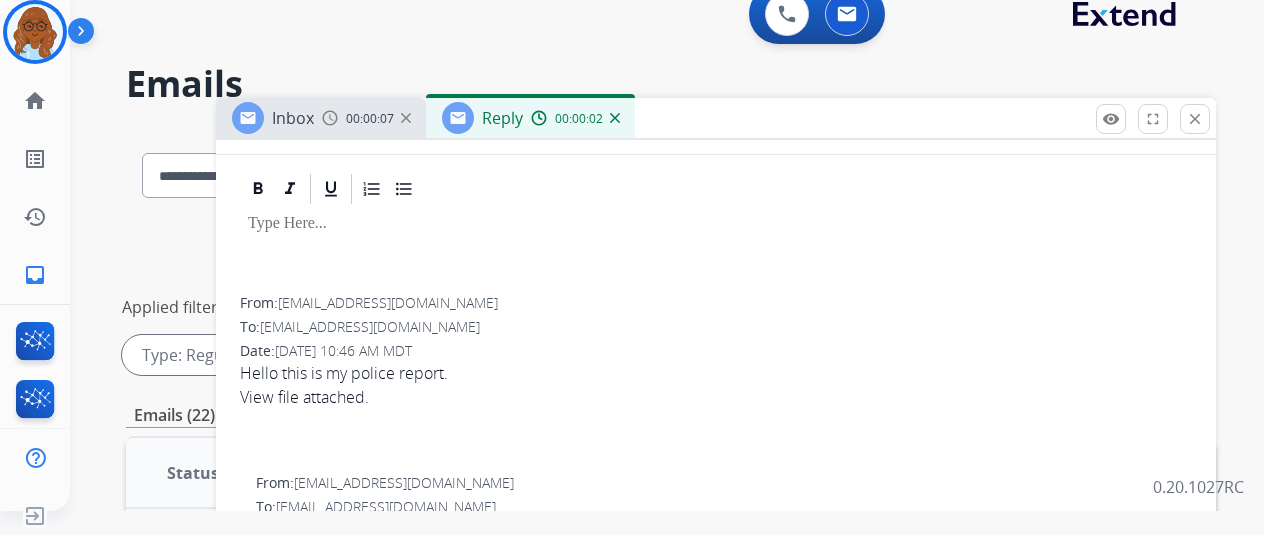 scroll, scrollTop: 0, scrollLeft: 0, axis: both 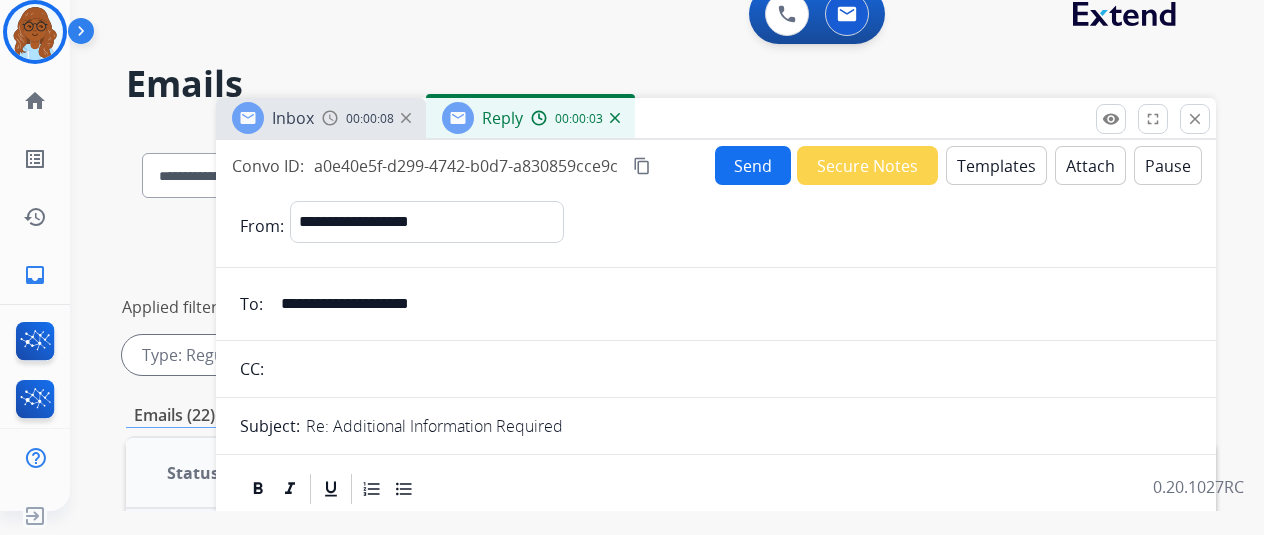 click on "Send  Secure Notes  Templates Attach  Pause" at bounding box center (958, 165) 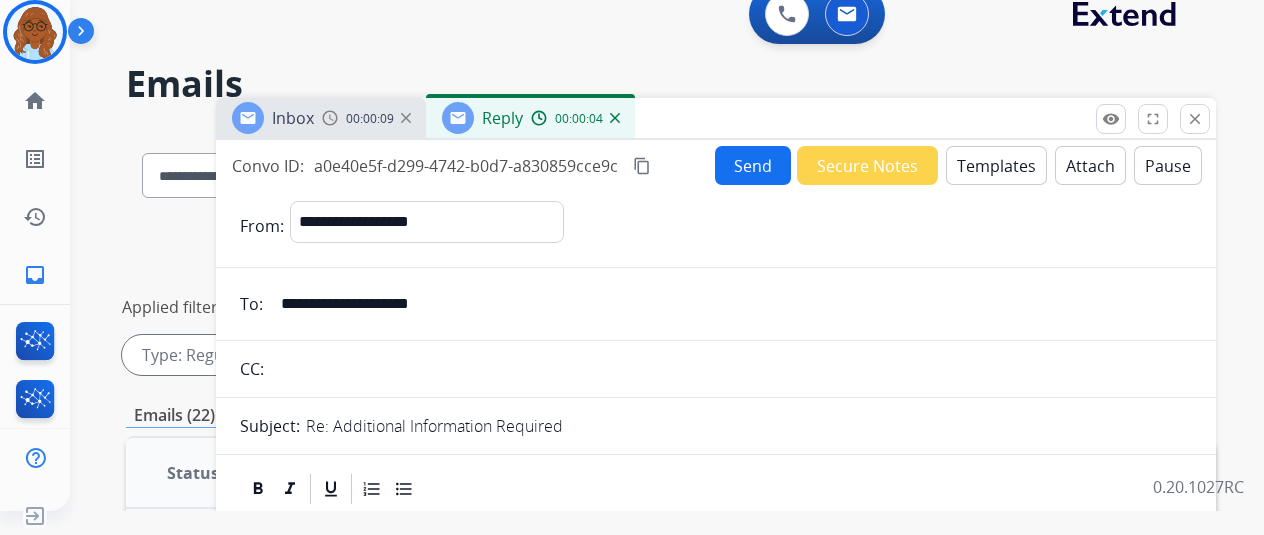 click on "Templates" at bounding box center [996, 165] 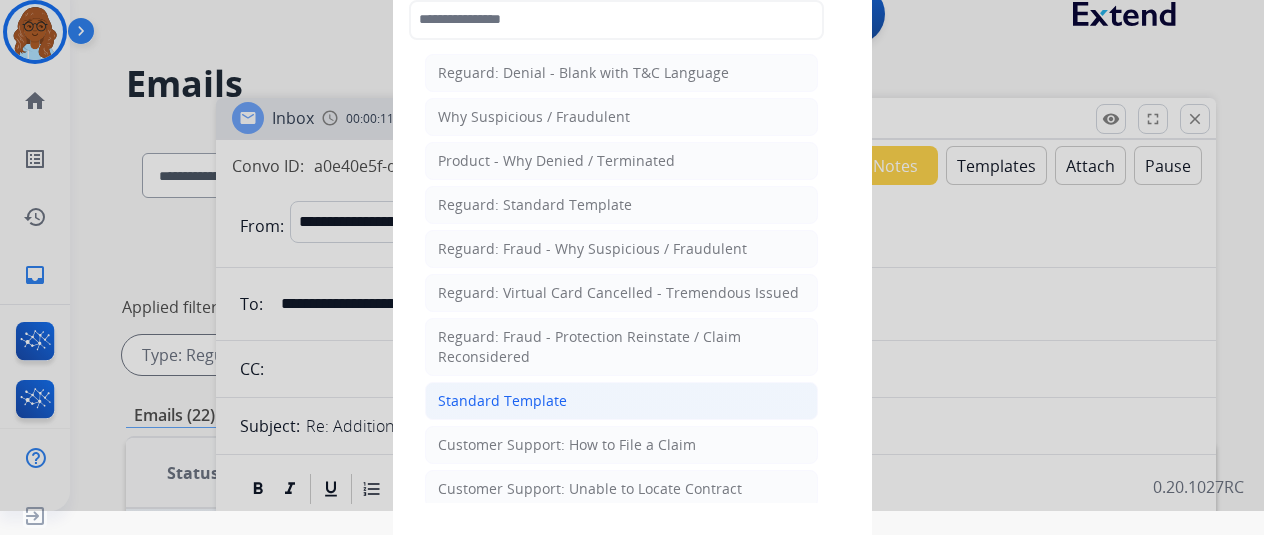 click on "Standard Template" 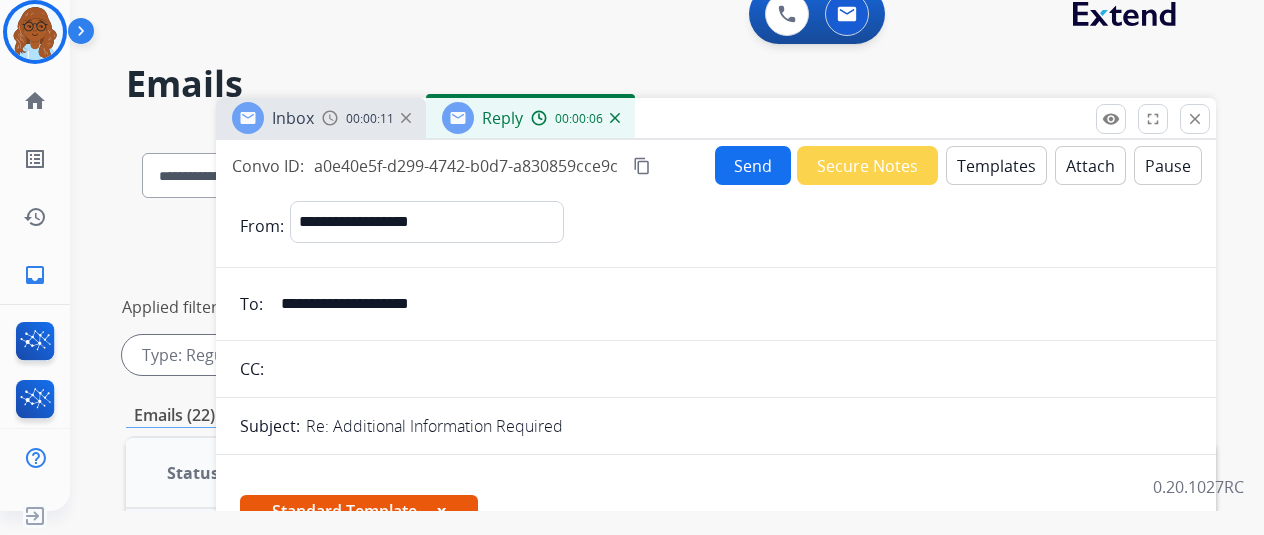 scroll, scrollTop: 500, scrollLeft: 0, axis: vertical 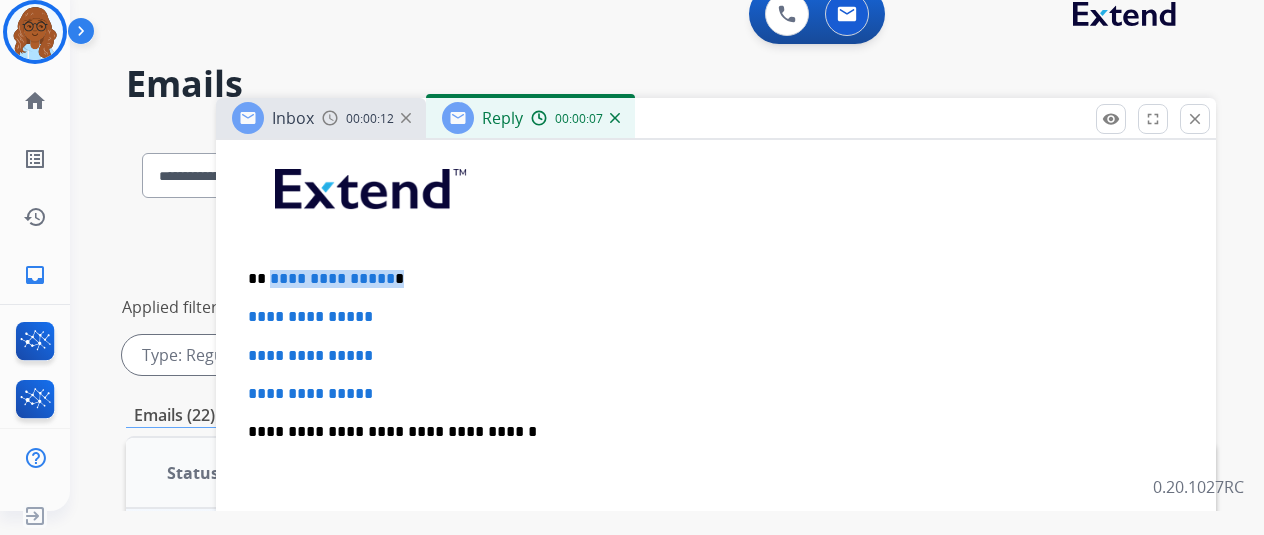 drag, startPoint x: 428, startPoint y: 279, endPoint x: 268, endPoint y: 281, distance: 160.0125 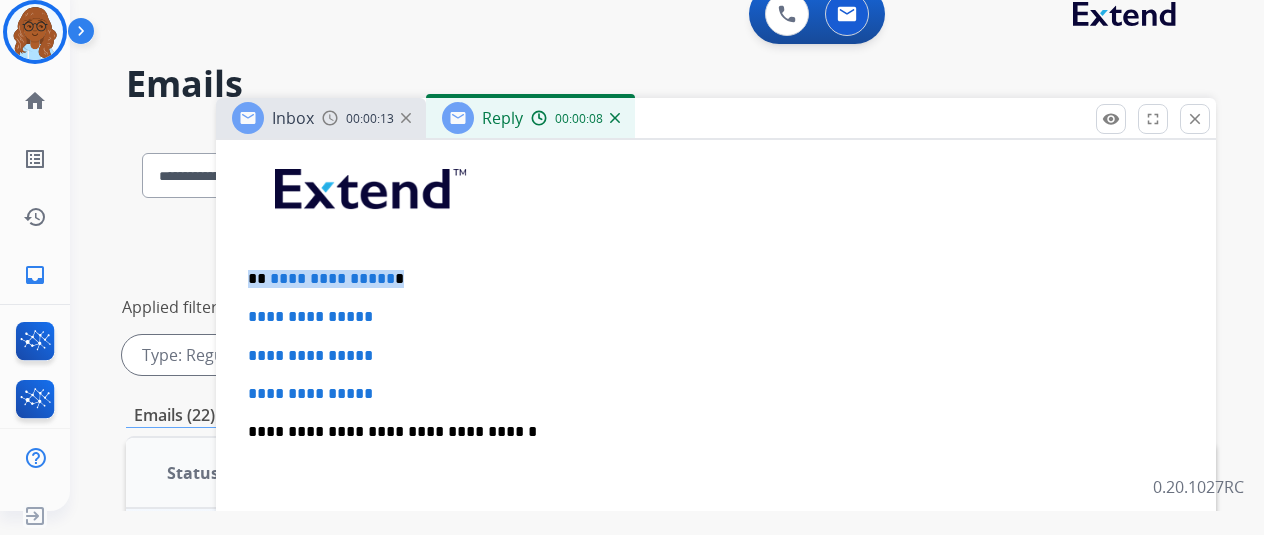 type 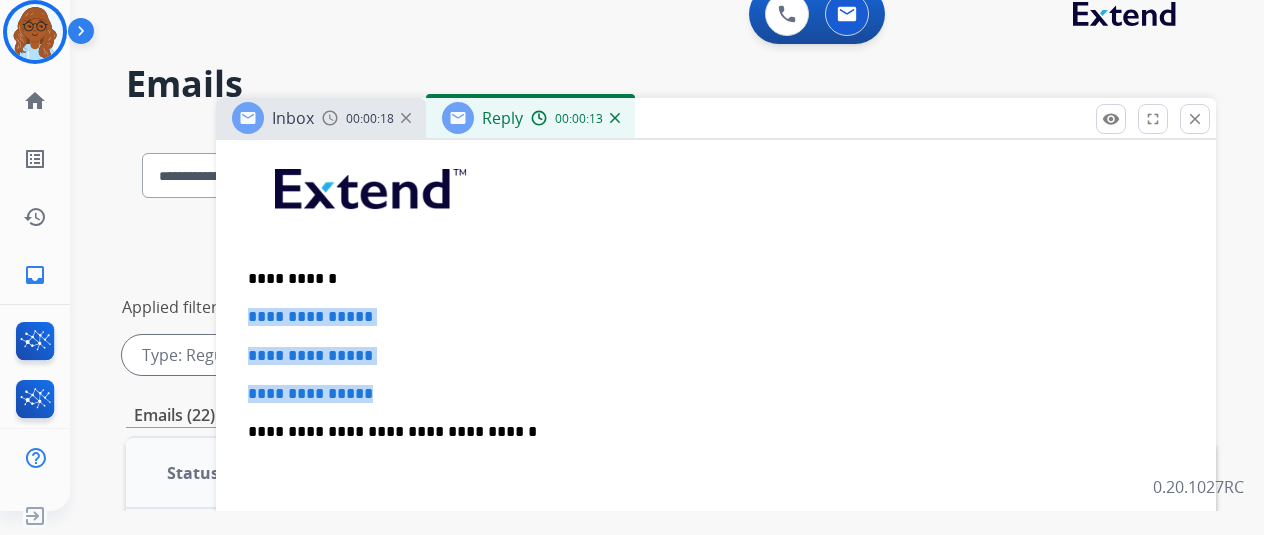 drag, startPoint x: 428, startPoint y: 389, endPoint x: 266, endPoint y: 321, distance: 175.69292 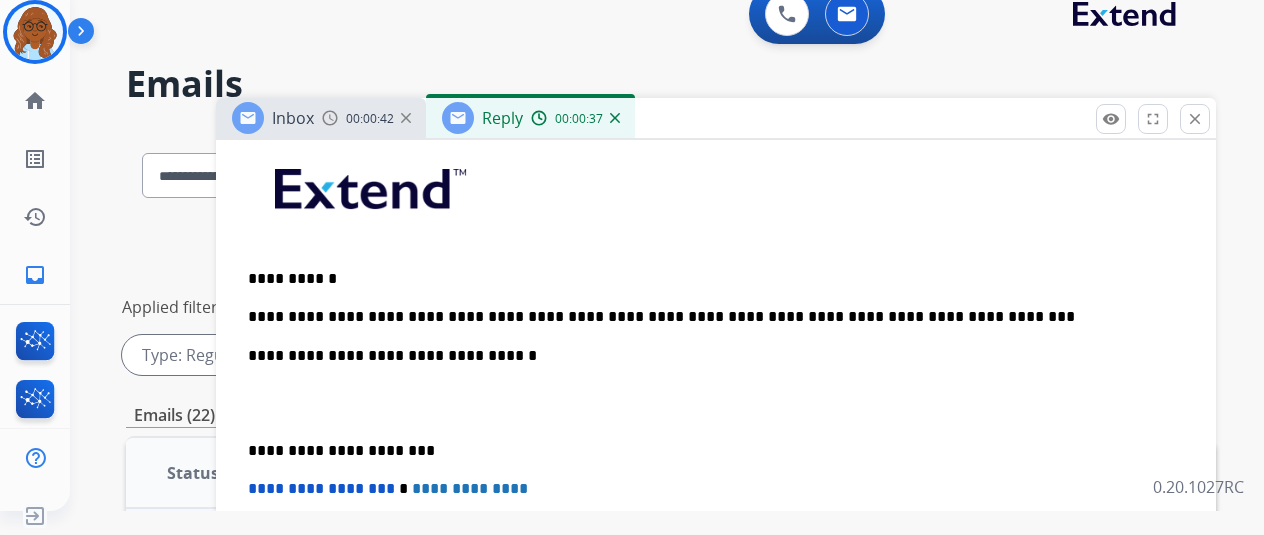 scroll, scrollTop: 600, scrollLeft: 0, axis: vertical 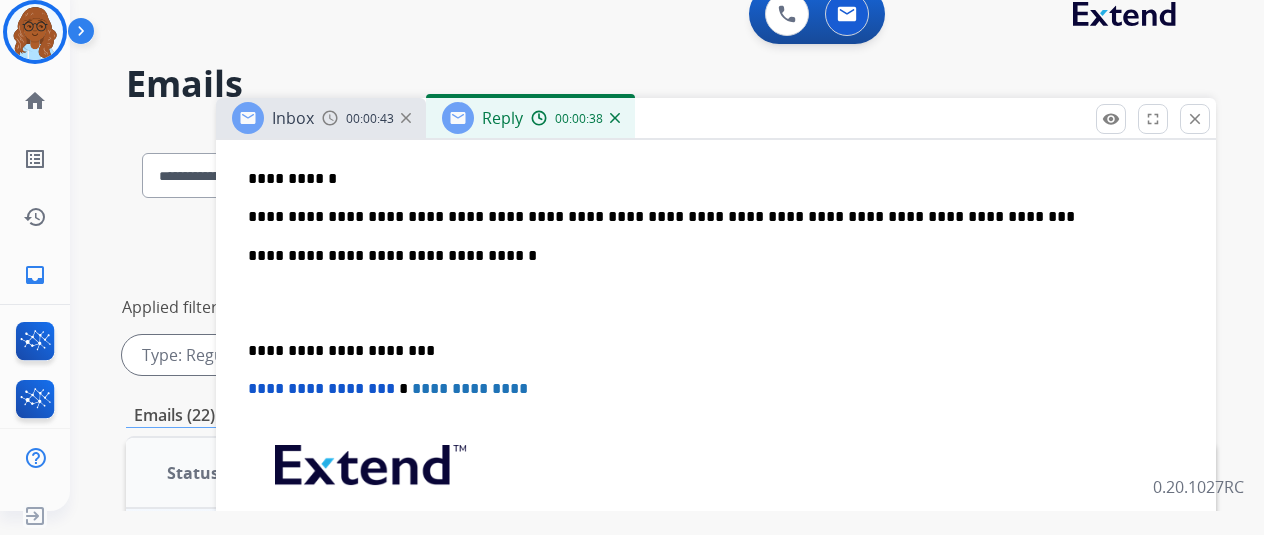 click at bounding box center (716, 303) 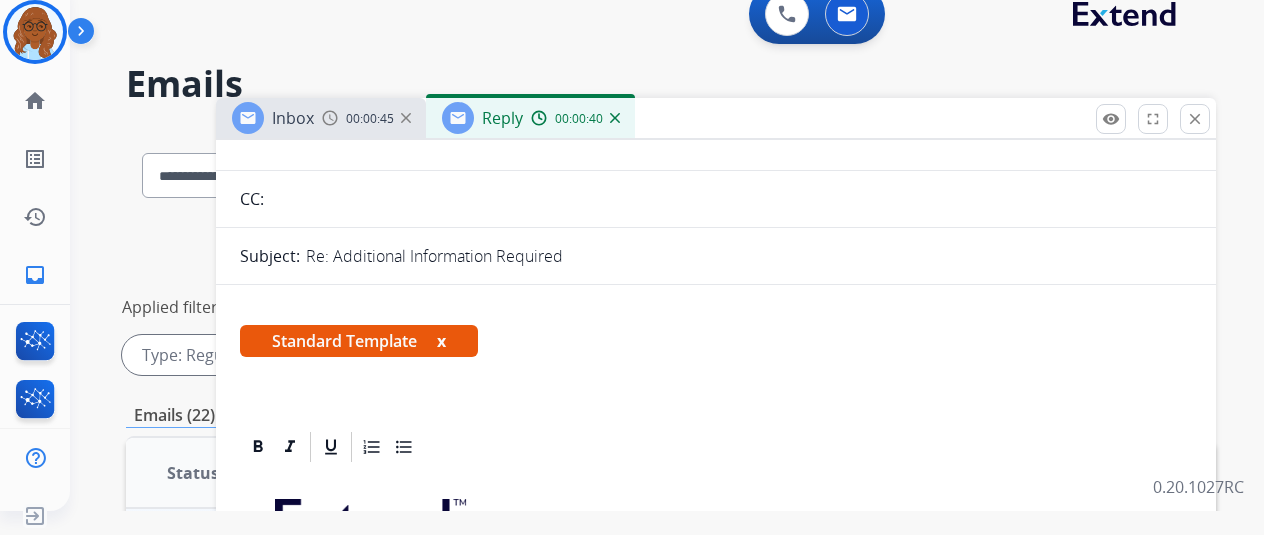 scroll, scrollTop: 0, scrollLeft: 0, axis: both 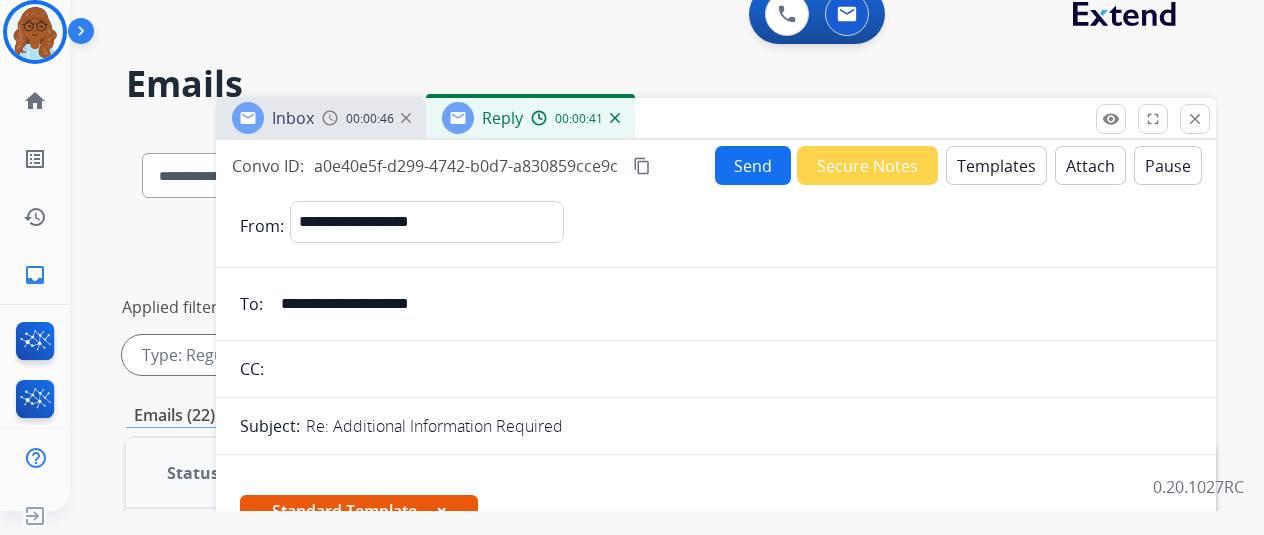 click on "x" at bounding box center (441, 511) 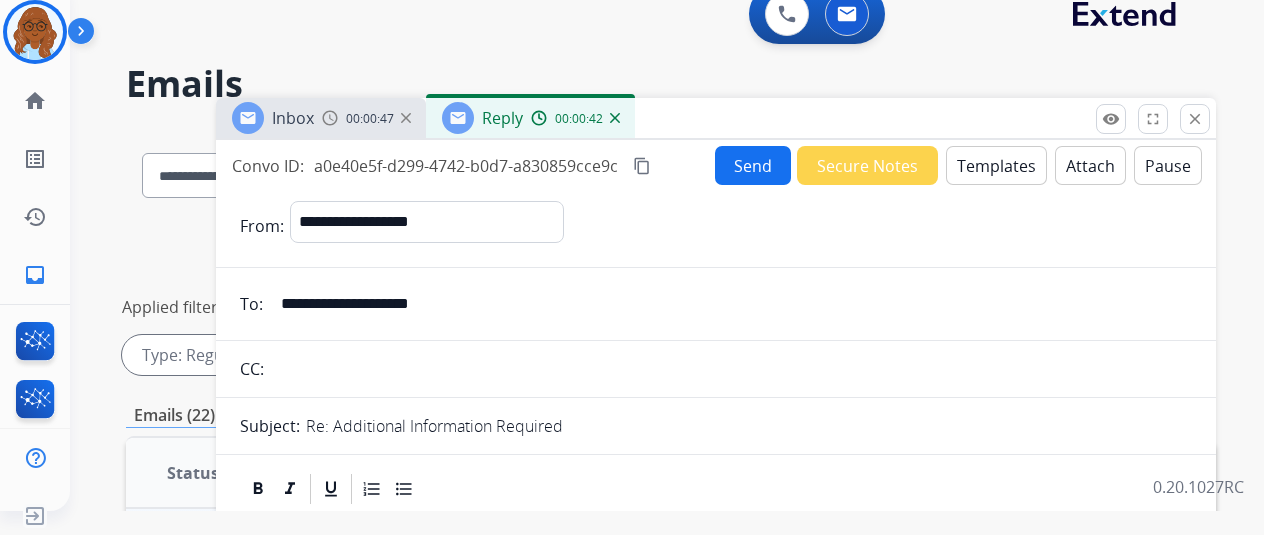 click on "content_copy" at bounding box center (642, 166) 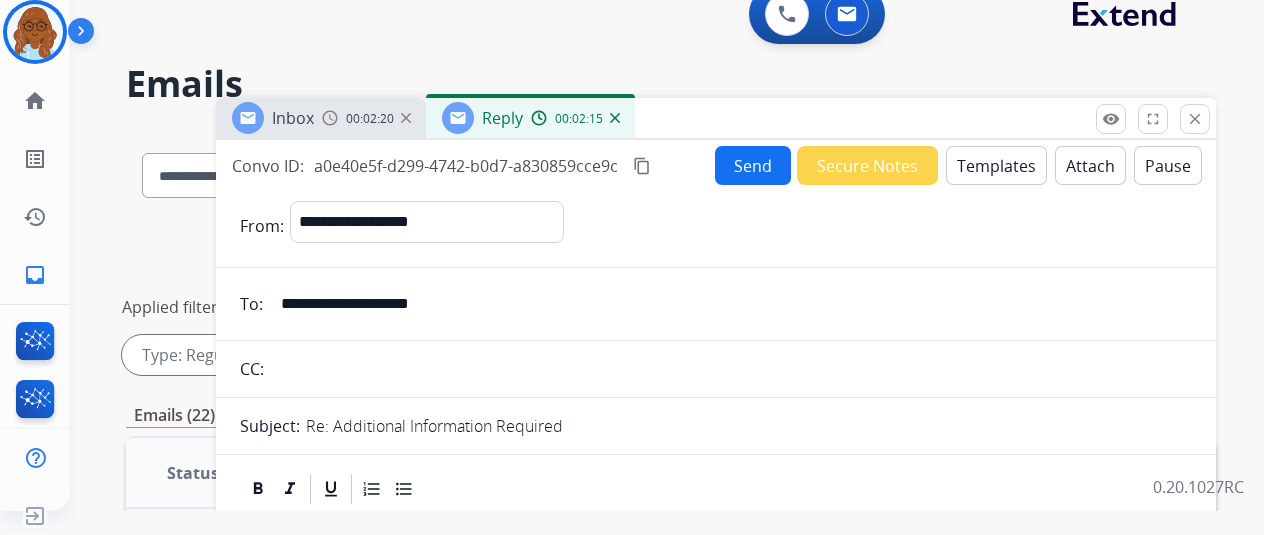 click on "content_copy" at bounding box center (642, 166) 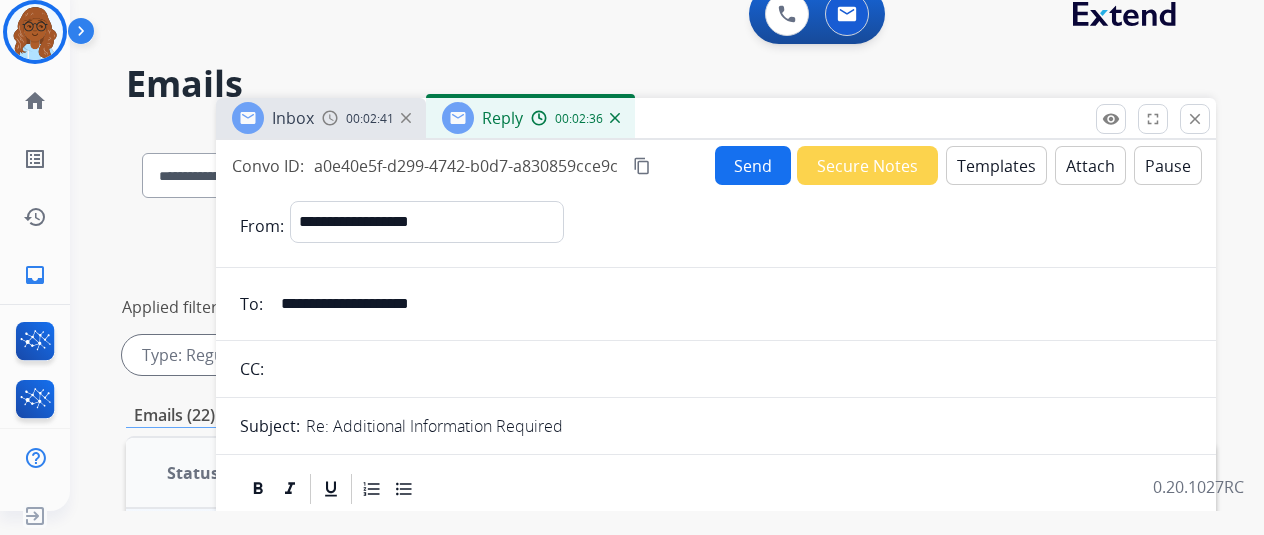 click on "Send" at bounding box center [753, 165] 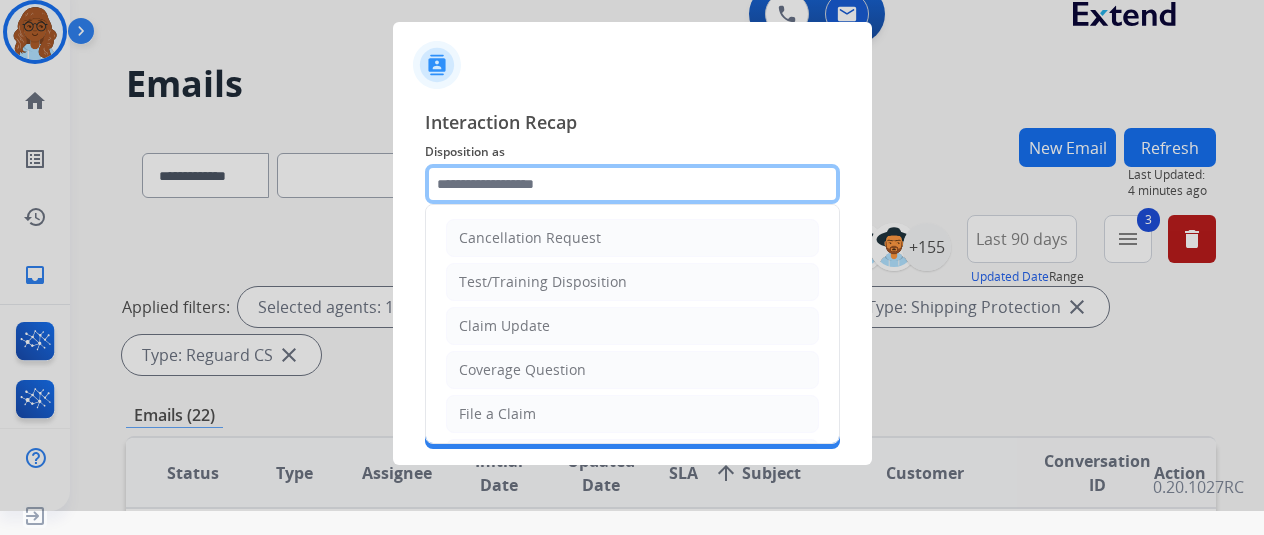 click 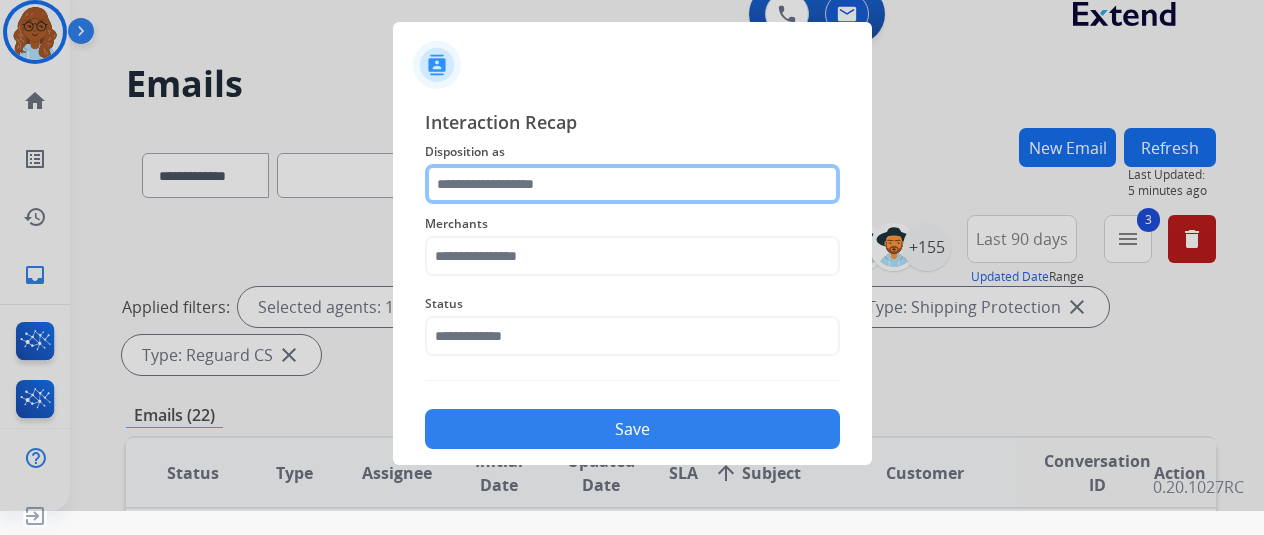 click 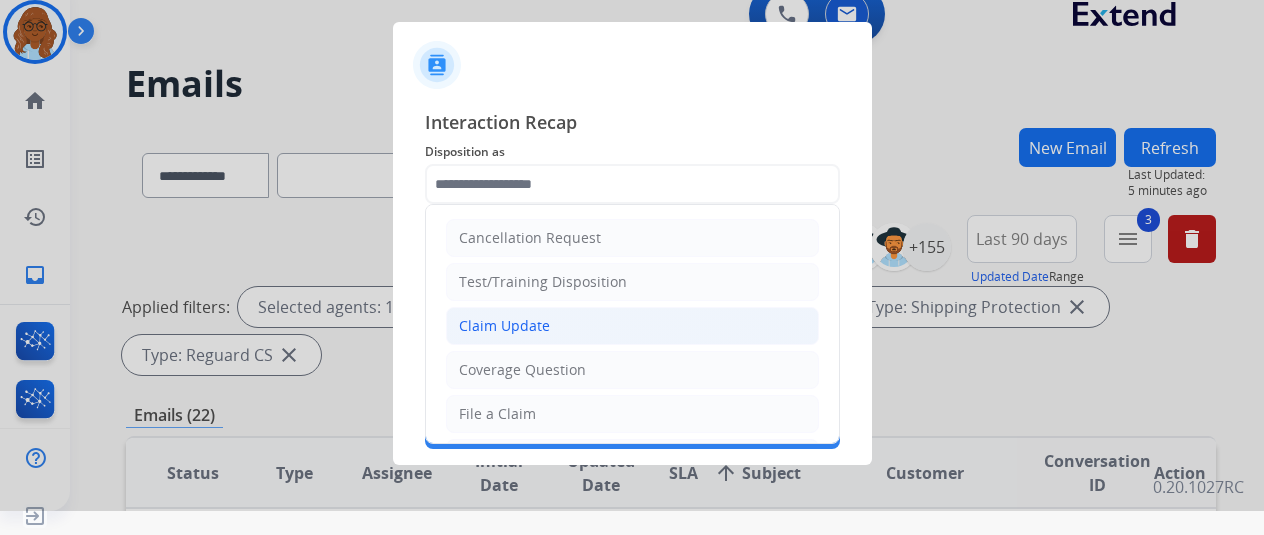 click on "Claim Update" 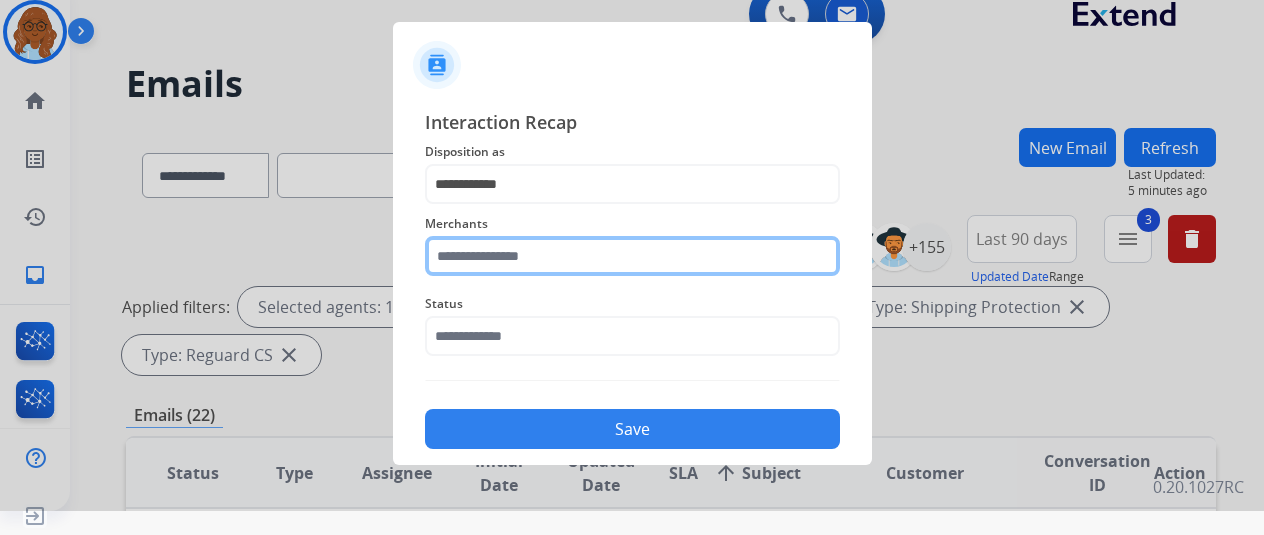 click 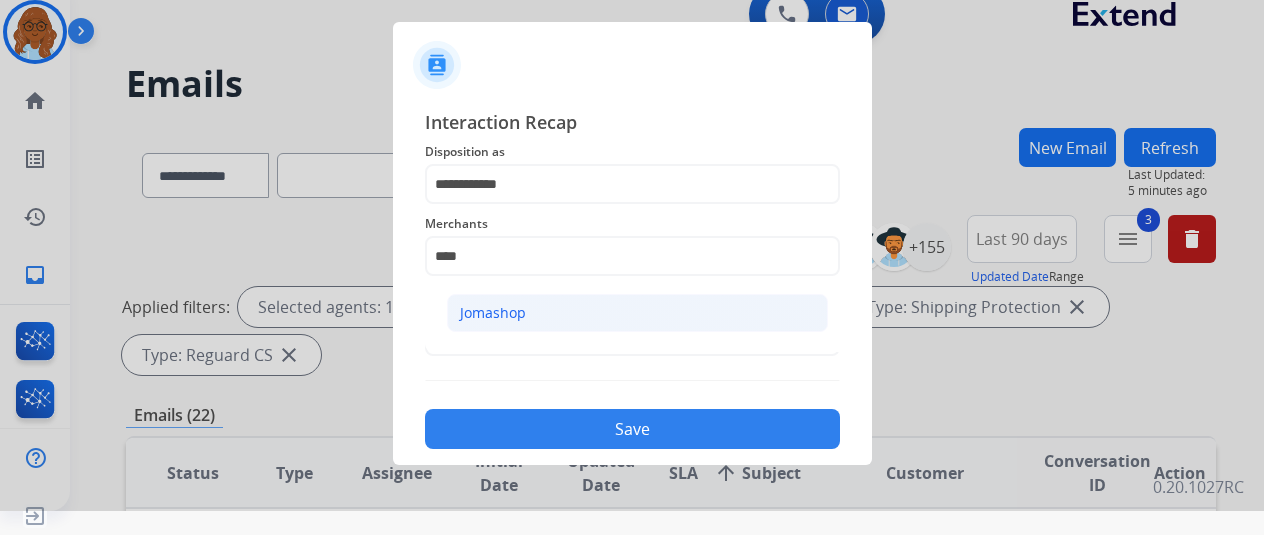 click on "Jomashop" 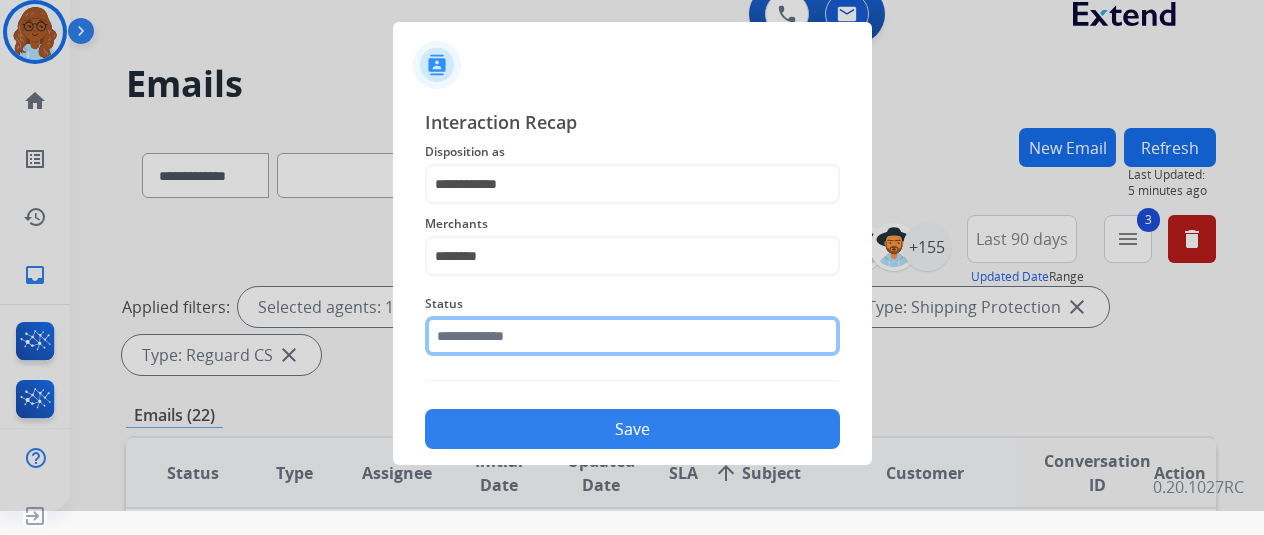 click 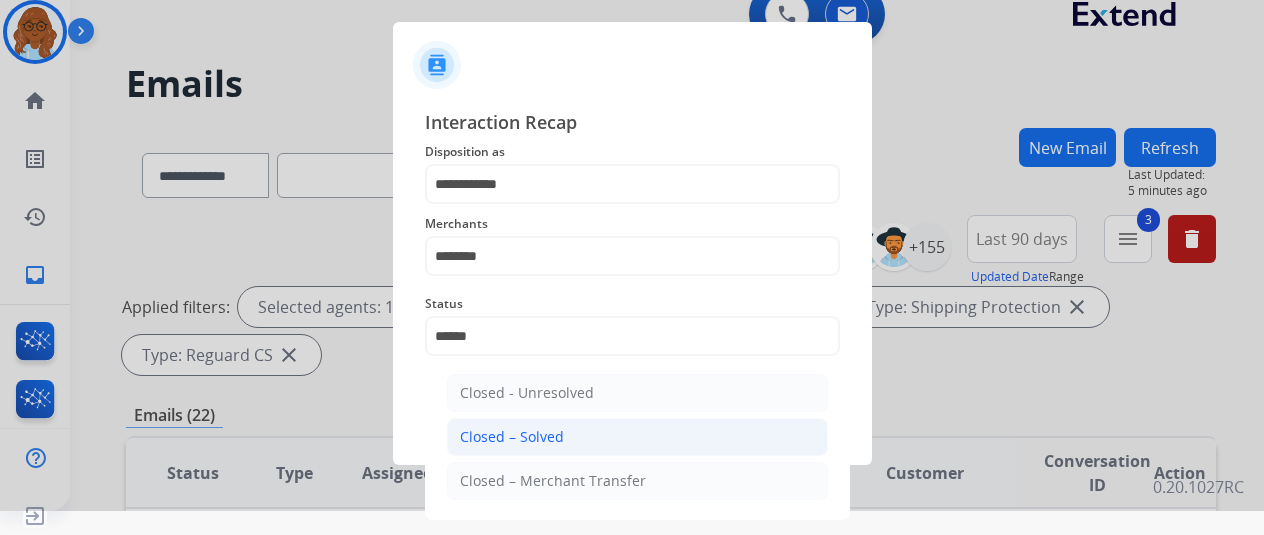 click on "Closed – Solved" 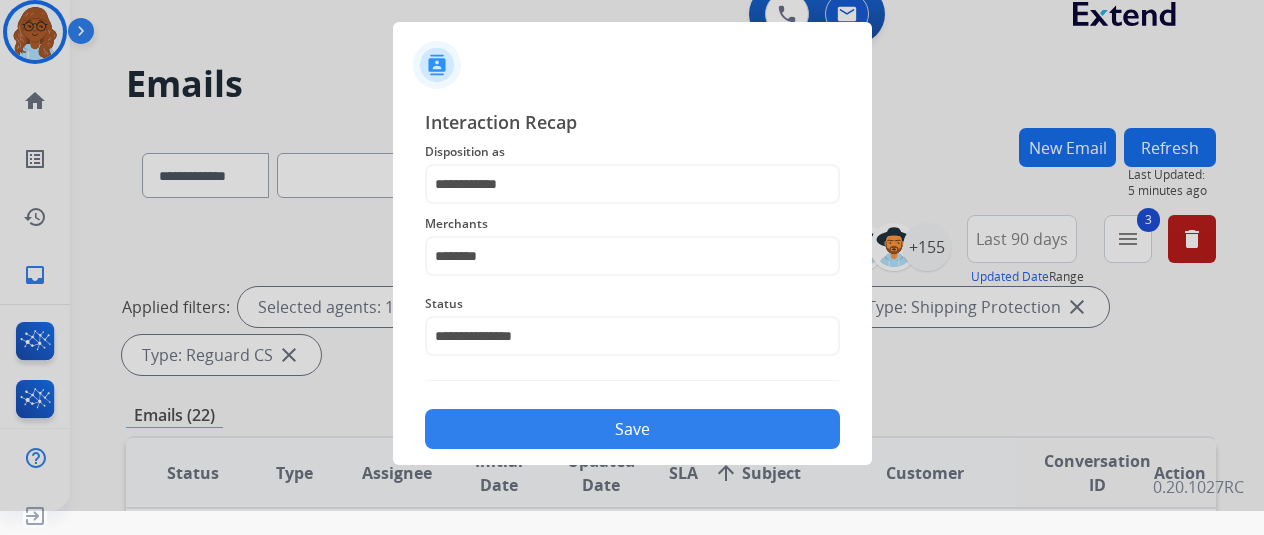 click on "Save" 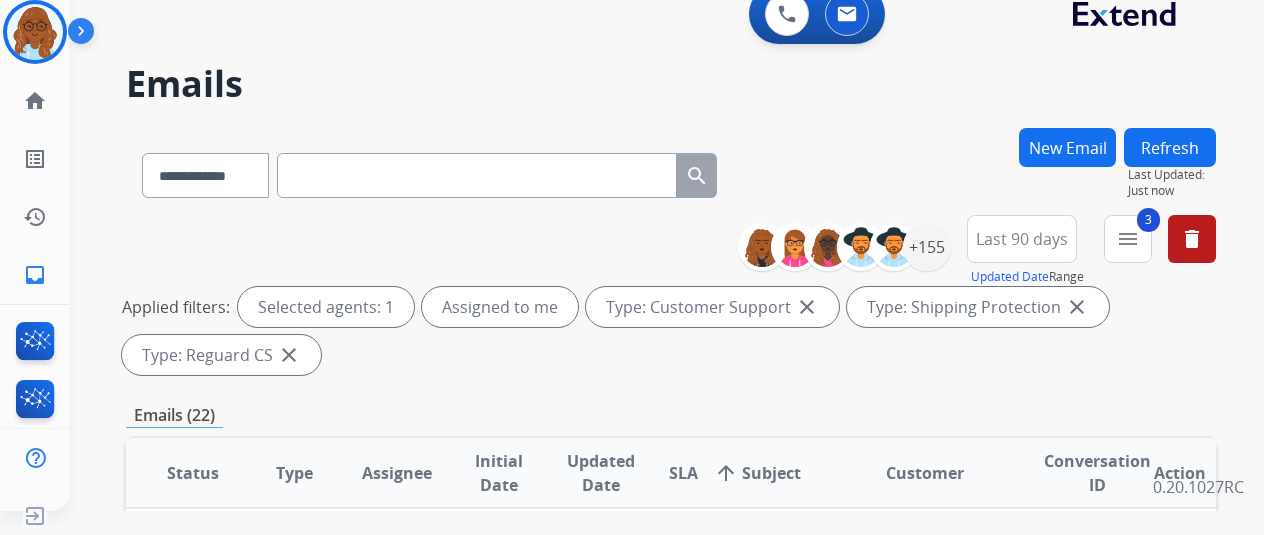 scroll, scrollTop: 0, scrollLeft: 0, axis: both 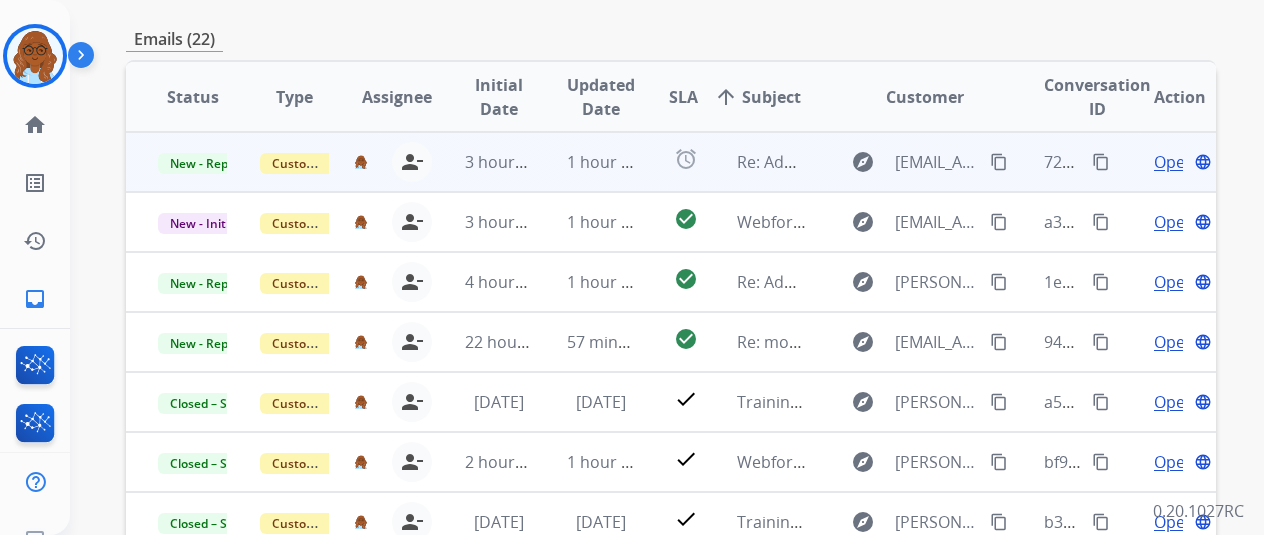 click on "Open" at bounding box center [1174, 162] 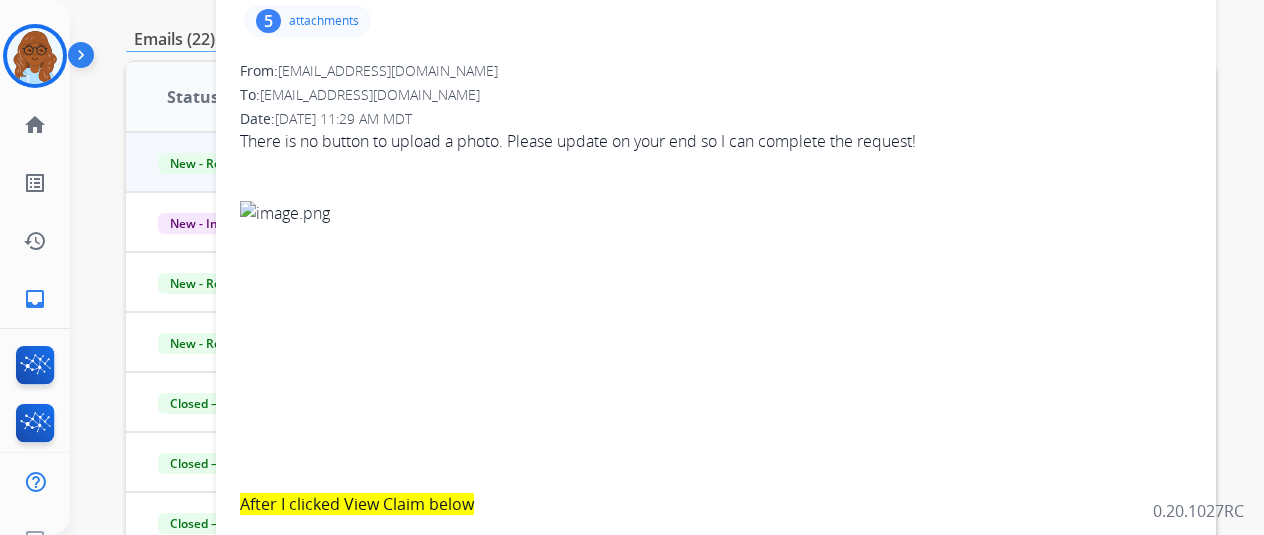 scroll, scrollTop: 100, scrollLeft: 0, axis: vertical 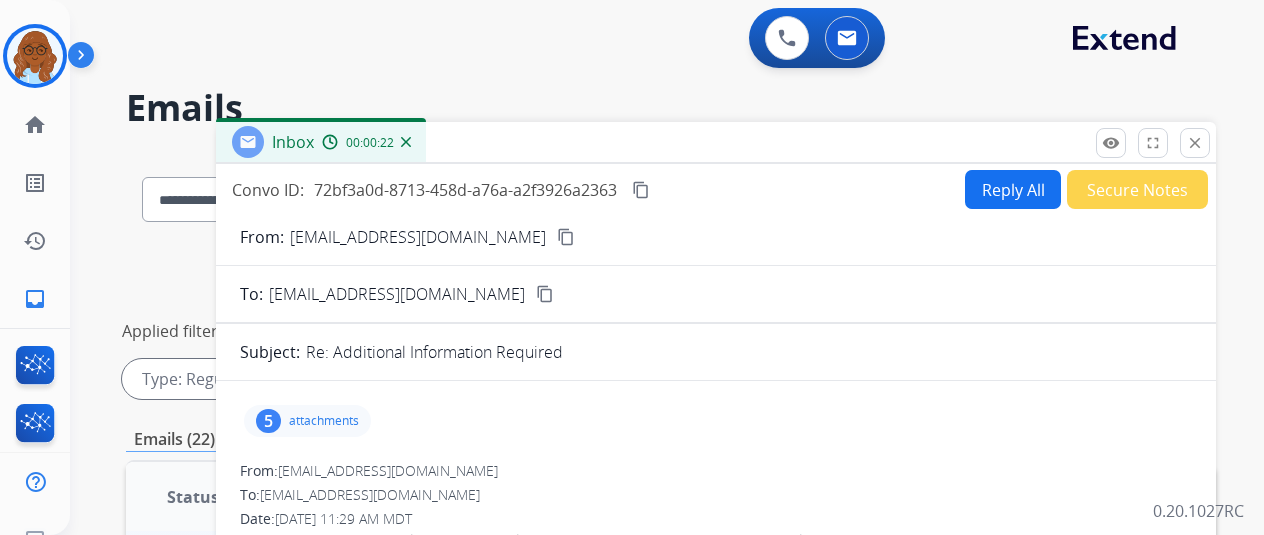 drag, startPoint x: 310, startPoint y: 412, endPoint x: 394, endPoint y: 412, distance: 84 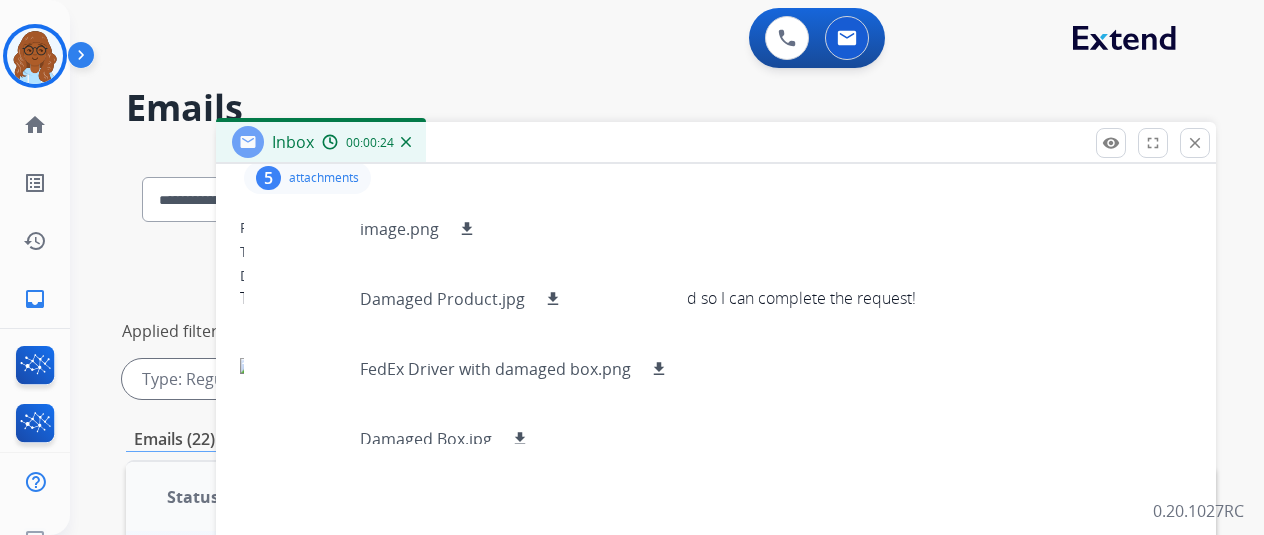 scroll, scrollTop: 100, scrollLeft: 0, axis: vertical 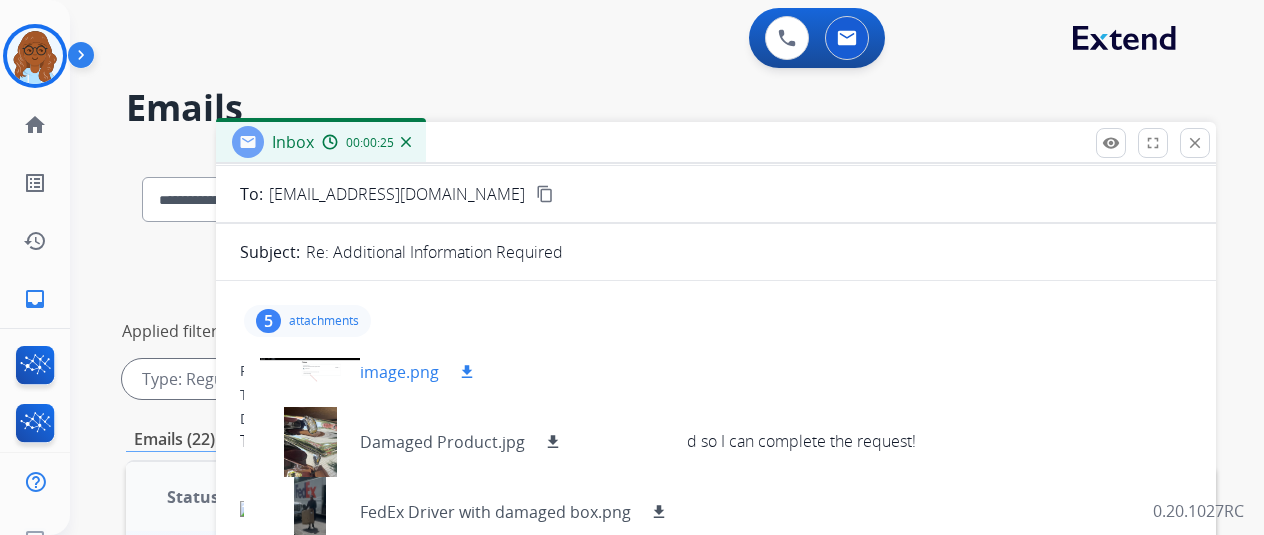 click at bounding box center [310, 372] 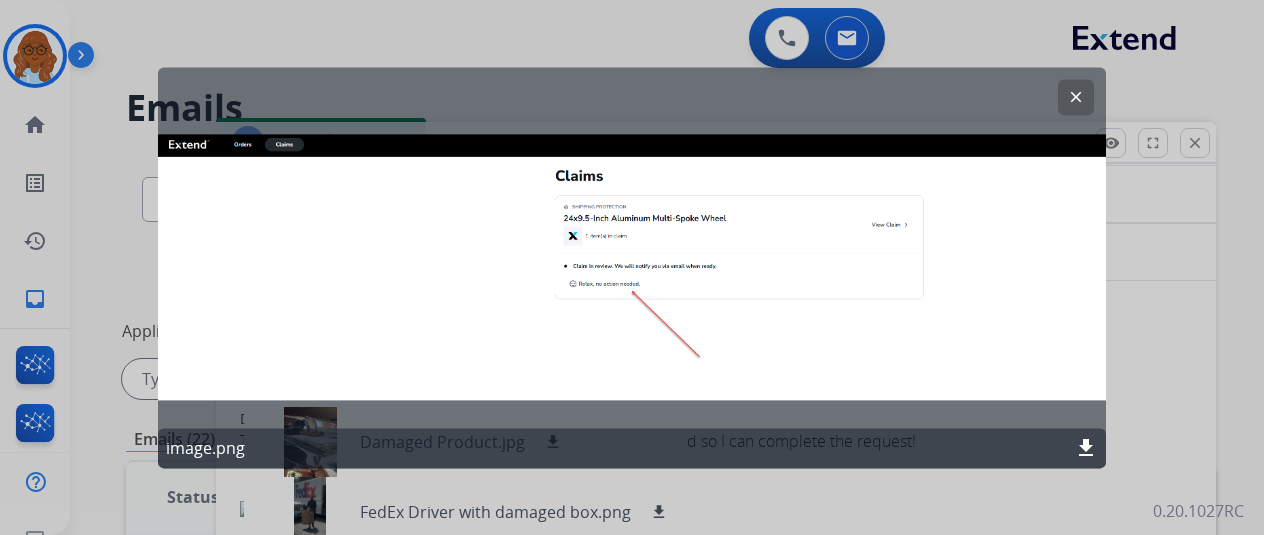 click 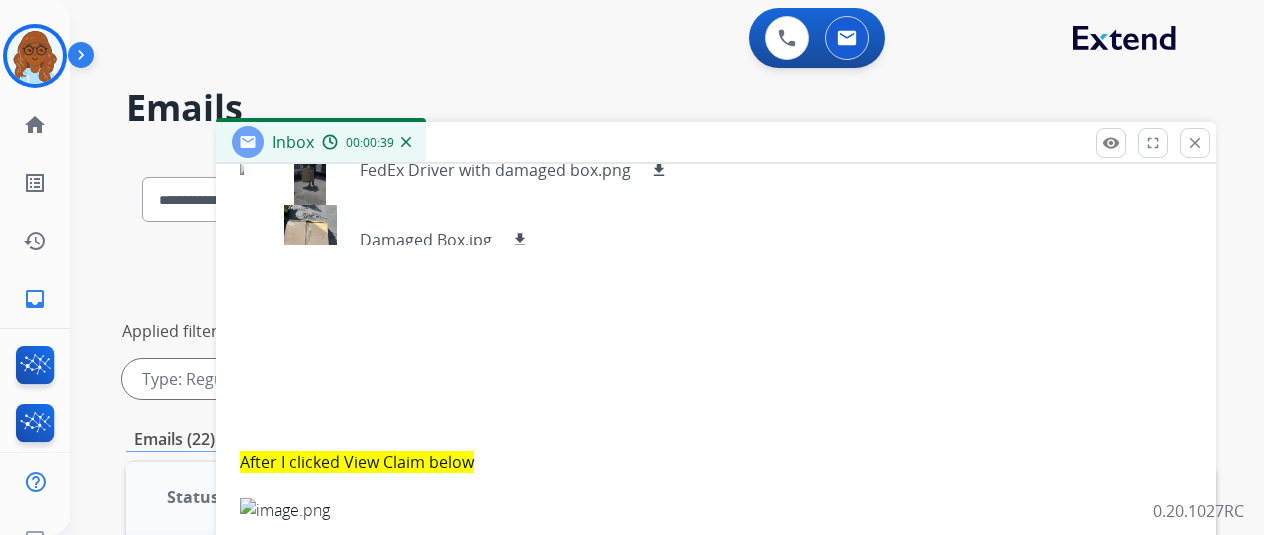scroll, scrollTop: 500, scrollLeft: 0, axis: vertical 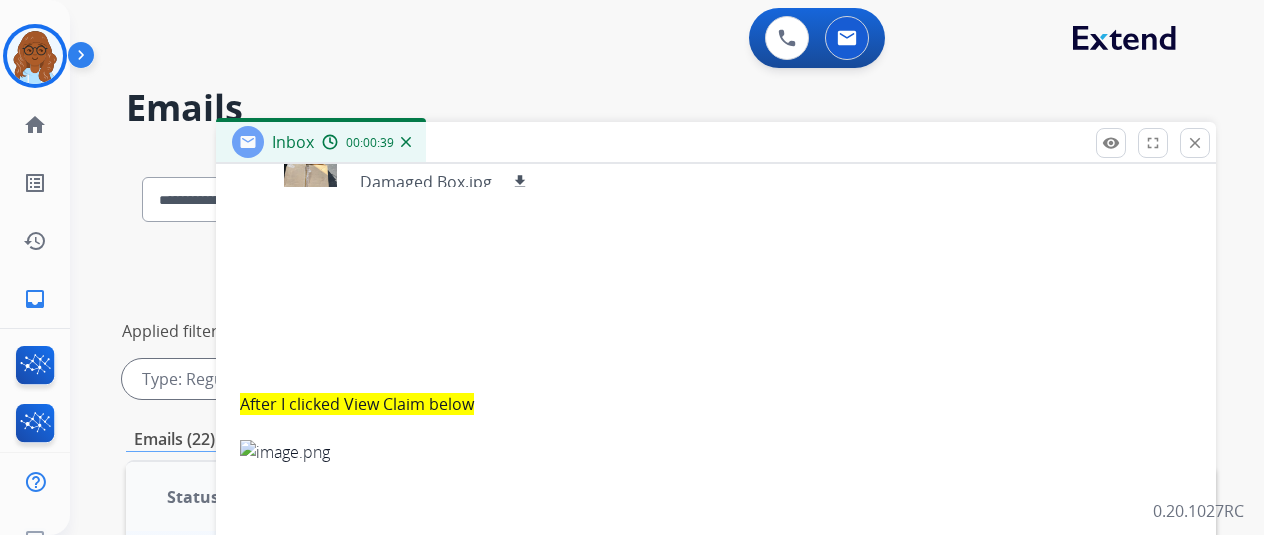 click on "After I clicked View Claim below" at bounding box center (357, 404) 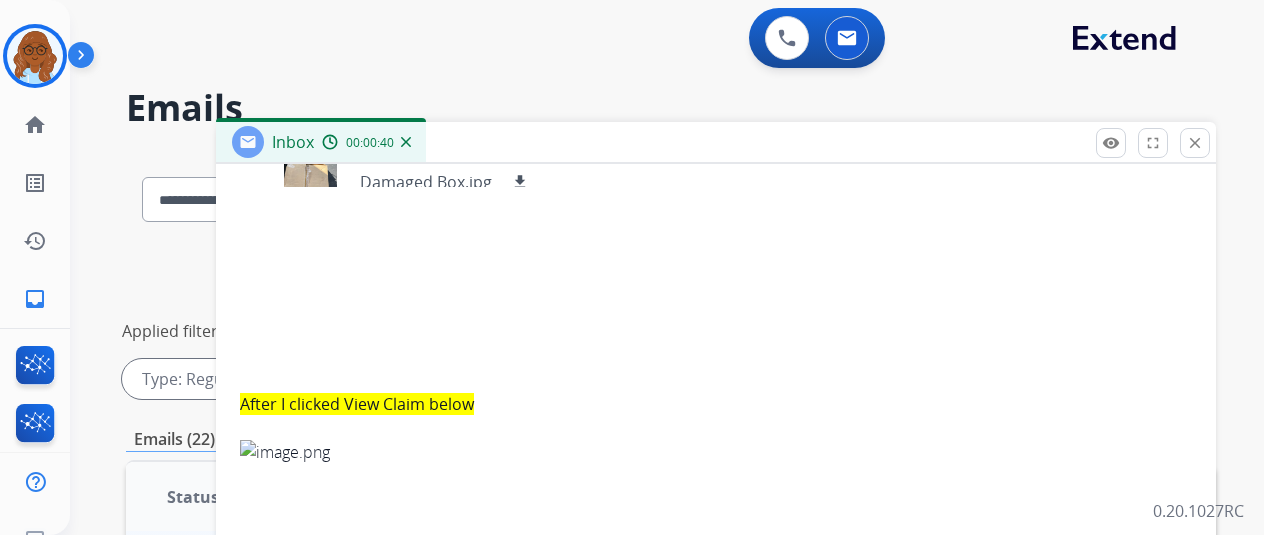 scroll, scrollTop: 100, scrollLeft: 0, axis: vertical 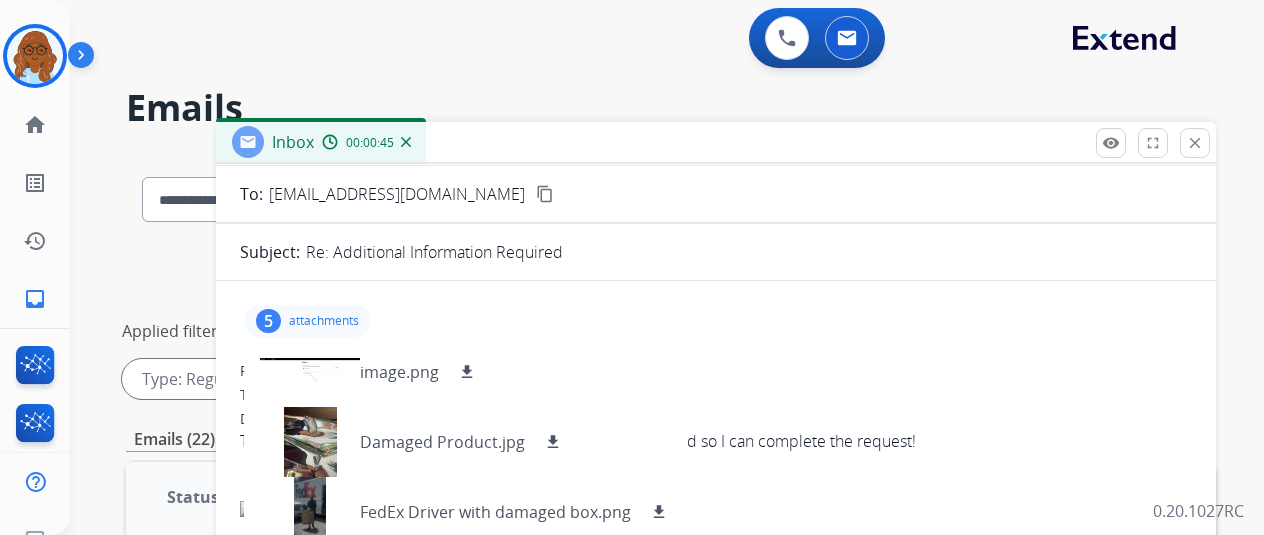 click on "attachments" at bounding box center (324, 321) 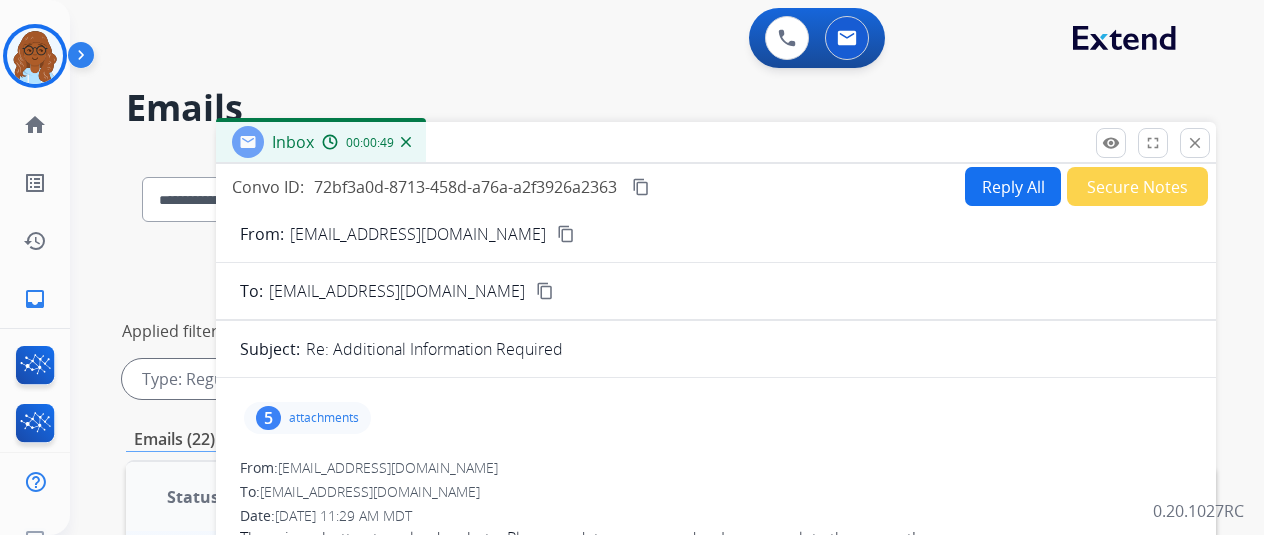 scroll, scrollTop: 0, scrollLeft: 0, axis: both 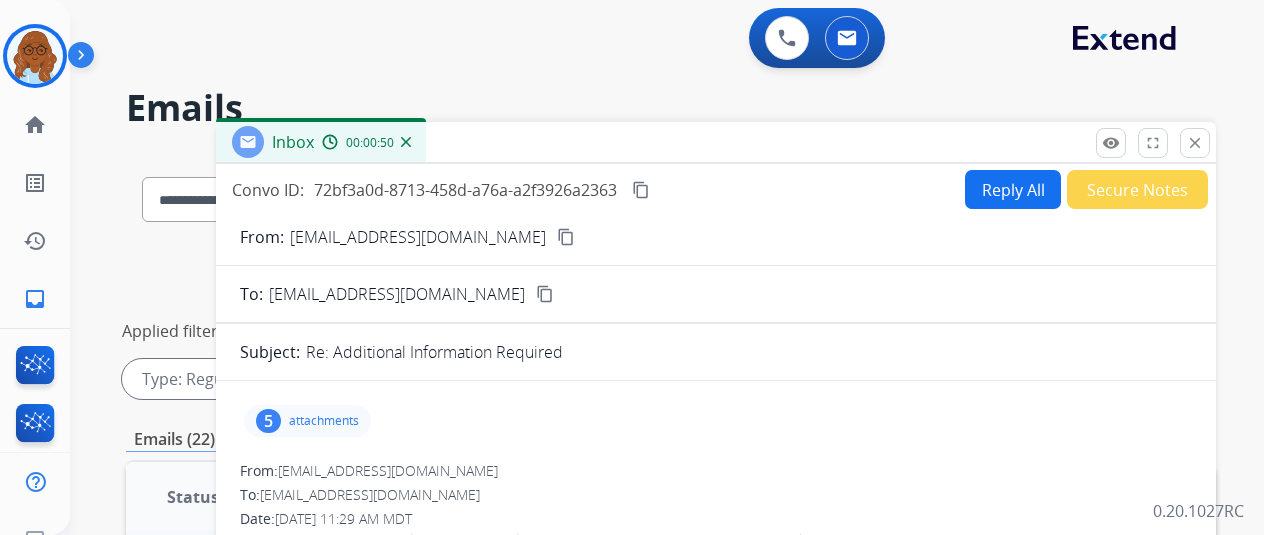 click on "attachments" at bounding box center [324, 421] 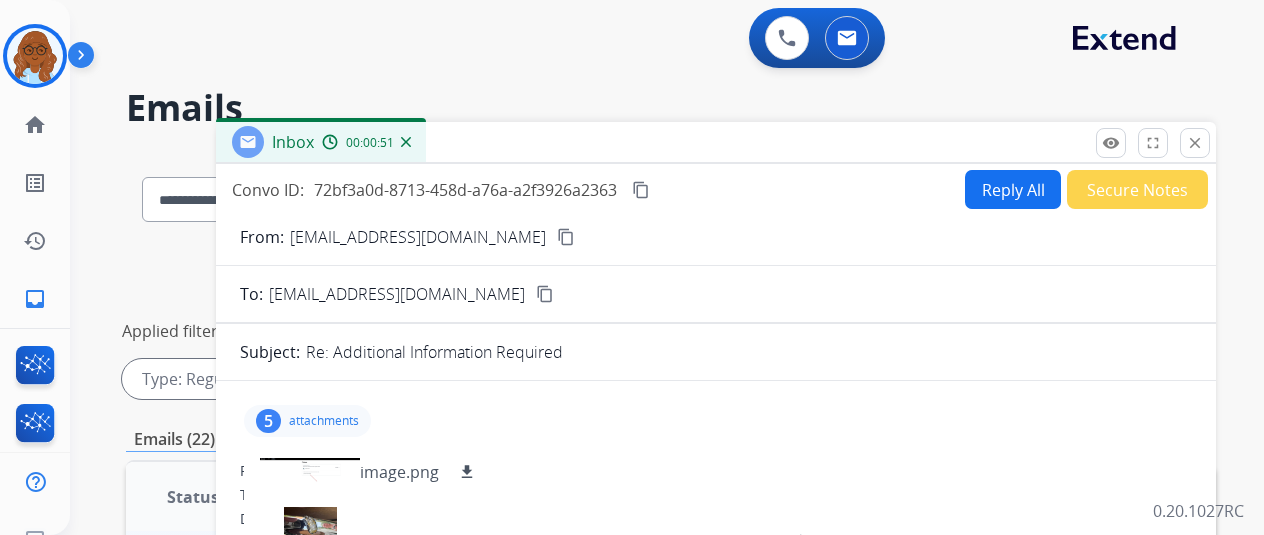 scroll, scrollTop: 200, scrollLeft: 0, axis: vertical 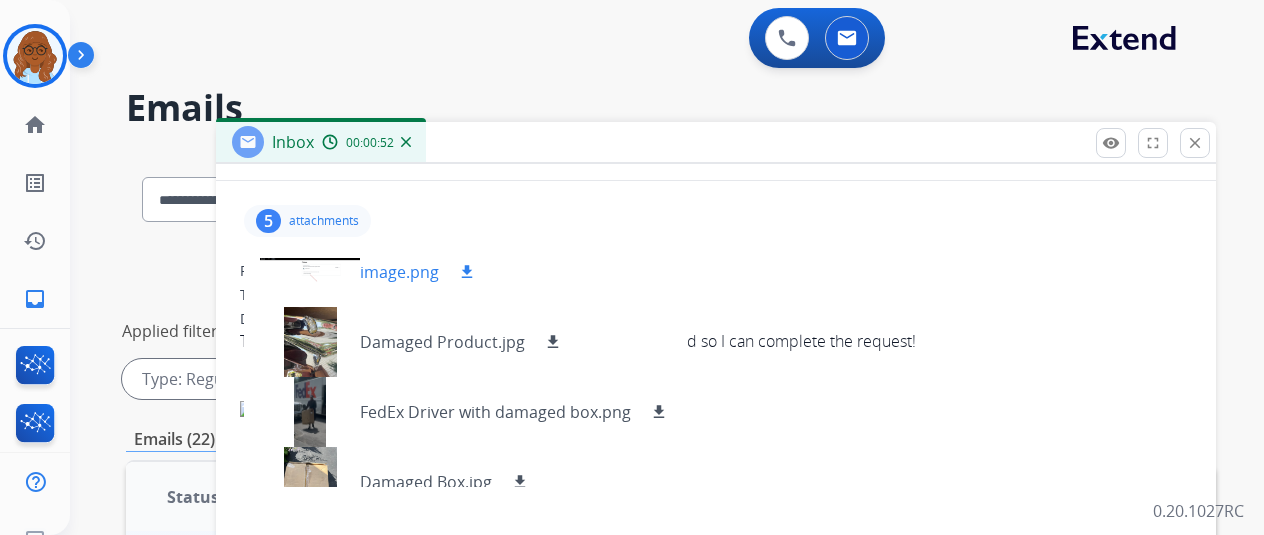 click at bounding box center [310, 272] 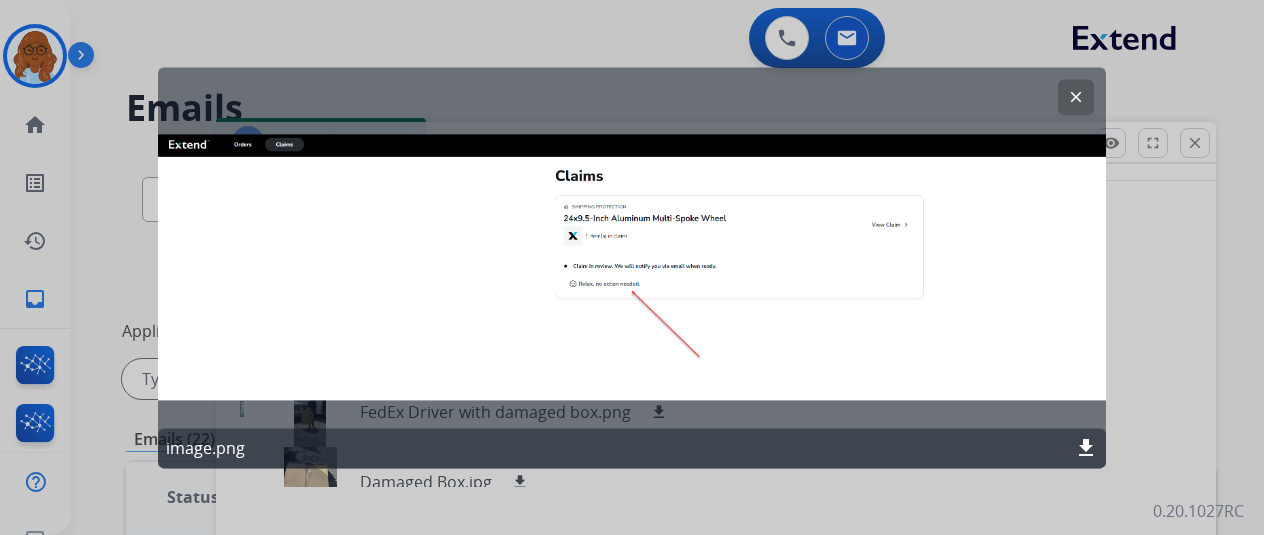 click 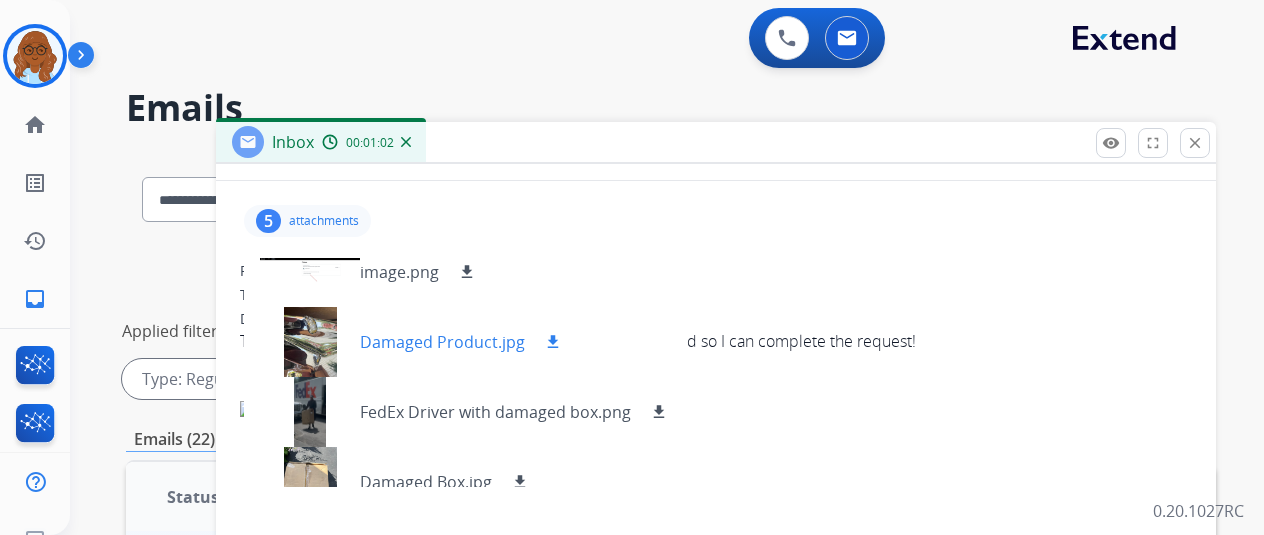 scroll, scrollTop: 100, scrollLeft: 0, axis: vertical 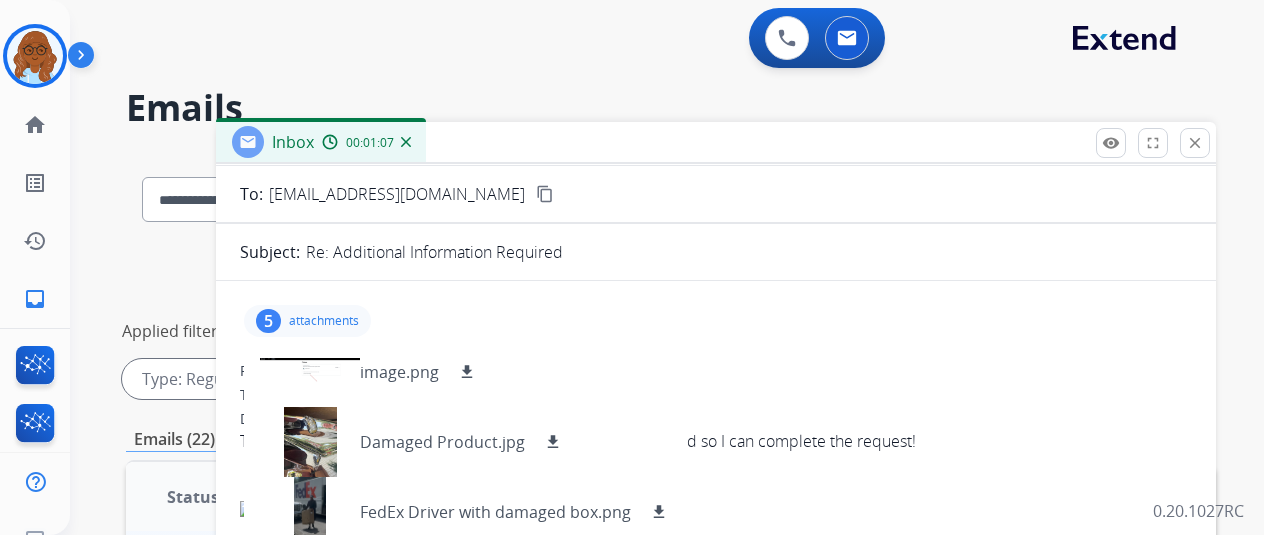 click on "attachments" at bounding box center [324, 321] 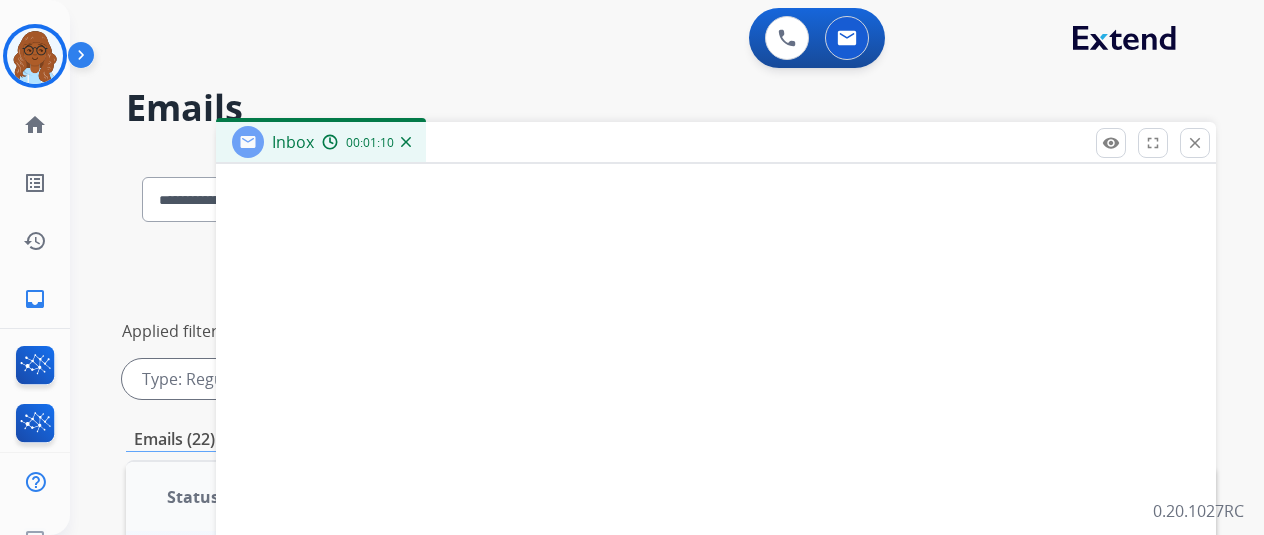 click at bounding box center [716, 340] 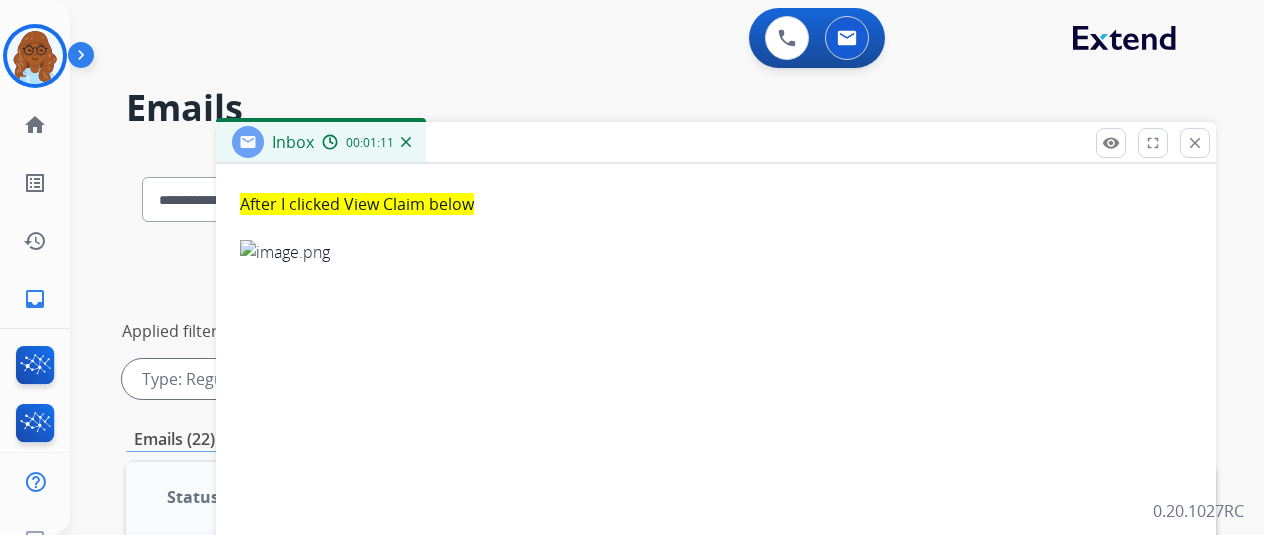 click at bounding box center [716, 440] 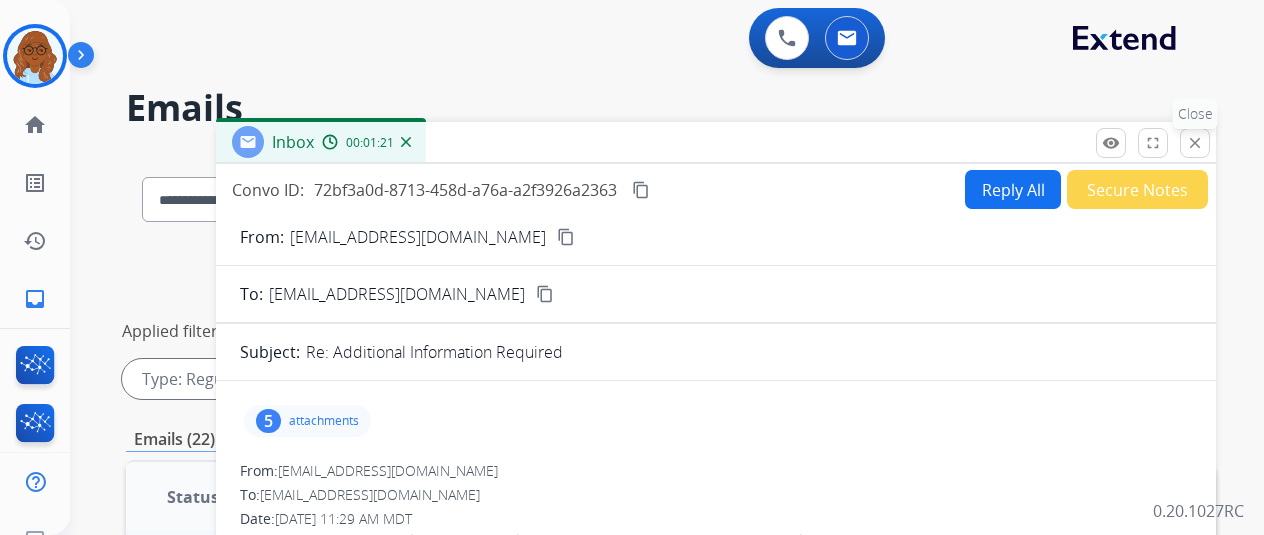 click on "close" at bounding box center [1195, 143] 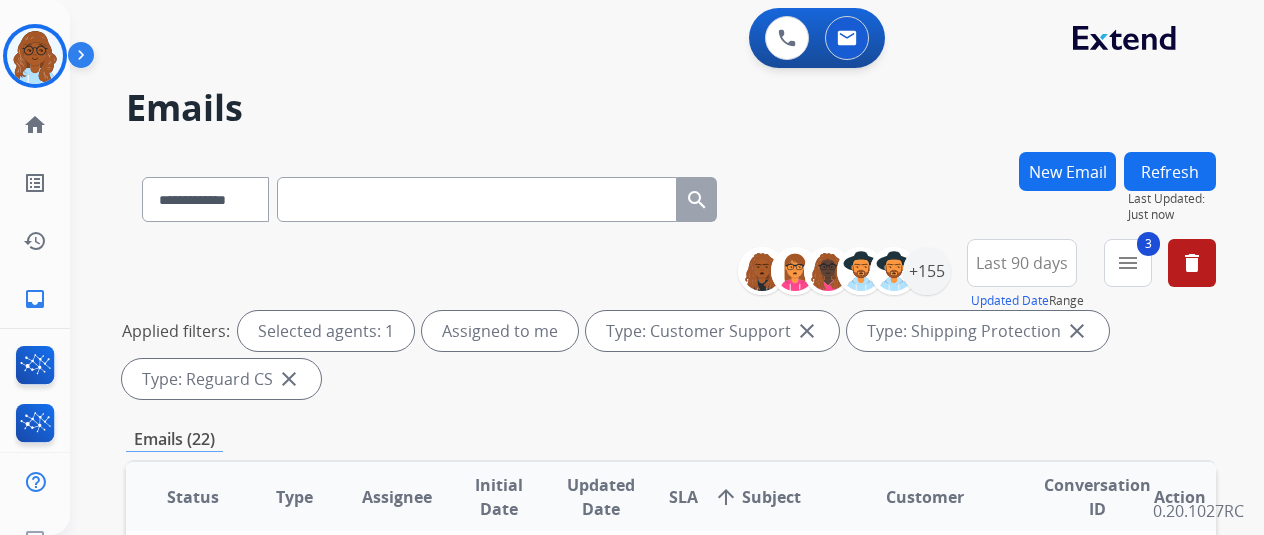 scroll, scrollTop: 400, scrollLeft: 0, axis: vertical 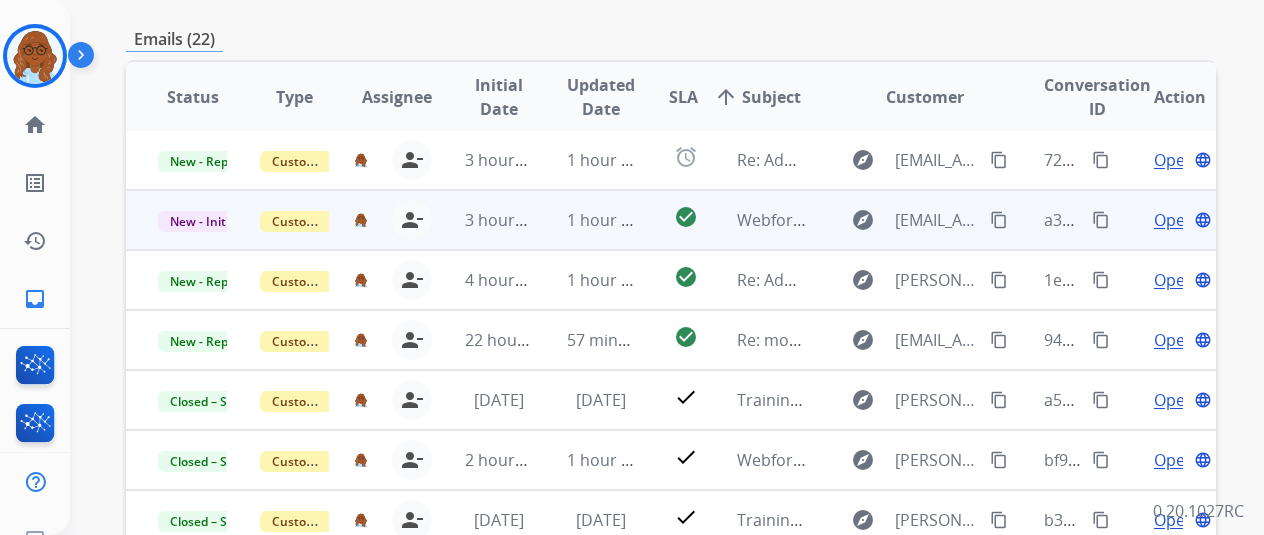 click on "Open" at bounding box center [1174, 220] 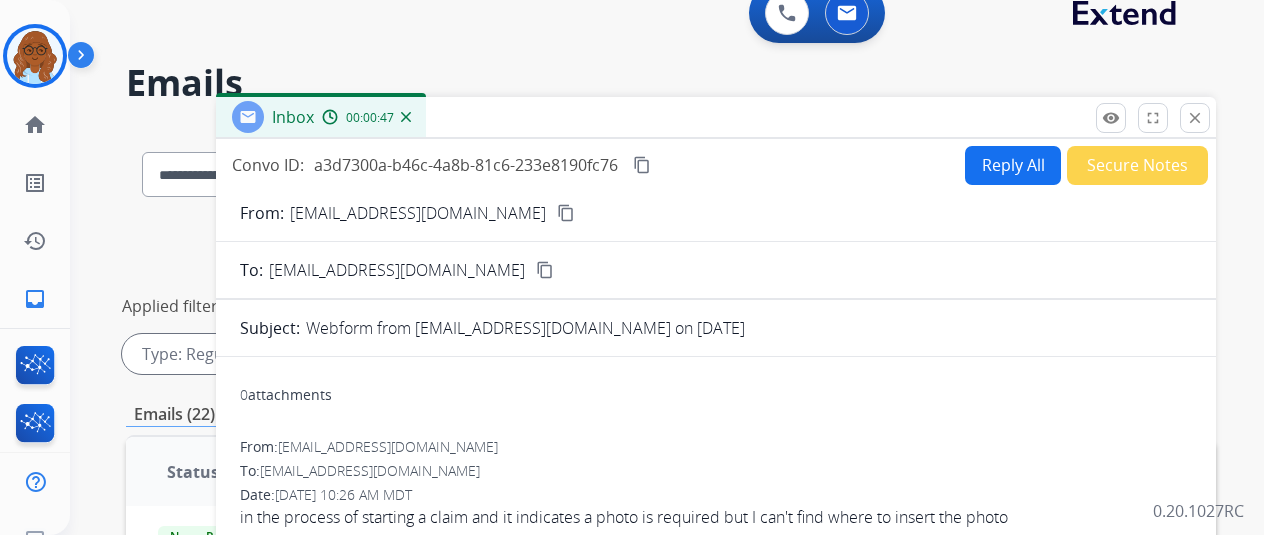 scroll, scrollTop: 0, scrollLeft: 0, axis: both 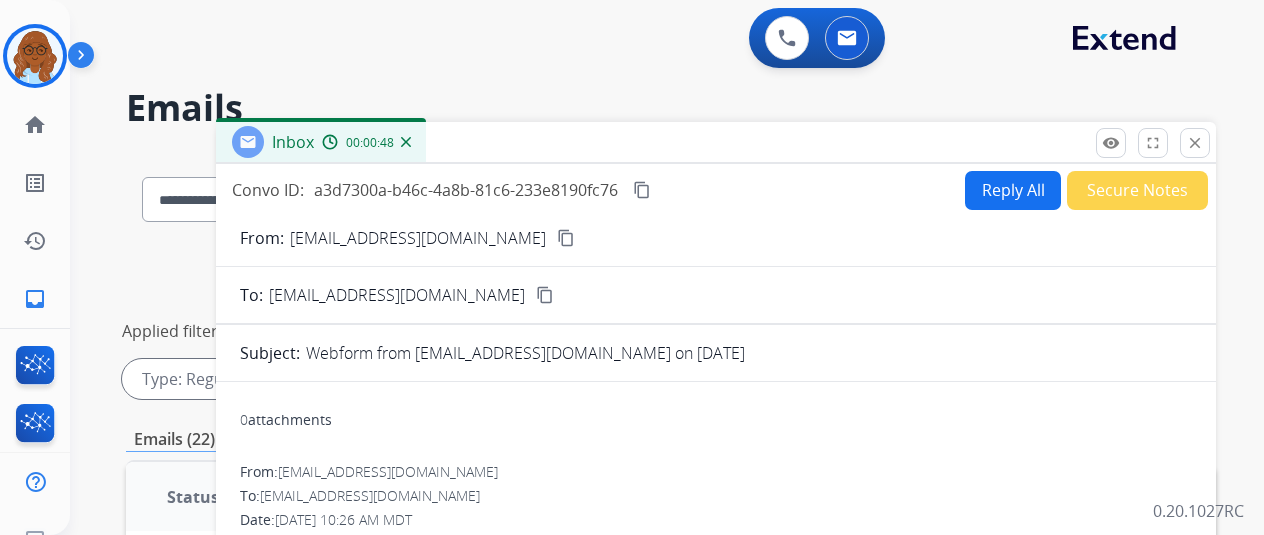 drag, startPoint x: 1215, startPoint y: 135, endPoint x: 1114, endPoint y: 168, distance: 106.25441 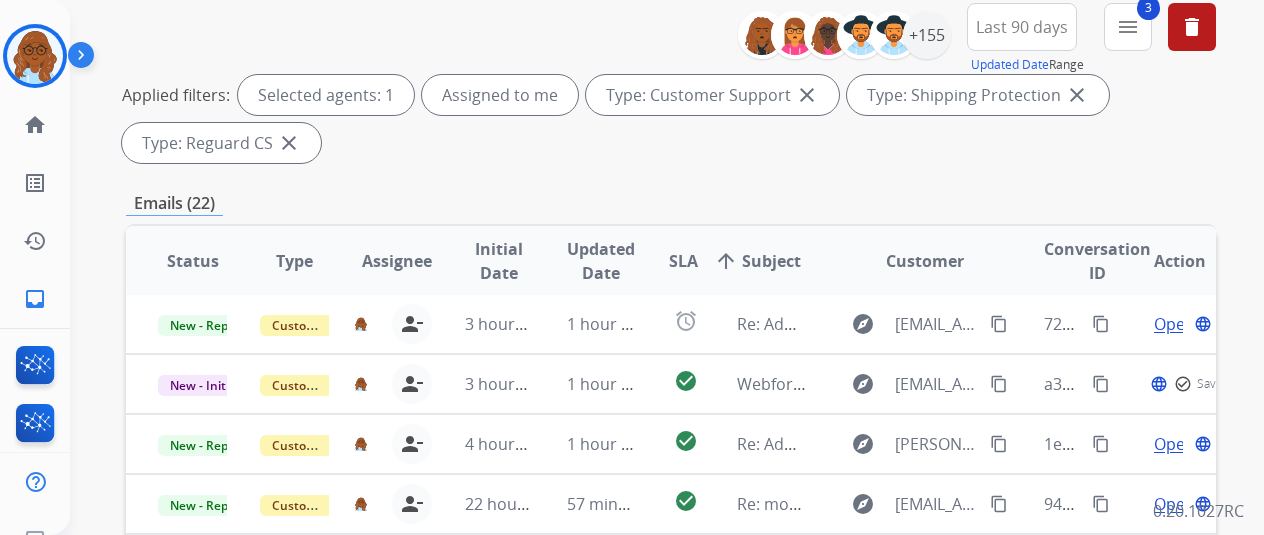 scroll, scrollTop: 300, scrollLeft: 0, axis: vertical 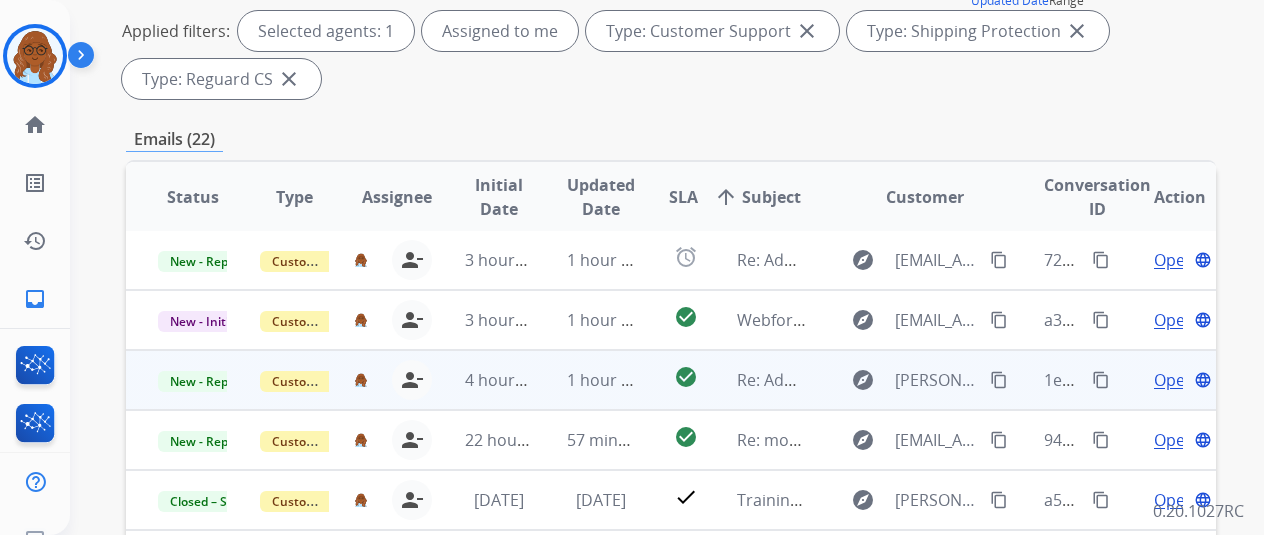 click on "Open" at bounding box center (1174, 380) 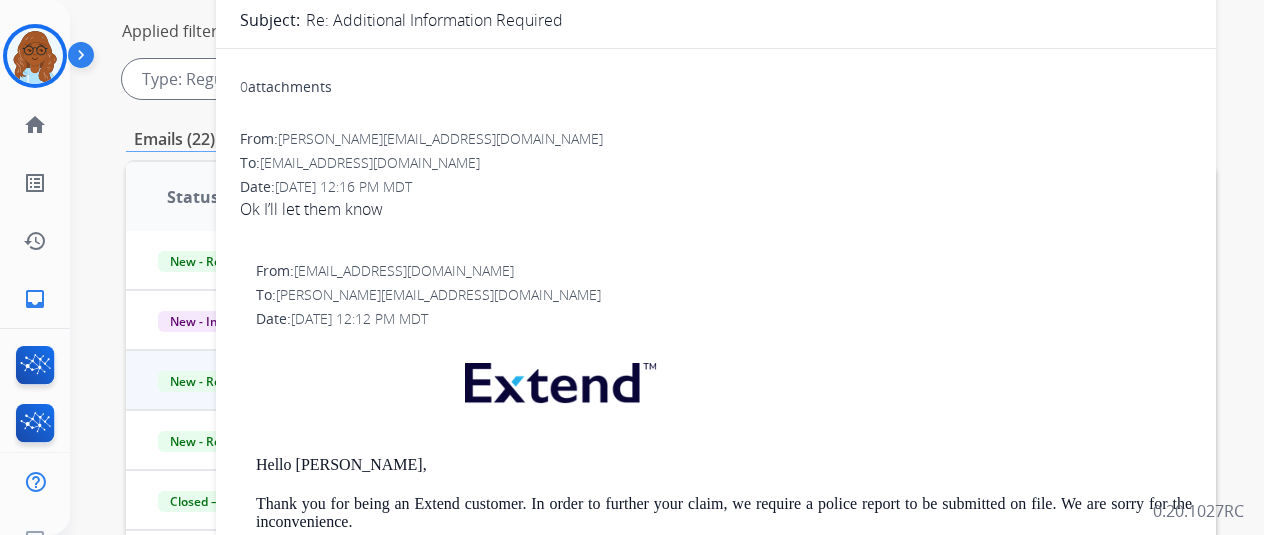 scroll, scrollTop: 0, scrollLeft: 0, axis: both 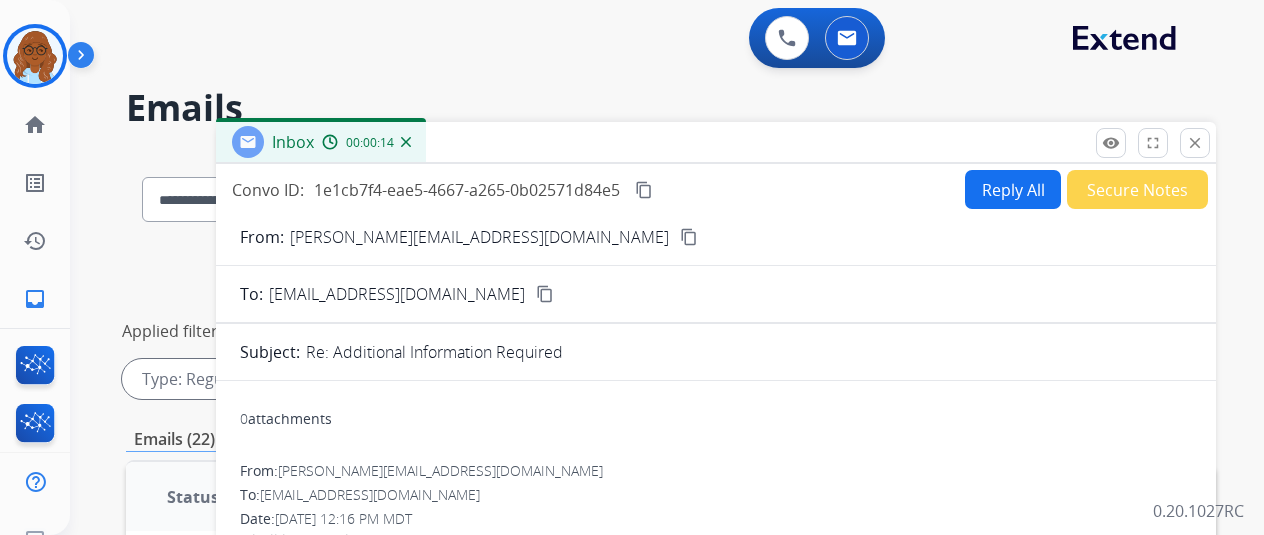 click on "content_copy" at bounding box center (689, 237) 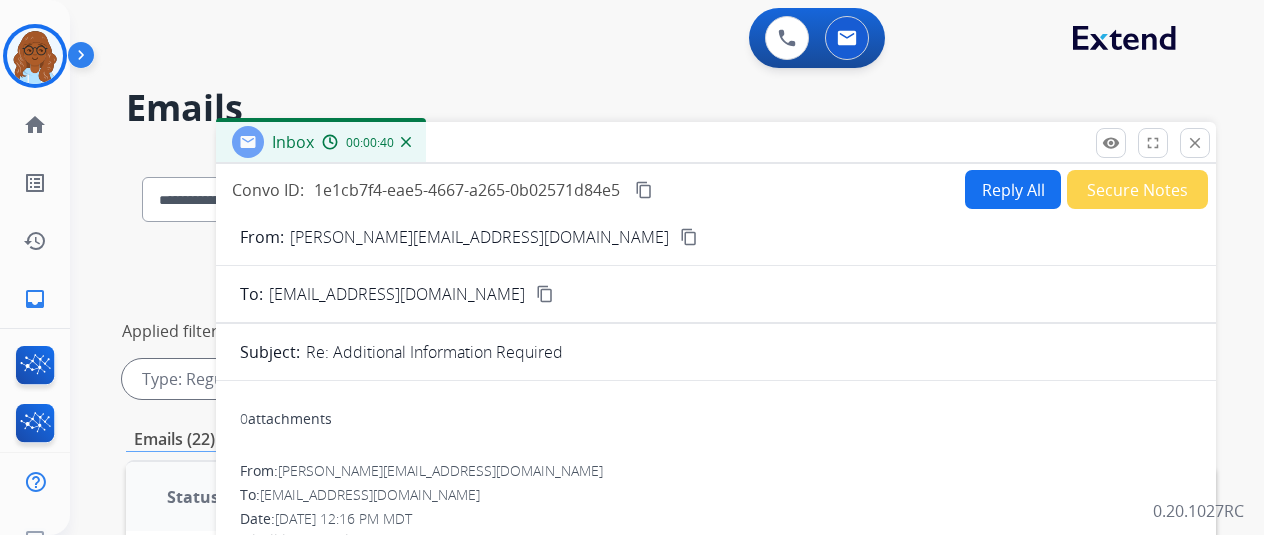 click on "Reply All" at bounding box center (1013, 189) 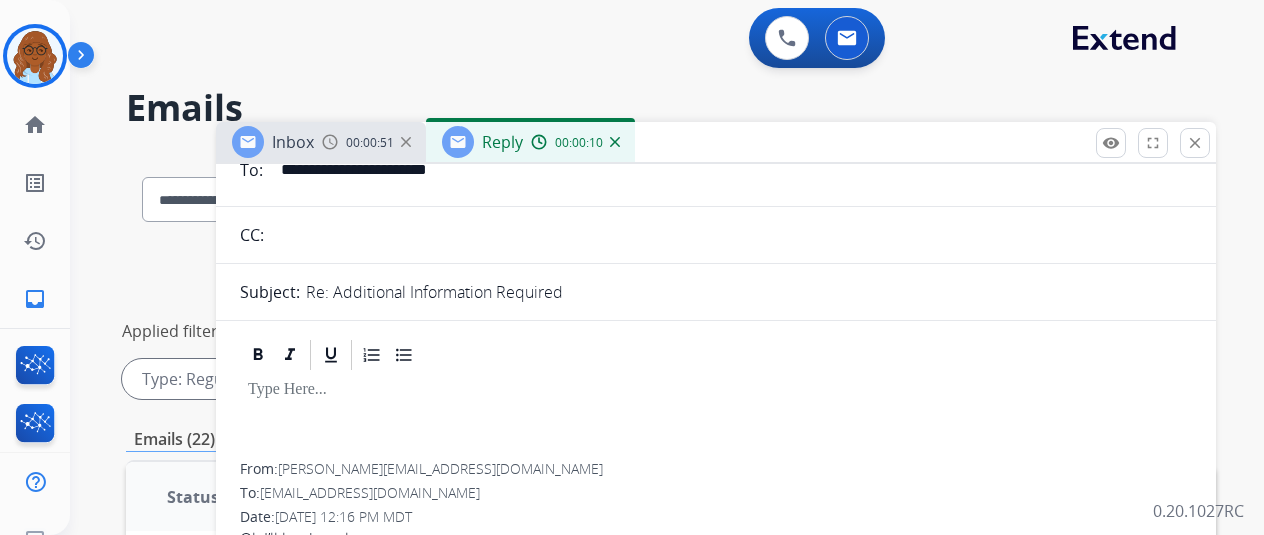 scroll, scrollTop: 200, scrollLeft: 0, axis: vertical 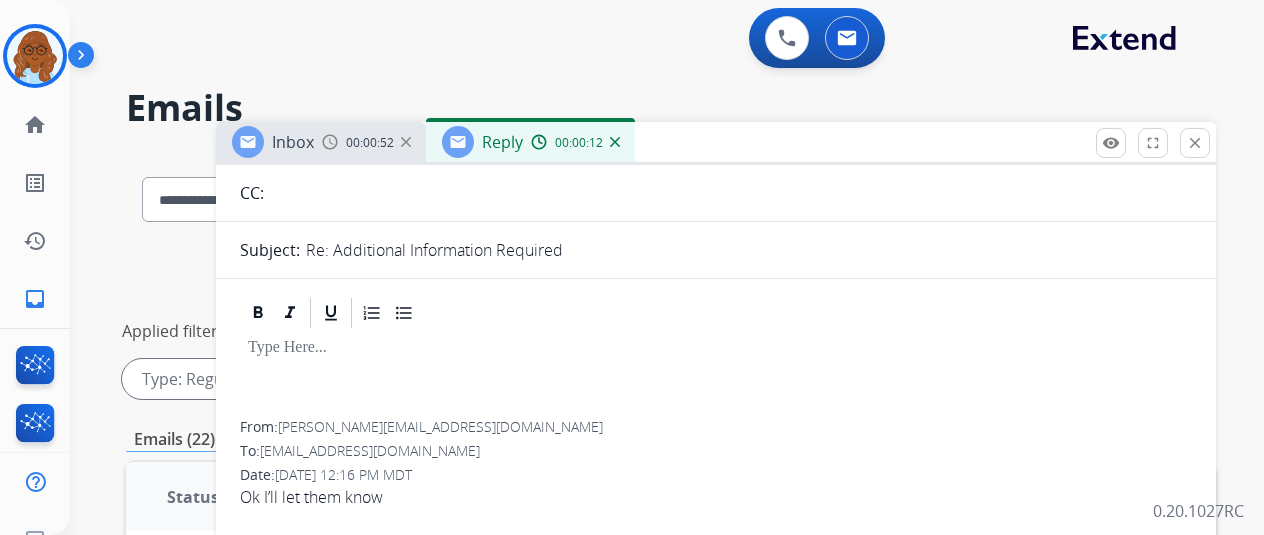 click on "close" at bounding box center [1195, 143] 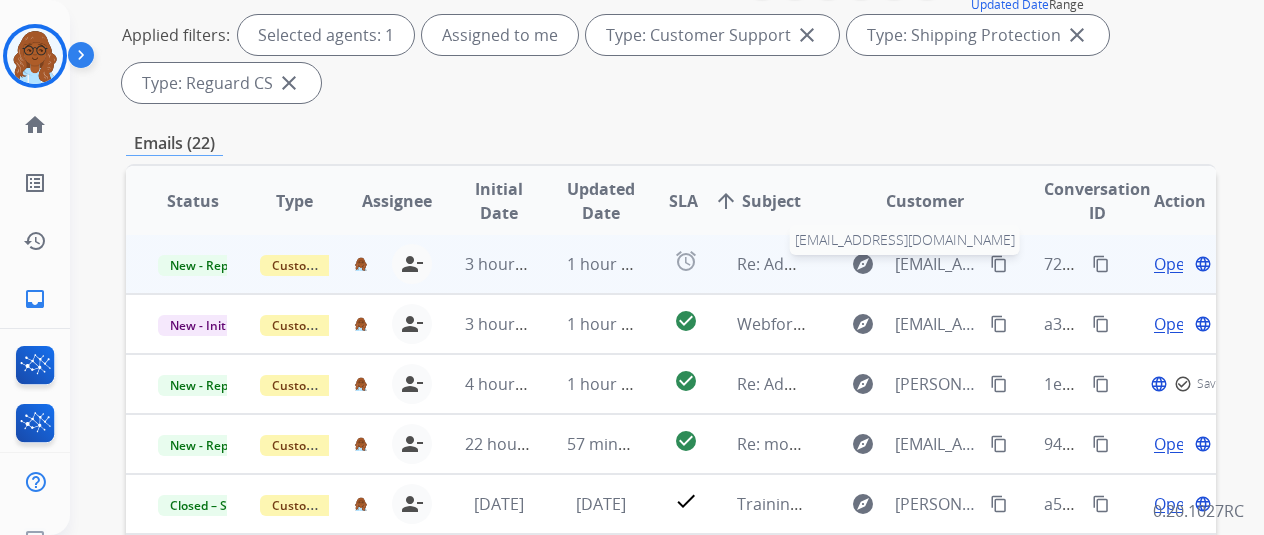 scroll, scrollTop: 300, scrollLeft: 0, axis: vertical 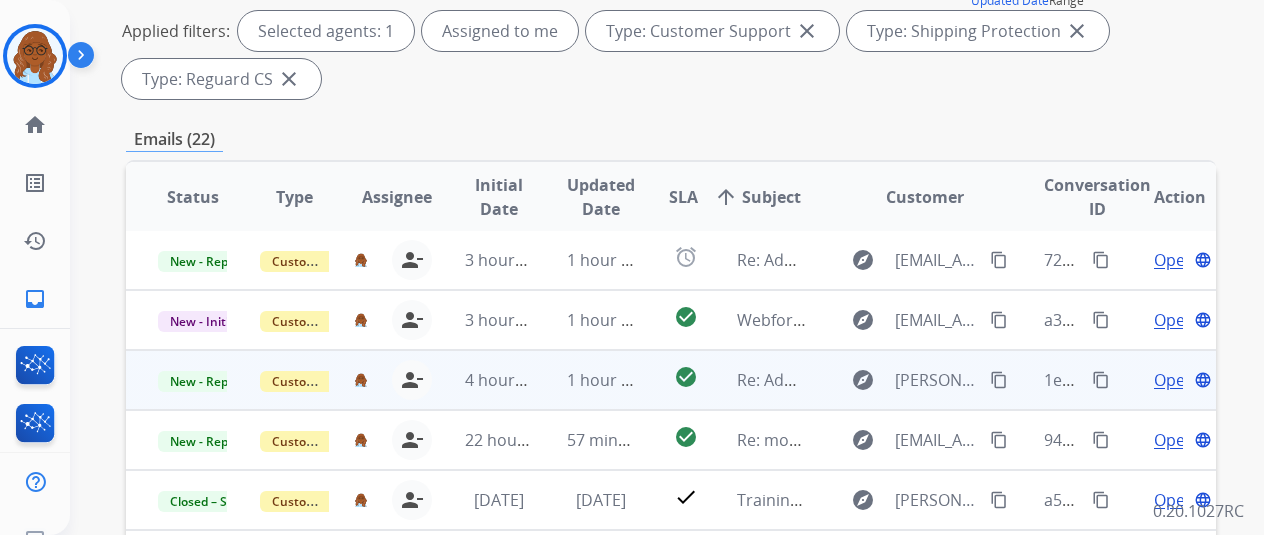 click on "Open" at bounding box center [1174, 380] 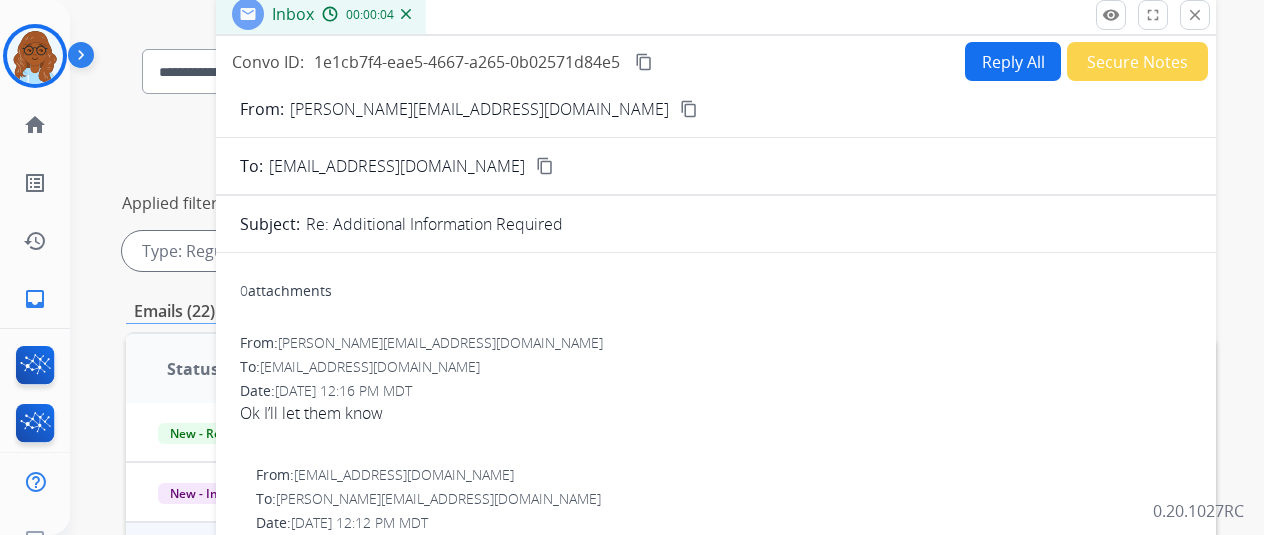 scroll, scrollTop: 0, scrollLeft: 0, axis: both 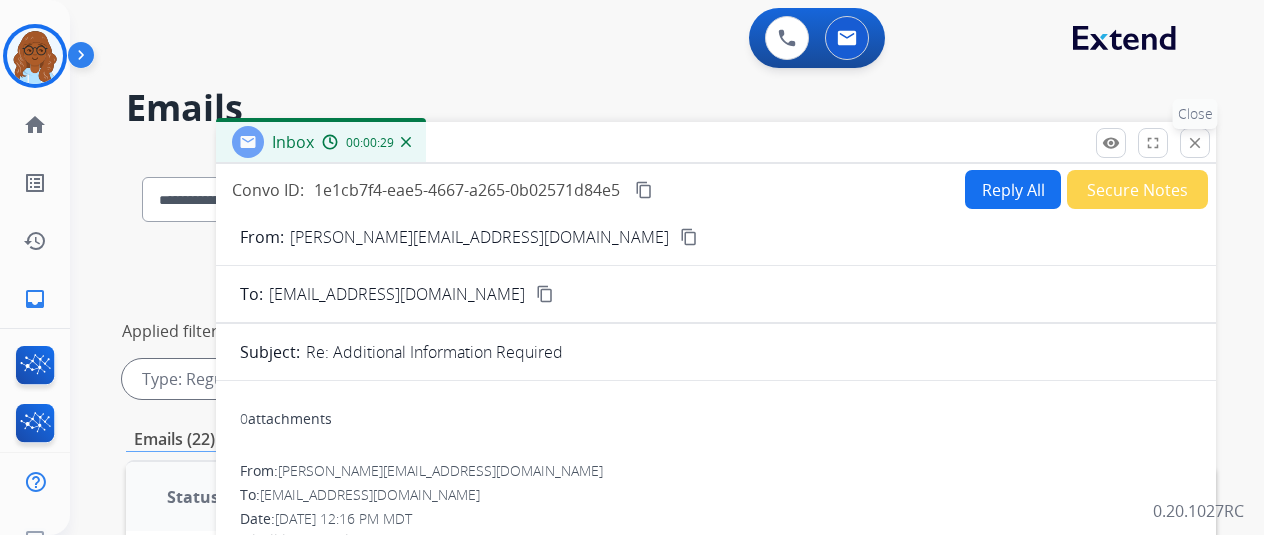 click on "close" at bounding box center (1195, 143) 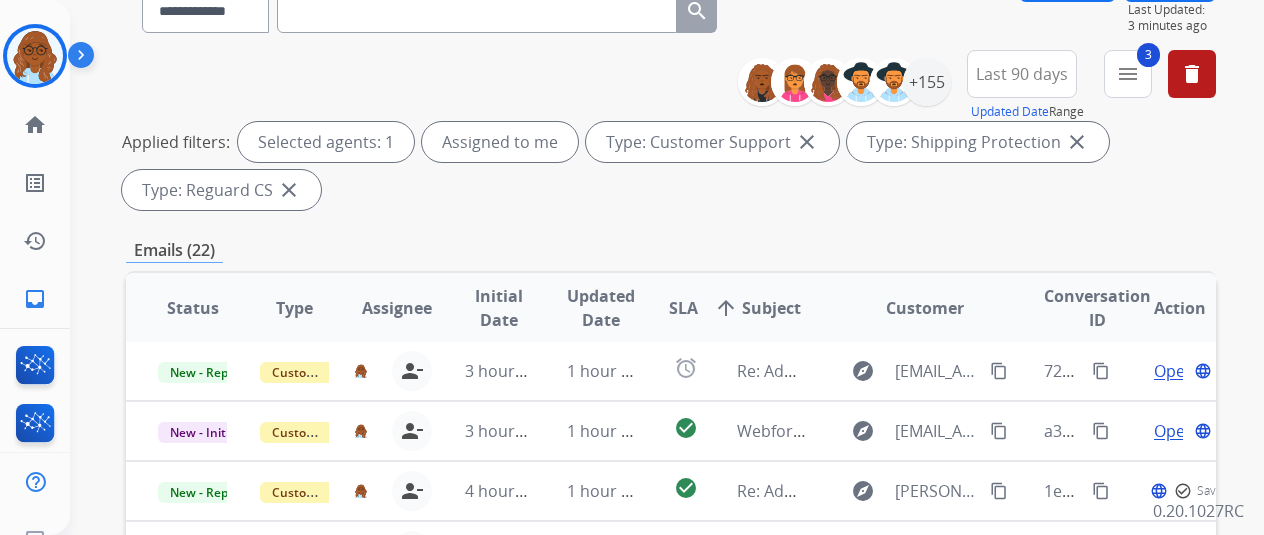 scroll, scrollTop: 300, scrollLeft: 0, axis: vertical 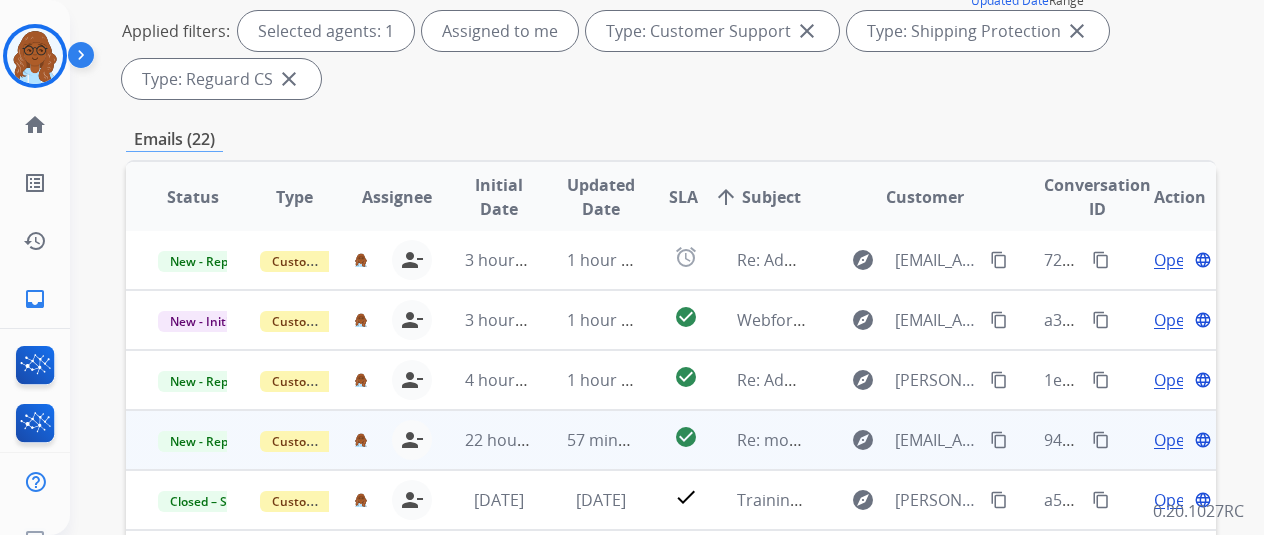 click on "Open" at bounding box center [1174, 440] 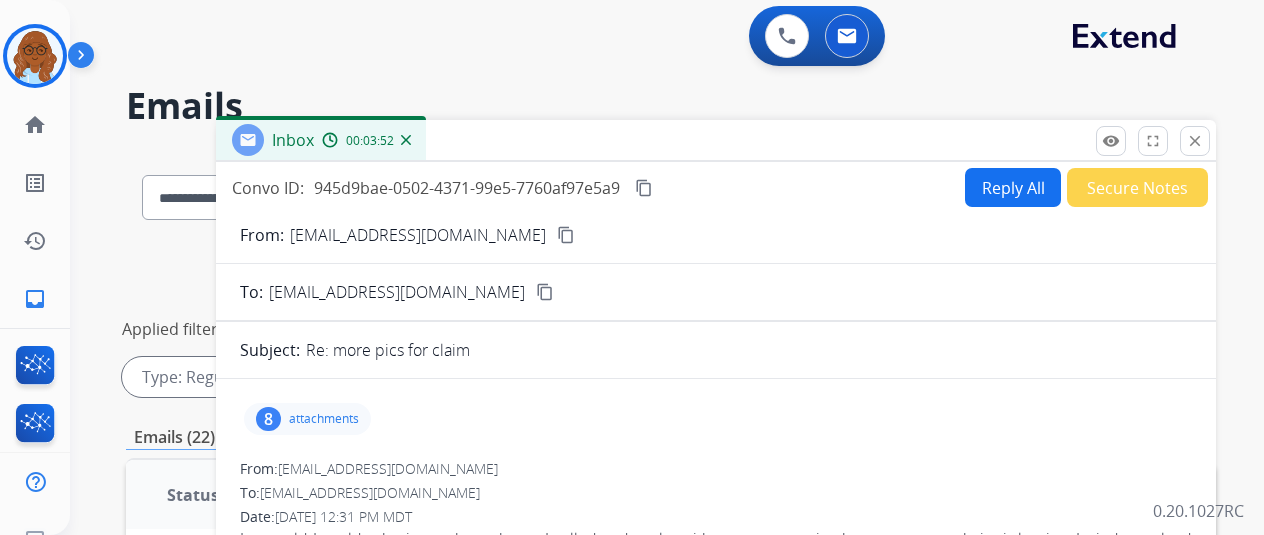scroll, scrollTop: 0, scrollLeft: 0, axis: both 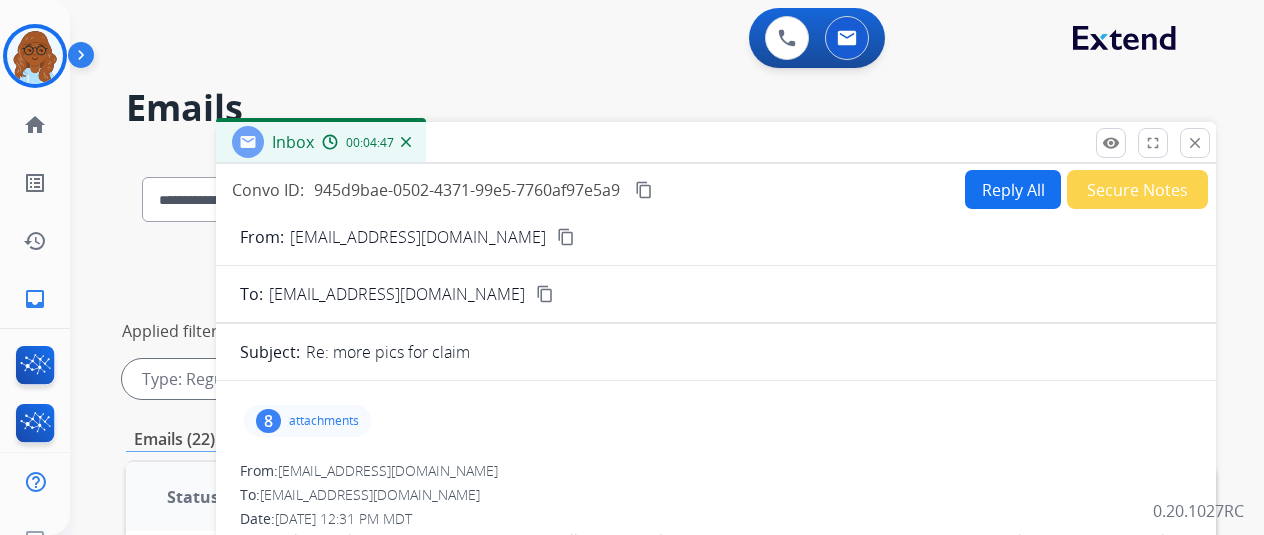 click on "Reply All" at bounding box center (1013, 189) 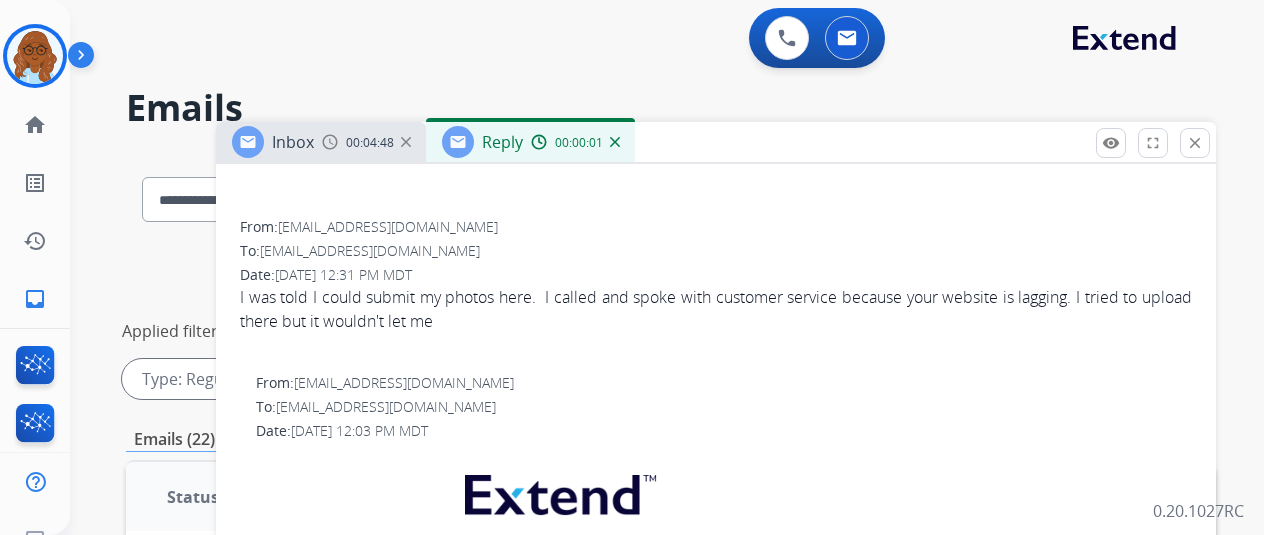 scroll, scrollTop: 0, scrollLeft: 0, axis: both 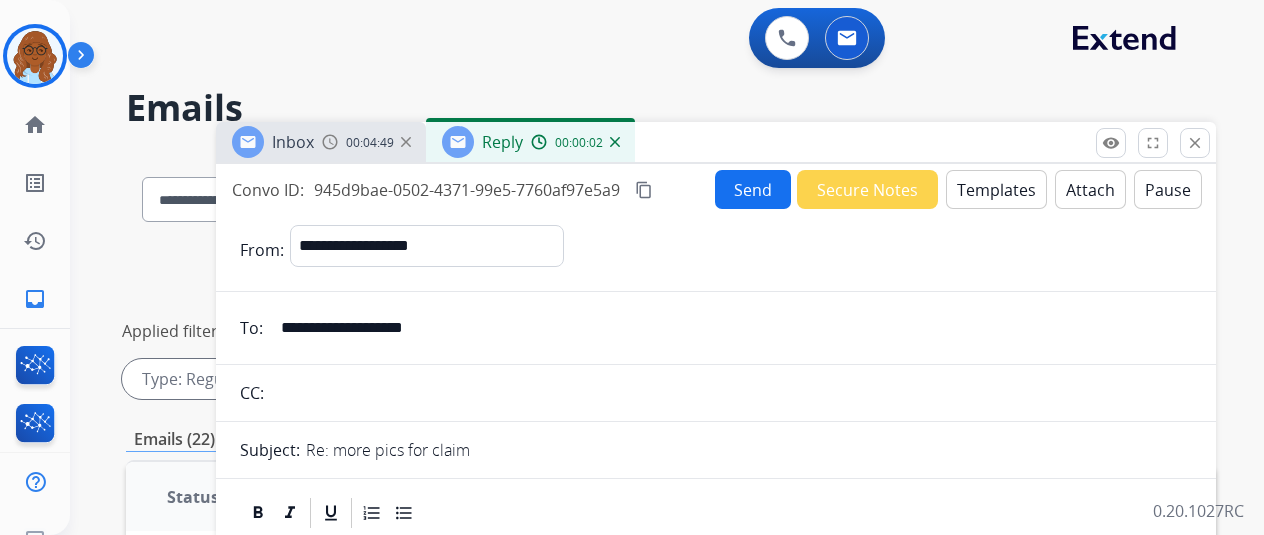 click on "Templates" at bounding box center [996, 189] 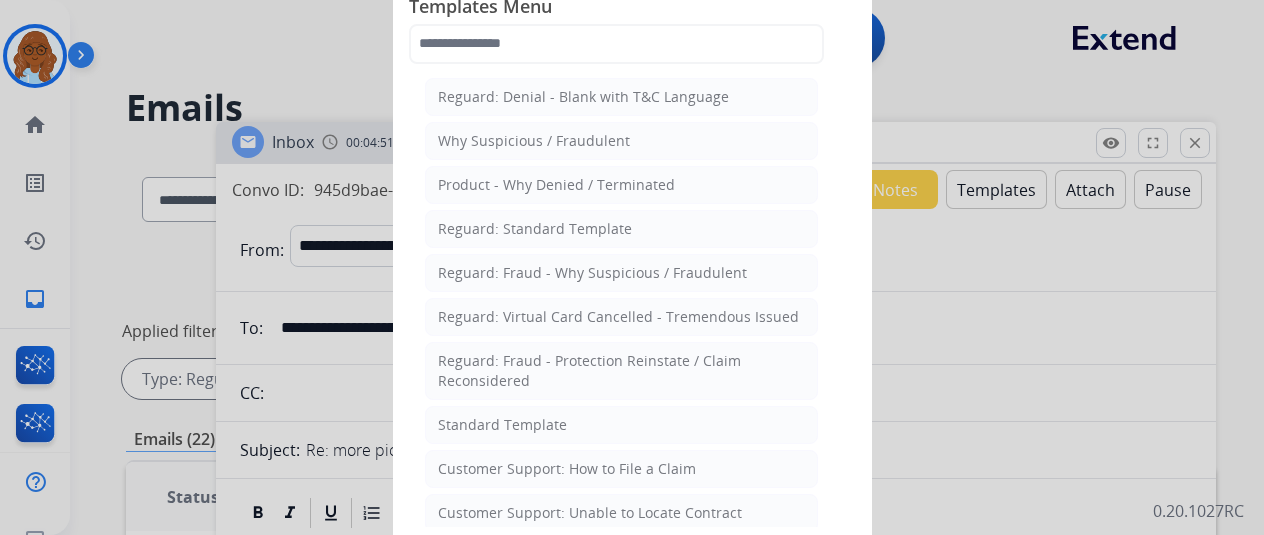 drag, startPoint x: 536, startPoint y: 417, endPoint x: 551, endPoint y: 418, distance: 15.033297 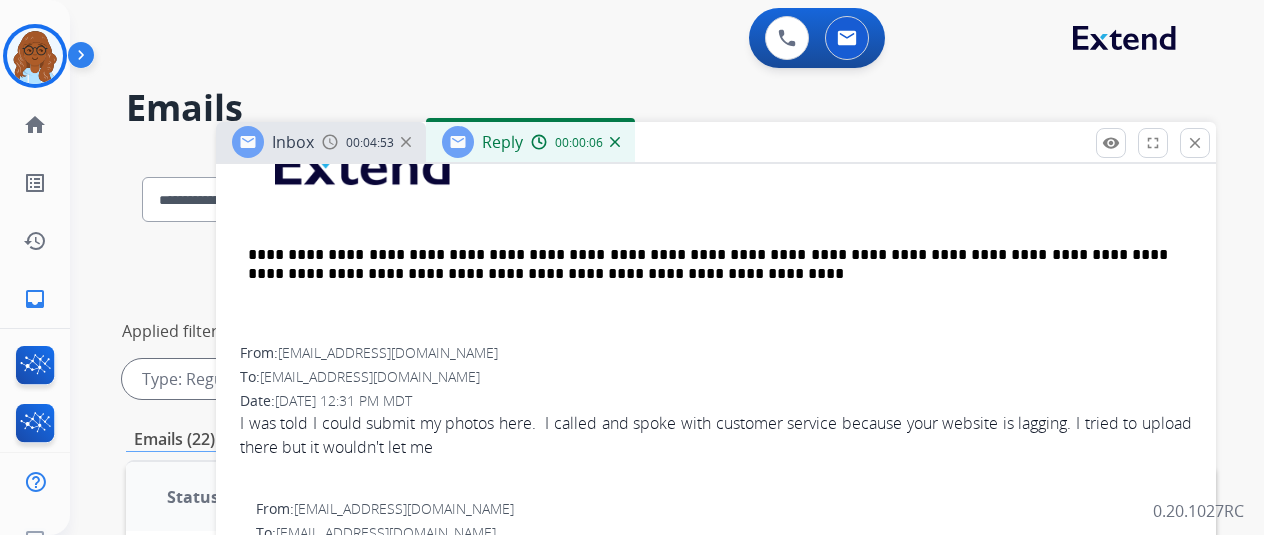 scroll, scrollTop: 500, scrollLeft: 0, axis: vertical 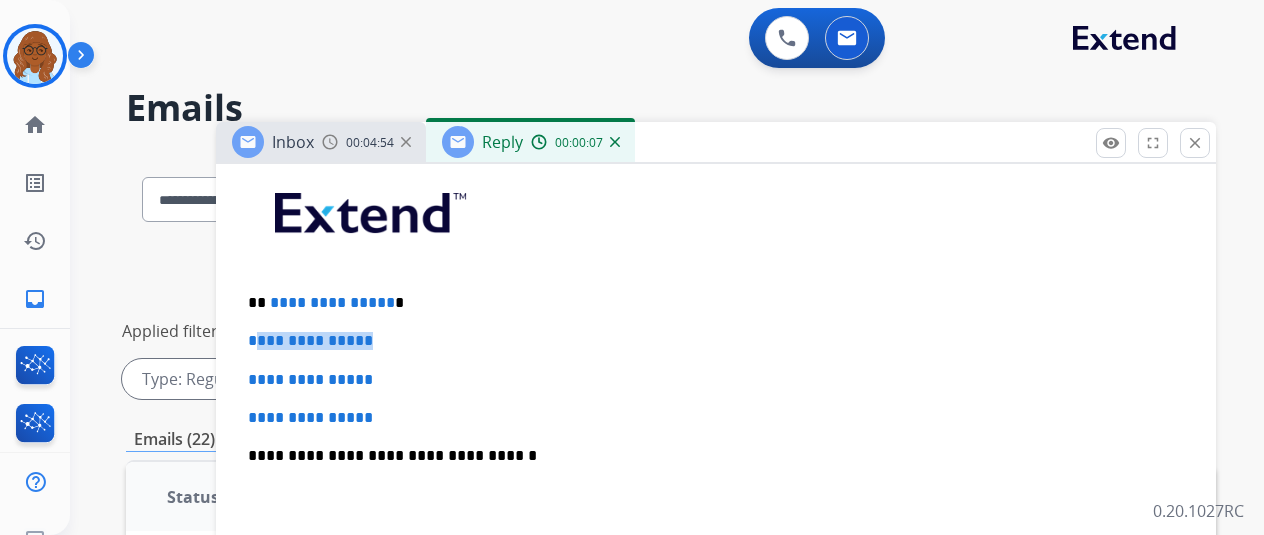 drag, startPoint x: 441, startPoint y: 316, endPoint x: 267, endPoint y: 321, distance: 174.07182 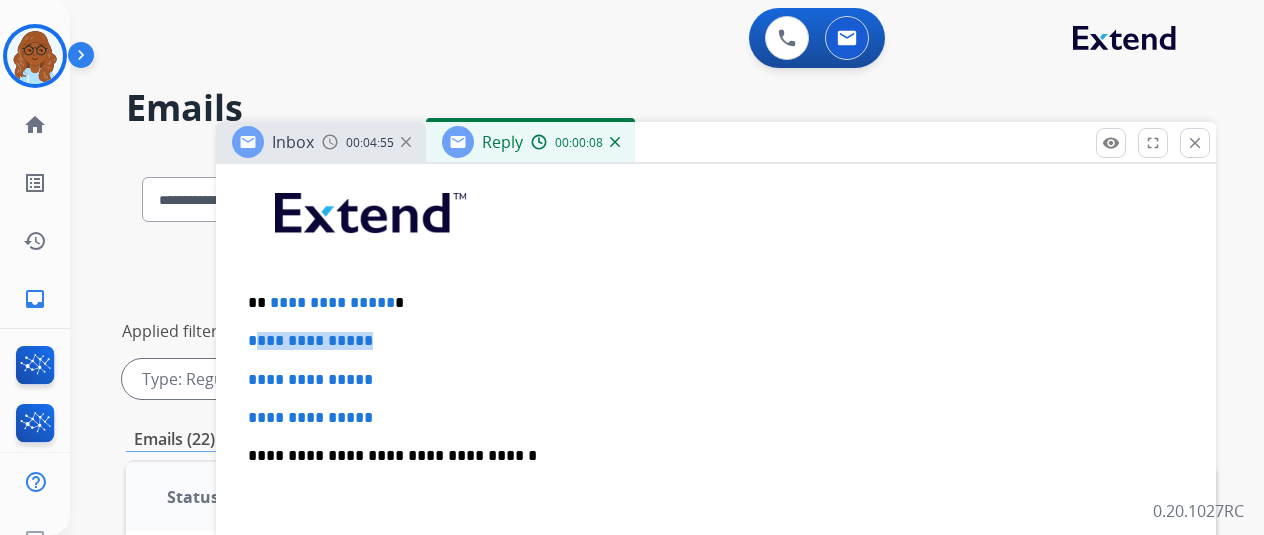 click on "**********" at bounding box center (716, 503) 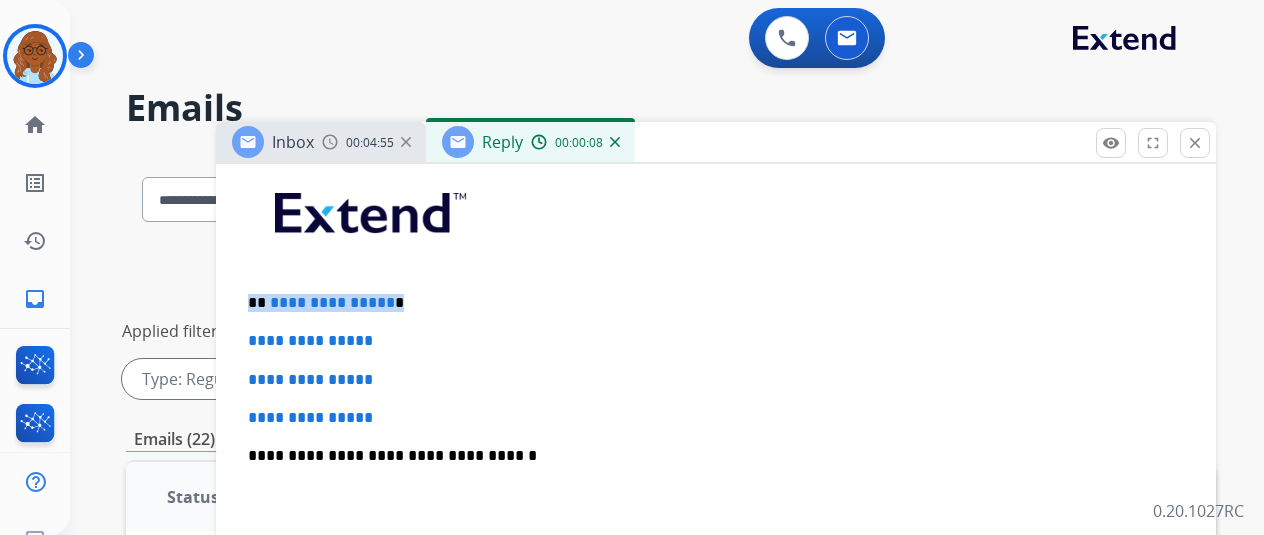 drag, startPoint x: 448, startPoint y: 300, endPoint x: 239, endPoint y: 300, distance: 209 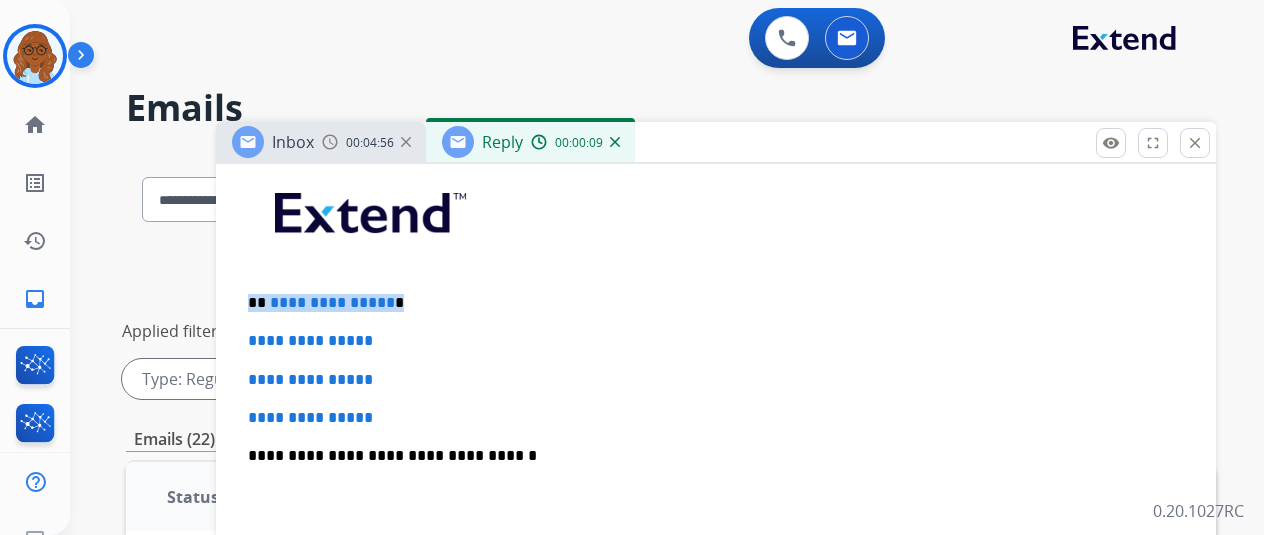 type 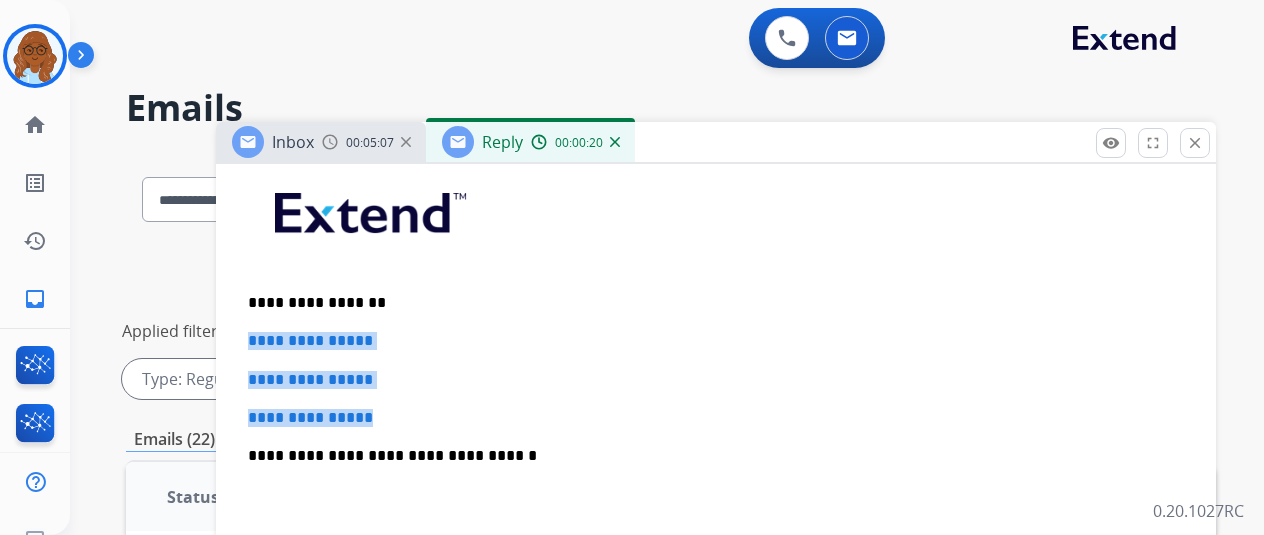 drag, startPoint x: 426, startPoint y: 411, endPoint x: 257, endPoint y: 340, distance: 183.30849 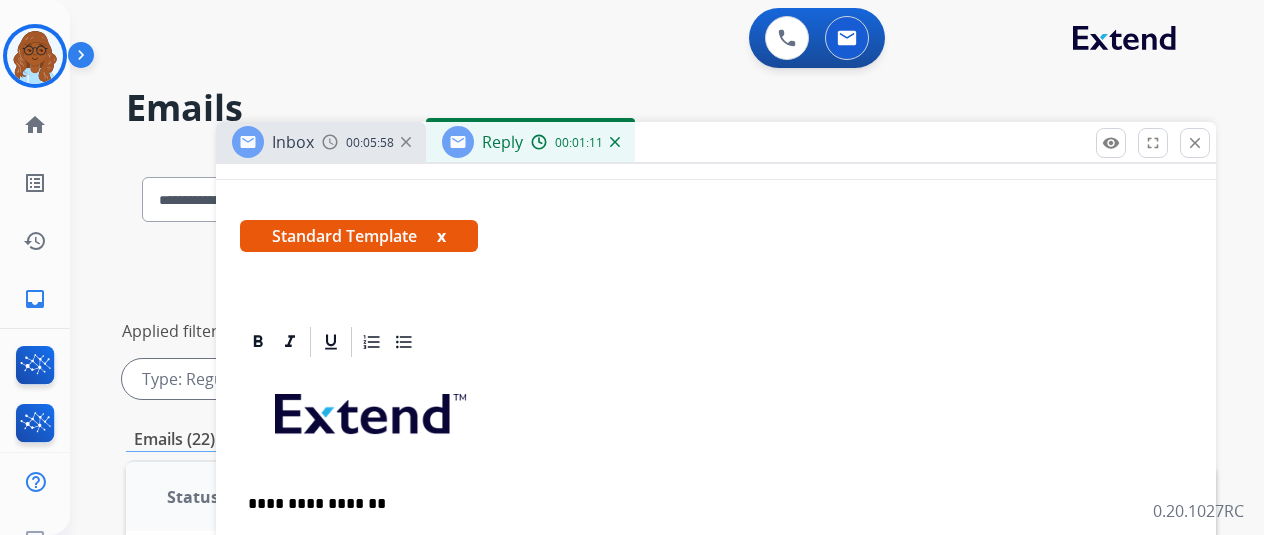 scroll, scrollTop: 0, scrollLeft: 0, axis: both 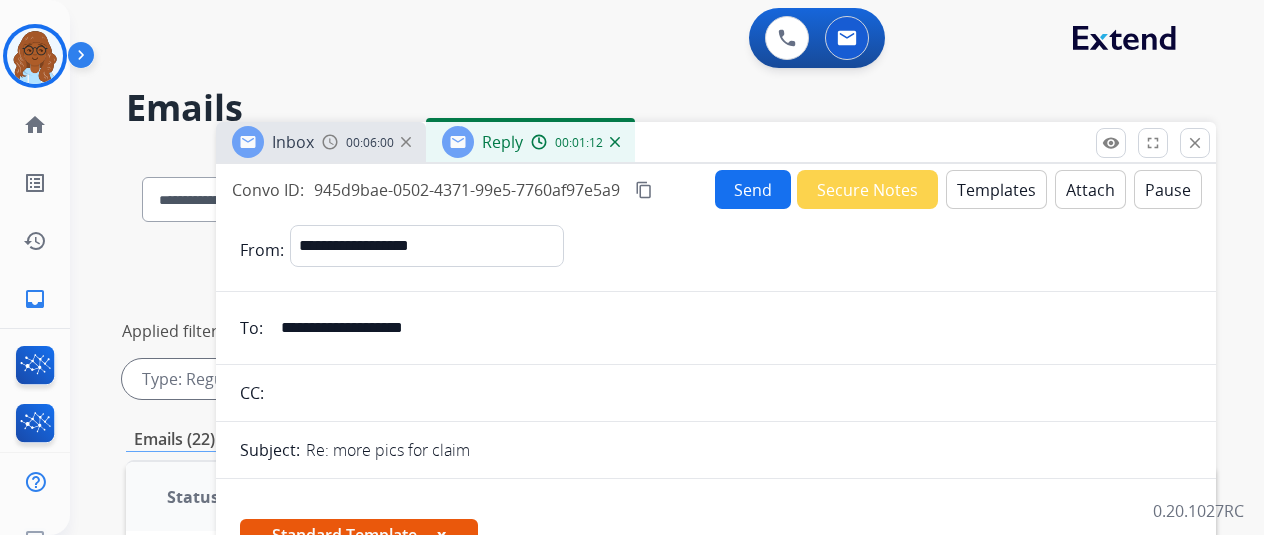 click on "**********" at bounding box center (730, 328) 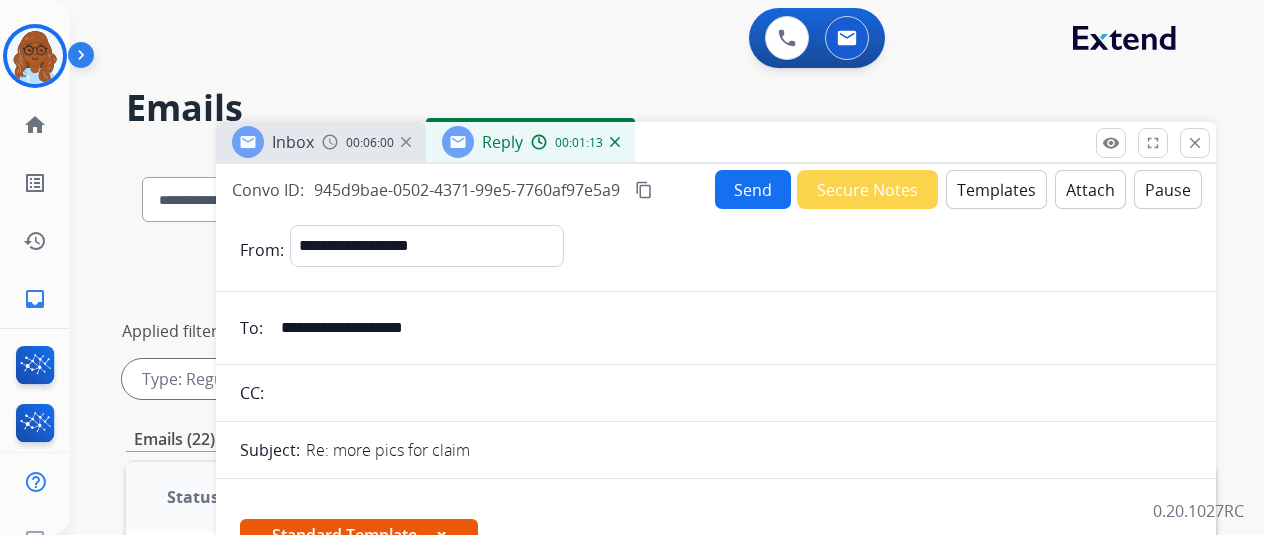 click on "**********" at bounding box center (730, 328) 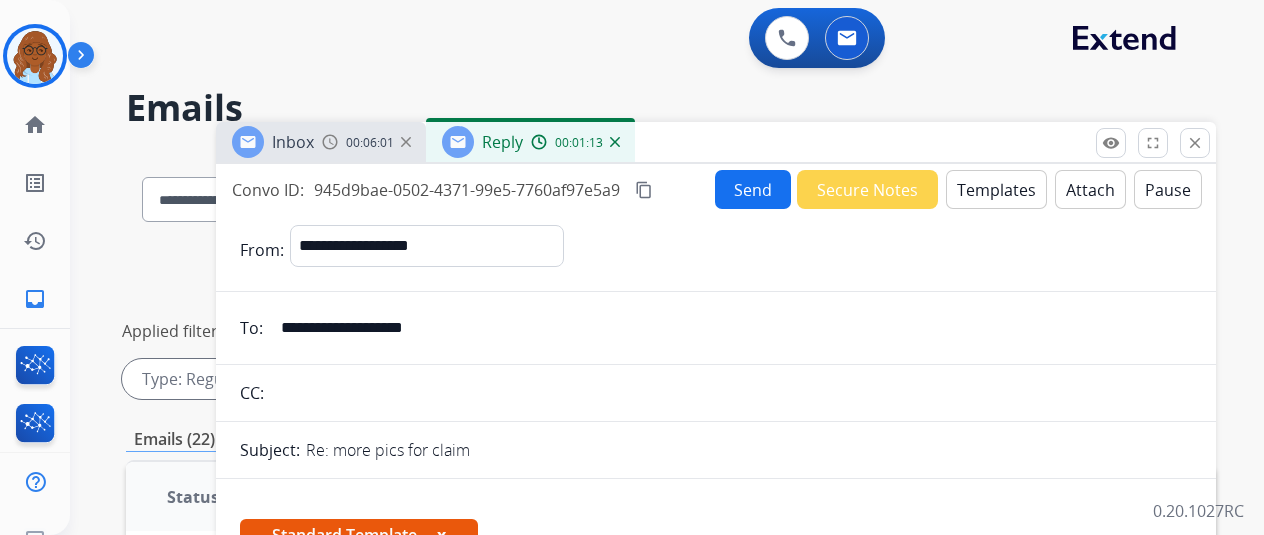 click on "**********" at bounding box center [730, 328] 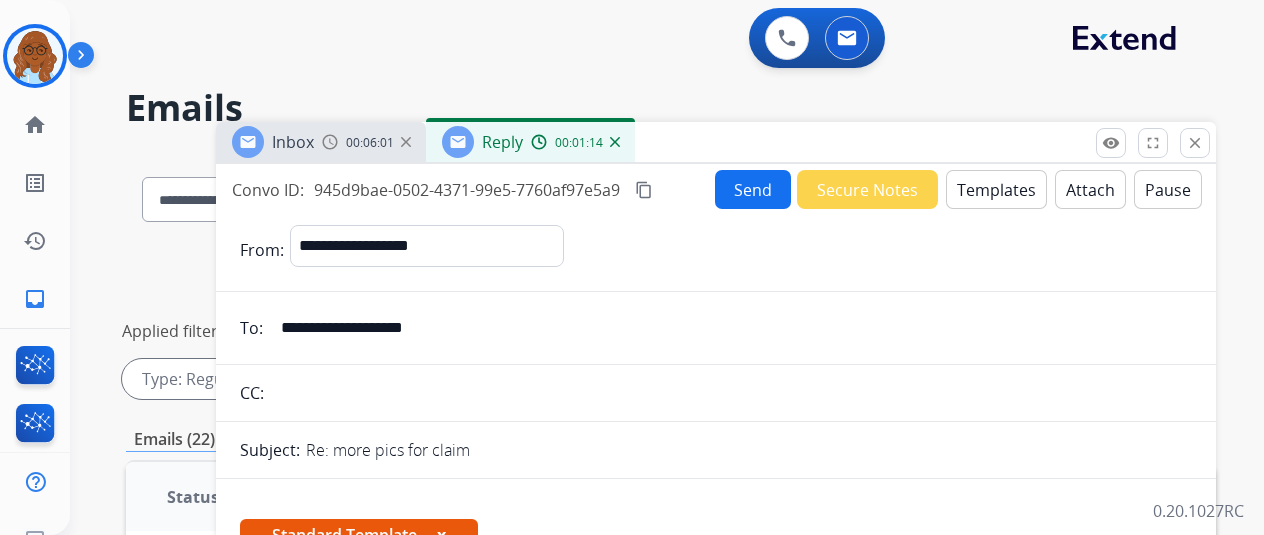 click on "**********" at bounding box center [730, 328] 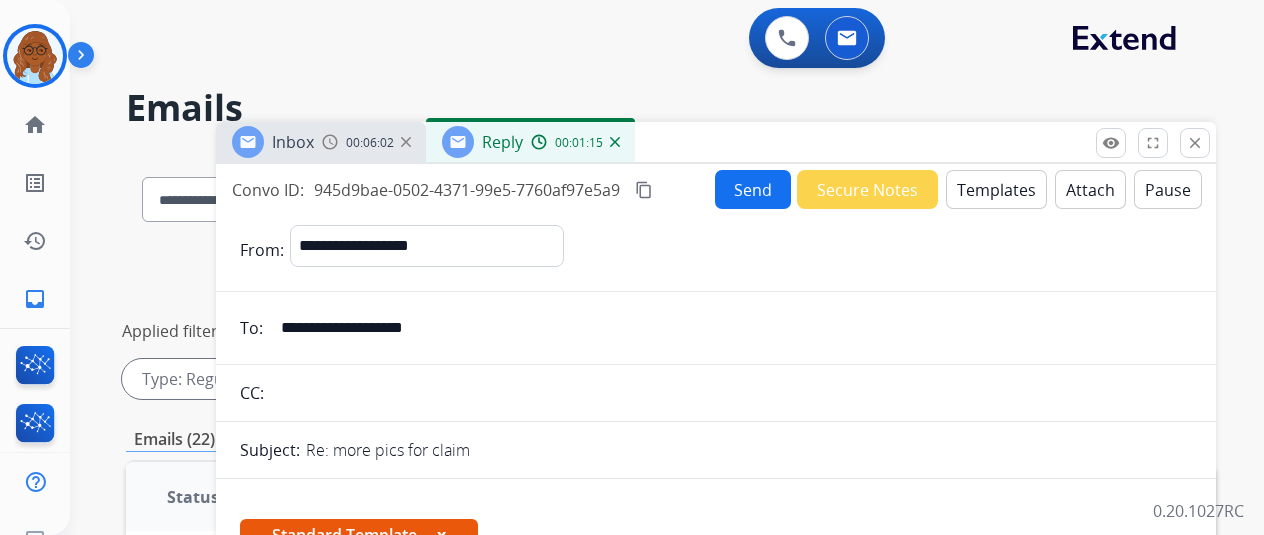 drag, startPoint x: 473, startPoint y: 331, endPoint x: 298, endPoint y: 334, distance: 175.02571 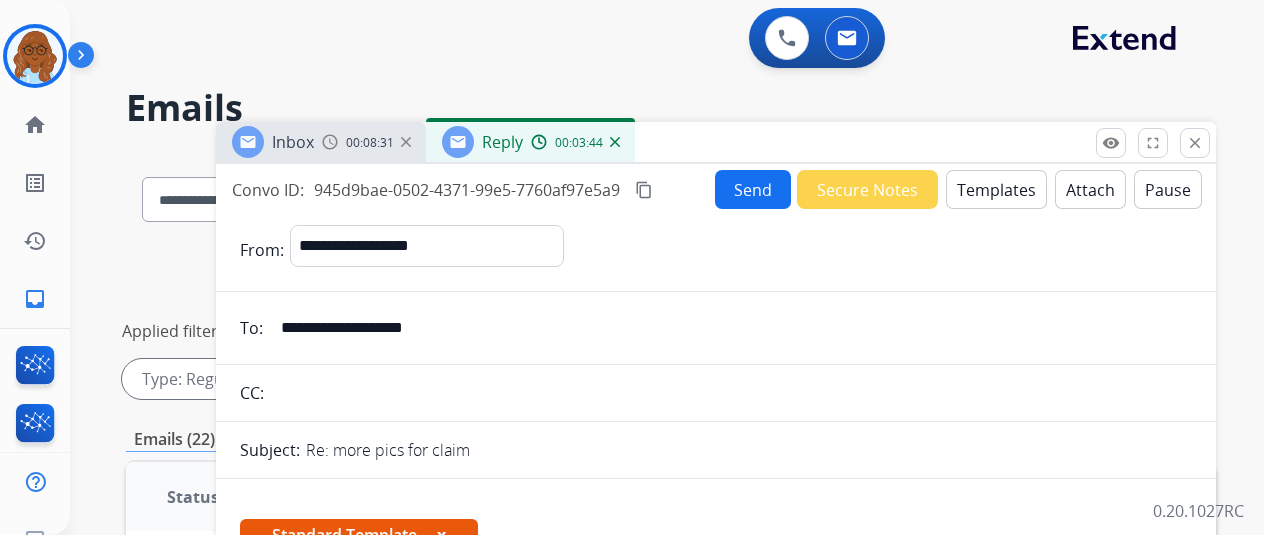 click on "content_copy" at bounding box center [644, 190] 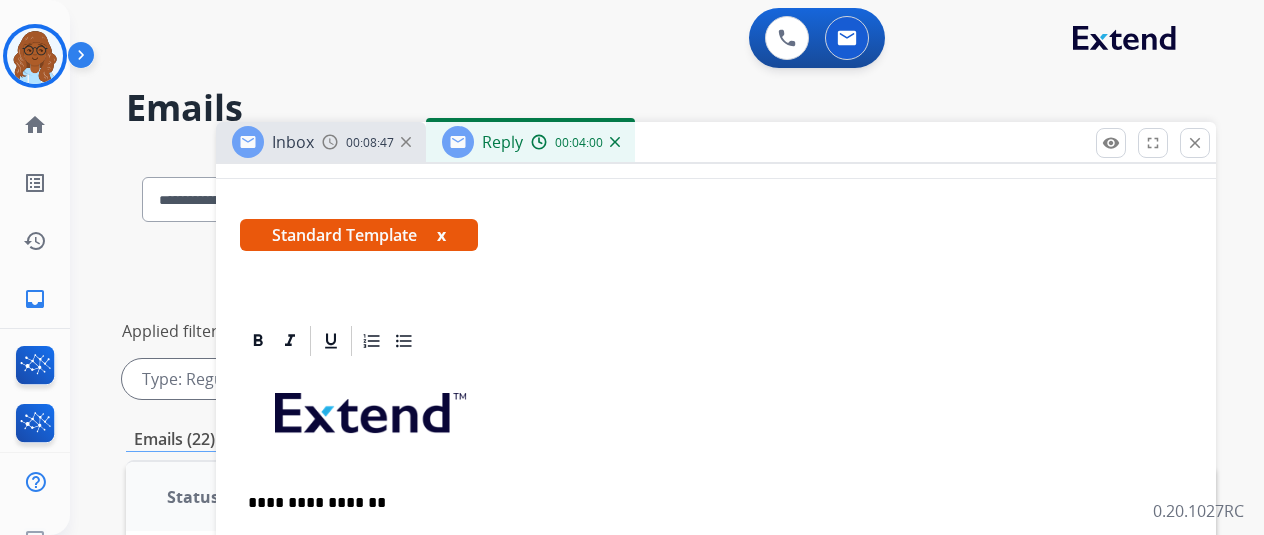 scroll, scrollTop: 0, scrollLeft: 0, axis: both 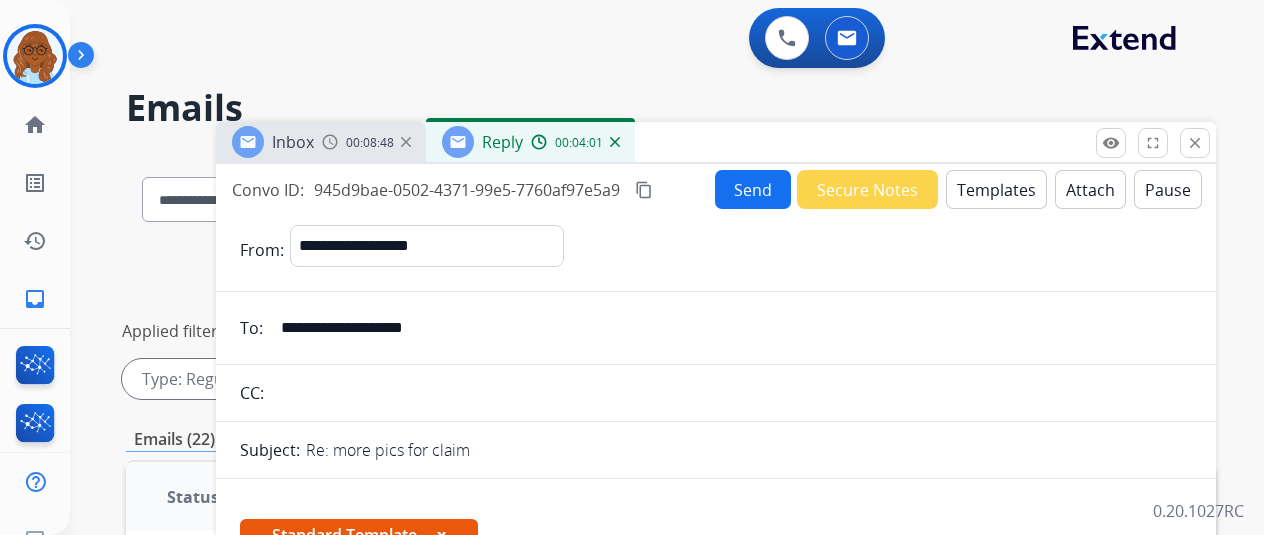click on "Send" at bounding box center (753, 189) 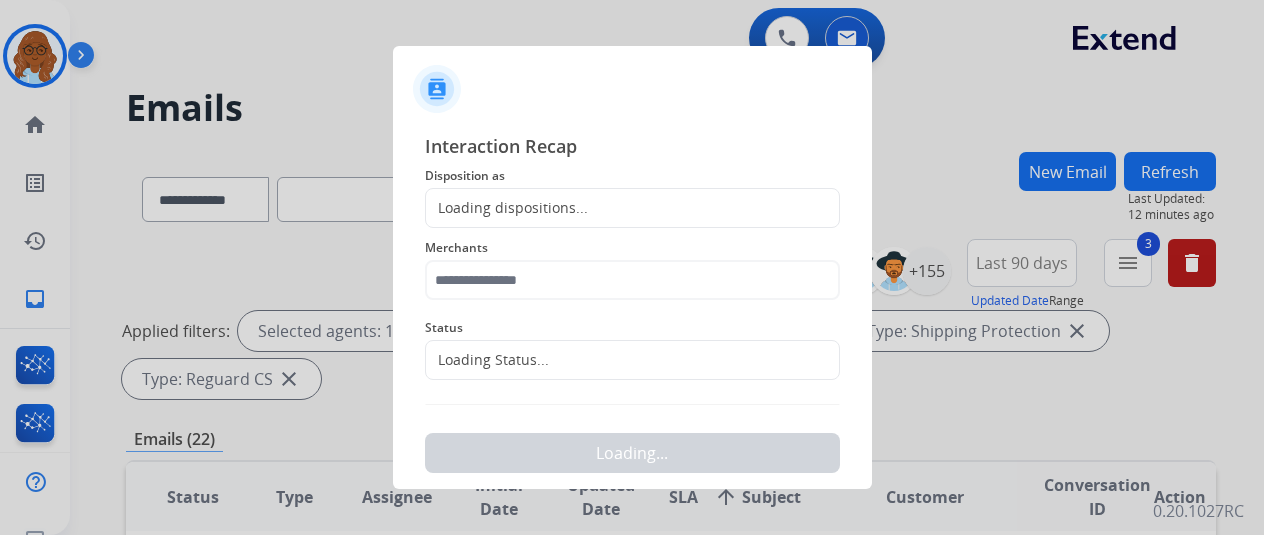 scroll, scrollTop: 2, scrollLeft: 0, axis: vertical 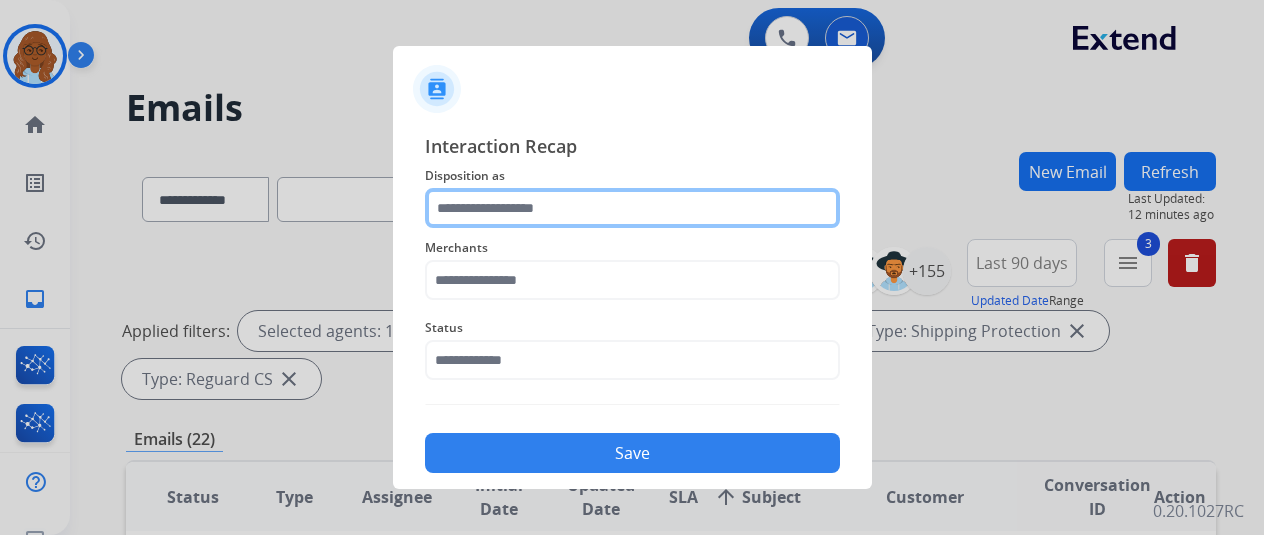 click 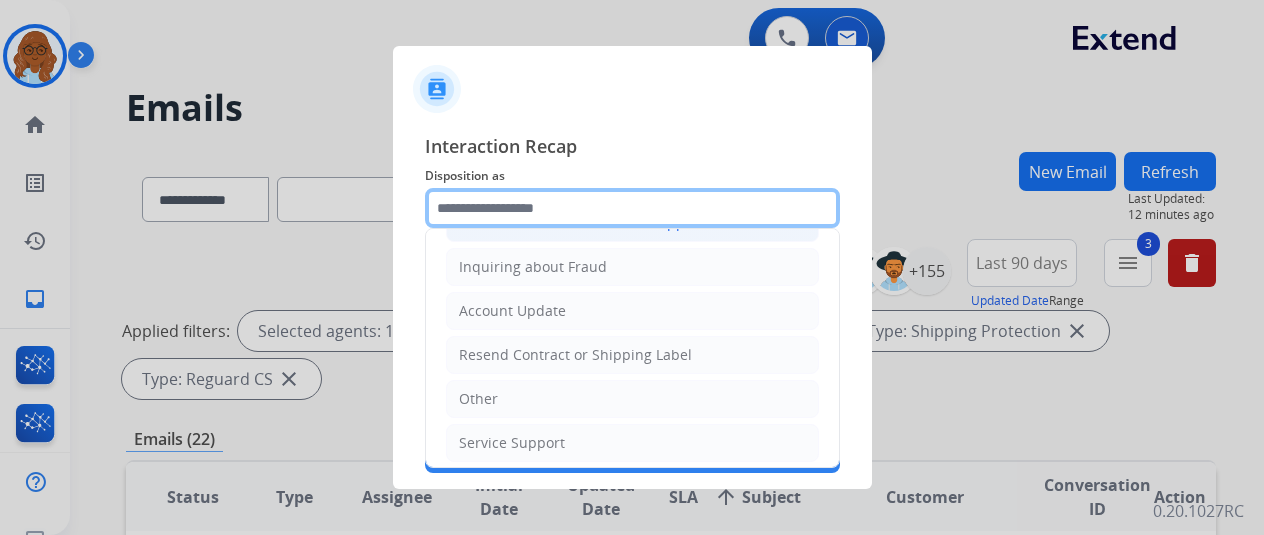 scroll, scrollTop: 103, scrollLeft: 0, axis: vertical 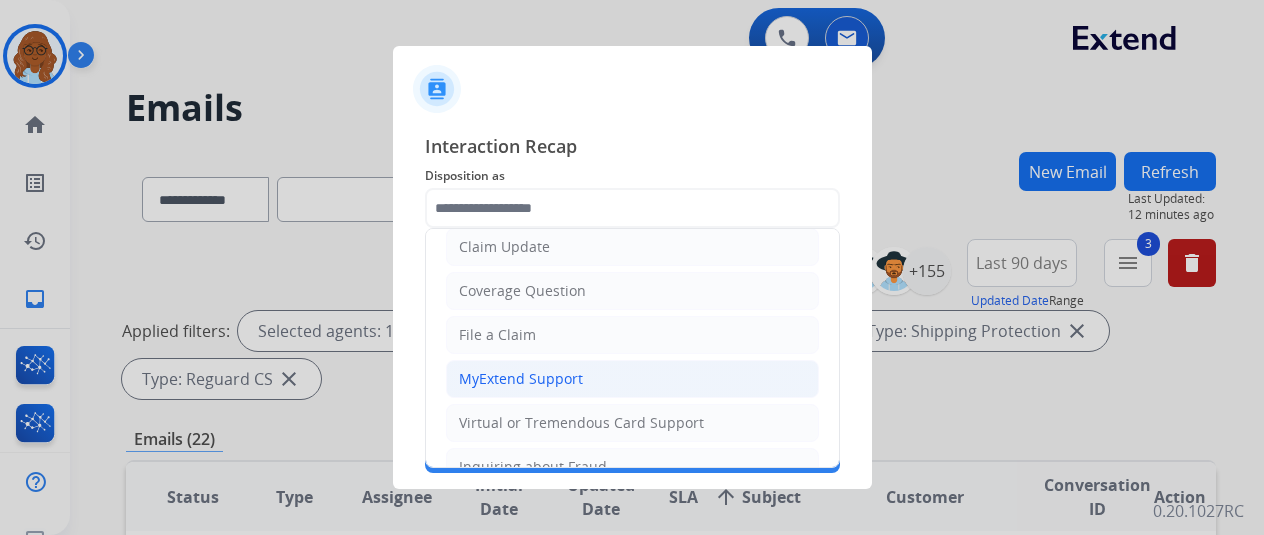 click on "MyExtend Support" 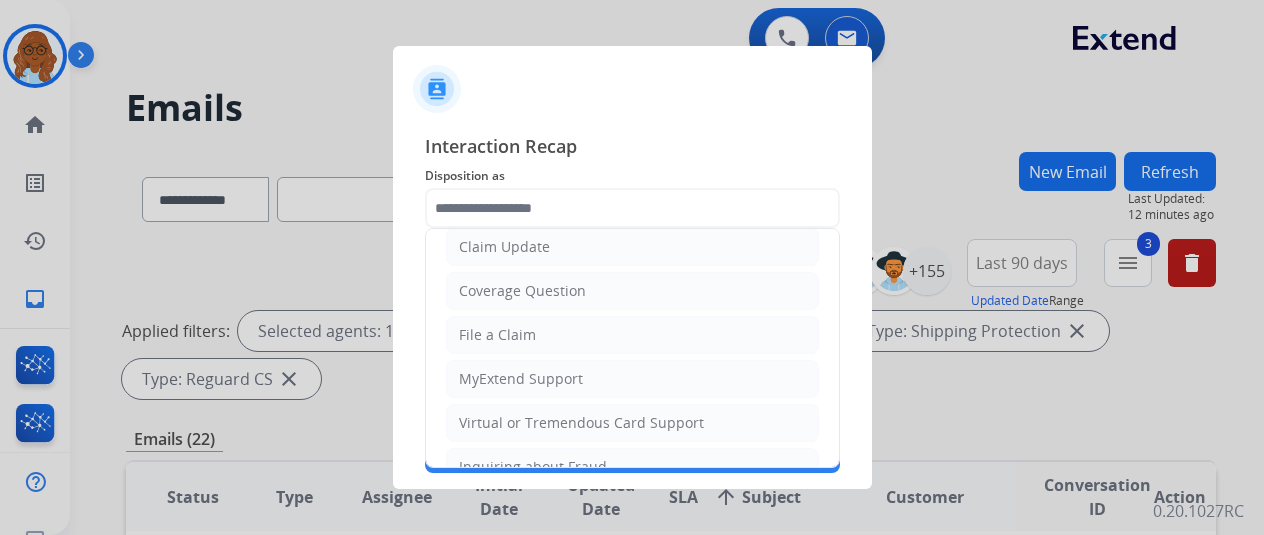 type on "**********" 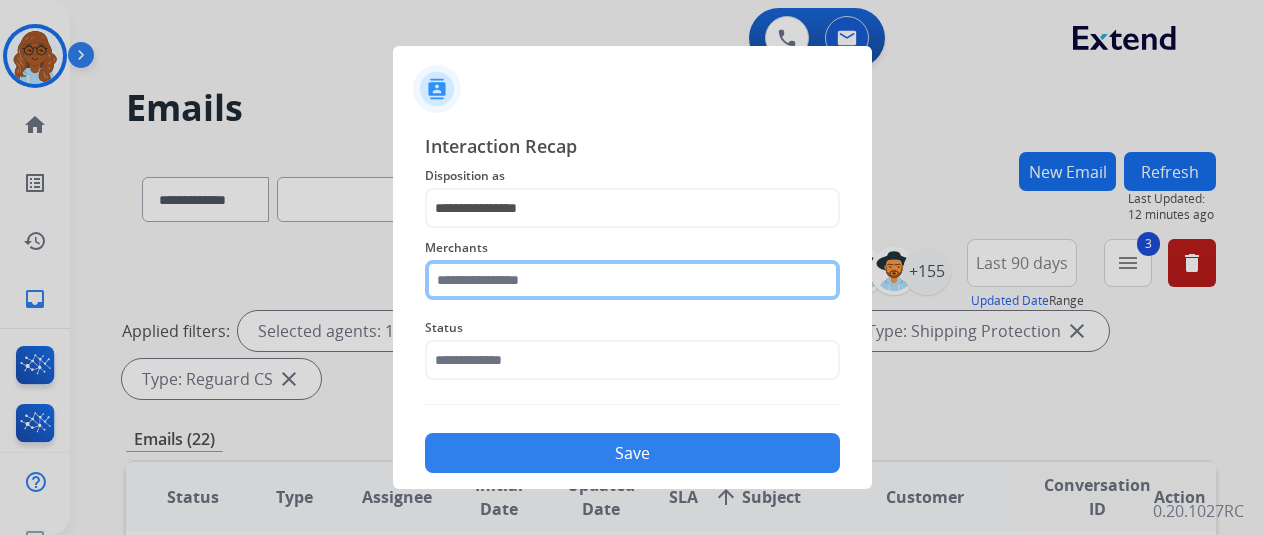 drag, startPoint x: 524, startPoint y: 285, endPoint x: 538, endPoint y: 284, distance: 14.035668 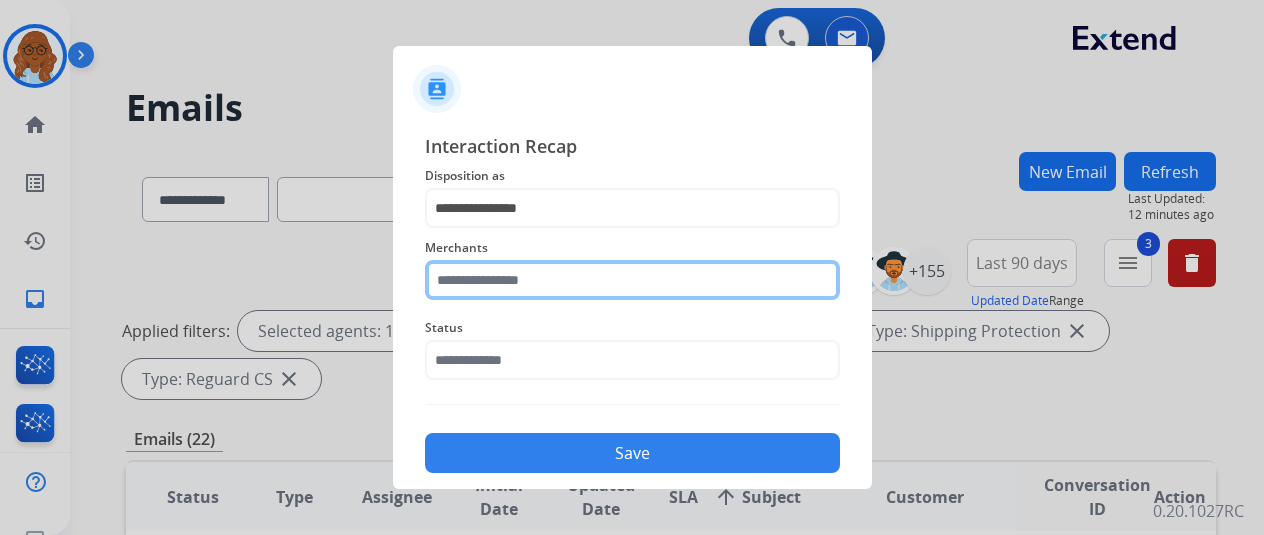 click 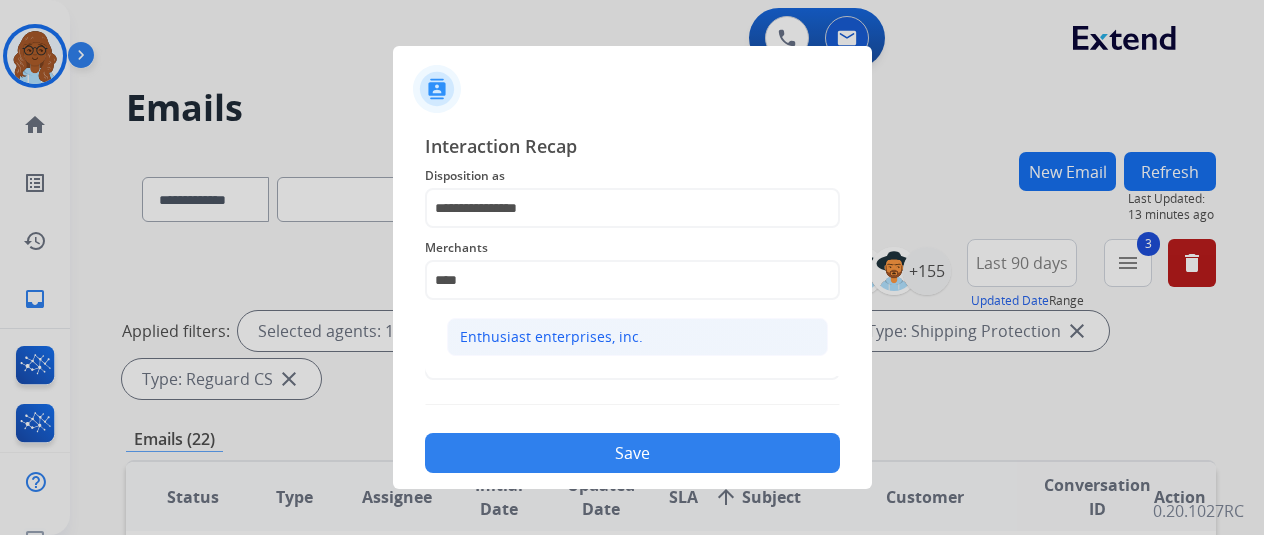 click on "Enthusiast enterprises, inc." 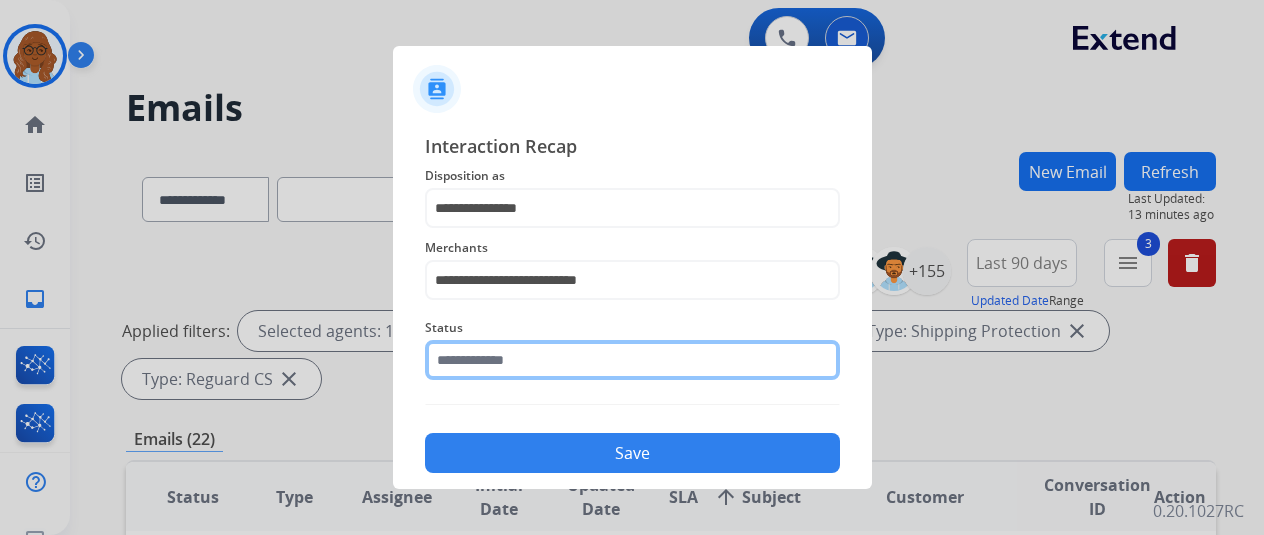 click 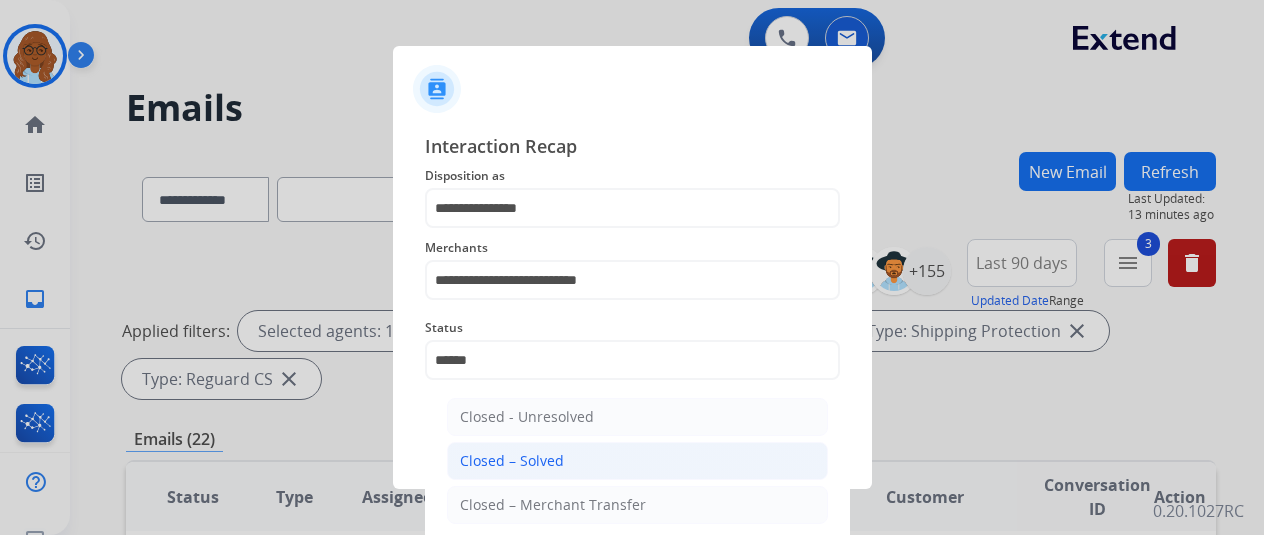 click on "Closed – Solved" 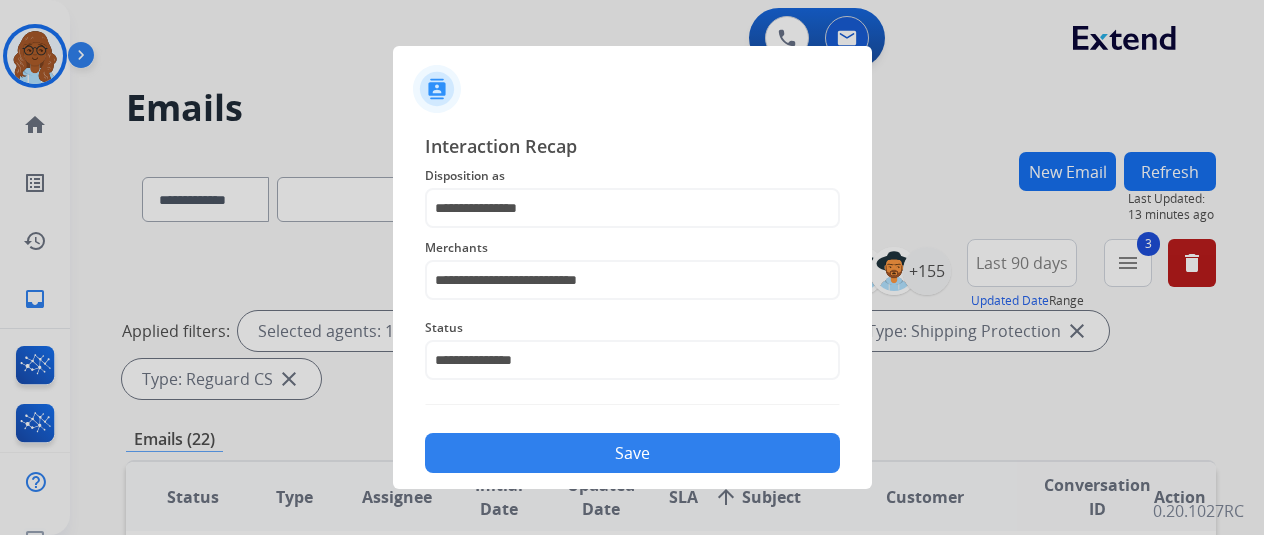click on "Save" 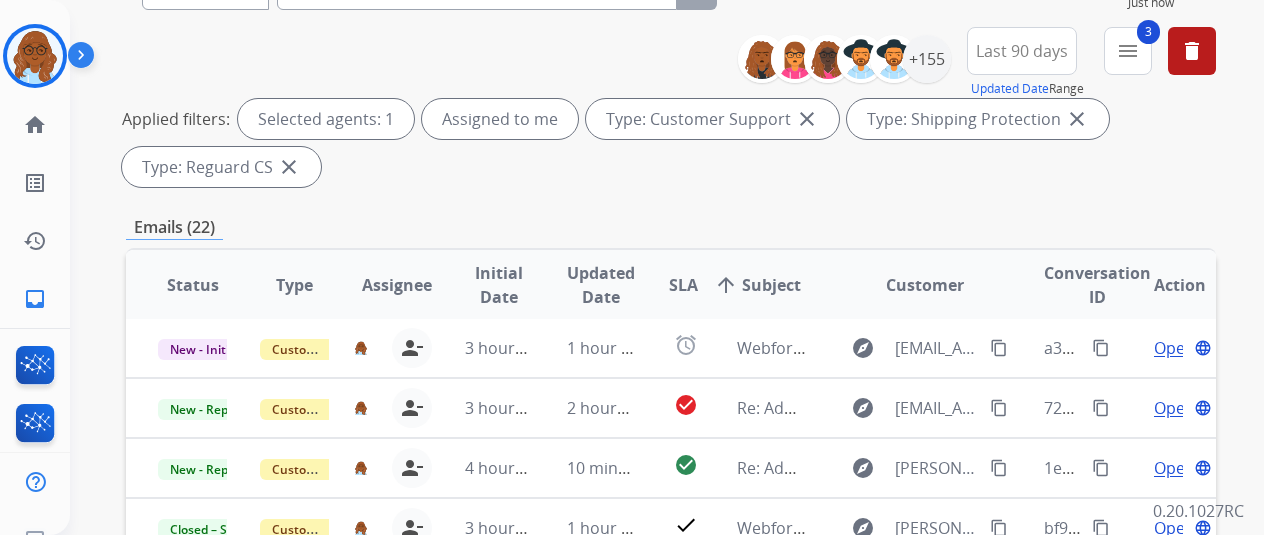 scroll, scrollTop: 300, scrollLeft: 0, axis: vertical 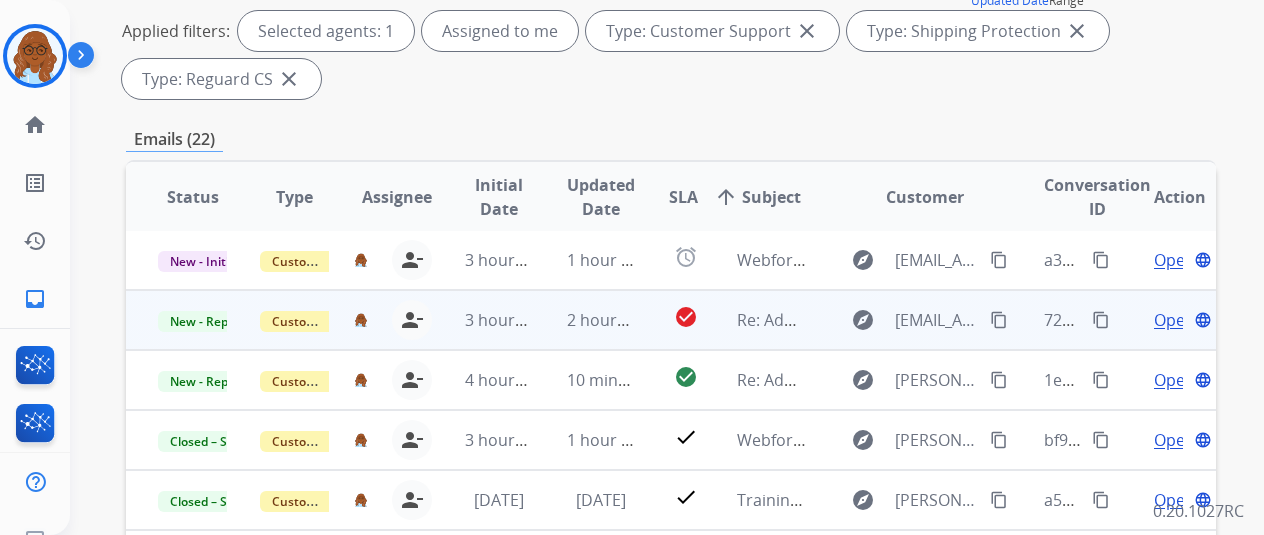 click on "Open" at bounding box center (1174, 320) 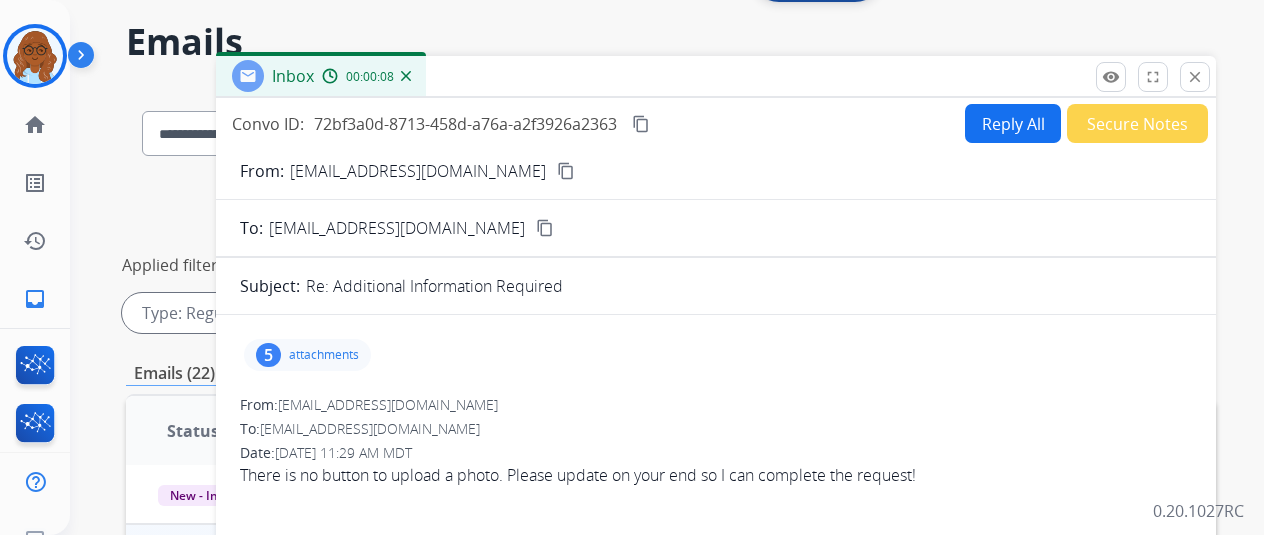 scroll, scrollTop: 0, scrollLeft: 0, axis: both 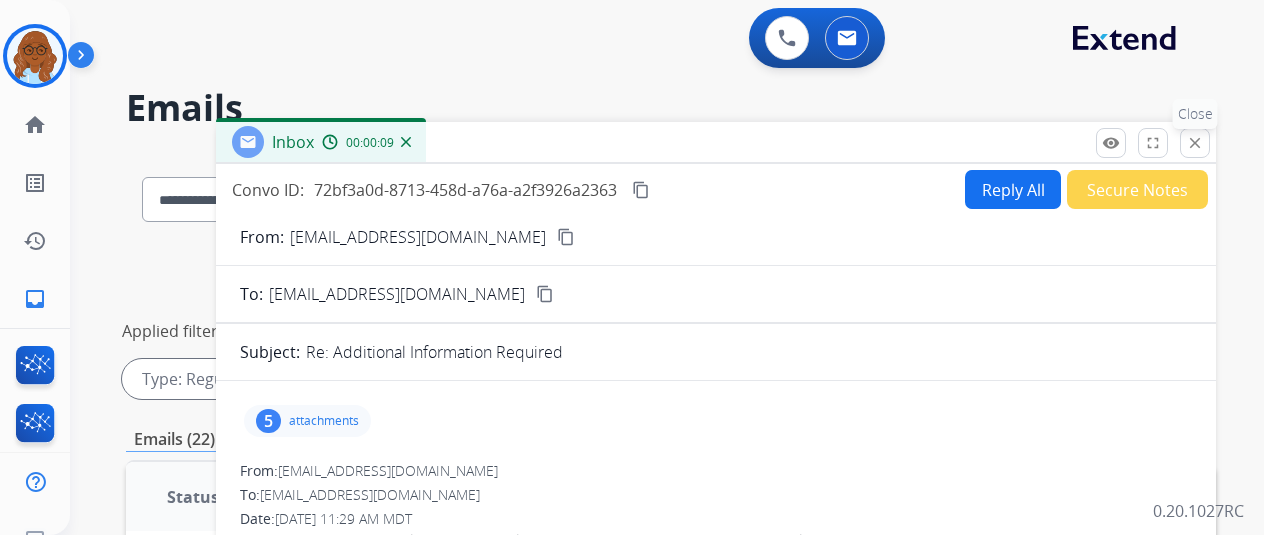 drag, startPoint x: 1209, startPoint y: 132, endPoint x: 1176, endPoint y: 149, distance: 37.12142 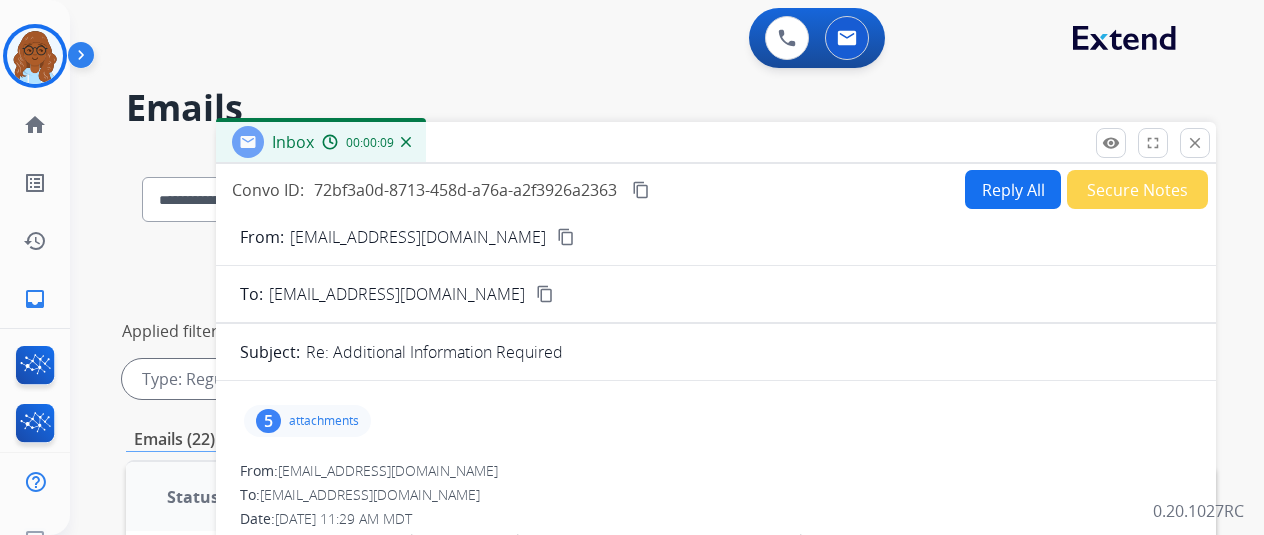 click on "close Close" at bounding box center (1195, 143) 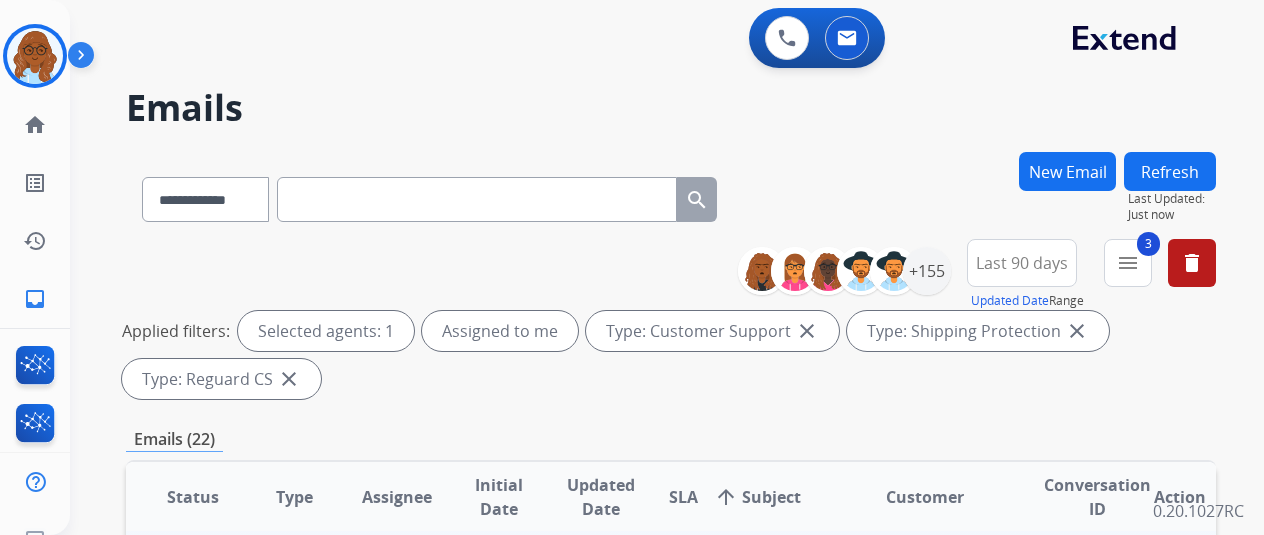 scroll, scrollTop: 400, scrollLeft: 0, axis: vertical 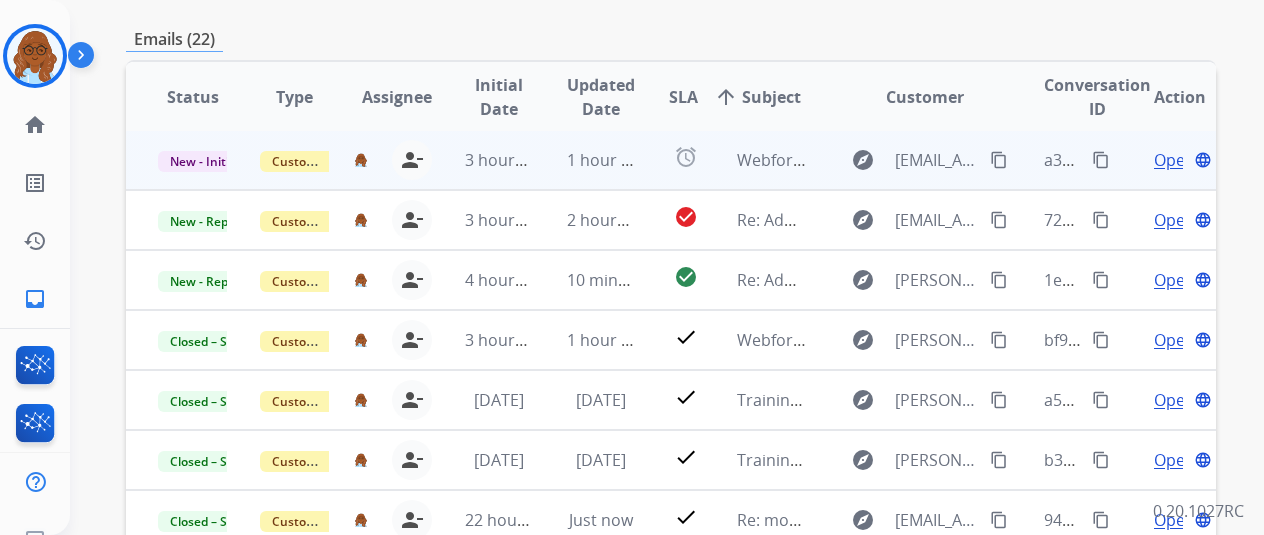 click on "Open" at bounding box center (1174, 160) 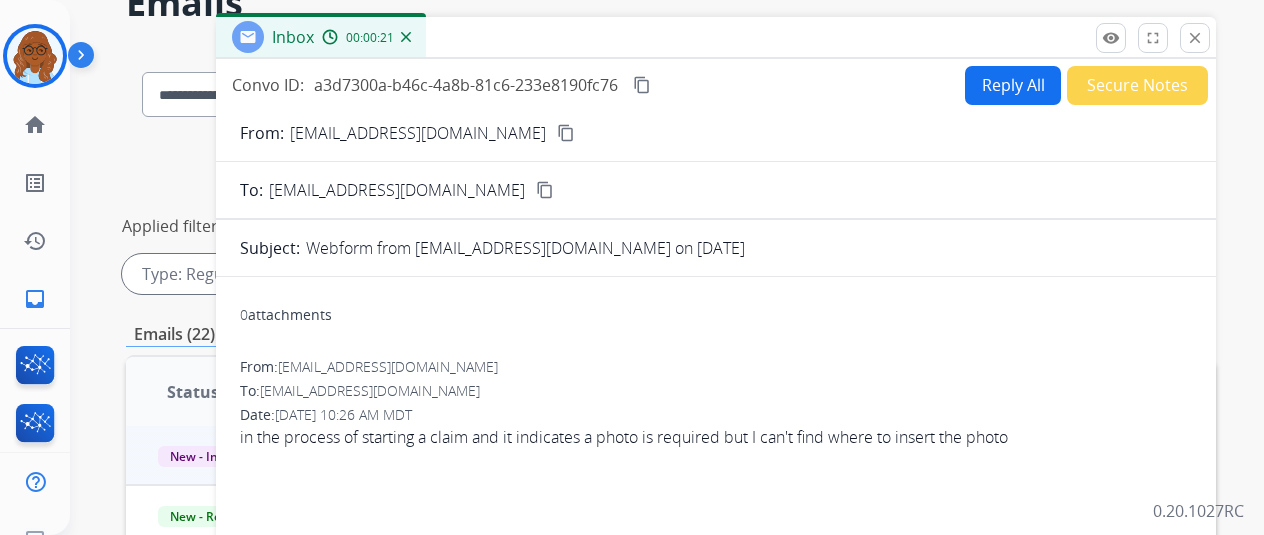 scroll, scrollTop: 200, scrollLeft: 0, axis: vertical 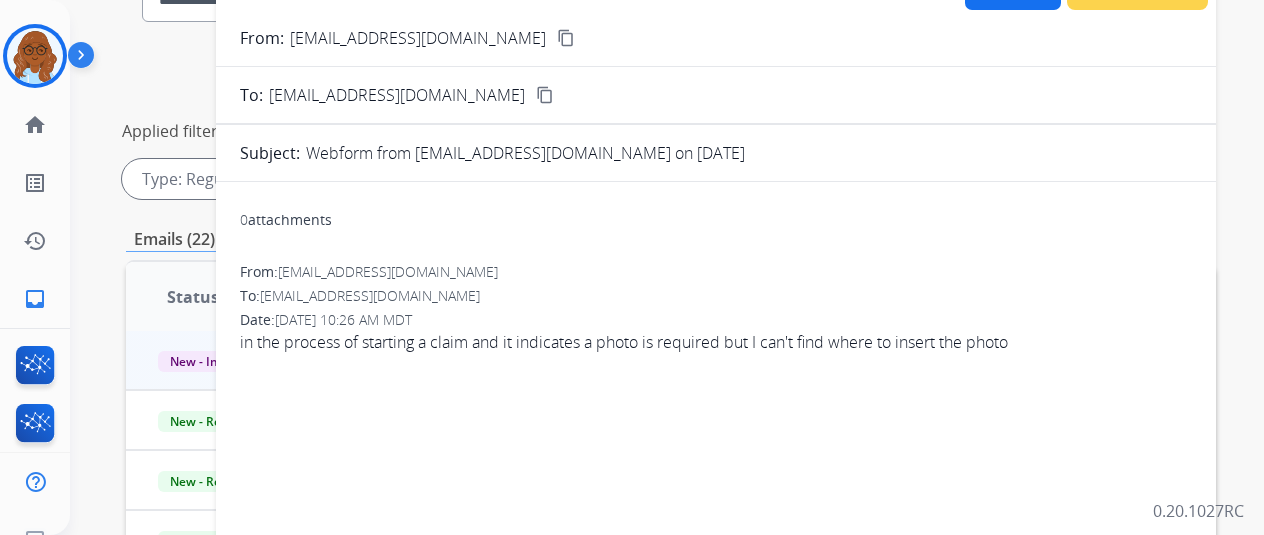 click on "0  attachments" at bounding box center [716, 222] 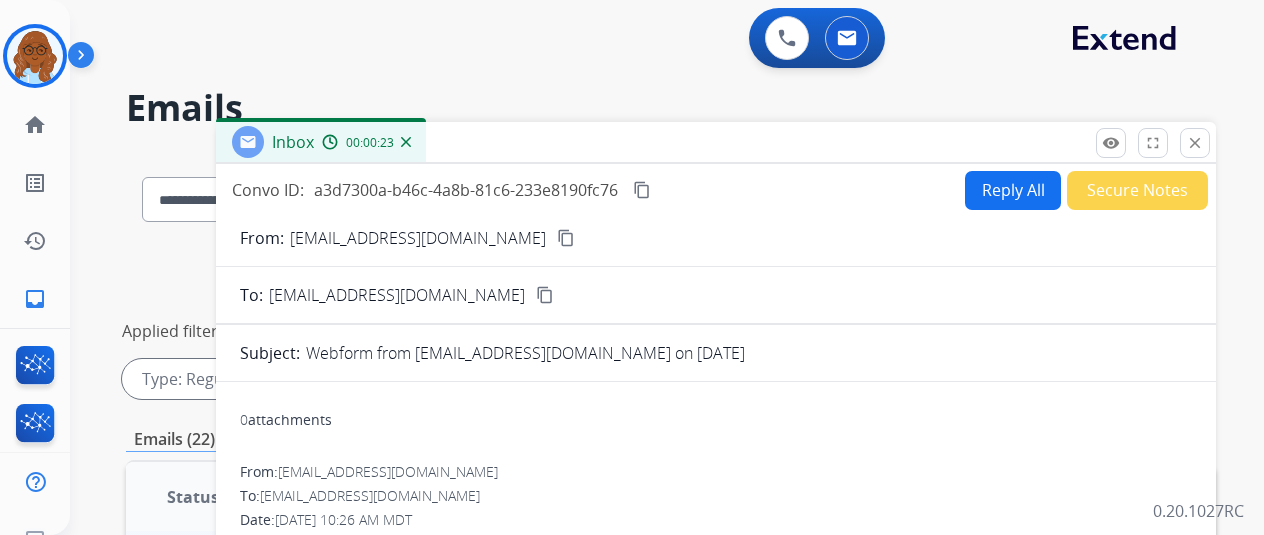 click on "Reply All" at bounding box center (1013, 190) 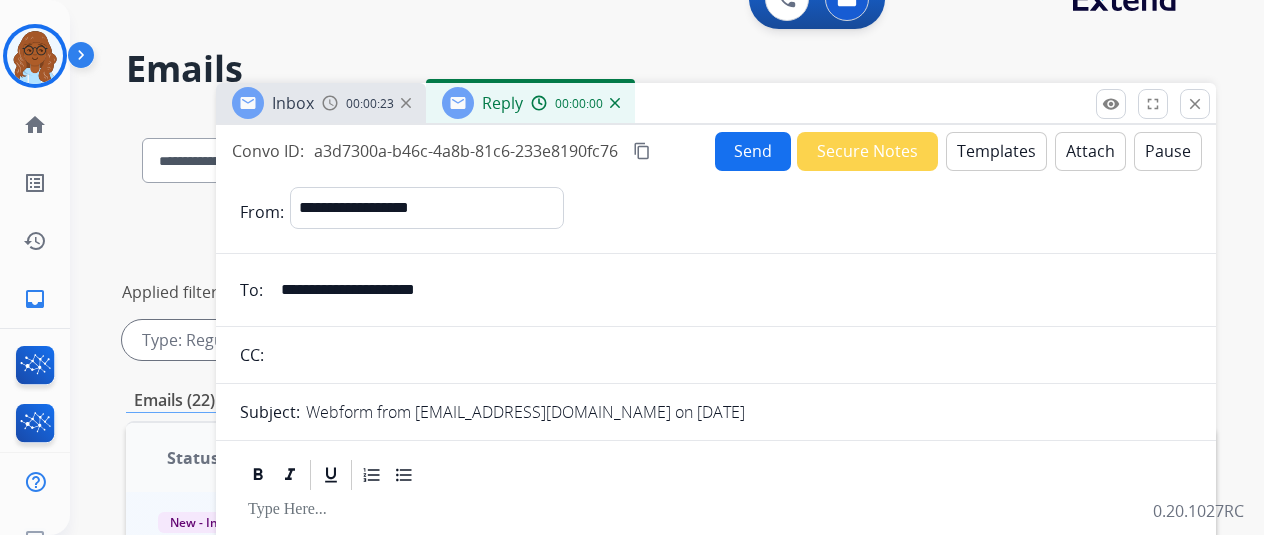 scroll, scrollTop: 100, scrollLeft: 0, axis: vertical 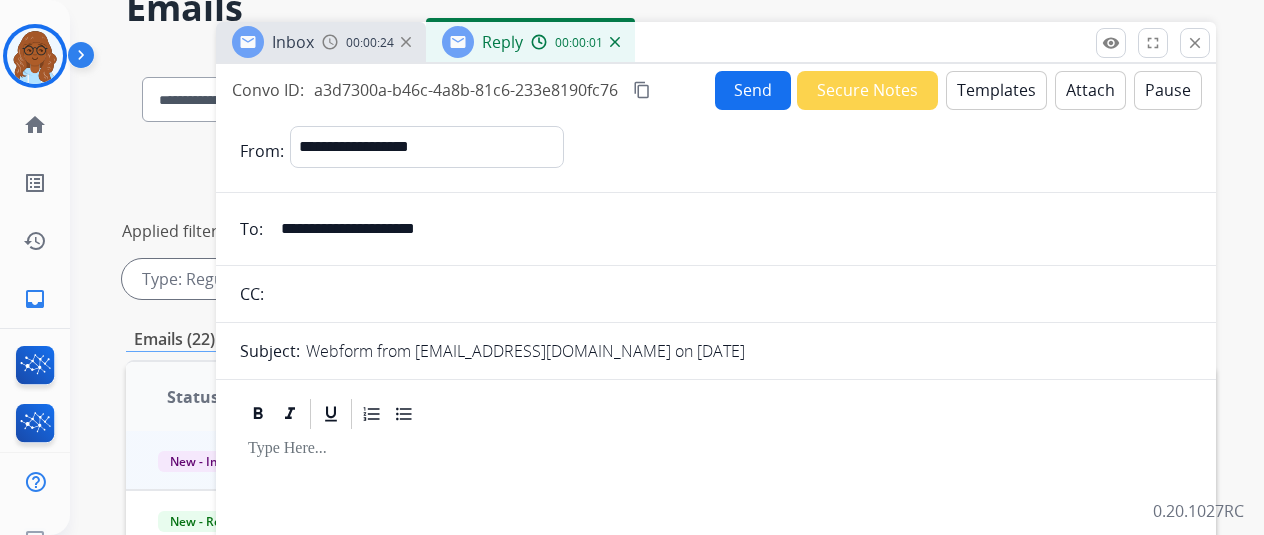 click on "Templates" at bounding box center [996, 90] 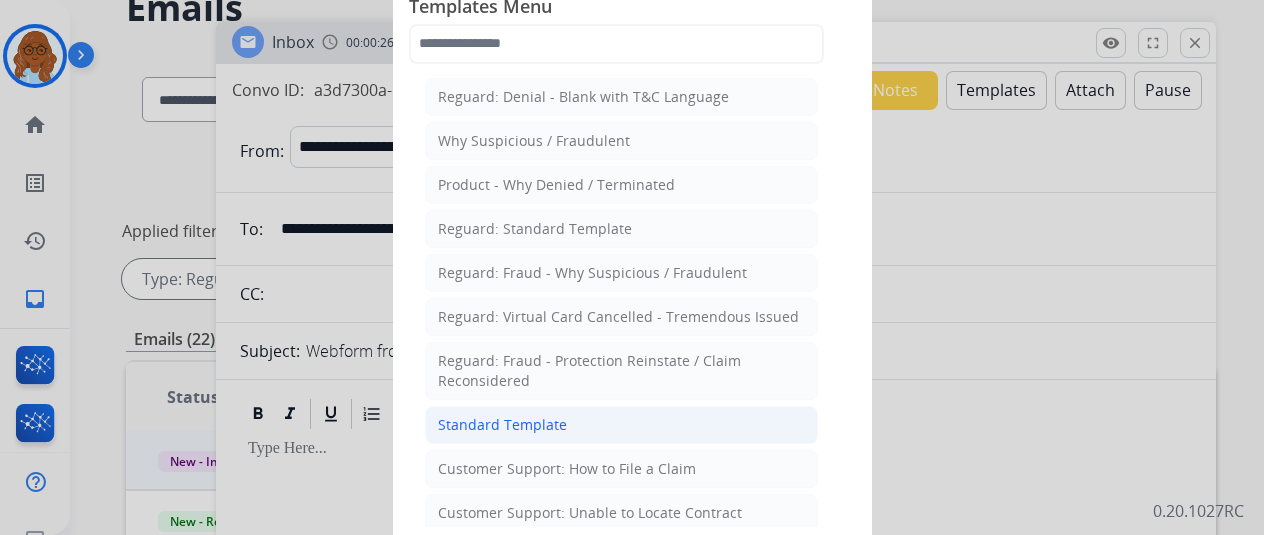 click on "Standard Template" 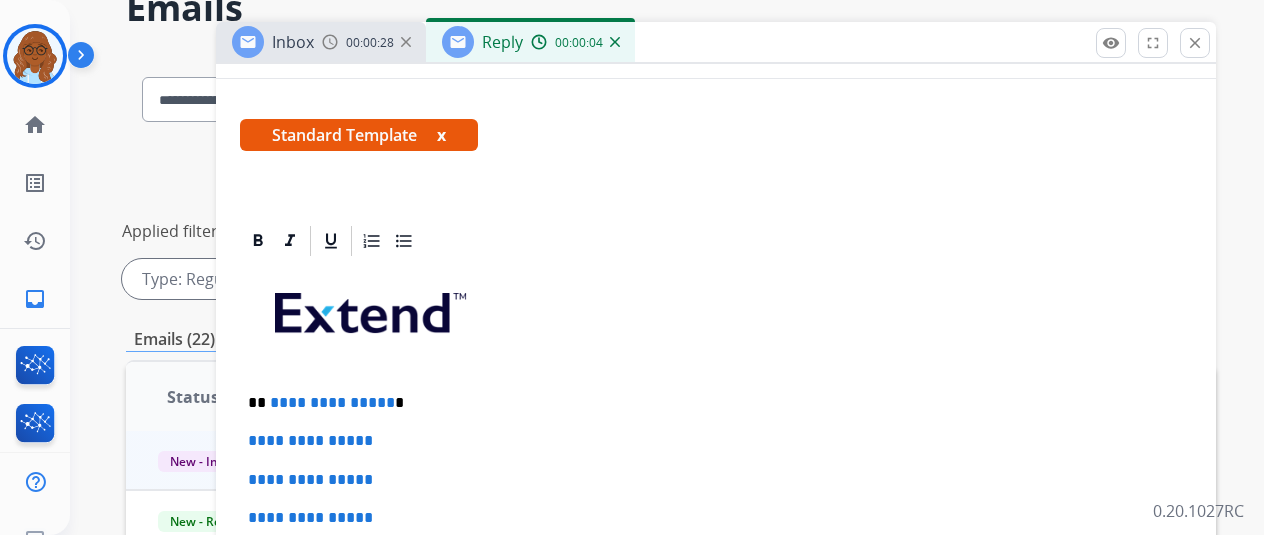 scroll, scrollTop: 475, scrollLeft: 0, axis: vertical 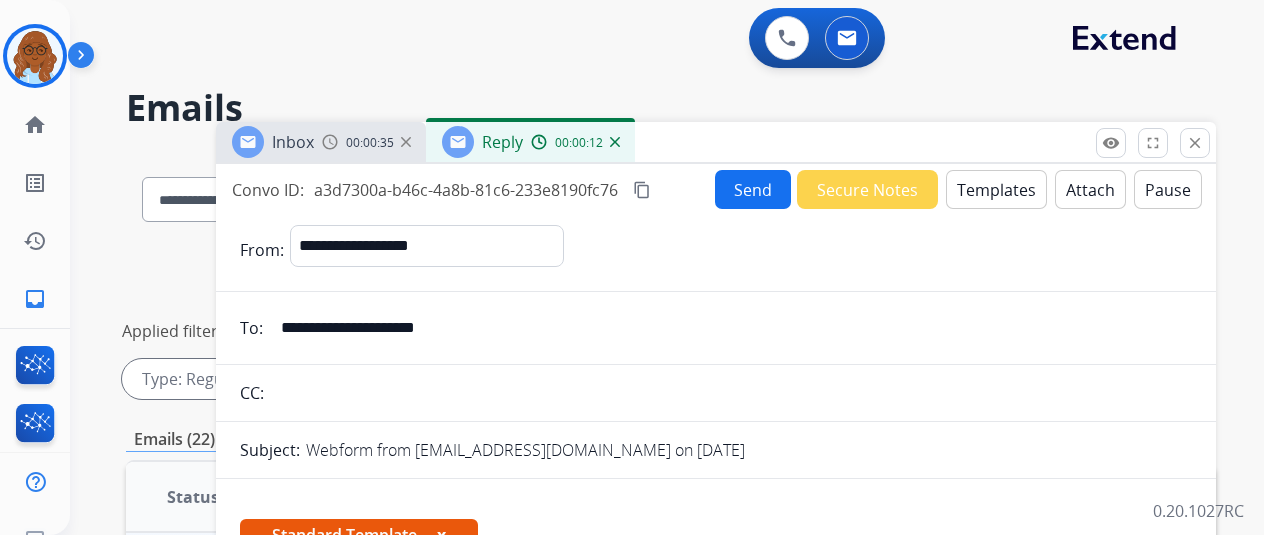 drag, startPoint x: 524, startPoint y: 331, endPoint x: 288, endPoint y: 325, distance: 236.07626 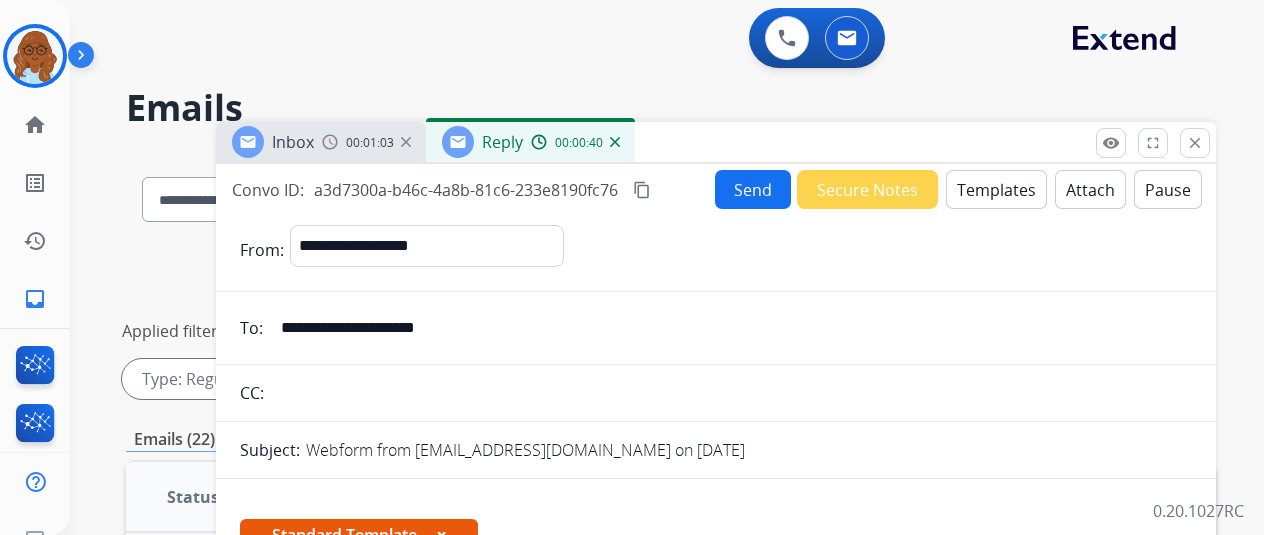 click on "**********" at bounding box center (730, 328) 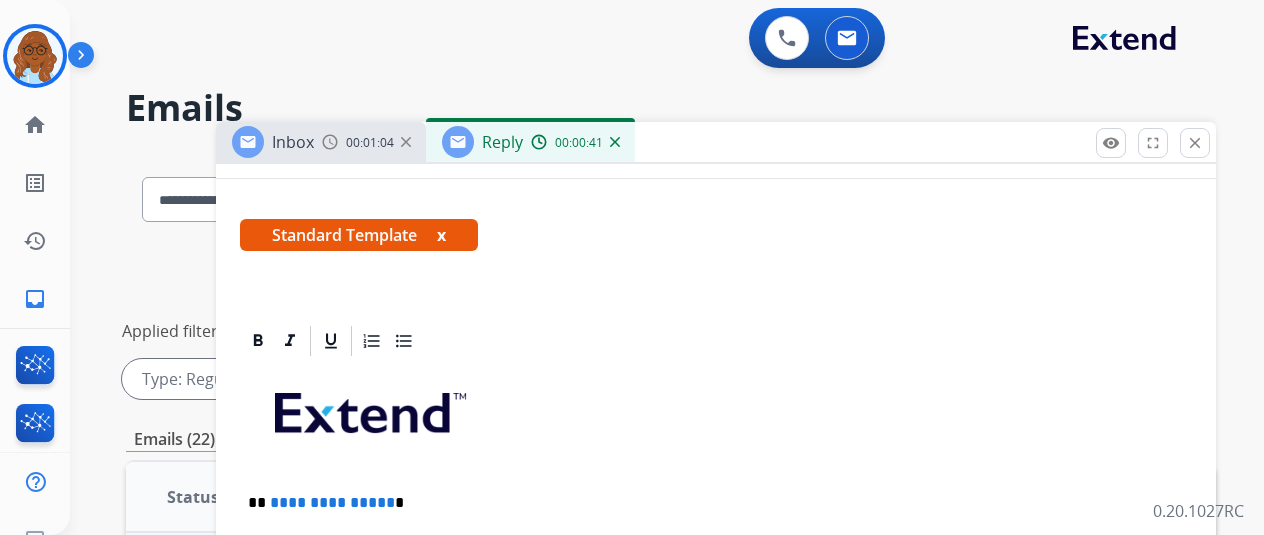 scroll, scrollTop: 0, scrollLeft: 0, axis: both 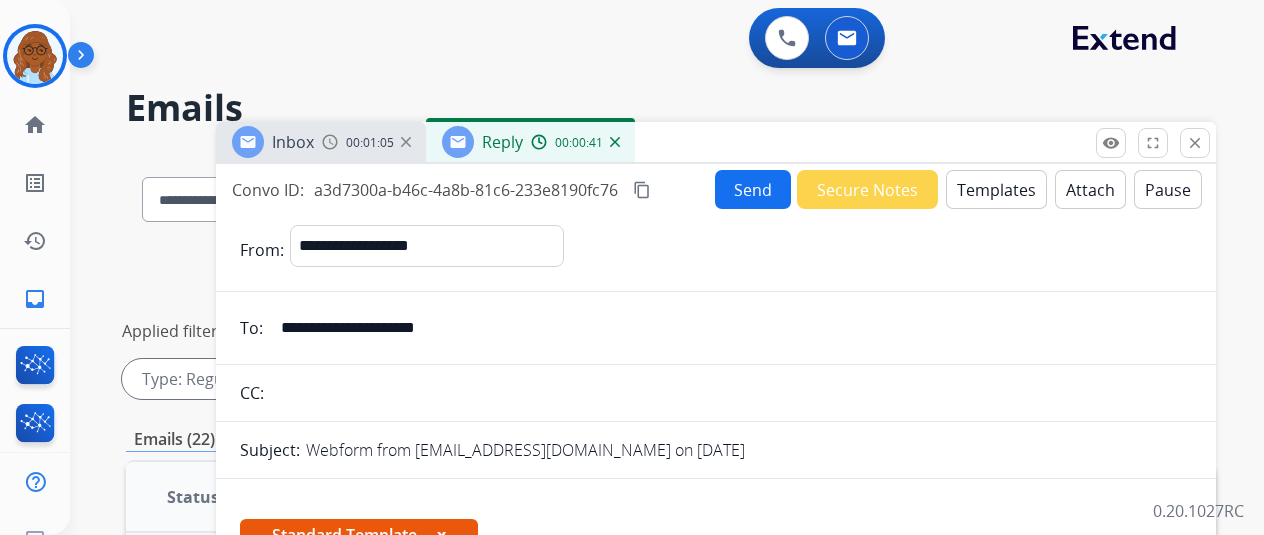 click on "**********" at bounding box center (730, 328) 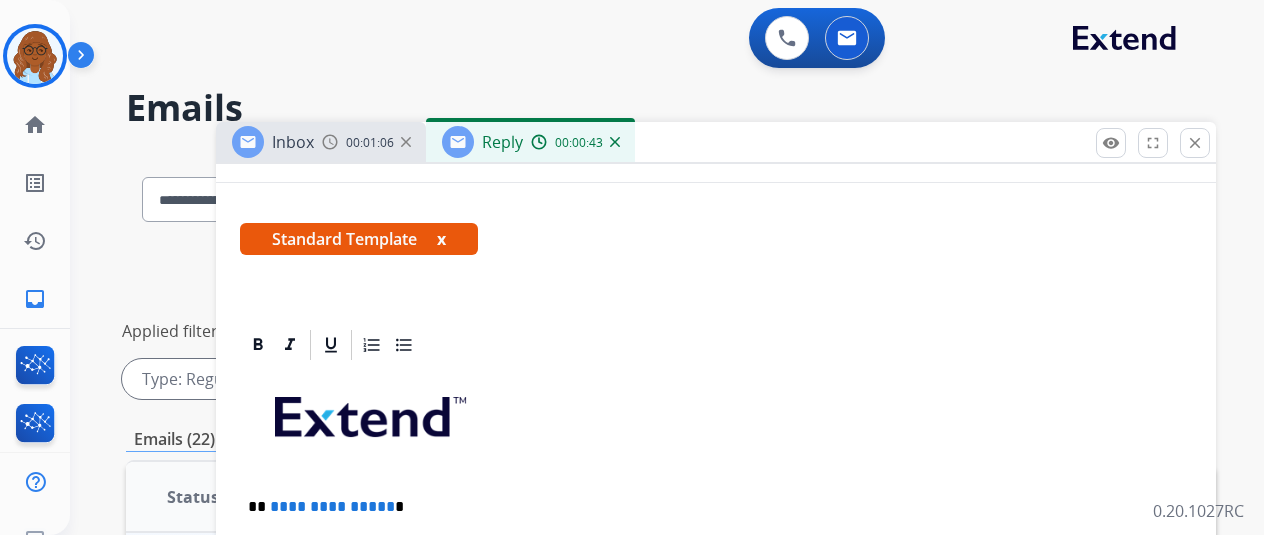 scroll, scrollTop: 200, scrollLeft: 0, axis: vertical 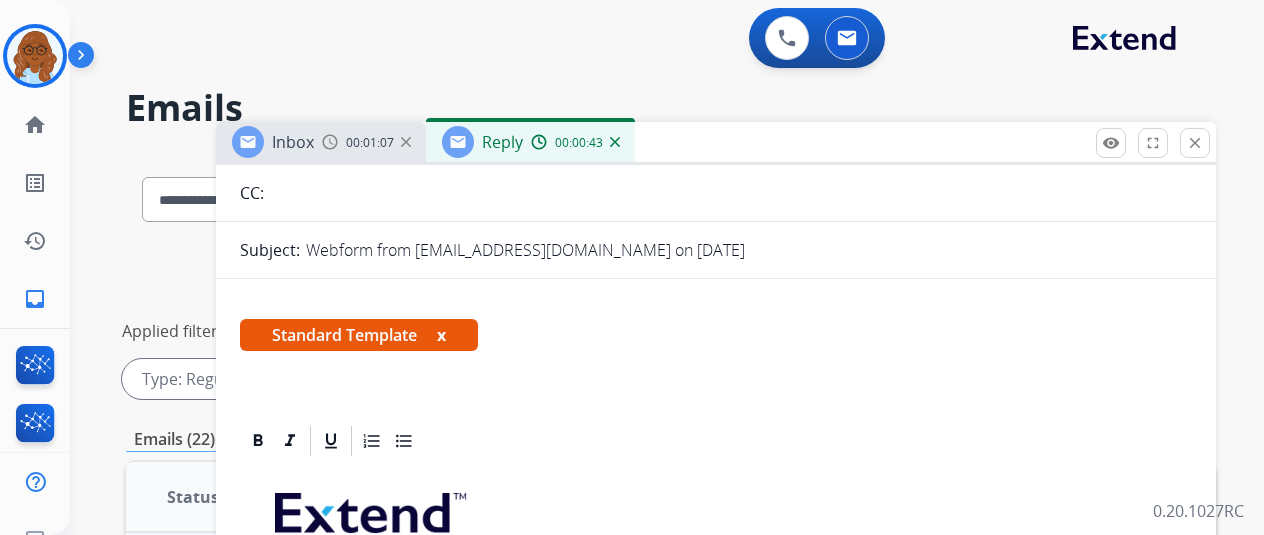 click on "Standard Template   x" at bounding box center (359, 335) 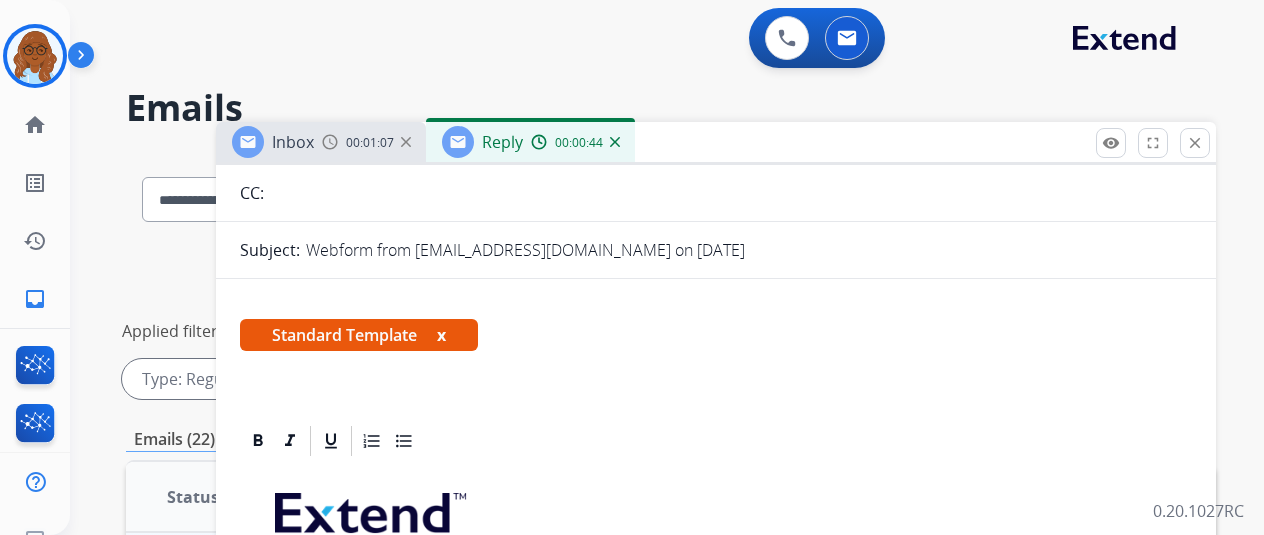 click on "x" at bounding box center (441, 335) 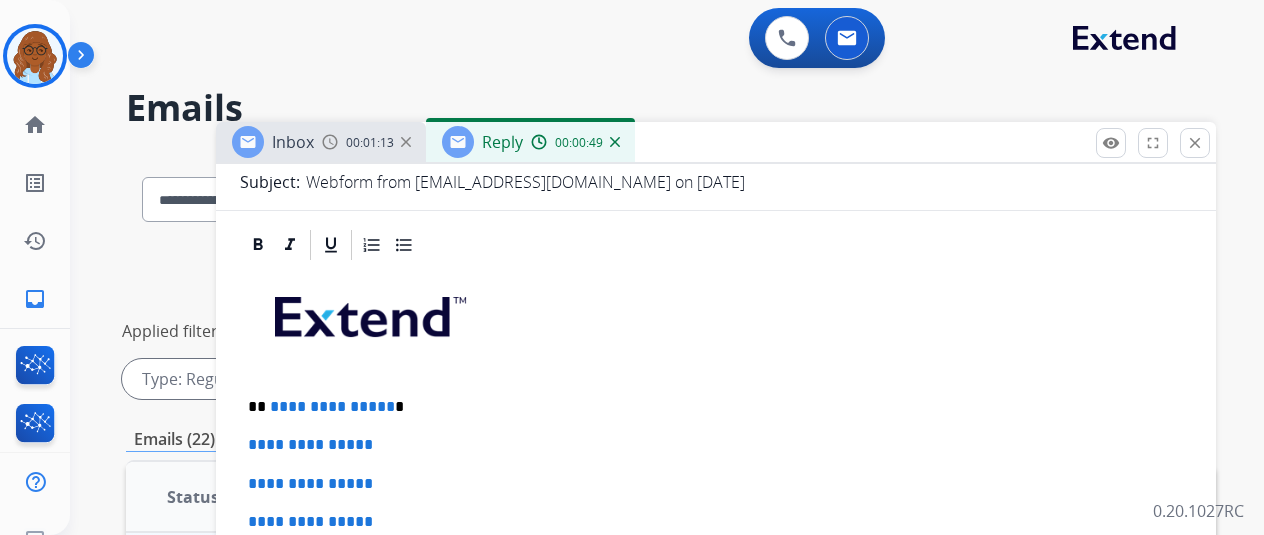 scroll, scrollTop: 300, scrollLeft: 0, axis: vertical 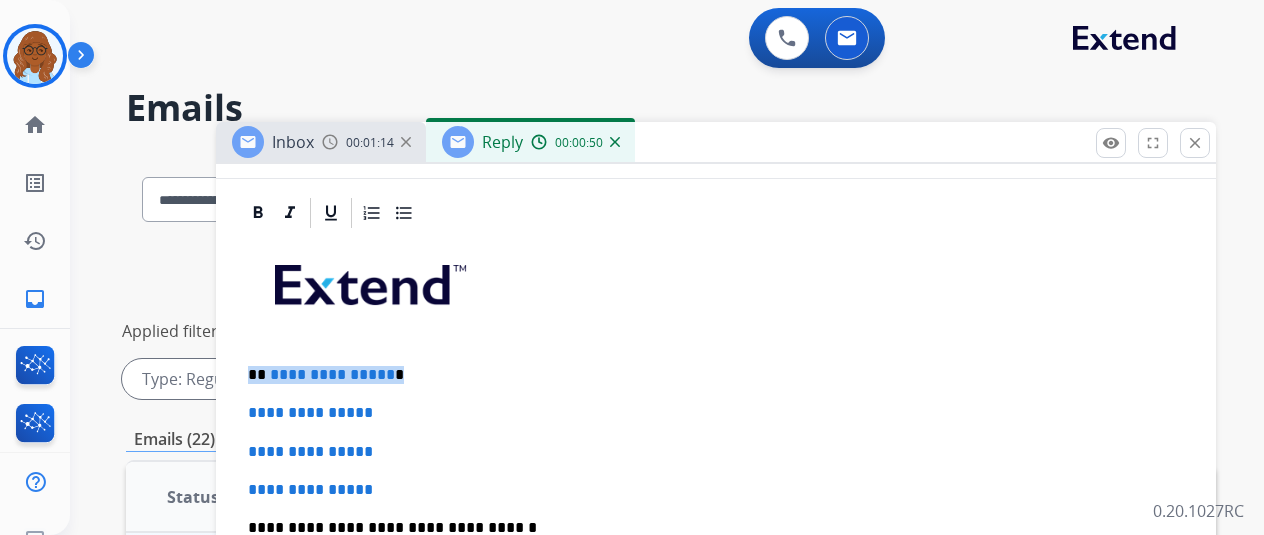 drag, startPoint x: 434, startPoint y: 369, endPoint x: 264, endPoint y: 380, distance: 170.35551 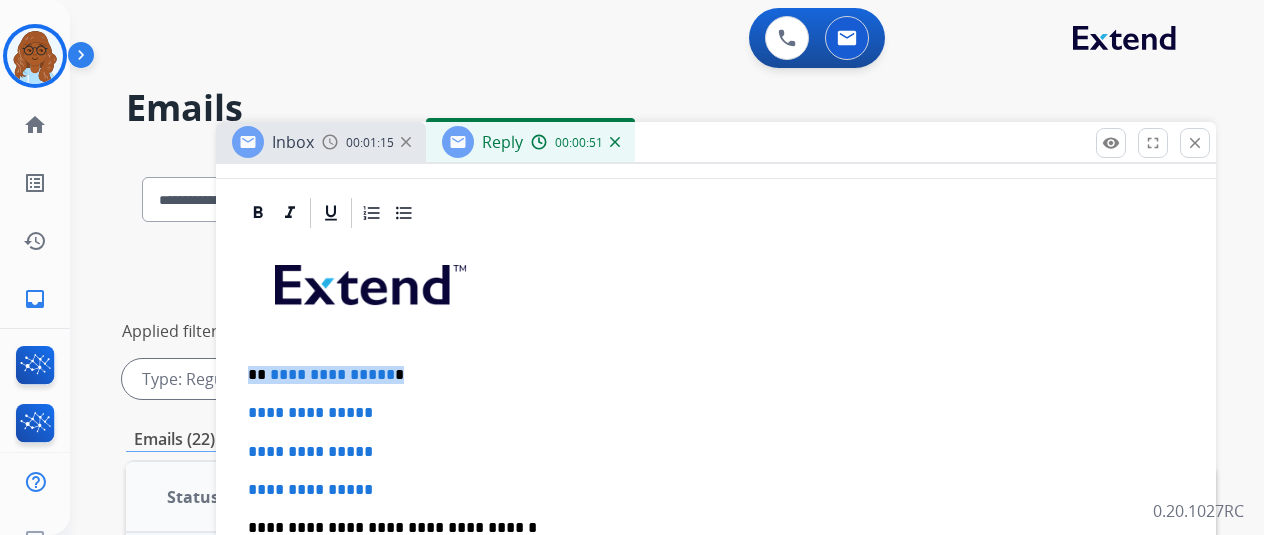 type 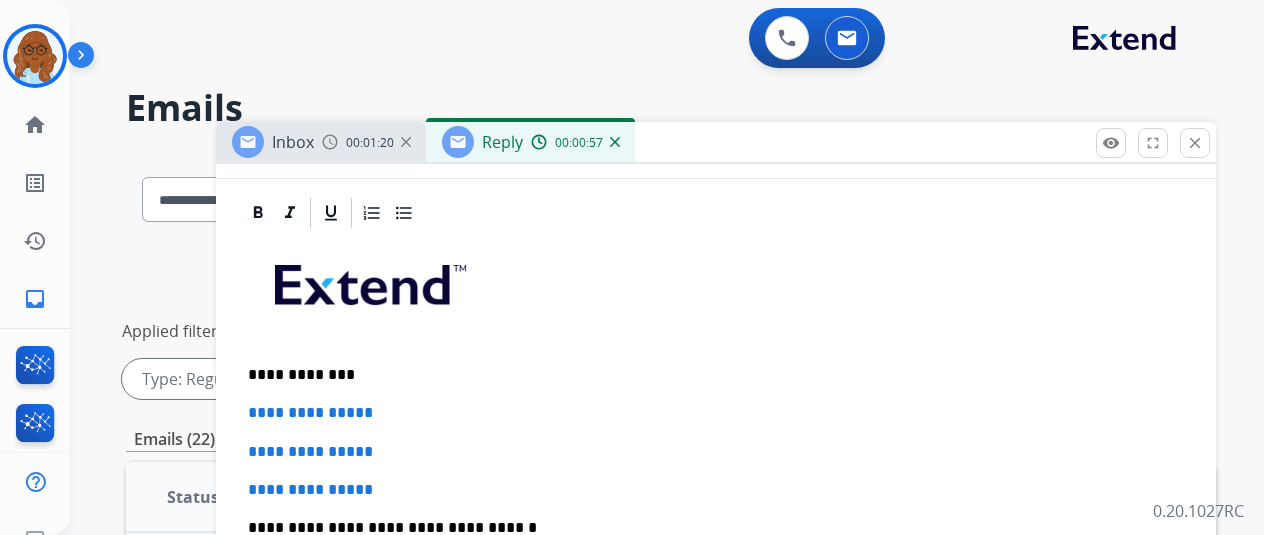 click on "**********" at bounding box center (716, 413) 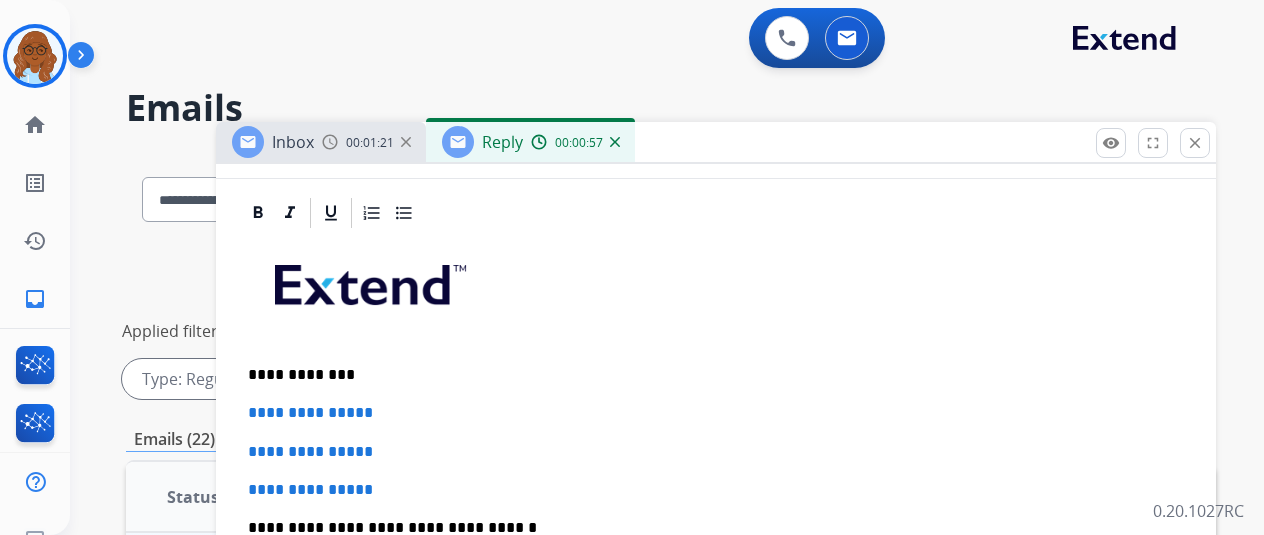 click on "**********" at bounding box center (716, 413) 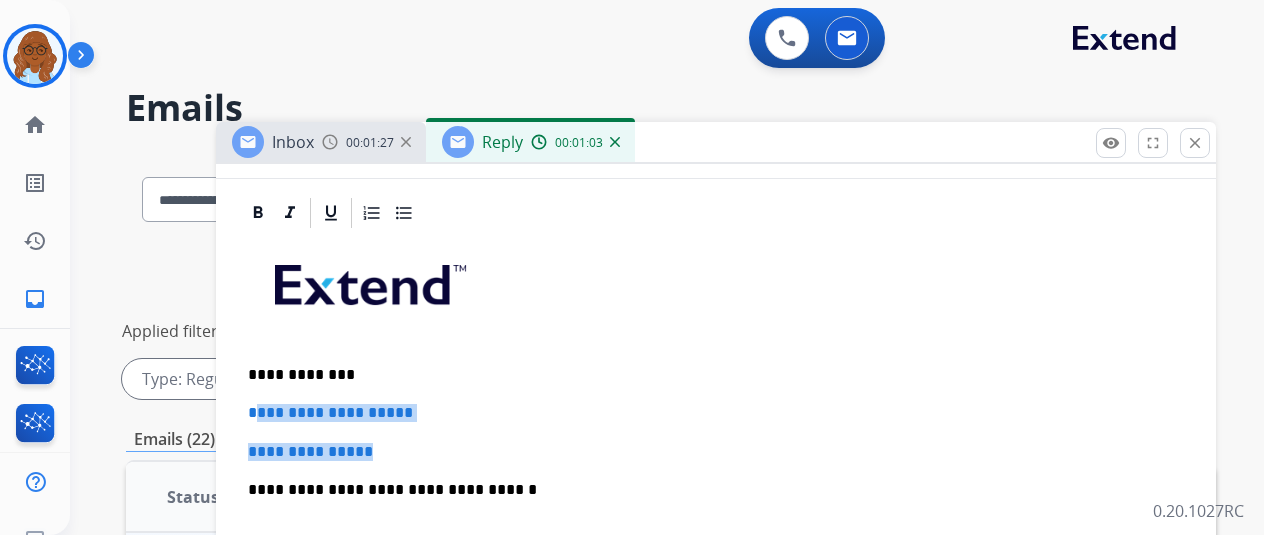 drag, startPoint x: 420, startPoint y: 455, endPoint x: 268, endPoint y: 406, distance: 159.70285 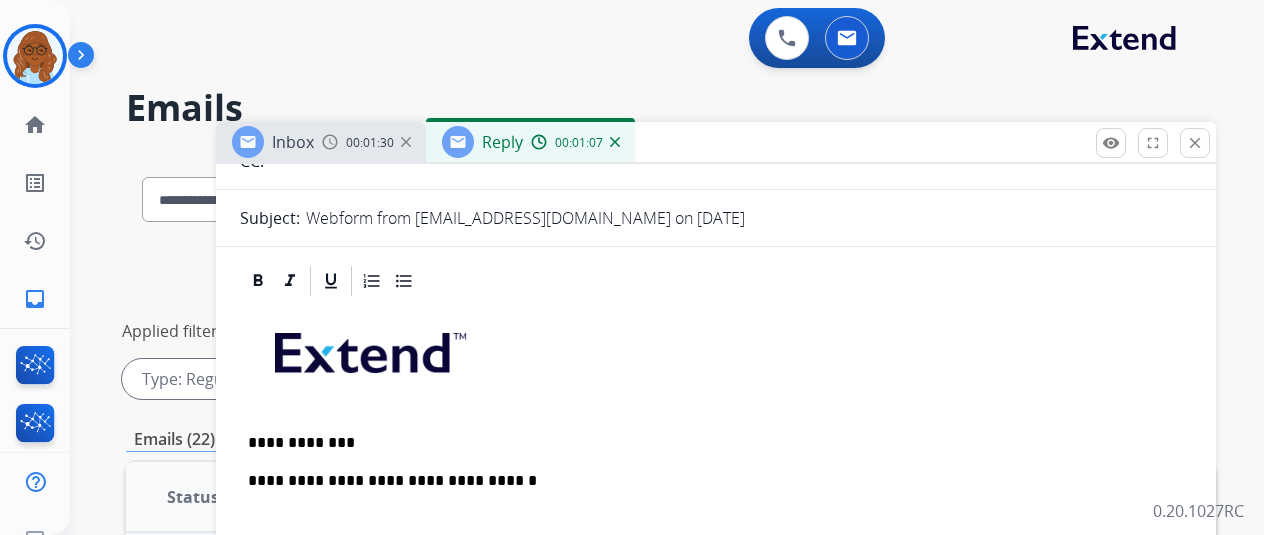 scroll, scrollTop: 270, scrollLeft: 0, axis: vertical 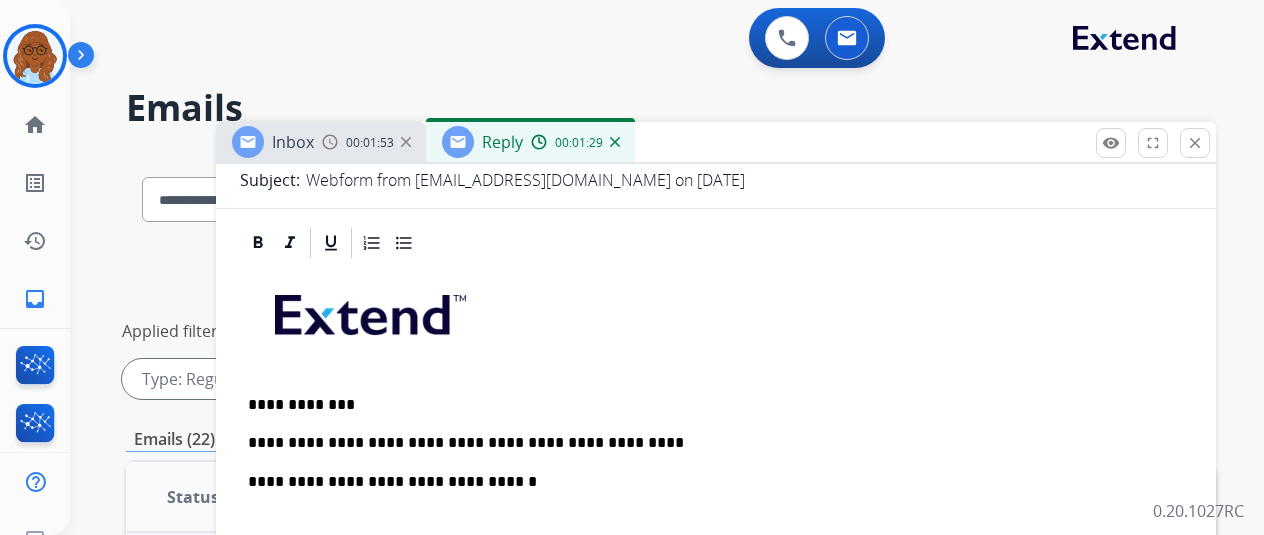 click on "**********" at bounding box center [708, 443] 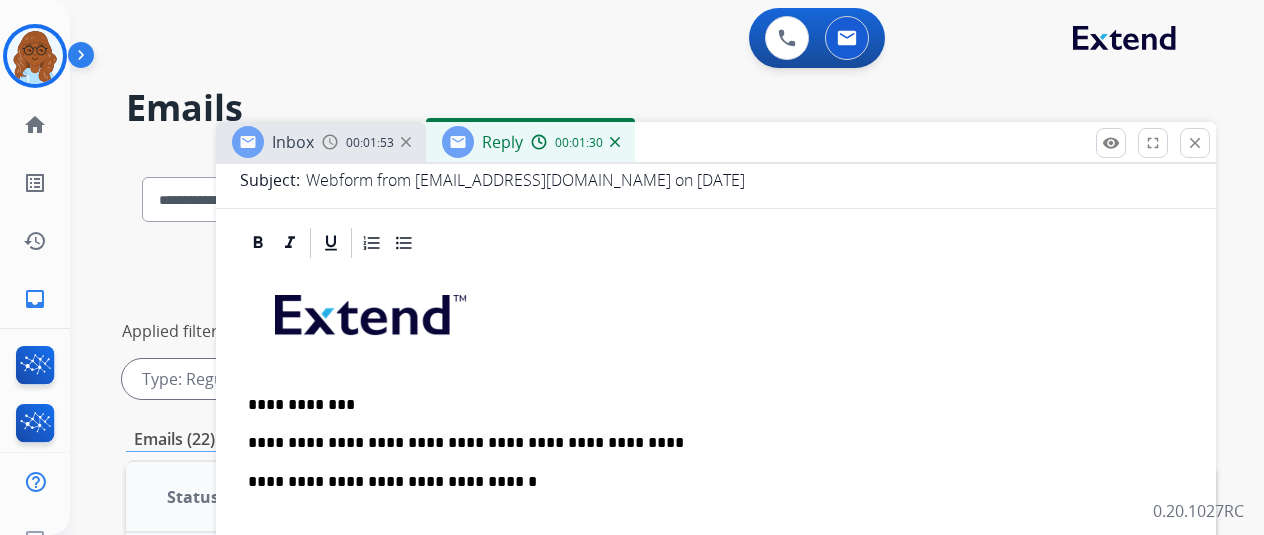 scroll, scrollTop: 300, scrollLeft: 0, axis: vertical 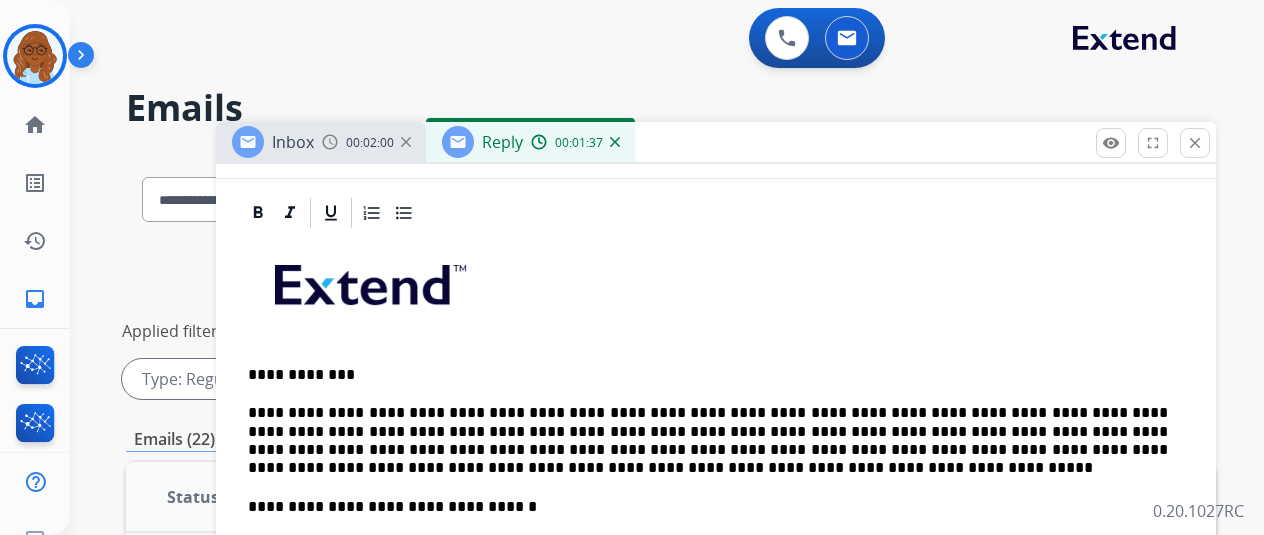 click on "**********" at bounding box center [708, 441] 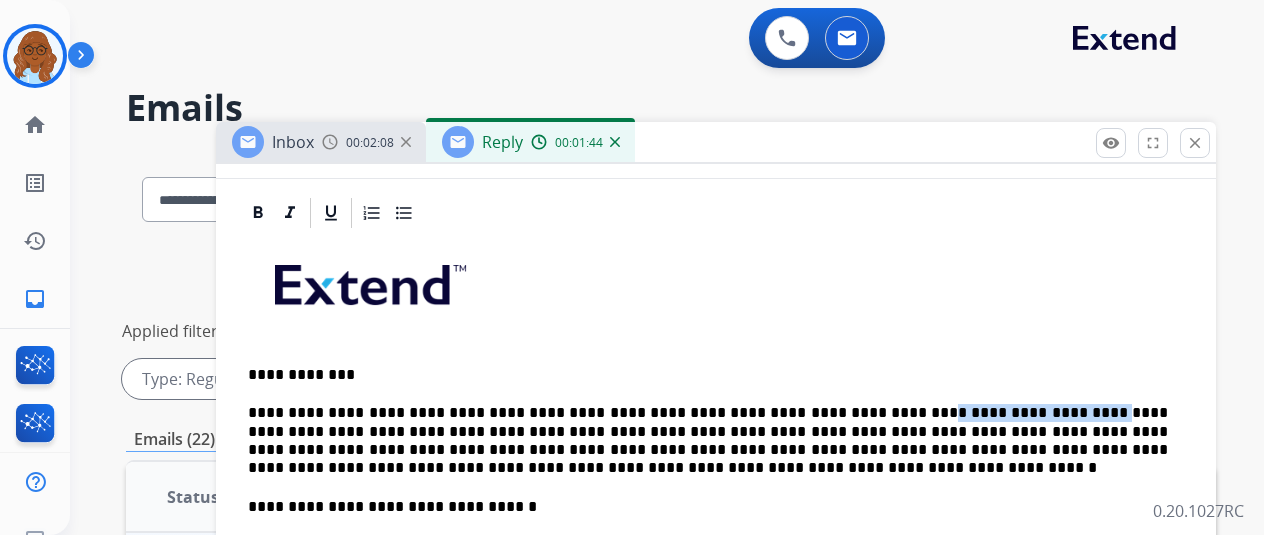 drag, startPoint x: 1018, startPoint y: 408, endPoint x: 868, endPoint y: 410, distance: 150.01334 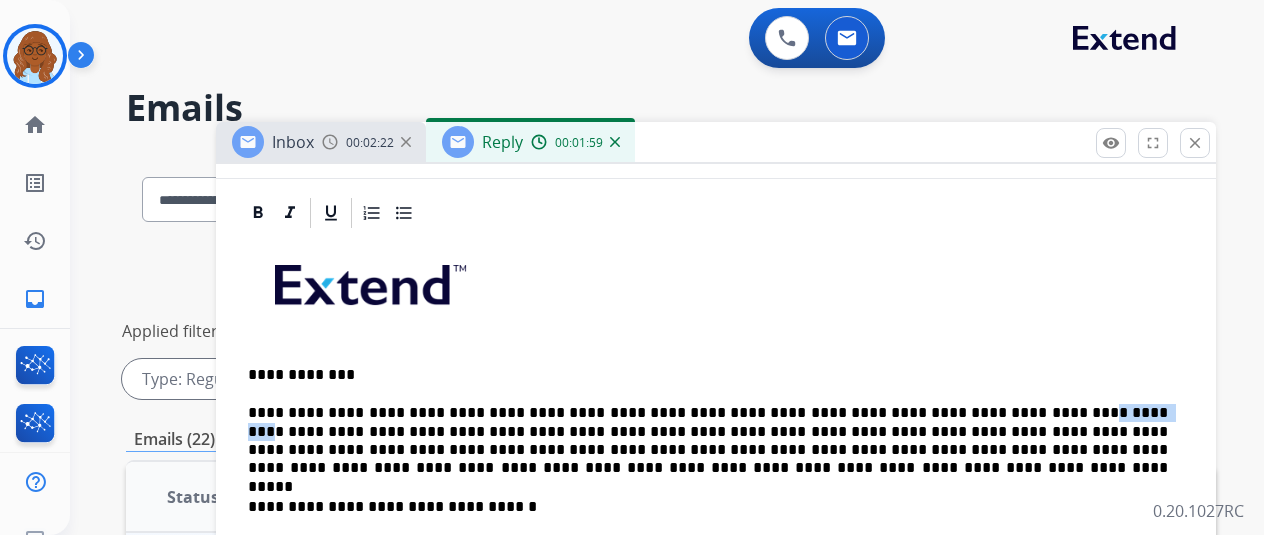 drag, startPoint x: 992, startPoint y: 411, endPoint x: 1058, endPoint y: 413, distance: 66.0303 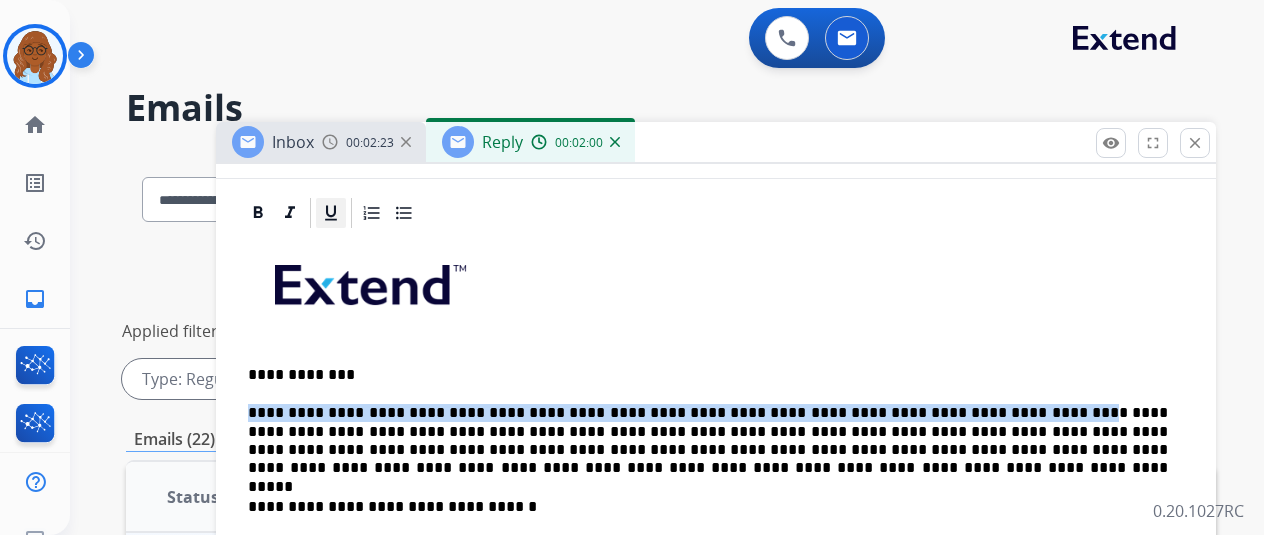 click 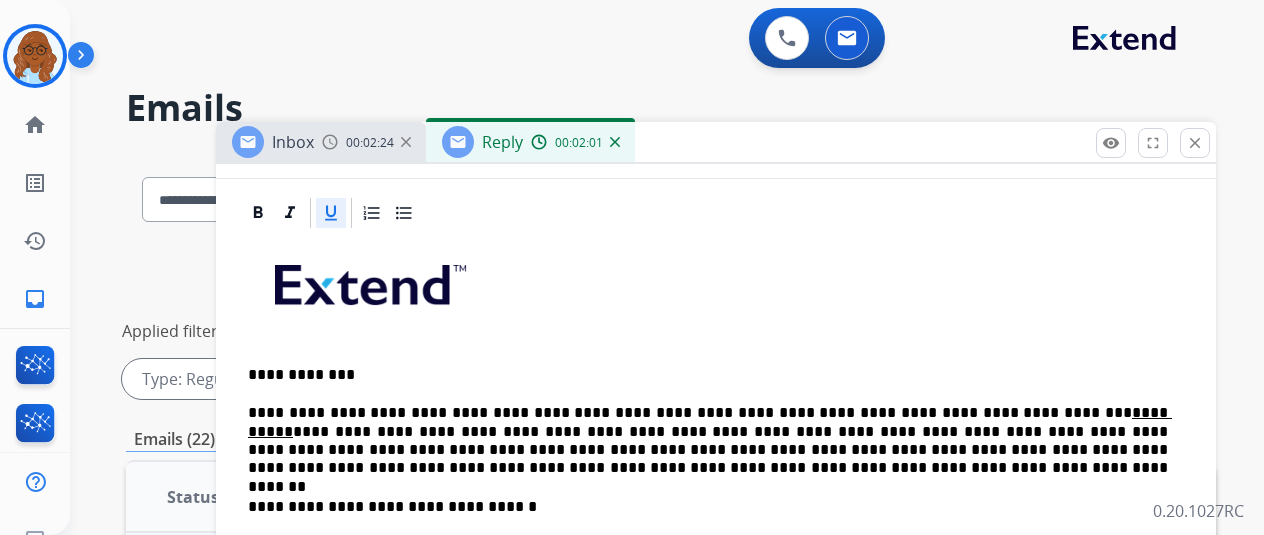 click on "**********" at bounding box center (708, 441) 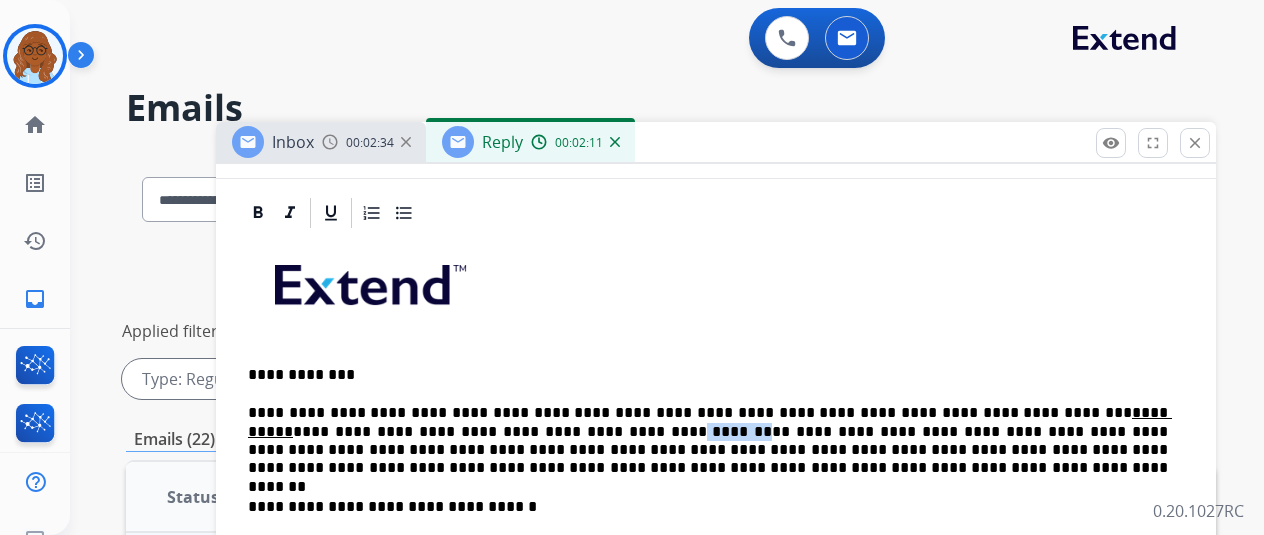drag, startPoint x: 509, startPoint y: 430, endPoint x: 466, endPoint y: 430, distance: 43 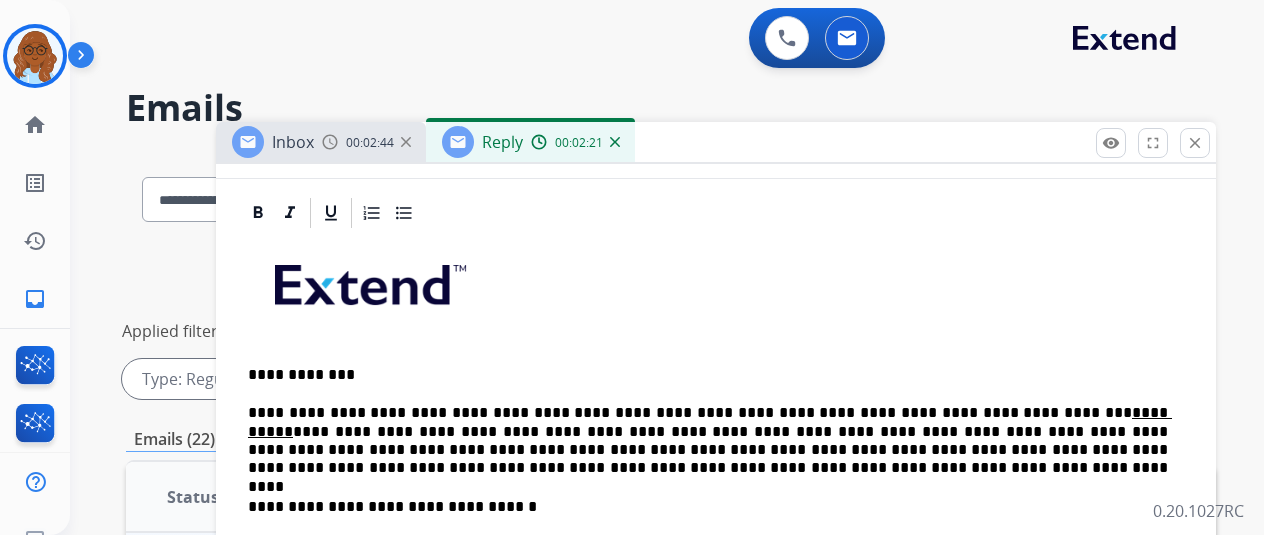 click on "**********" at bounding box center [708, 441] 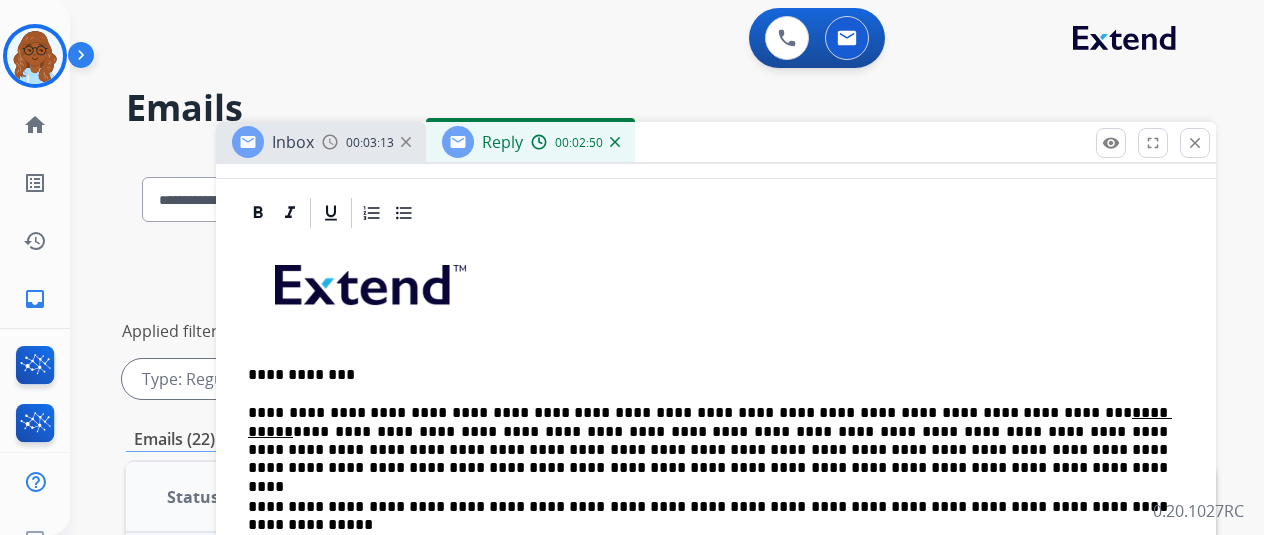 scroll, scrollTop: 364, scrollLeft: 0, axis: vertical 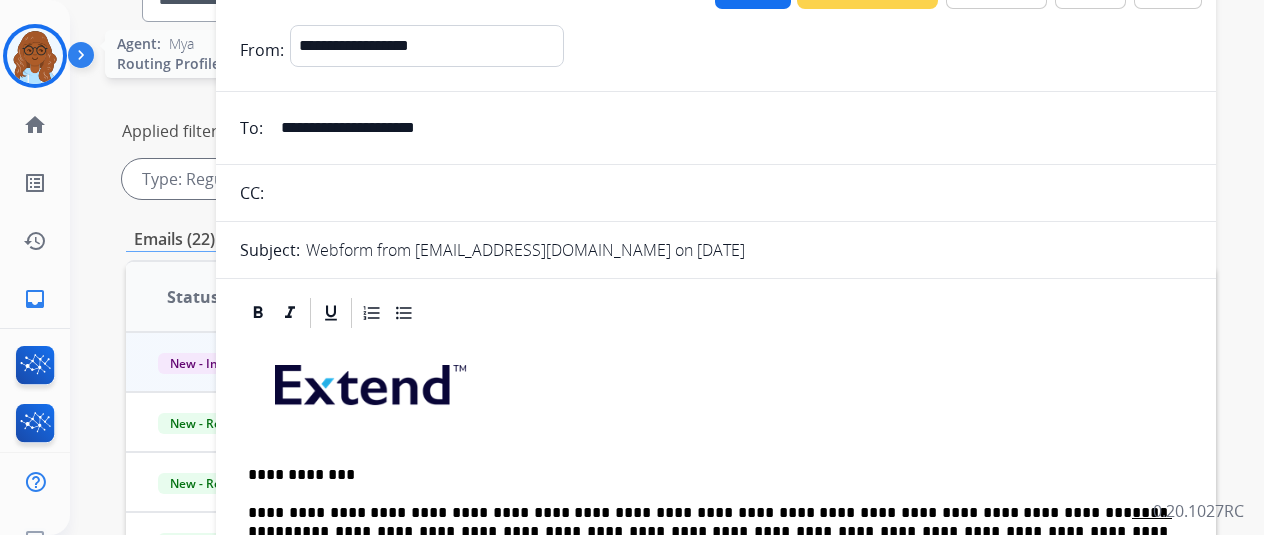 click at bounding box center (35, 56) 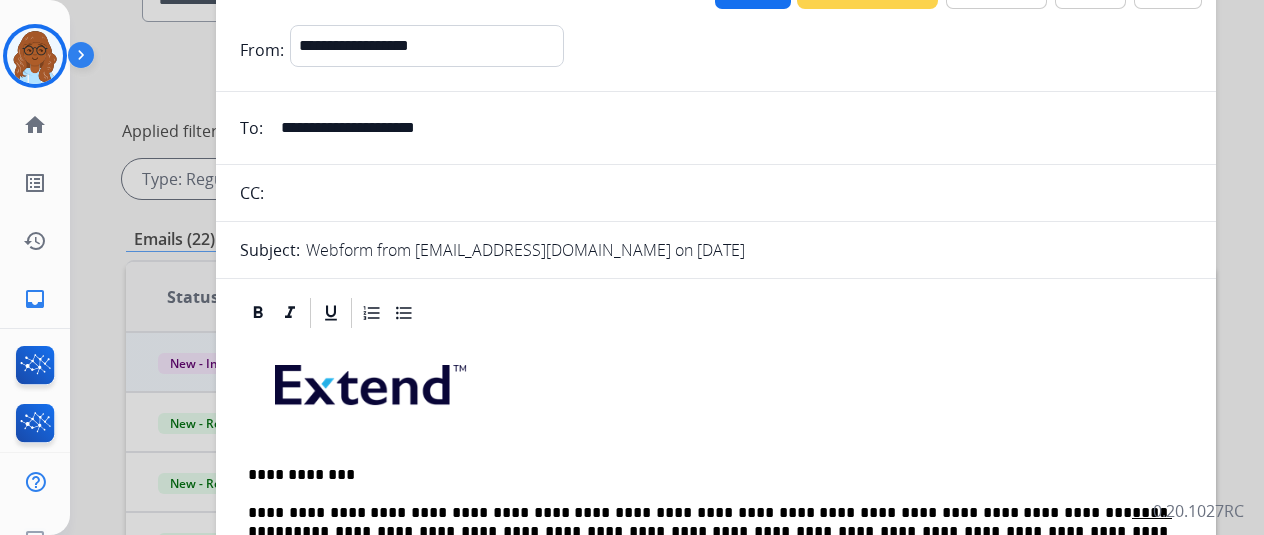 scroll, scrollTop: 0, scrollLeft: 0, axis: both 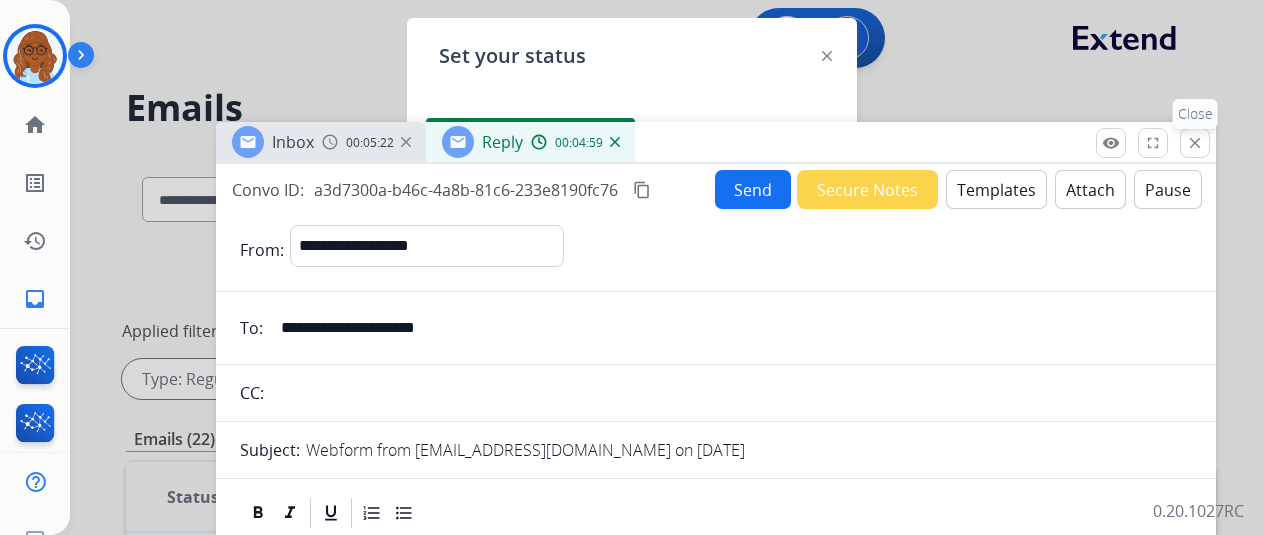 click on "close" at bounding box center [1195, 143] 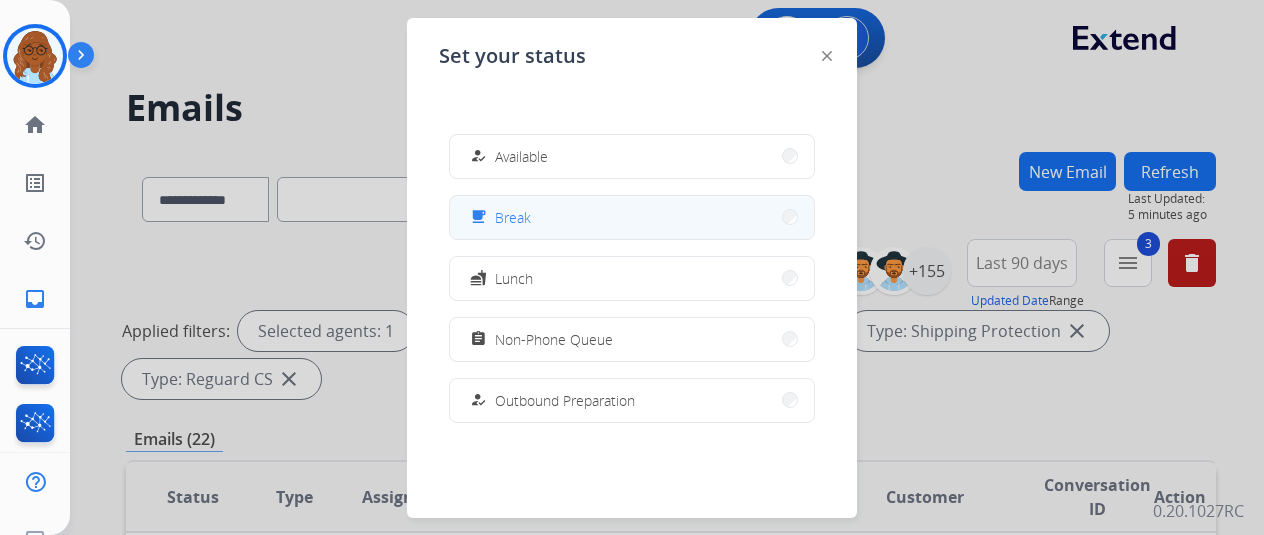 click on "free_breakfast Break" at bounding box center (632, 217) 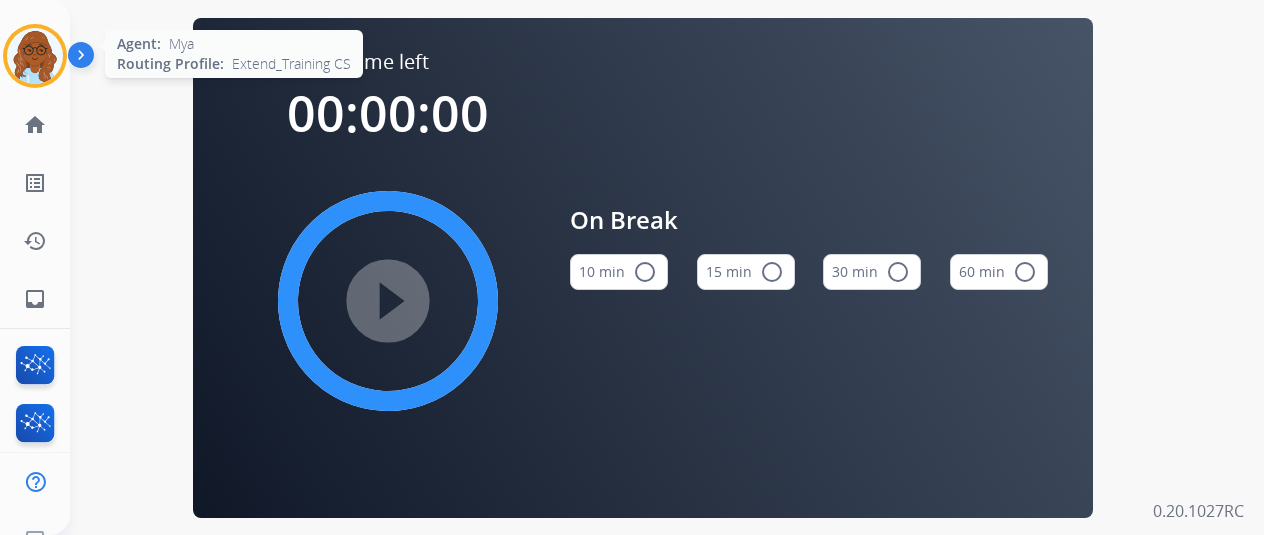 click at bounding box center [35, 56] 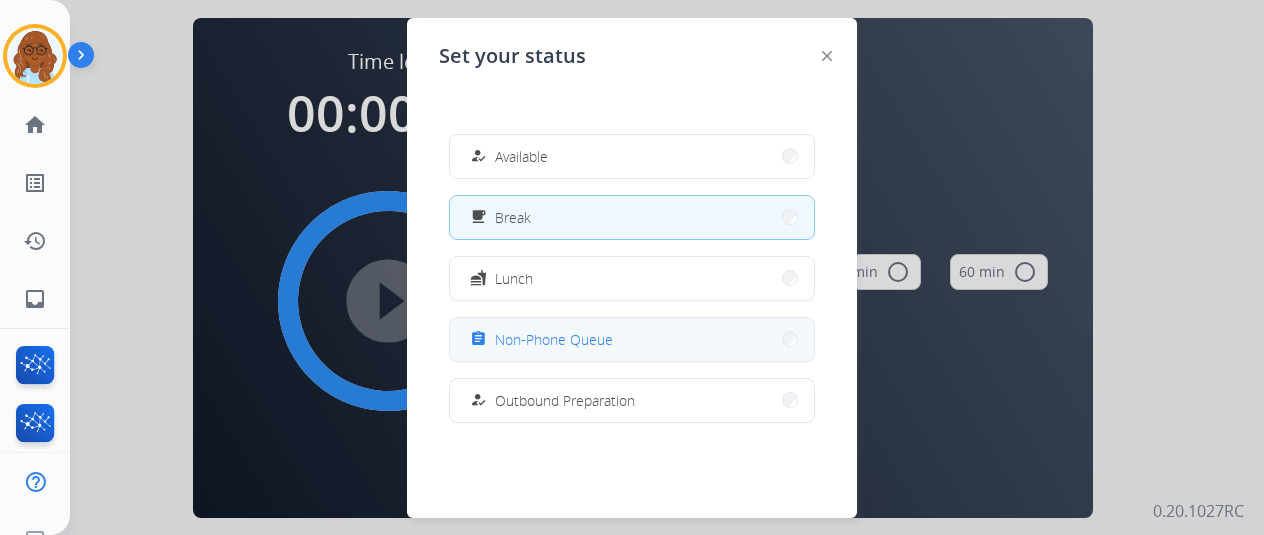 click on "Non-Phone Queue" at bounding box center (554, 339) 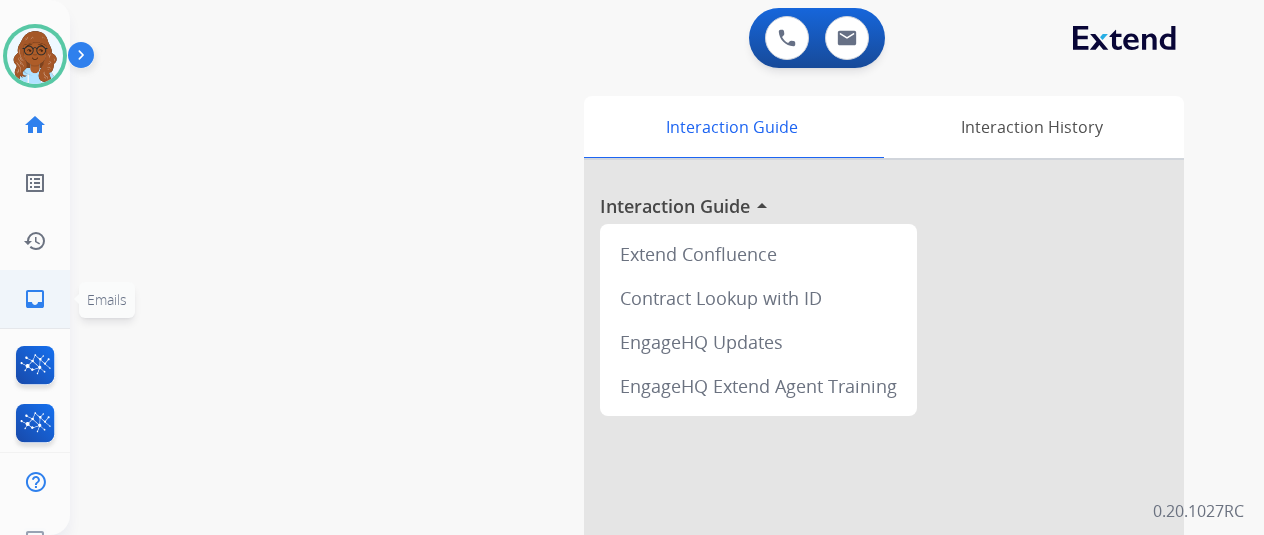 click on "inbox" 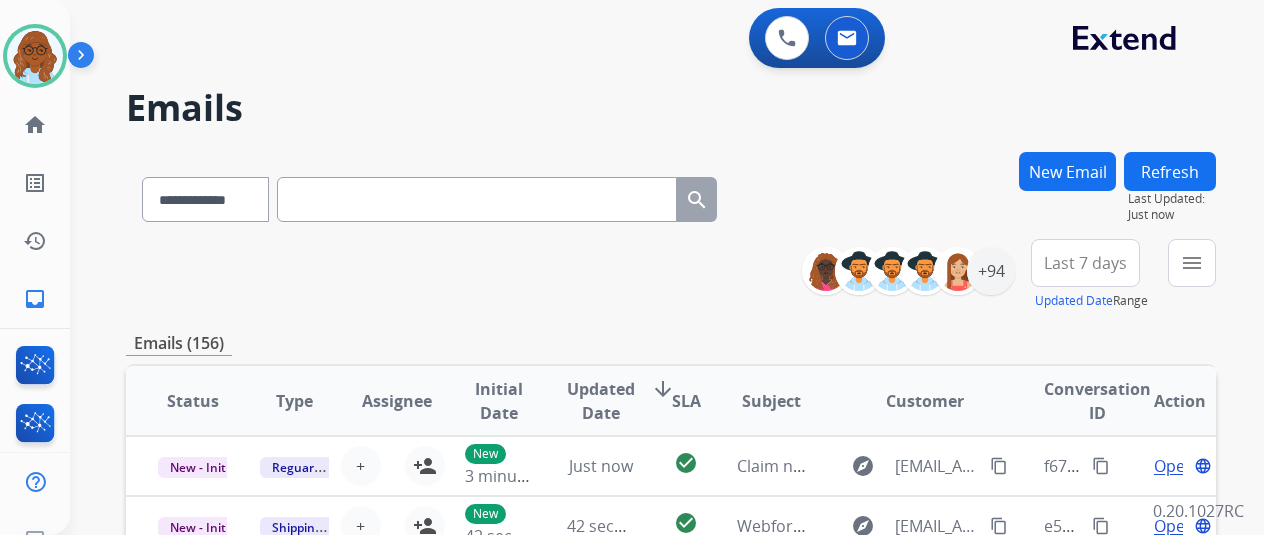 click on "menu Type  Claims Adjudication   Customer Support   Escalation   Service Support   Shipping Protection   Warranty Ops   Dev Test   Spam/Phishing   Merchant Team   Reguard CS  Status  Open - All   Closed - All   New - Initial   New - Reply   On-hold – Internal   On-hold - Customer   On Hold - Pending Parts   On Hold - Servicers   Closed - Unresolved   Closed – Solved   Closed – Merchant Transfer  SLA  Within SLA   Nearing SLA   Past SLA   Critical   On Hold   Closed  Processed  Migration   Webhook   Polling   [DOMAIN_NAME] (API)  Apply Clear" at bounding box center (1192, 275) 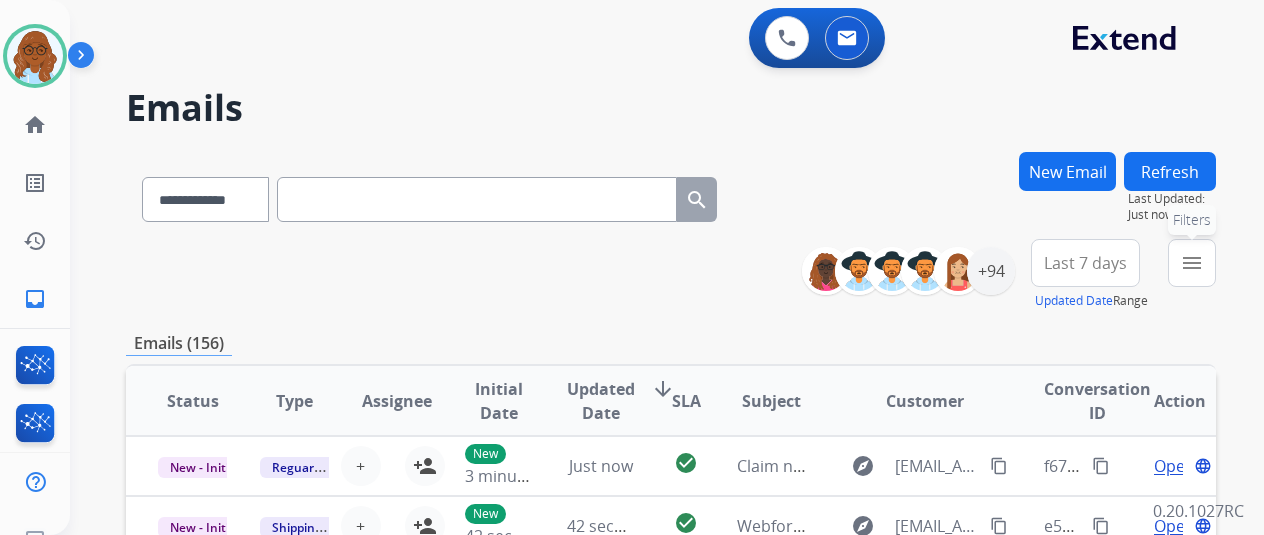 click on "menu  Filters" at bounding box center [1192, 263] 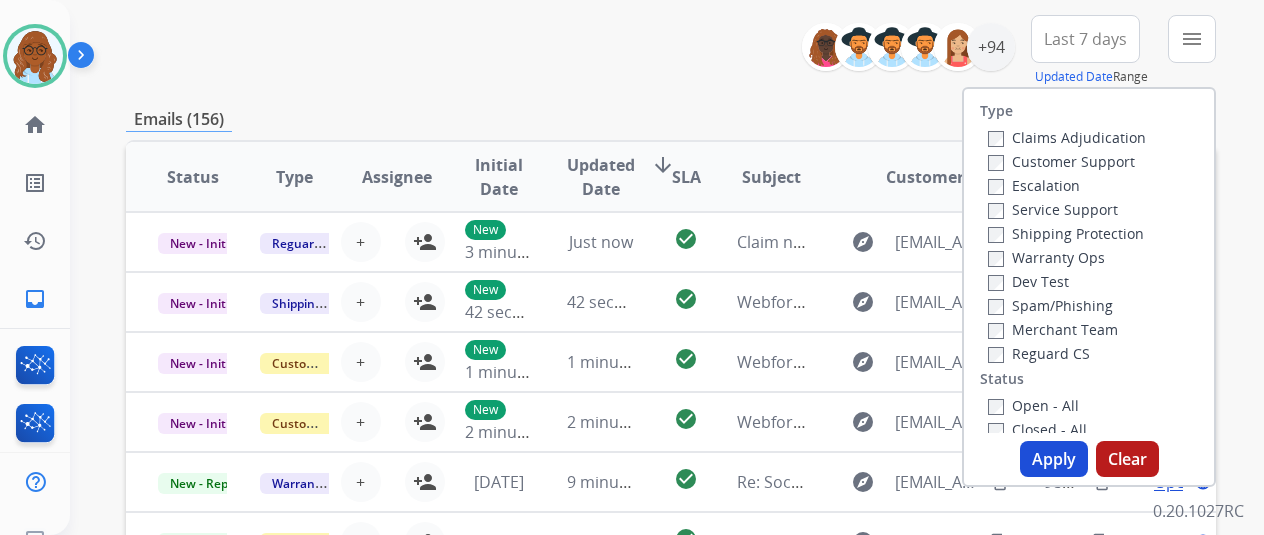 scroll, scrollTop: 100, scrollLeft: 0, axis: vertical 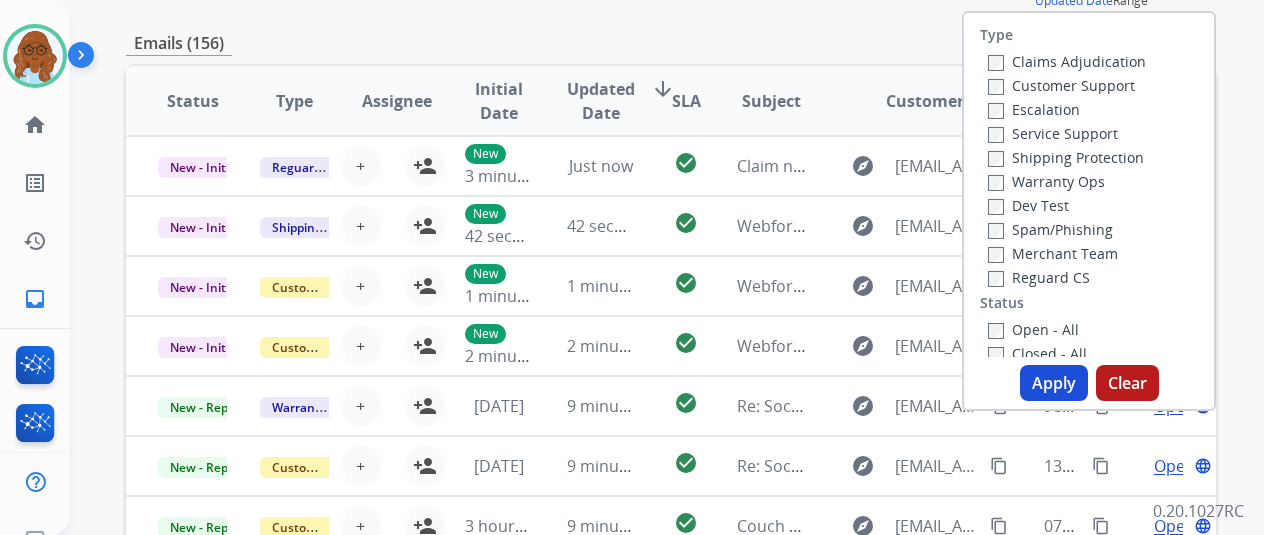 click on "Apply" at bounding box center (1054, 383) 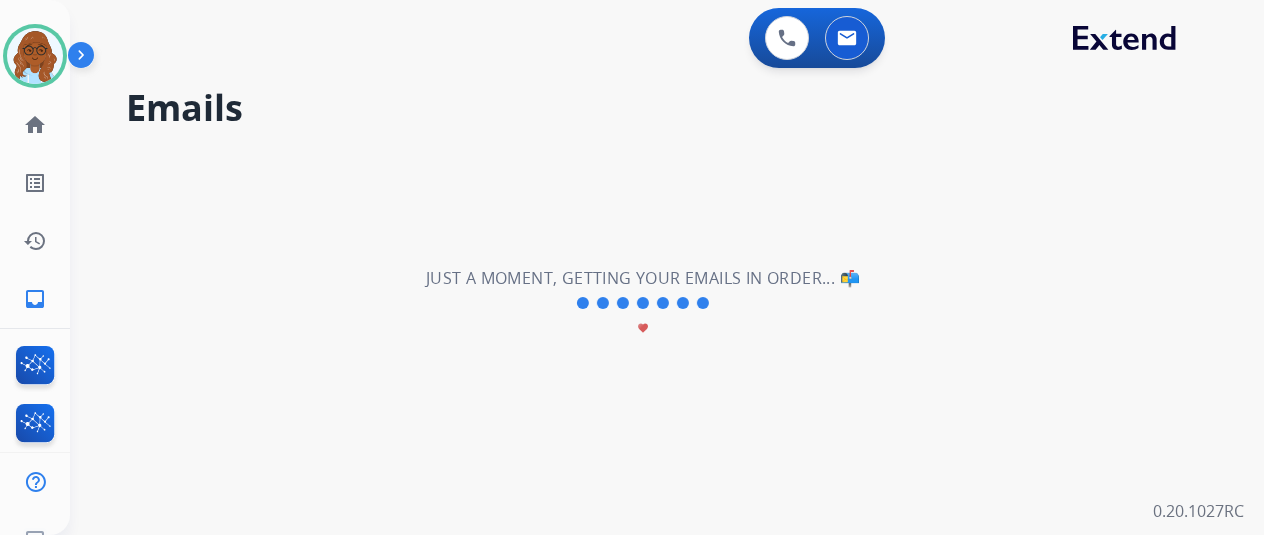 scroll, scrollTop: 0, scrollLeft: 0, axis: both 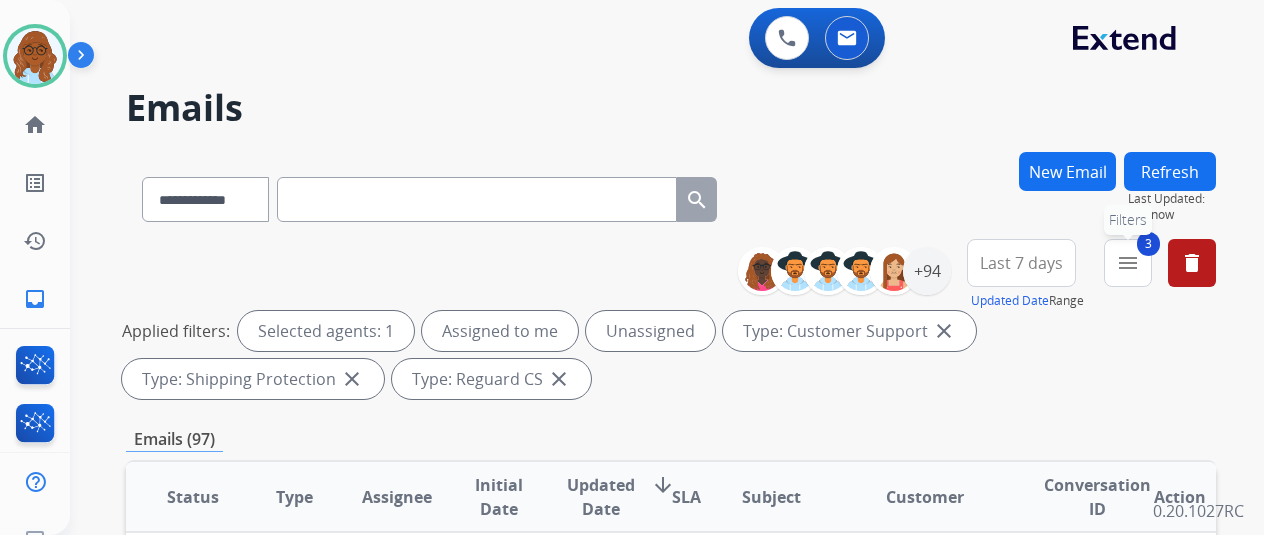 click on "menu" at bounding box center [1128, 263] 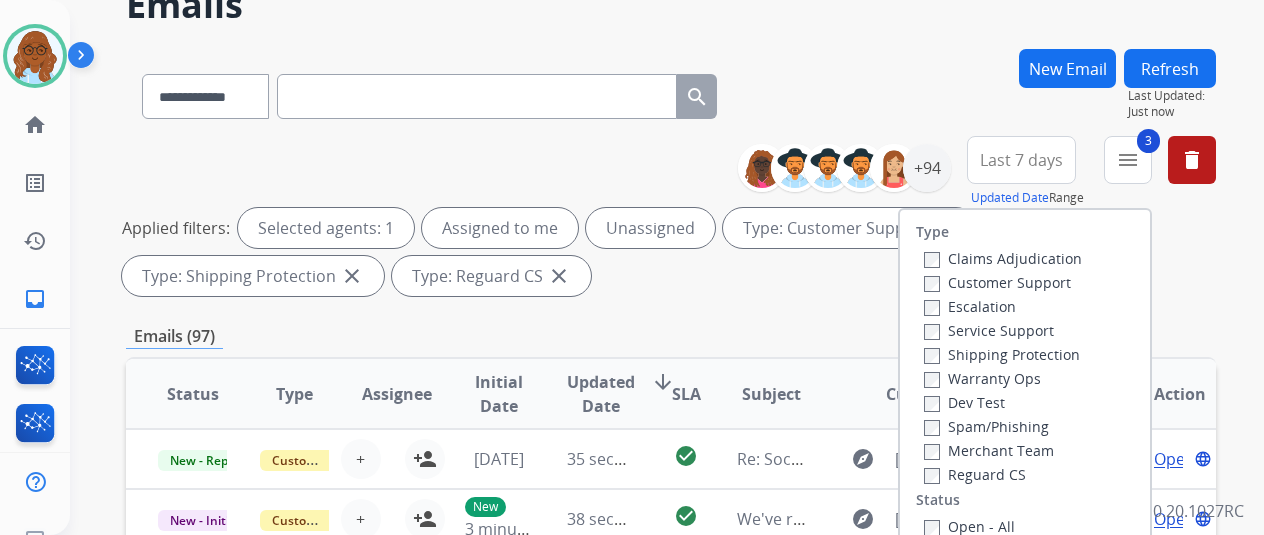 scroll, scrollTop: 200, scrollLeft: 0, axis: vertical 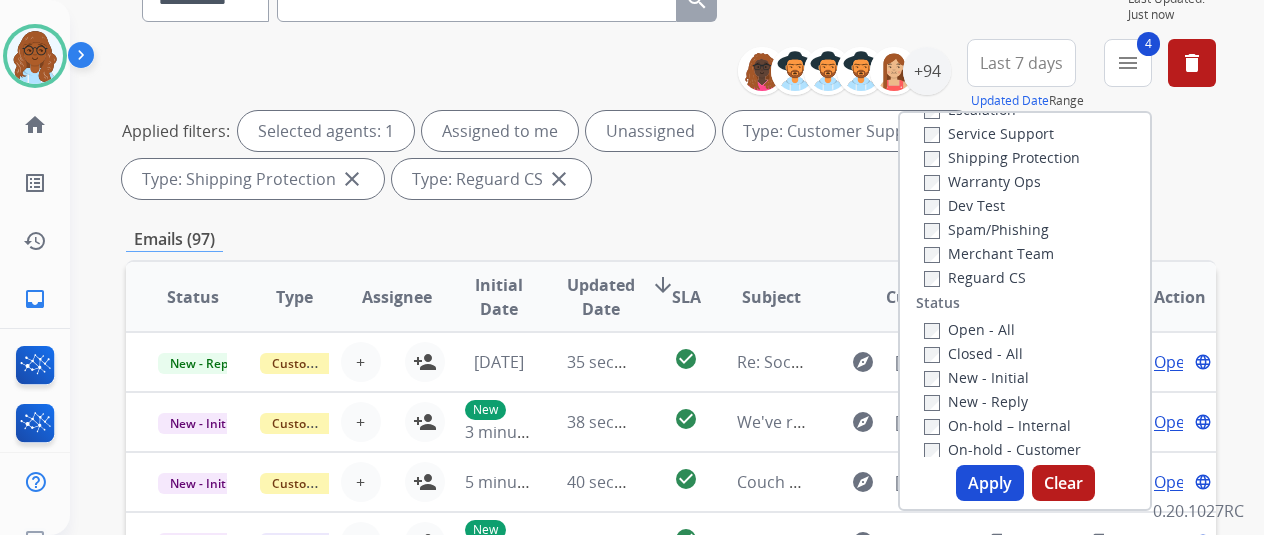 click on "Apply" at bounding box center [990, 483] 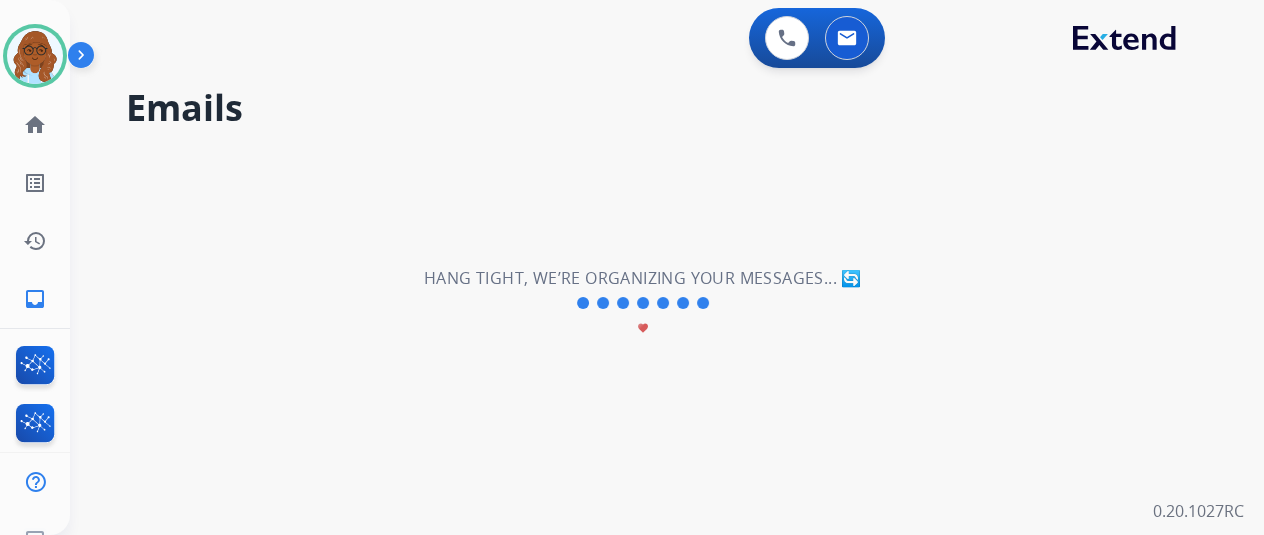 scroll, scrollTop: 0, scrollLeft: 0, axis: both 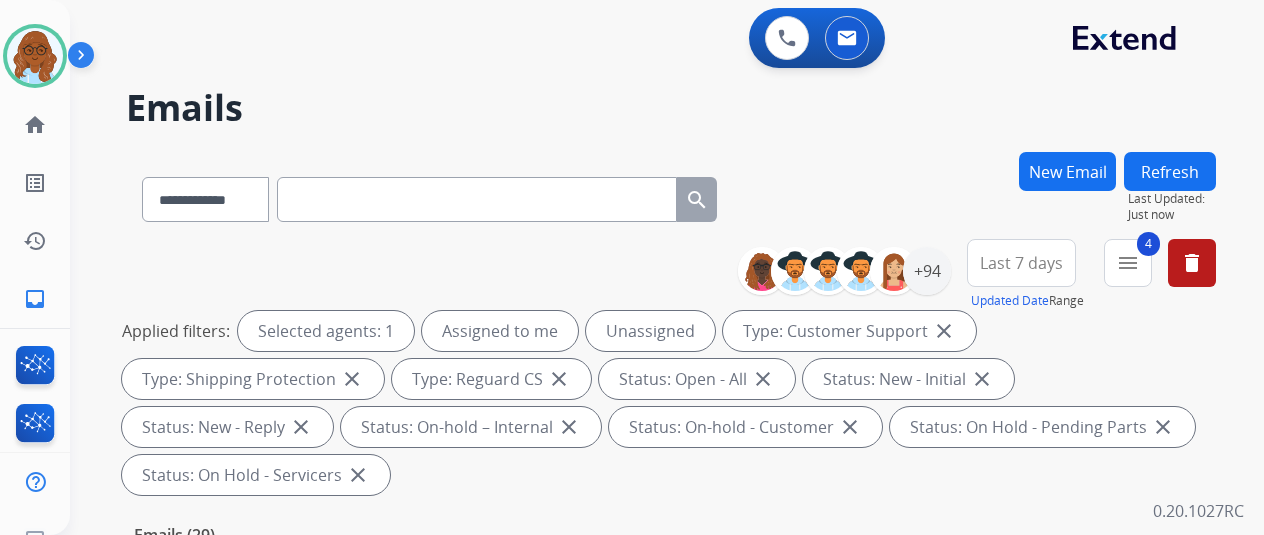click on "Last 7 days" at bounding box center (1021, 263) 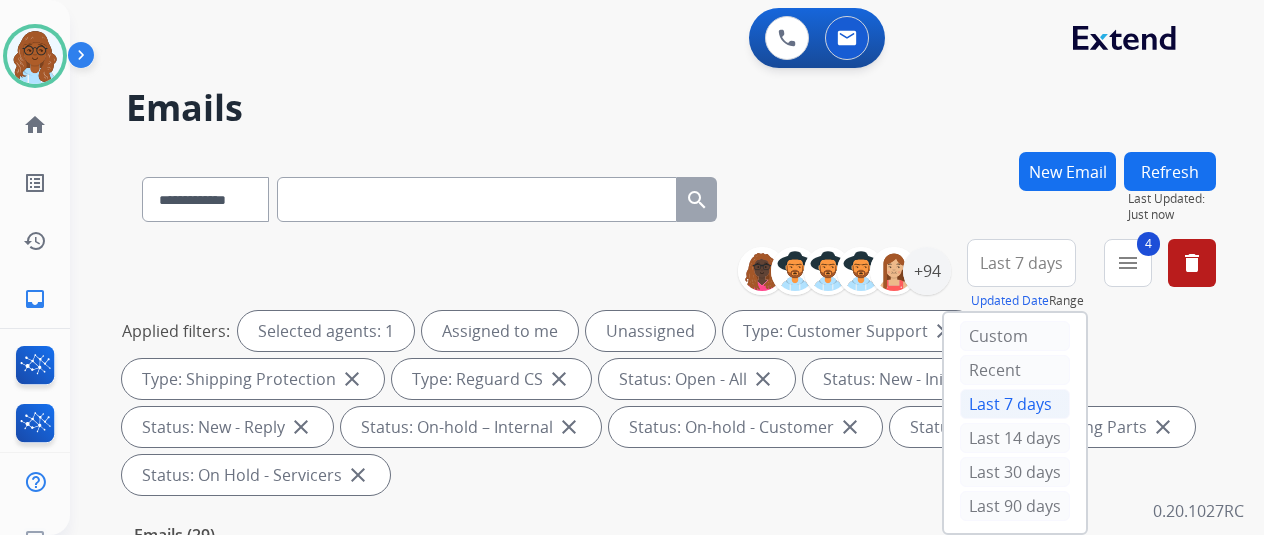 click on "Last 90 days" at bounding box center [1015, 506] 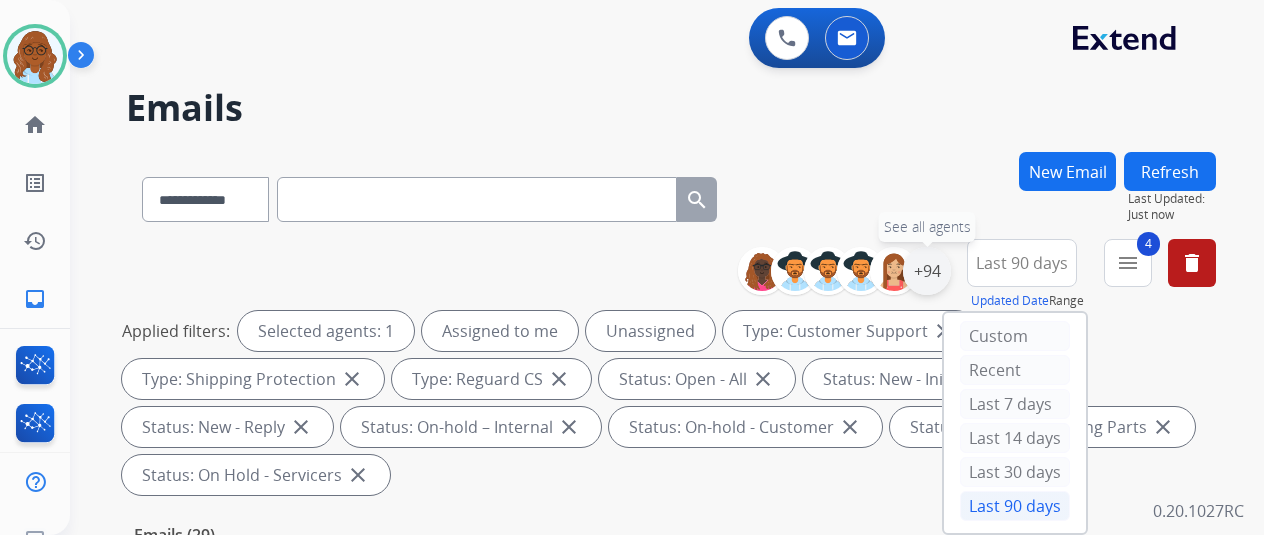 click on "+94" at bounding box center (927, 271) 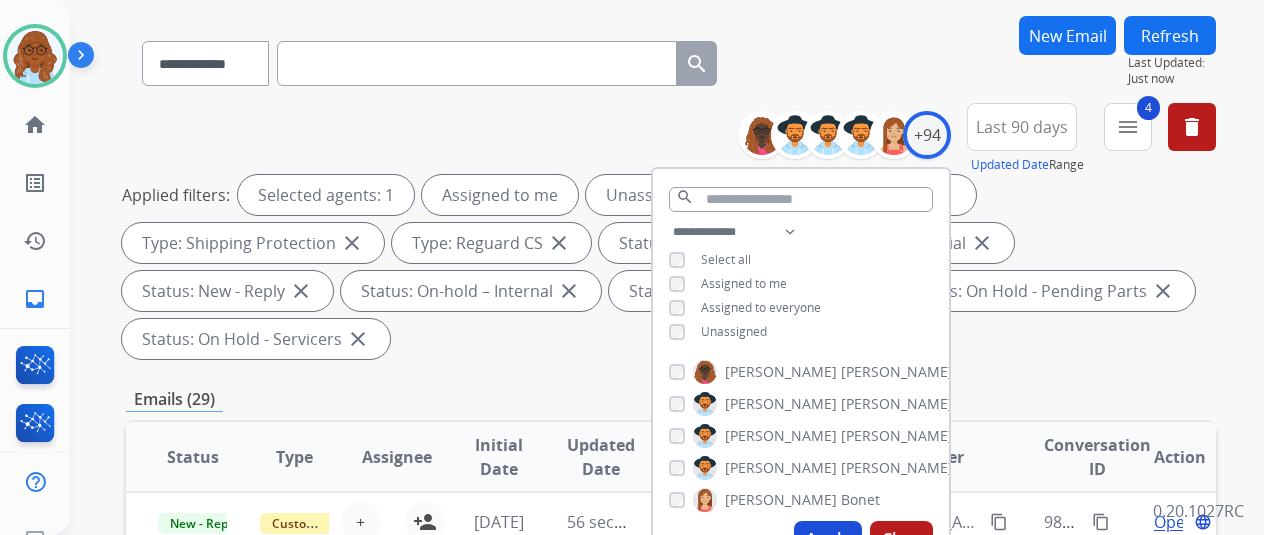 scroll, scrollTop: 200, scrollLeft: 0, axis: vertical 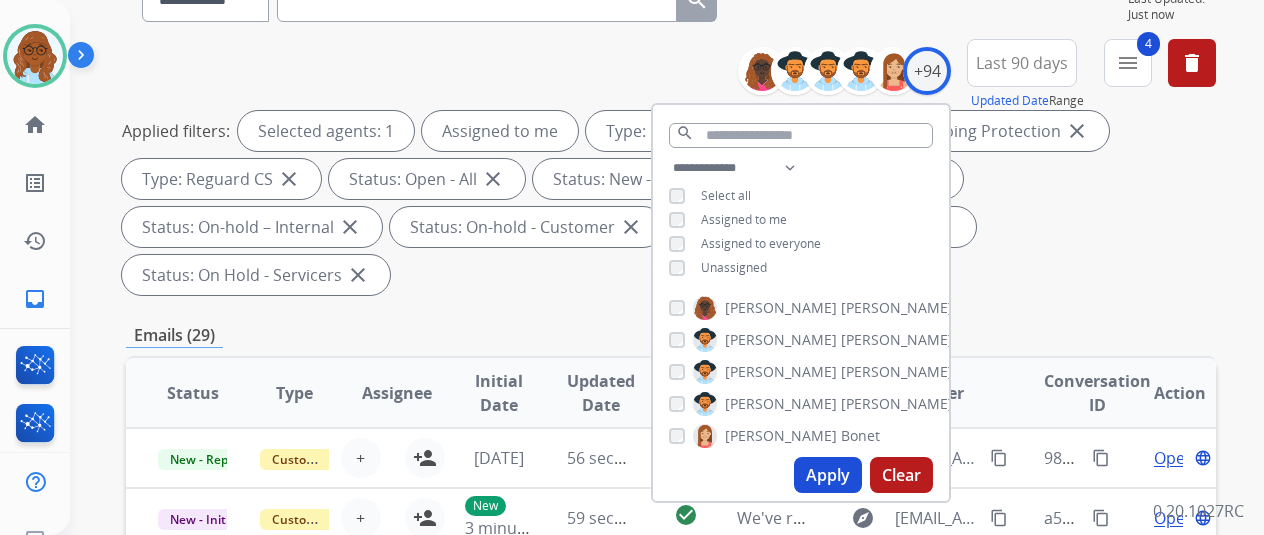 click on "Apply" at bounding box center (828, 475) 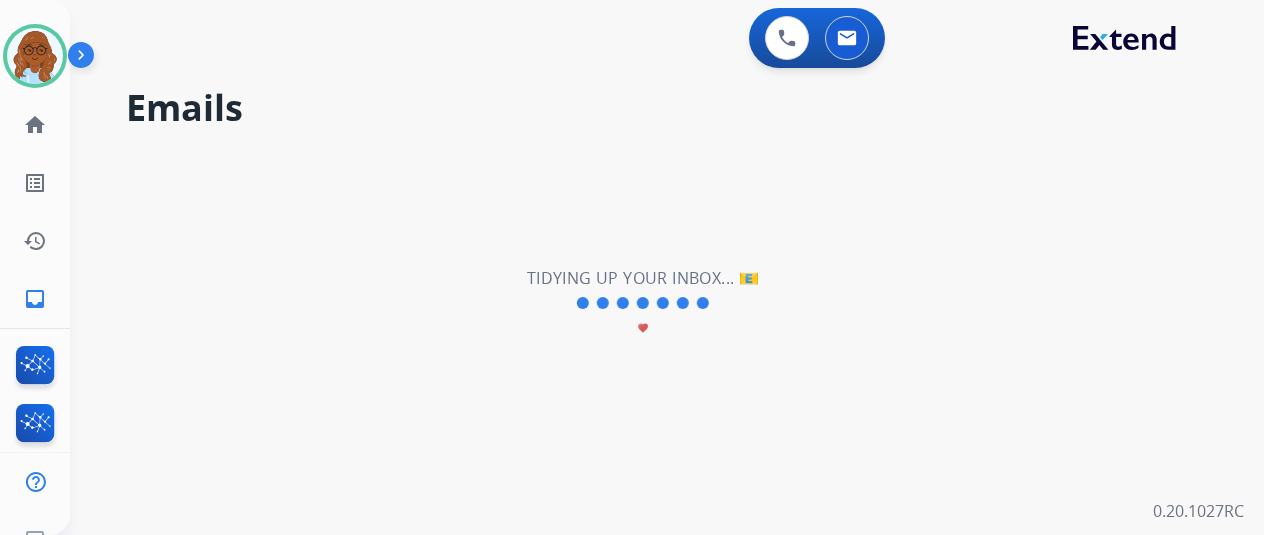 scroll, scrollTop: 0, scrollLeft: 0, axis: both 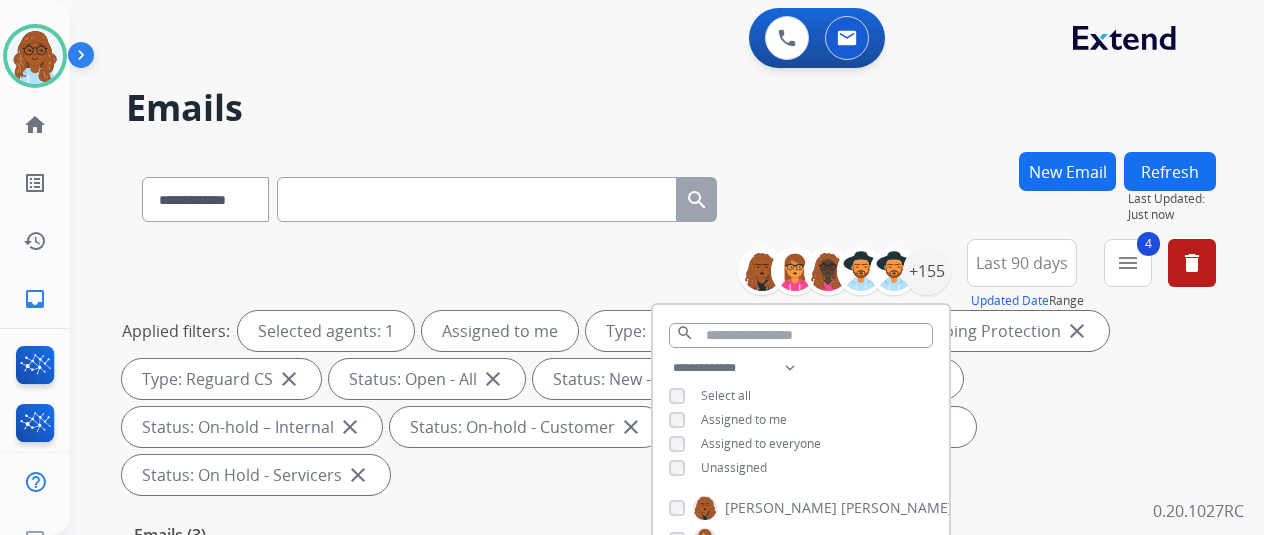 click on "0 Voice Interactions  0  Email Interactions" at bounding box center (655, 40) 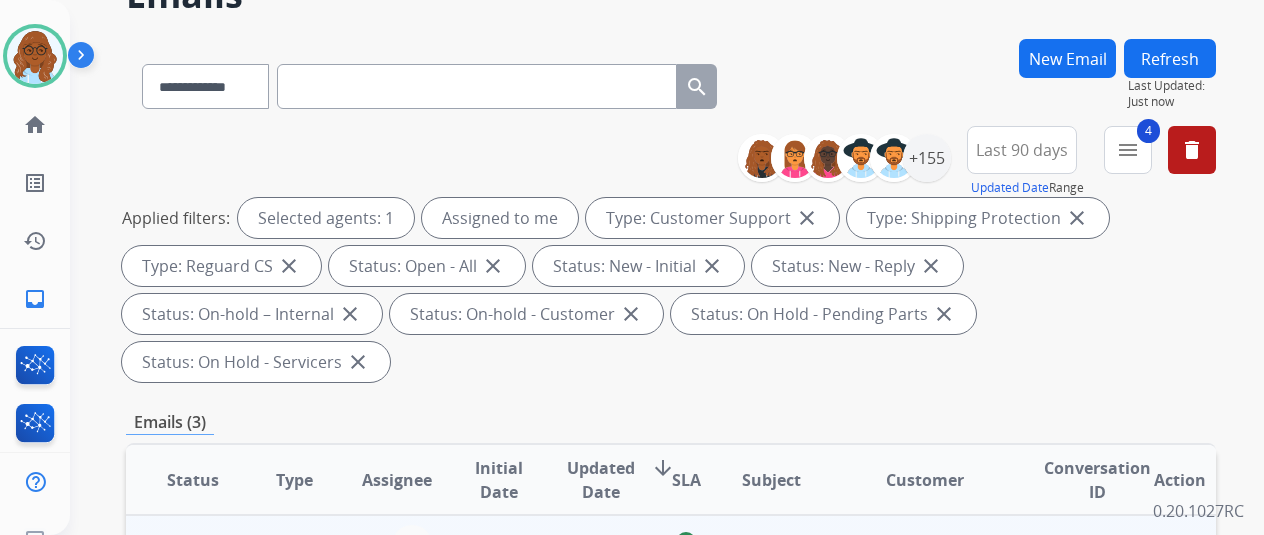 scroll, scrollTop: 300, scrollLeft: 0, axis: vertical 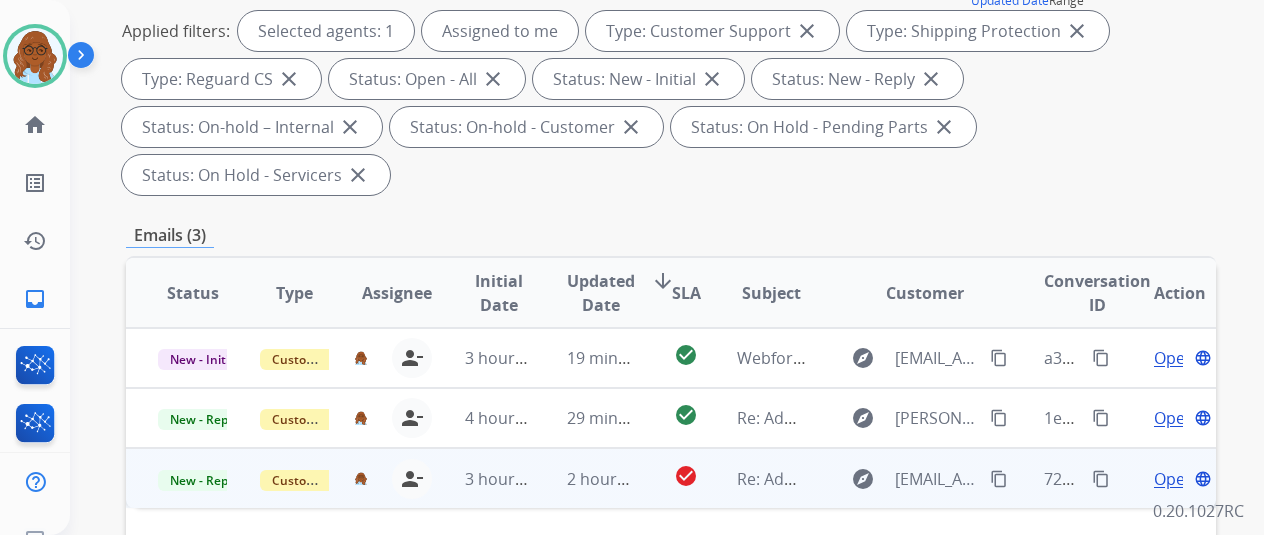 click on "Open" at bounding box center (1174, 479) 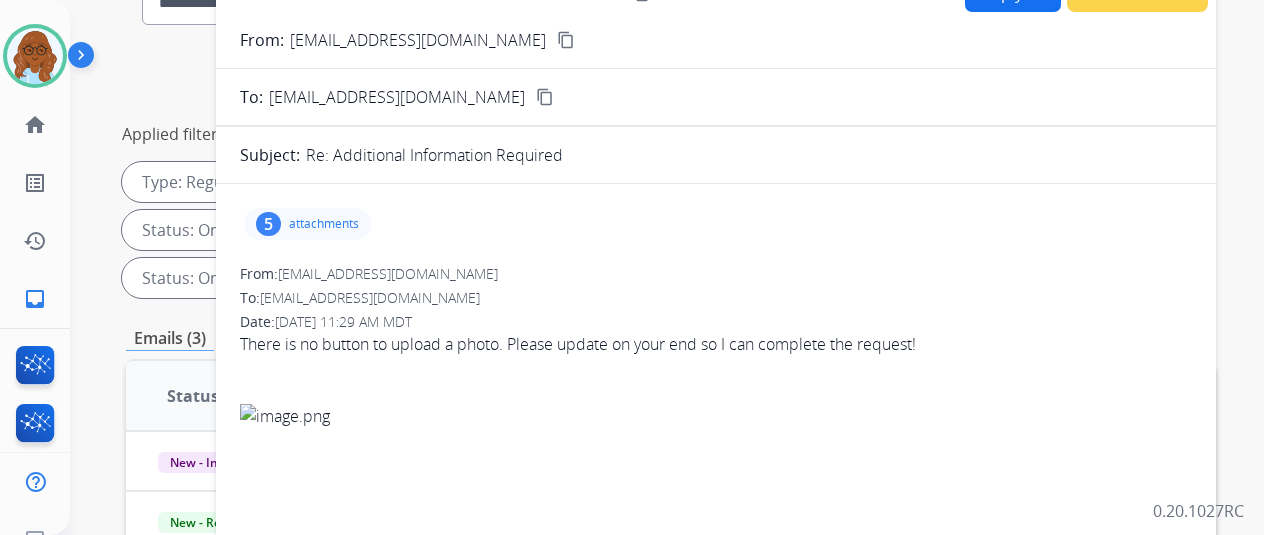 scroll, scrollTop: 0, scrollLeft: 0, axis: both 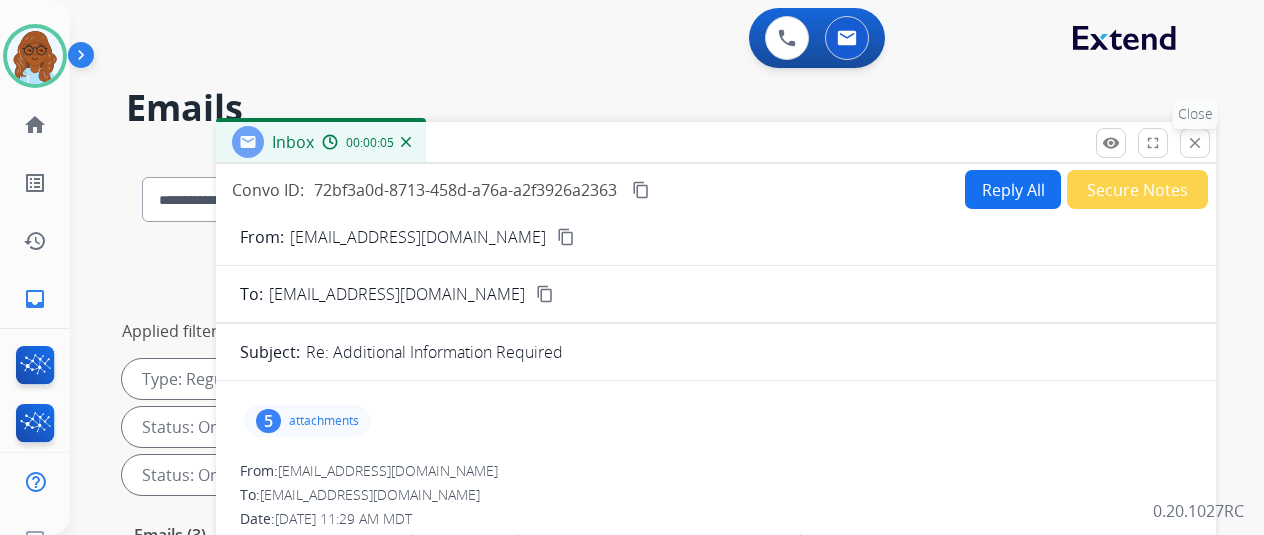 click on "close" at bounding box center (1195, 143) 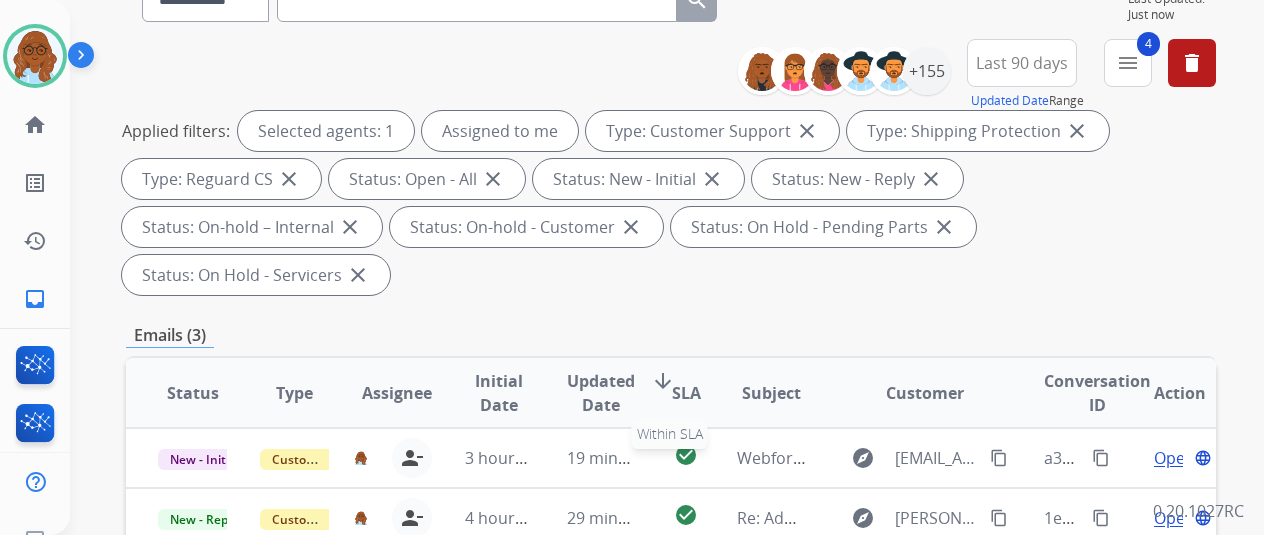 scroll, scrollTop: 400, scrollLeft: 0, axis: vertical 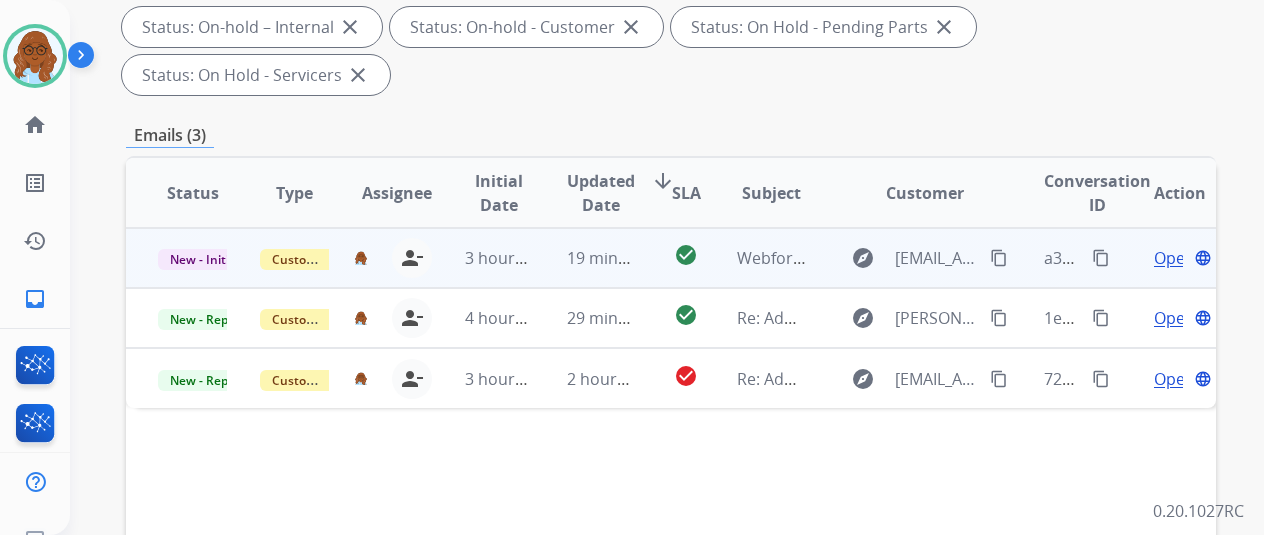 click on "Open" at bounding box center [1174, 258] 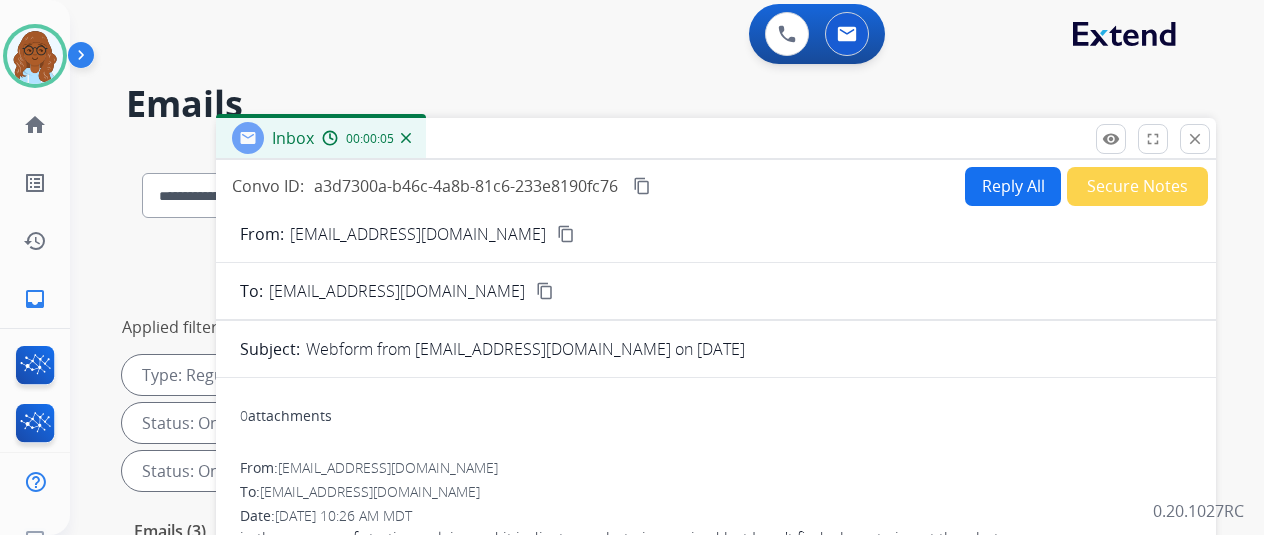scroll, scrollTop: 0, scrollLeft: 0, axis: both 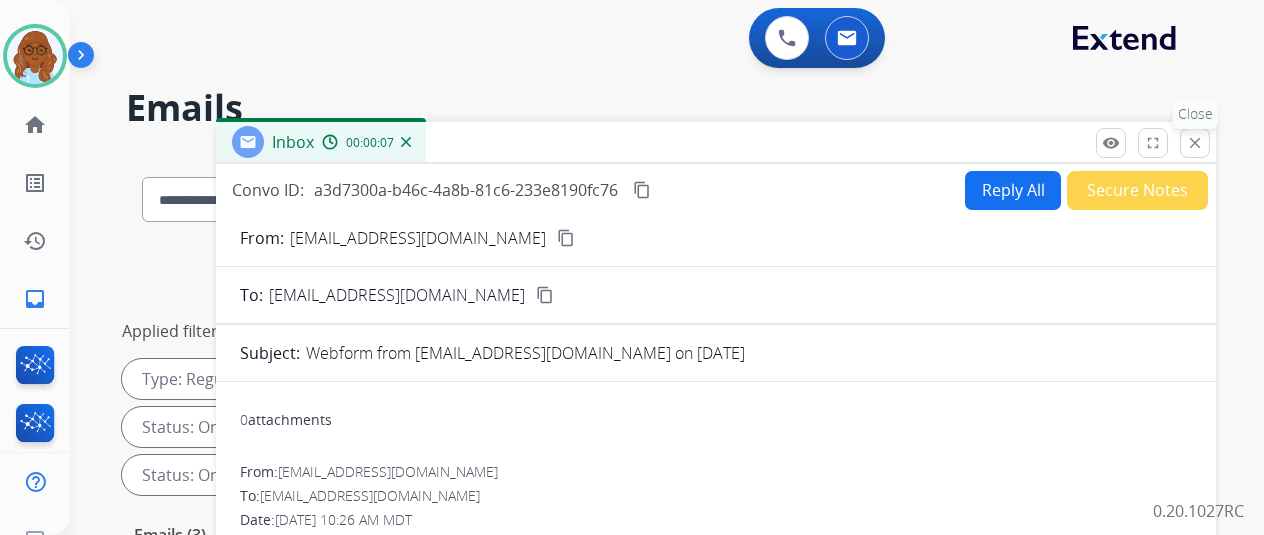 click on "close" at bounding box center [1195, 143] 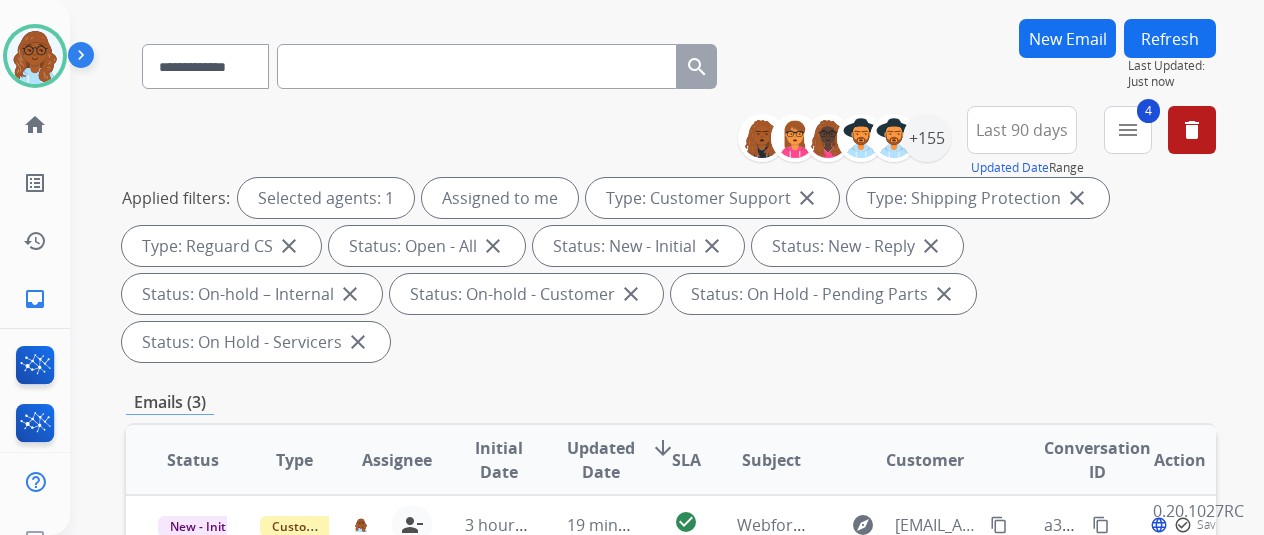 scroll, scrollTop: 300, scrollLeft: 0, axis: vertical 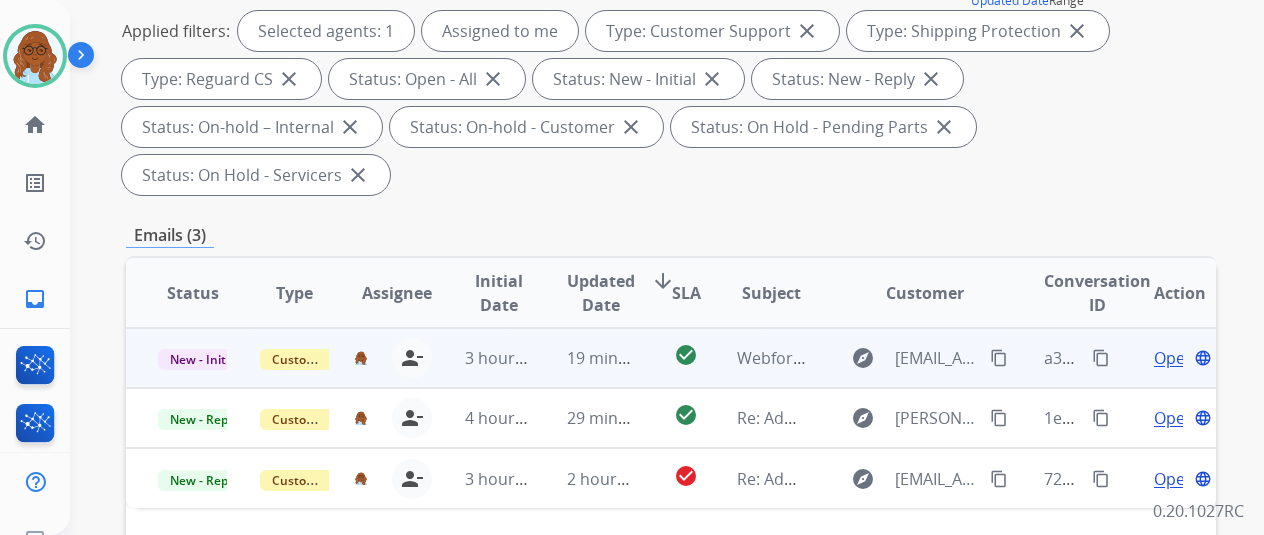 click on "Open" at bounding box center (1174, 358) 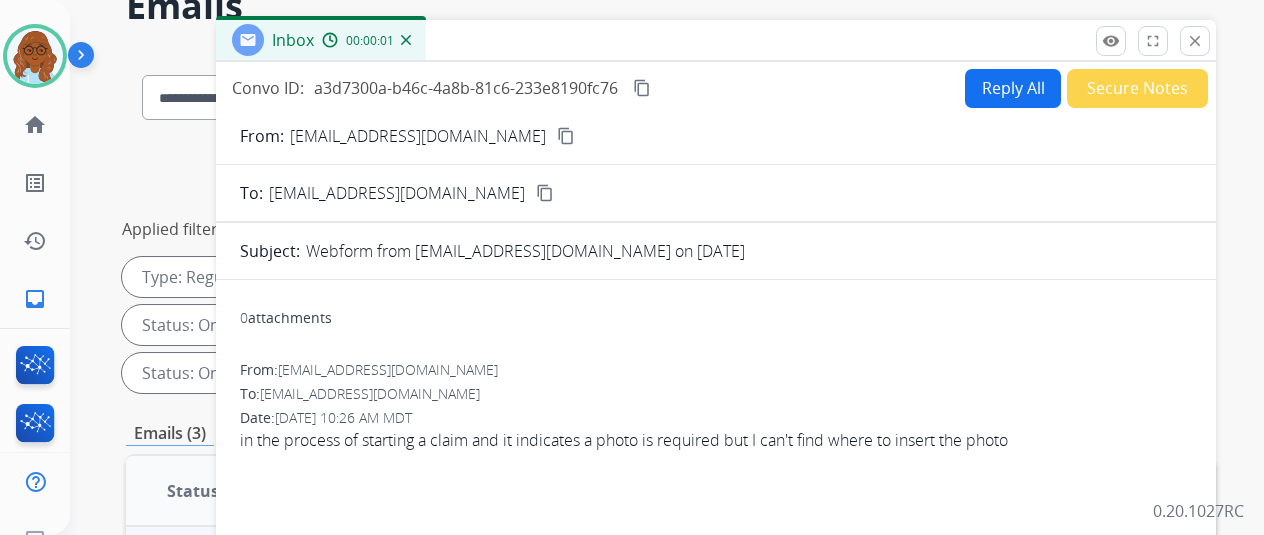 scroll, scrollTop: 100, scrollLeft: 0, axis: vertical 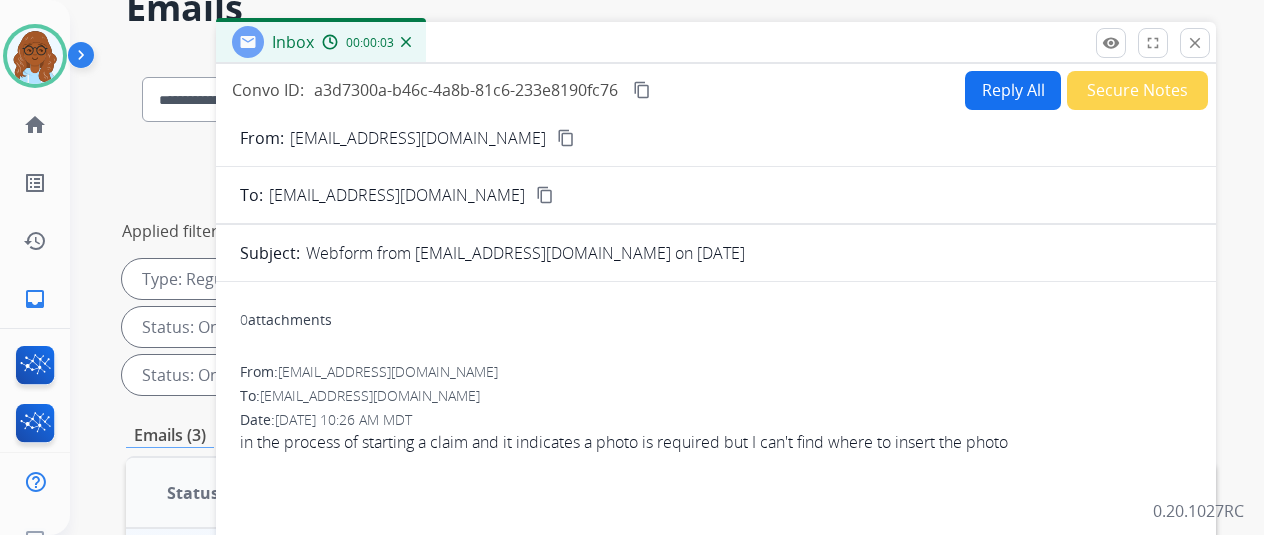click on "content_copy" at bounding box center [642, 90] 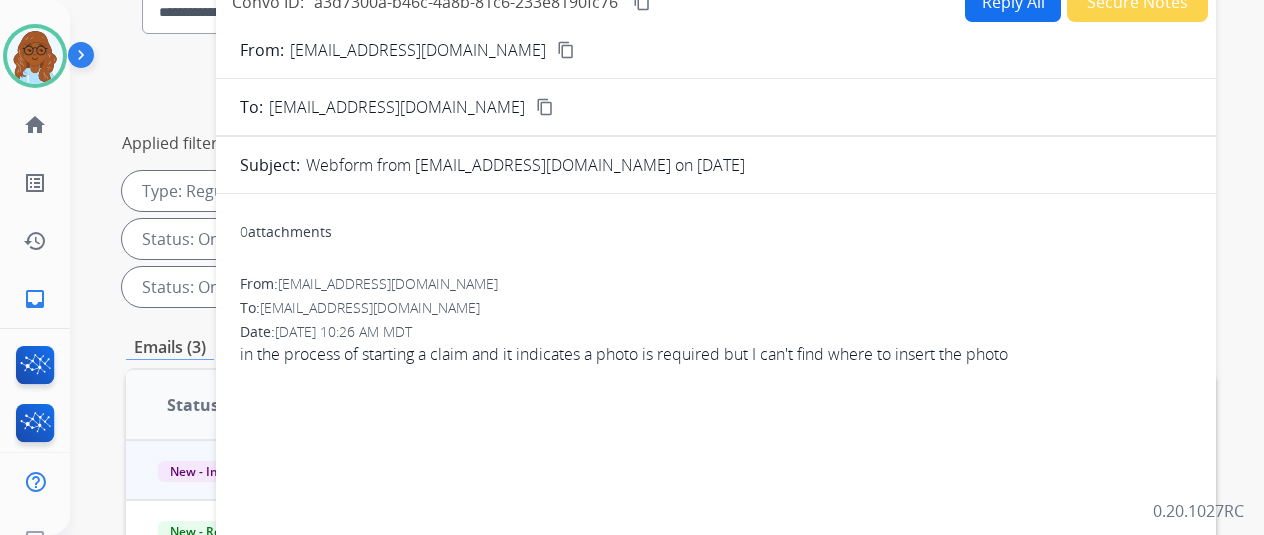 scroll, scrollTop: 100, scrollLeft: 0, axis: vertical 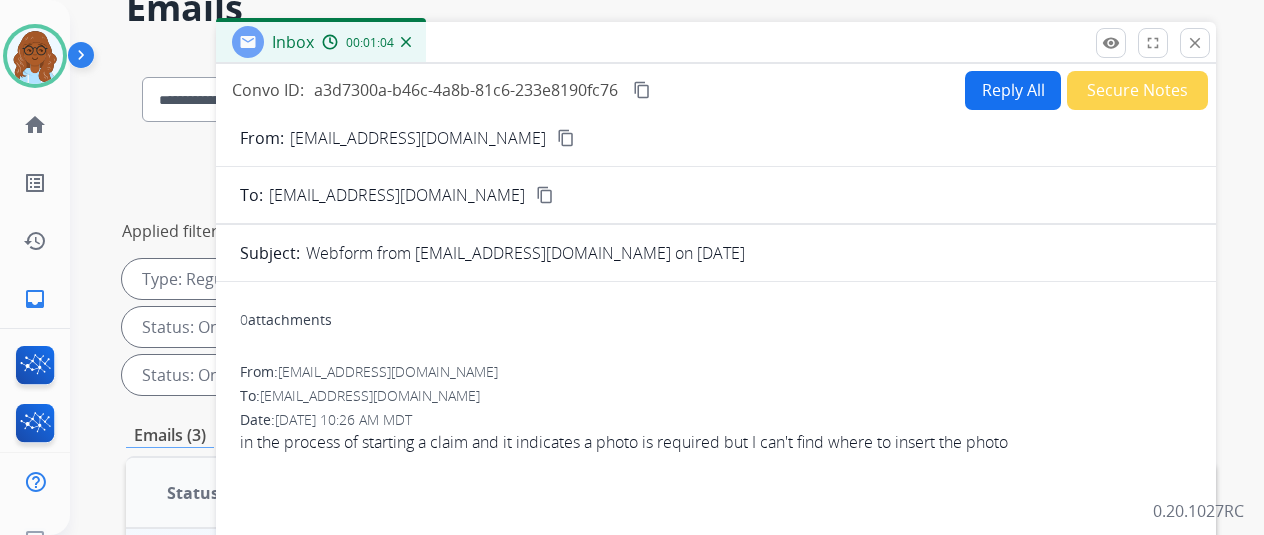 click on "Reply All" at bounding box center [1013, 90] 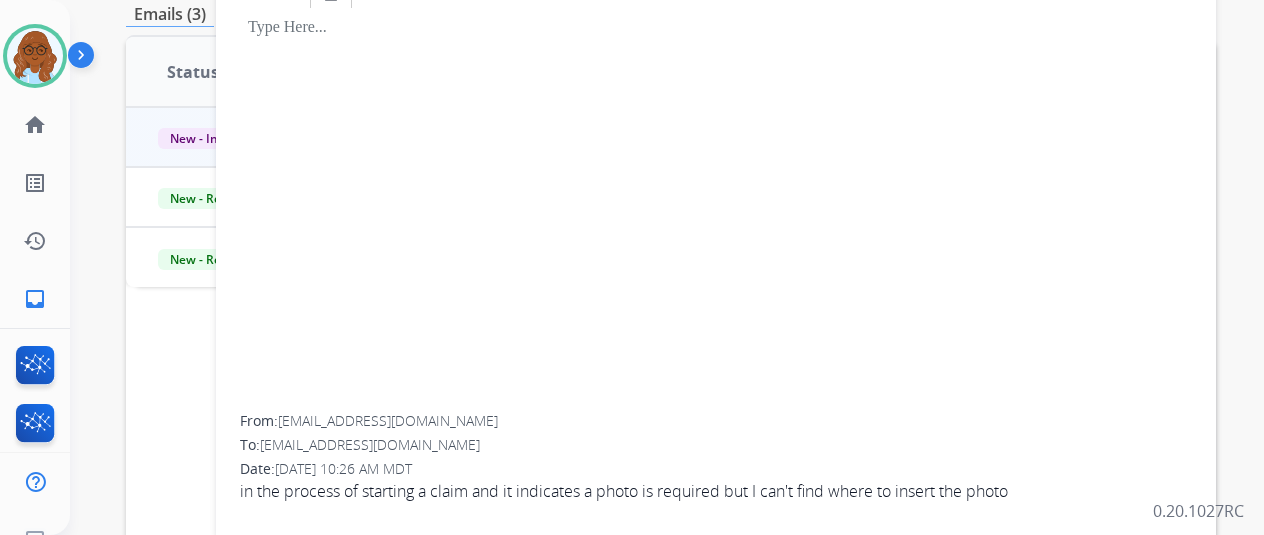 scroll, scrollTop: 430, scrollLeft: 0, axis: vertical 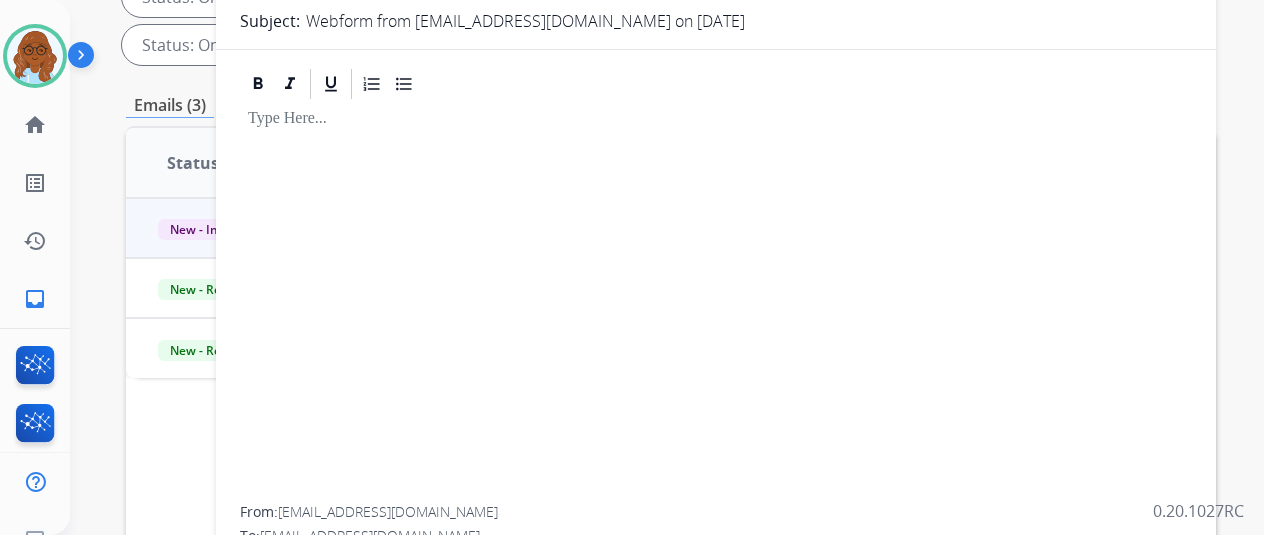 click at bounding box center [716, 304] 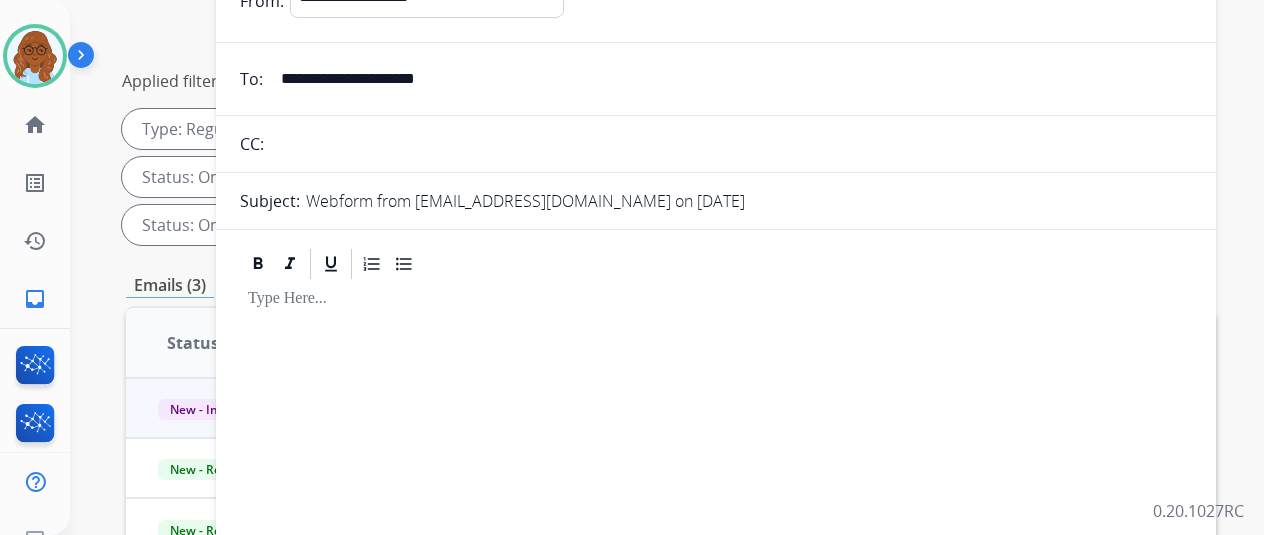 scroll, scrollTop: 30, scrollLeft: 0, axis: vertical 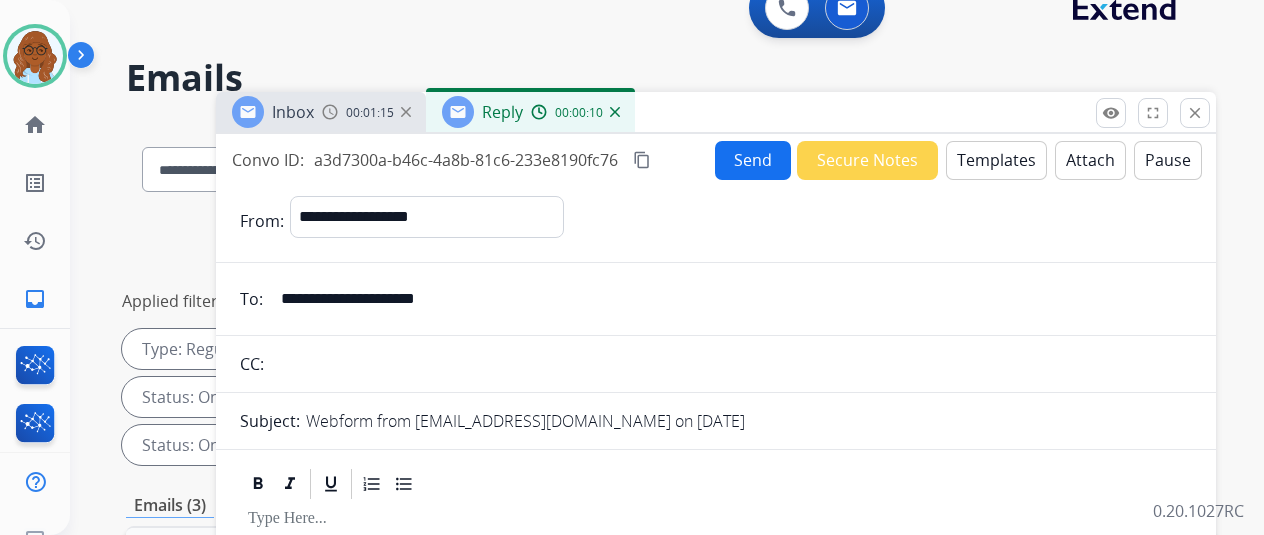 click on "Templates" at bounding box center (996, 160) 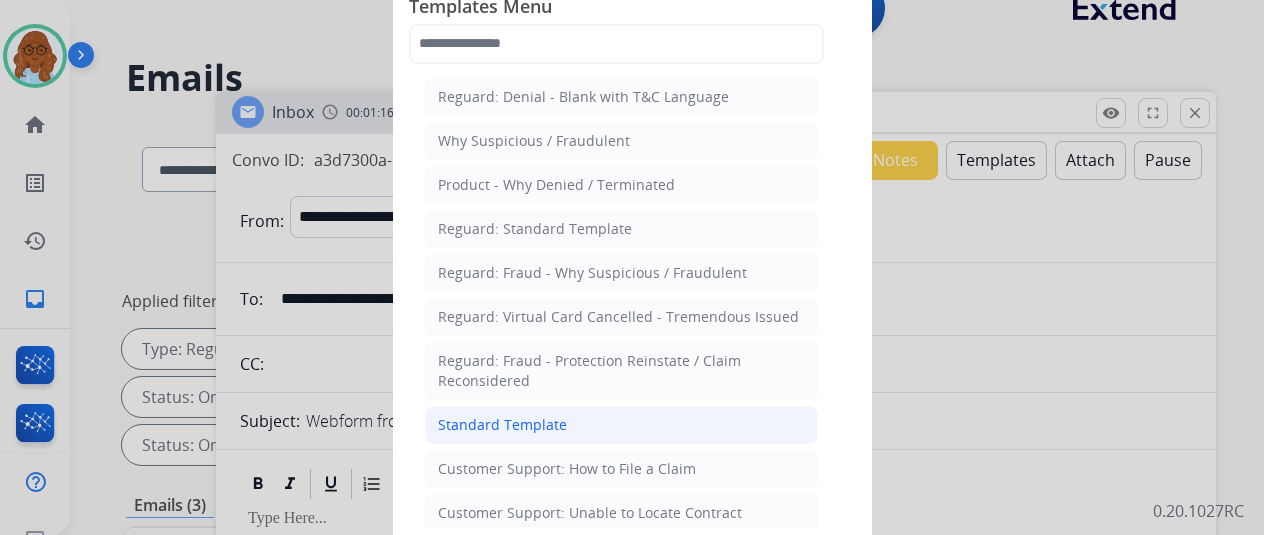 click on "Standard Template" 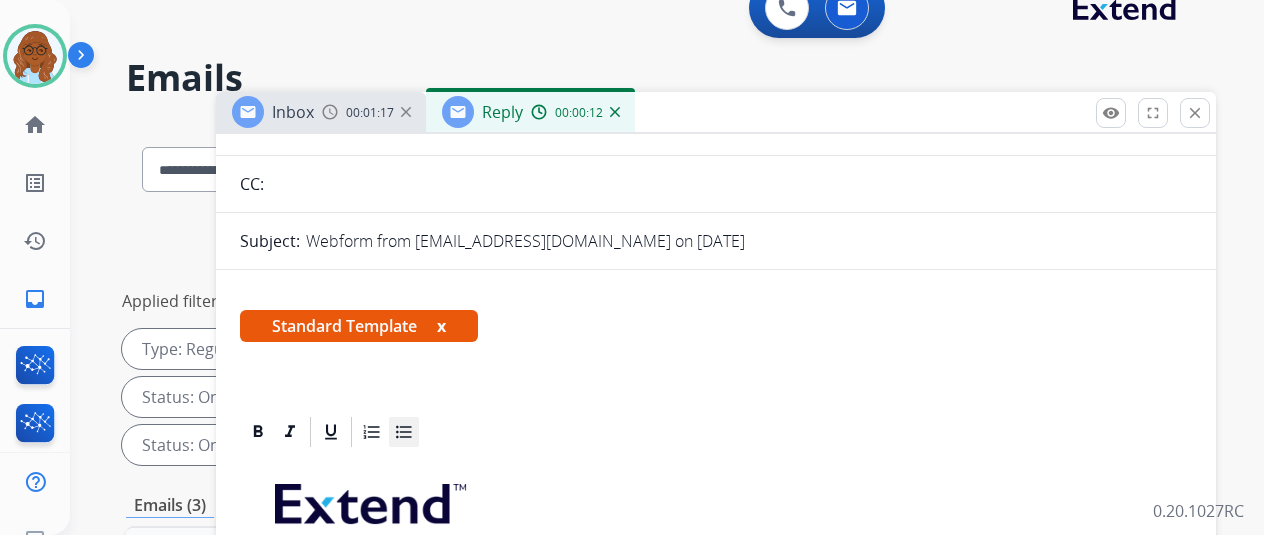 scroll, scrollTop: 300, scrollLeft: 0, axis: vertical 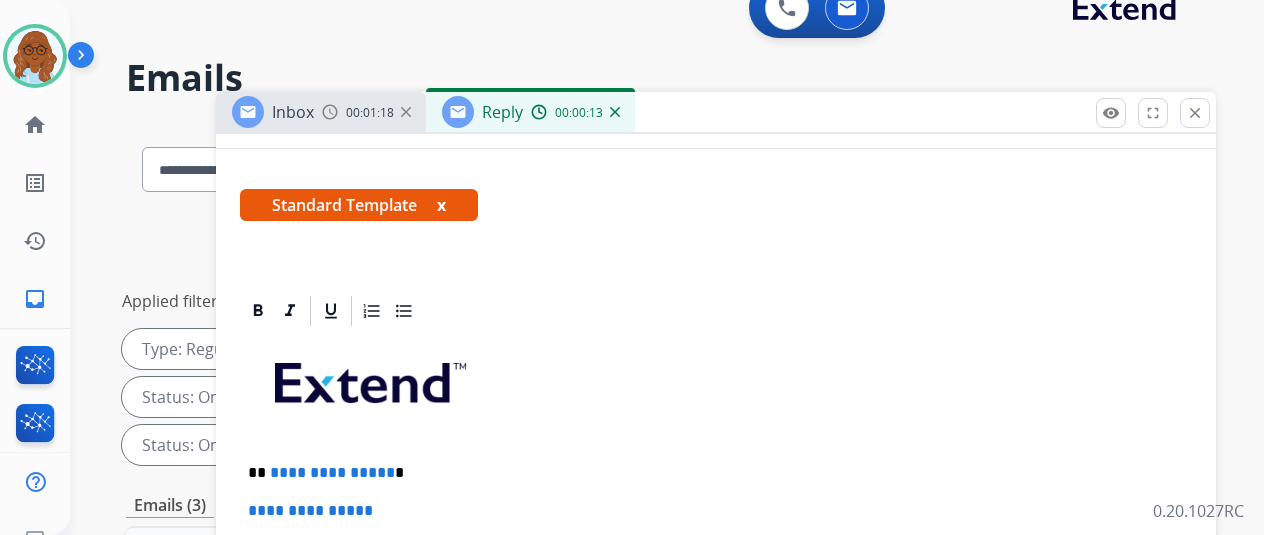 click on "x" at bounding box center [441, 205] 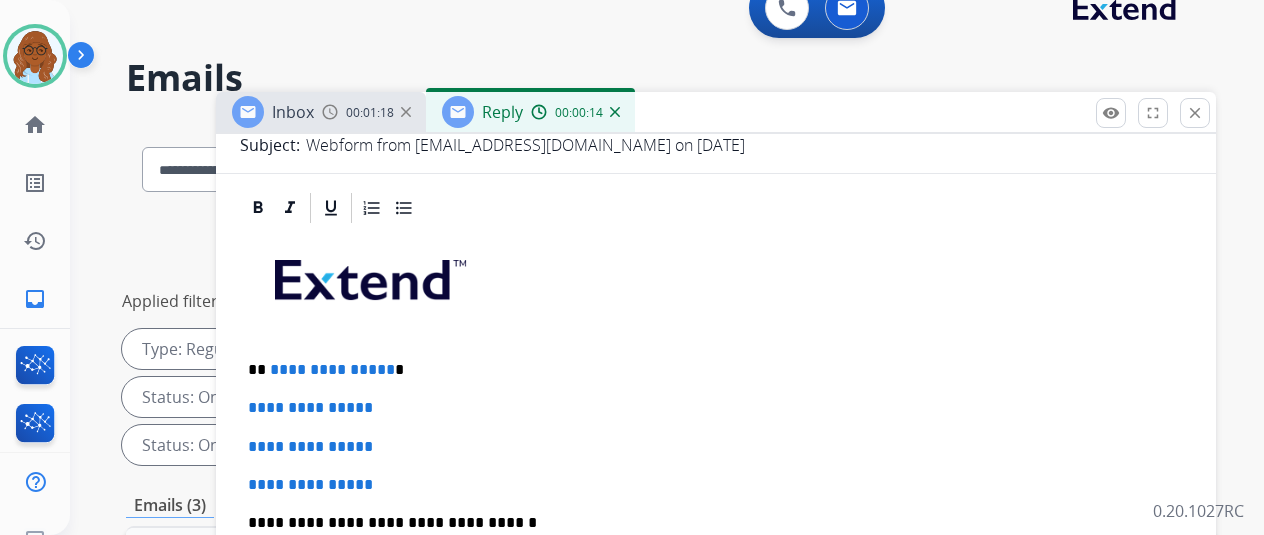 scroll, scrollTop: 308, scrollLeft: 0, axis: vertical 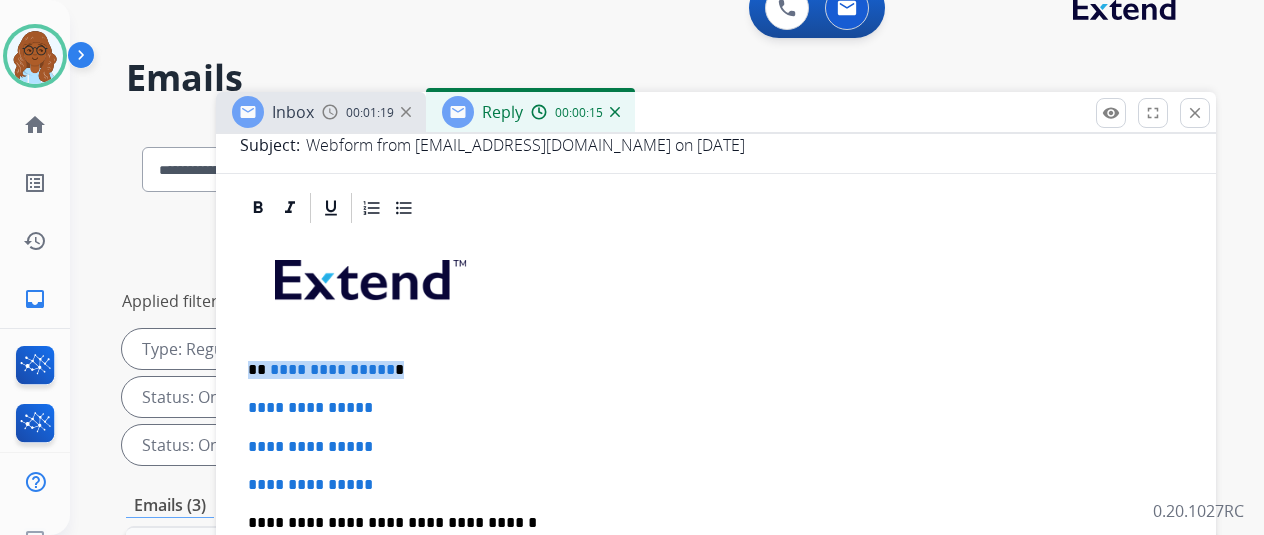 drag, startPoint x: 419, startPoint y: 328, endPoint x: 250, endPoint y: 333, distance: 169.07394 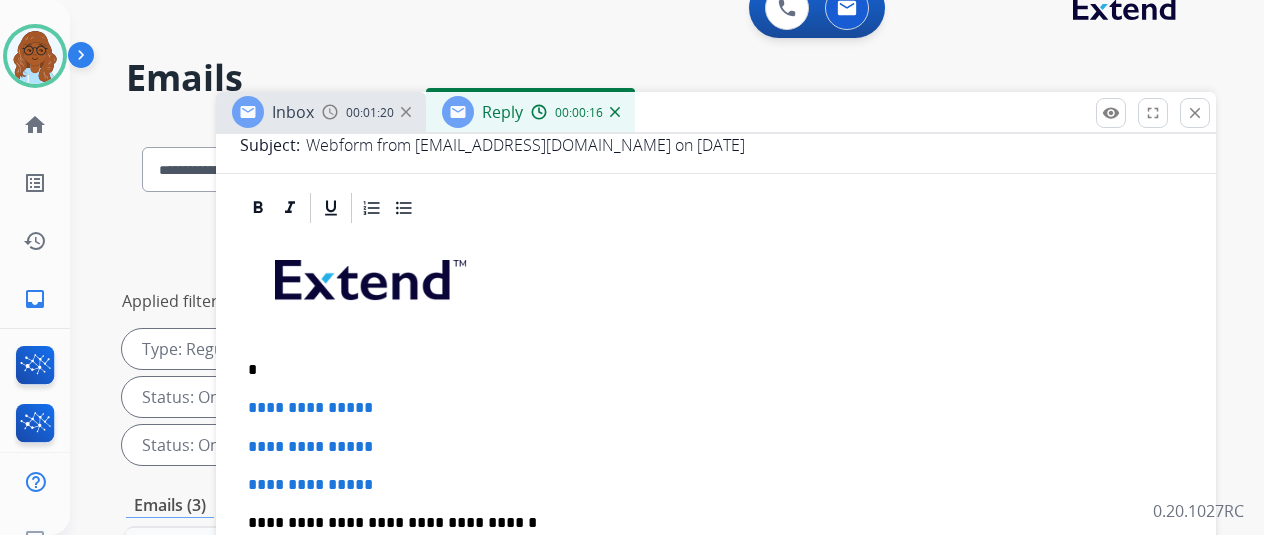 type 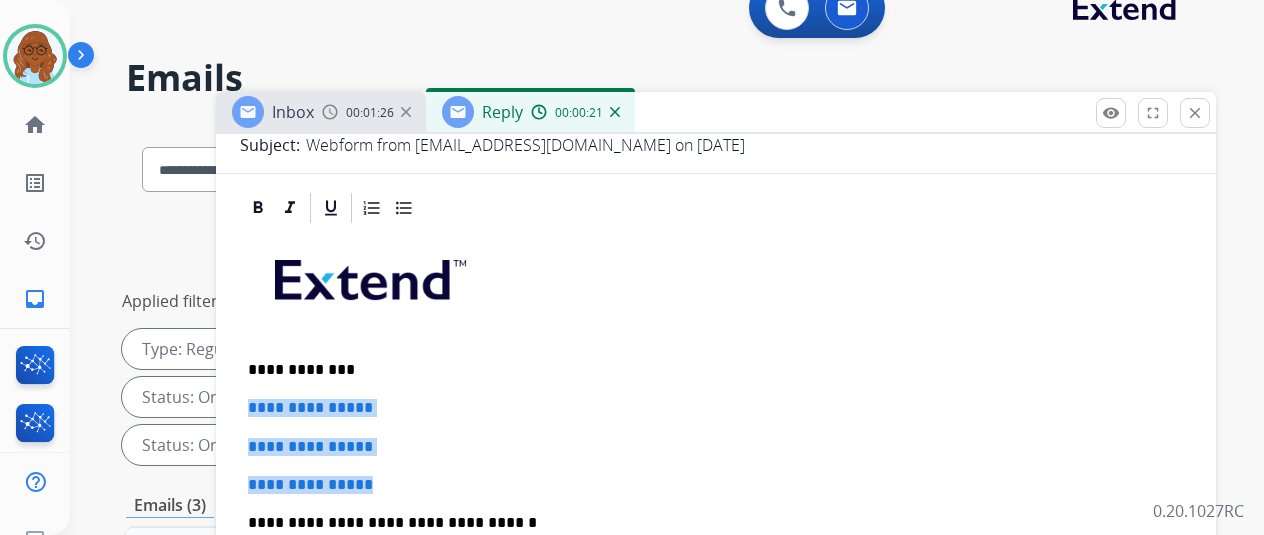 drag, startPoint x: 414, startPoint y: 453, endPoint x: 263, endPoint y: 371, distance: 171.8284 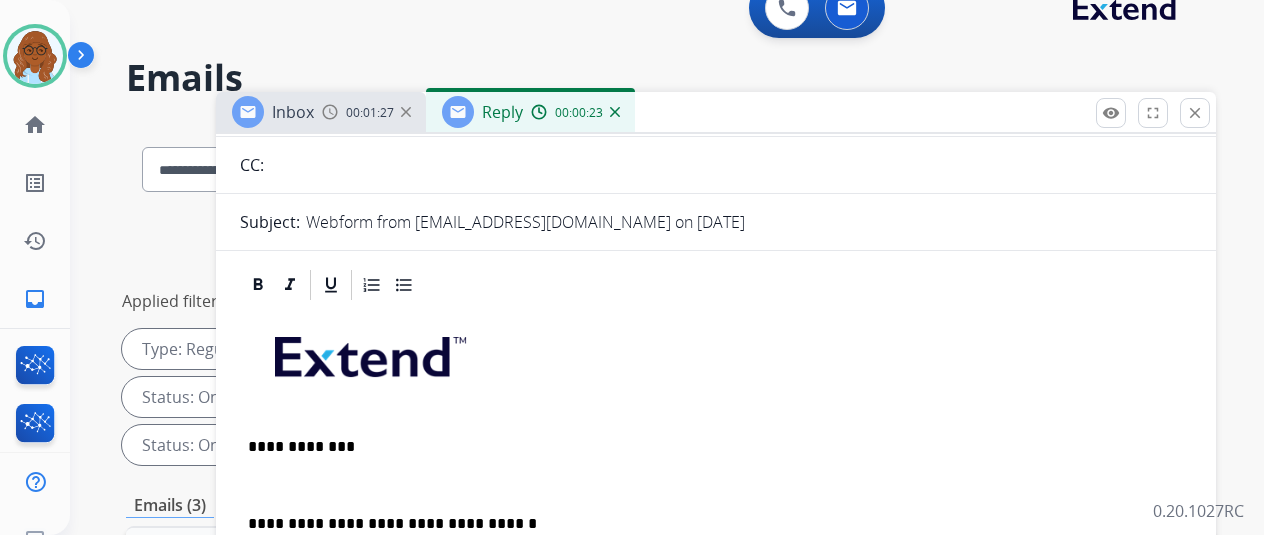 scroll, scrollTop: 232, scrollLeft: 0, axis: vertical 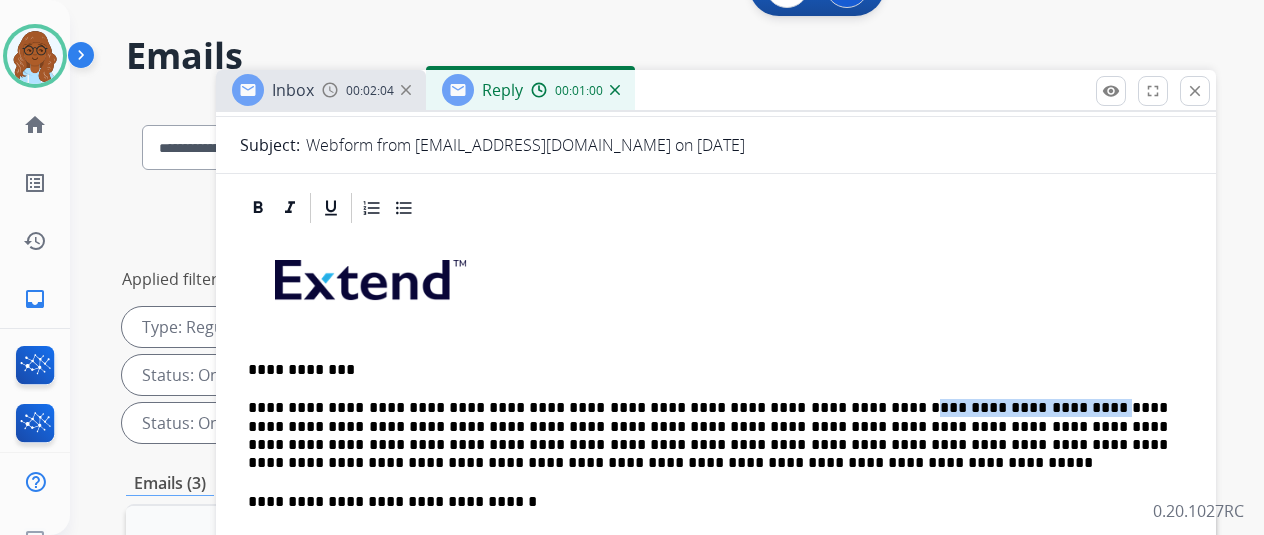 drag, startPoint x: 1021, startPoint y: 369, endPoint x: 856, endPoint y: 371, distance: 165.01212 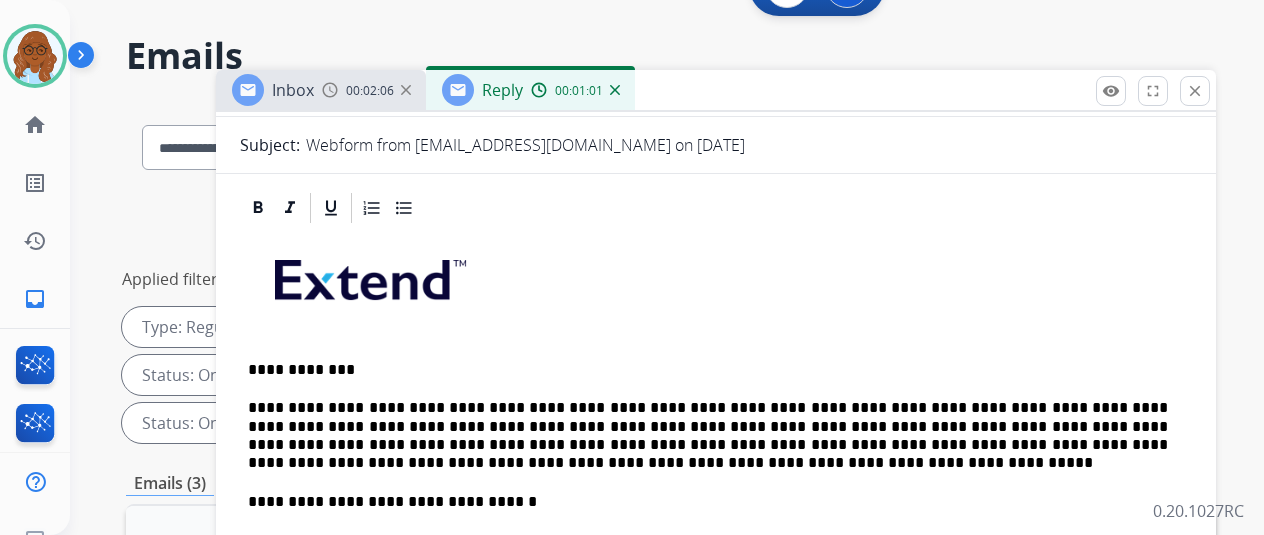 scroll, scrollTop: 268, scrollLeft: 0, axis: vertical 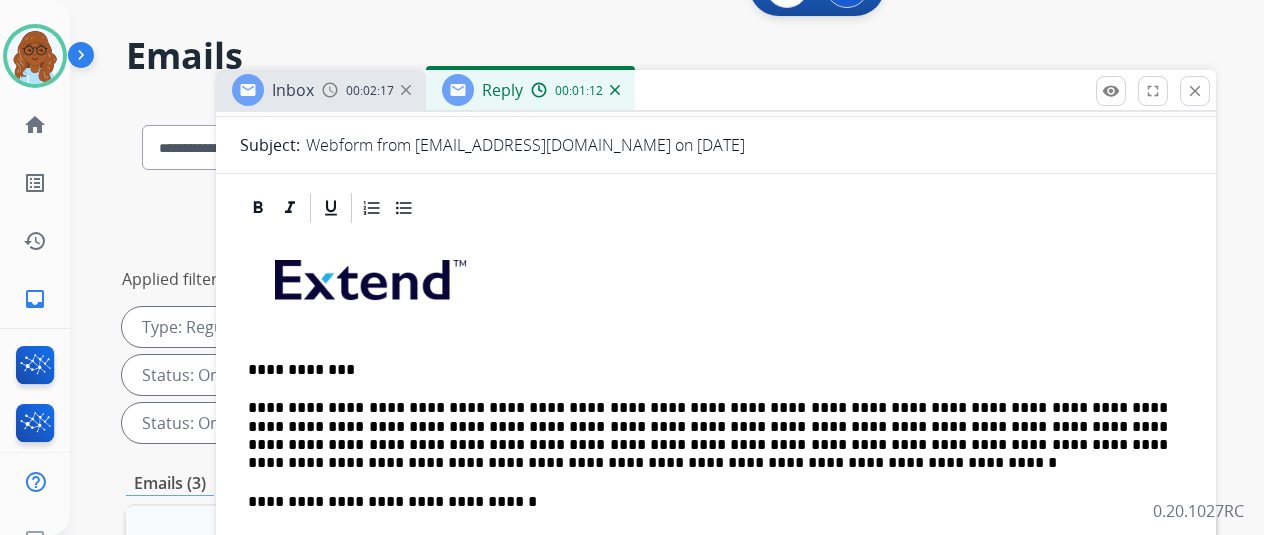 drag, startPoint x: 407, startPoint y: 387, endPoint x: 428, endPoint y: 403, distance: 26.400757 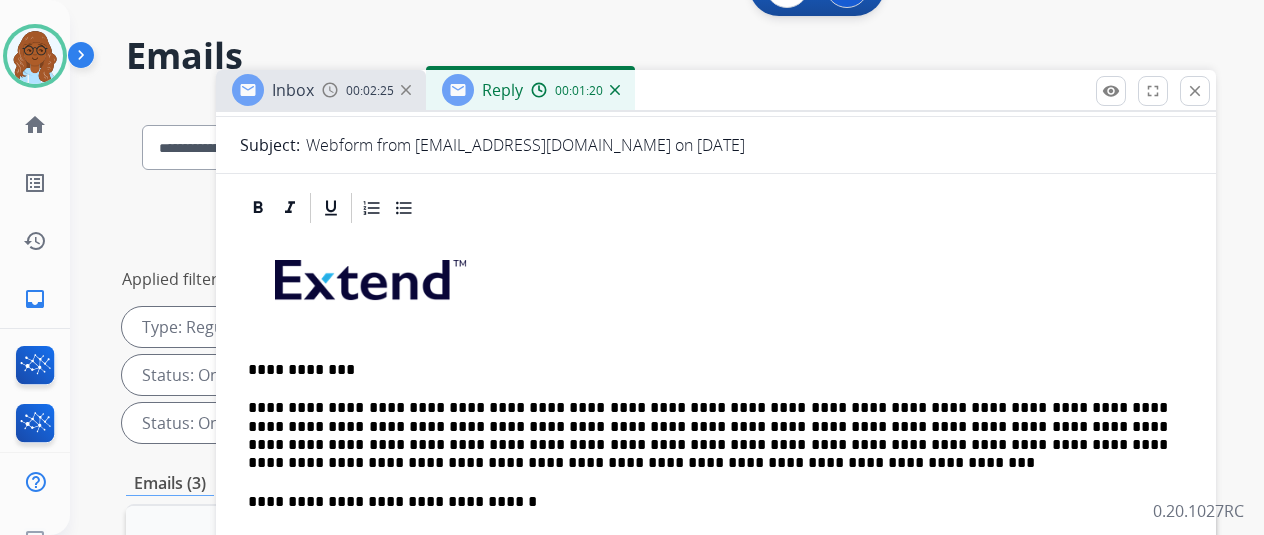 click on "**********" at bounding box center (708, 436) 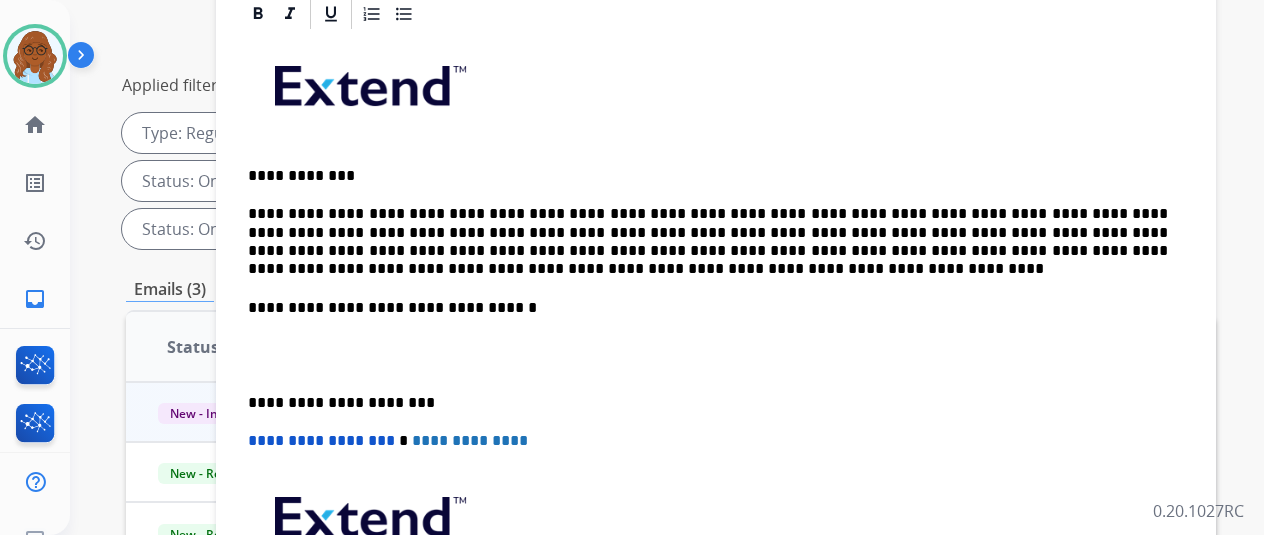 scroll, scrollTop: 252, scrollLeft: 0, axis: vertical 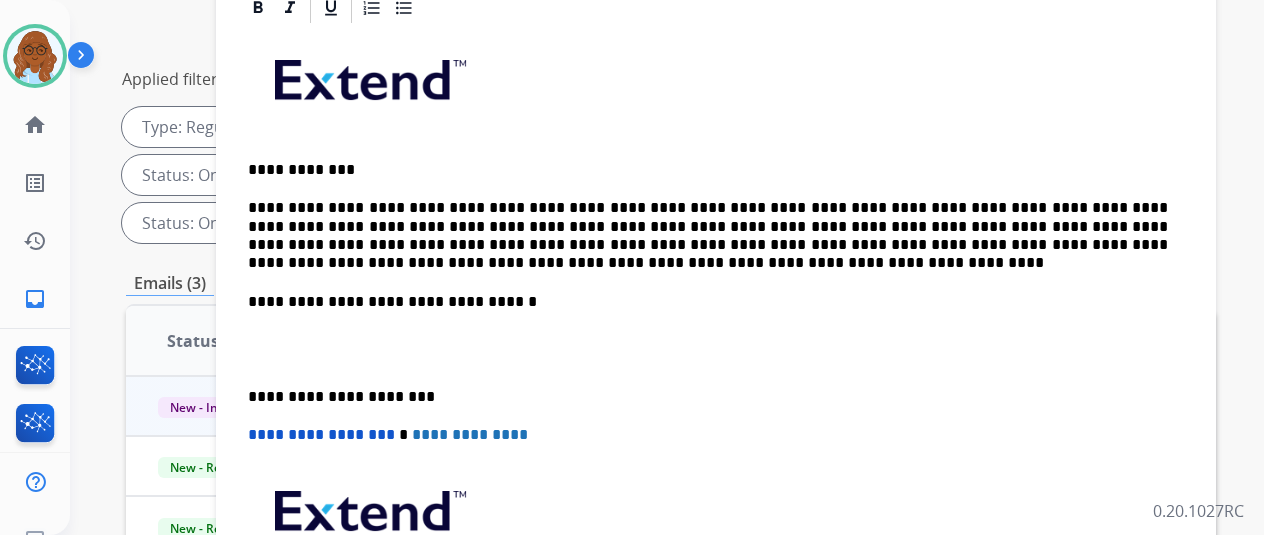 click on "**********" at bounding box center (716, 359) 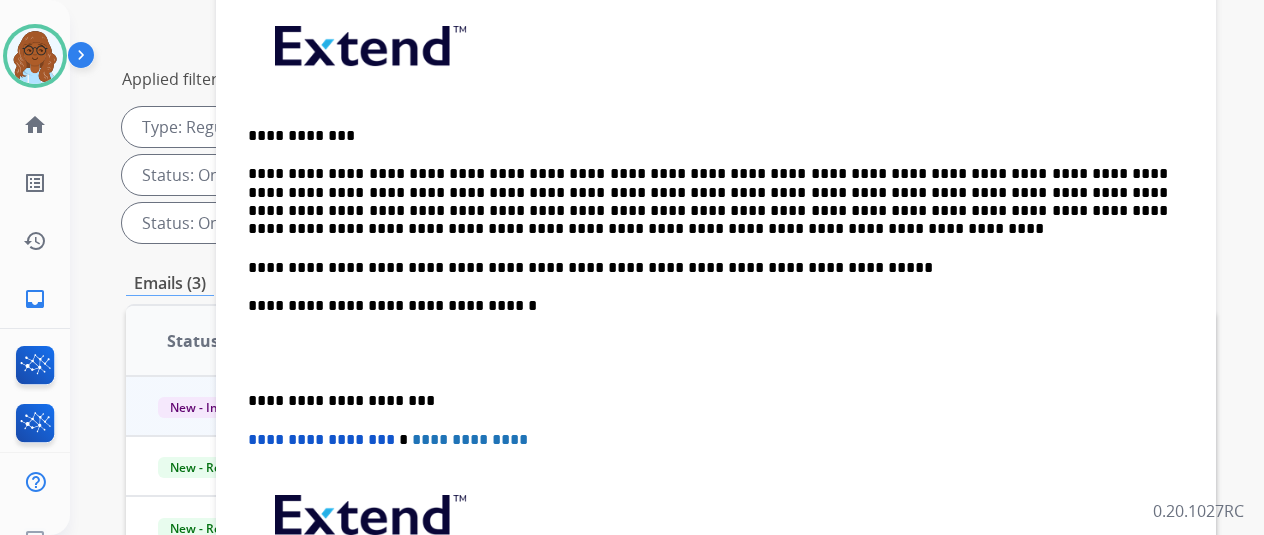 click on "**********" at bounding box center [708, 268] 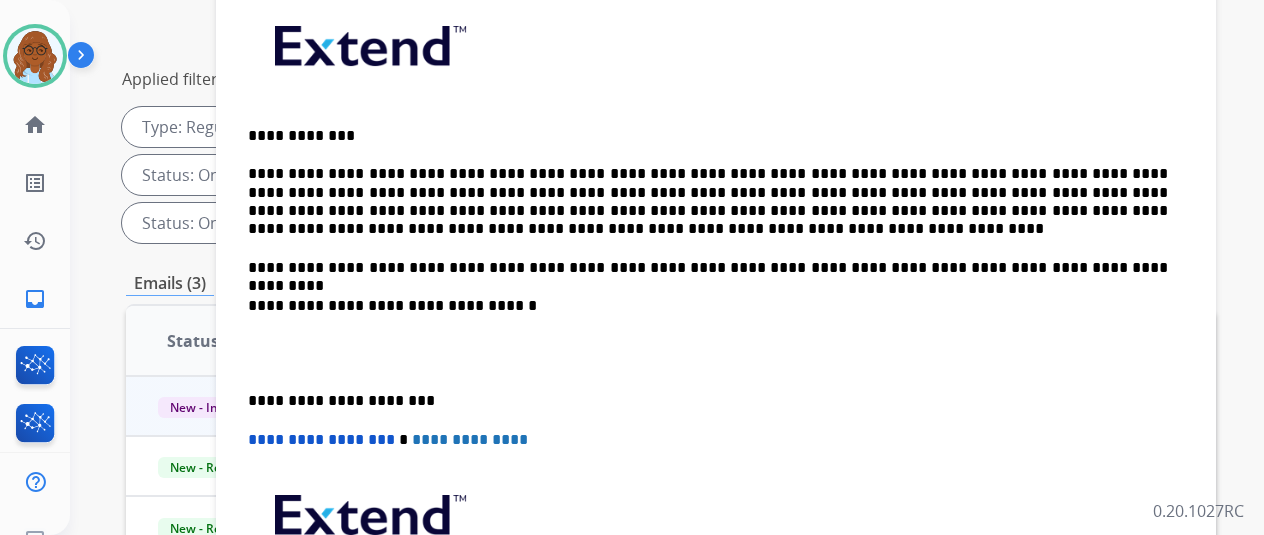 click on "**********" at bounding box center [708, 306] 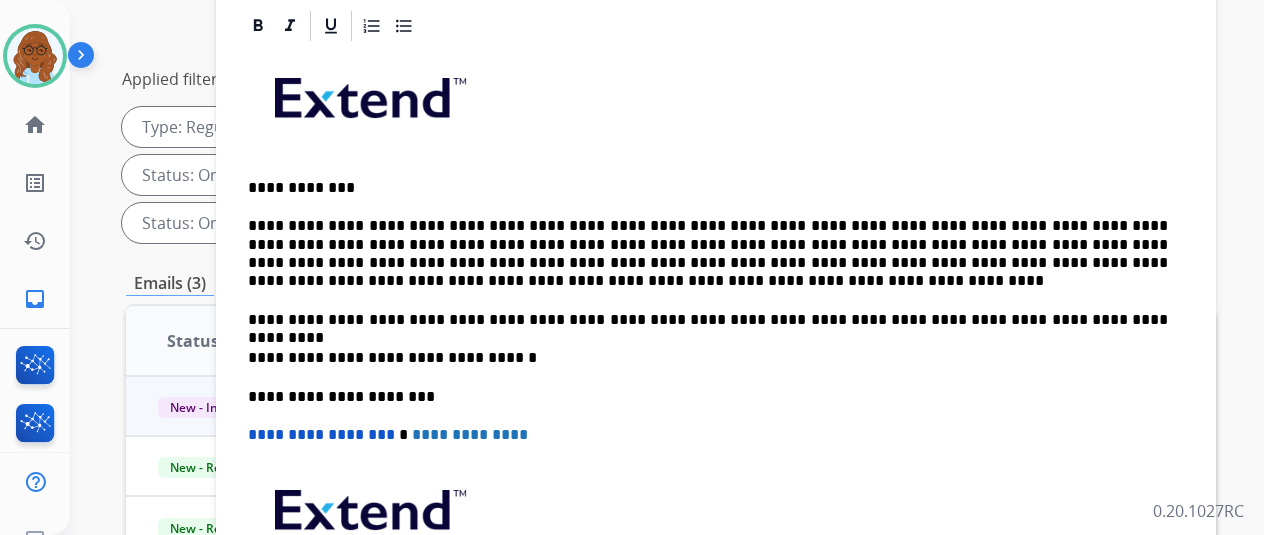scroll, scrollTop: 268, scrollLeft: 0, axis: vertical 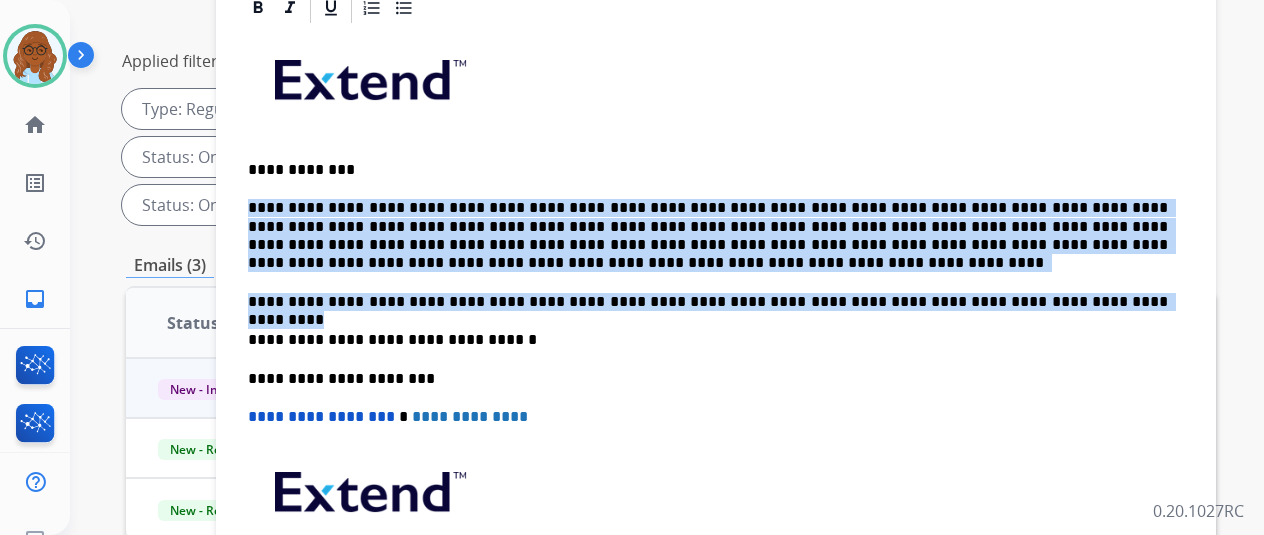 drag, startPoint x: 1066, startPoint y: 262, endPoint x: 266, endPoint y: 174, distance: 804.82544 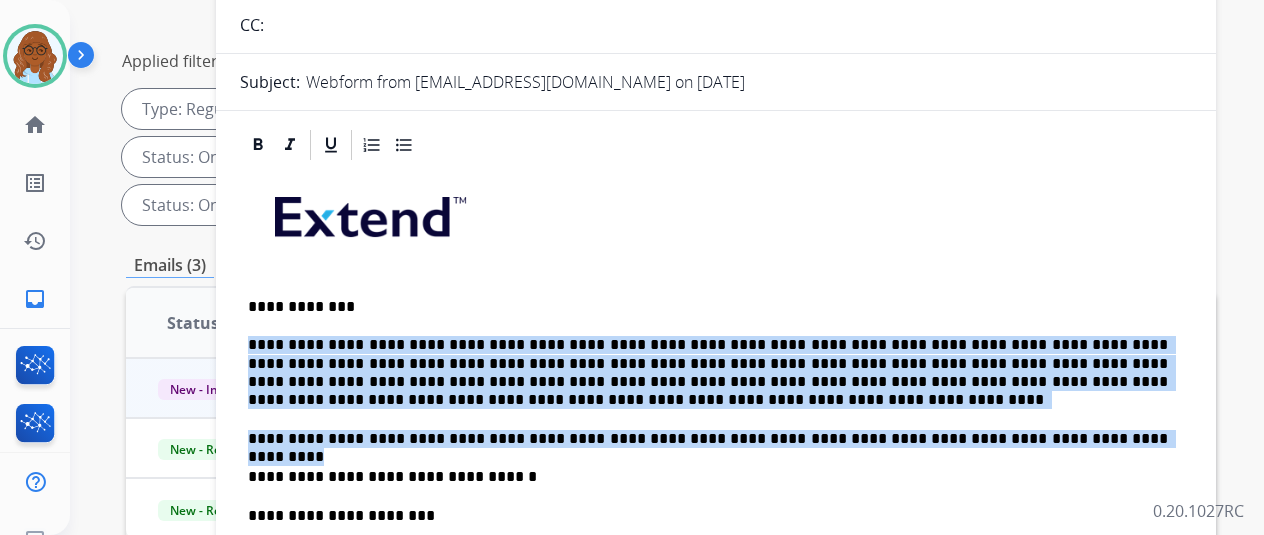 scroll, scrollTop: 0, scrollLeft: 0, axis: both 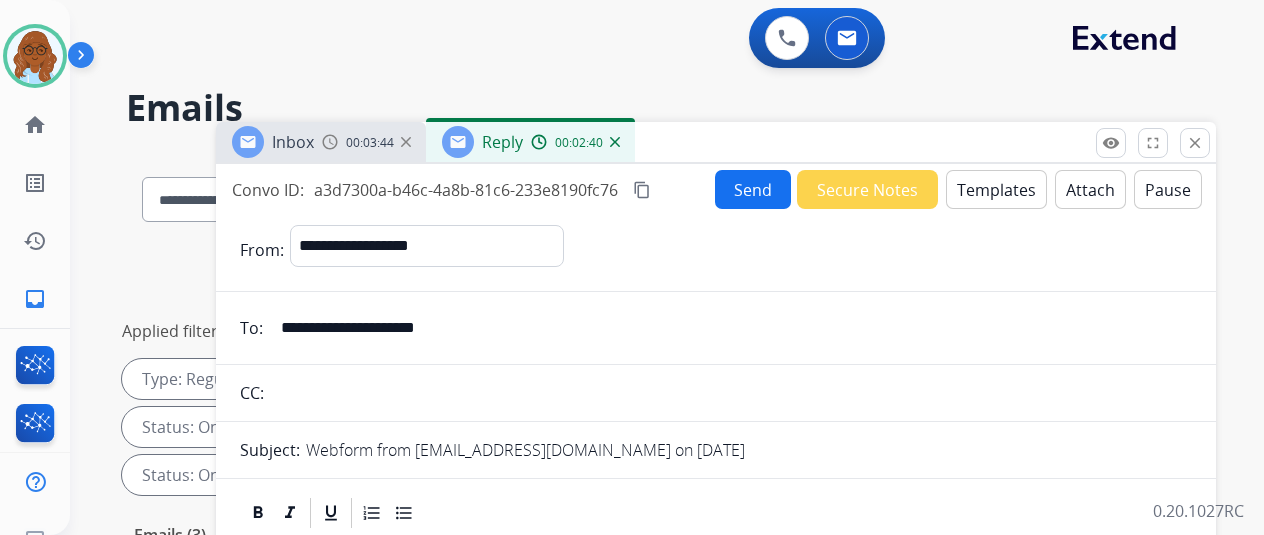 click on "Send" at bounding box center [753, 189] 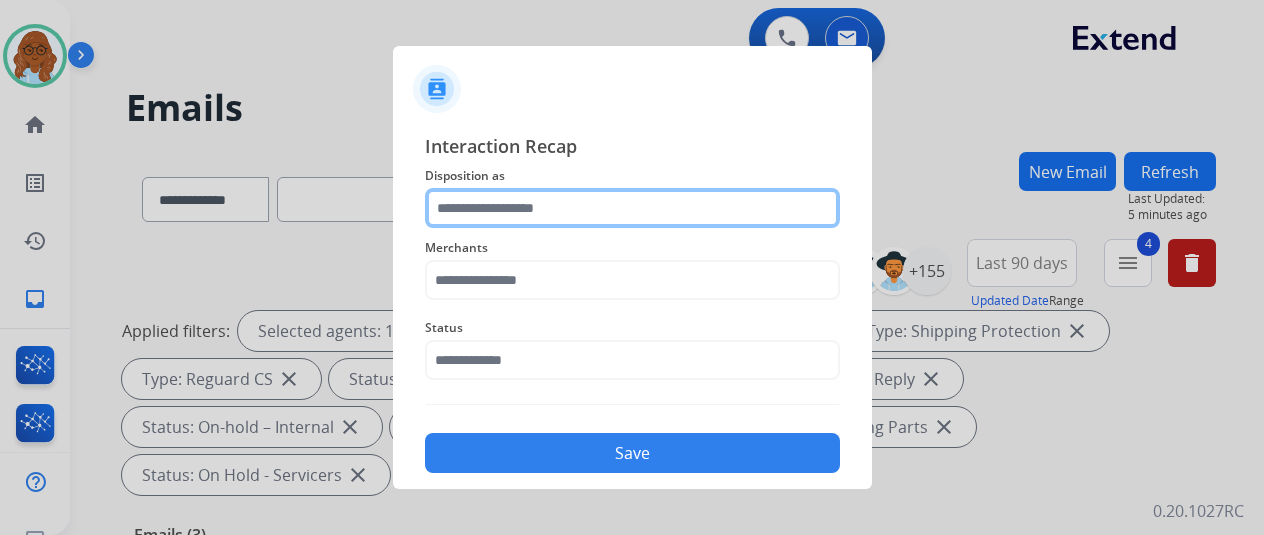 click 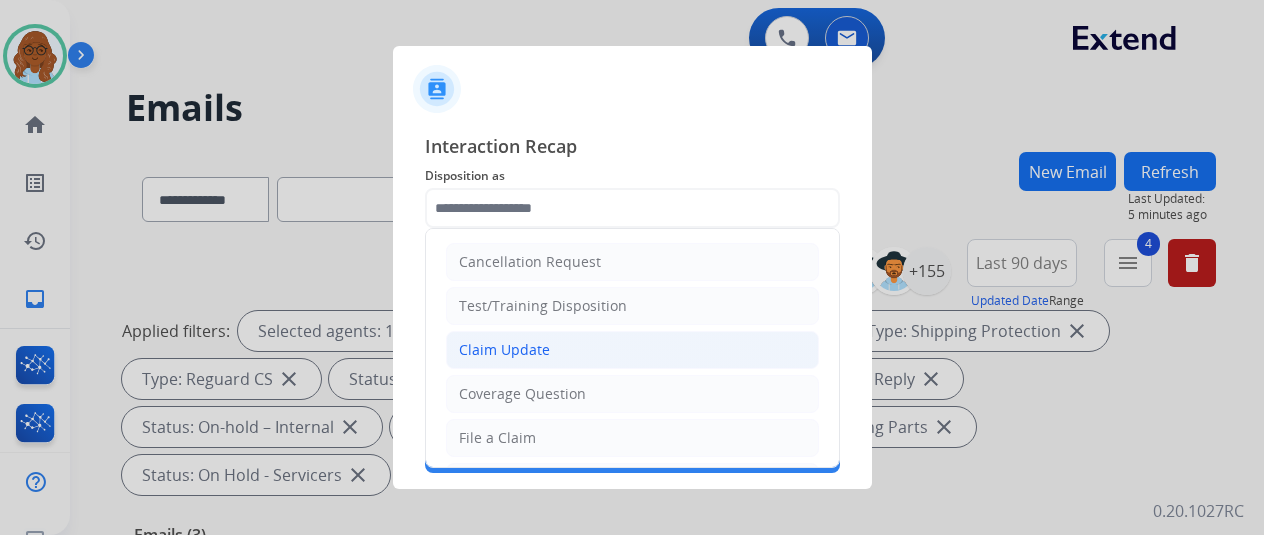 click on "Claim Update" 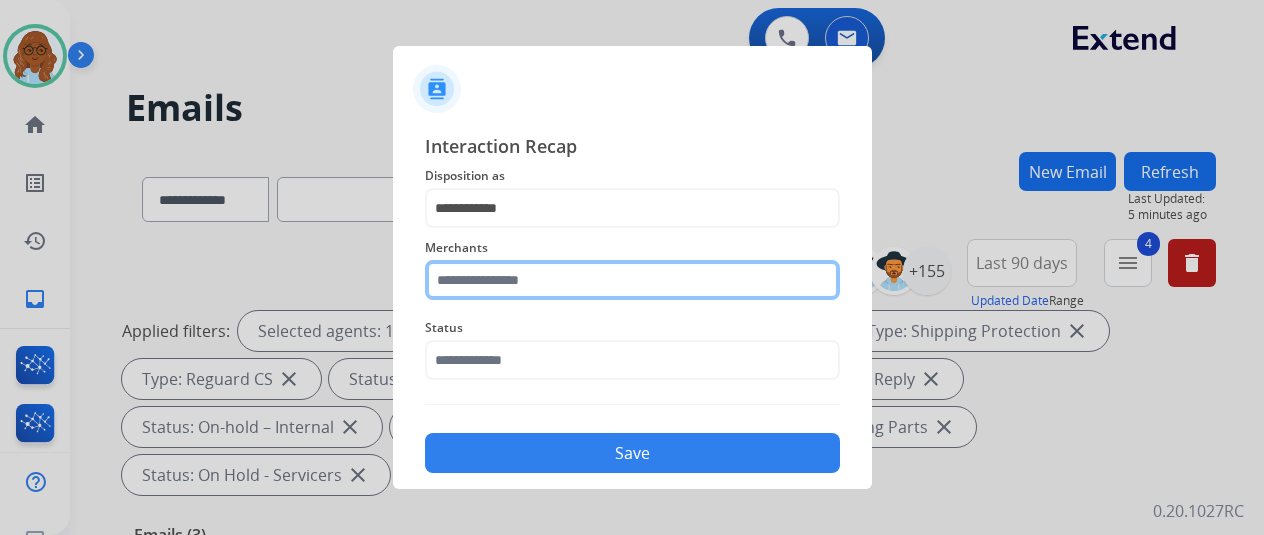 click 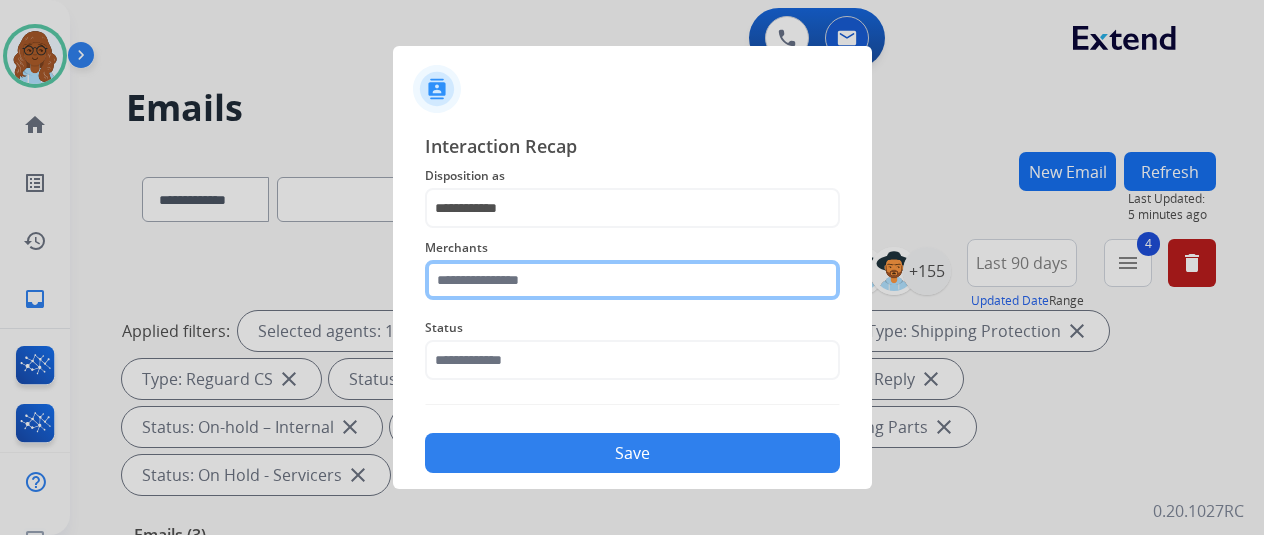click 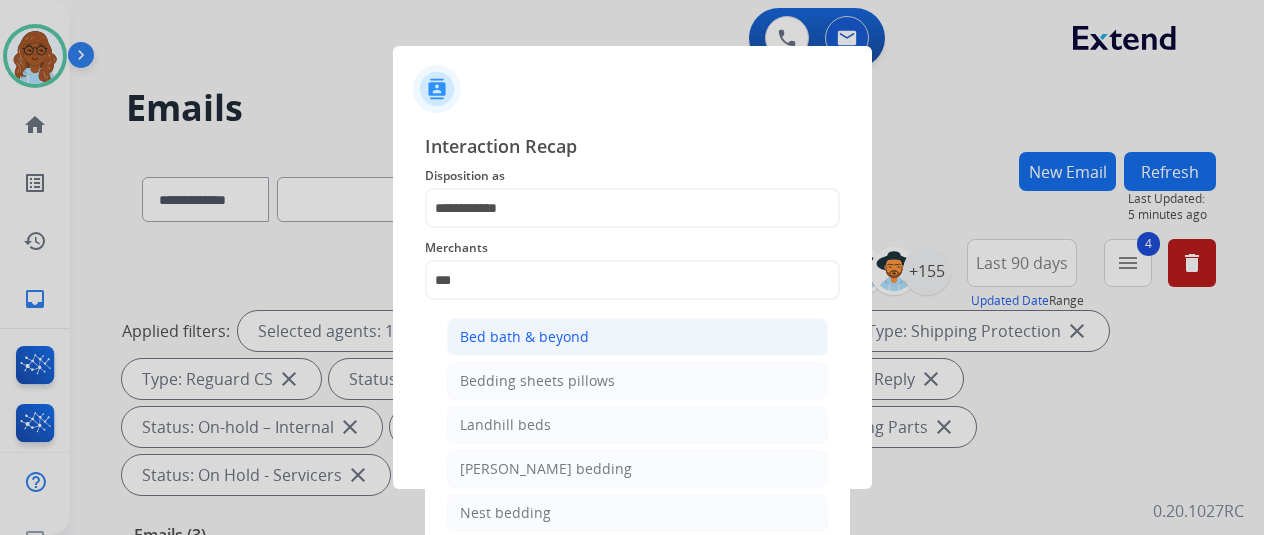 click on "Bed bath & beyond" 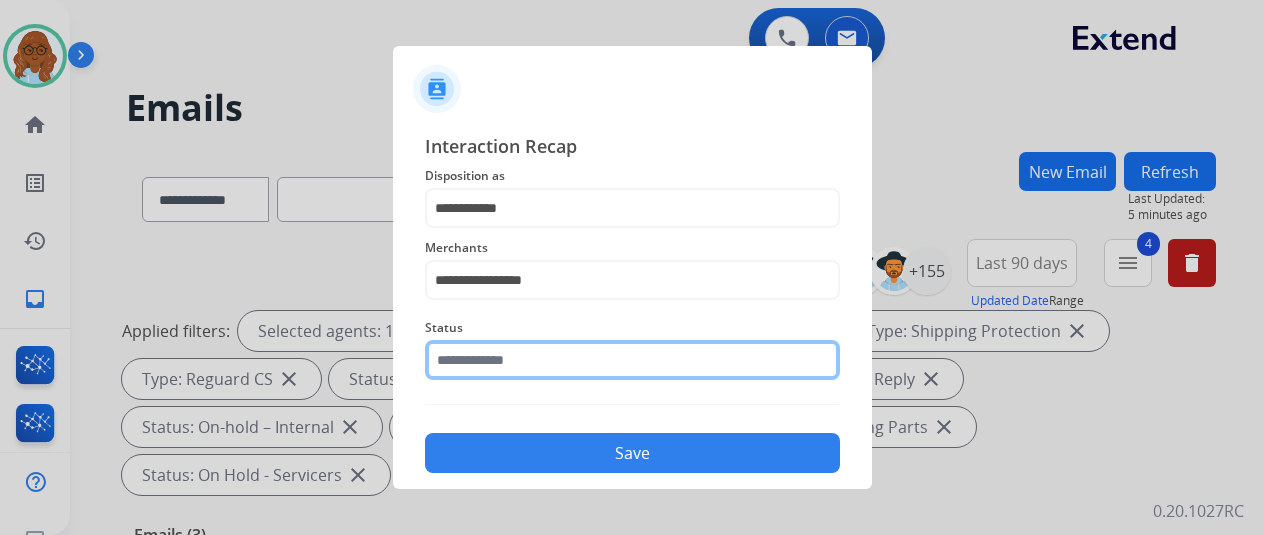 drag, startPoint x: 502, startPoint y: 362, endPoint x: 537, endPoint y: 364, distance: 35.057095 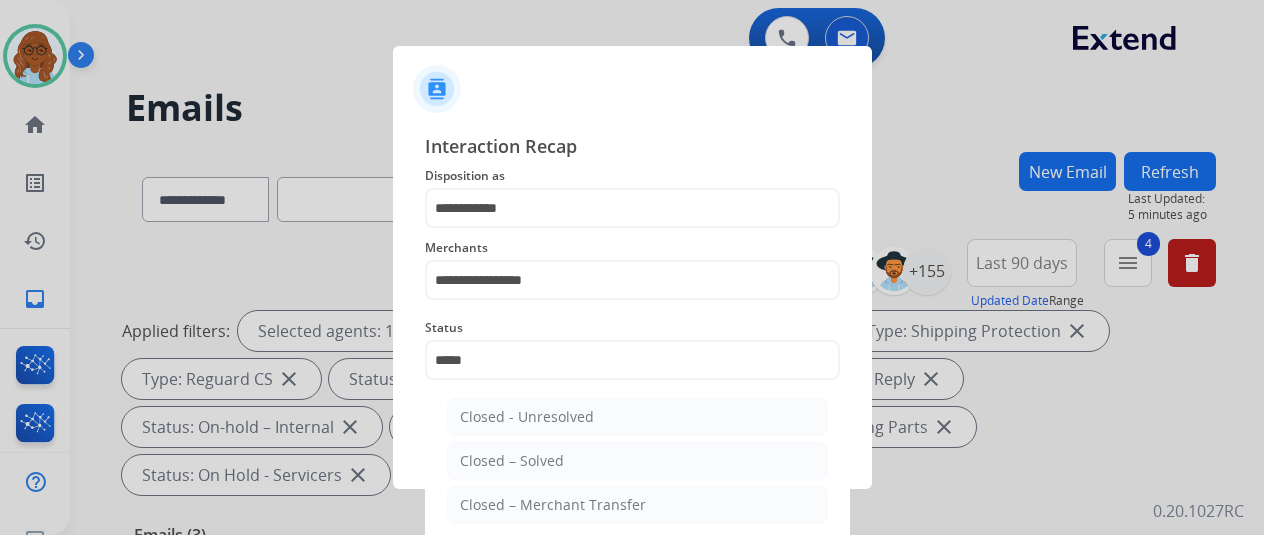 drag, startPoint x: 551, startPoint y: 451, endPoint x: 574, endPoint y: 444, distance: 24.04163 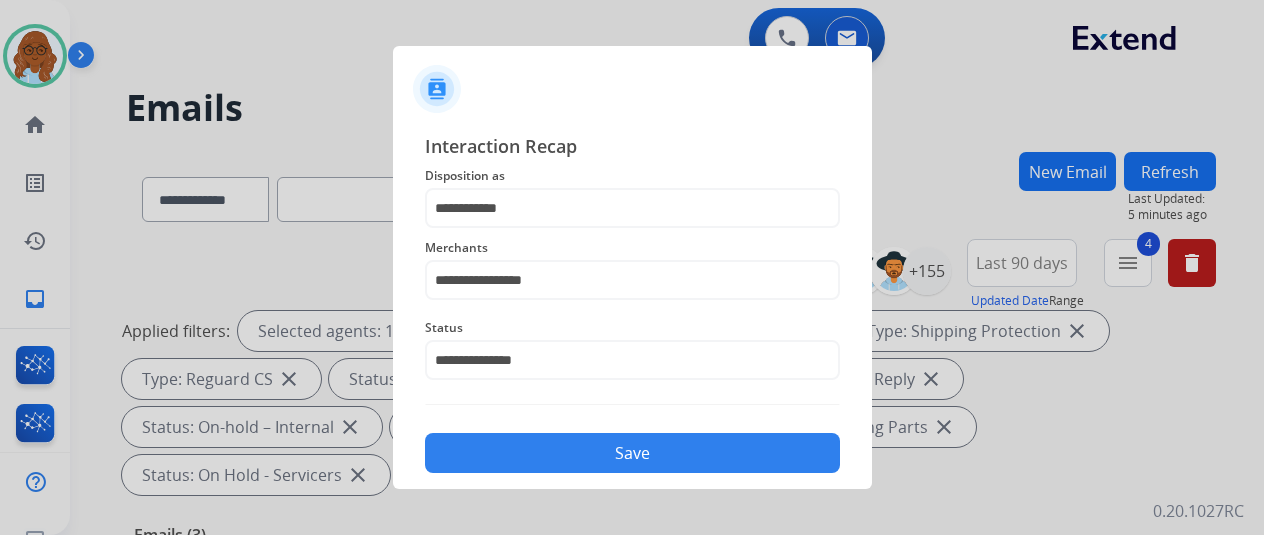 click on "Save" 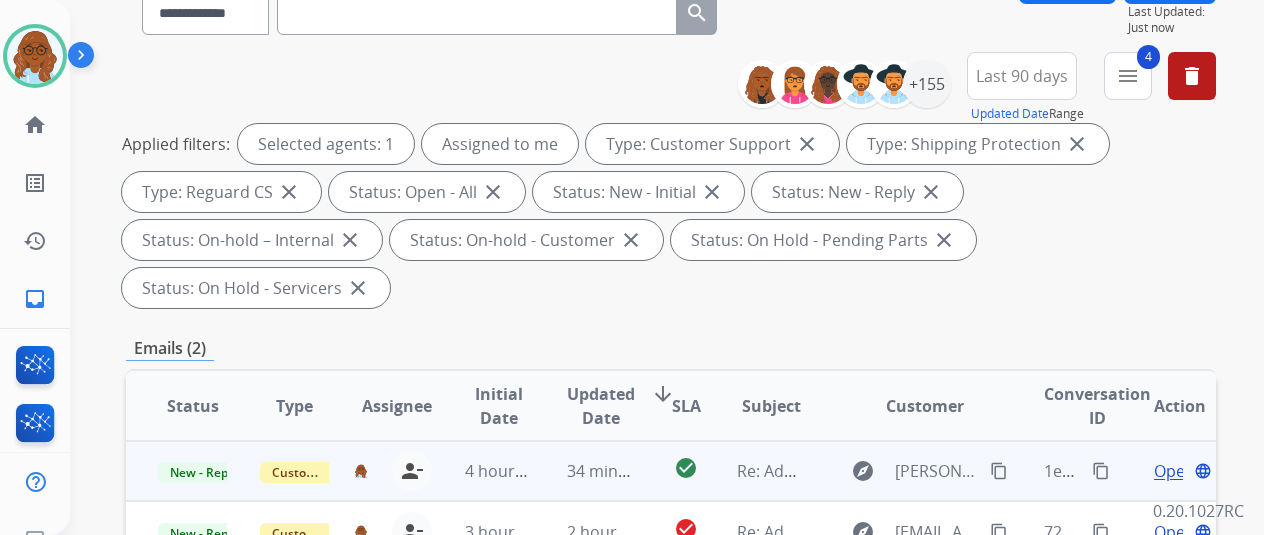 scroll, scrollTop: 400, scrollLeft: 0, axis: vertical 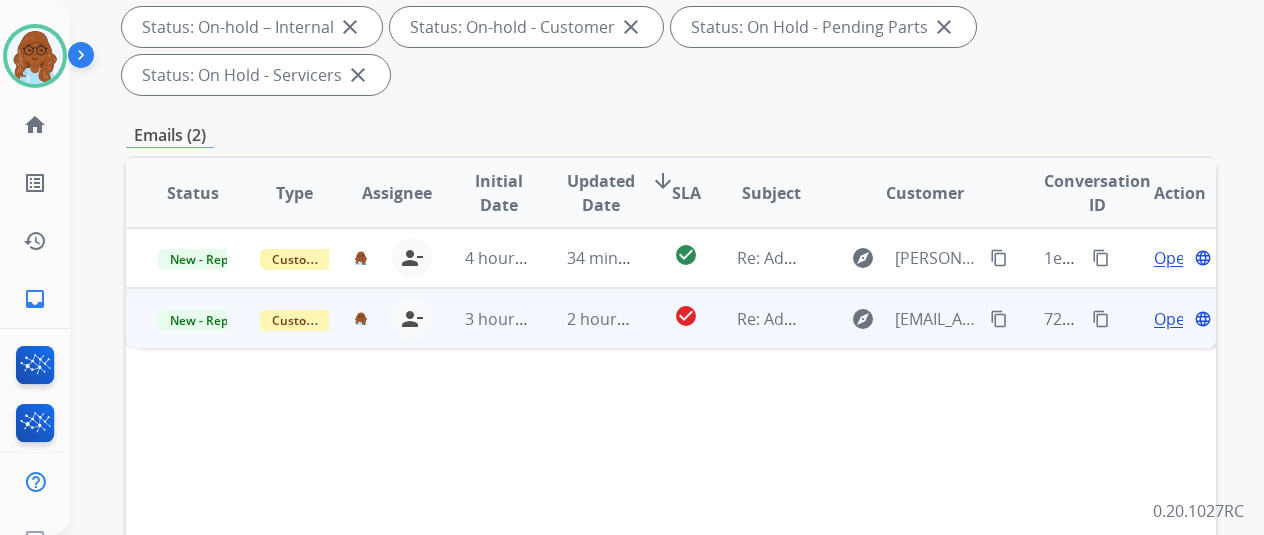 click on "Open" at bounding box center [1174, 319] 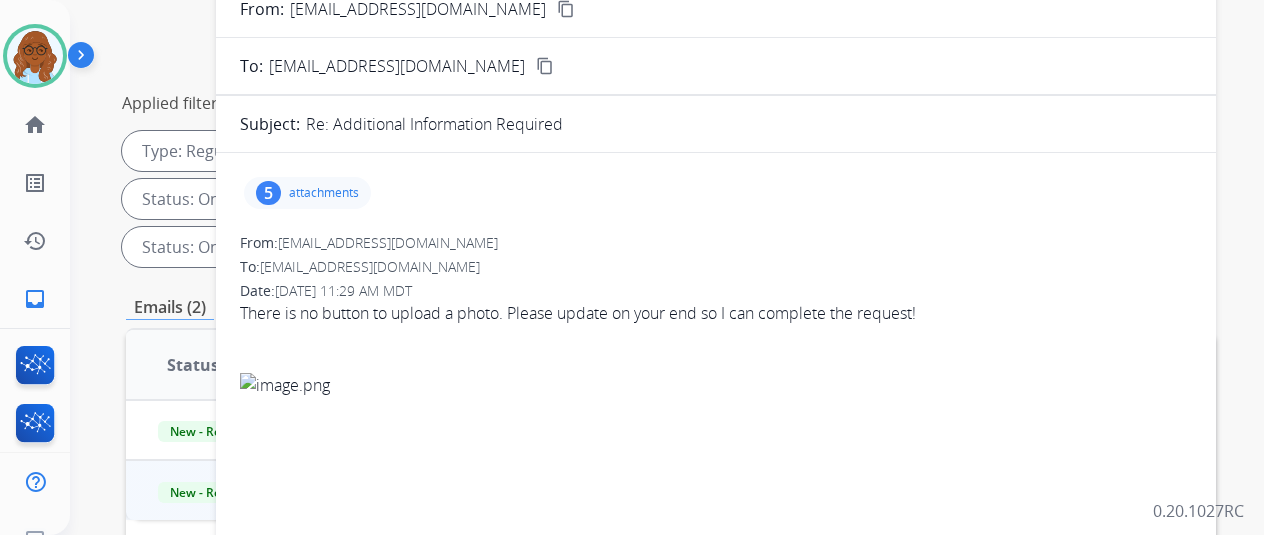 scroll, scrollTop: 0, scrollLeft: 0, axis: both 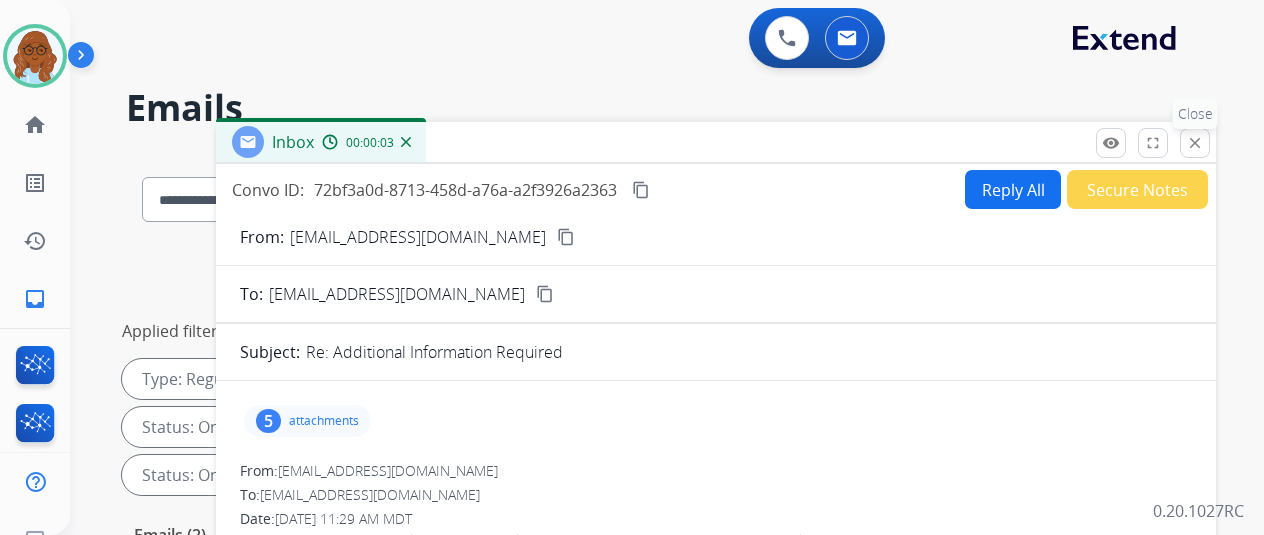 click on "close" at bounding box center (1195, 143) 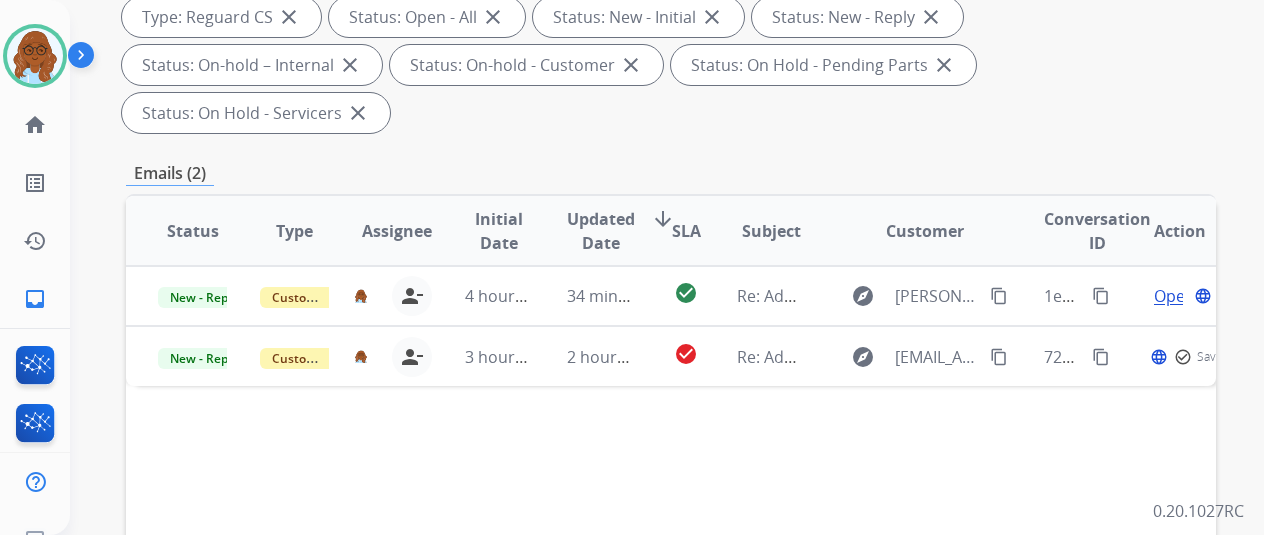 scroll, scrollTop: 500, scrollLeft: 0, axis: vertical 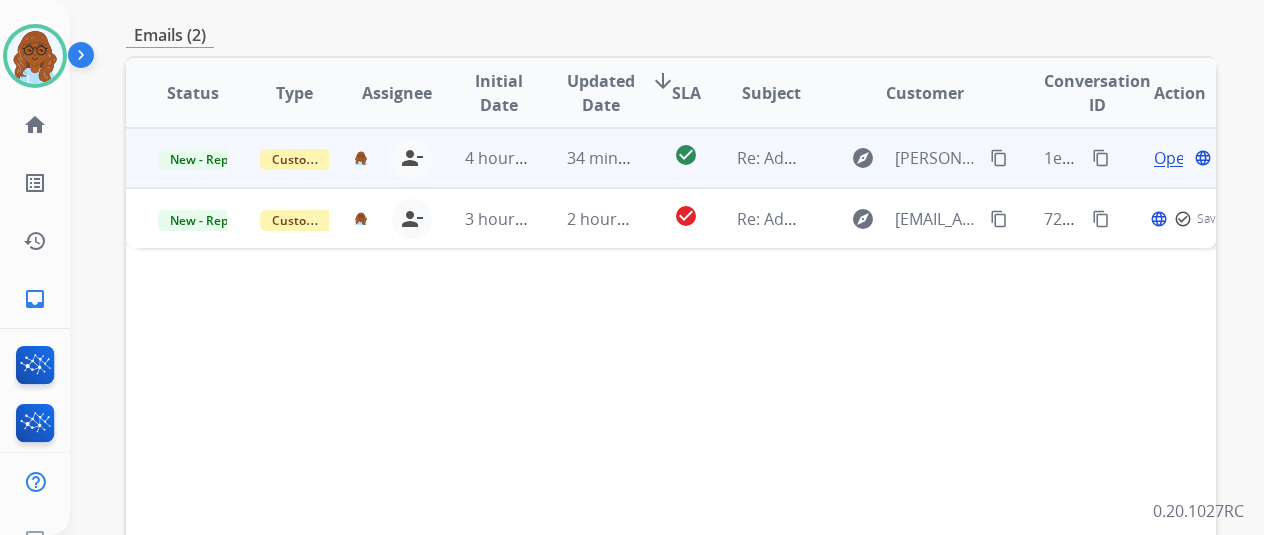click on "Open" at bounding box center [1174, 158] 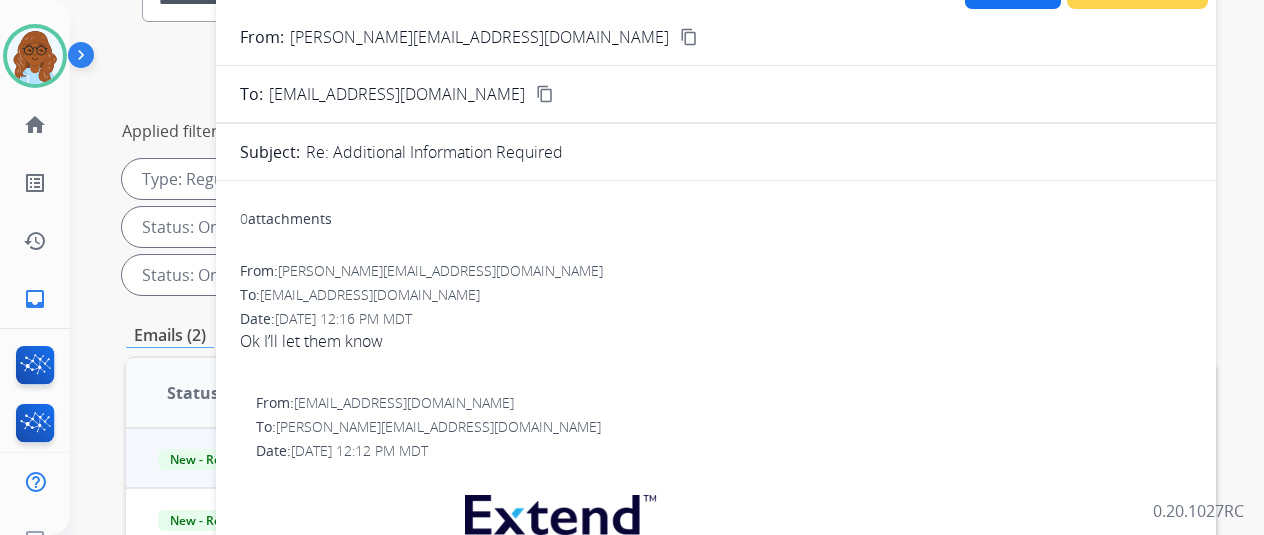scroll, scrollTop: 100, scrollLeft: 0, axis: vertical 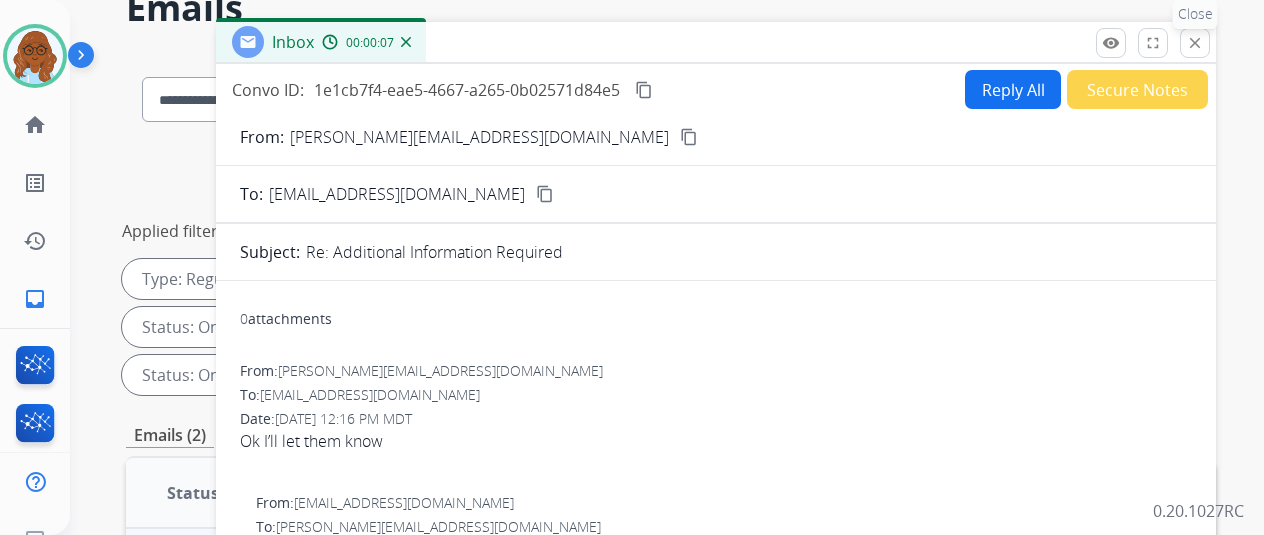 click on "close" at bounding box center [1195, 43] 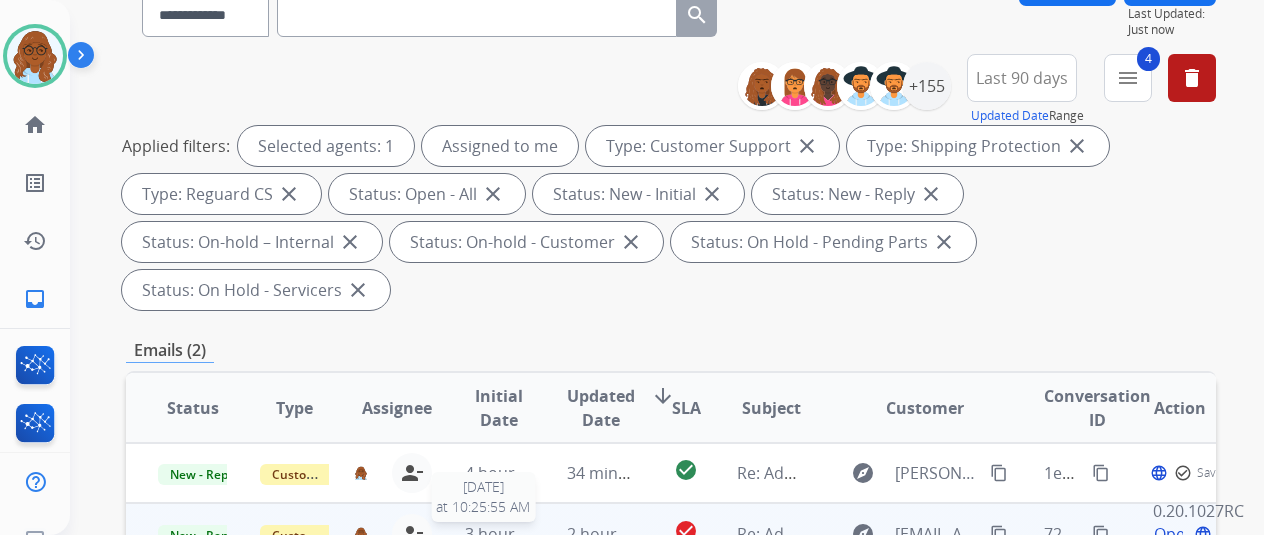 scroll, scrollTop: 300, scrollLeft: 0, axis: vertical 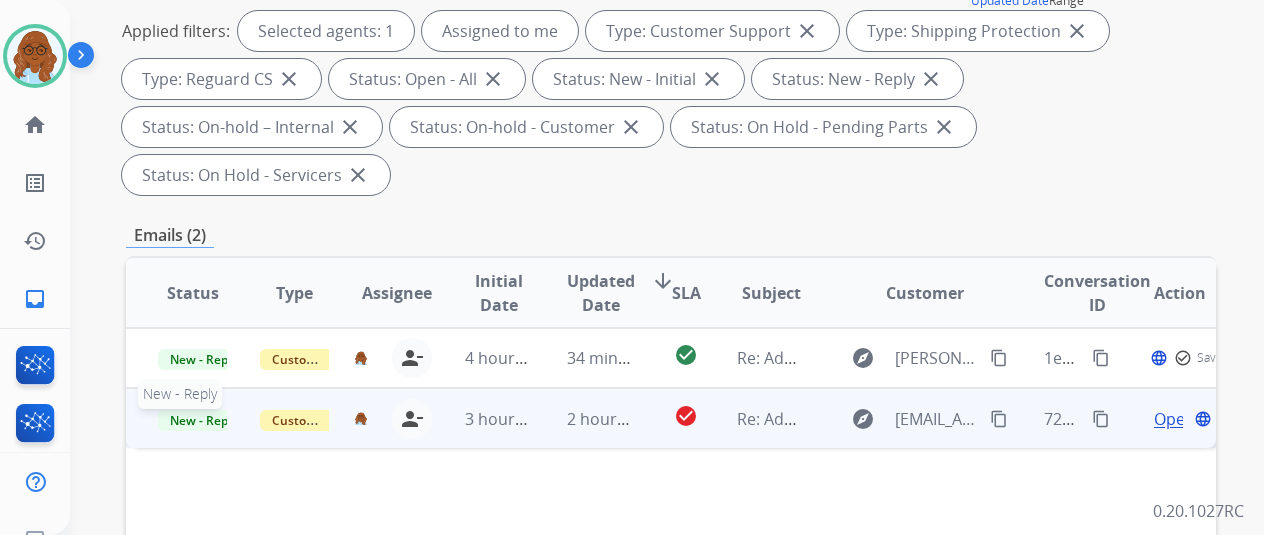 click on "New - Reply" at bounding box center [203, 420] 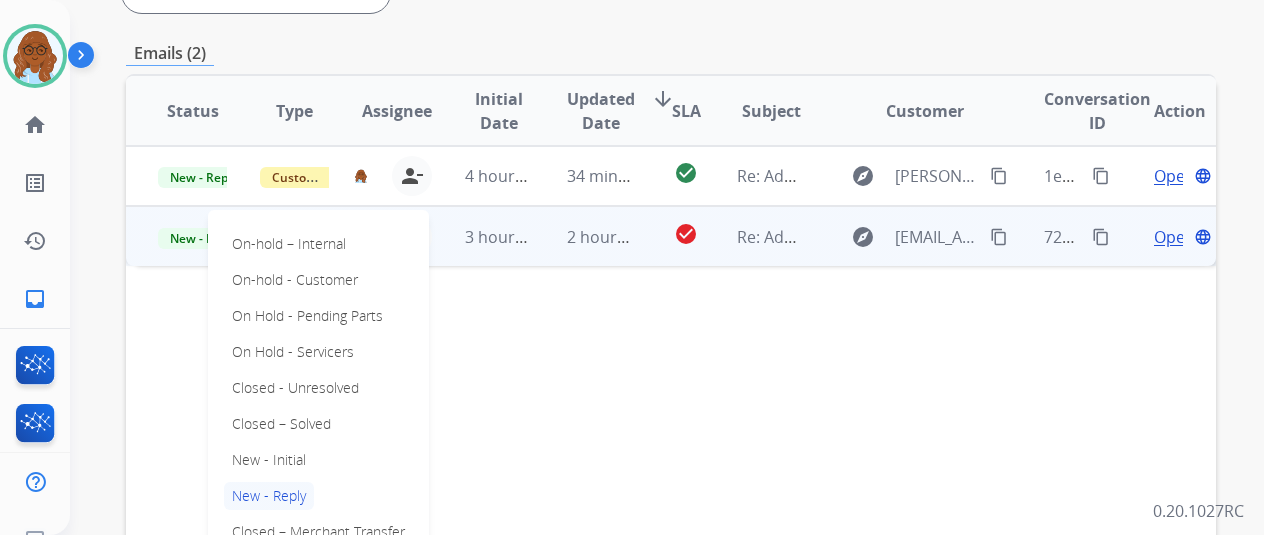 scroll, scrollTop: 500, scrollLeft: 0, axis: vertical 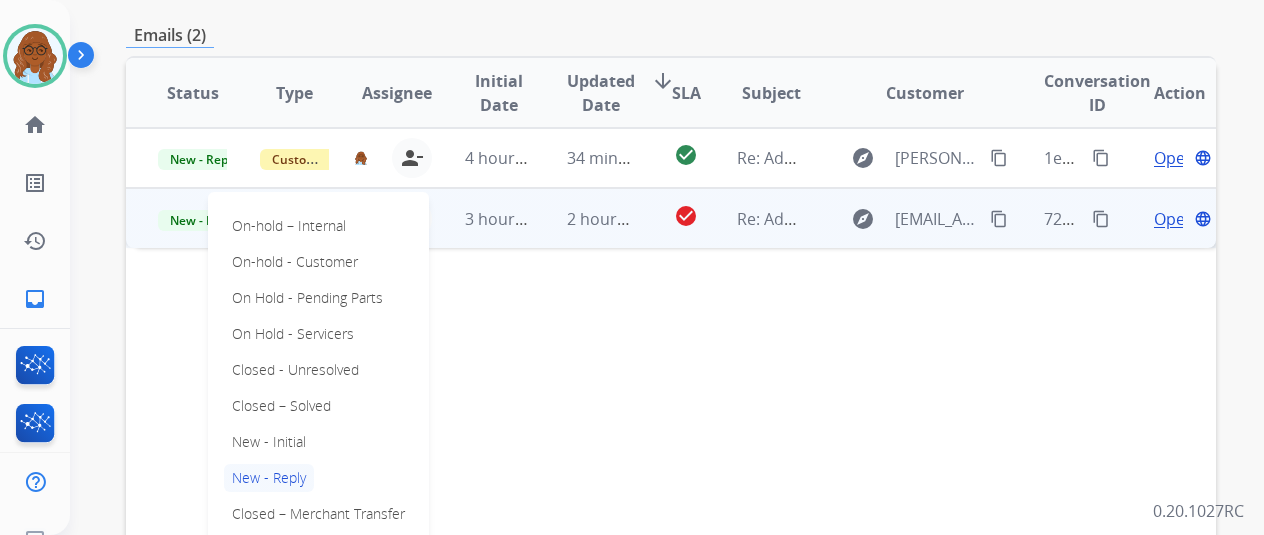 click on "Status Type Assignee Initial Date Updated Date arrow_downward SLA Subject Customer Conversation ID Action New - Reply Customer Support [EMAIL_ADDRESS][DOMAIN_NAME] person_remove Unassign to Me 4 hours ago 34 minutes ago check_circle  Re: Additional Information Required  explore [PERSON_NAME][EMAIL_ADDRESS][DOMAIN_NAME] content_copy  1e1cb7f4-eae5-4667-a265-0b02571d84e5  content_copy Open language New - Reply  On-hold – Internal   On-hold - Customer   On Hold - Pending Parts   On Hold - Servicers   Closed - Unresolved   Closed – Solved   New - Initial   New - Reply   Closed – Merchant Transfer  Customer Support [EMAIL_ADDRESS][DOMAIN_NAME] person_remove Unassign to Me 3 hours ago 2 hours ago check_circle  Re: Additional Information Required  explore [EMAIL_ADDRESS][DOMAIN_NAME] content_copy  72bf3a0d-8713-458d-a76a-a2f3926a2363  content_copy Open language" at bounding box center [671, 391] 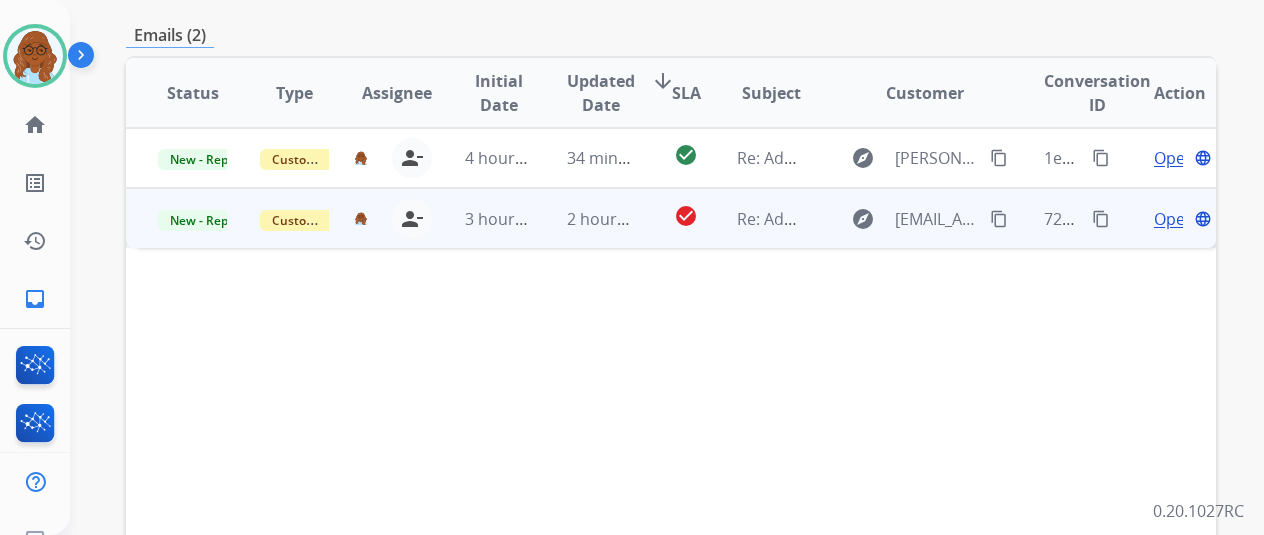 click on "Open" at bounding box center (1174, 219) 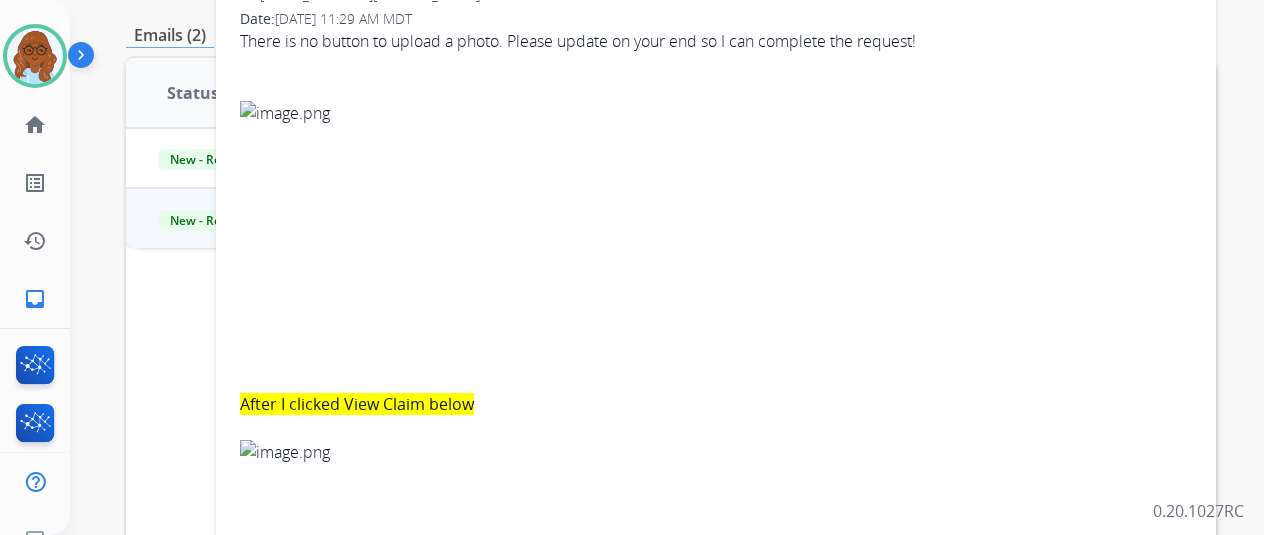 scroll, scrollTop: 100, scrollLeft: 0, axis: vertical 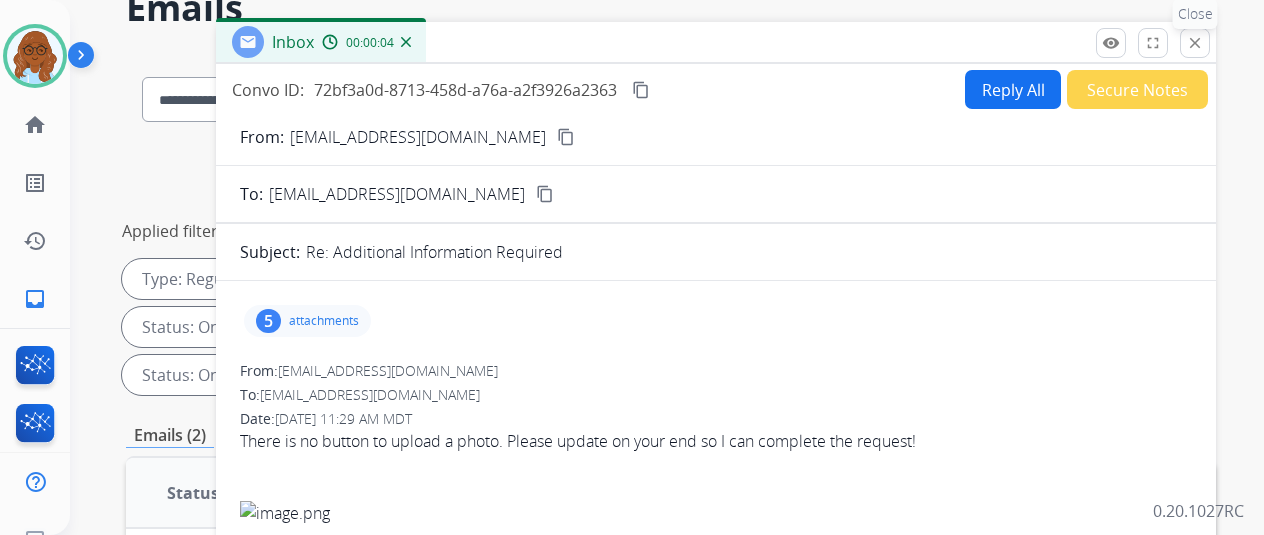 click on "close" at bounding box center (1195, 43) 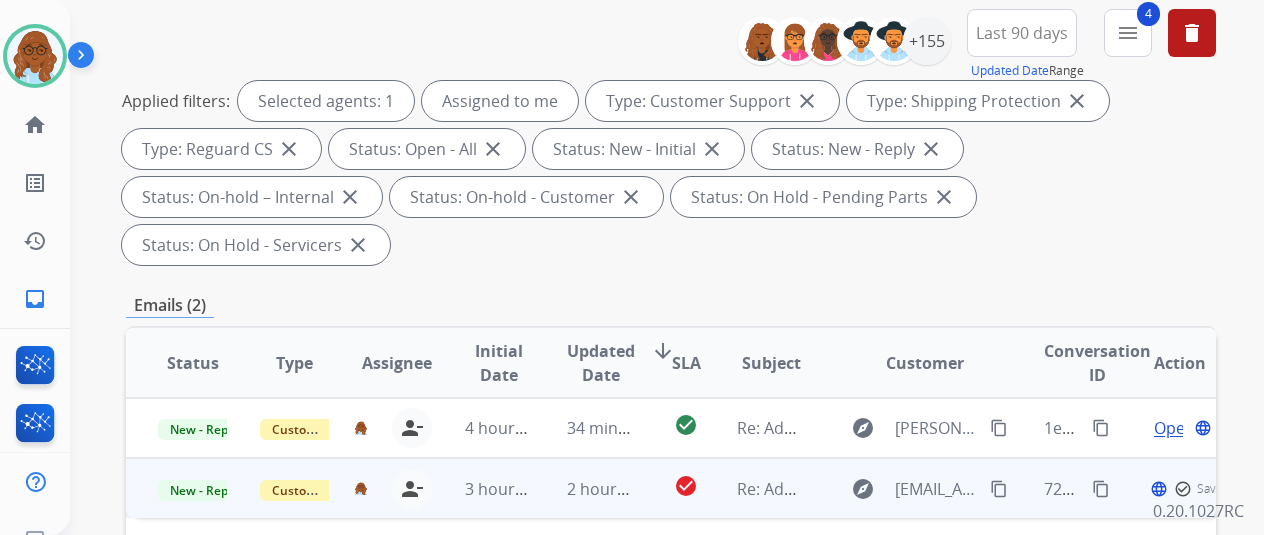 scroll, scrollTop: 400, scrollLeft: 0, axis: vertical 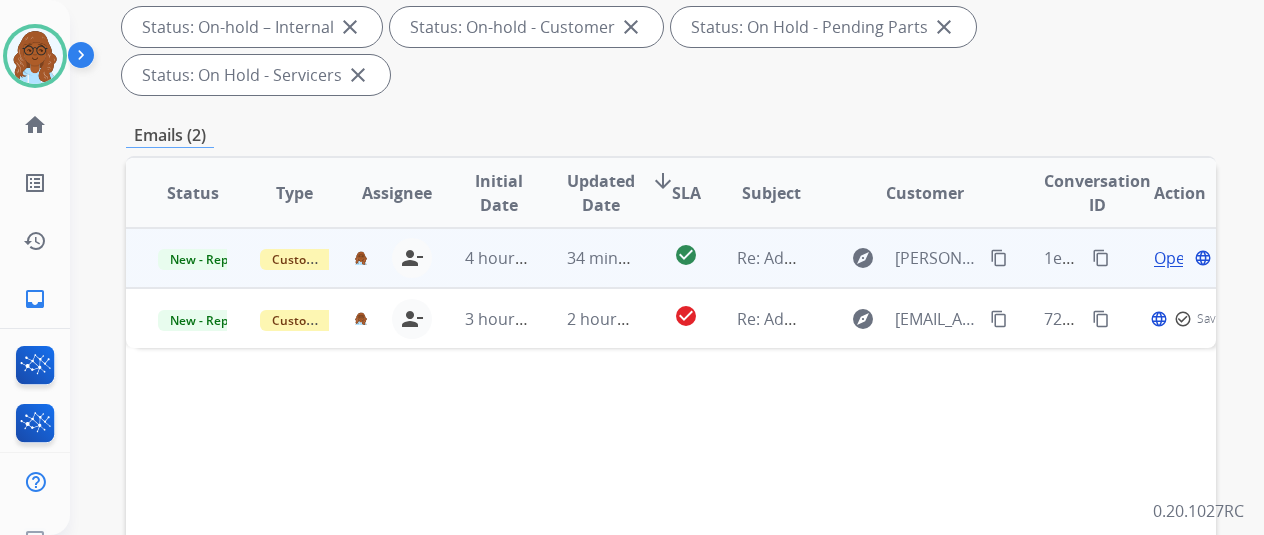 click on "Open" at bounding box center [1174, 258] 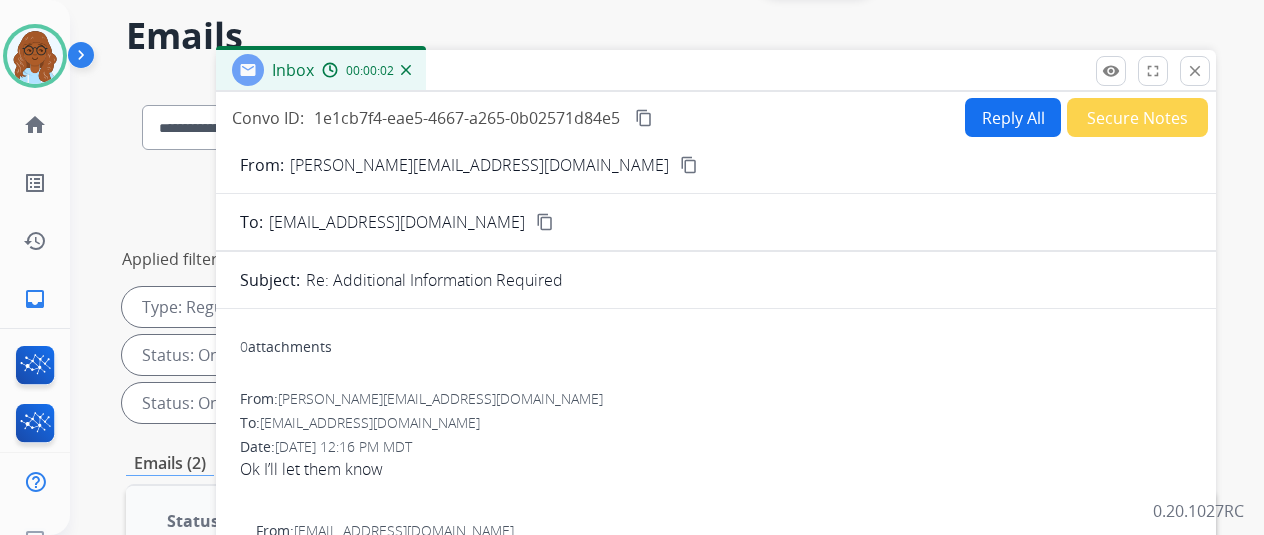 scroll, scrollTop: 0, scrollLeft: 0, axis: both 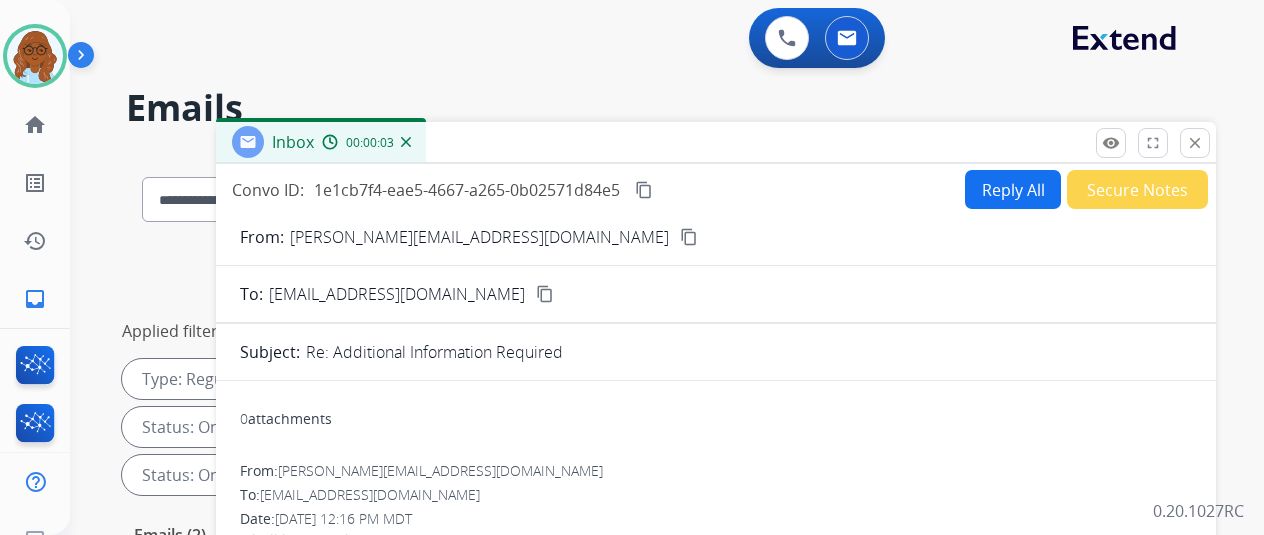 click on "Reply All" at bounding box center [1013, 189] 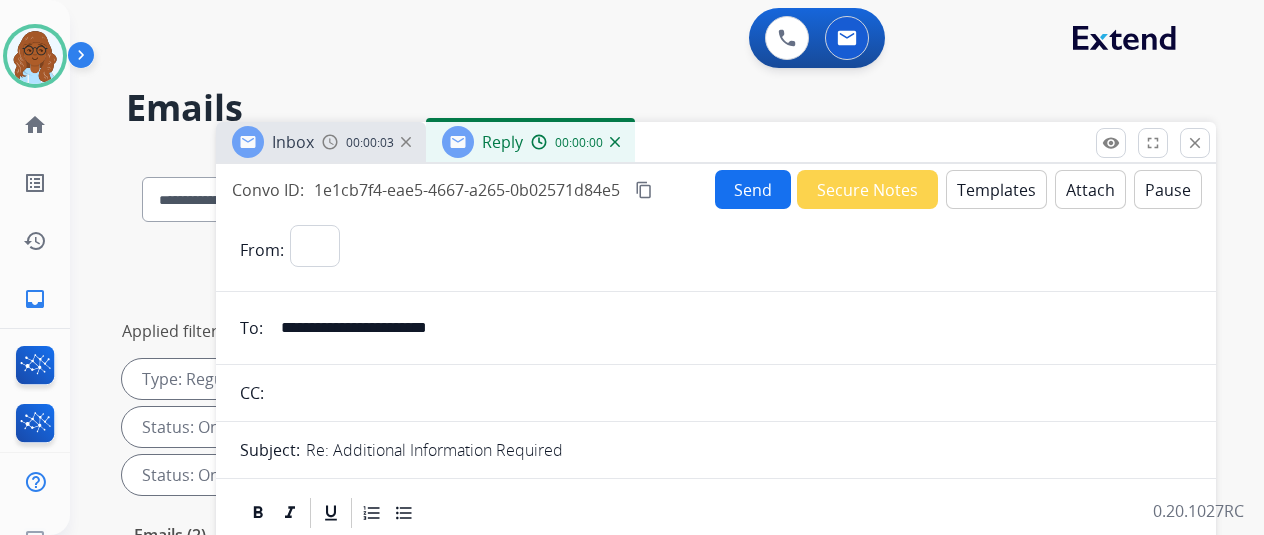 select on "**********" 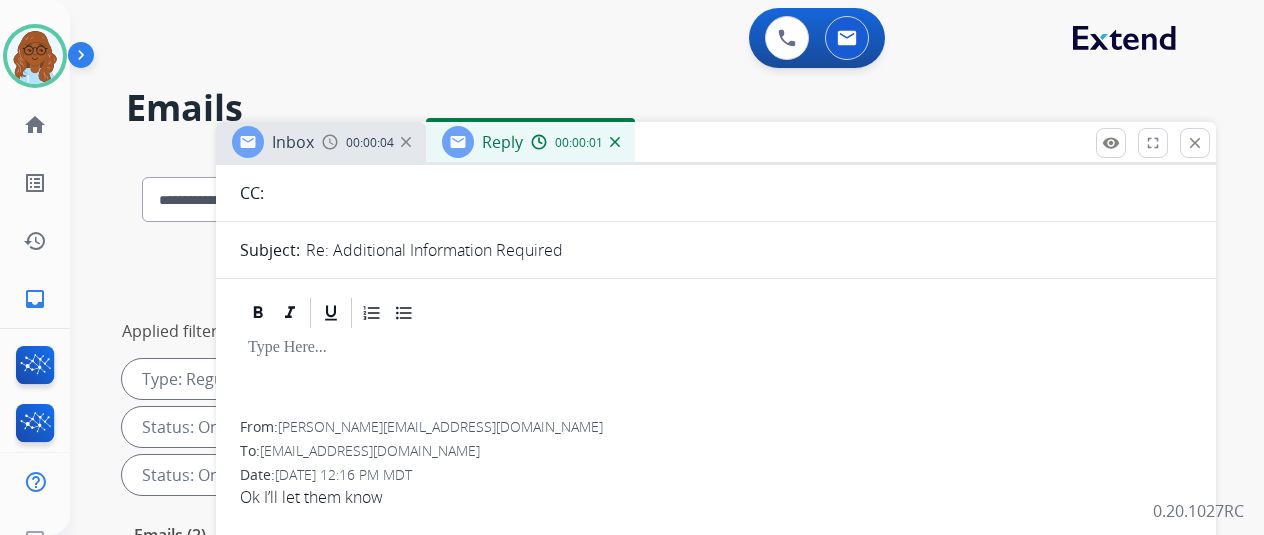 scroll, scrollTop: 0, scrollLeft: 0, axis: both 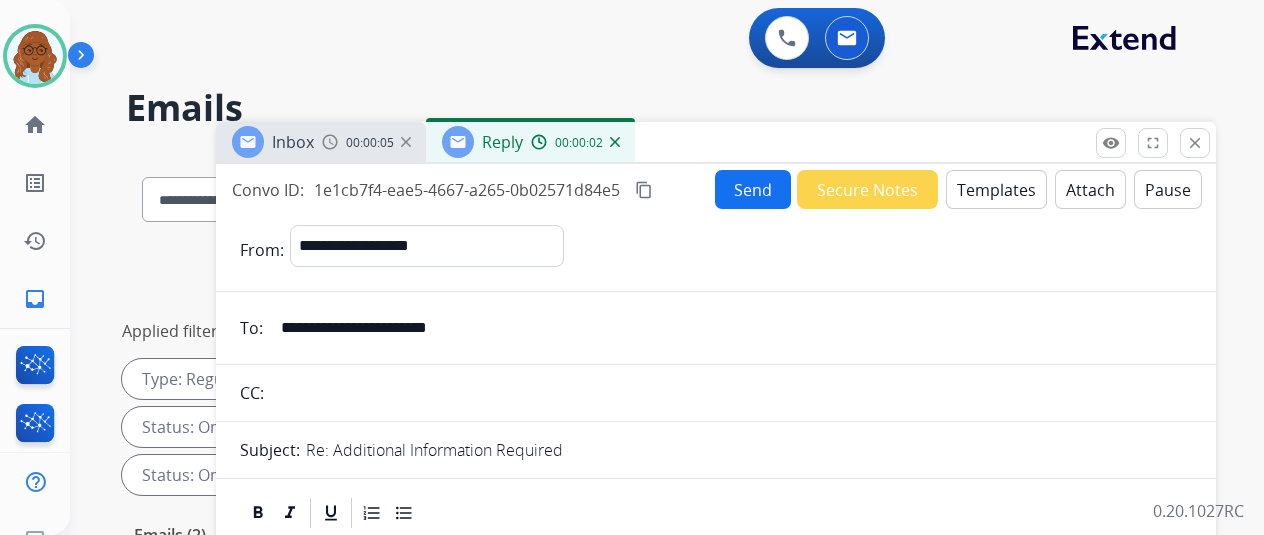 click on "Templates" at bounding box center (996, 189) 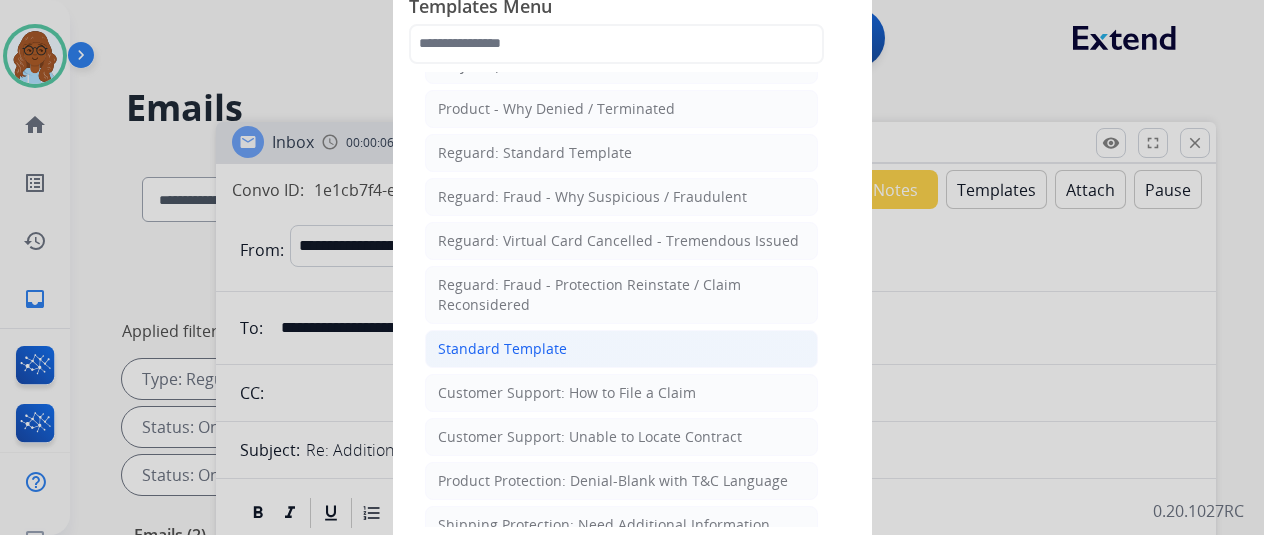 scroll, scrollTop: 200, scrollLeft: 0, axis: vertical 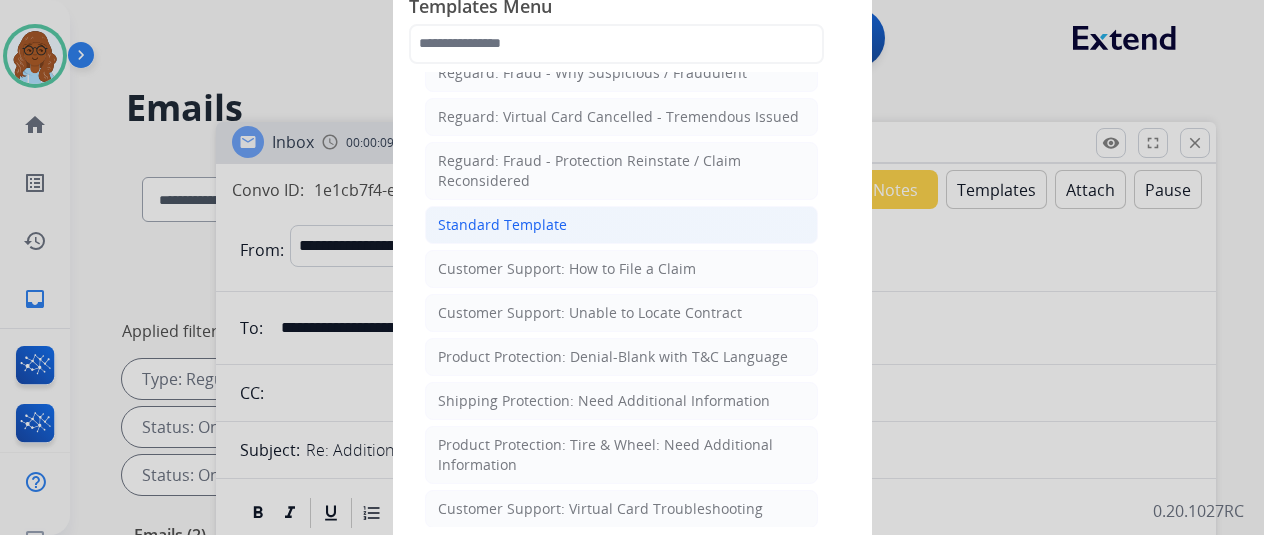 click on "Standard Template" 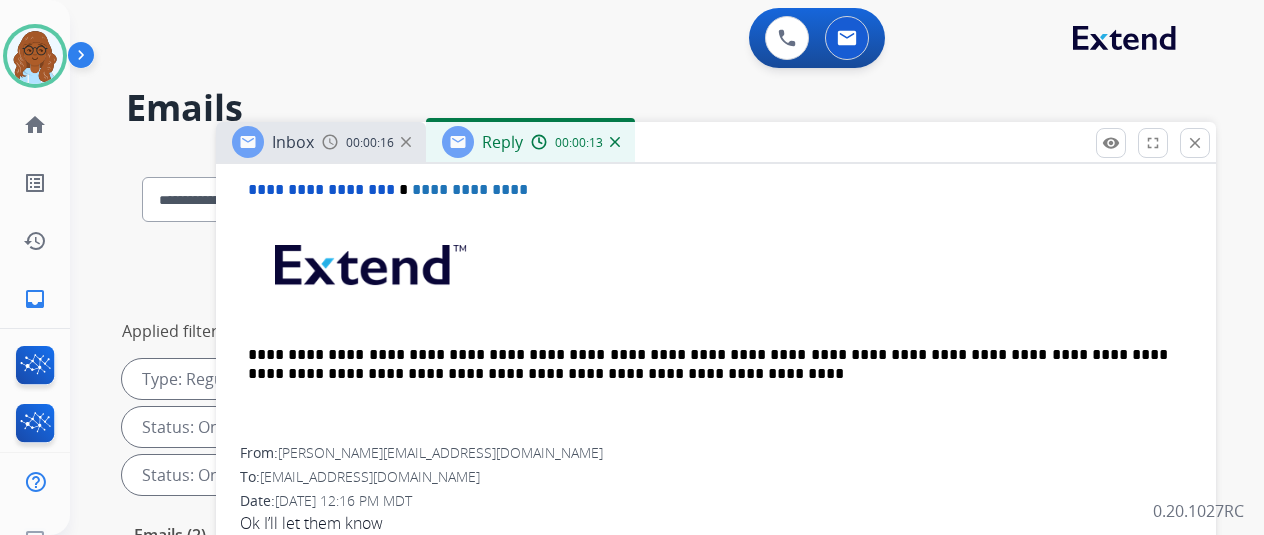 scroll, scrollTop: 400, scrollLeft: 0, axis: vertical 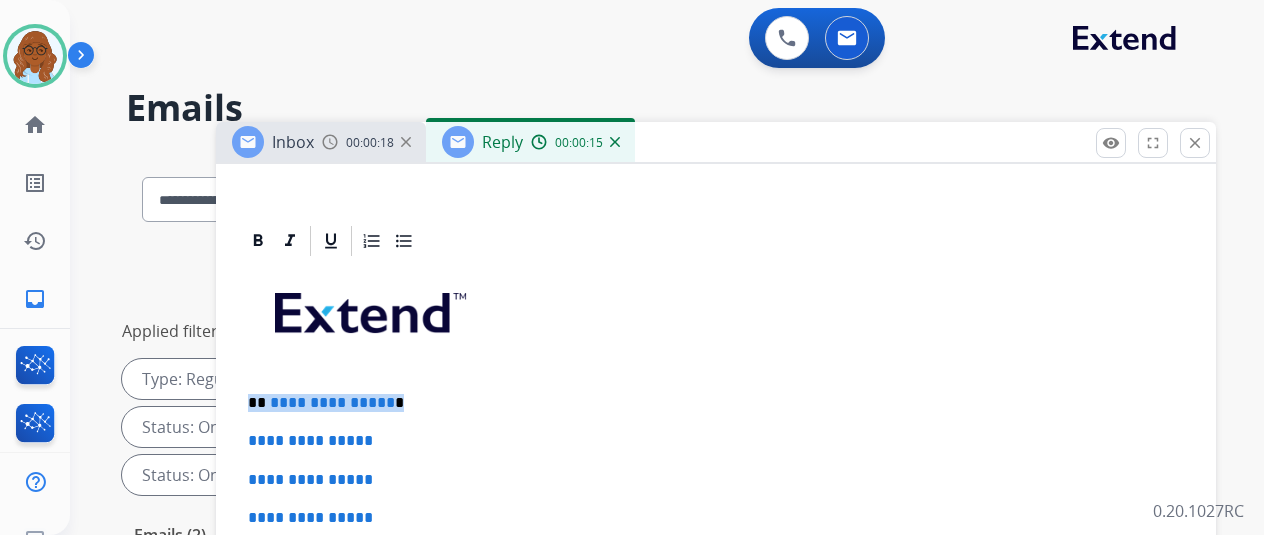 drag, startPoint x: 478, startPoint y: 382, endPoint x: 231, endPoint y: 394, distance: 247.29132 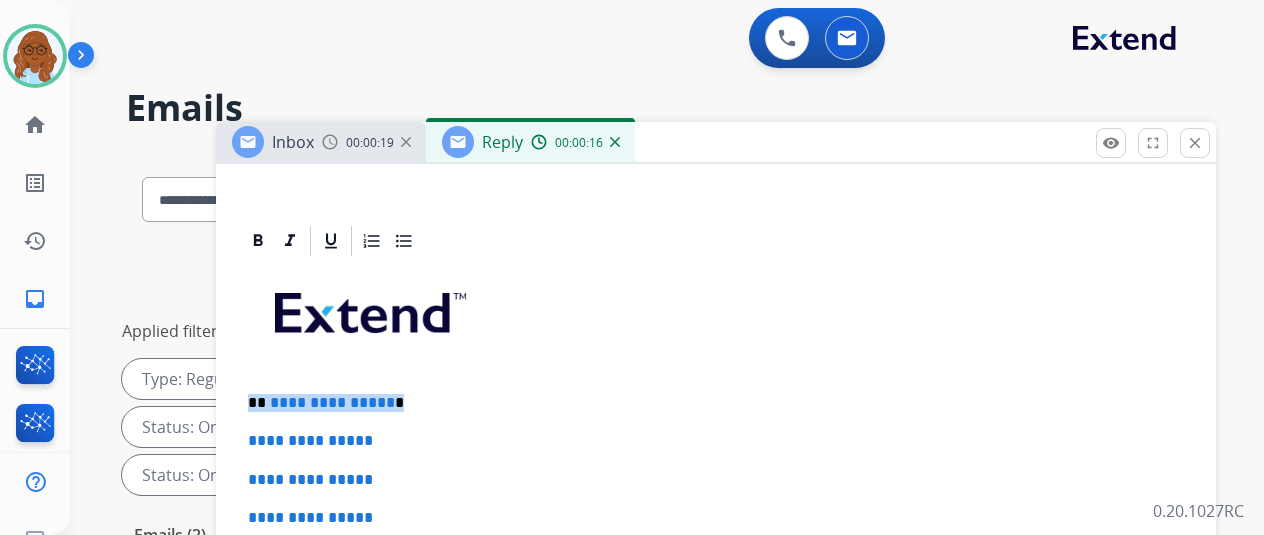 type 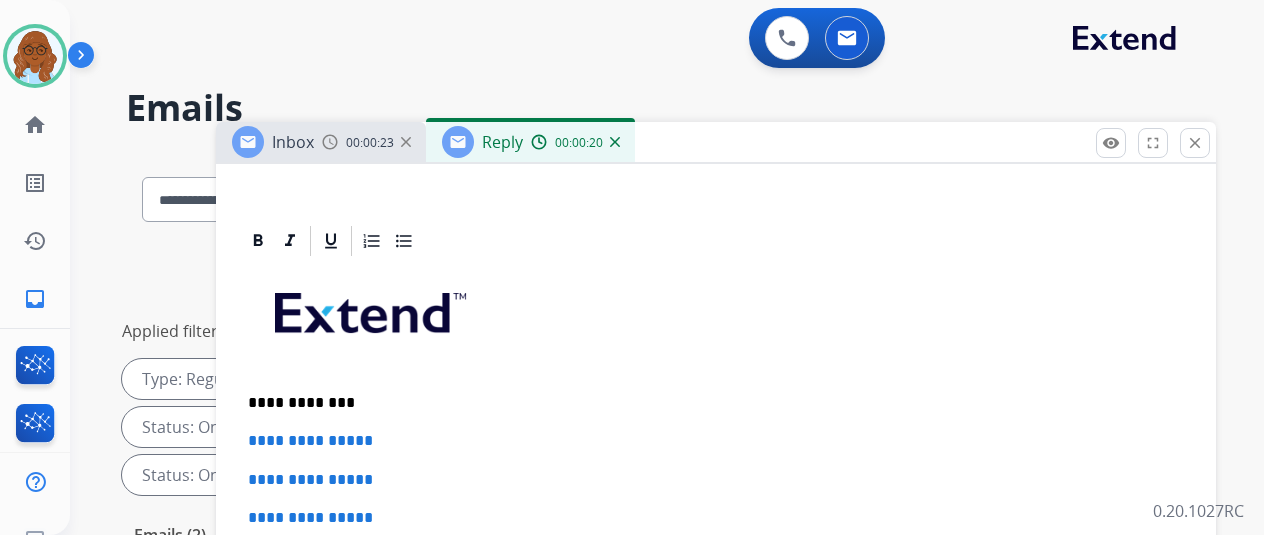 scroll, scrollTop: 600, scrollLeft: 0, axis: vertical 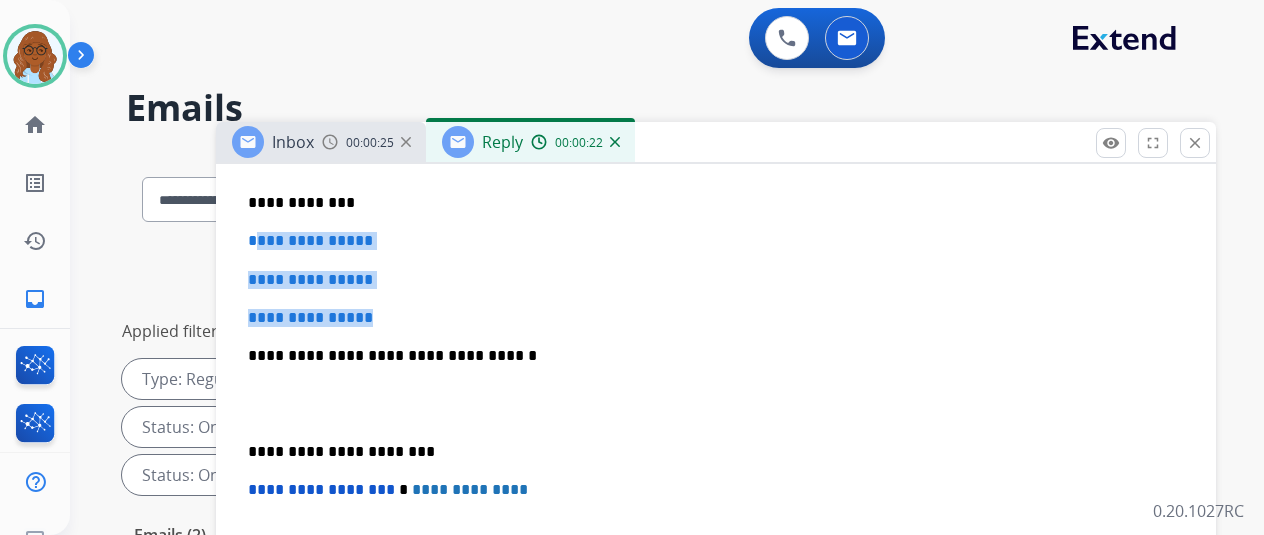 drag, startPoint x: 423, startPoint y: 313, endPoint x: 266, endPoint y: 241, distance: 172.72232 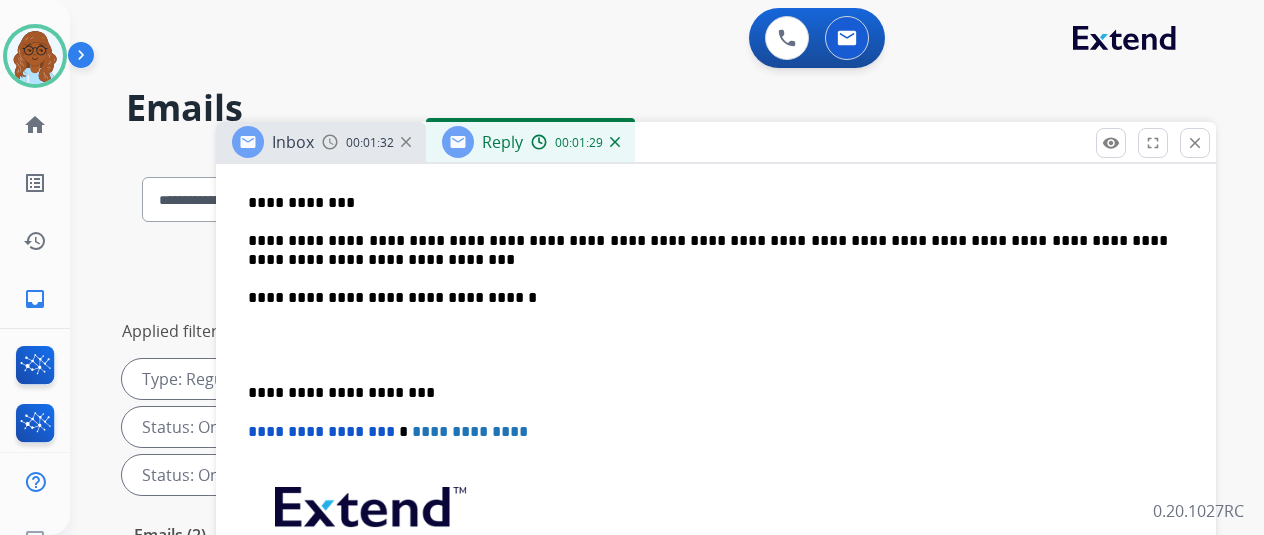 drag, startPoint x: 248, startPoint y: 362, endPoint x: 298, endPoint y: 378, distance: 52.49762 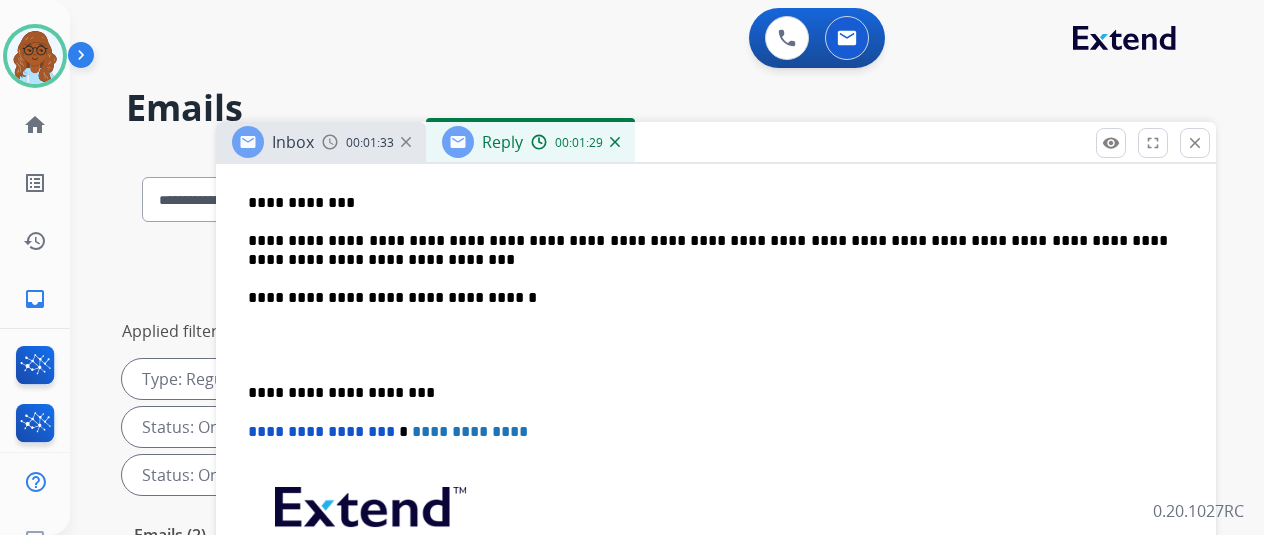 click on "**********" at bounding box center [716, 374] 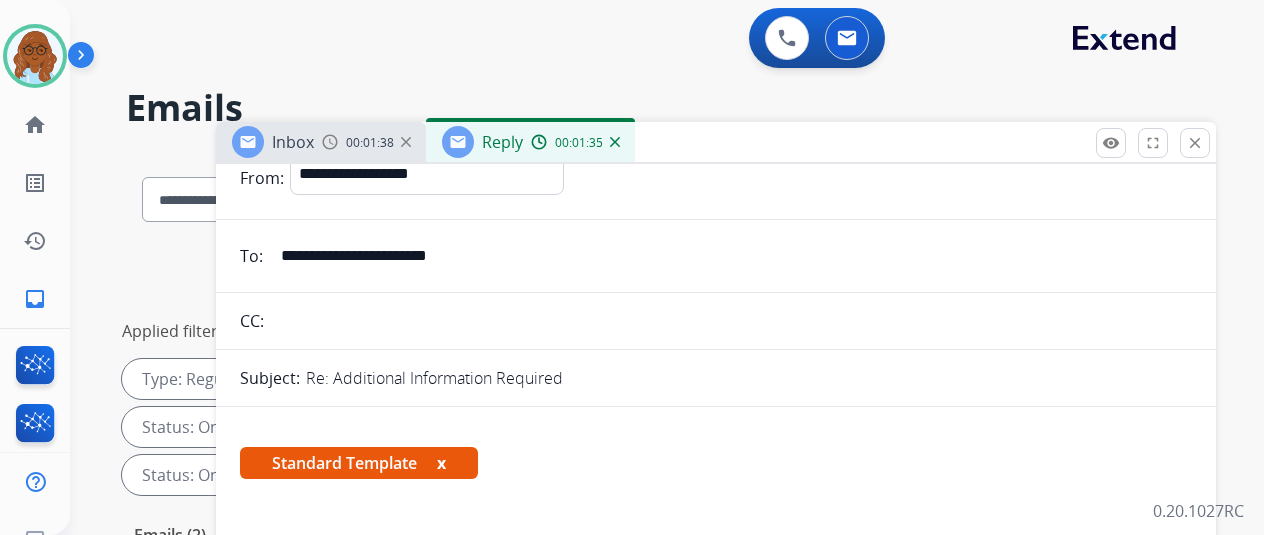 scroll, scrollTop: 100, scrollLeft: 0, axis: vertical 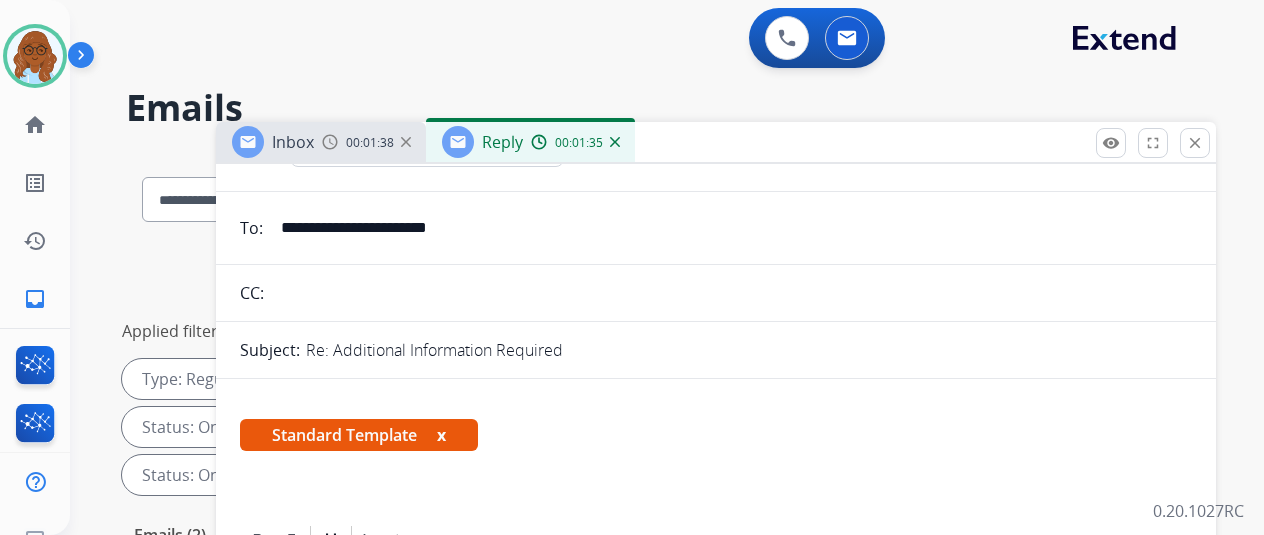 click on "x" at bounding box center (441, 435) 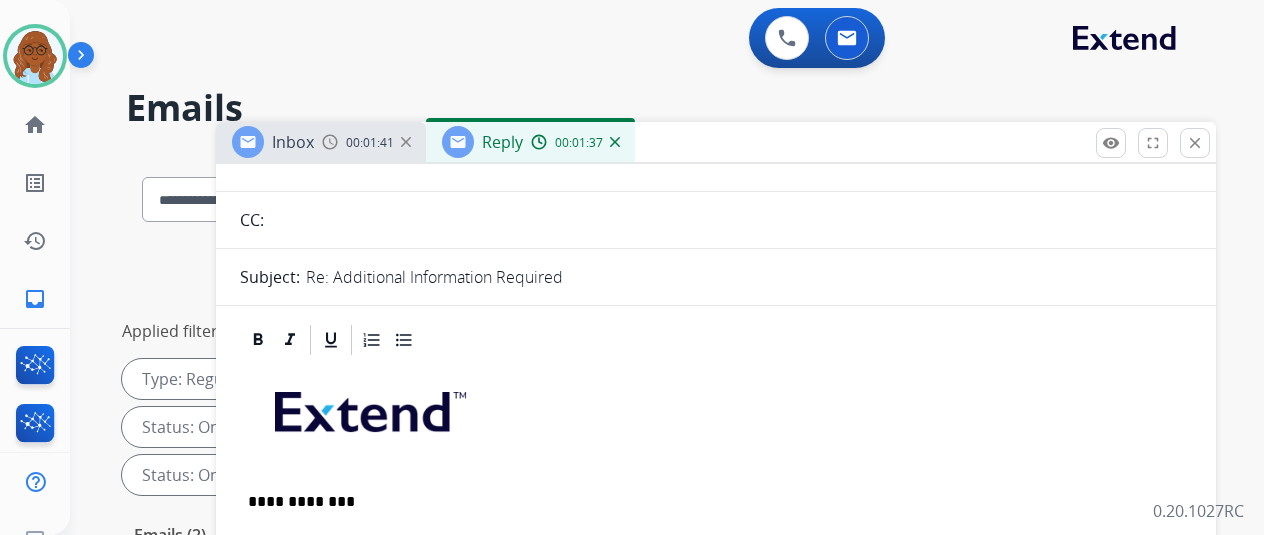 scroll, scrollTop: 0, scrollLeft: 0, axis: both 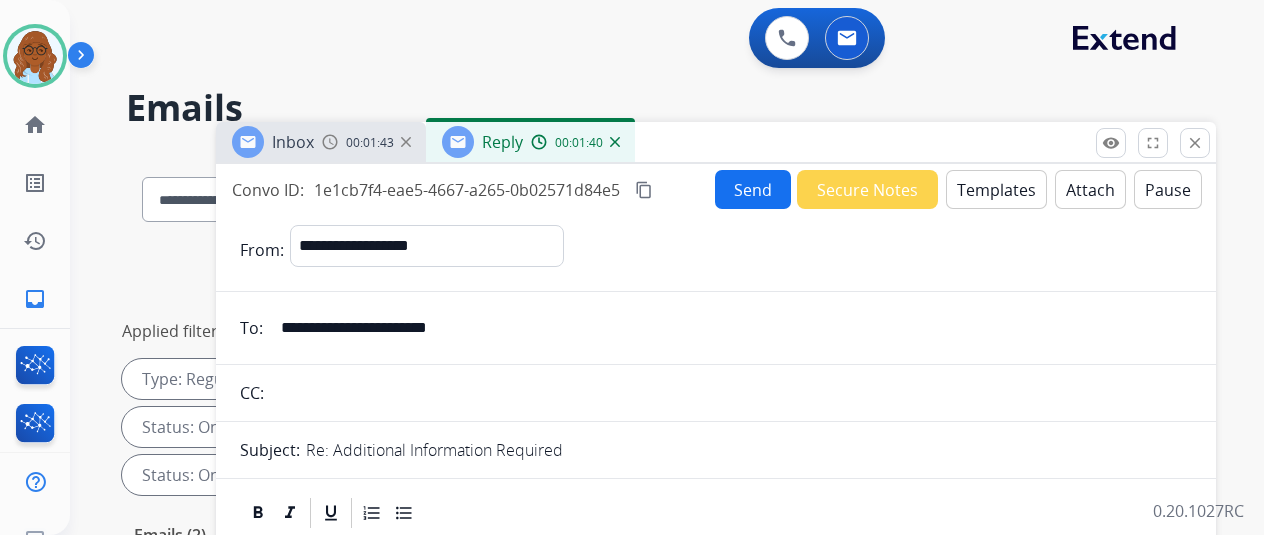 click on "Send" at bounding box center [753, 189] 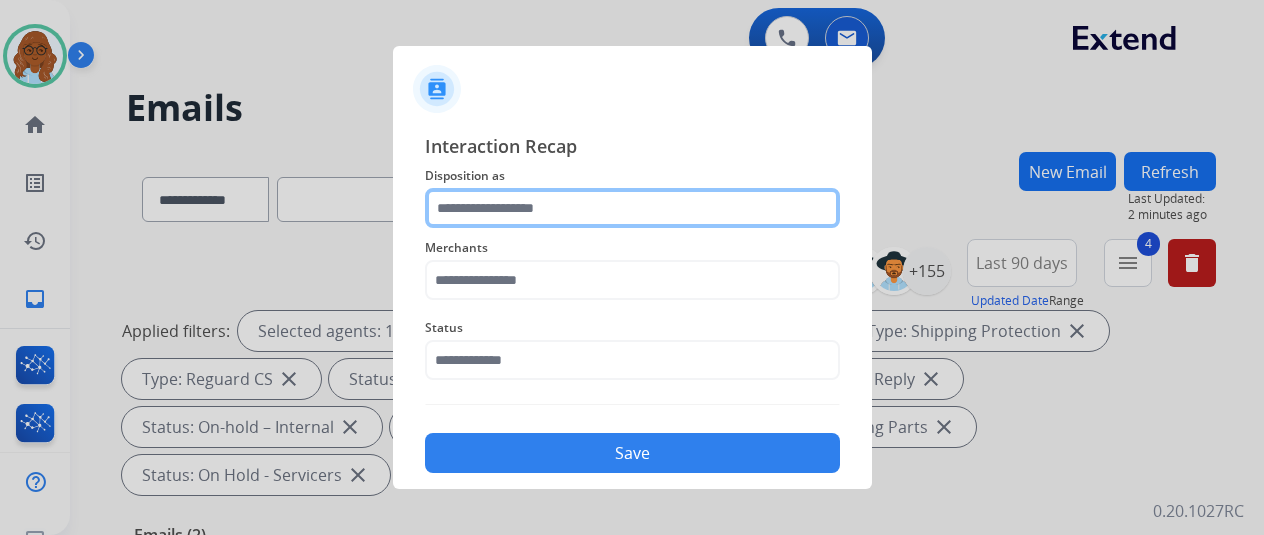 click 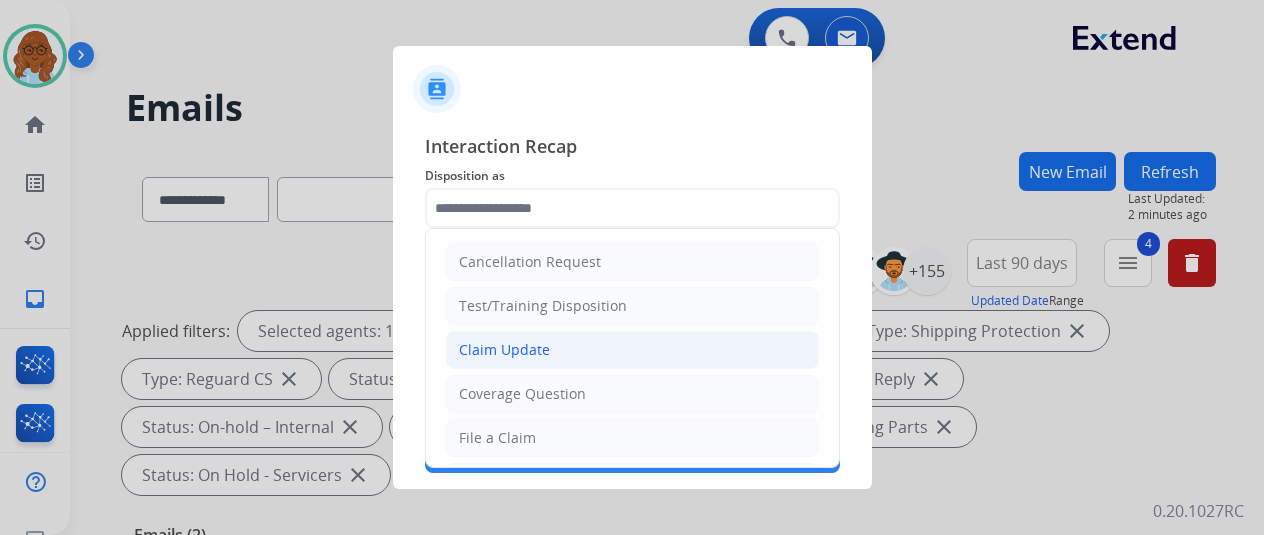 click on "Claim Update" 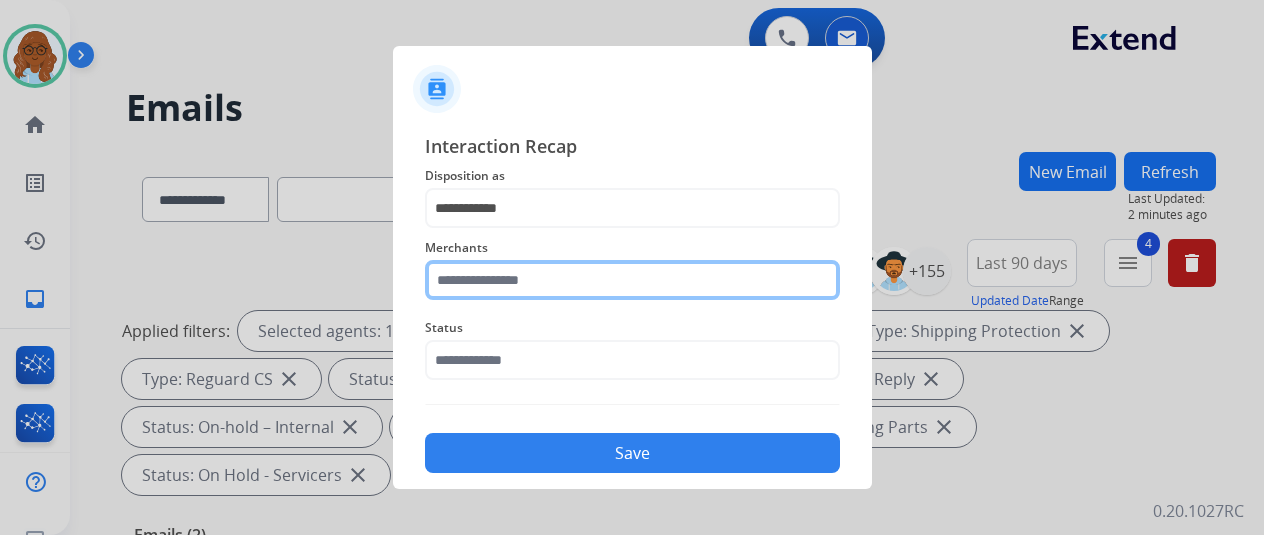 click 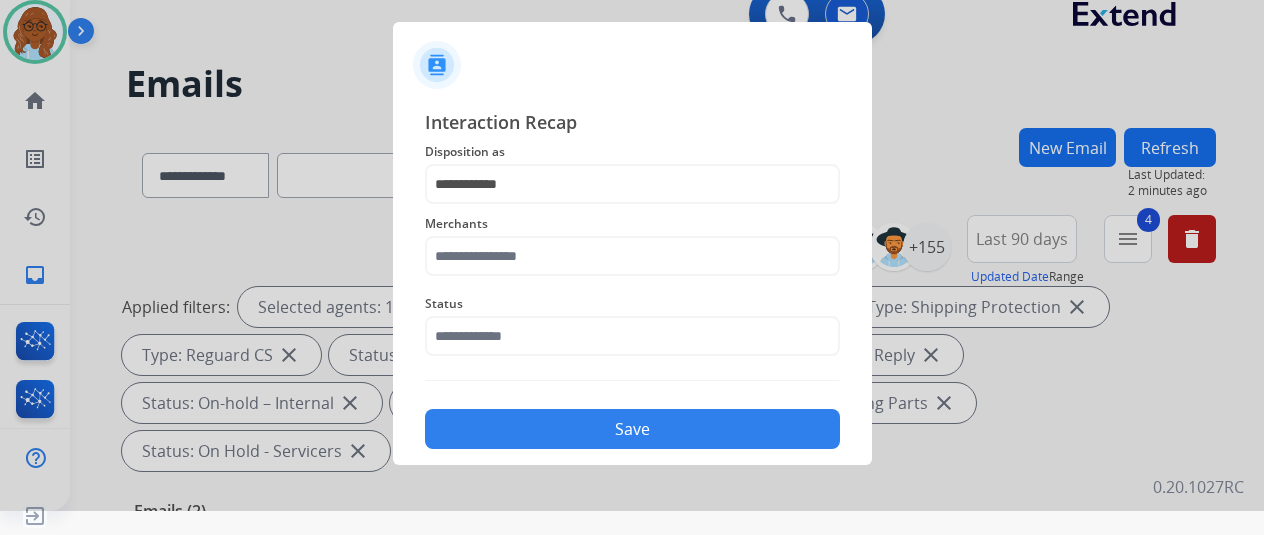 scroll, scrollTop: 24, scrollLeft: 0, axis: vertical 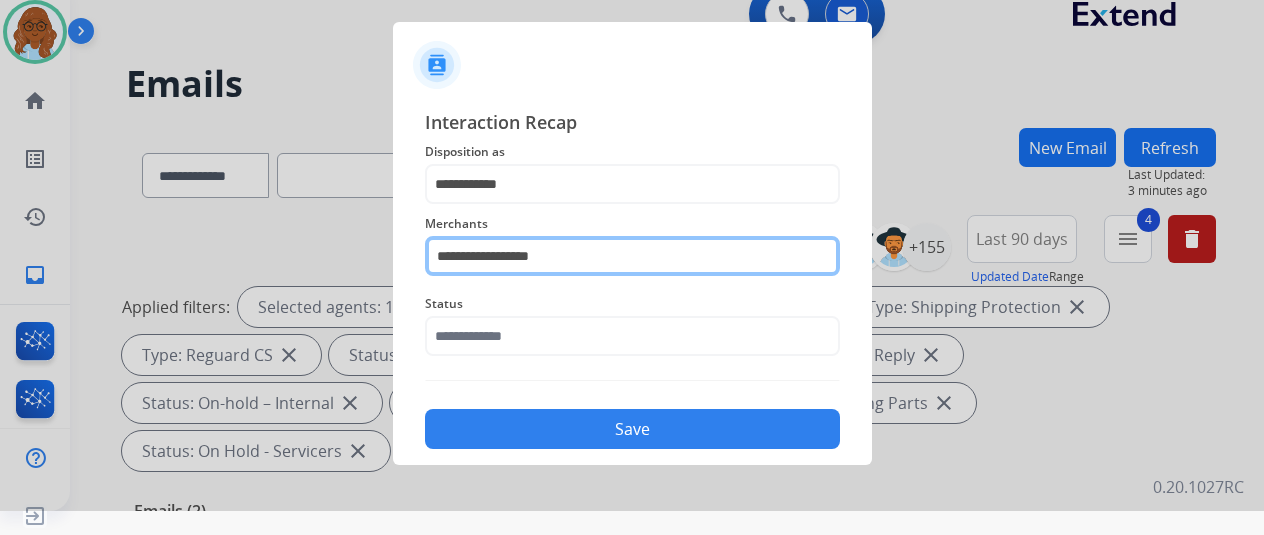 click on "**********" 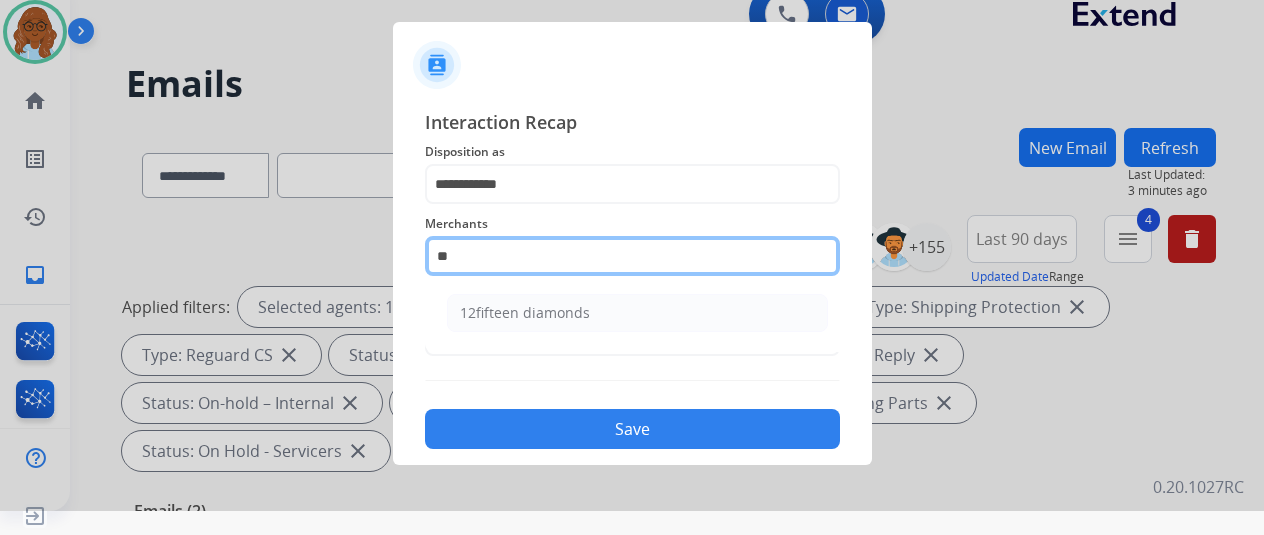 type on "*" 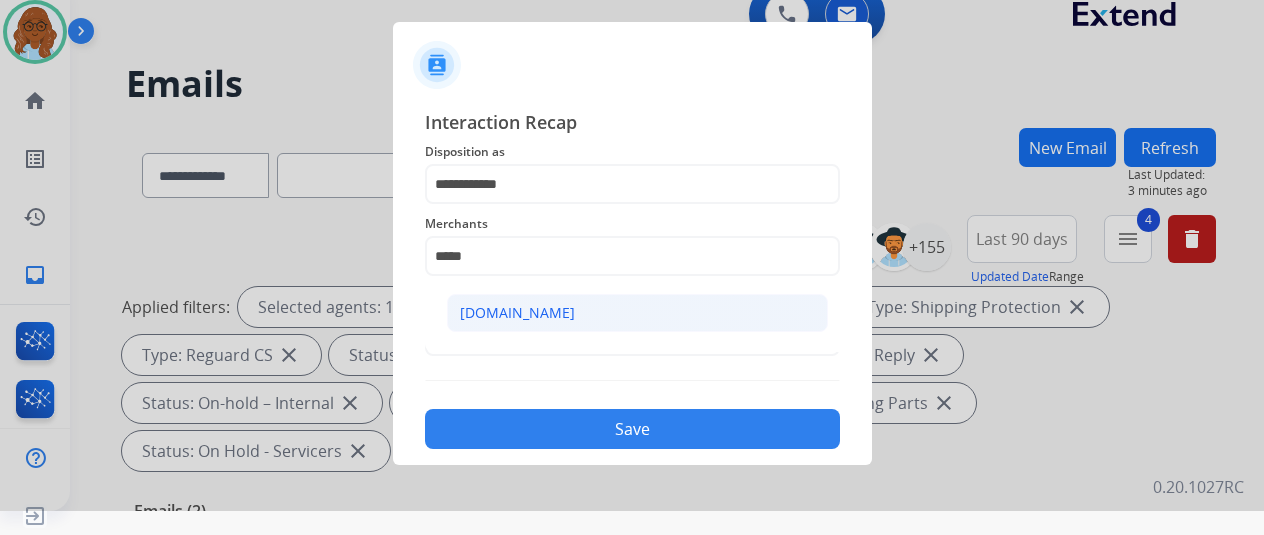 click on "[DOMAIN_NAME]" 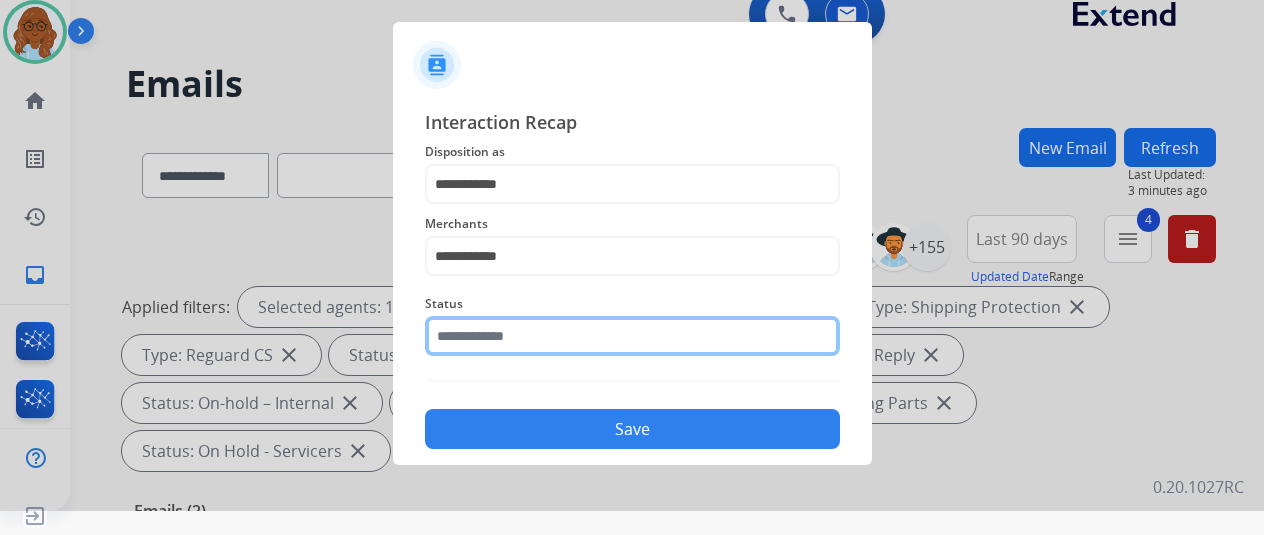 click 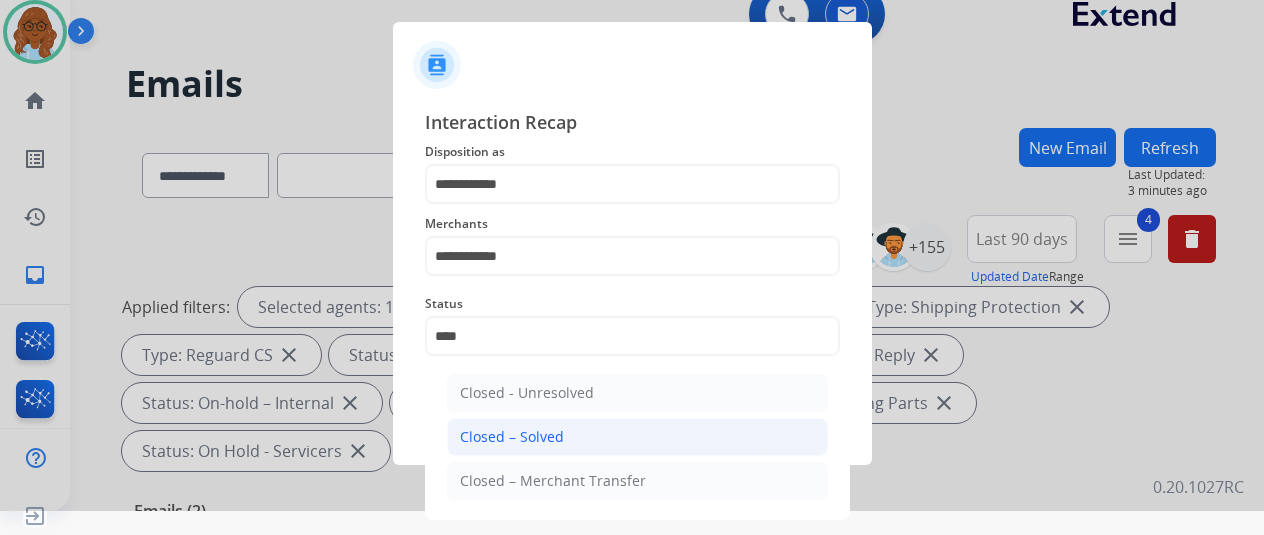 click on "Closed – Solved" 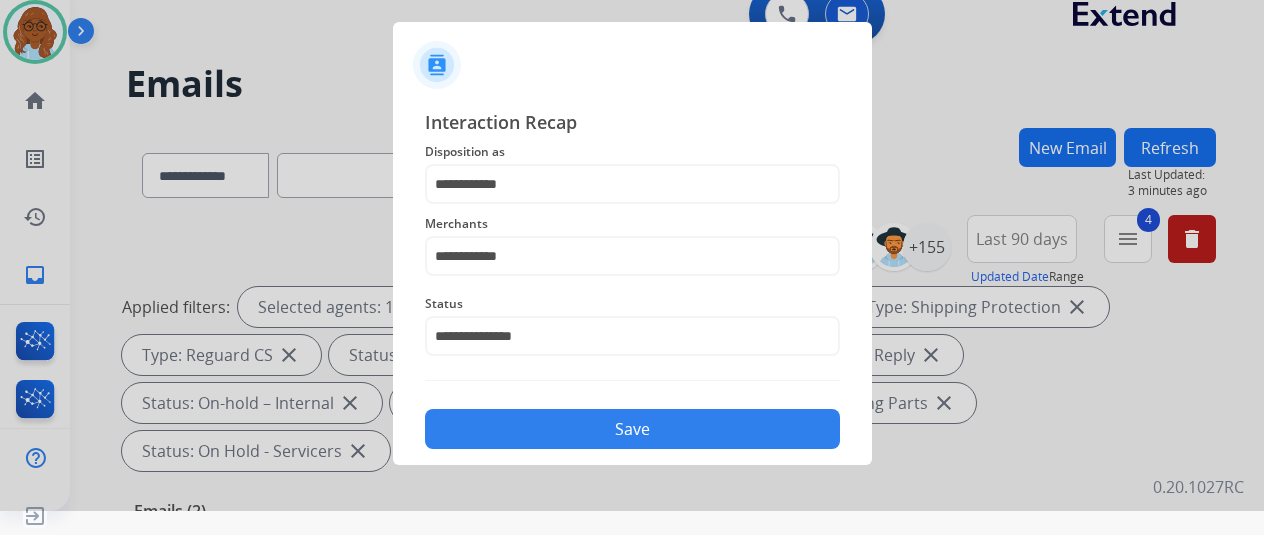 click on "Save" 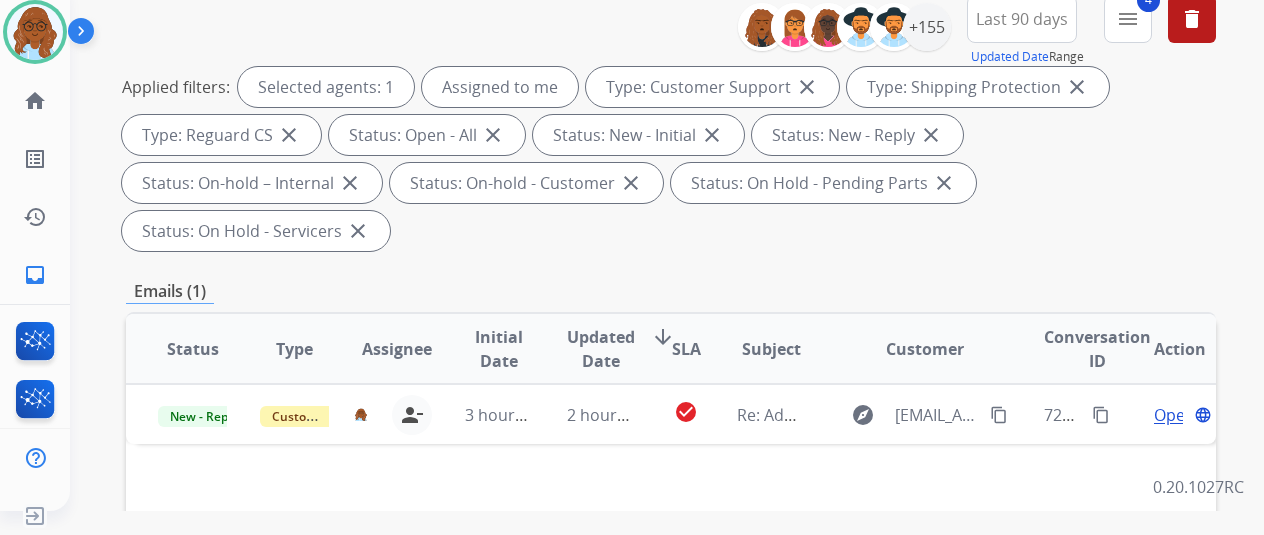 scroll, scrollTop: 400, scrollLeft: 0, axis: vertical 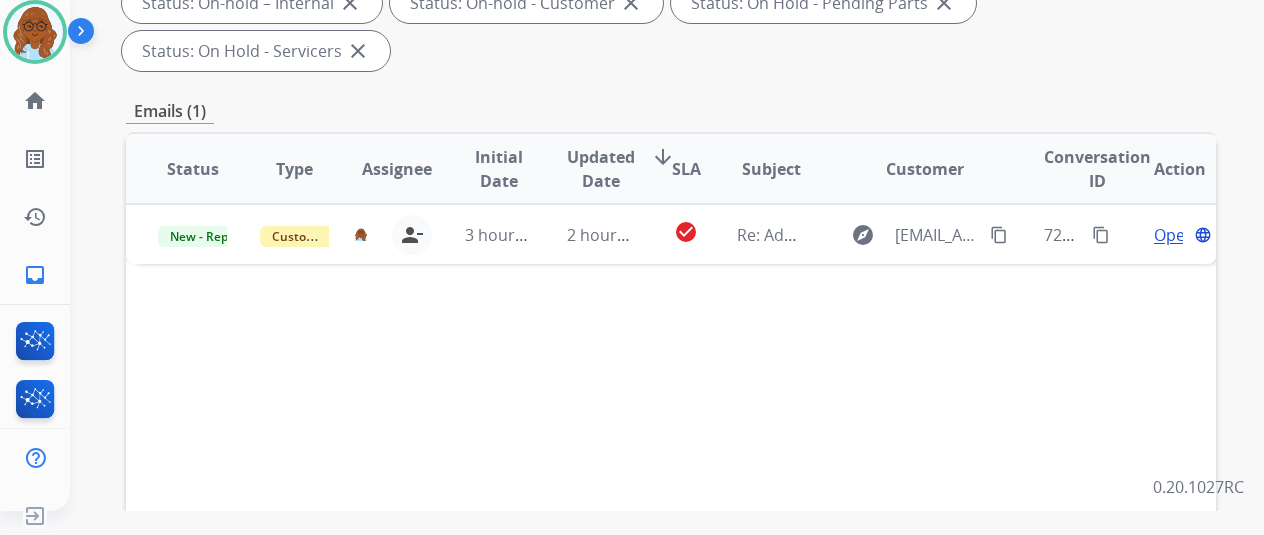 drag, startPoint x: 843, startPoint y: 339, endPoint x: 853, endPoint y: 311, distance: 29.732138 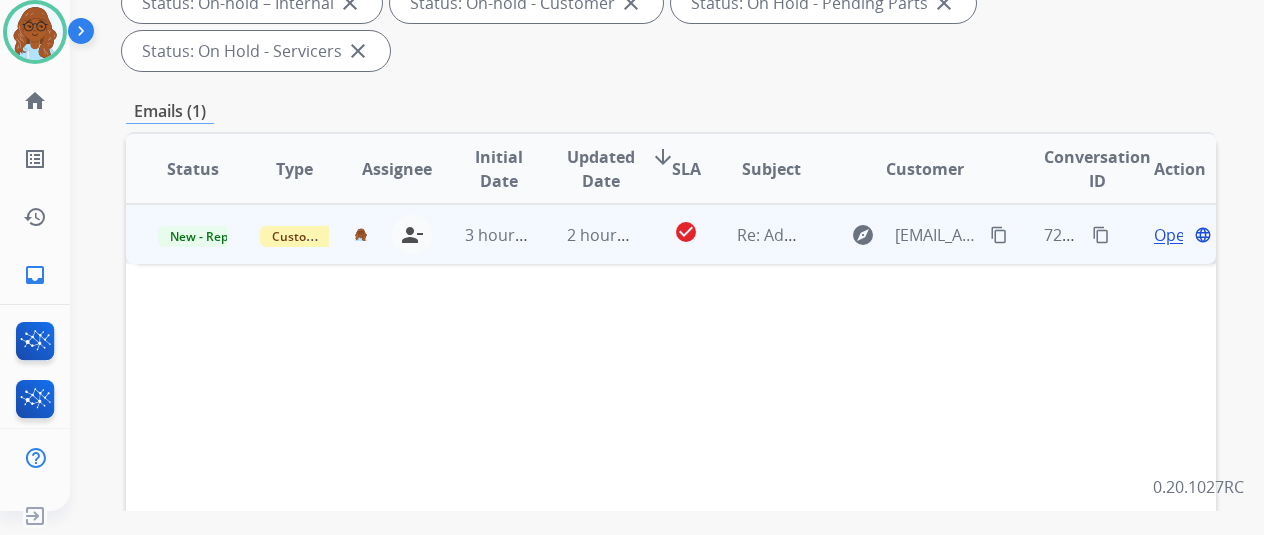 click on "Open" at bounding box center (1174, 235) 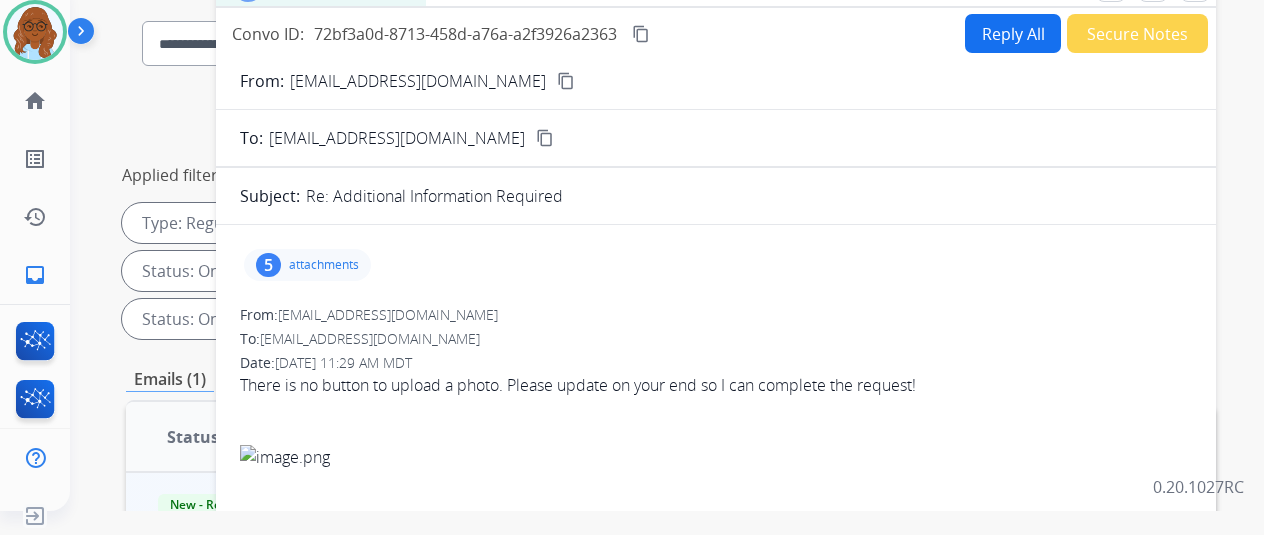 scroll, scrollTop: 0, scrollLeft: 0, axis: both 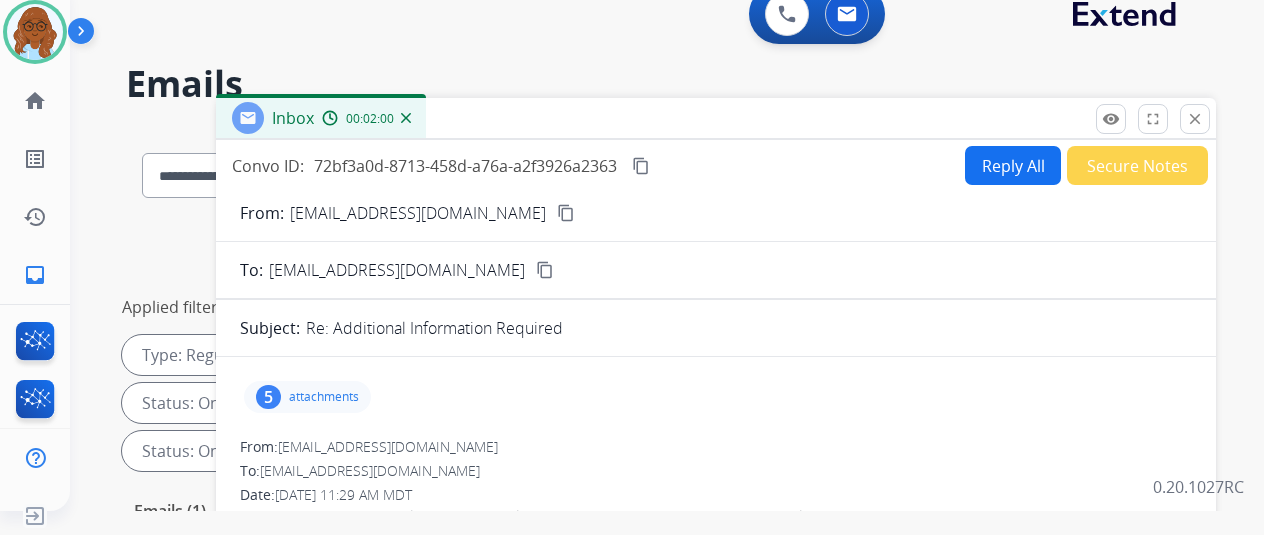 click on "Reply All" at bounding box center [1013, 165] 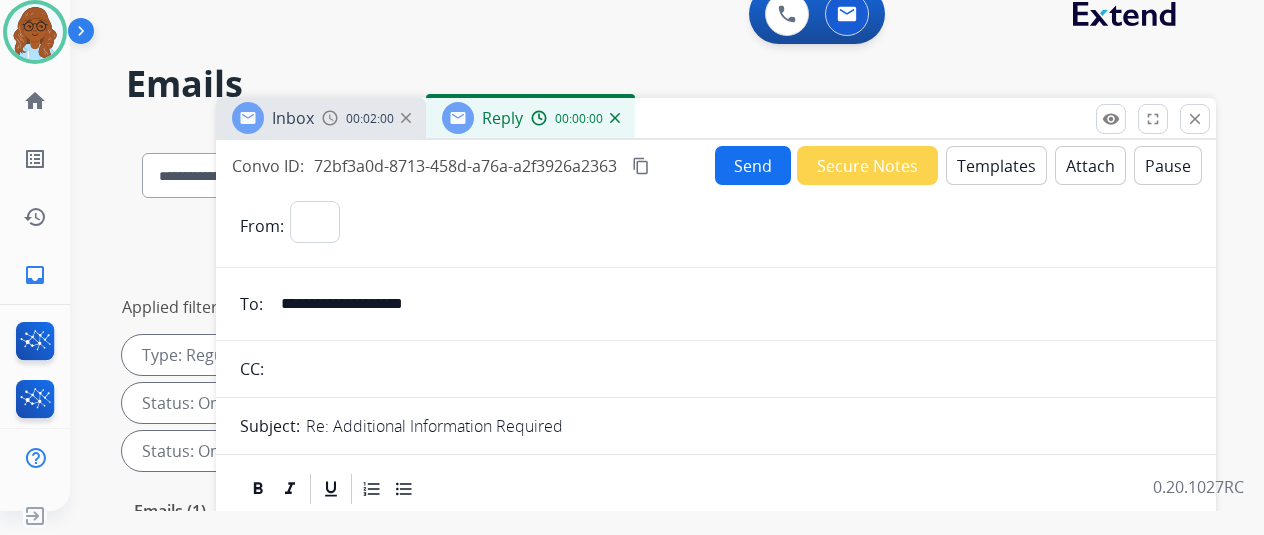 select on "**********" 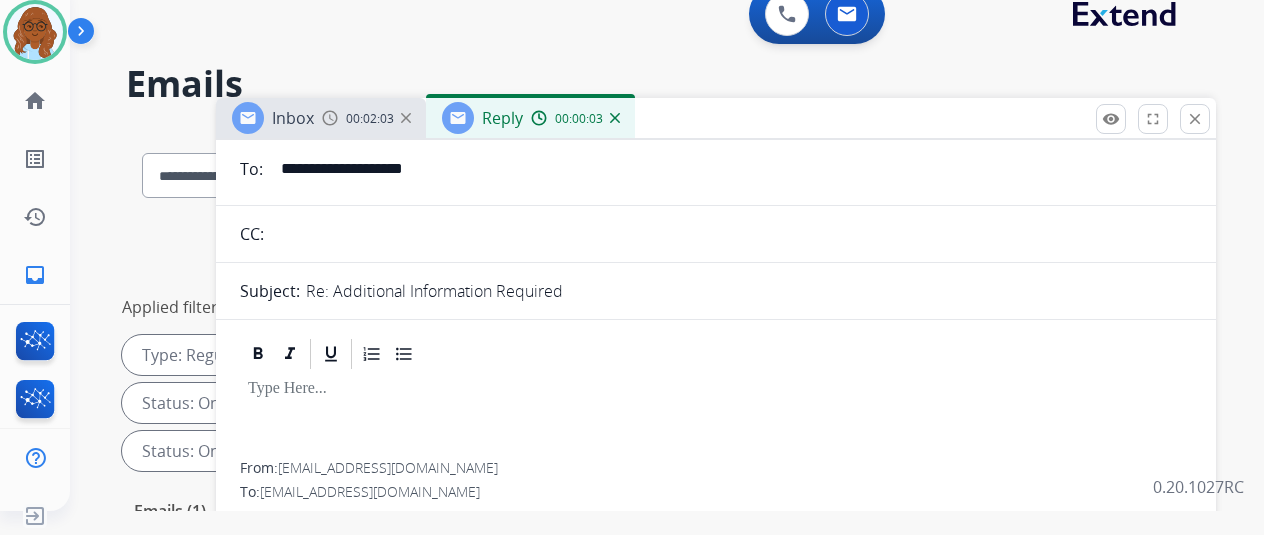 scroll, scrollTop: 0, scrollLeft: 0, axis: both 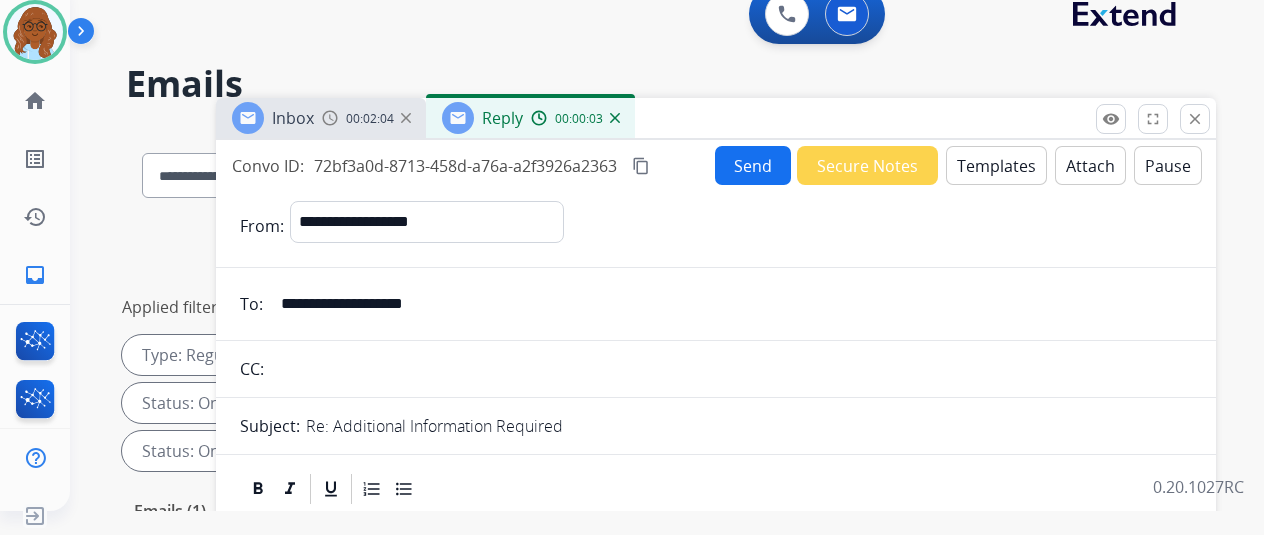 click on "Templates" at bounding box center (996, 165) 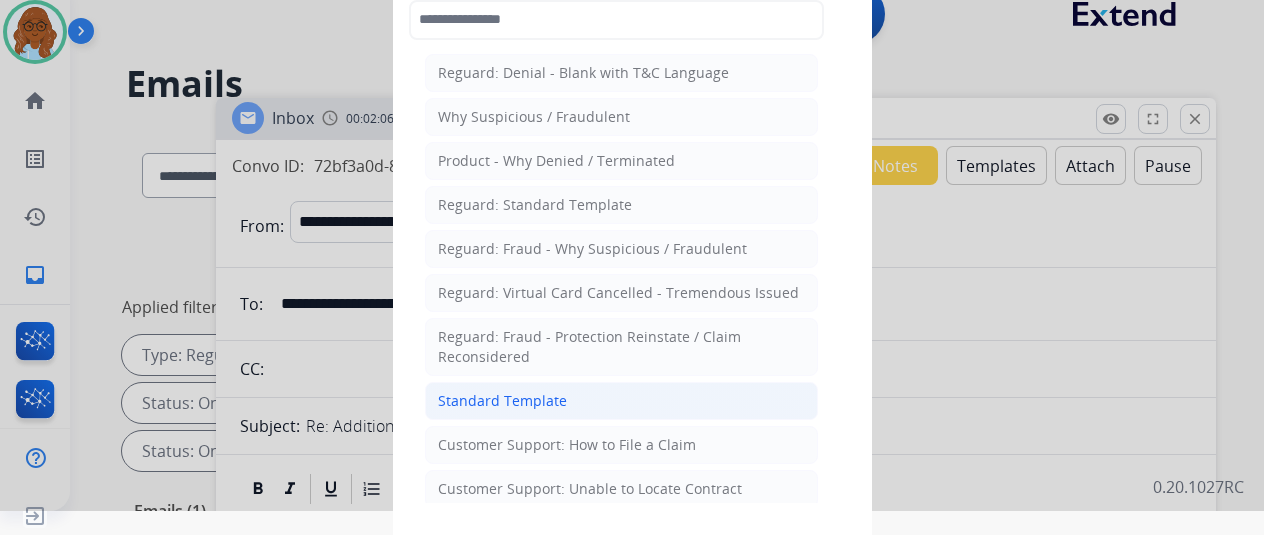 click on "Standard Template" 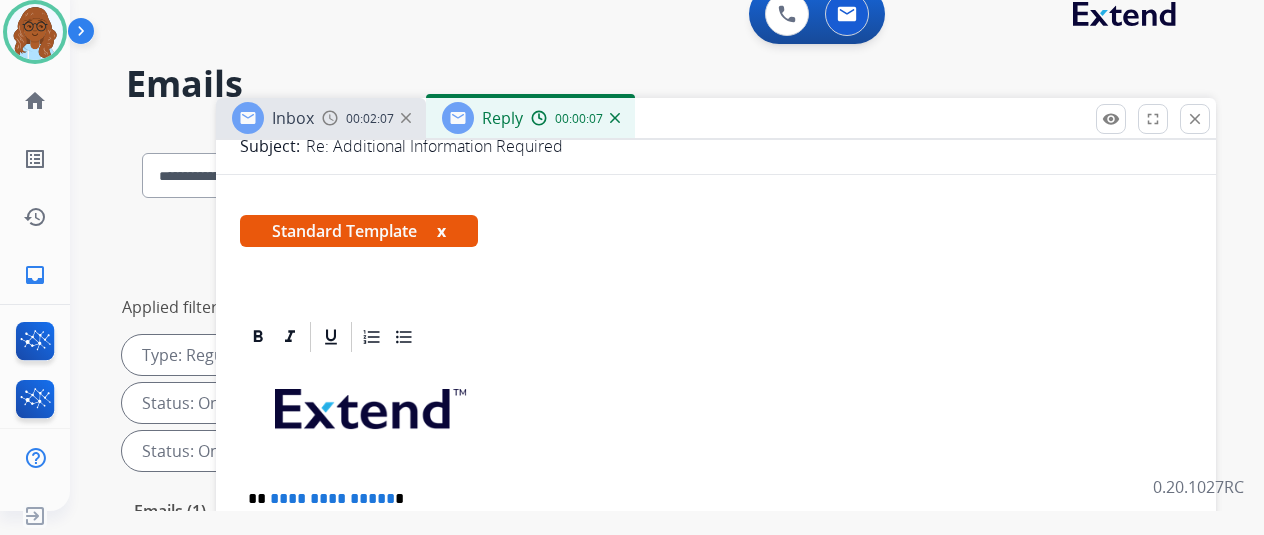 scroll, scrollTop: 300, scrollLeft: 0, axis: vertical 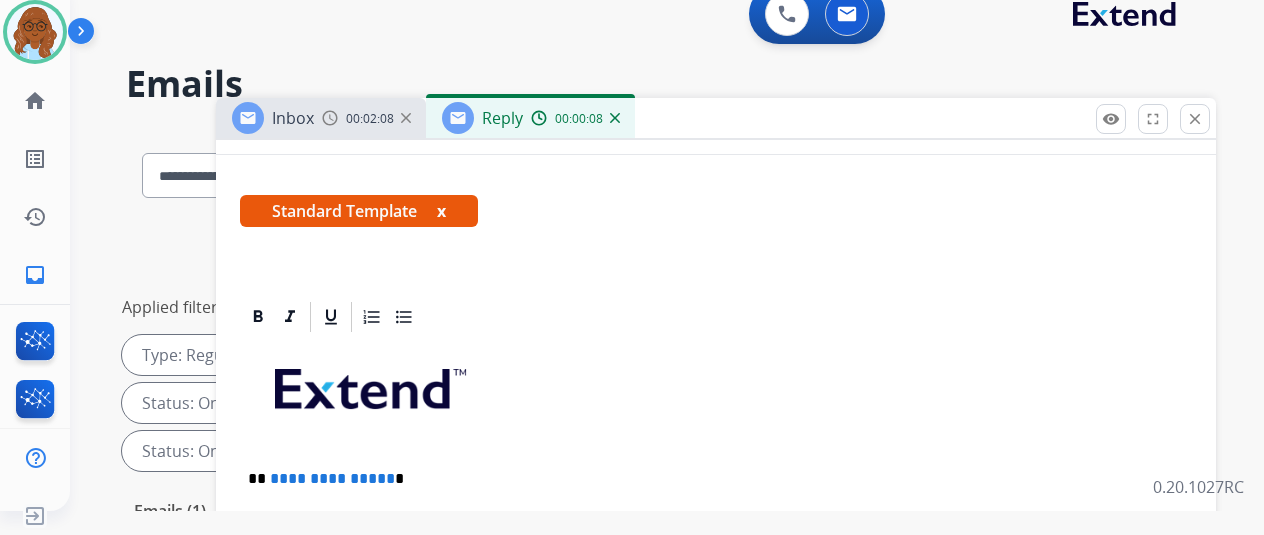 click on "x" at bounding box center (441, 211) 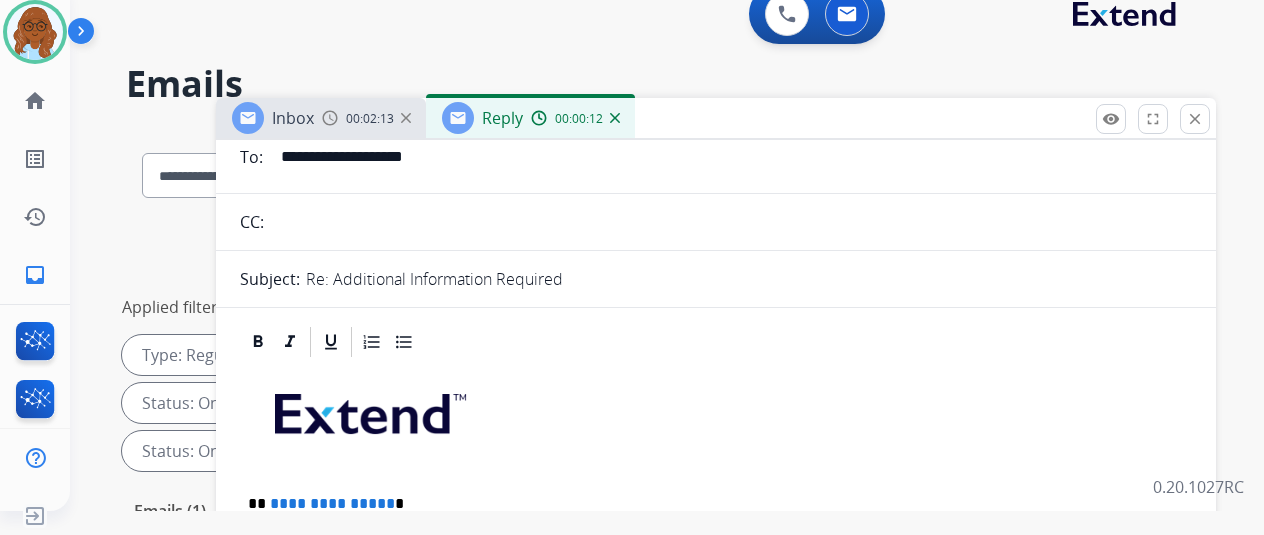scroll, scrollTop: 300, scrollLeft: 0, axis: vertical 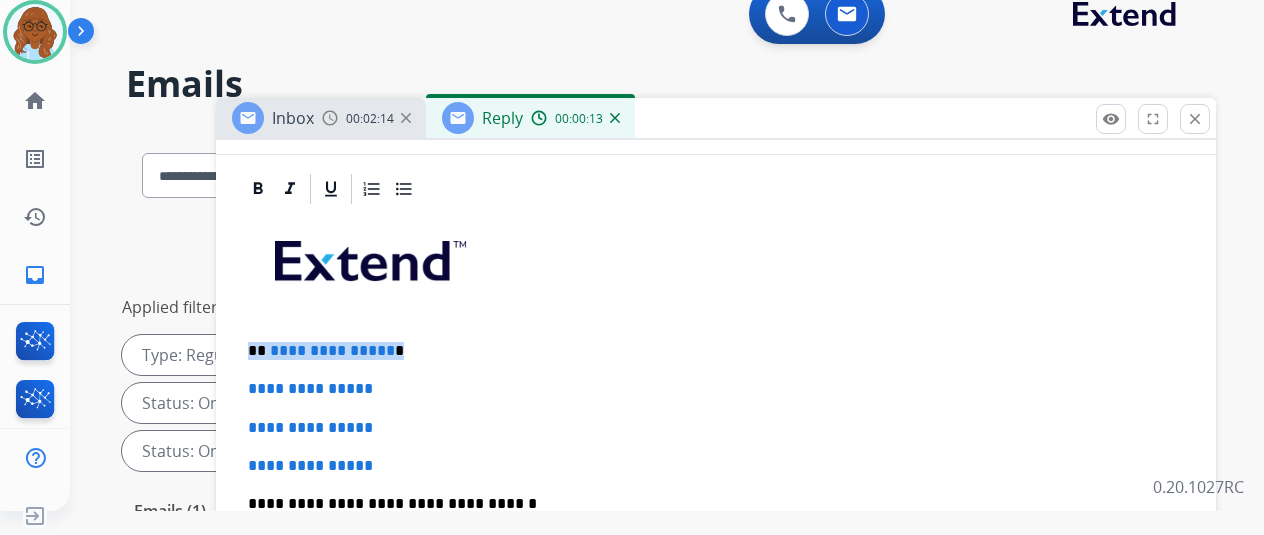 drag, startPoint x: 436, startPoint y: 338, endPoint x: 252, endPoint y: 349, distance: 184.3285 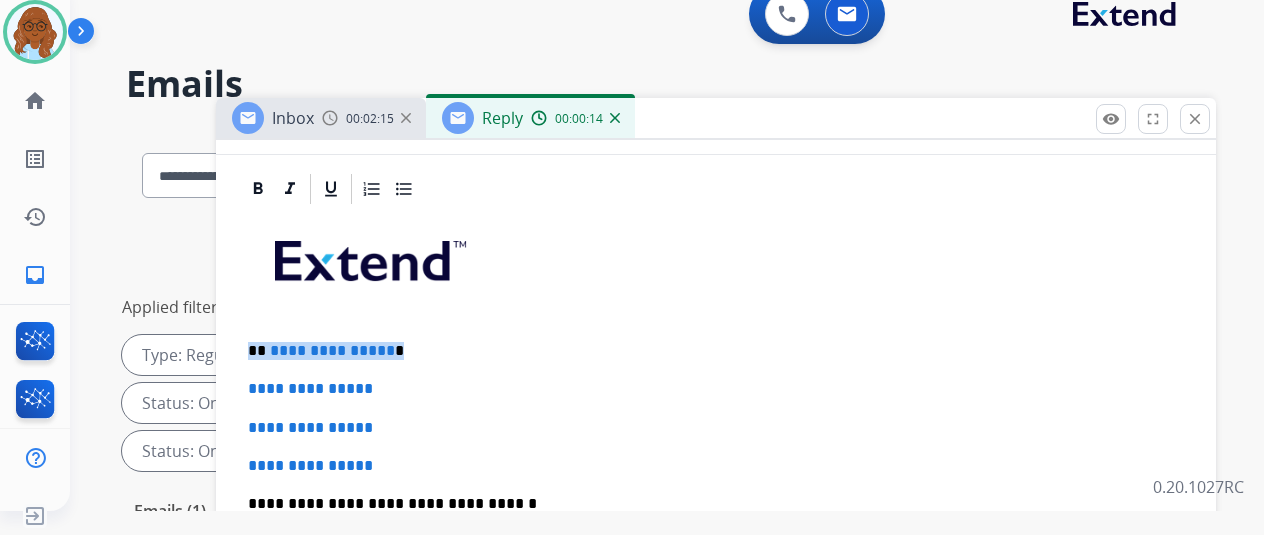 type 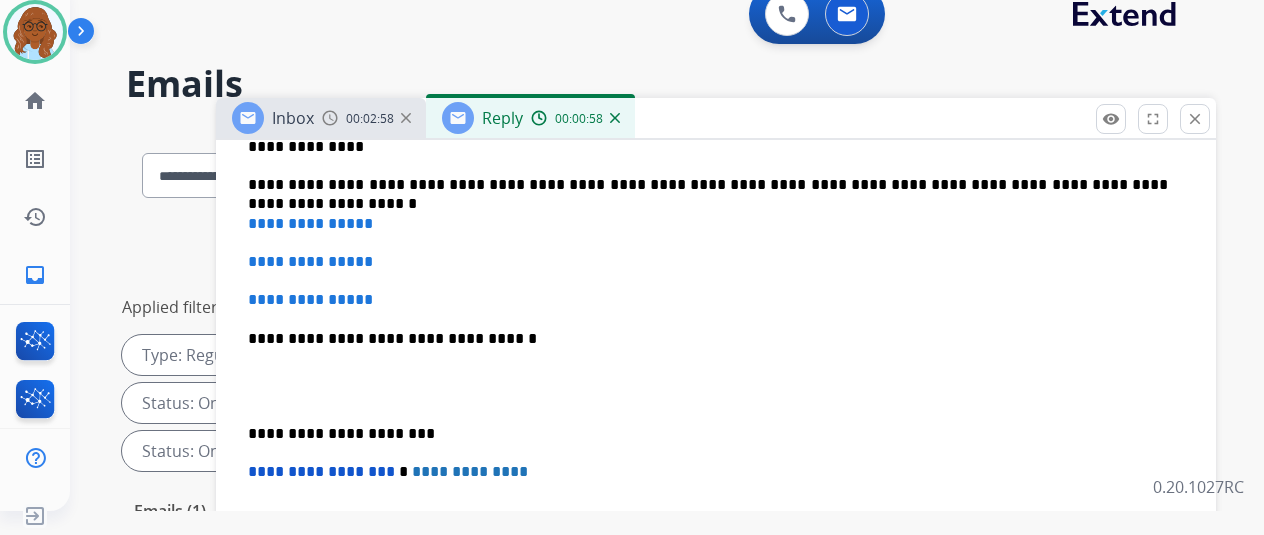scroll, scrollTop: 500, scrollLeft: 0, axis: vertical 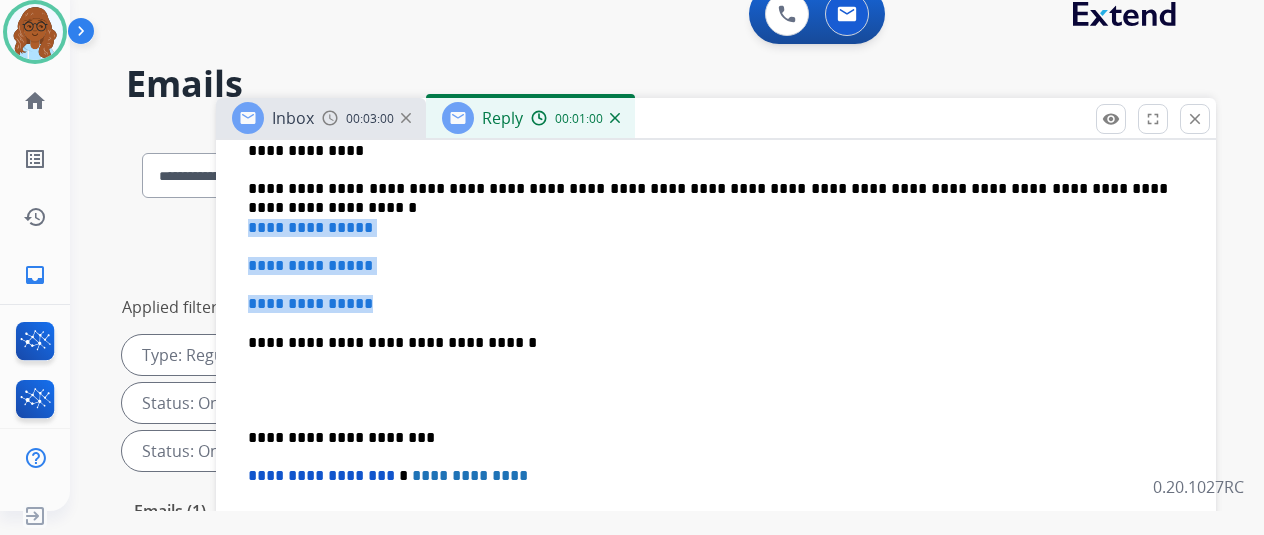 drag, startPoint x: 419, startPoint y: 295, endPoint x: 249, endPoint y: 224, distance: 184.23083 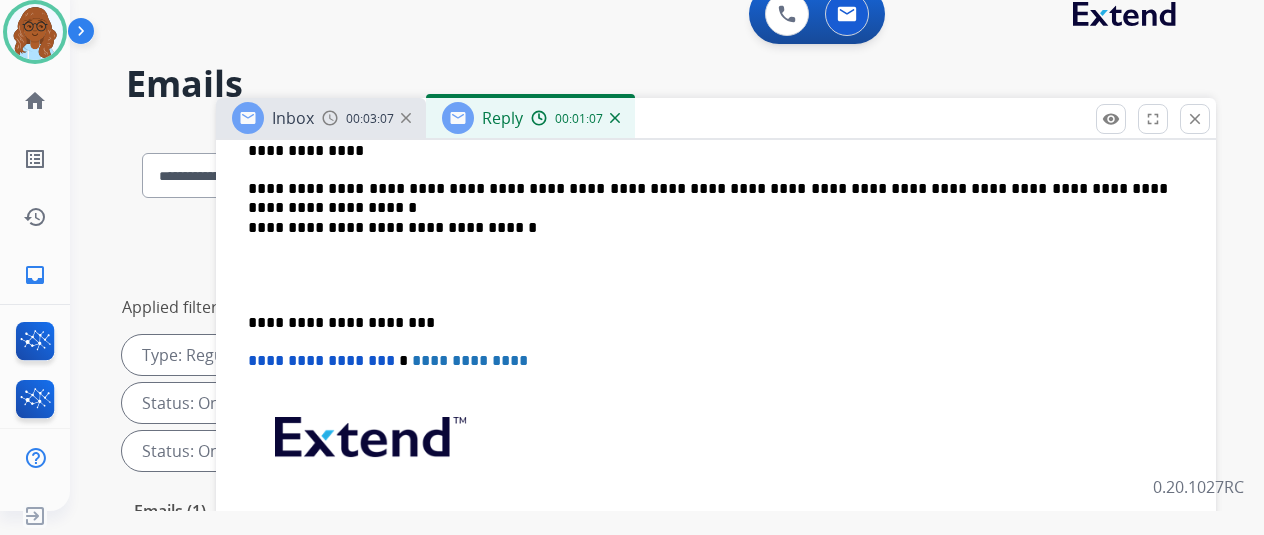 click on "**********" at bounding box center [708, 189] 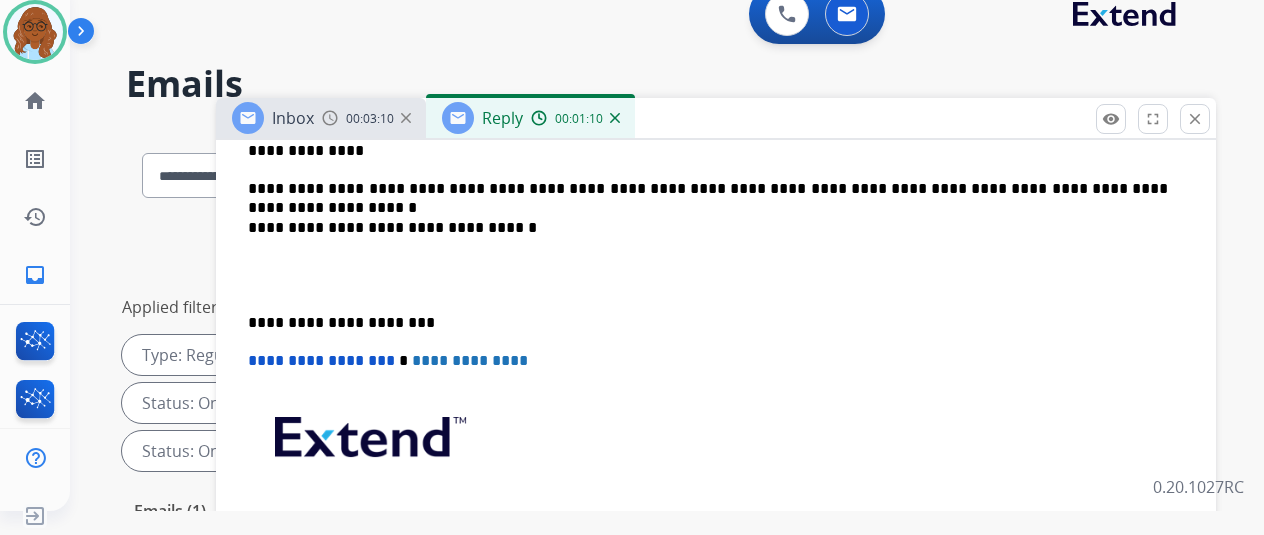click at bounding box center [716, 275] 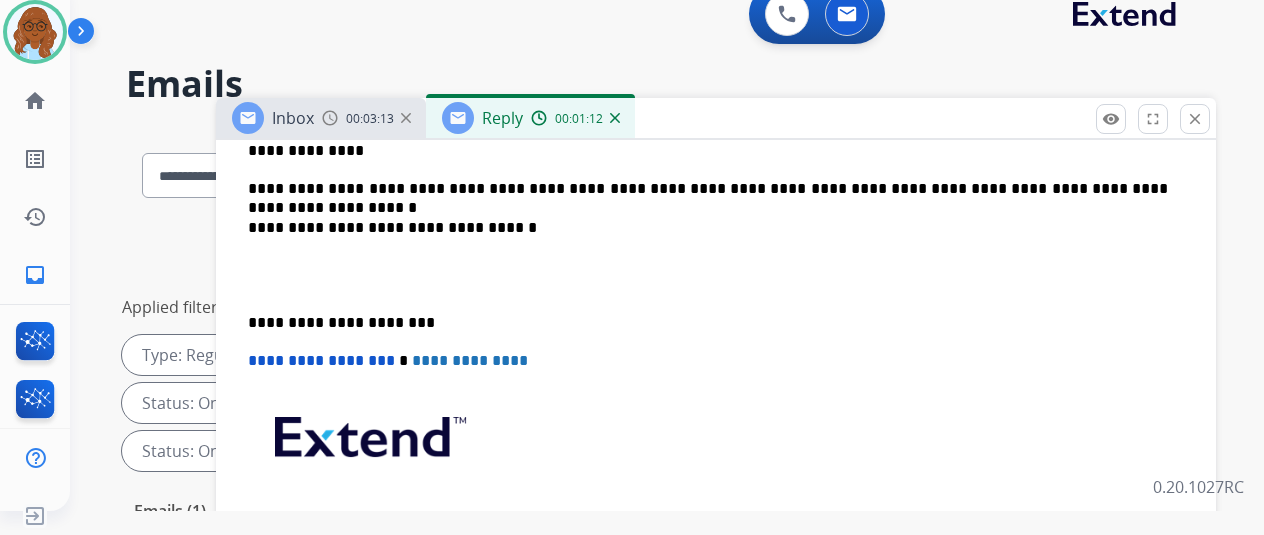 click at bounding box center [716, 275] 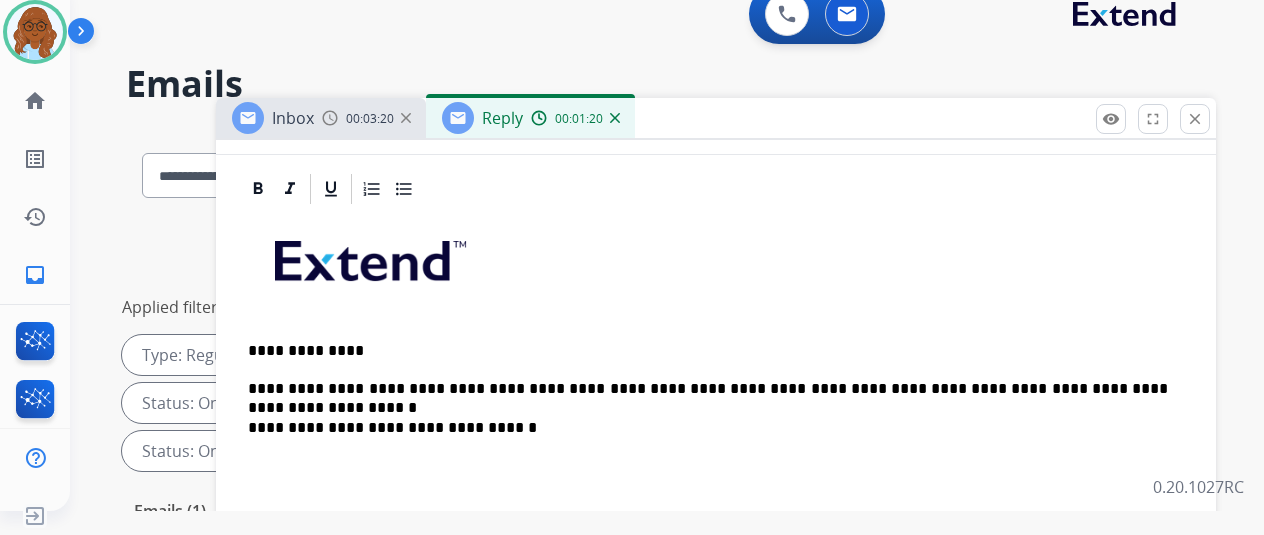 scroll, scrollTop: 0, scrollLeft: 0, axis: both 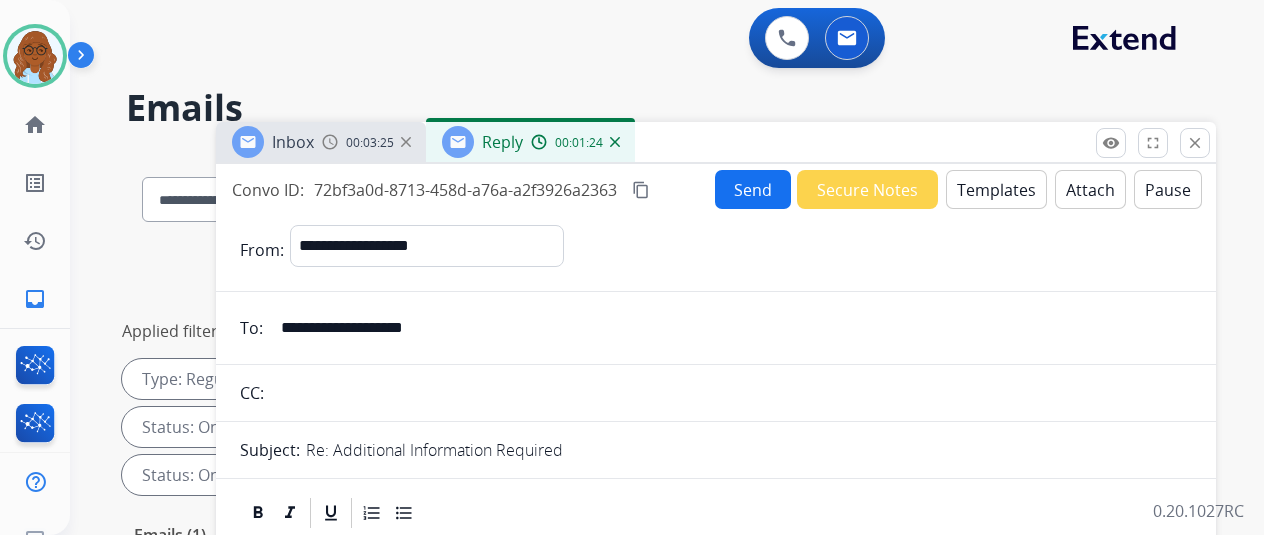 drag, startPoint x: 481, startPoint y: 331, endPoint x: 302, endPoint y: 315, distance: 179.71365 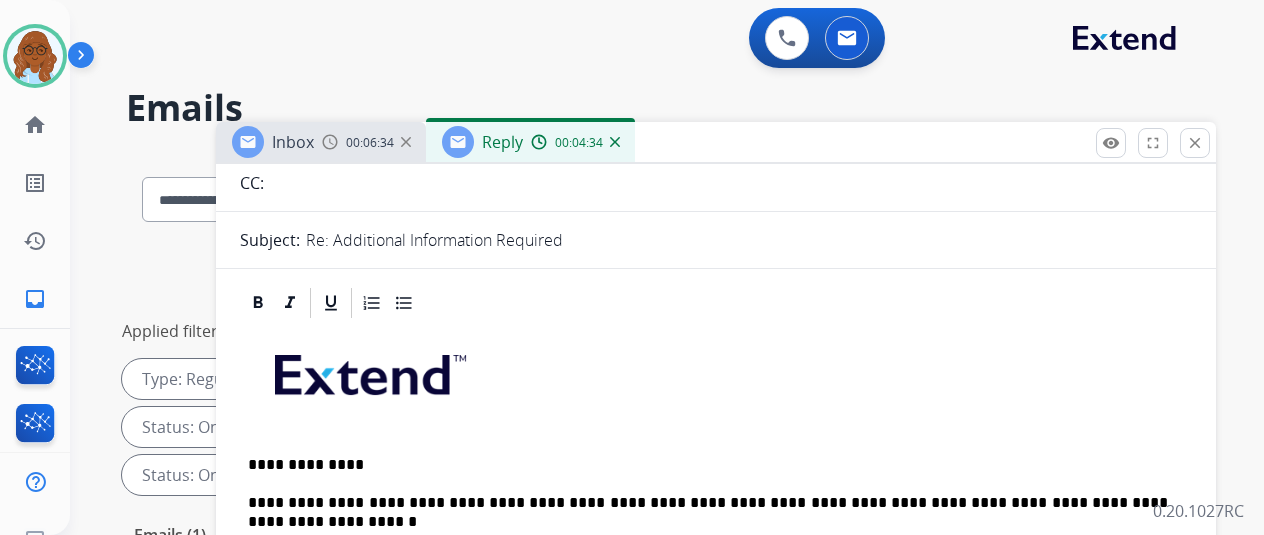 scroll, scrollTop: 0, scrollLeft: 0, axis: both 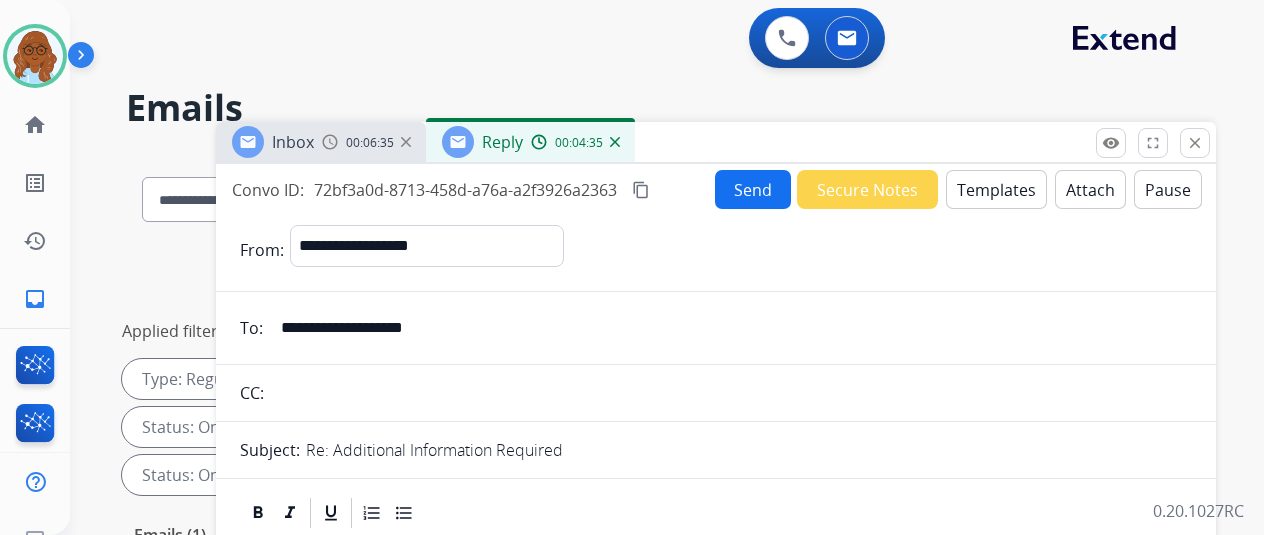click on "**********" at bounding box center (730, 328) 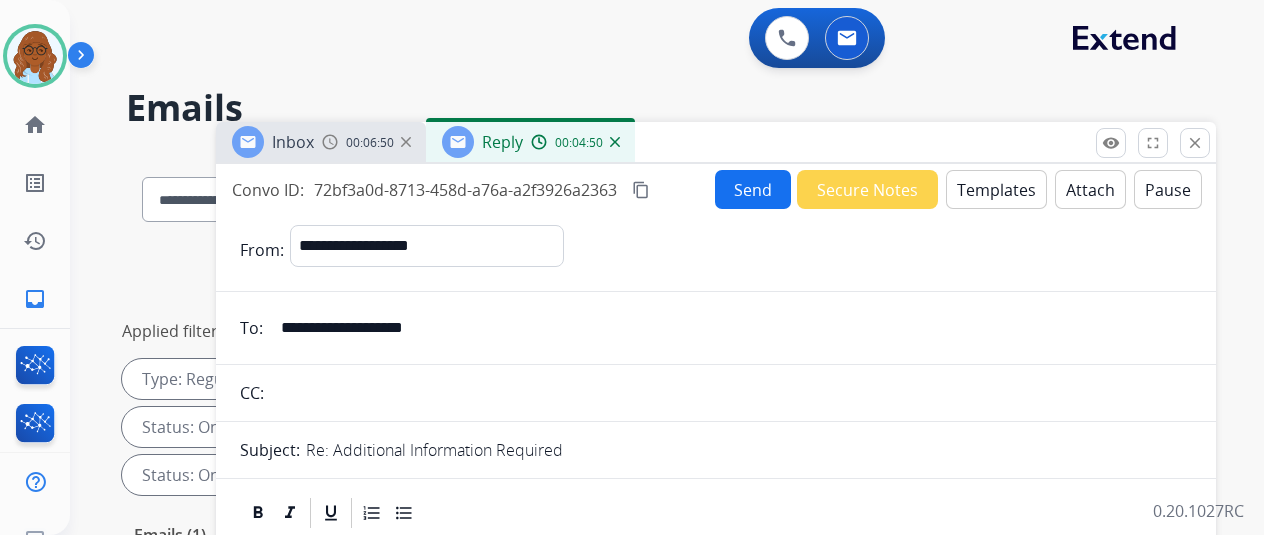 scroll, scrollTop: 0, scrollLeft: 0, axis: both 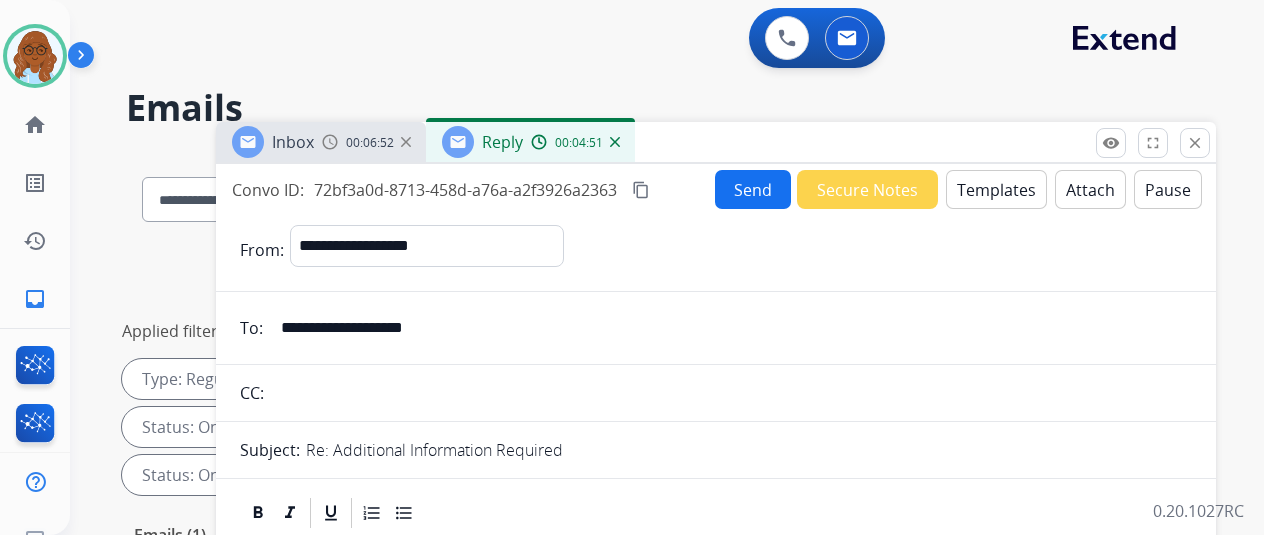 click on "content_copy" at bounding box center [641, 190] 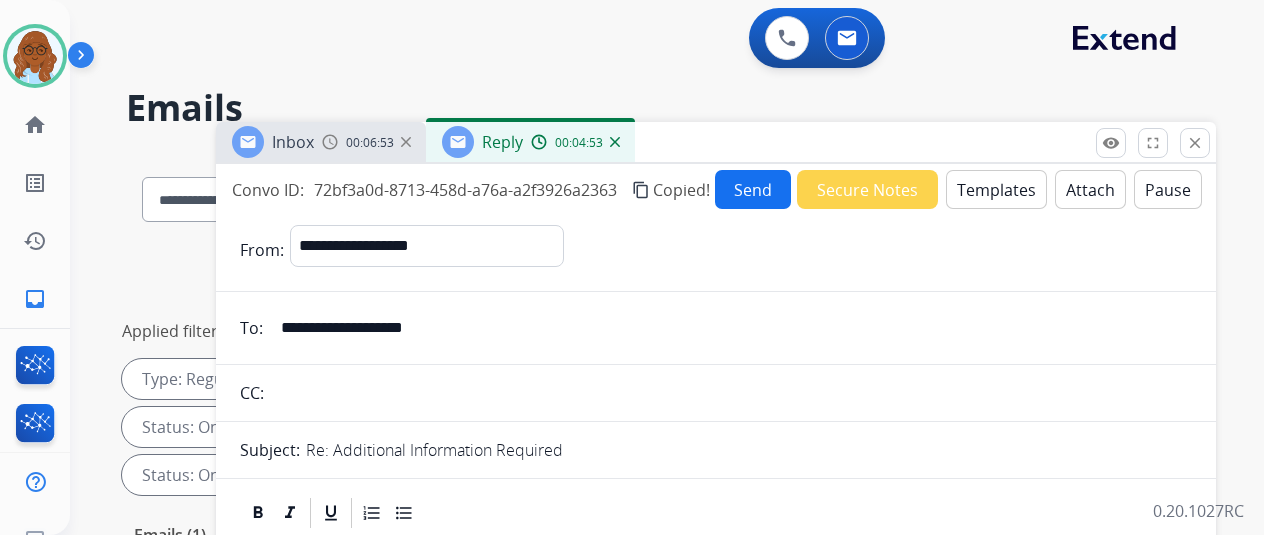 click on "Send" at bounding box center (753, 189) 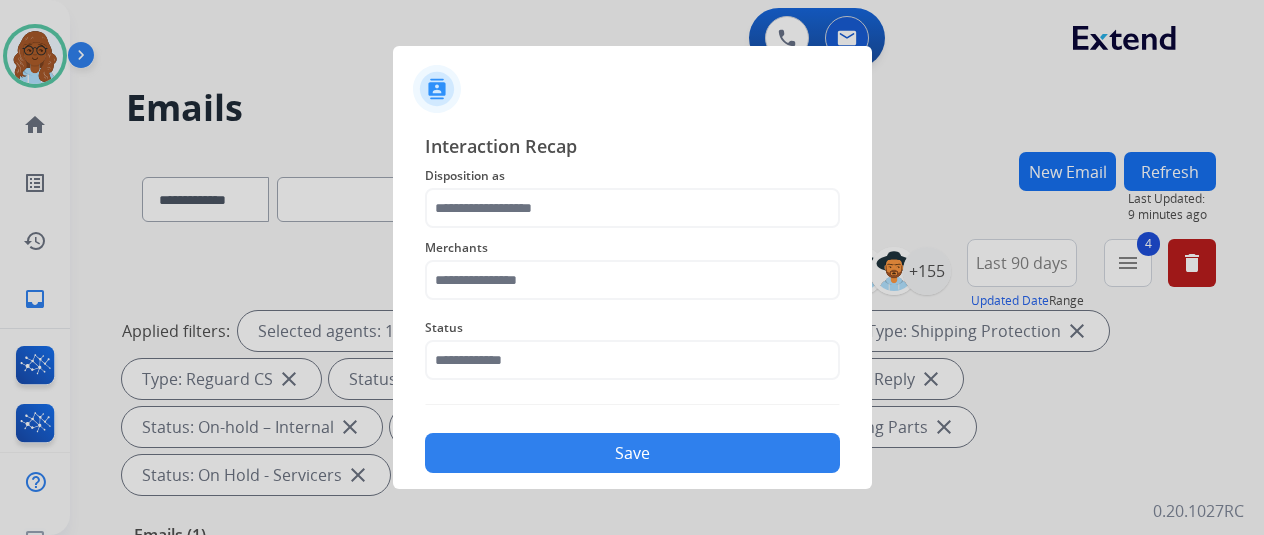 click on "Merchants" 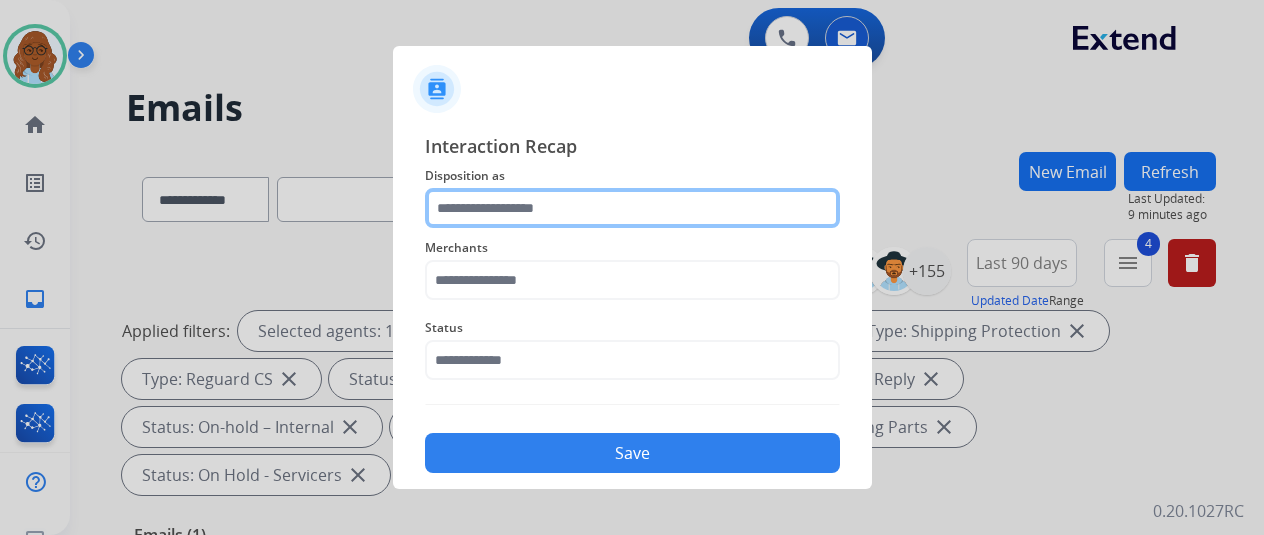 click 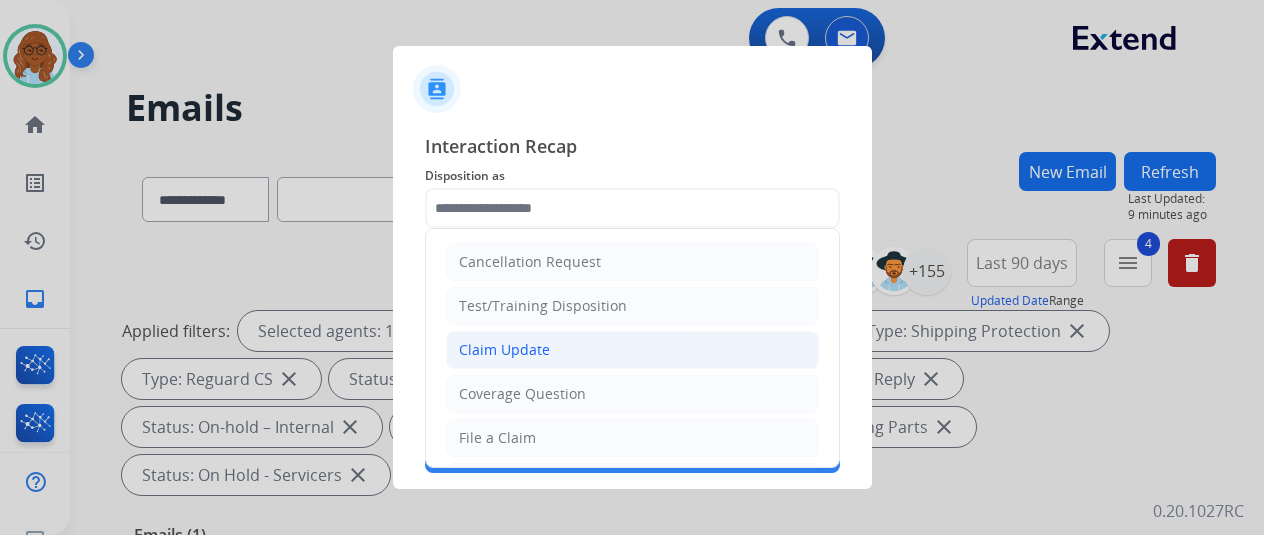 click on "Claim Update" 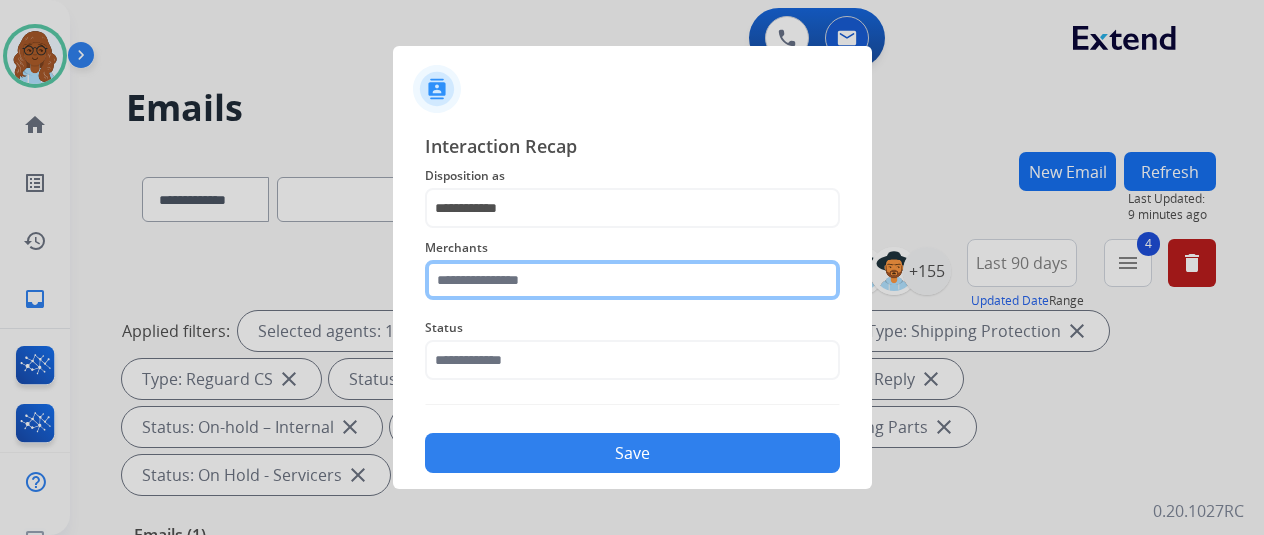 drag, startPoint x: 490, startPoint y: 275, endPoint x: 538, endPoint y: 275, distance: 48 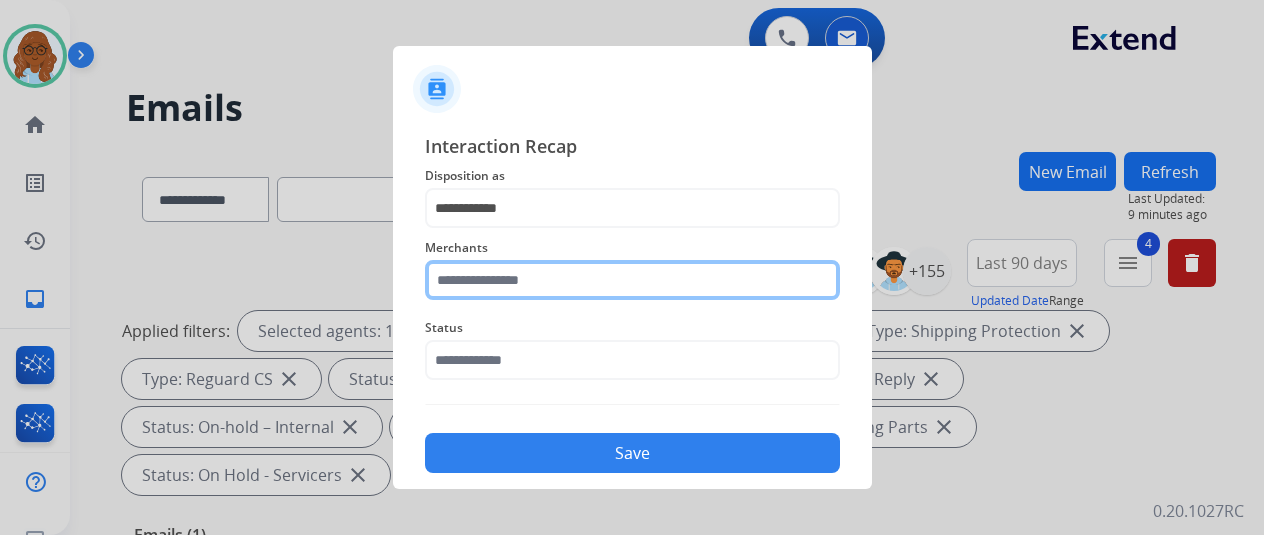click 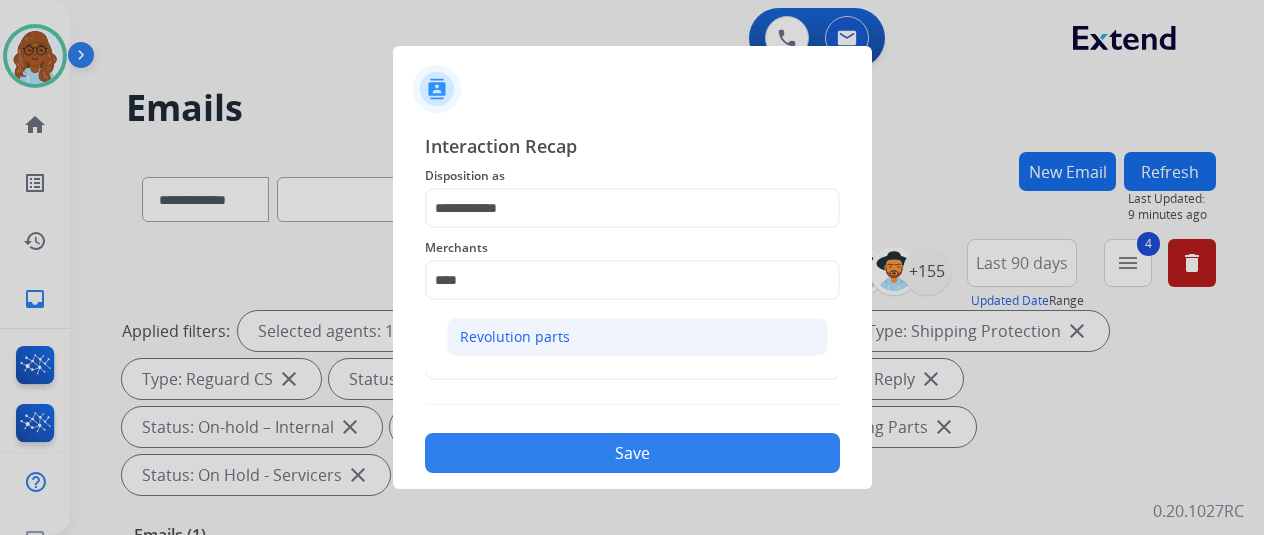 click on "Revolution parts" 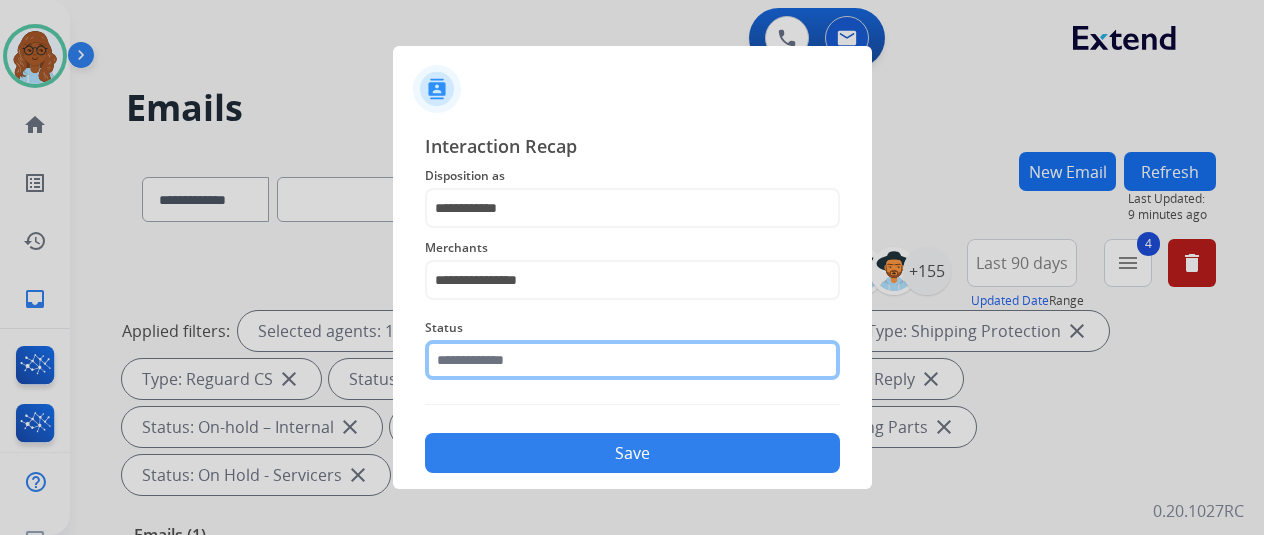 click 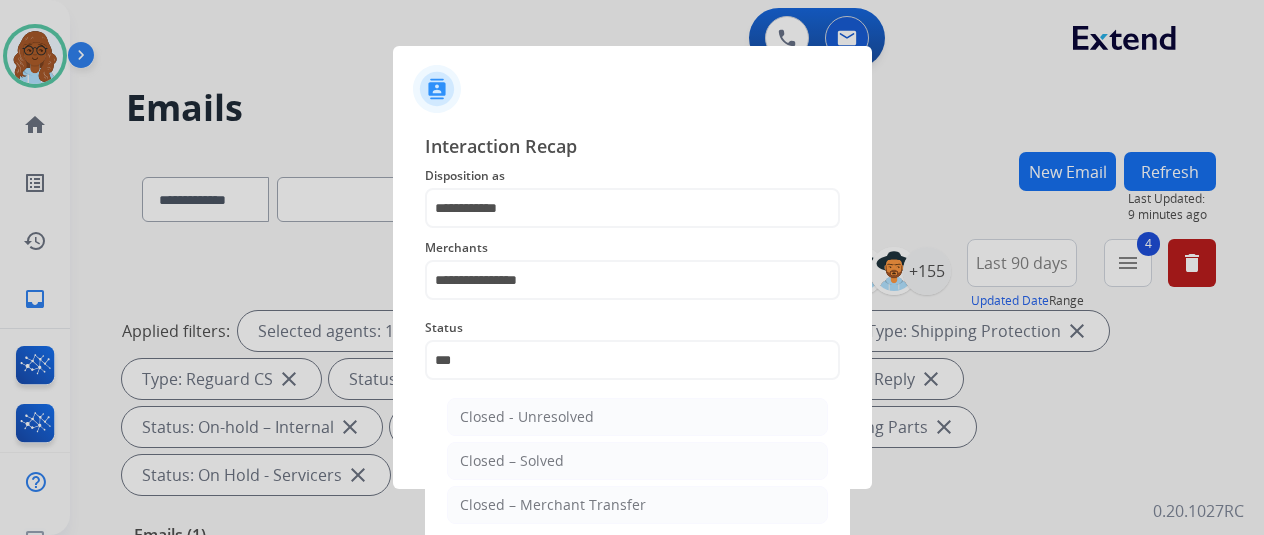 click on "Closed – Solved" 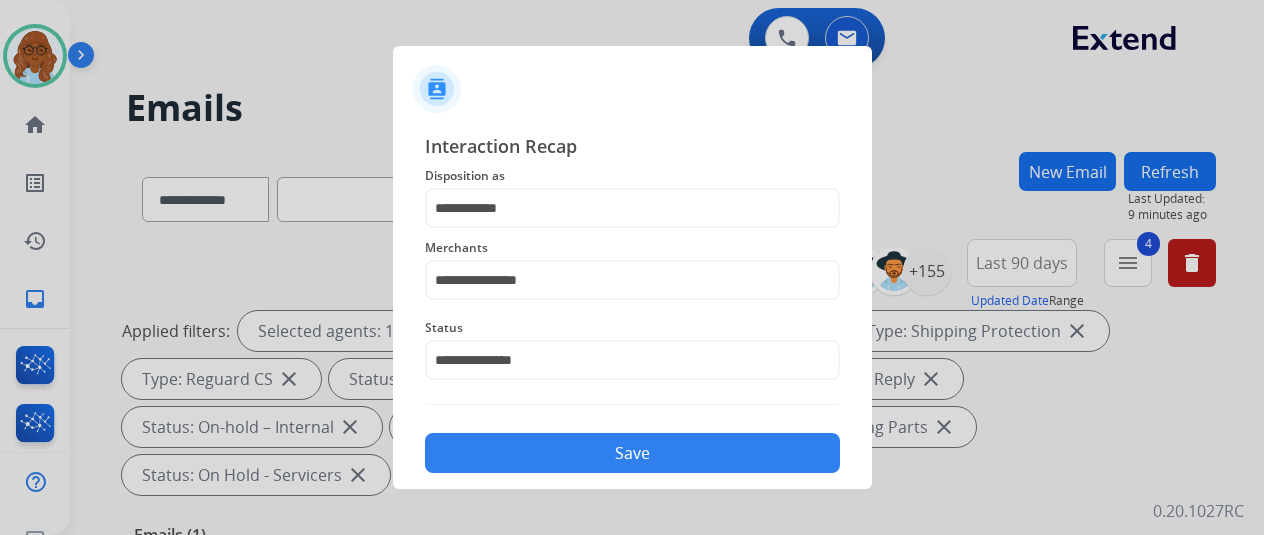 click on "Save" 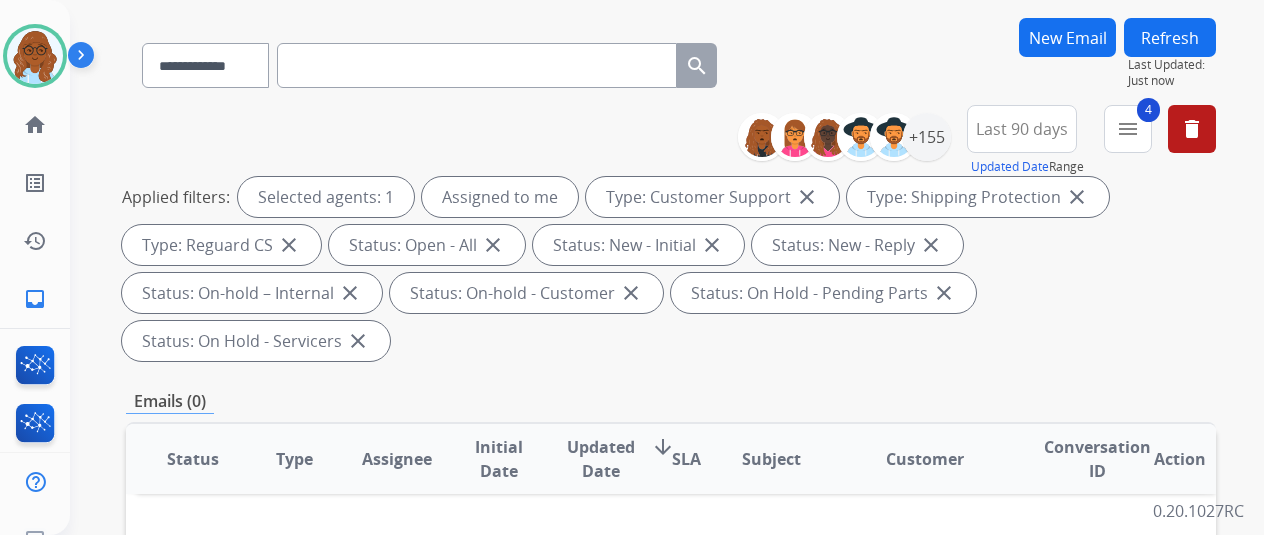 scroll, scrollTop: 0, scrollLeft: 0, axis: both 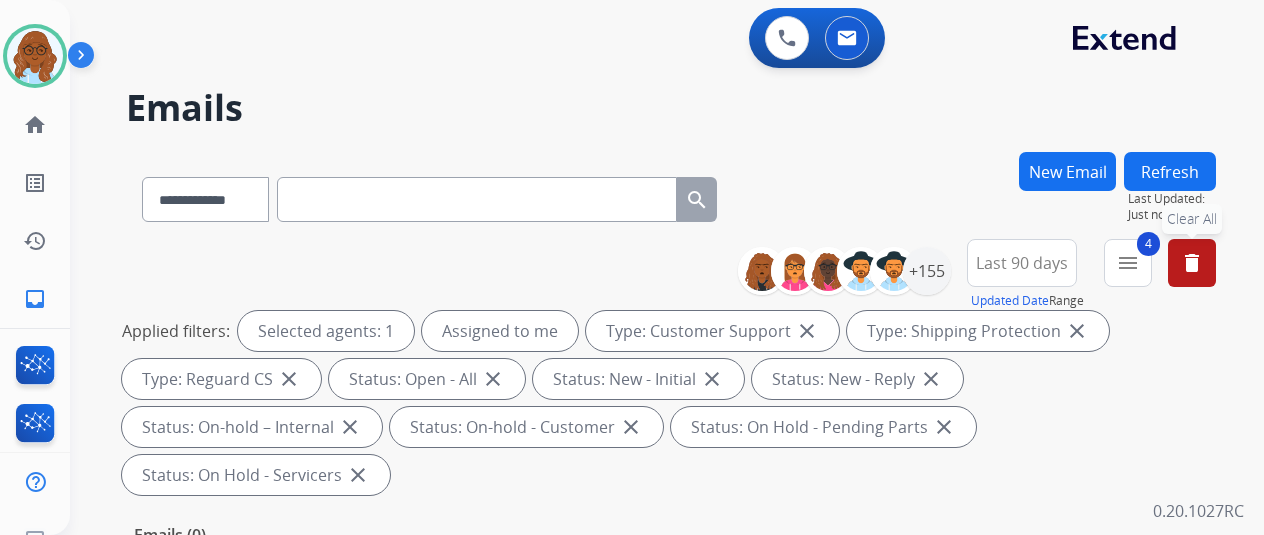 click on "delete" at bounding box center (1192, 263) 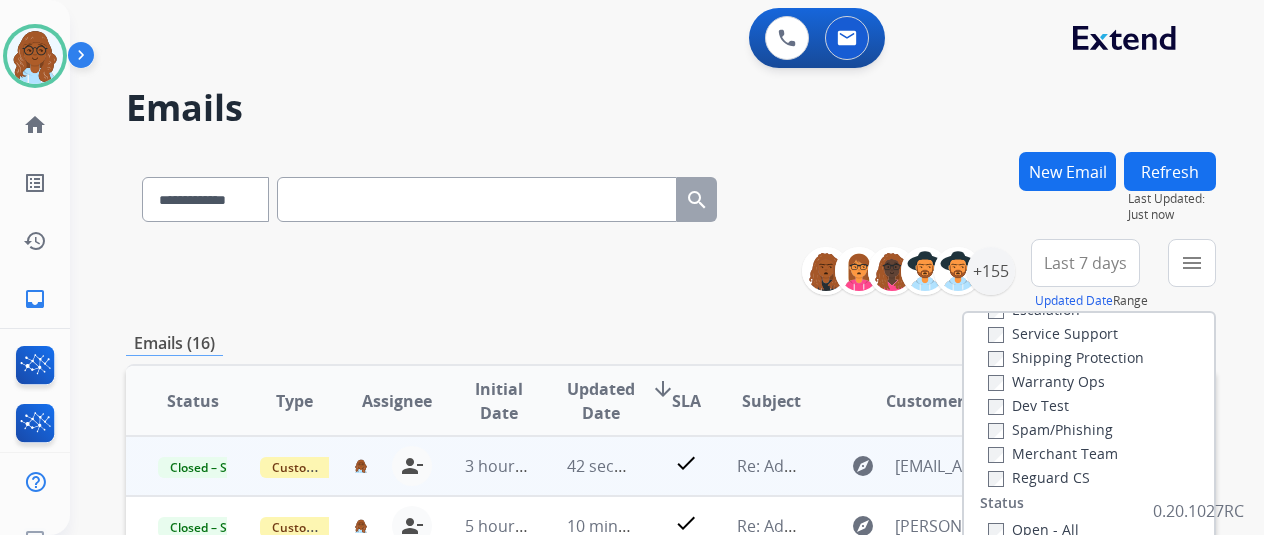 scroll, scrollTop: 200, scrollLeft: 0, axis: vertical 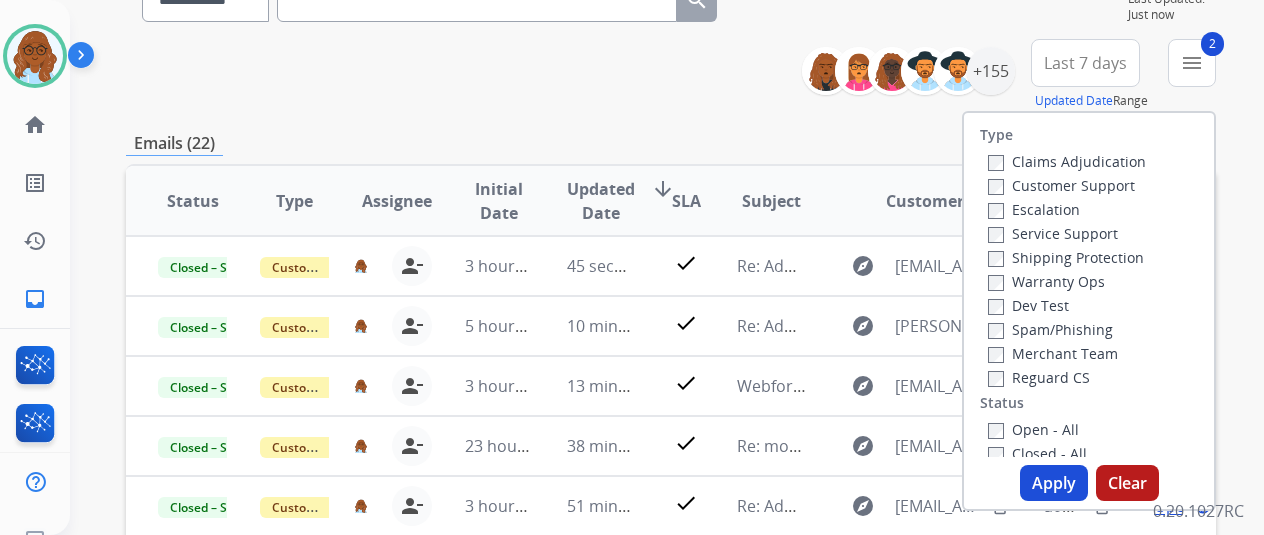 click on "Claims Adjudication   Customer Support   Escalation   Service Support   Shipping Protection   Warranty Ops   Dev Test   Spam/Phishing   Merchant Team   Reguard CS" at bounding box center (1063, 269) 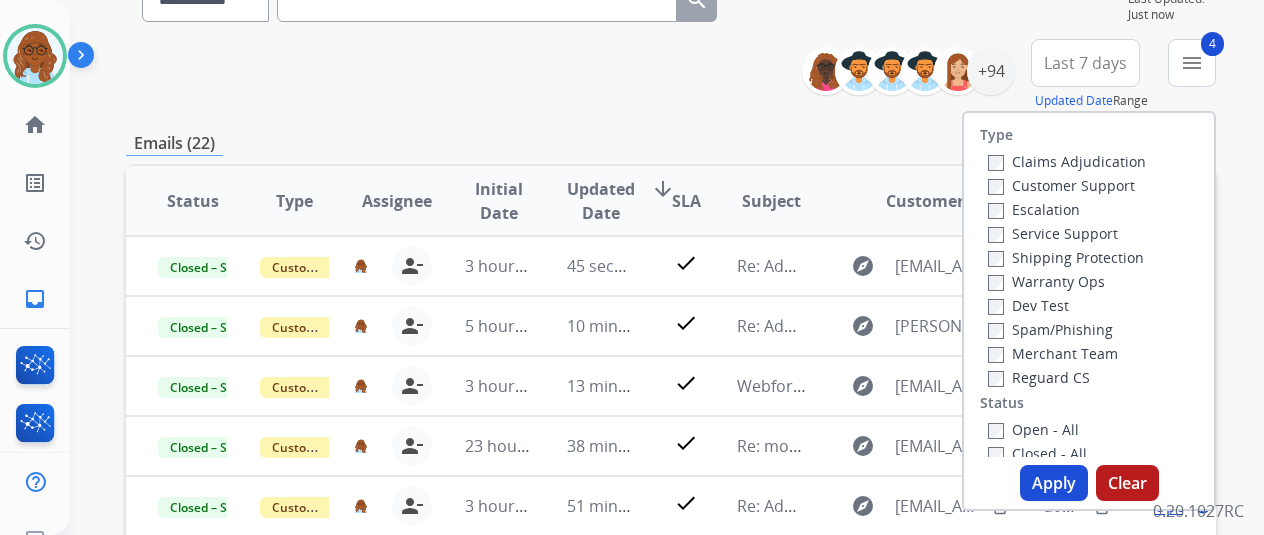 click on "Apply" at bounding box center [1054, 483] 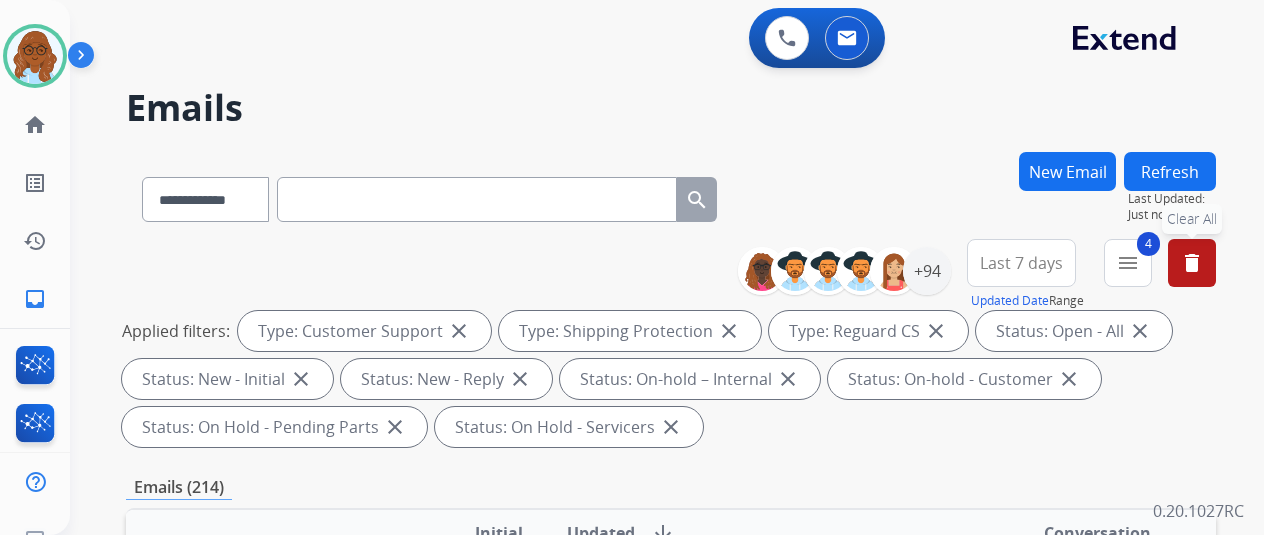click on "Last 7 days" at bounding box center (1021, 263) 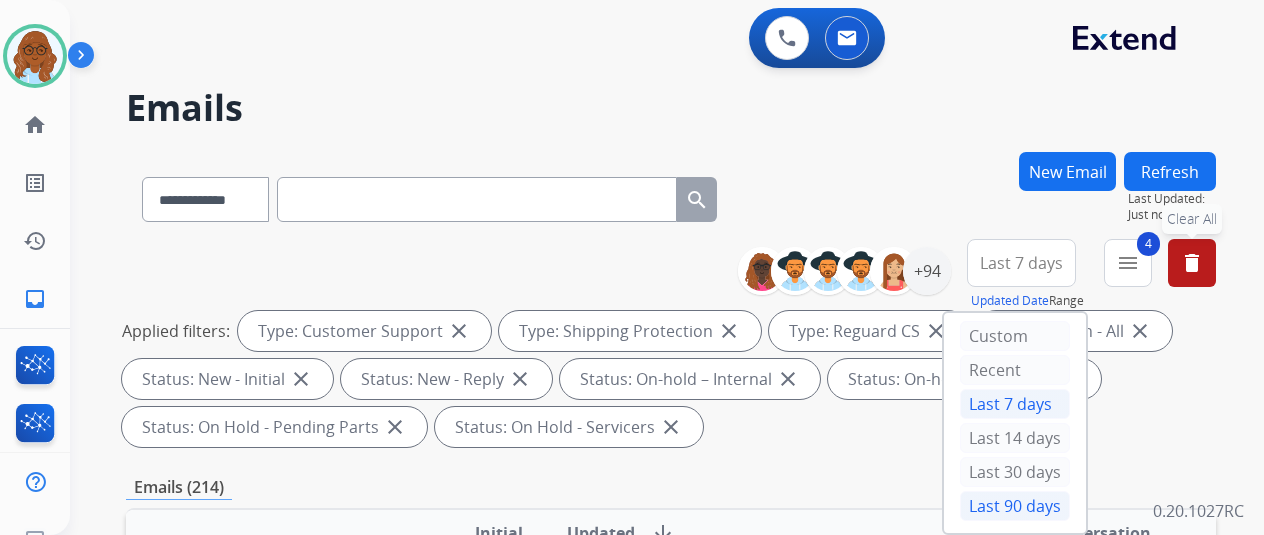 click on "Last 90 days" at bounding box center (1015, 506) 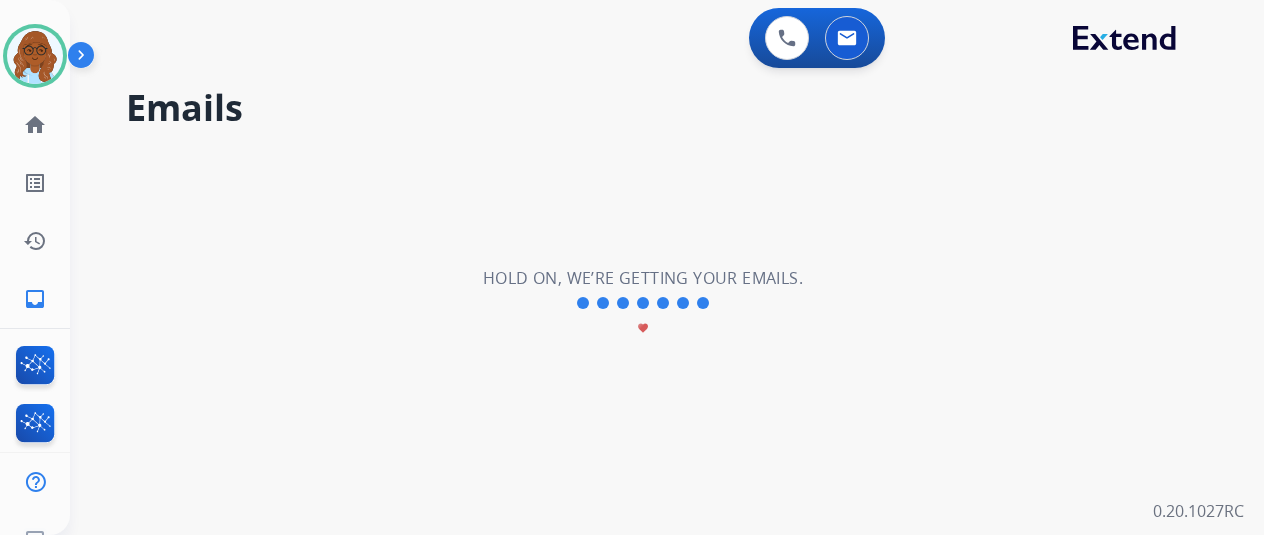 scroll, scrollTop: 24, scrollLeft: 0, axis: vertical 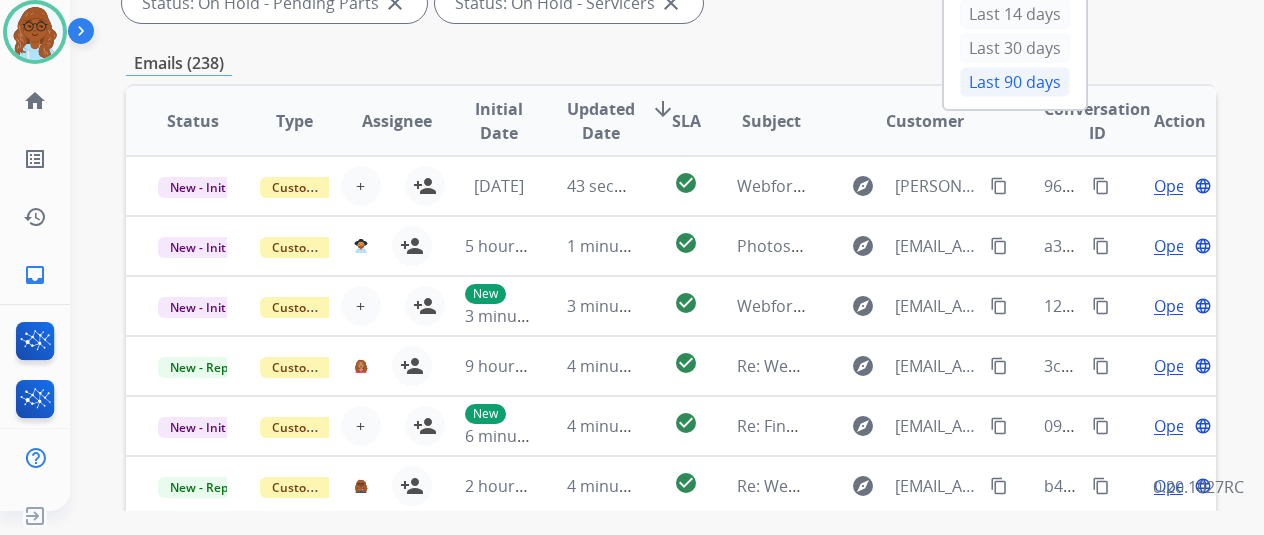 click on "SLA" at bounding box center [686, 121] 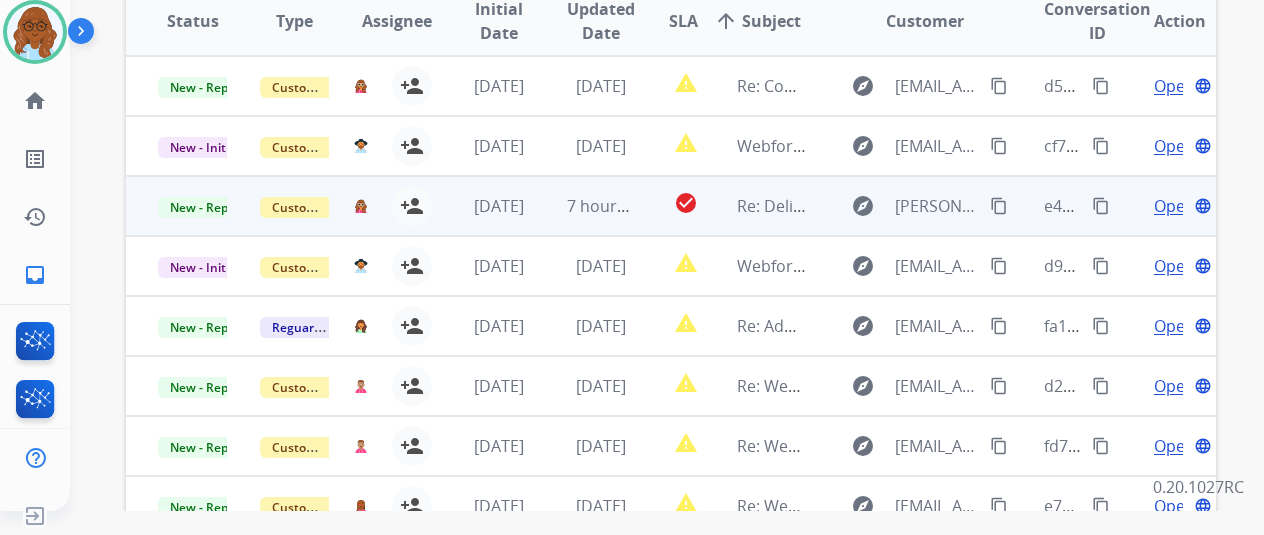 scroll, scrollTop: 0, scrollLeft: 0, axis: both 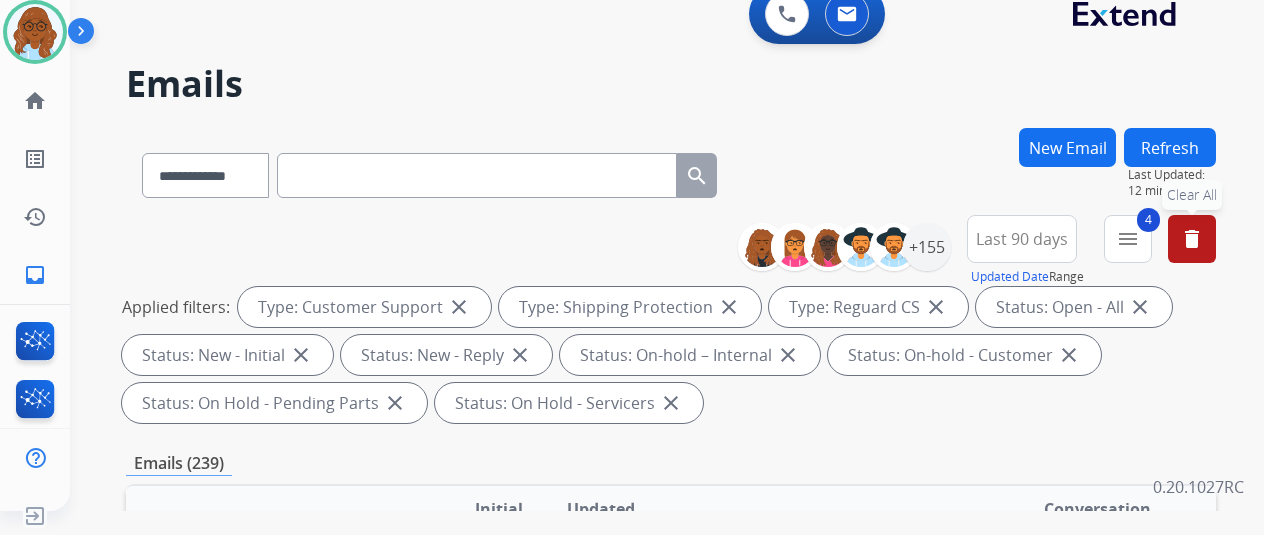 click on "Refresh" at bounding box center [1170, 147] 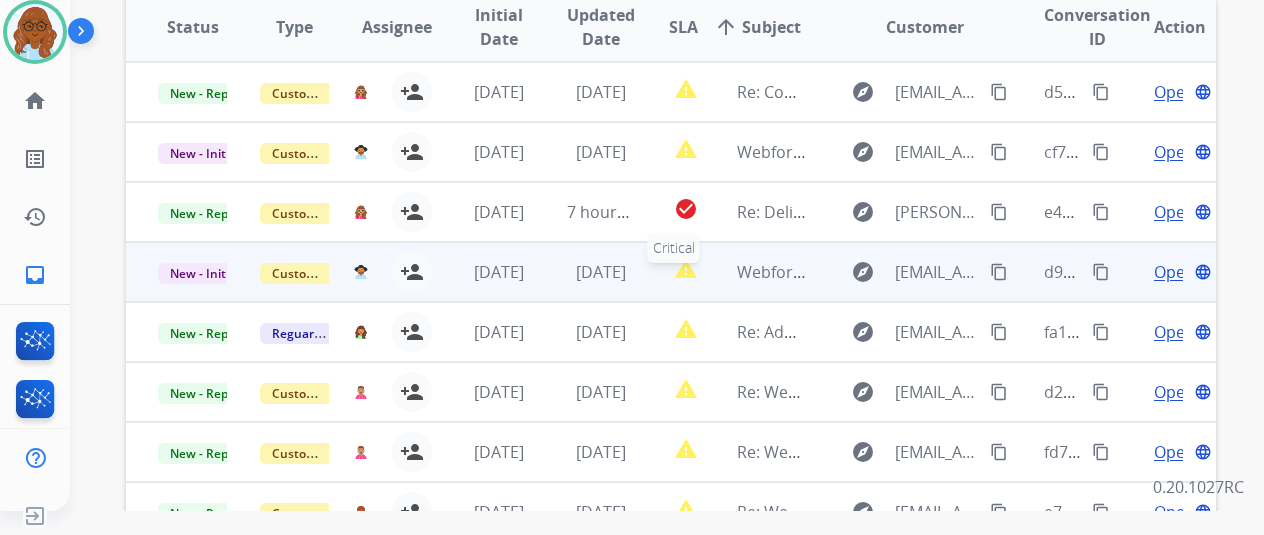 scroll, scrollTop: 500, scrollLeft: 0, axis: vertical 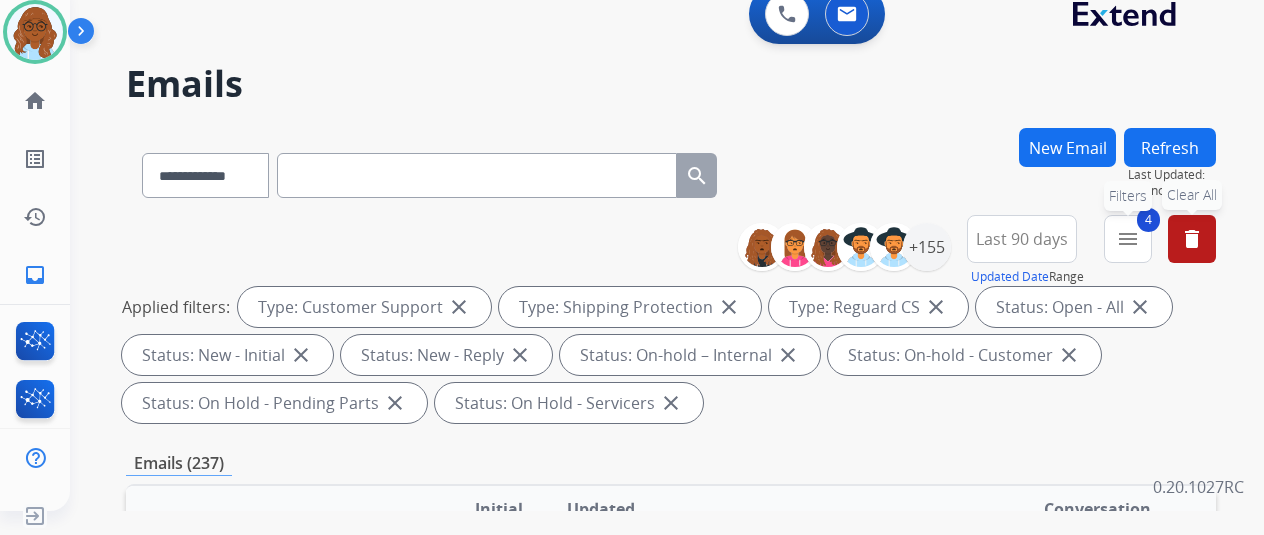 click on "4 menu  Filters" at bounding box center (1128, 239) 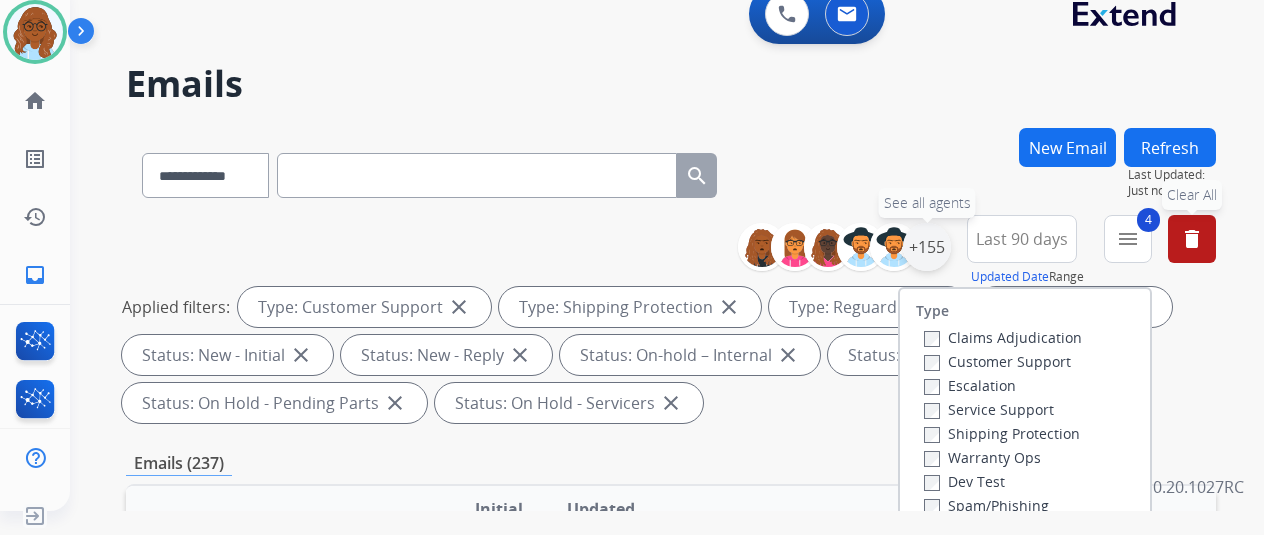 click on "+155" at bounding box center (927, 247) 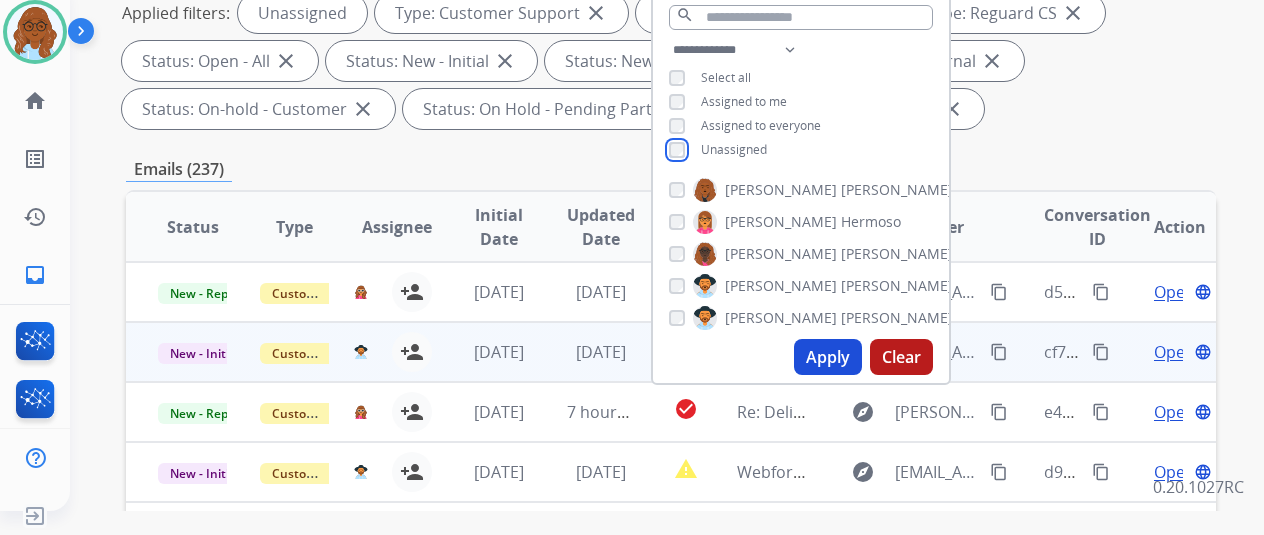 scroll, scrollTop: 300, scrollLeft: 0, axis: vertical 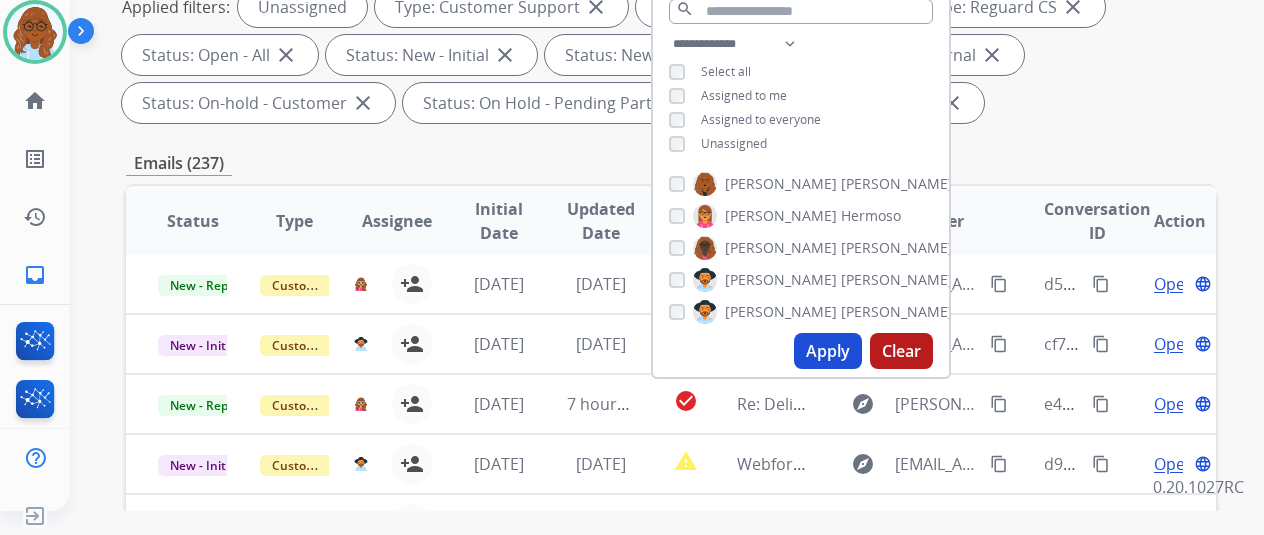 click on "Apply" at bounding box center [828, 351] 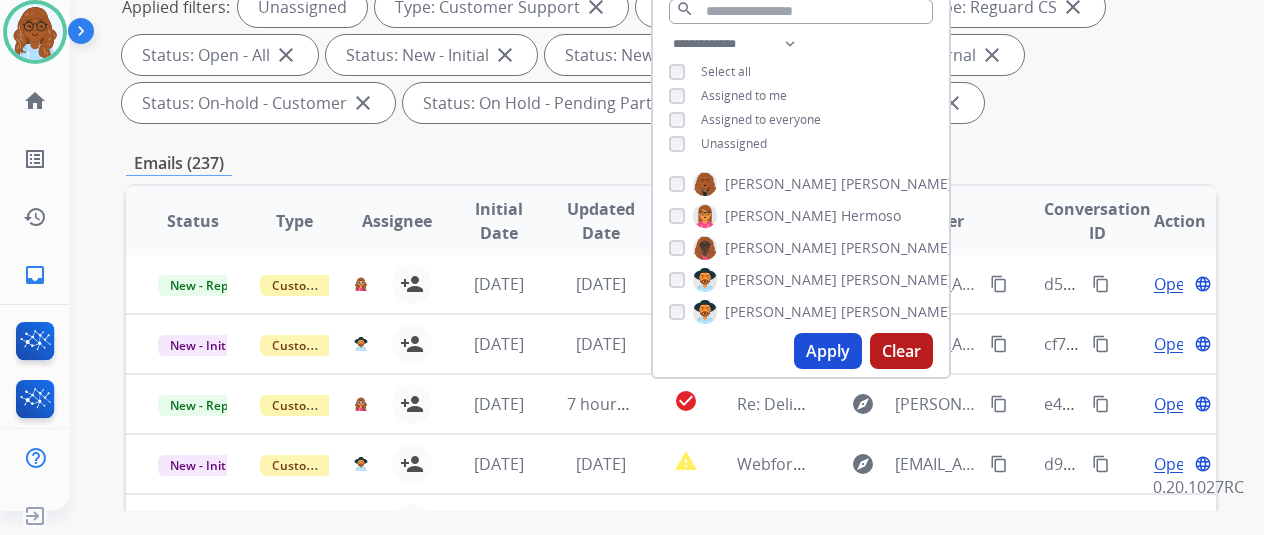 scroll, scrollTop: 0, scrollLeft: 0, axis: both 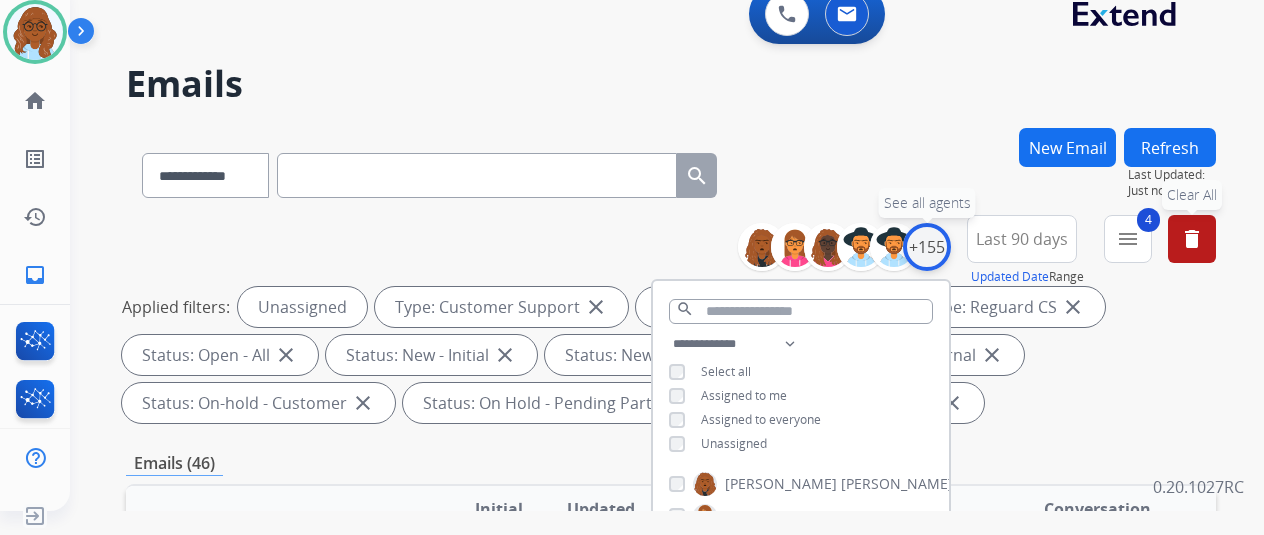 click on "+155" at bounding box center (927, 247) 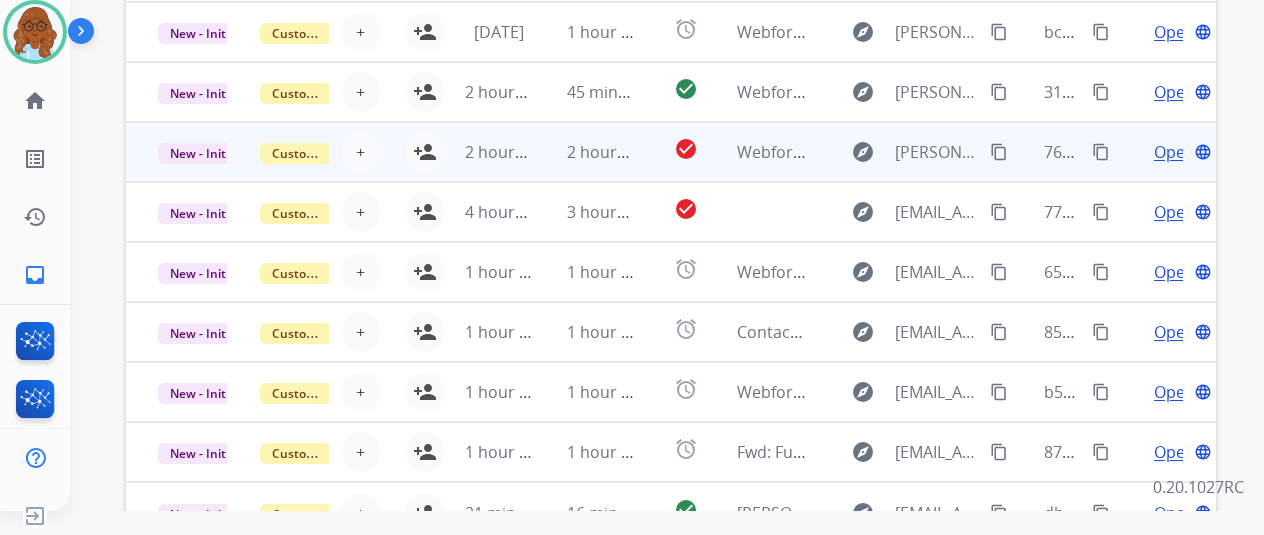 scroll, scrollTop: 700, scrollLeft: 0, axis: vertical 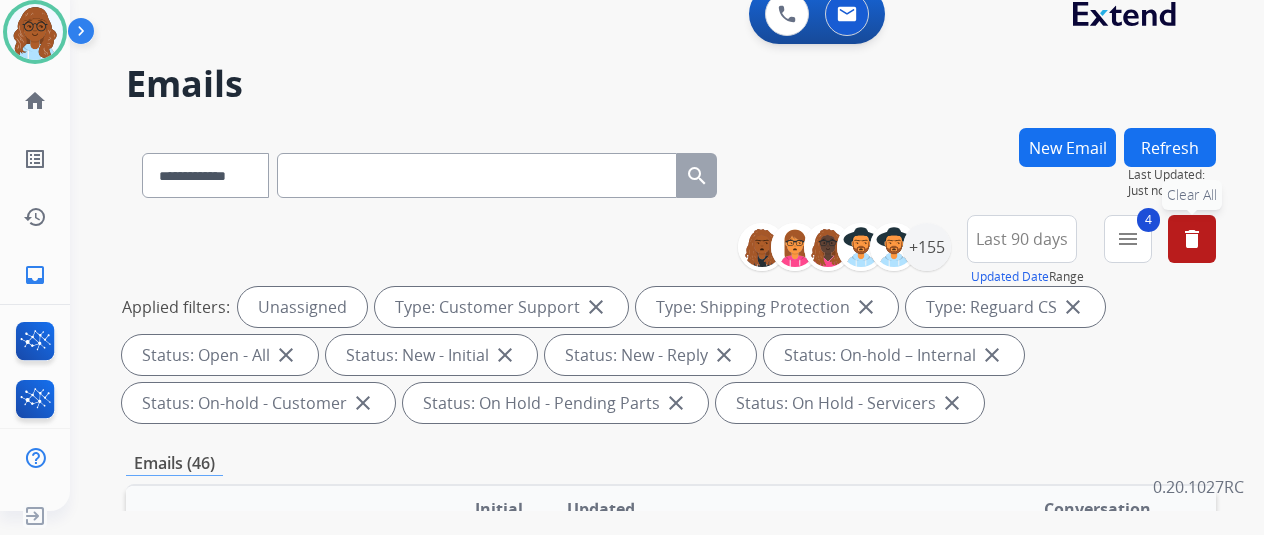 click on "delete  Clear All" at bounding box center (1192, 239) 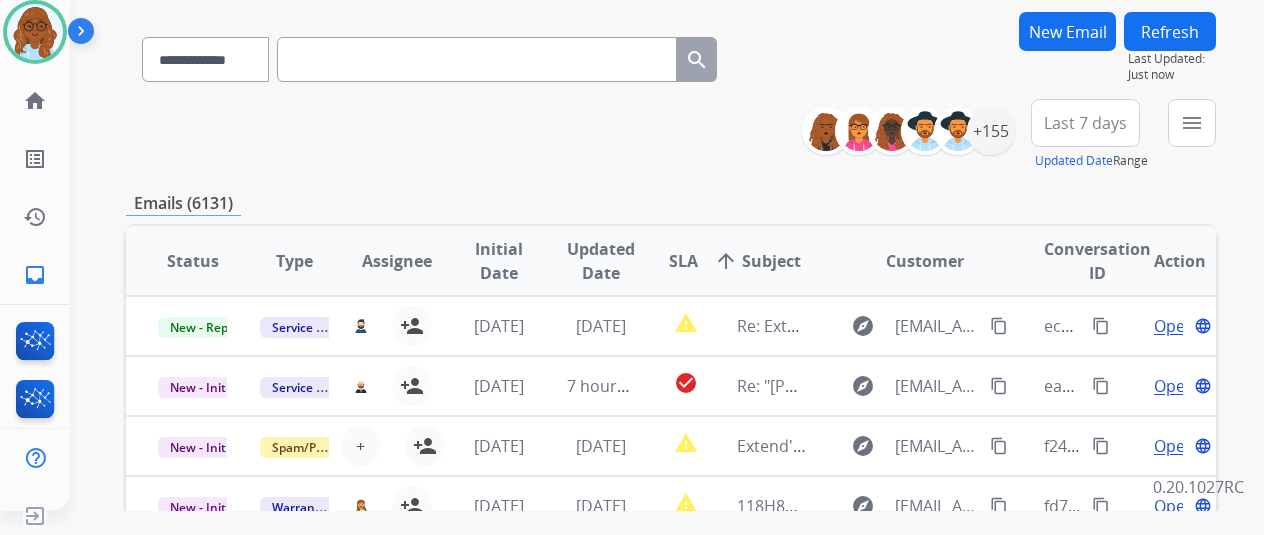 scroll, scrollTop: 0, scrollLeft: 0, axis: both 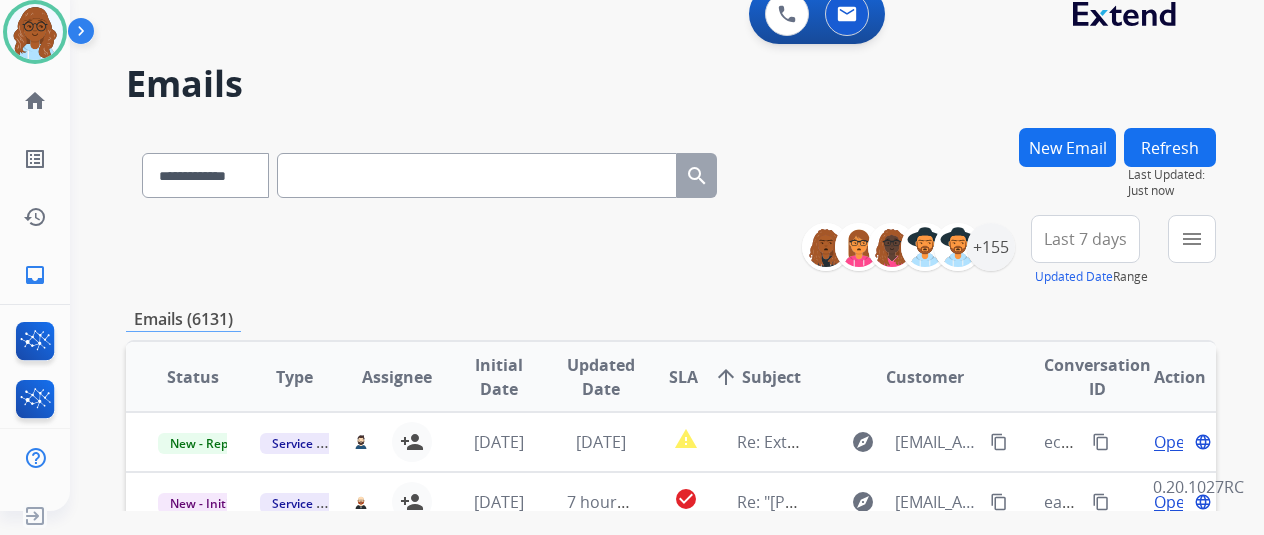 click at bounding box center [477, 175] 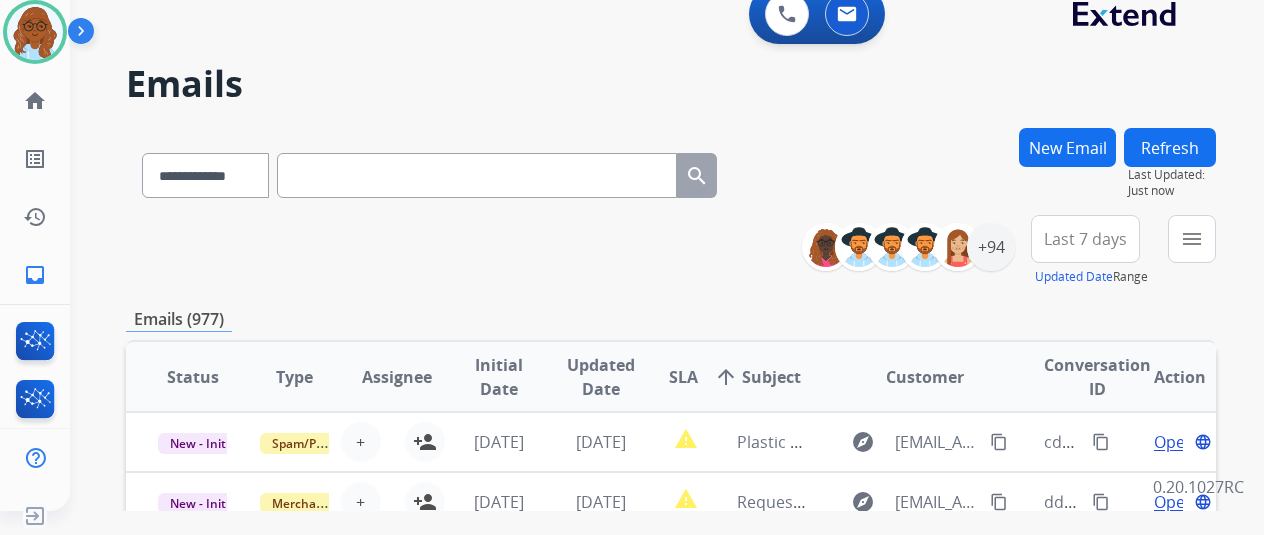 click on "New Email" at bounding box center (1067, 147) 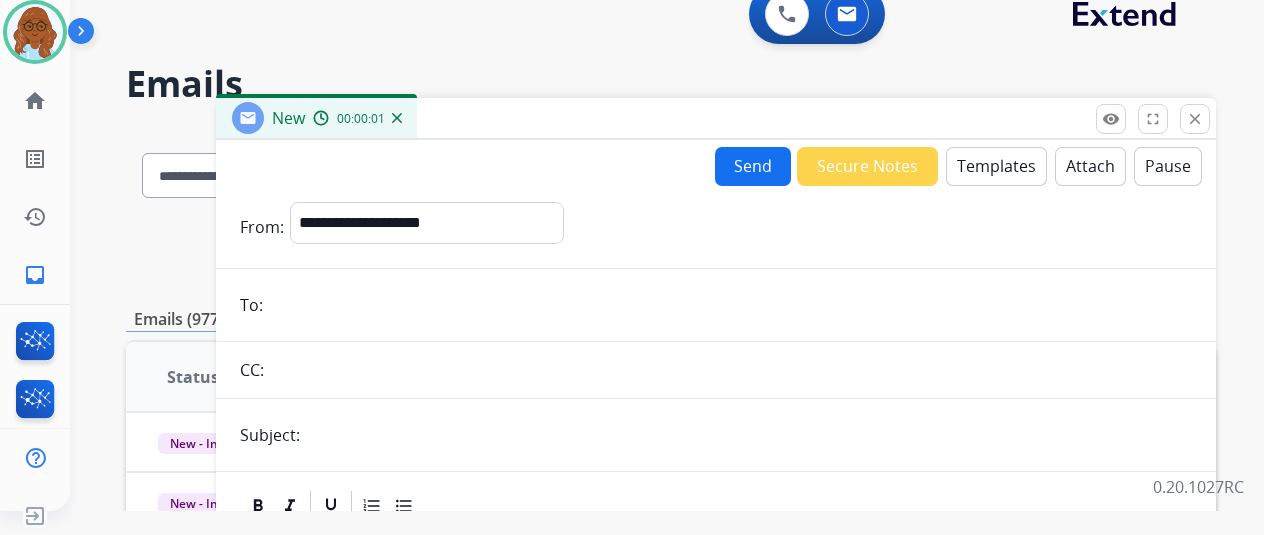 click at bounding box center (730, 305) 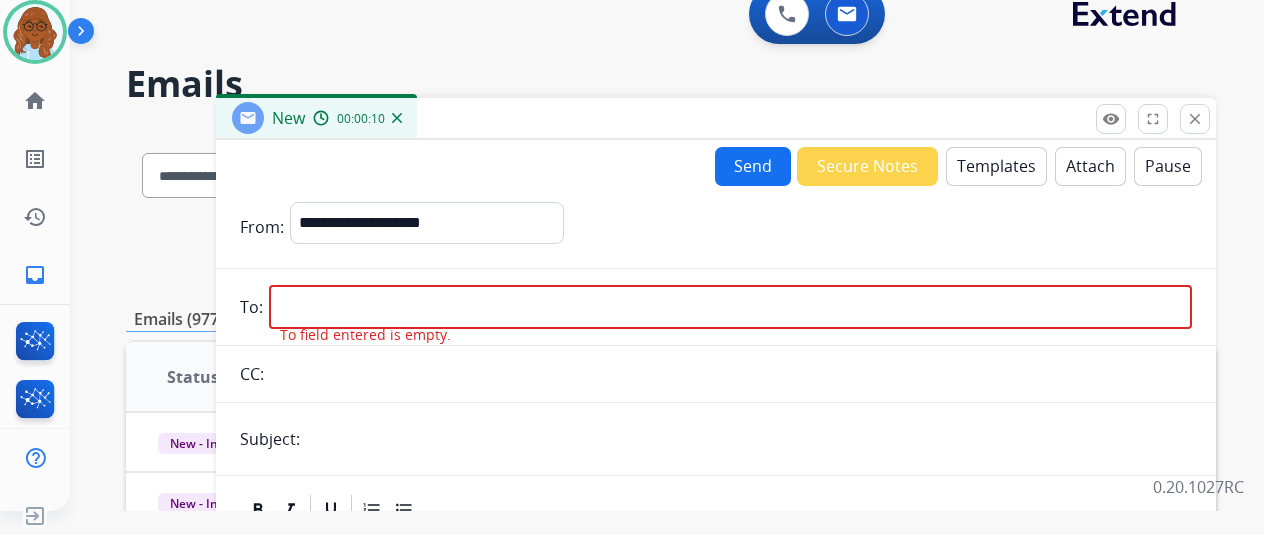 click at bounding box center [730, 307] 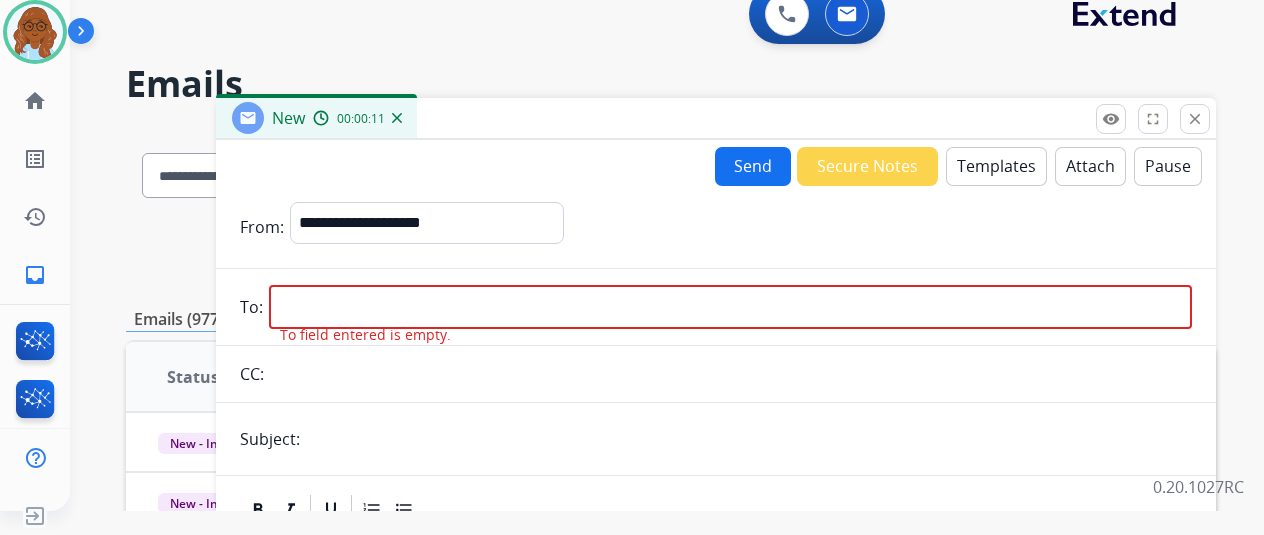 paste on "**********" 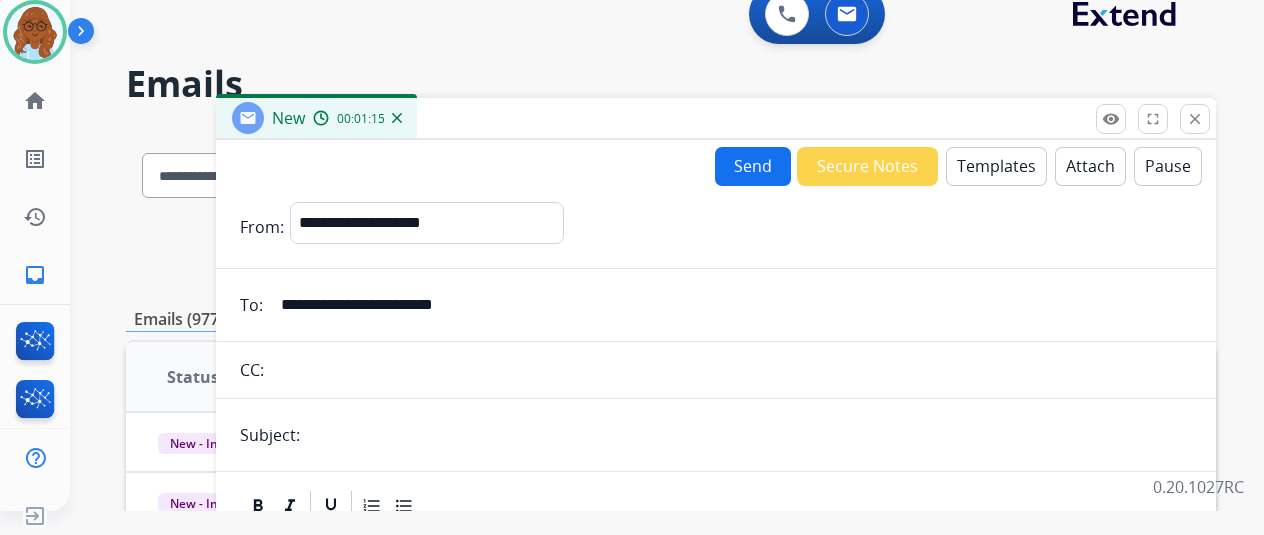 type on "**********" 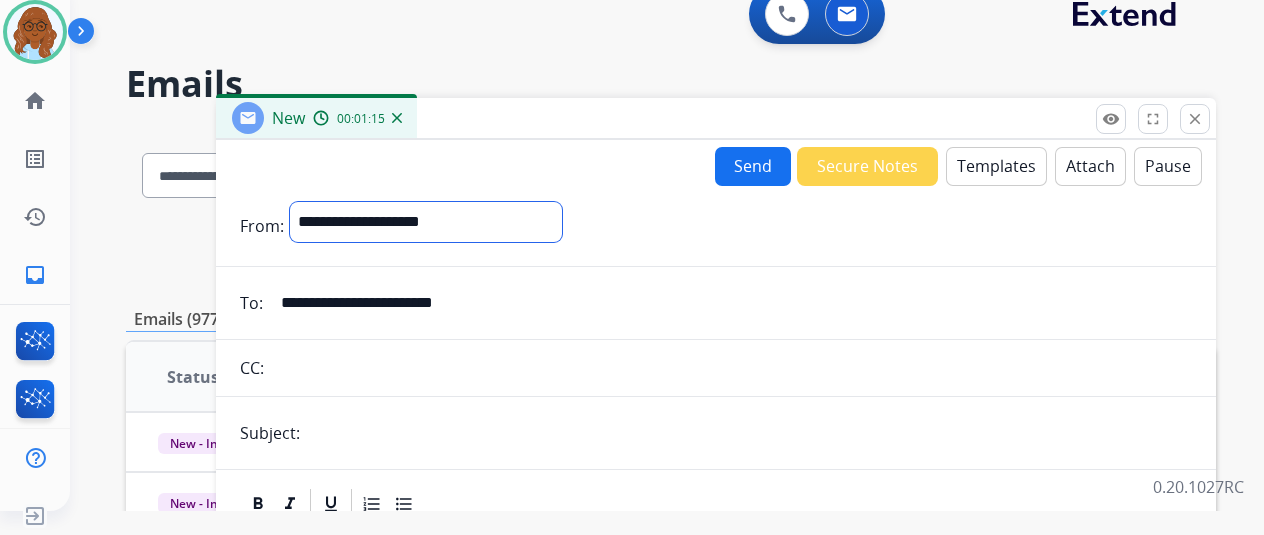 click on "**********" at bounding box center (426, 222) 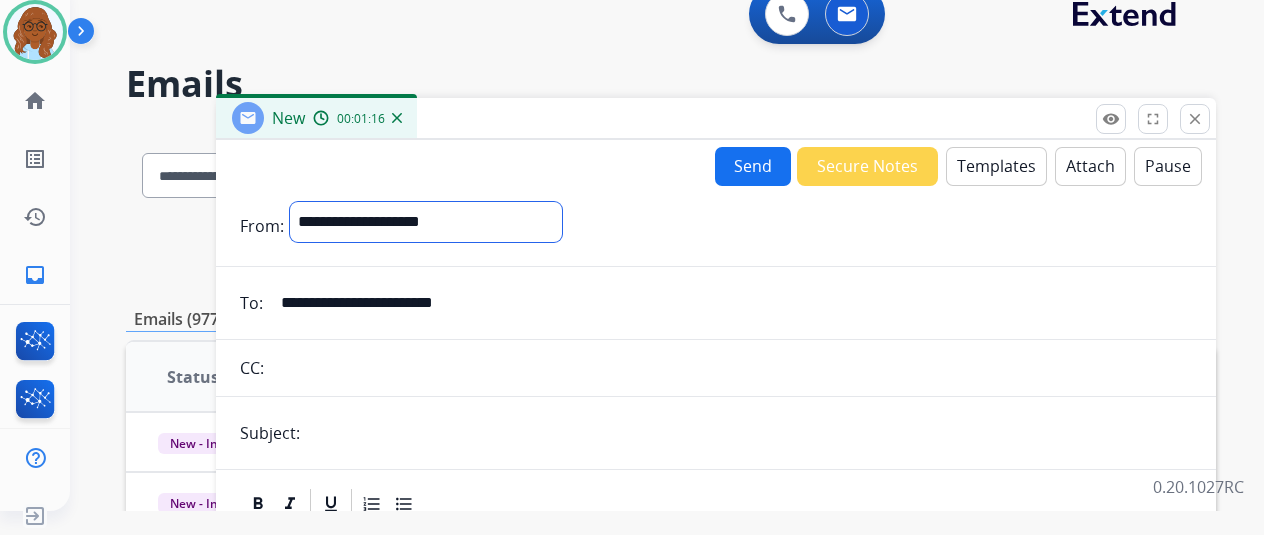 select on "**********" 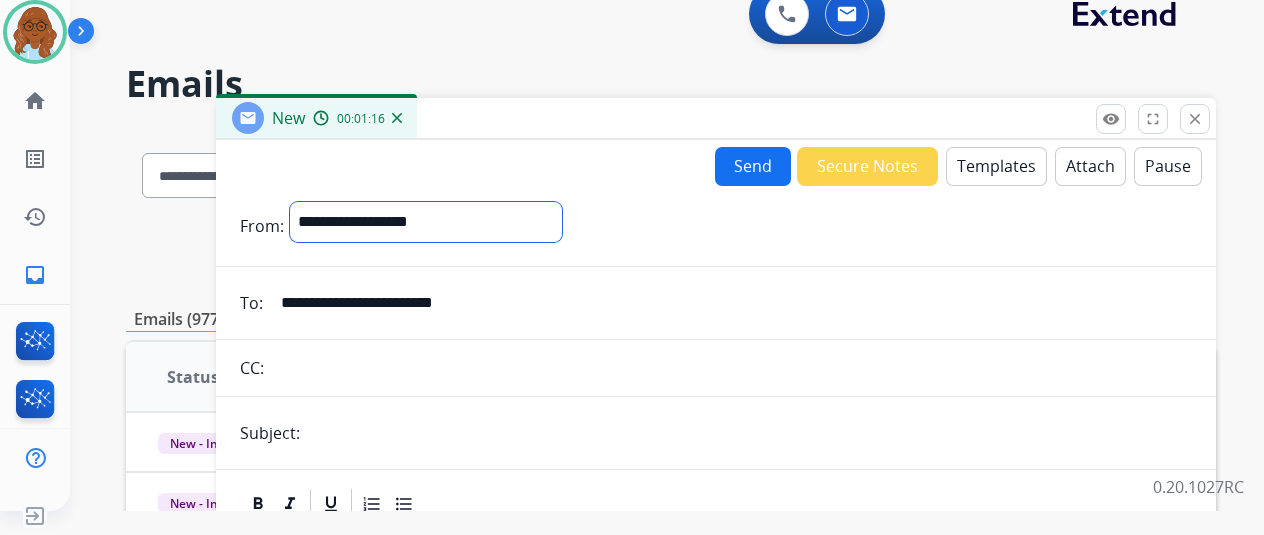 click on "**********" at bounding box center (426, 222) 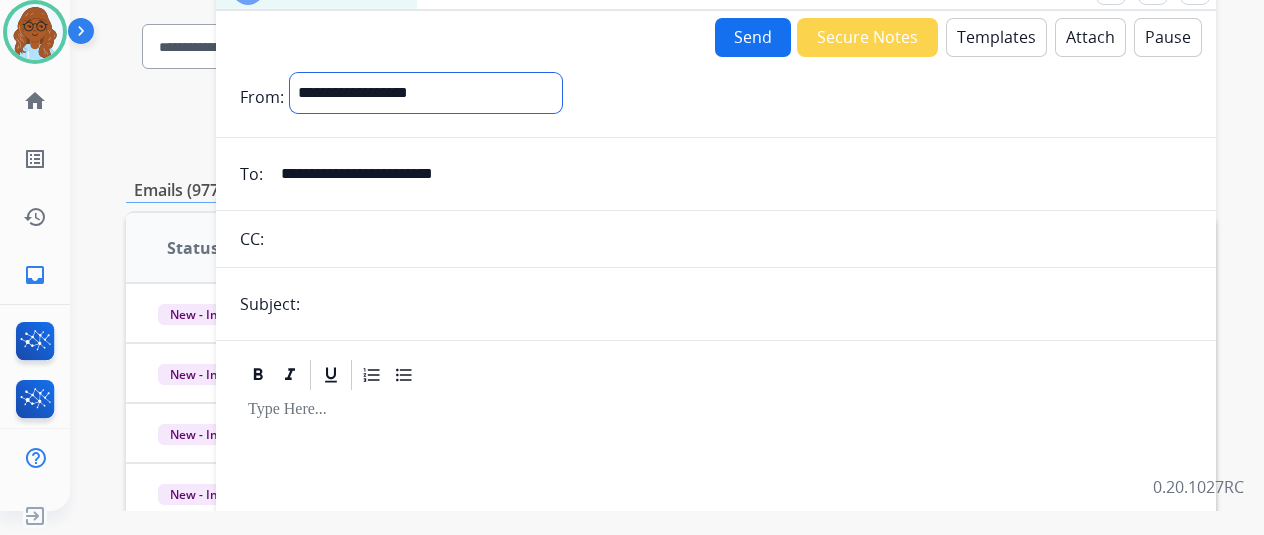 scroll, scrollTop: 200, scrollLeft: 0, axis: vertical 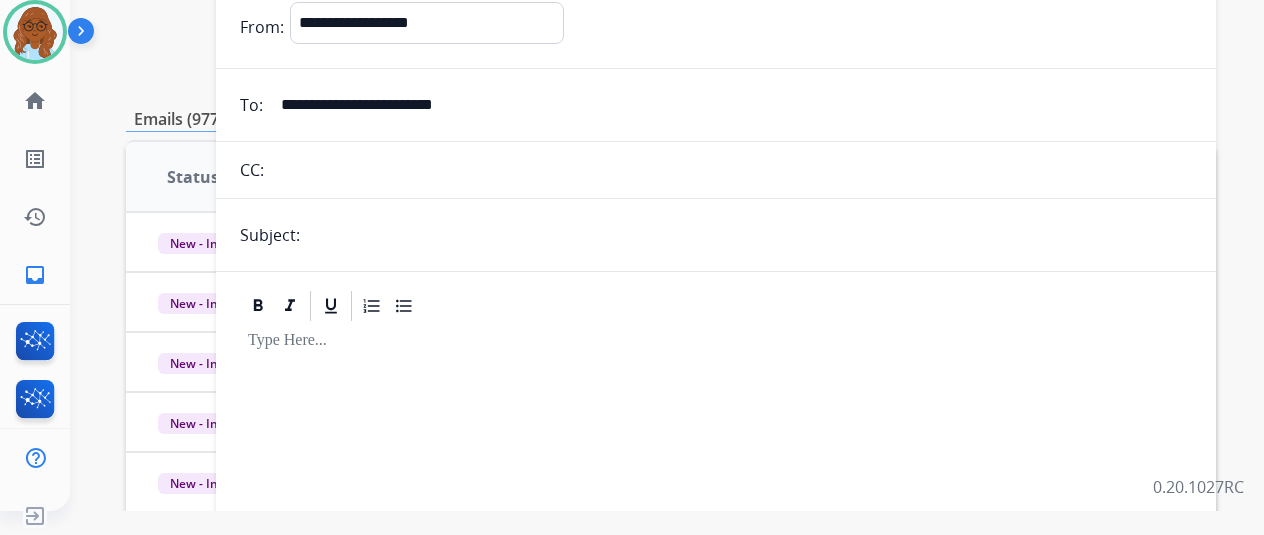 click at bounding box center (749, 235) 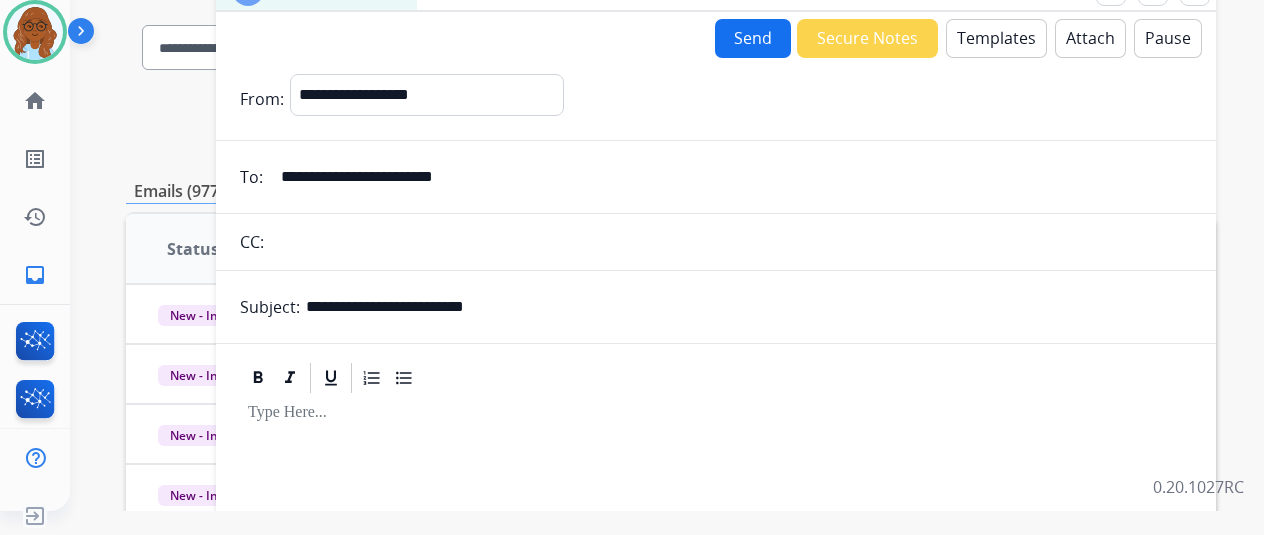 scroll, scrollTop: 0, scrollLeft: 0, axis: both 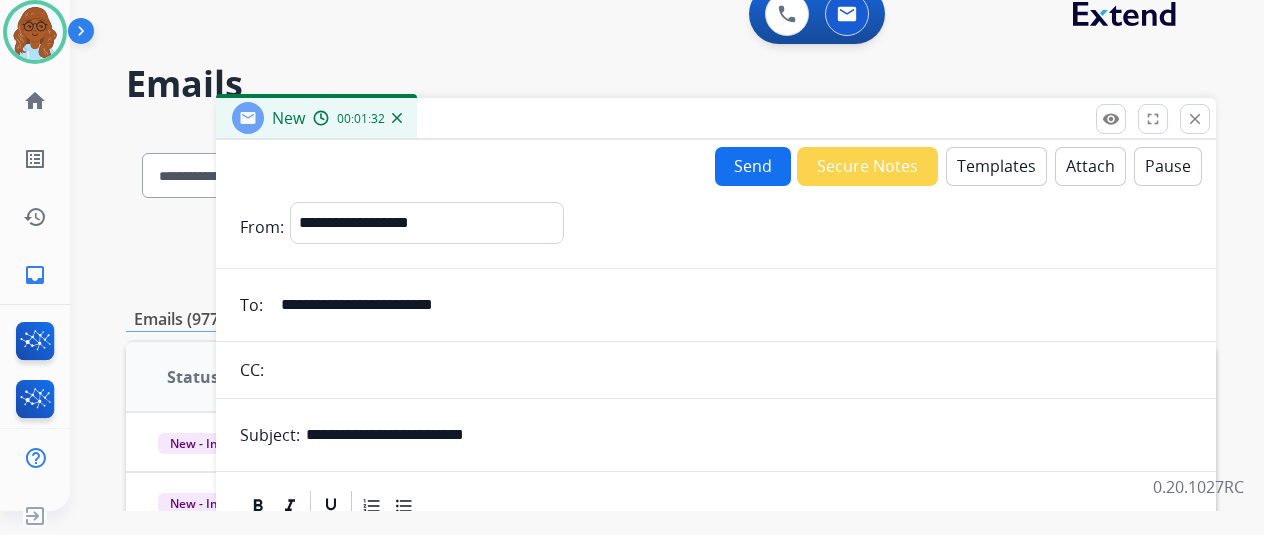 type on "**********" 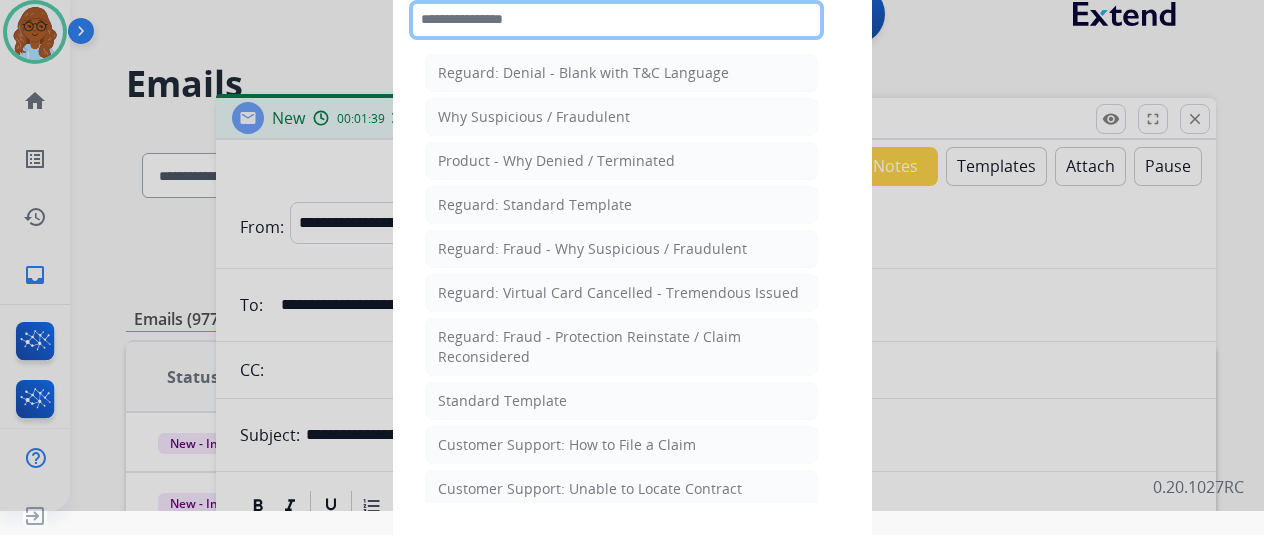 click 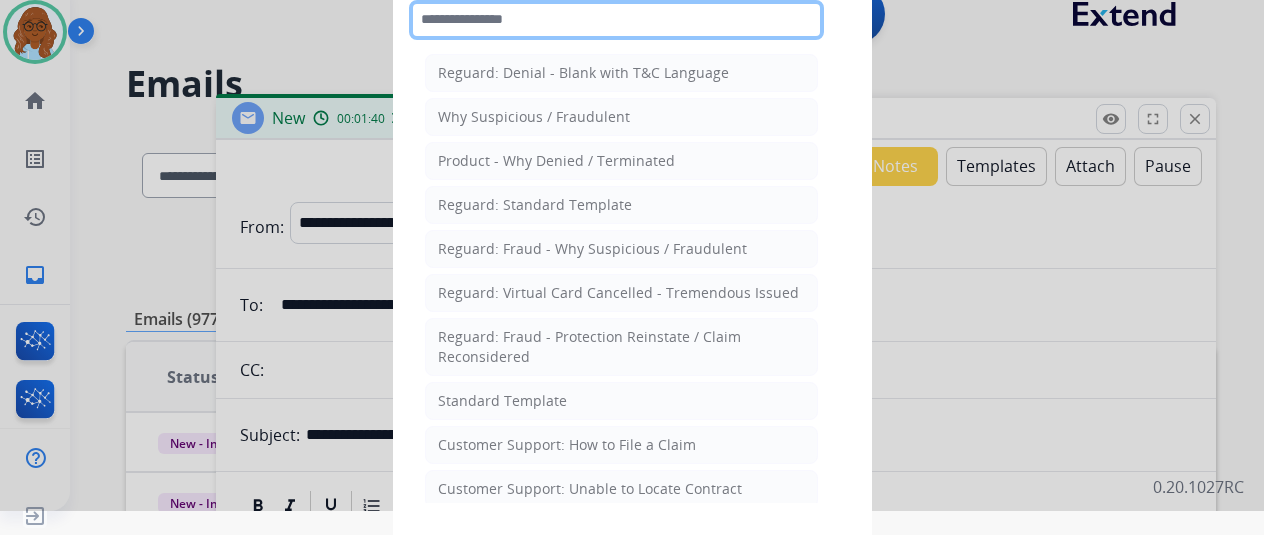 type on "*" 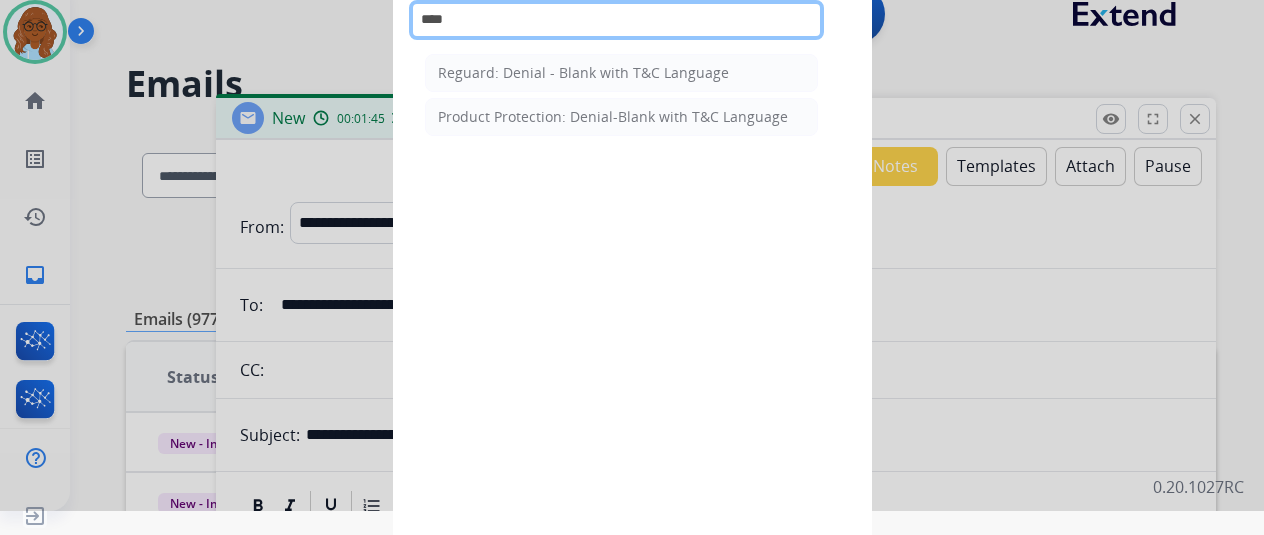 drag, startPoint x: 466, startPoint y: 22, endPoint x: 417, endPoint y: 25, distance: 49.09175 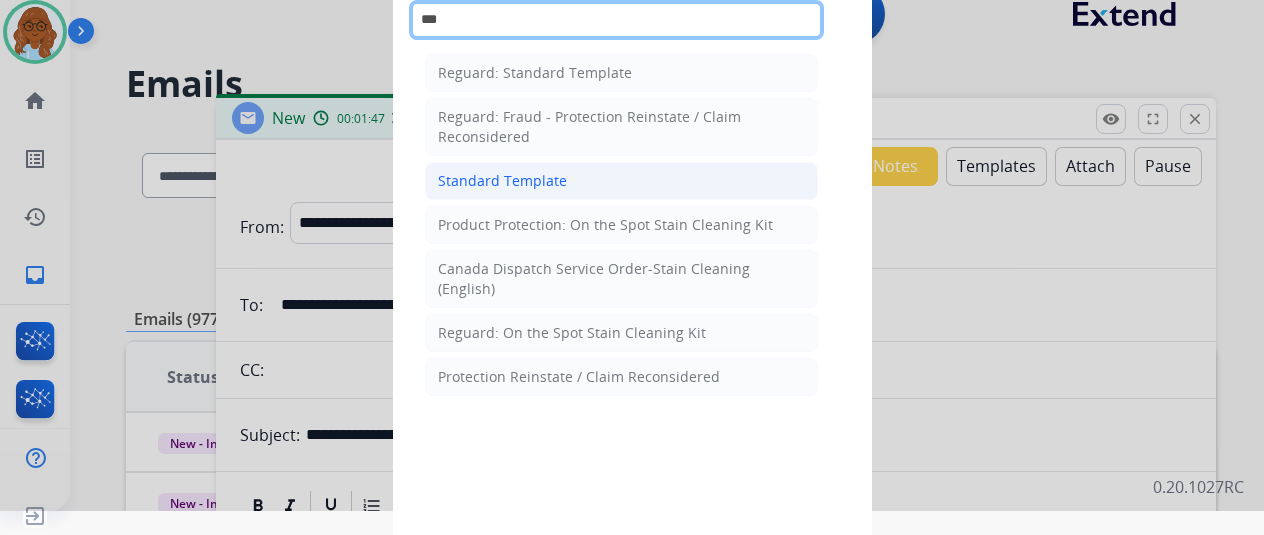 type on "***" 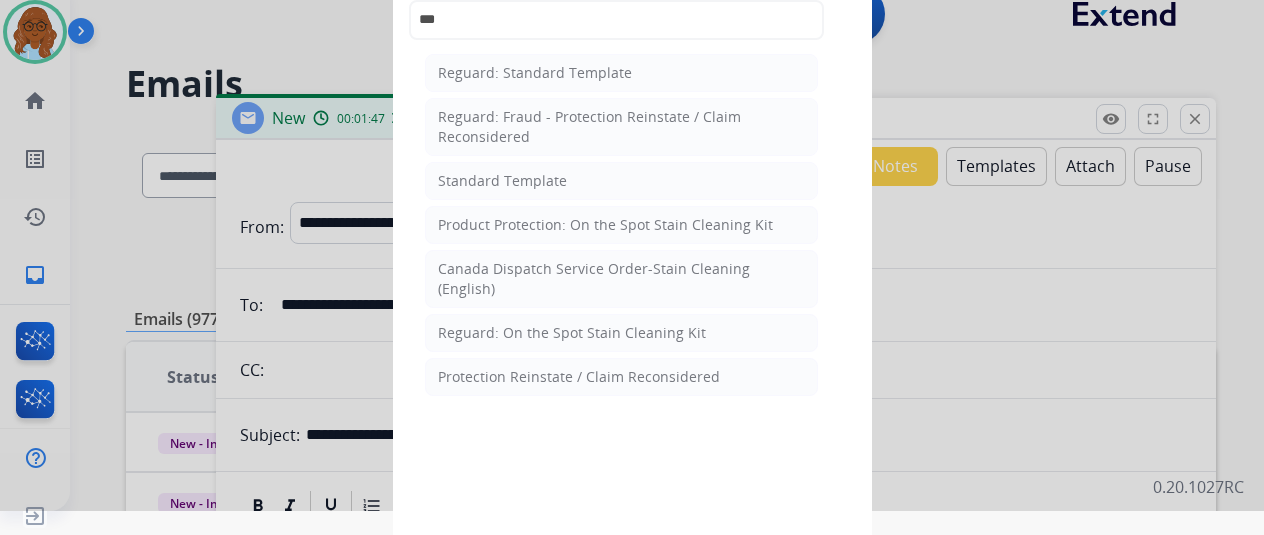click on "Standard Template" 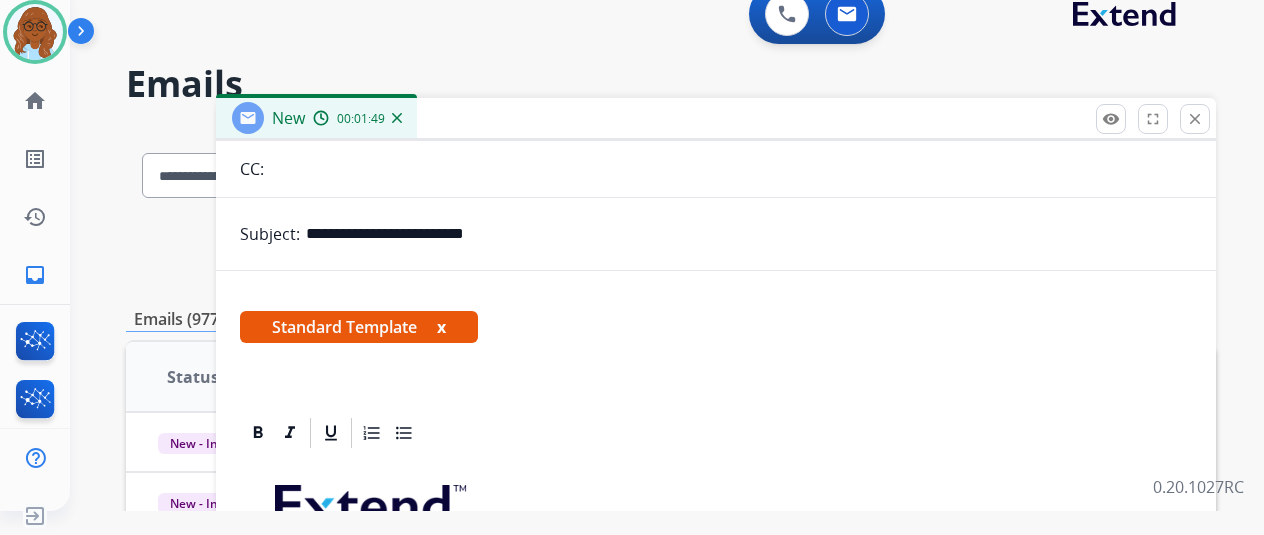 click on "Standard Template   x" at bounding box center (359, 327) 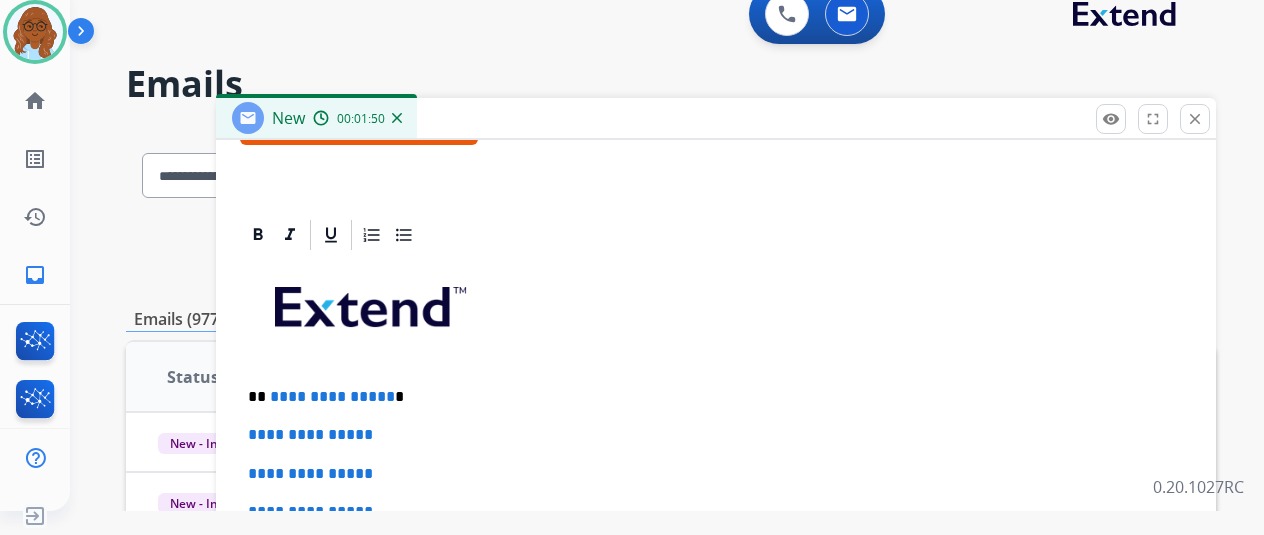 scroll, scrollTop: 260, scrollLeft: 0, axis: vertical 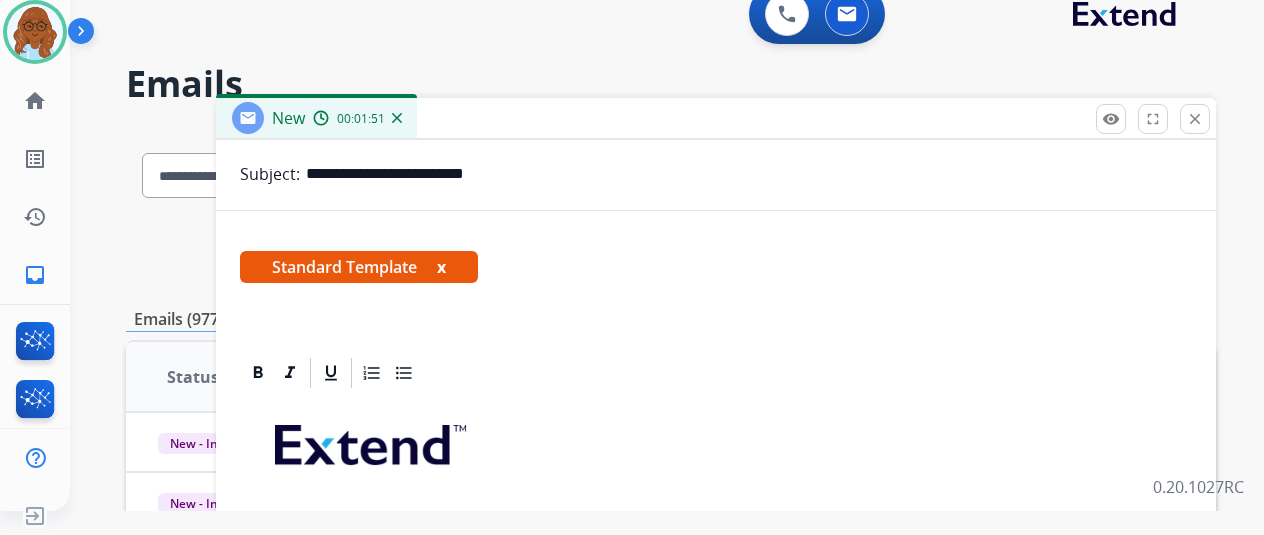 click on "x" at bounding box center [441, 267] 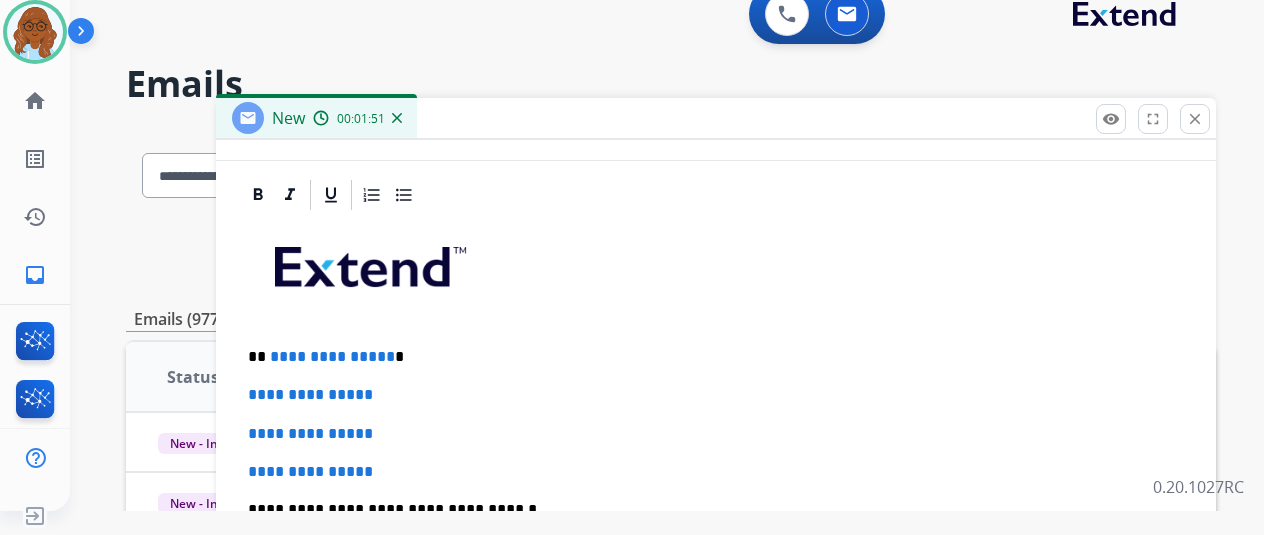scroll, scrollTop: 332, scrollLeft: 0, axis: vertical 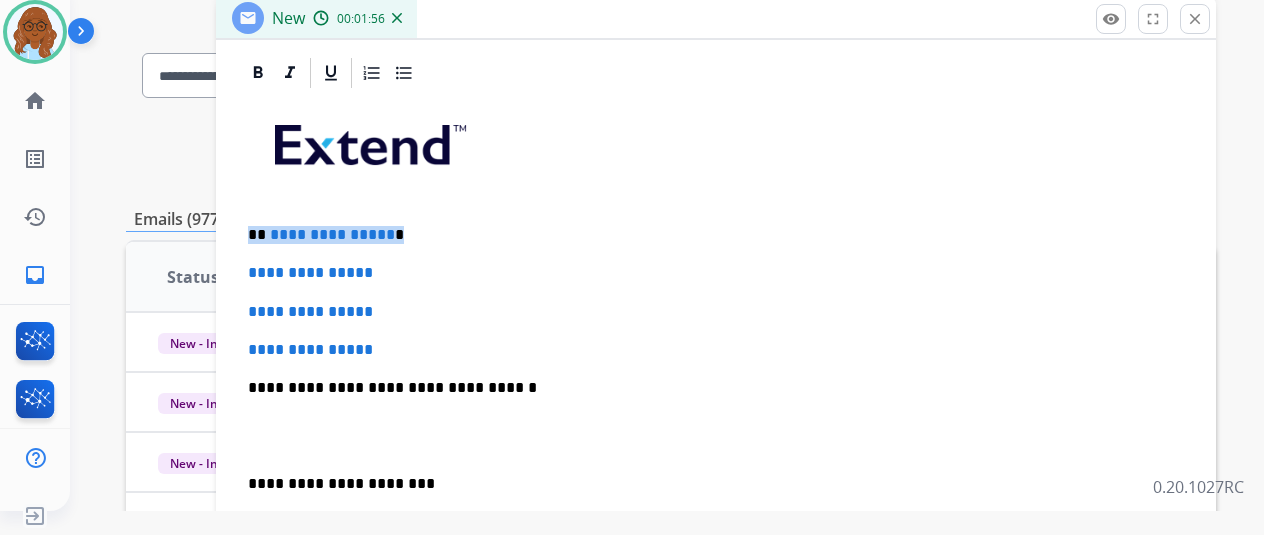 drag, startPoint x: 414, startPoint y: 226, endPoint x: 274, endPoint y: 255, distance: 142.97203 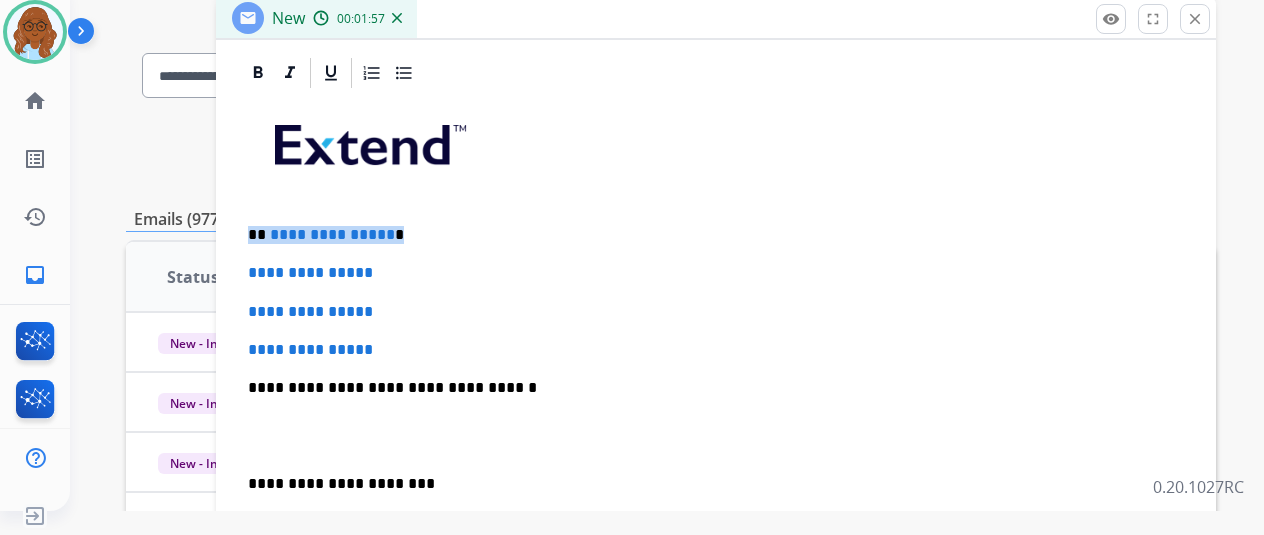 type 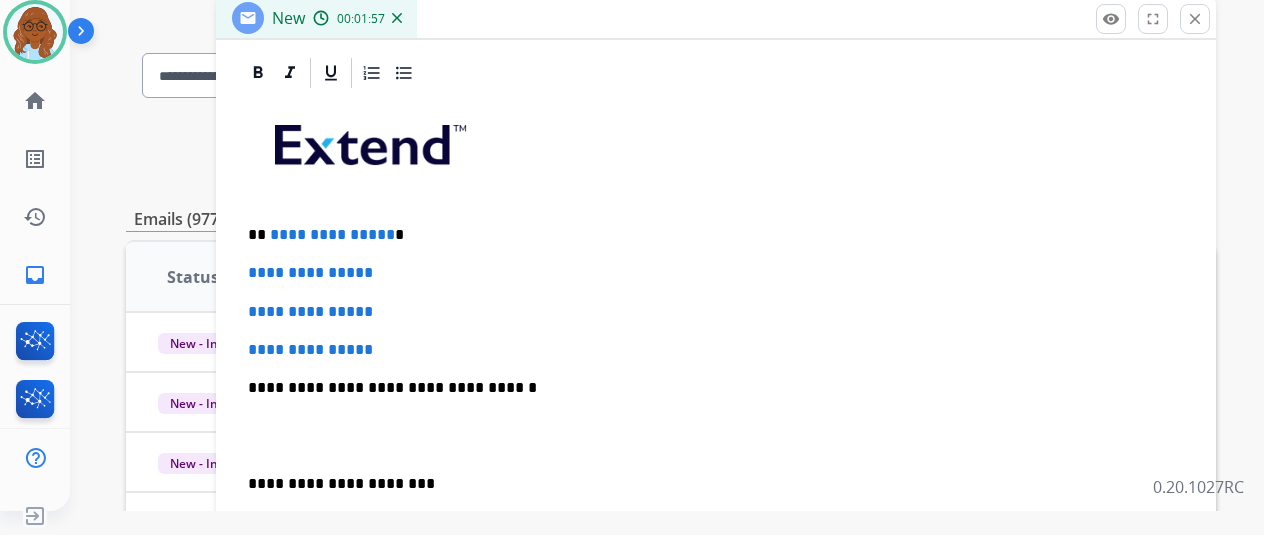 scroll, scrollTop: 0, scrollLeft: 0, axis: both 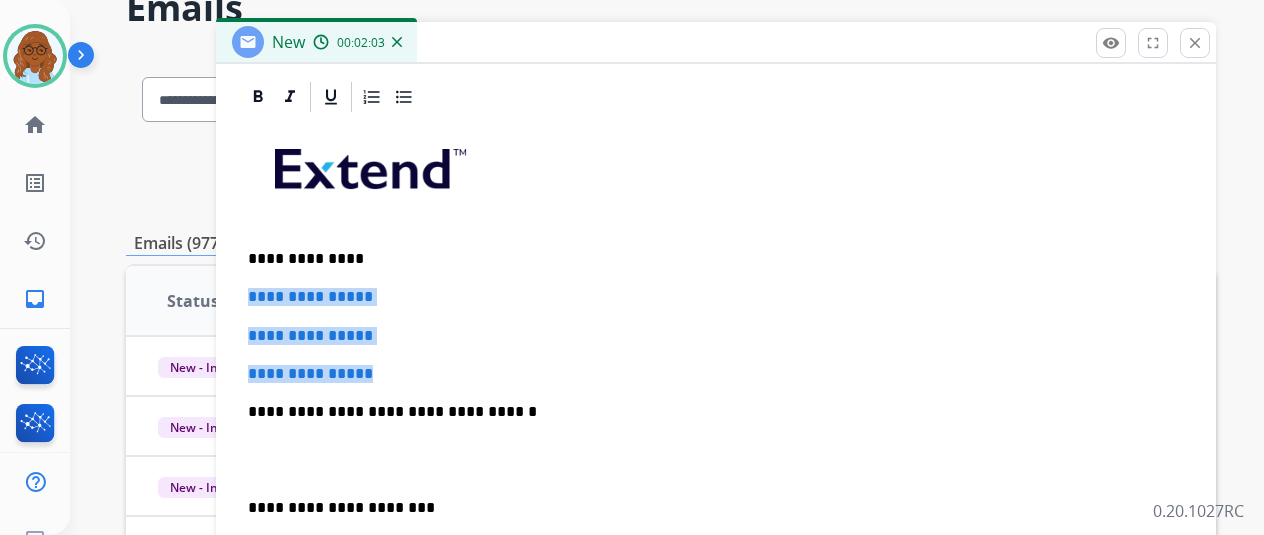 drag, startPoint x: 408, startPoint y: 376, endPoint x: 264, endPoint y: 293, distance: 166.2077 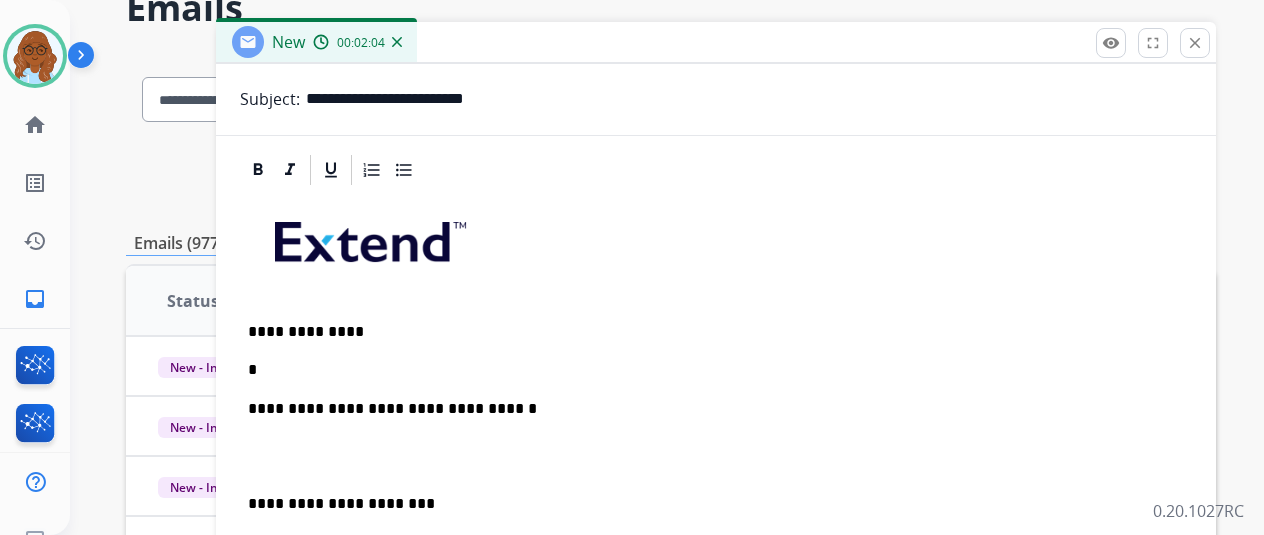 scroll, scrollTop: 255, scrollLeft: 0, axis: vertical 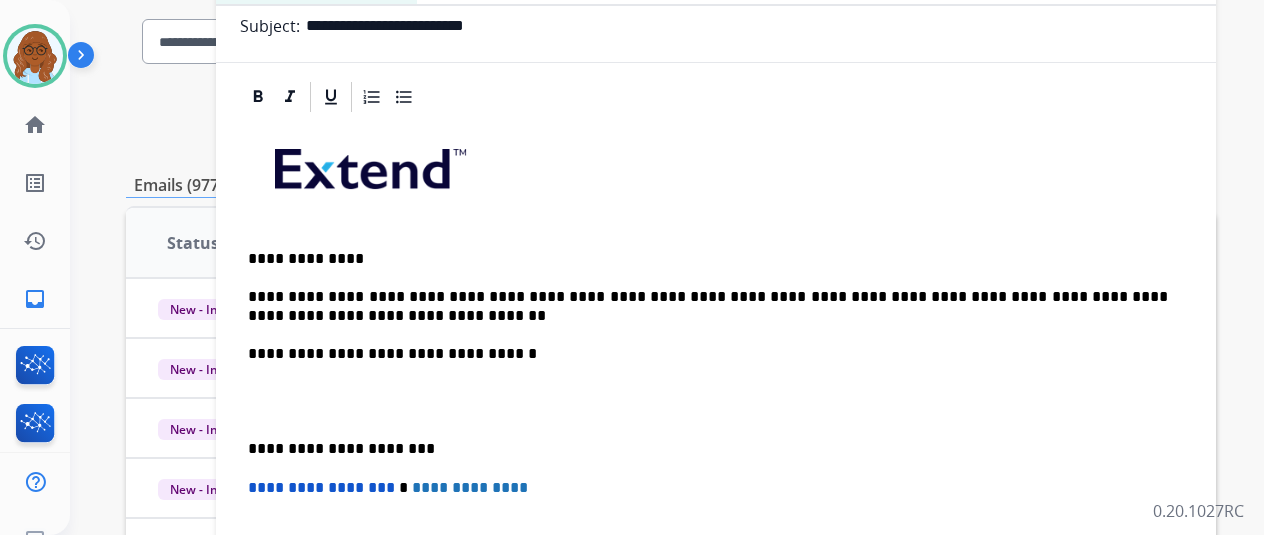 drag, startPoint x: 268, startPoint y: 412, endPoint x: 324, endPoint y: 431, distance: 59.135437 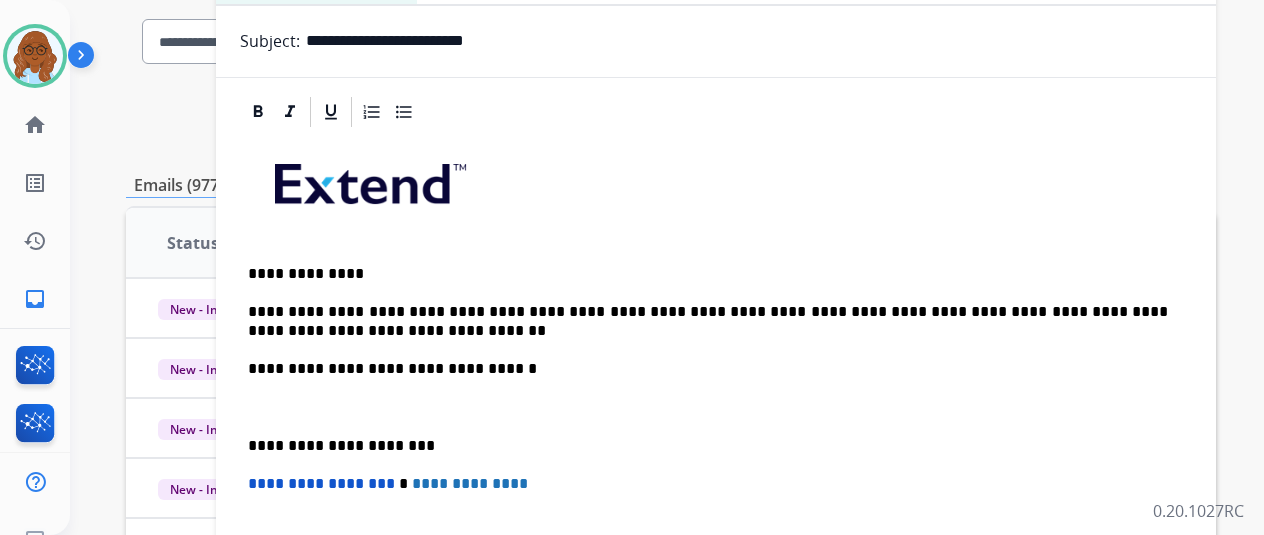 scroll, scrollTop: 217, scrollLeft: 0, axis: vertical 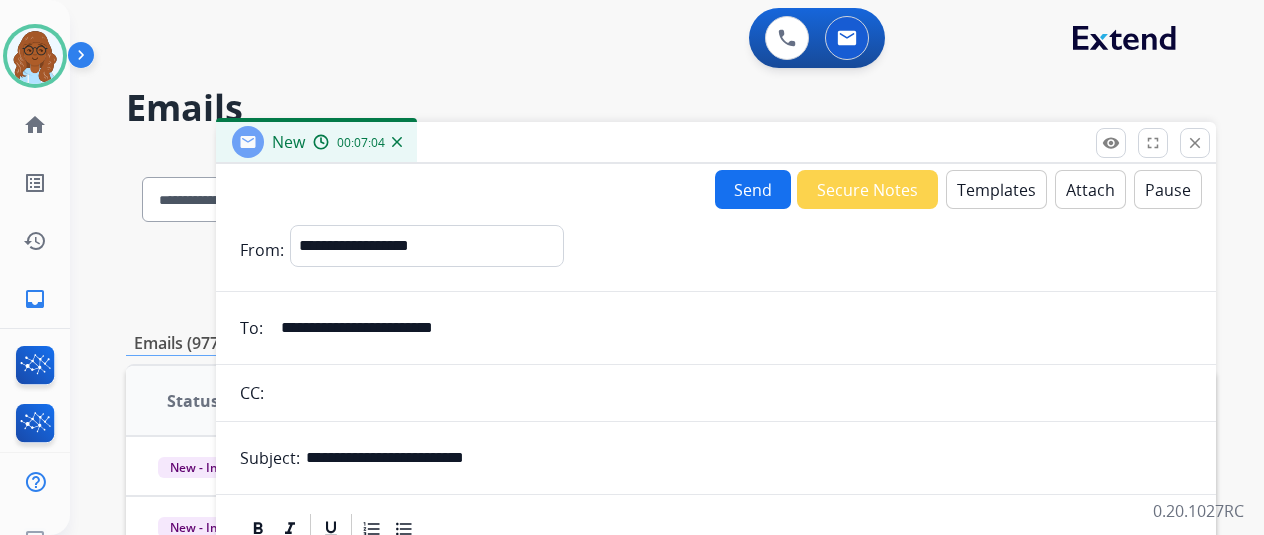 click on "Send" at bounding box center [753, 189] 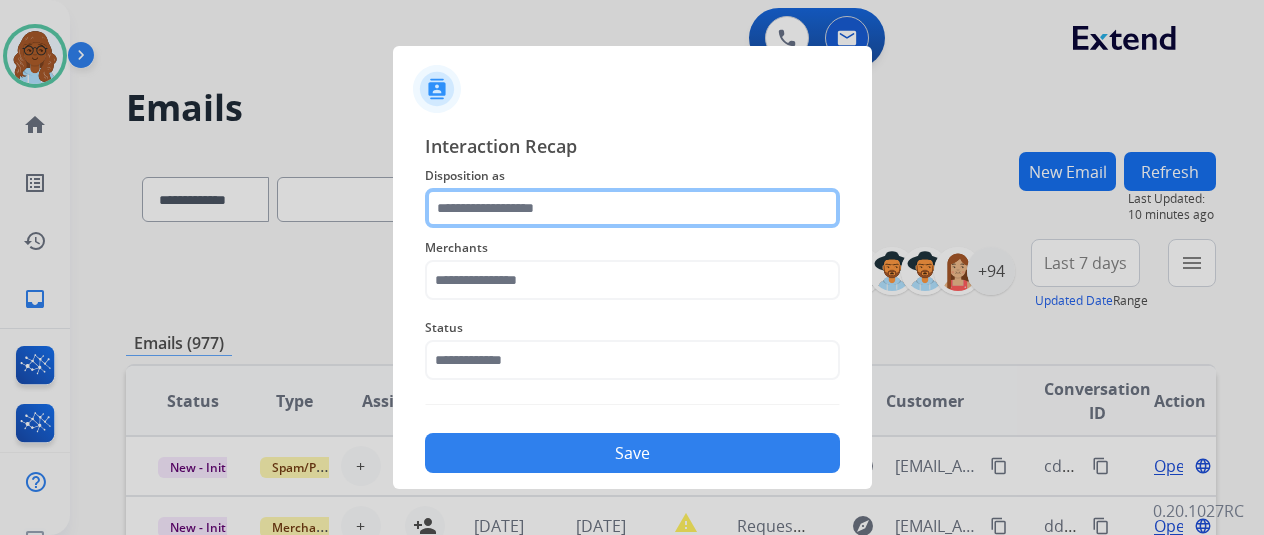 click 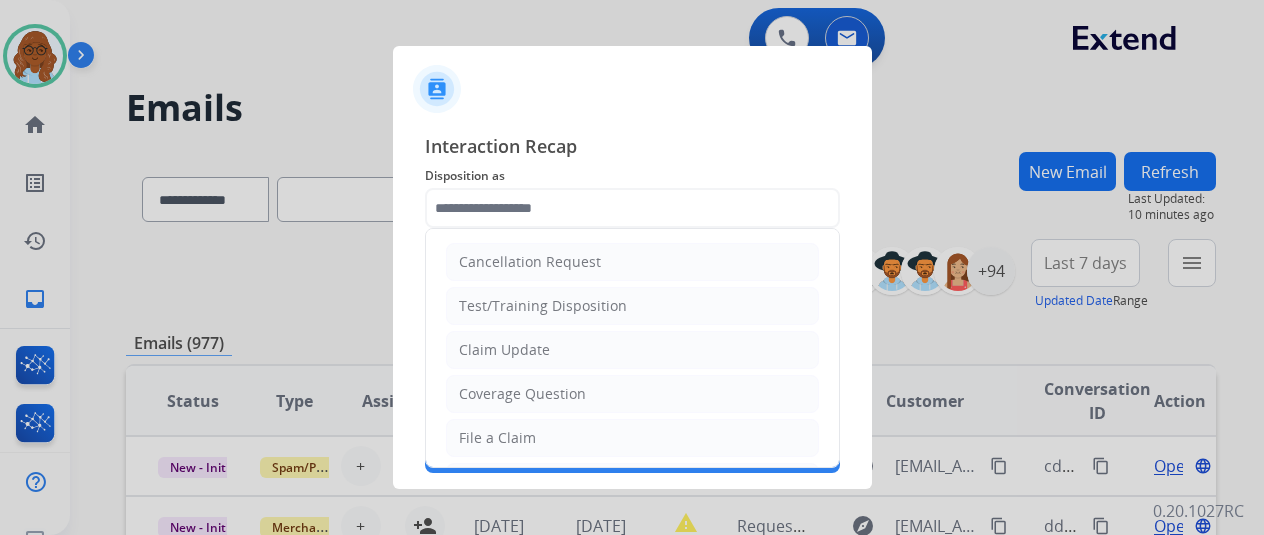 click on "Claim Update" 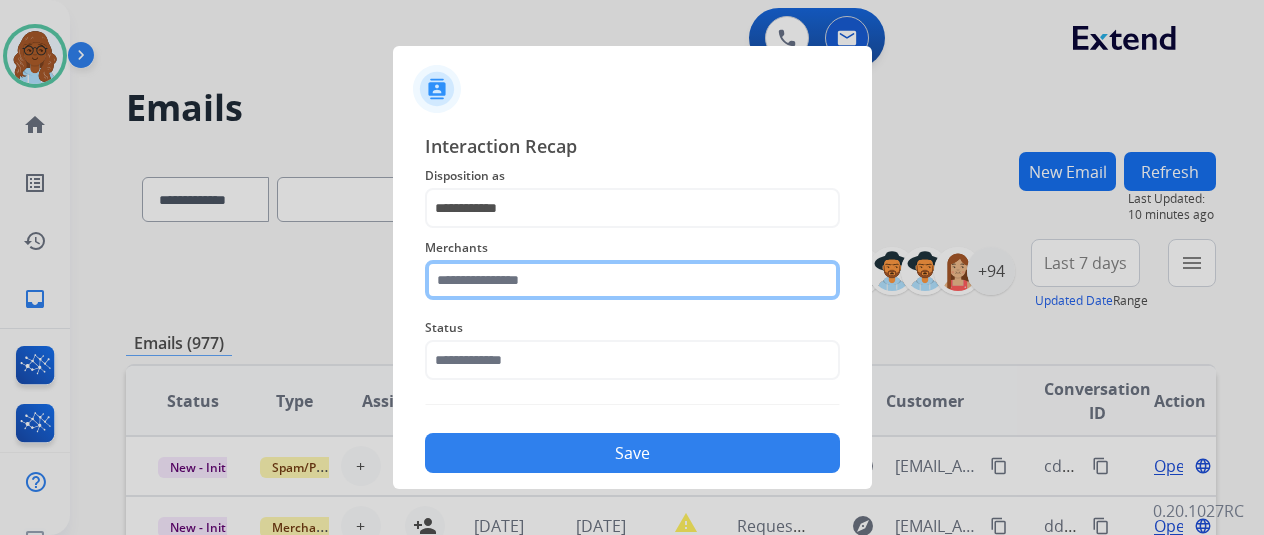 click 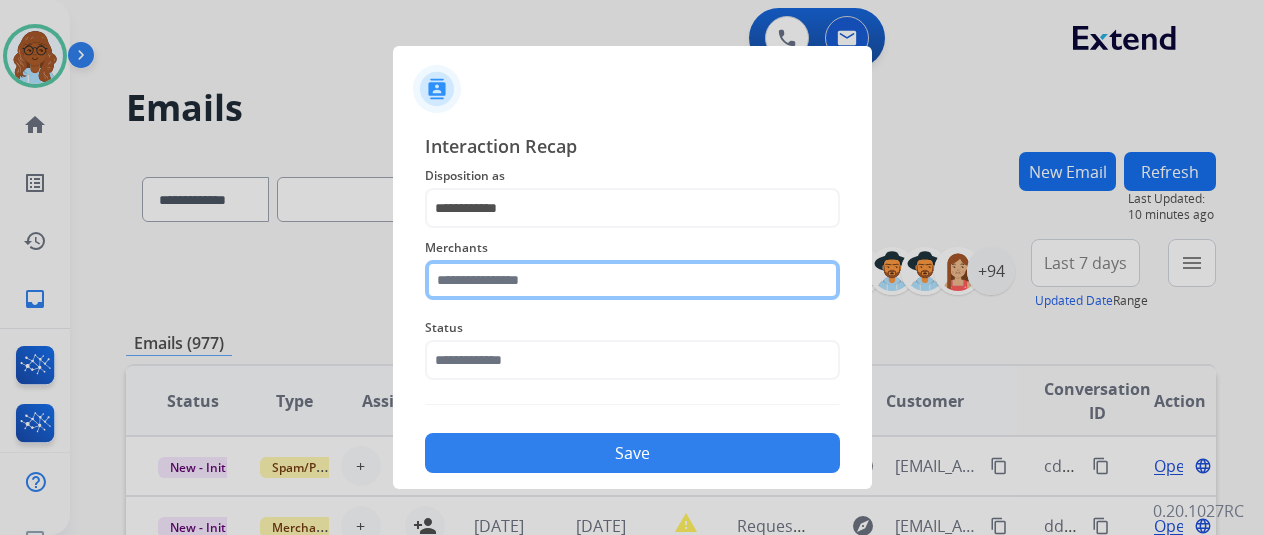 click 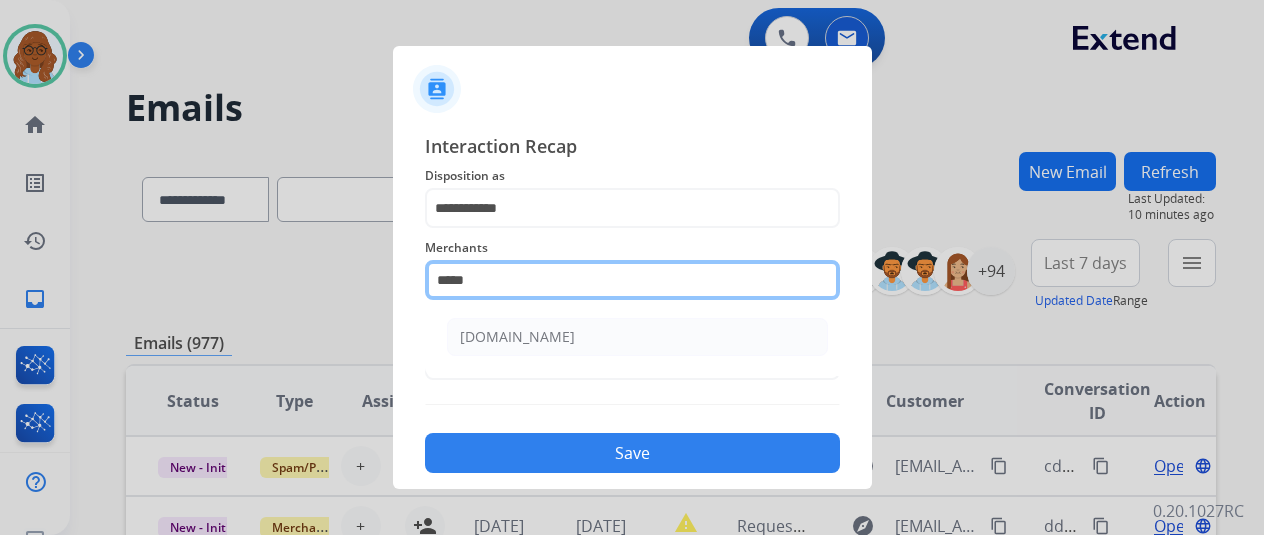 drag, startPoint x: 640, startPoint y: 277, endPoint x: 482, endPoint y: 201, distance: 175.32826 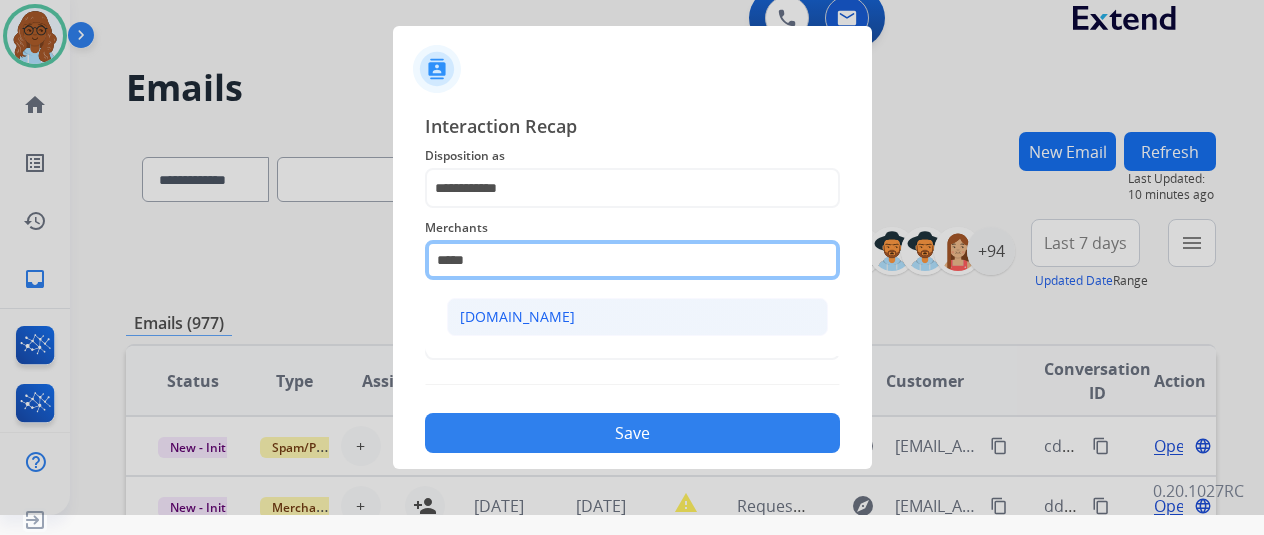 scroll, scrollTop: 22, scrollLeft: 0, axis: vertical 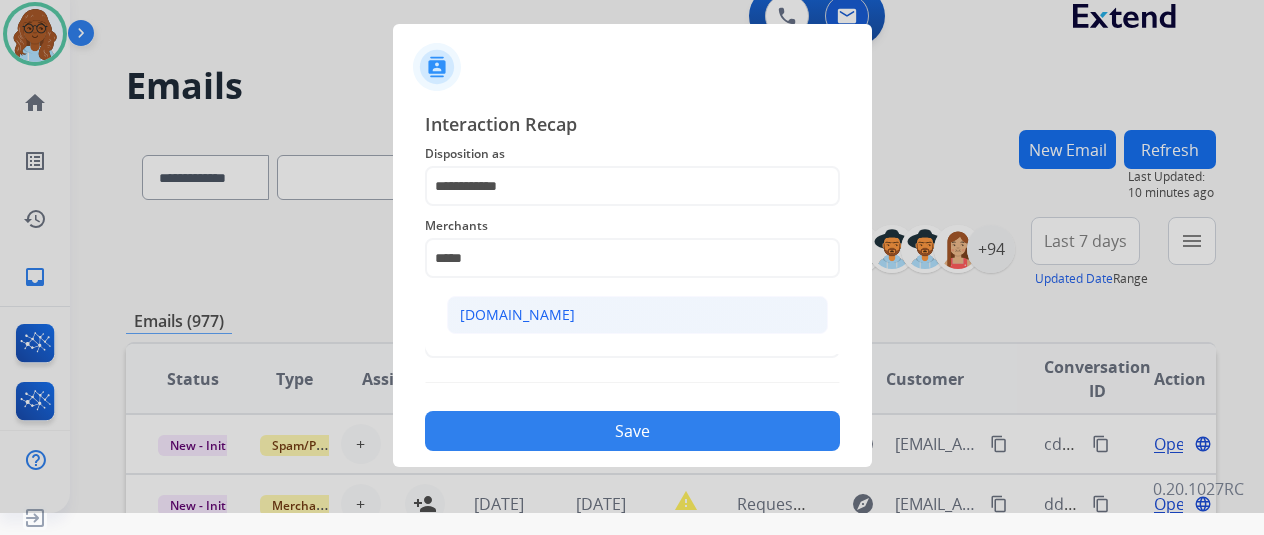 click on "[DOMAIN_NAME]" 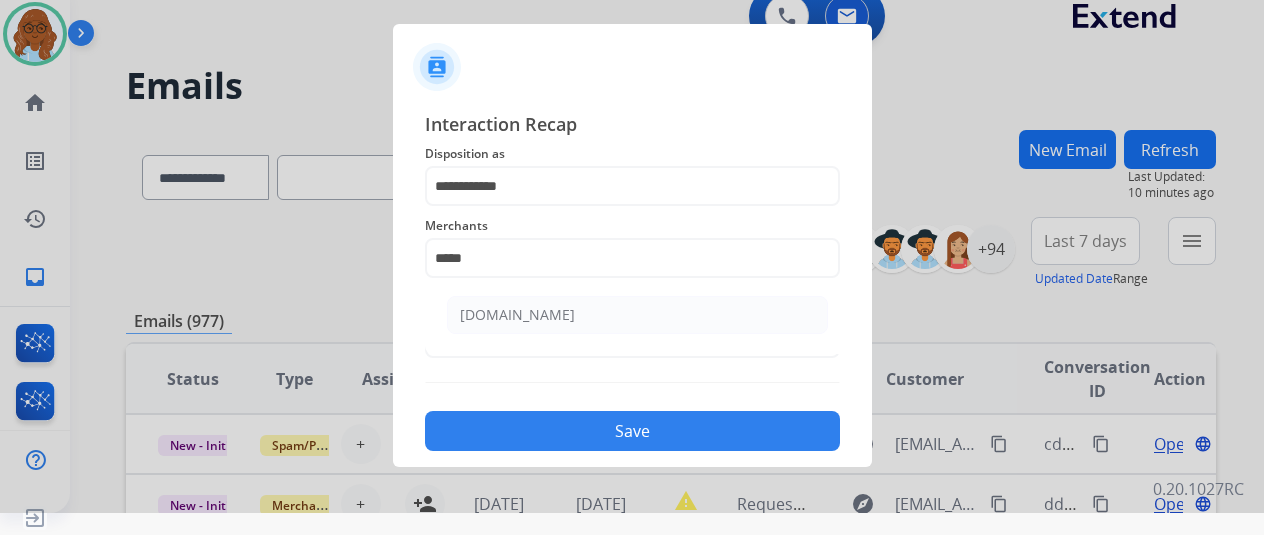 type on "**********" 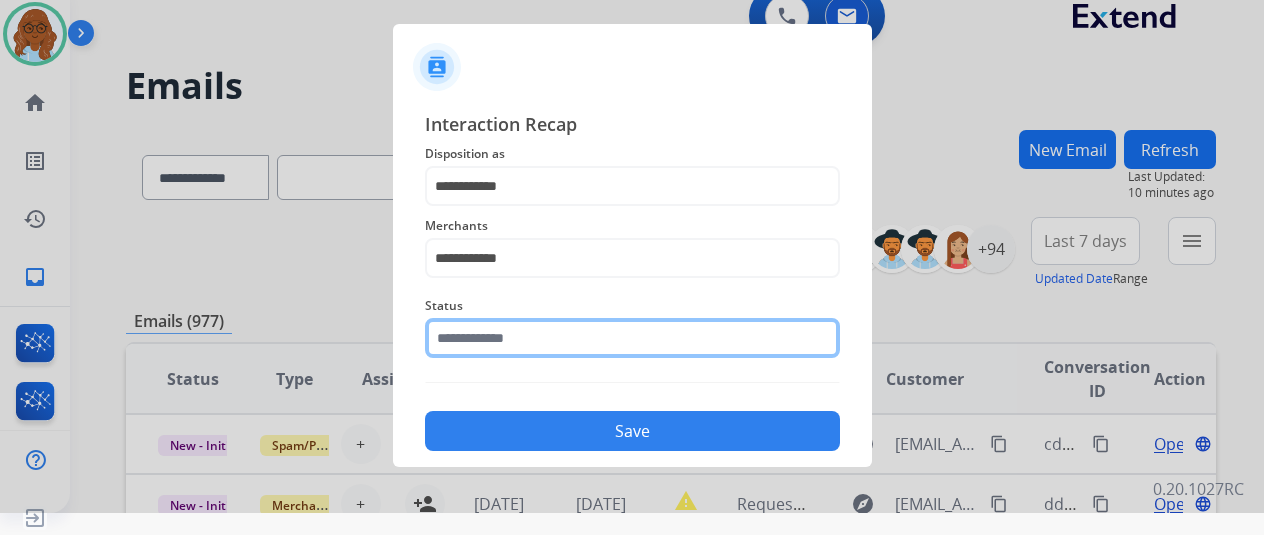 click 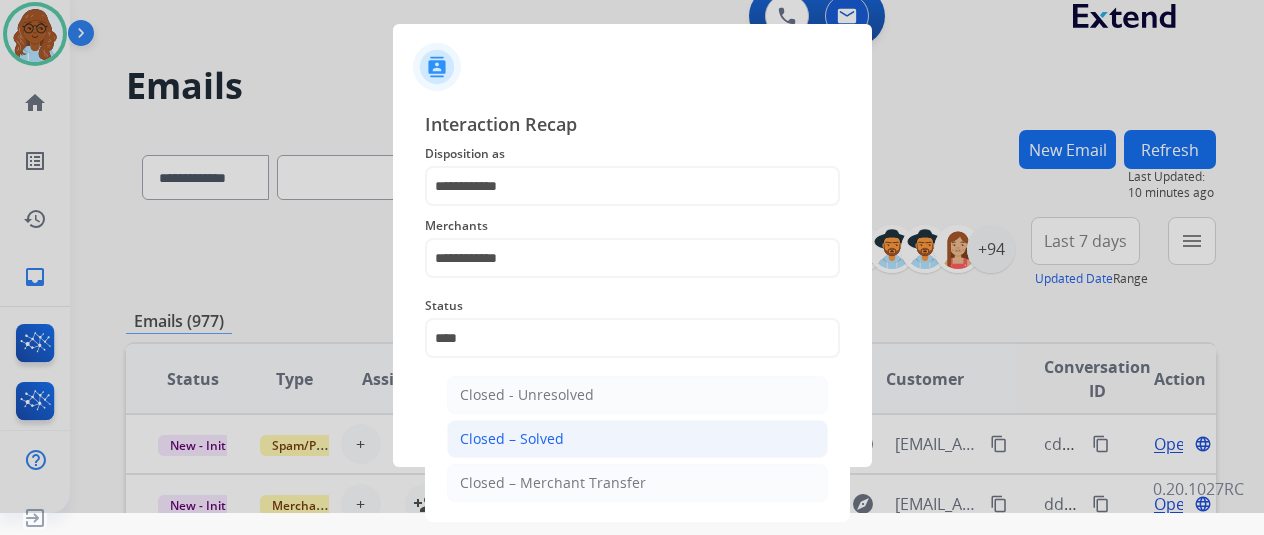 click on "Closed – Solved" 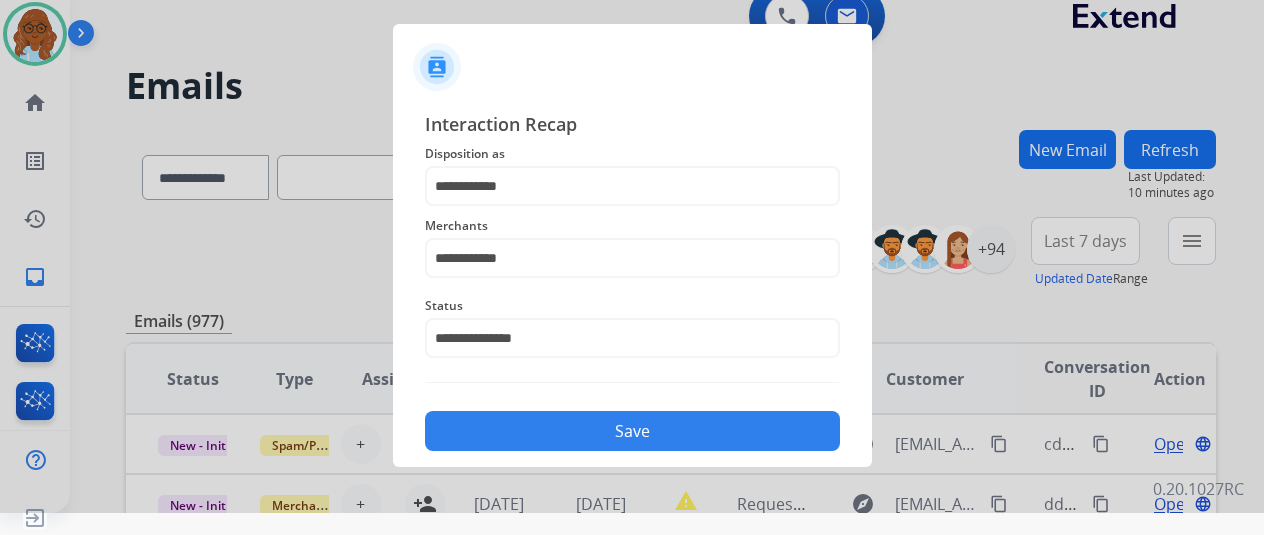 drag, startPoint x: 654, startPoint y: 437, endPoint x: 689, endPoint y: 437, distance: 35 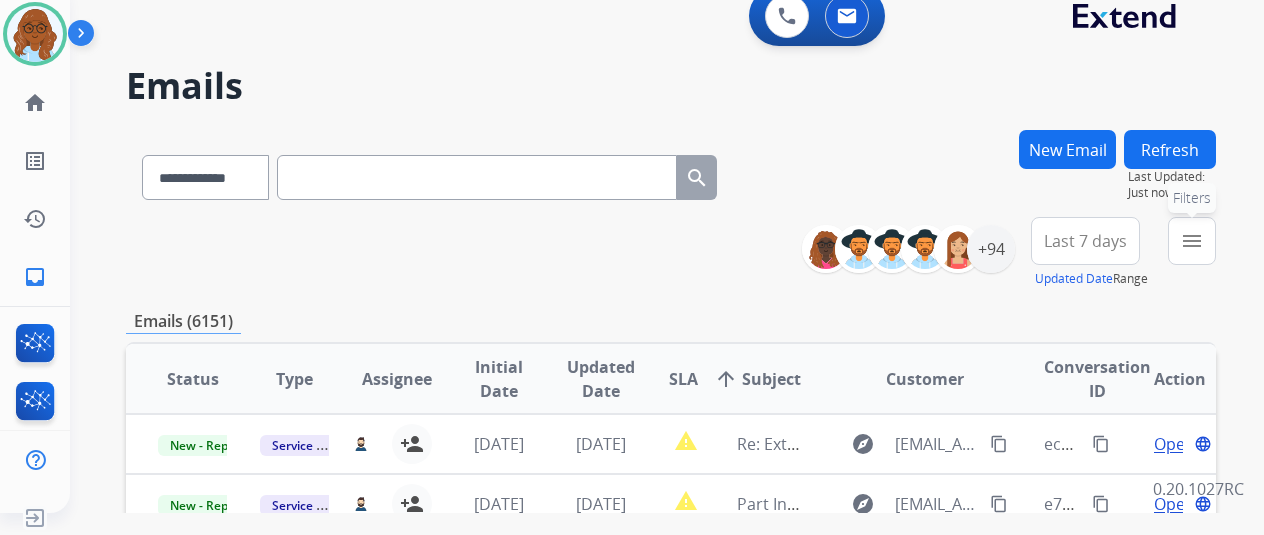 drag, startPoint x: 1208, startPoint y: 241, endPoint x: 1112, endPoint y: 257, distance: 97.3242 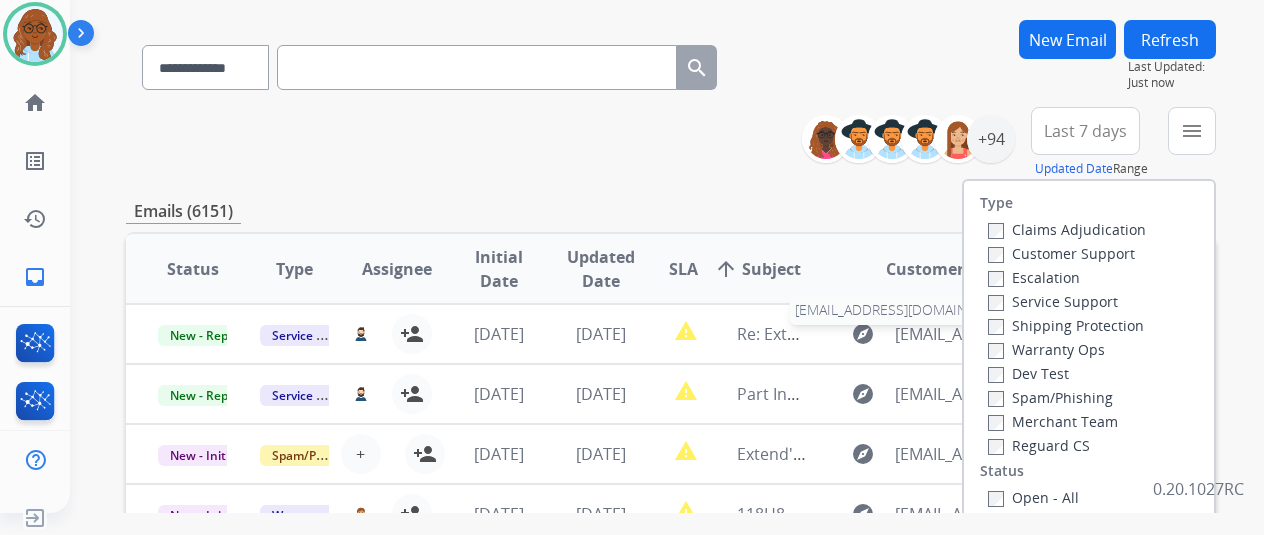 scroll, scrollTop: 200, scrollLeft: 0, axis: vertical 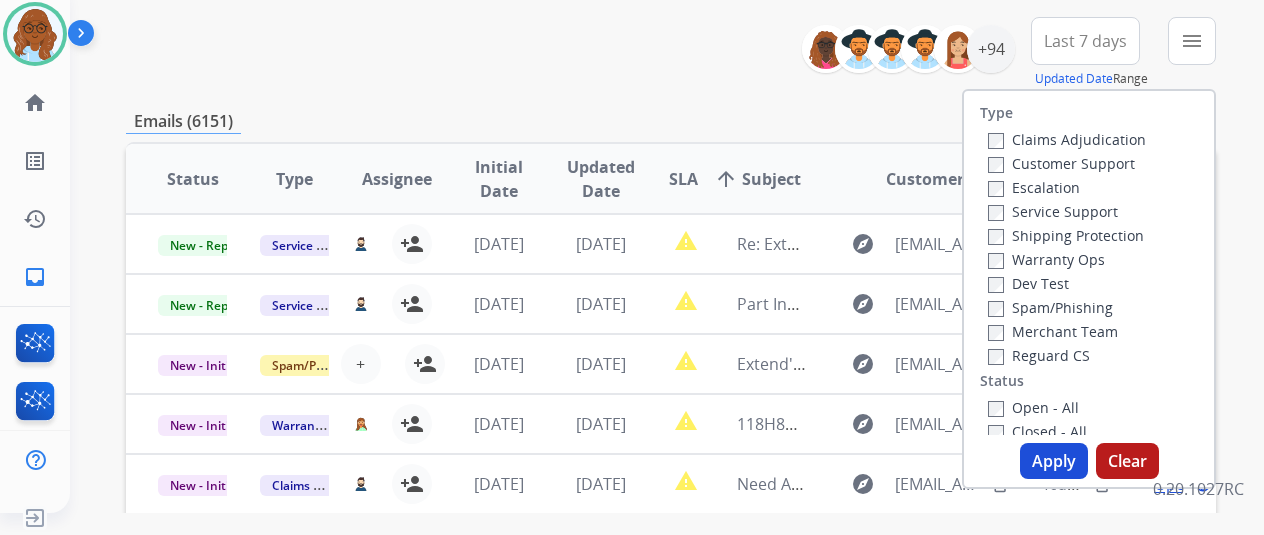 click on "Customer Support" at bounding box center [1061, 163] 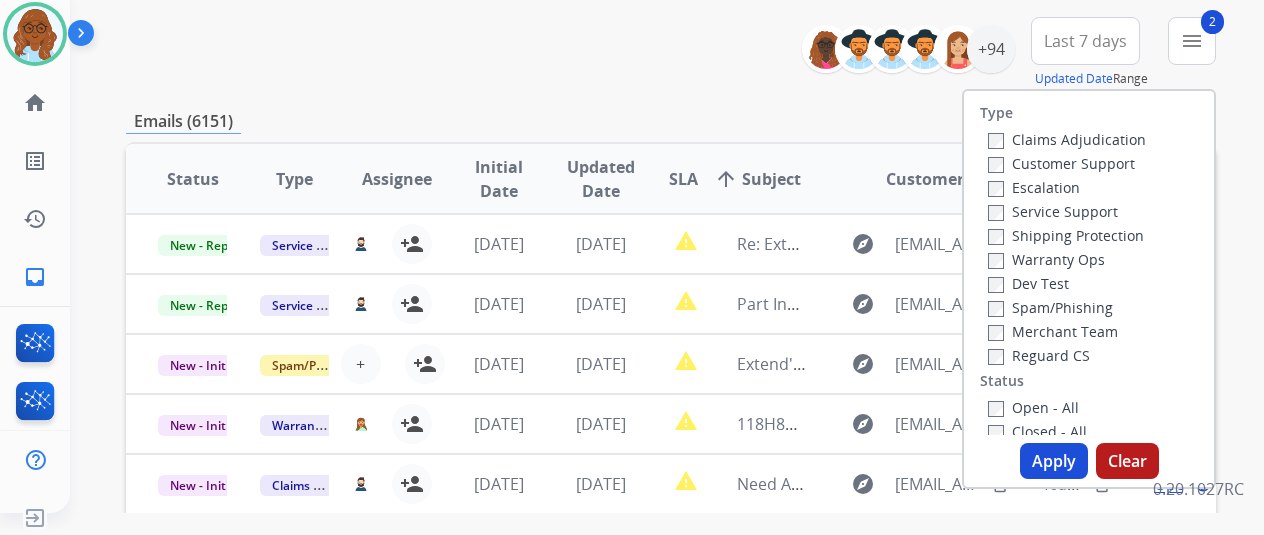 click on "Reguard CS" at bounding box center (1039, 355) 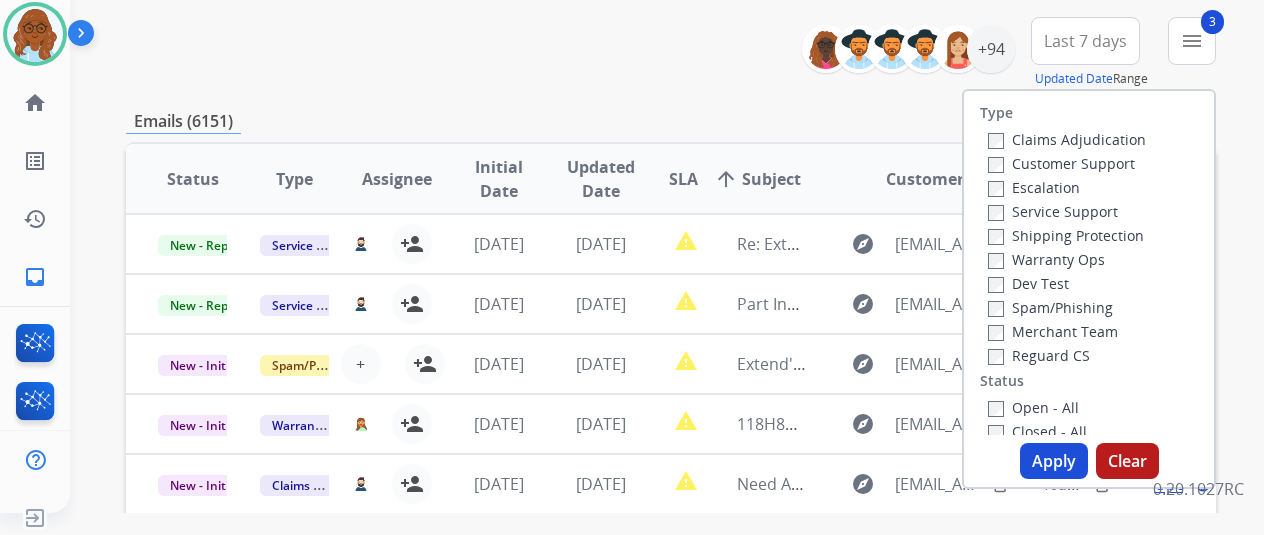click on "Apply" at bounding box center (1054, 461) 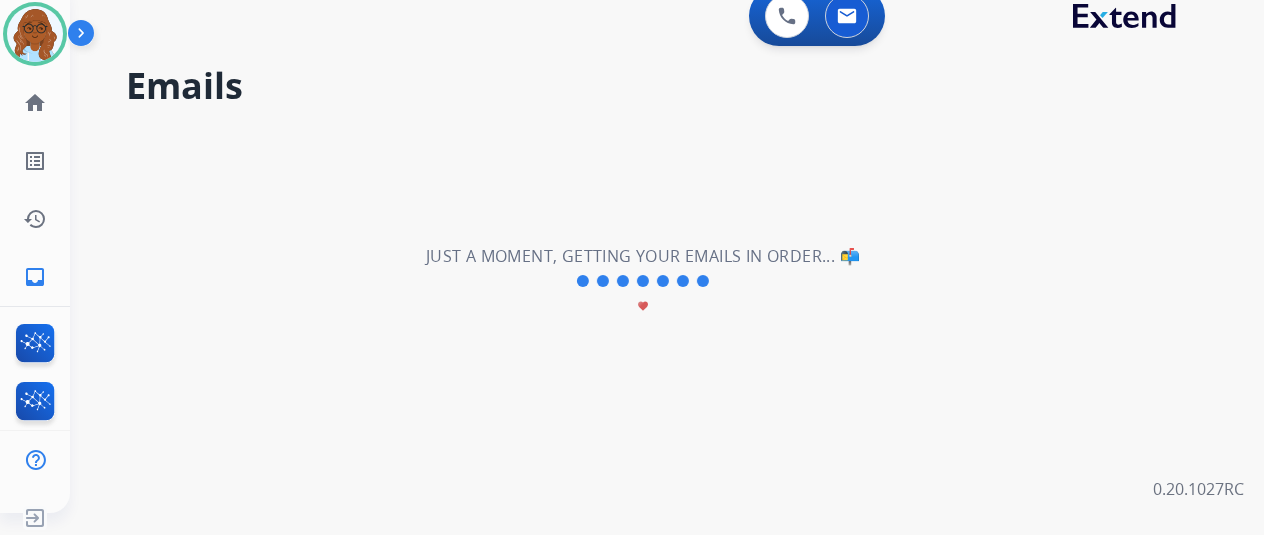 scroll, scrollTop: 0, scrollLeft: 0, axis: both 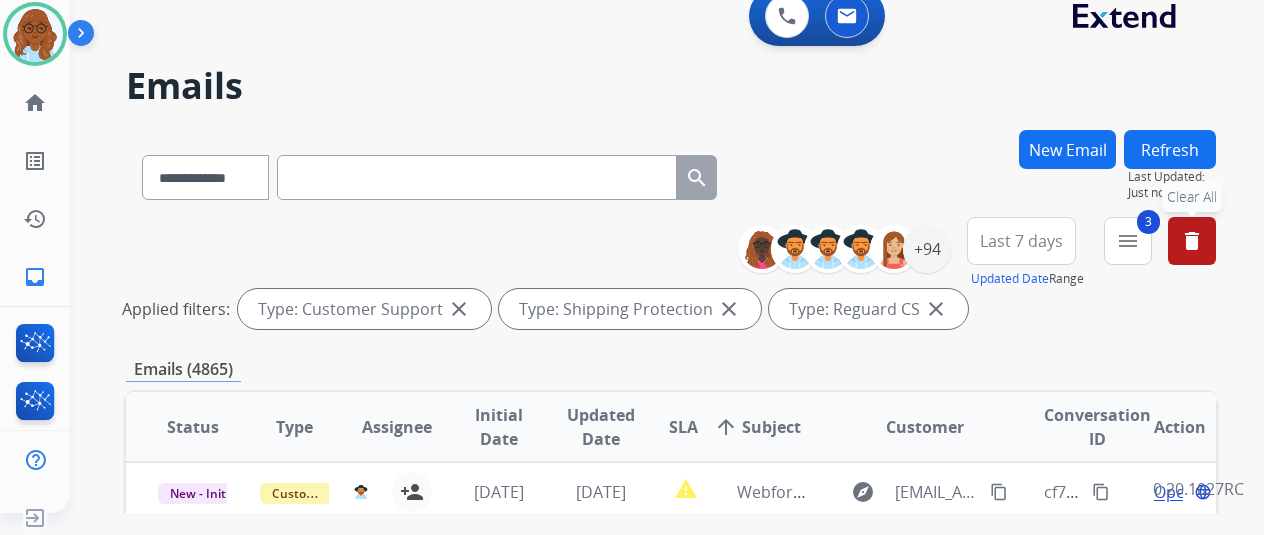 click on "Last 7 days" at bounding box center (1021, 241) 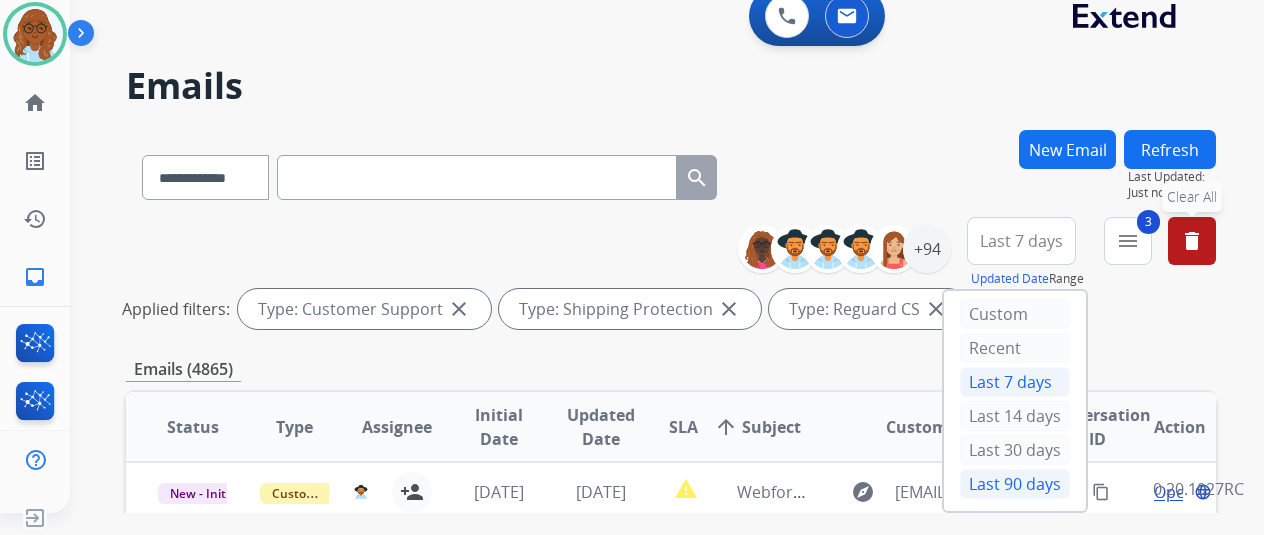click on "Last 90 days" at bounding box center [1015, 484] 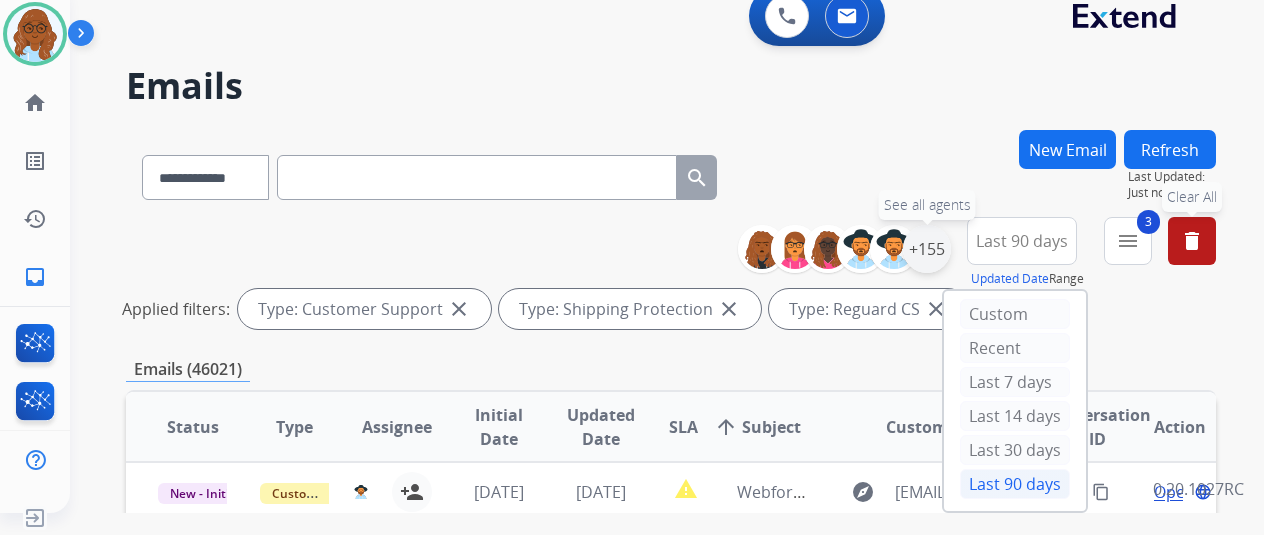 click on "+155" at bounding box center [927, 249] 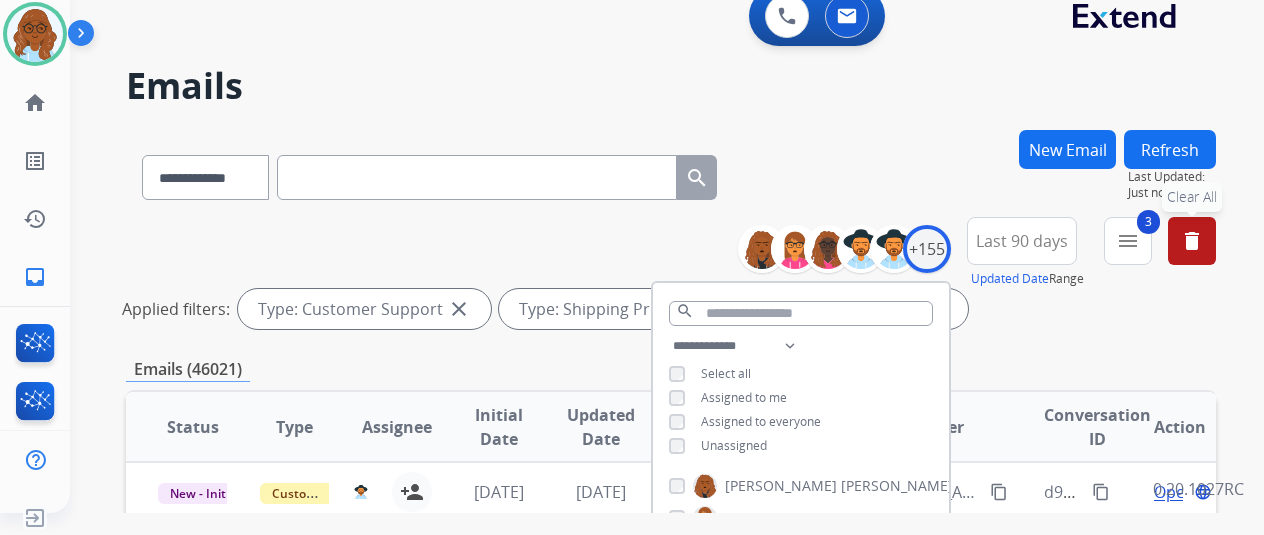 scroll, scrollTop: 200, scrollLeft: 0, axis: vertical 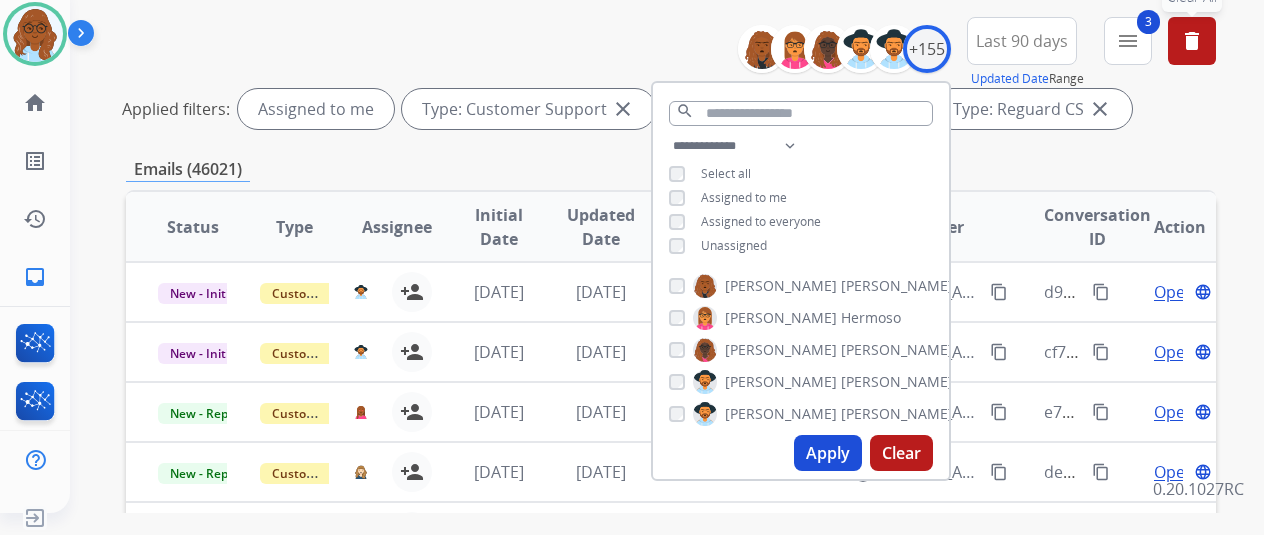 click on "Apply" at bounding box center (828, 453) 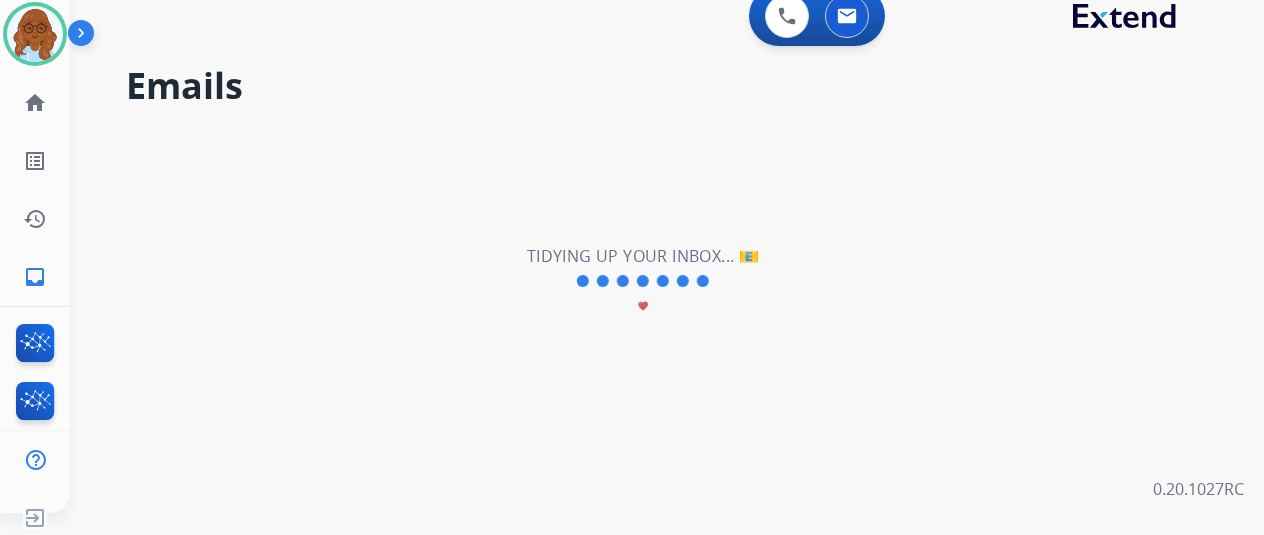 scroll, scrollTop: 0, scrollLeft: 0, axis: both 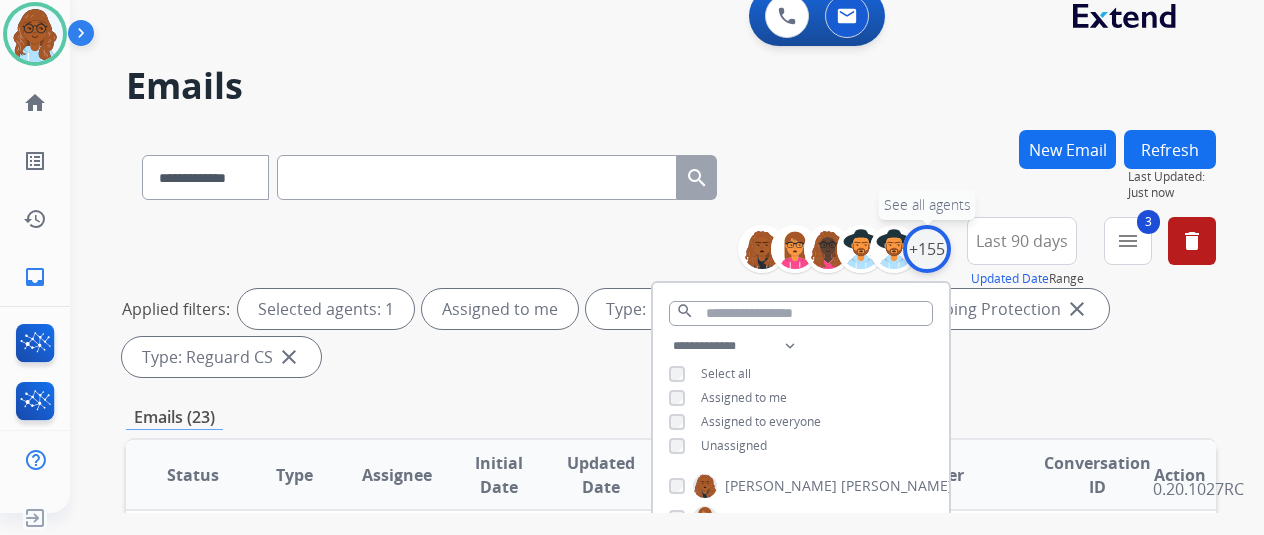 click on "+155" at bounding box center [927, 249] 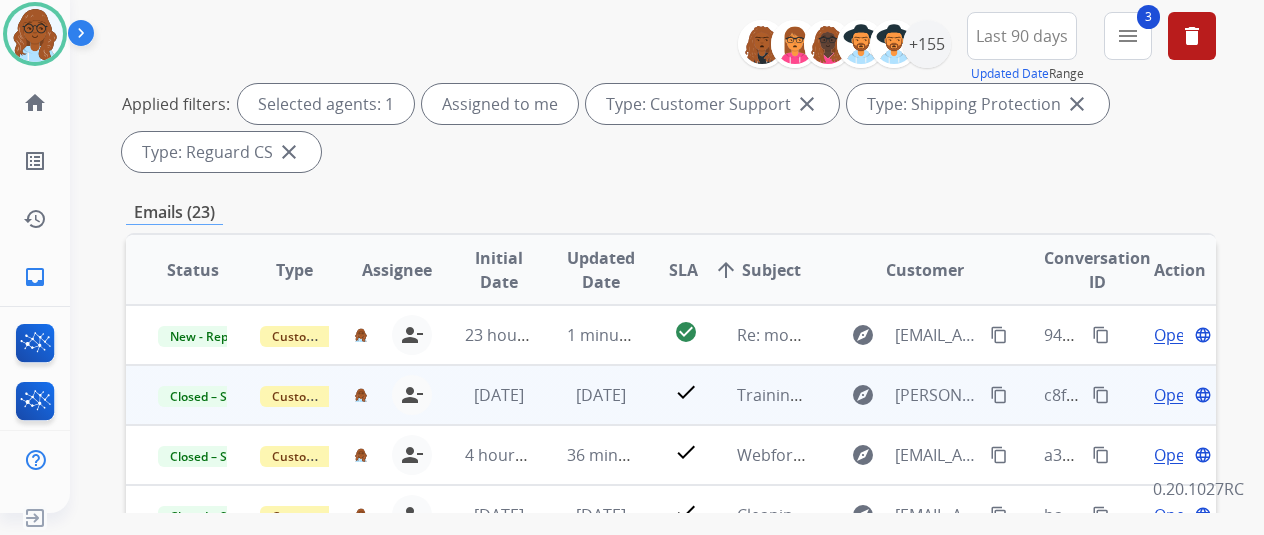 scroll, scrollTop: 400, scrollLeft: 0, axis: vertical 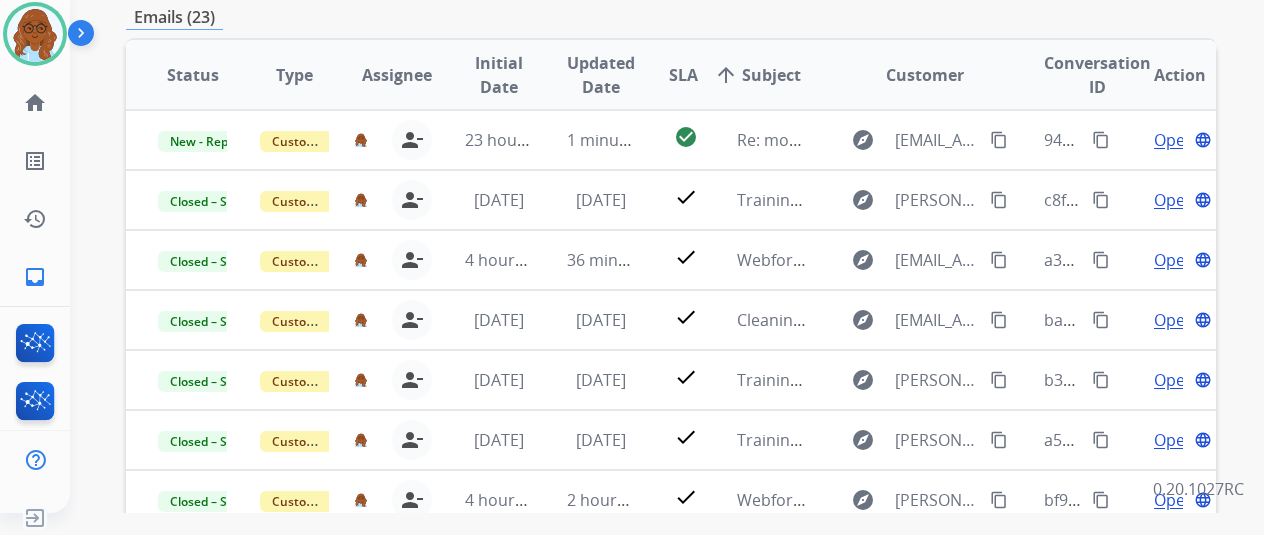 click on "Updated Date" at bounding box center [601, 75] 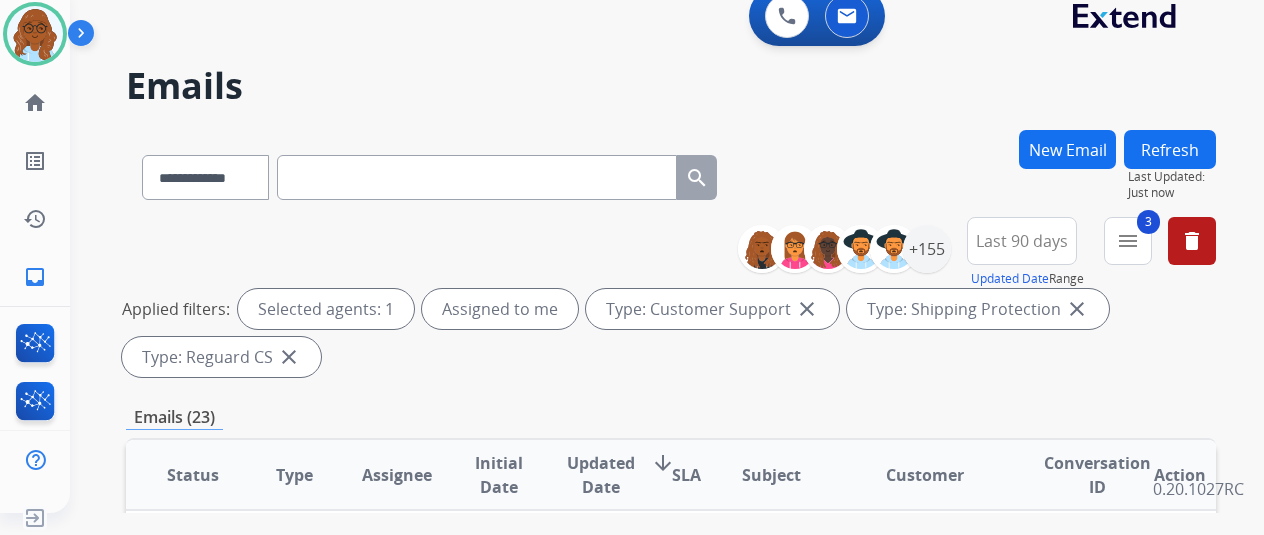 scroll, scrollTop: 24, scrollLeft: 0, axis: vertical 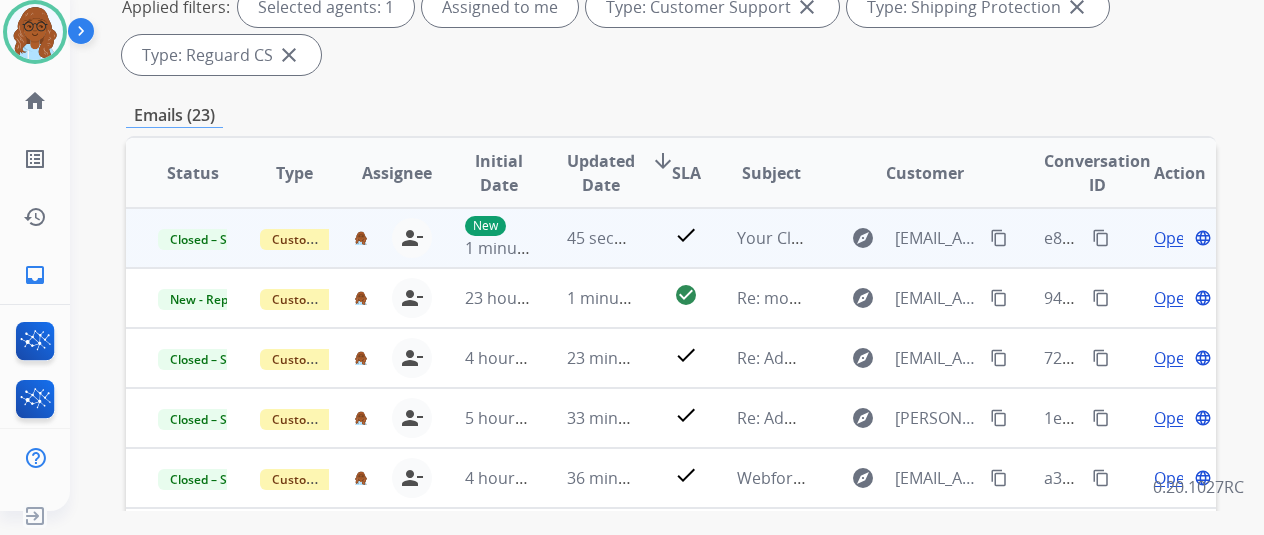 click on "content_copy" at bounding box center [1101, 238] 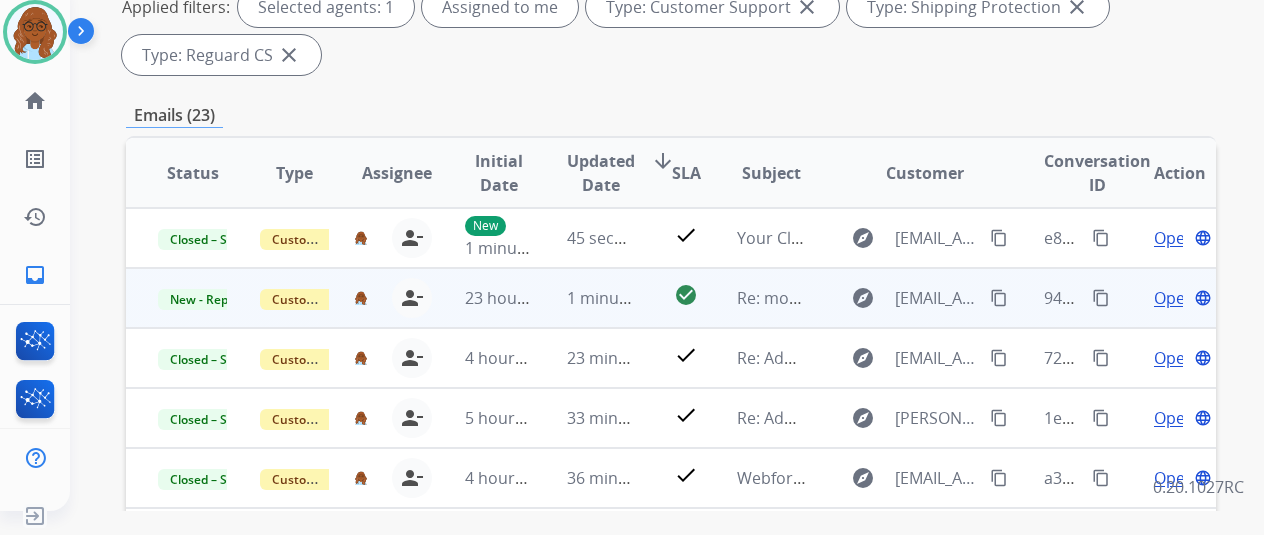 click on "Open" at bounding box center (1174, 298) 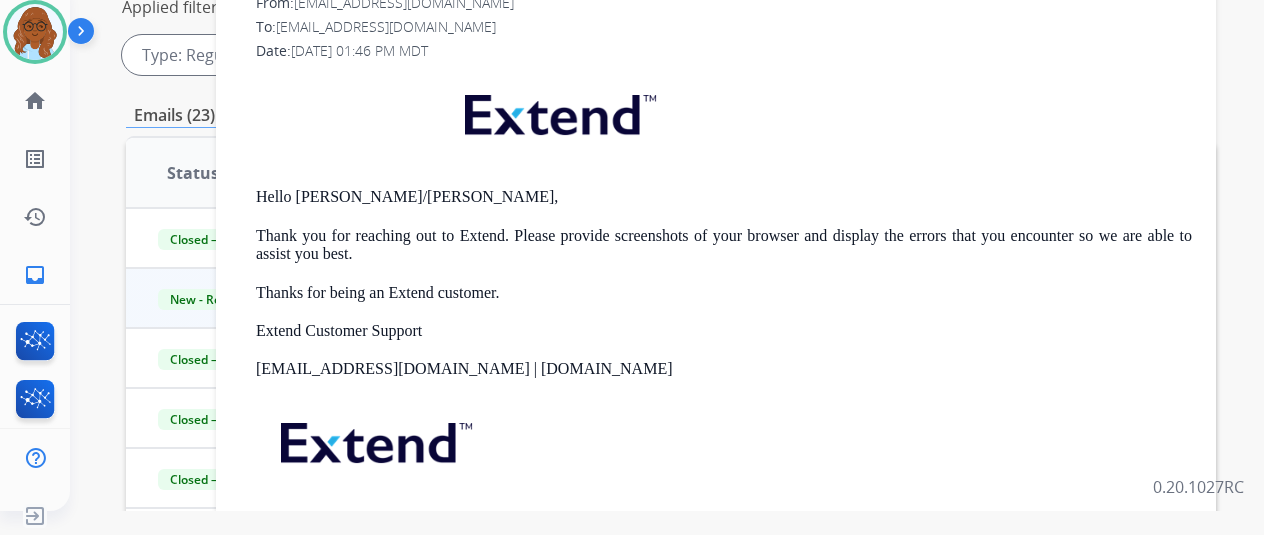 scroll, scrollTop: 0, scrollLeft: 0, axis: both 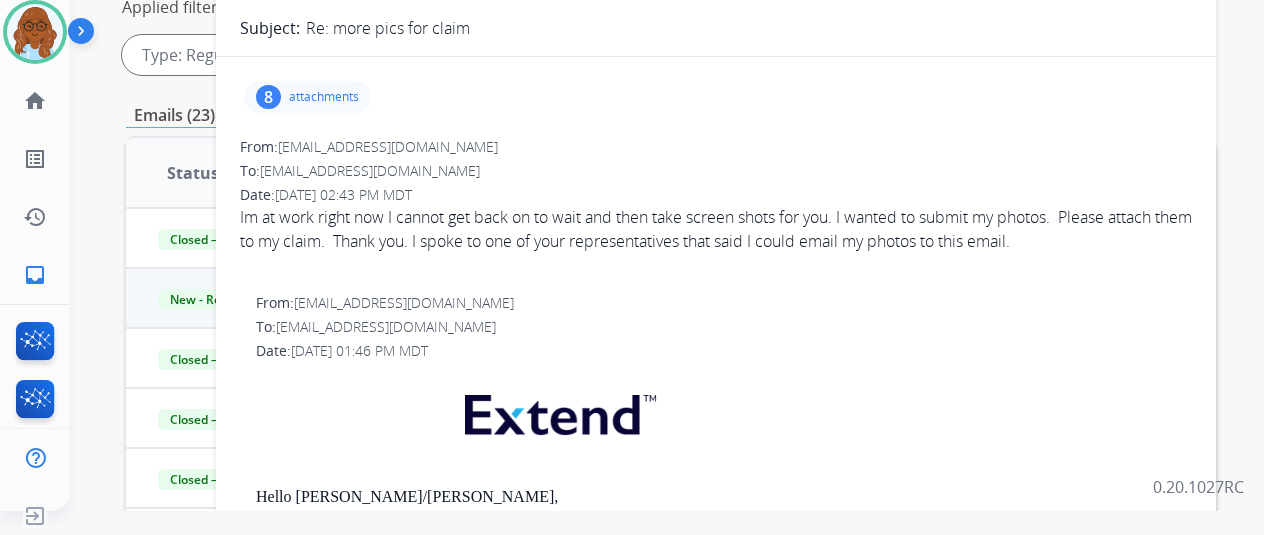 click on "attachments" at bounding box center [324, 97] 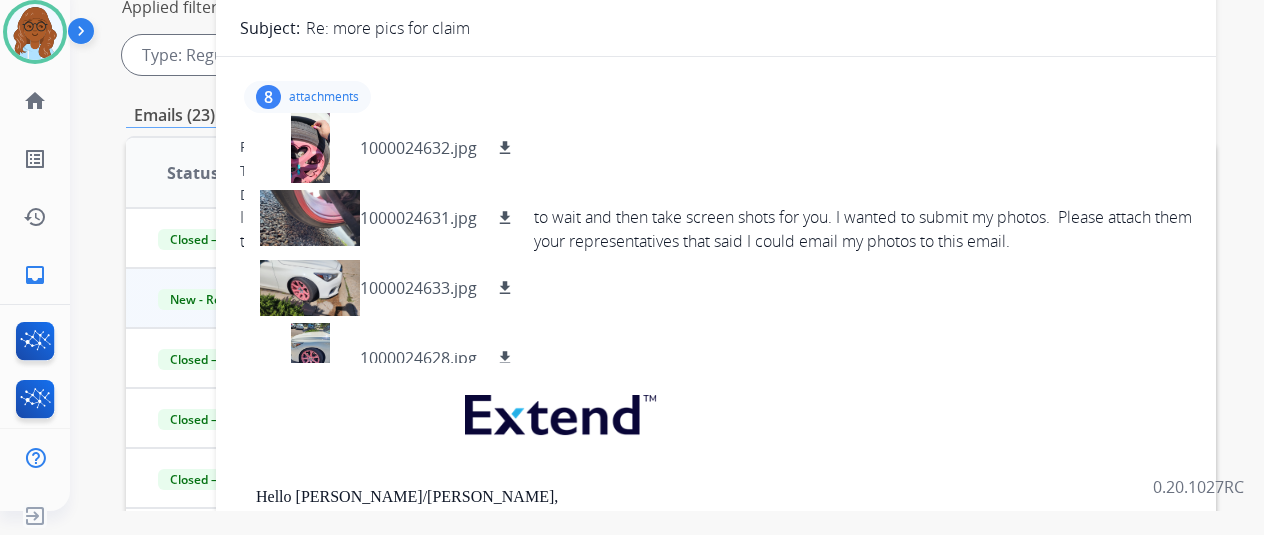 click on "attachments" at bounding box center [324, 97] 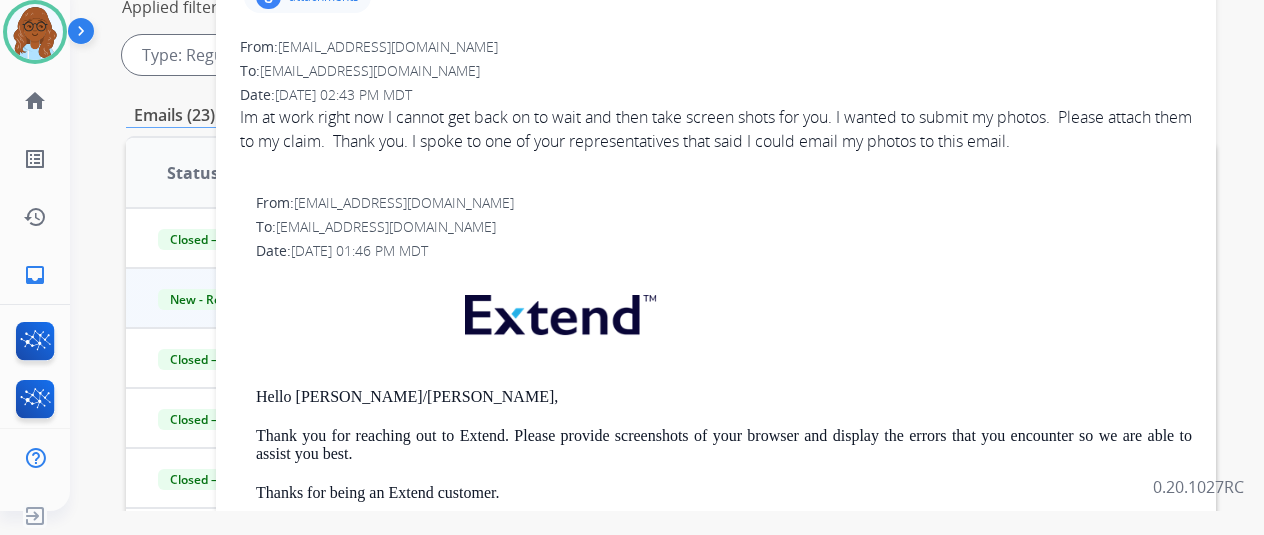 scroll, scrollTop: 0, scrollLeft: 0, axis: both 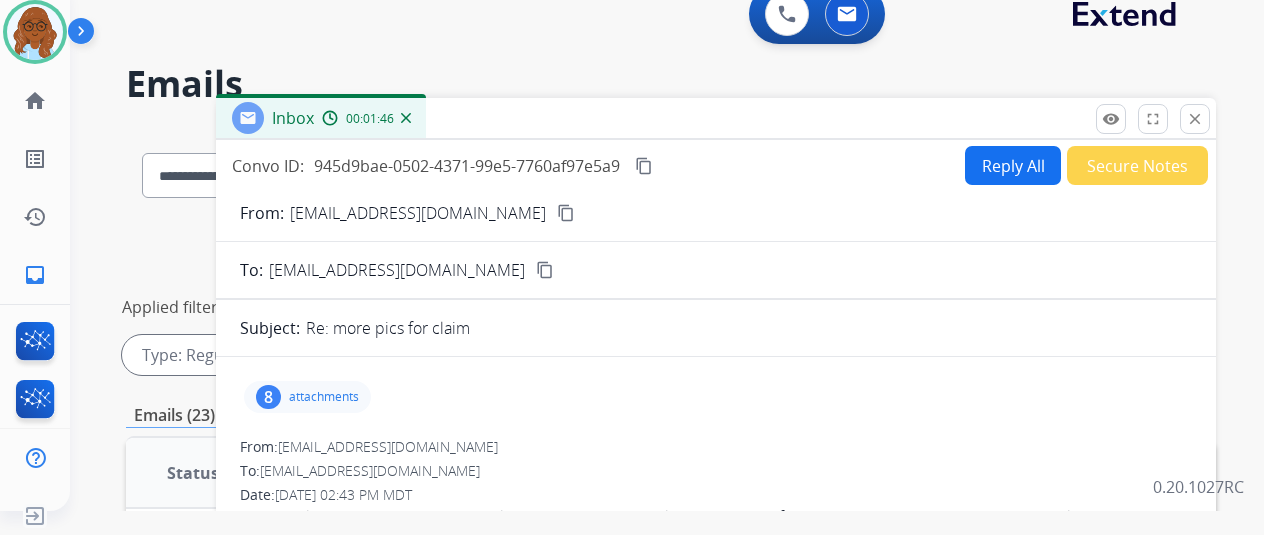 drag, startPoint x: 1222, startPoint y: 117, endPoint x: 1179, endPoint y: 137, distance: 47.423622 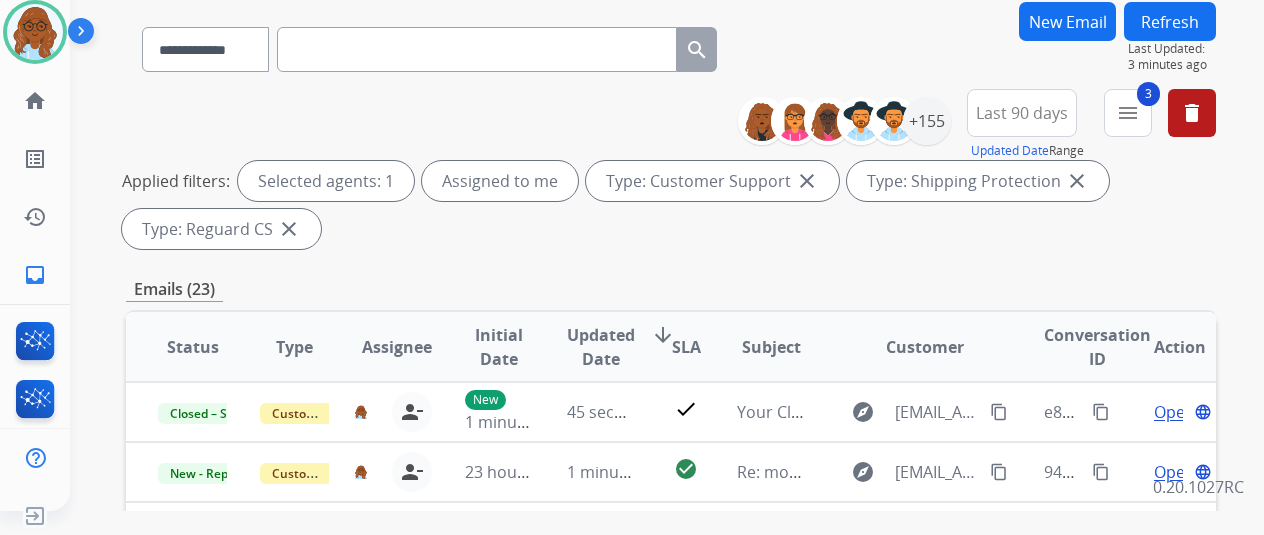 scroll, scrollTop: 0, scrollLeft: 0, axis: both 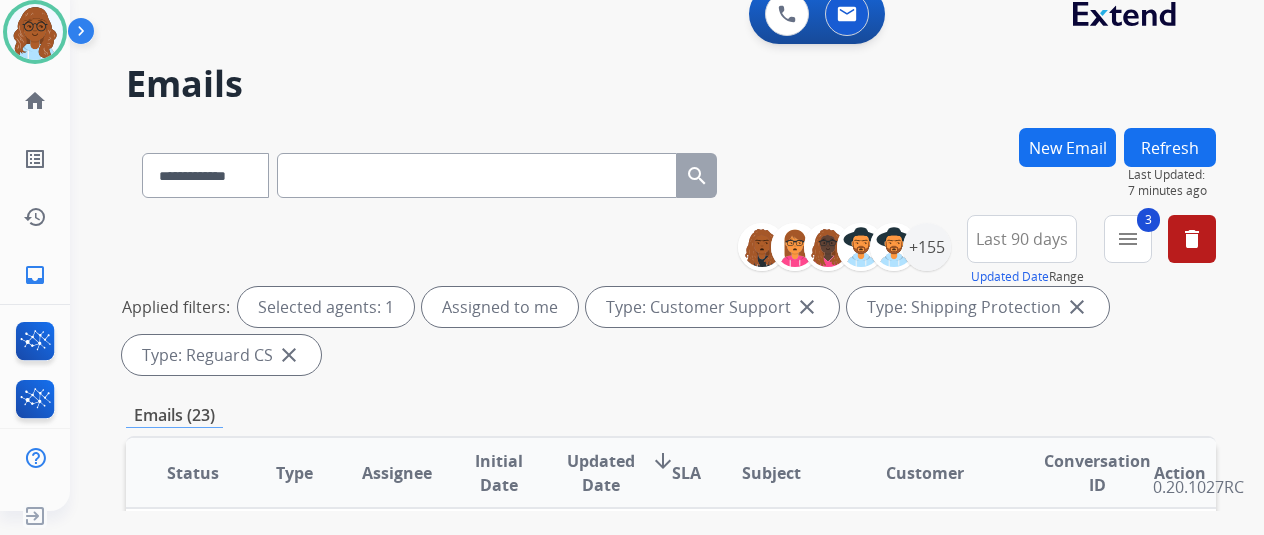 click on "New Email" at bounding box center [1067, 147] 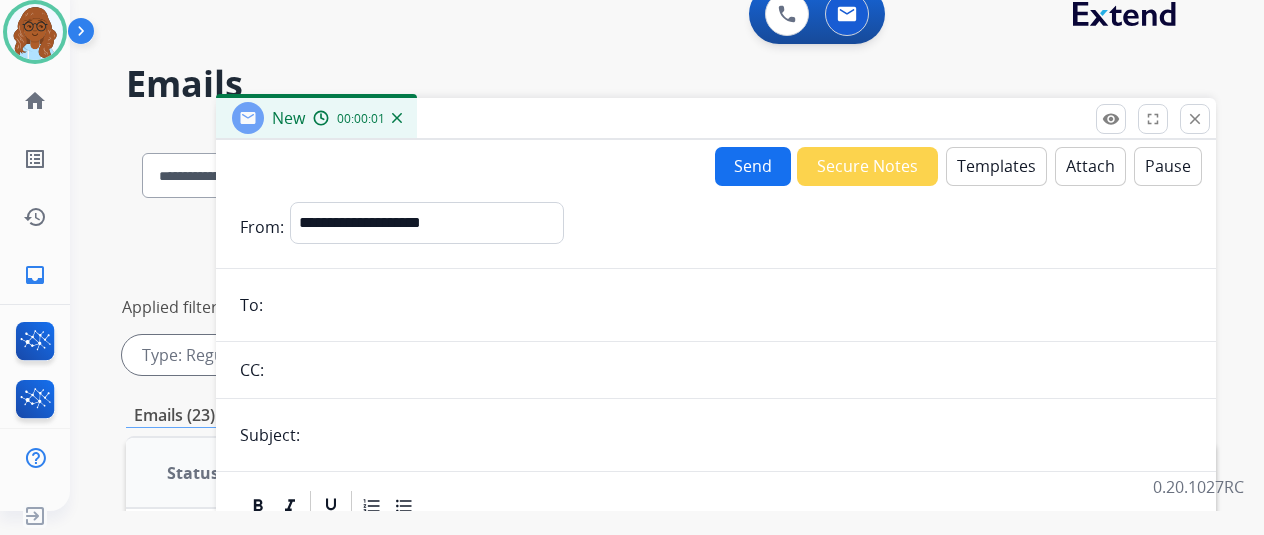 click at bounding box center (730, 305) 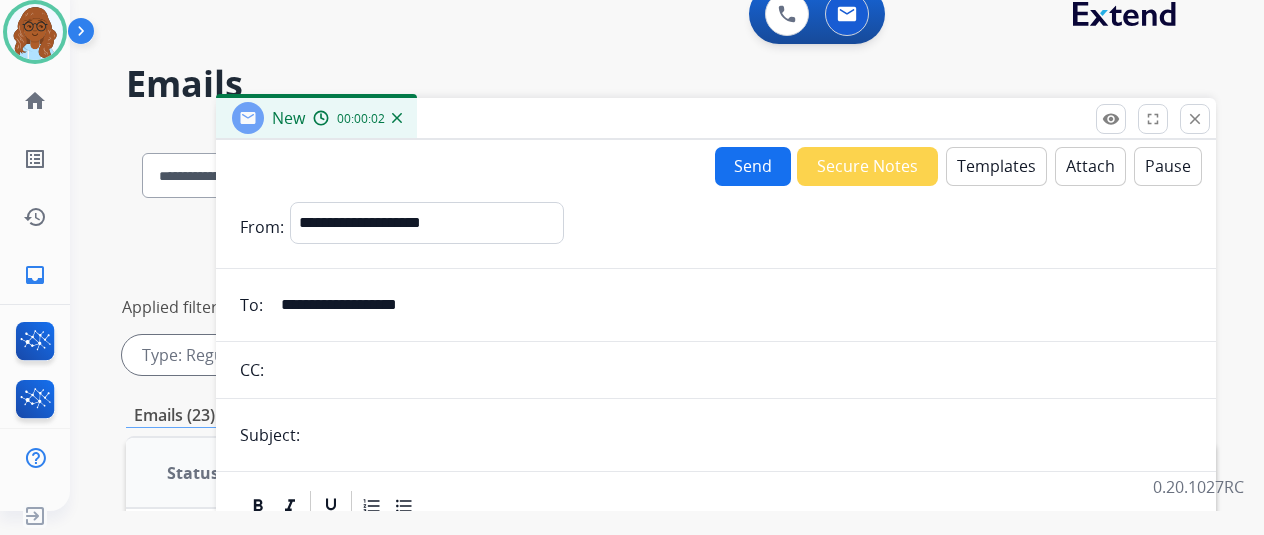type on "**********" 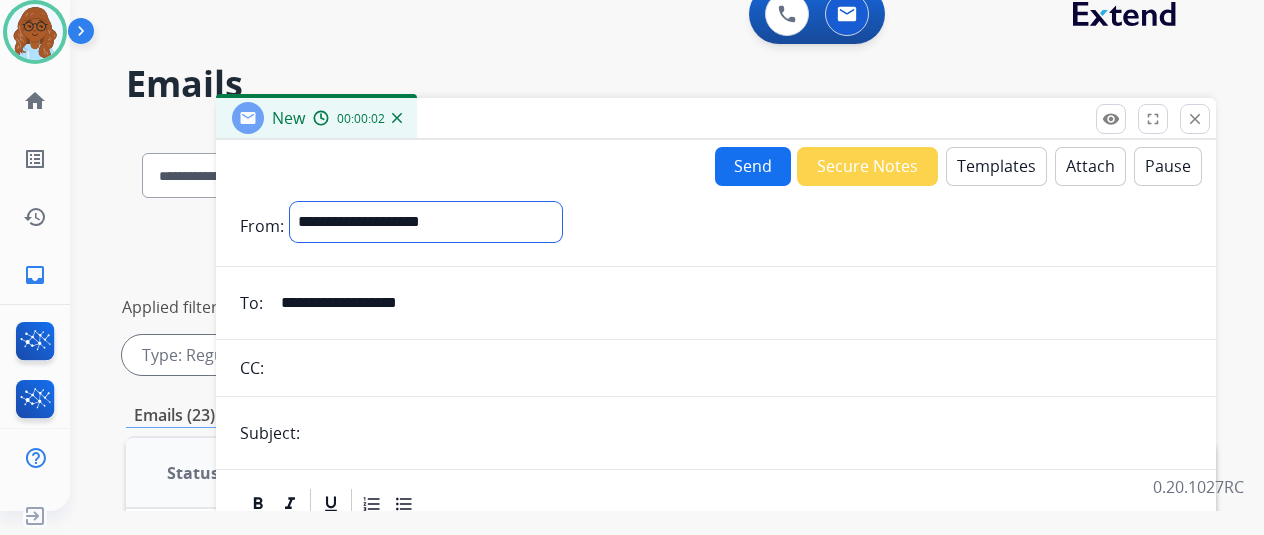 click on "**********" at bounding box center (426, 222) 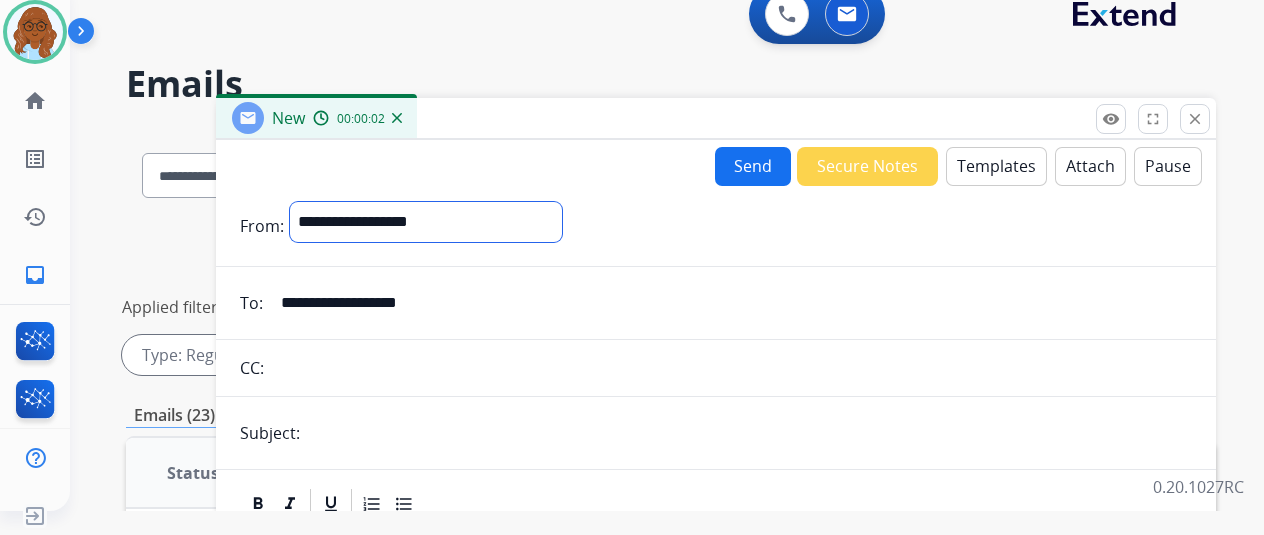 click on "**********" at bounding box center [426, 222] 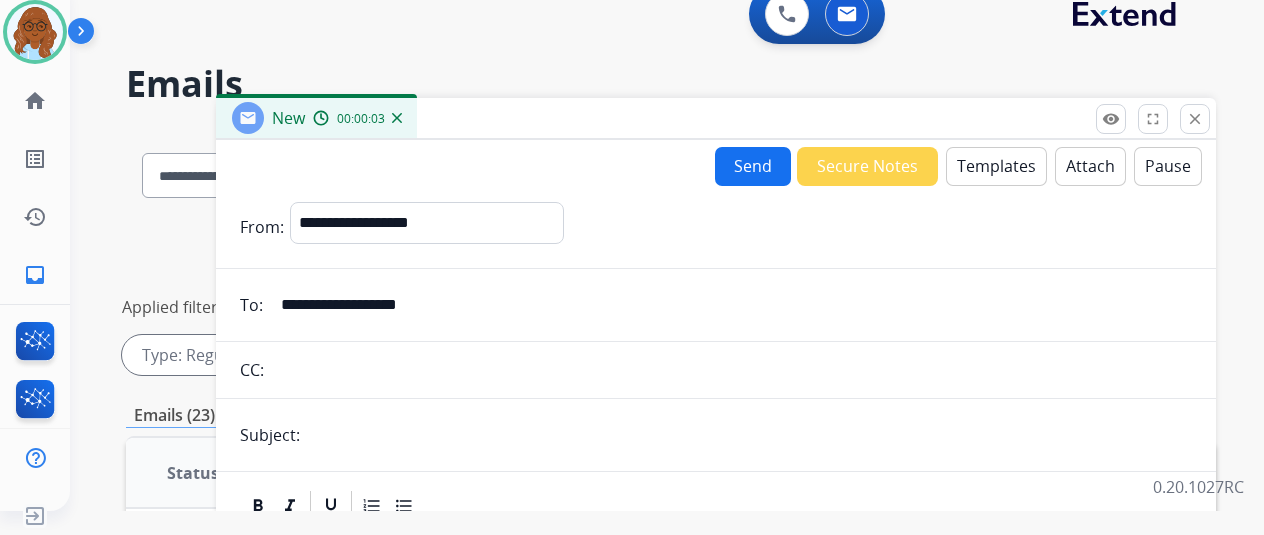 drag, startPoint x: 386, startPoint y: 431, endPoint x: 492, endPoint y: 451, distance: 107.87029 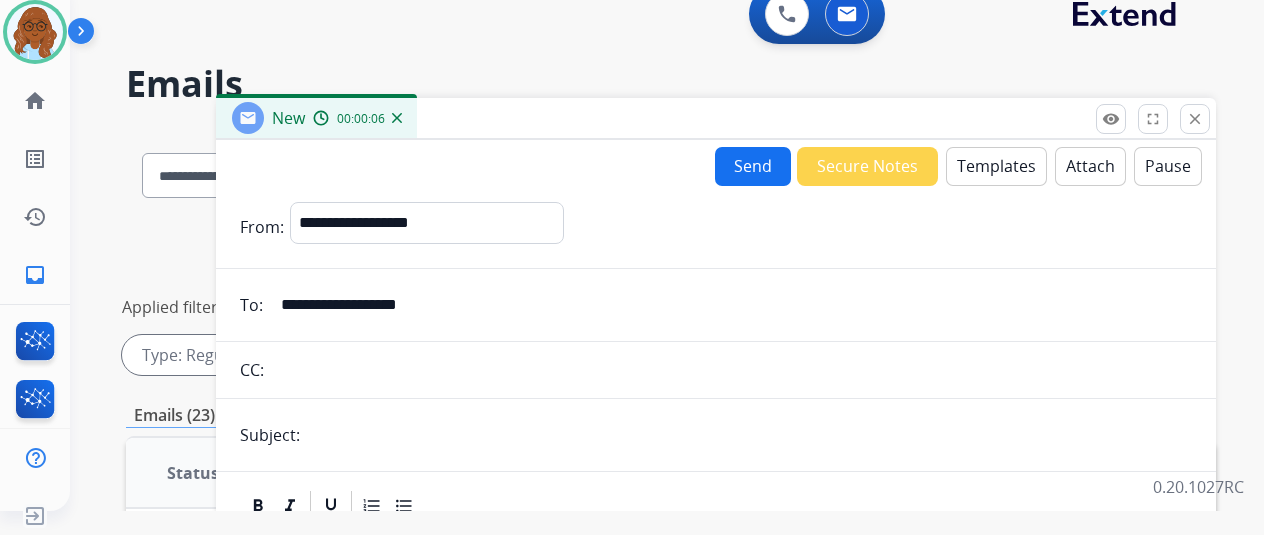 drag, startPoint x: 364, startPoint y: 439, endPoint x: 394, endPoint y: 417, distance: 37.202152 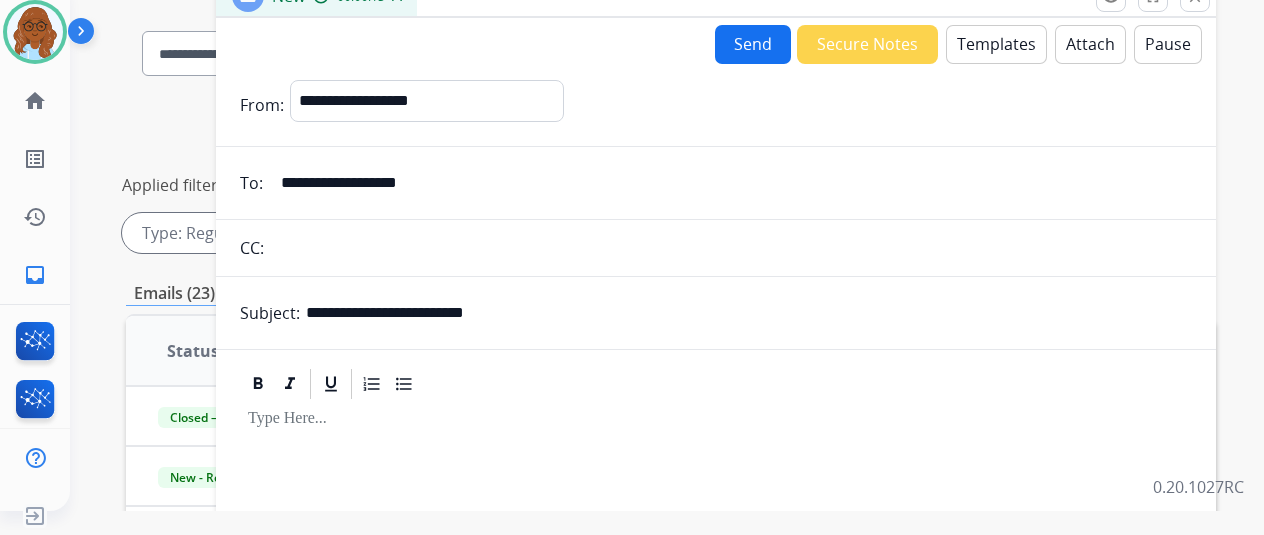 scroll, scrollTop: 0, scrollLeft: 0, axis: both 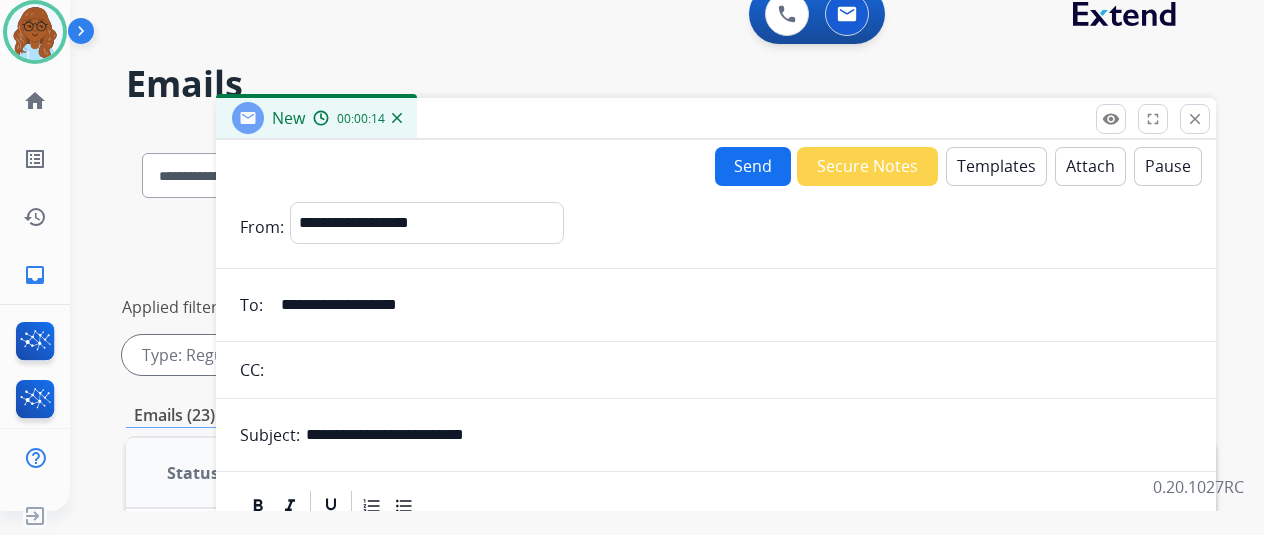 type on "**********" 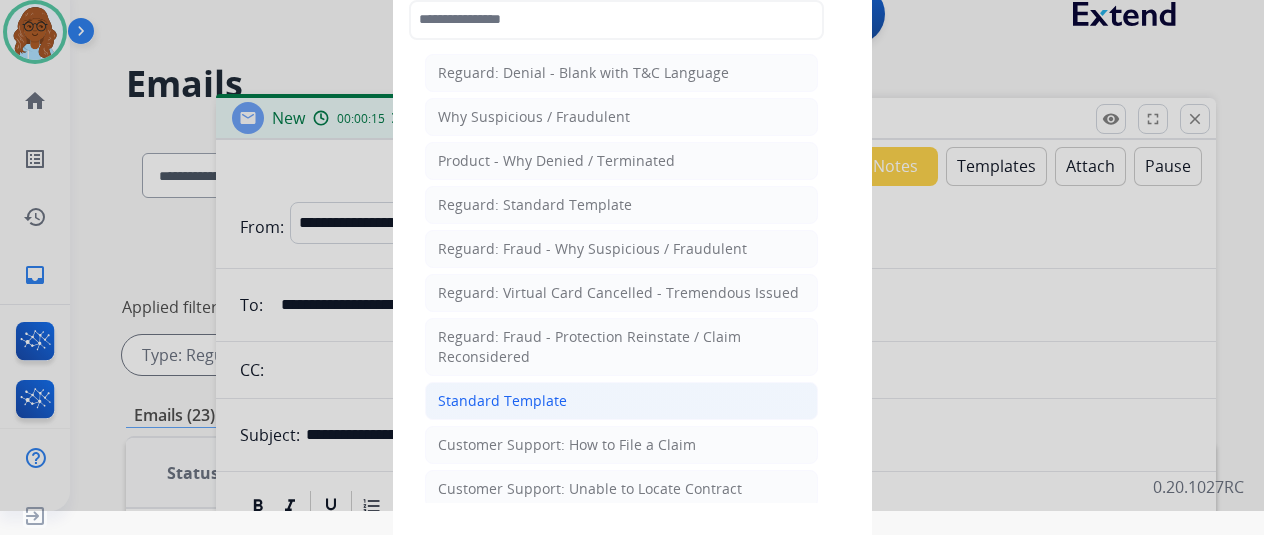 click on "Standard Template" 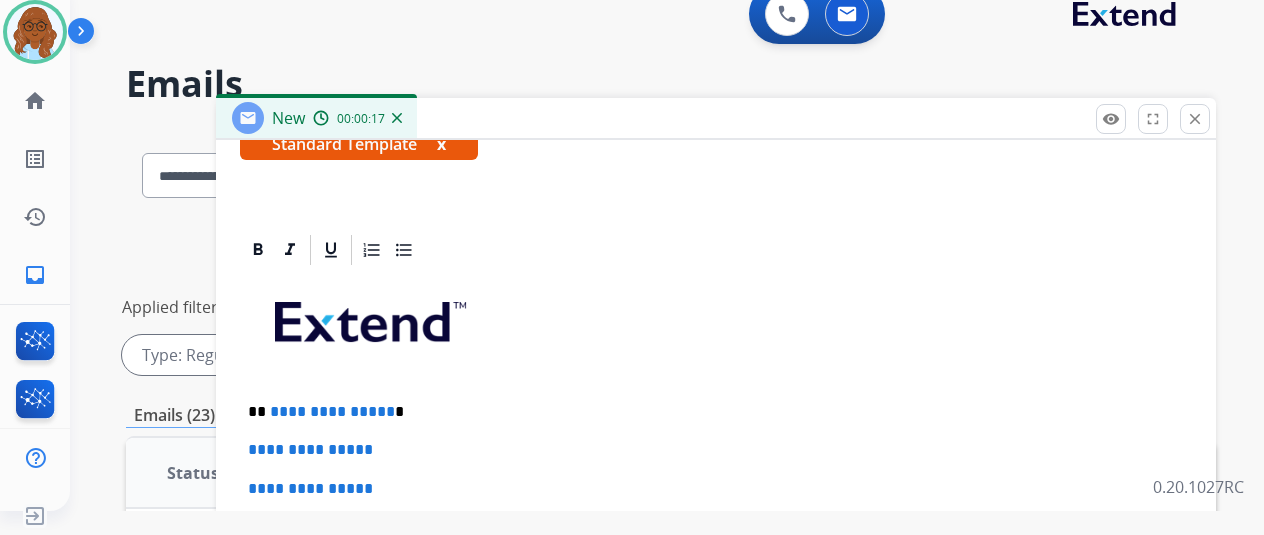 click on "x" at bounding box center (441, 144) 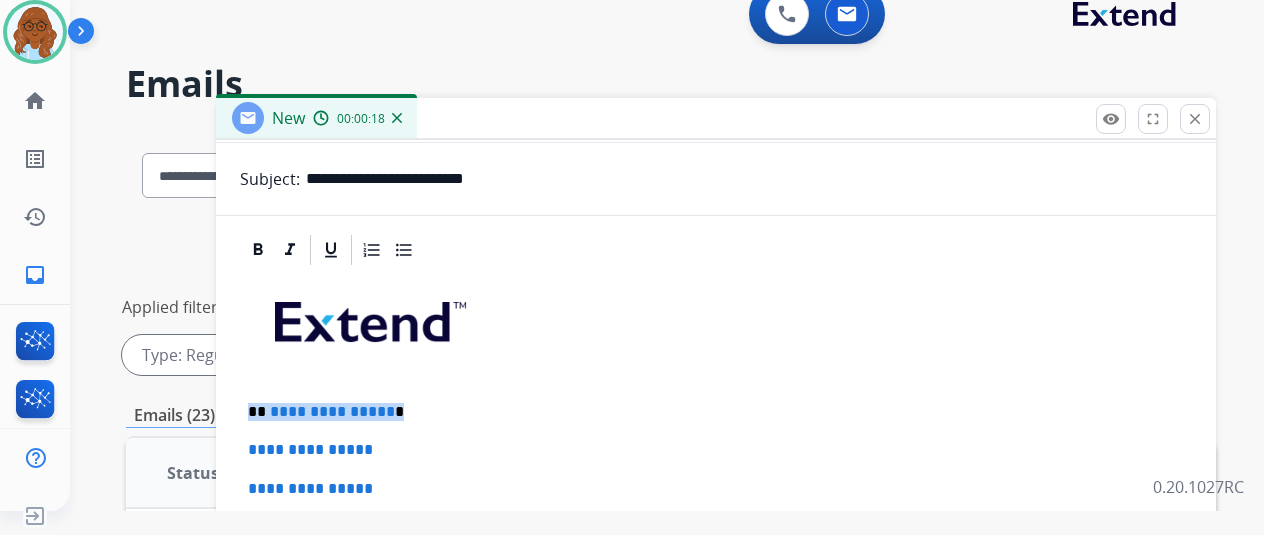 drag, startPoint x: 412, startPoint y: 403, endPoint x: 242, endPoint y: 411, distance: 170.18813 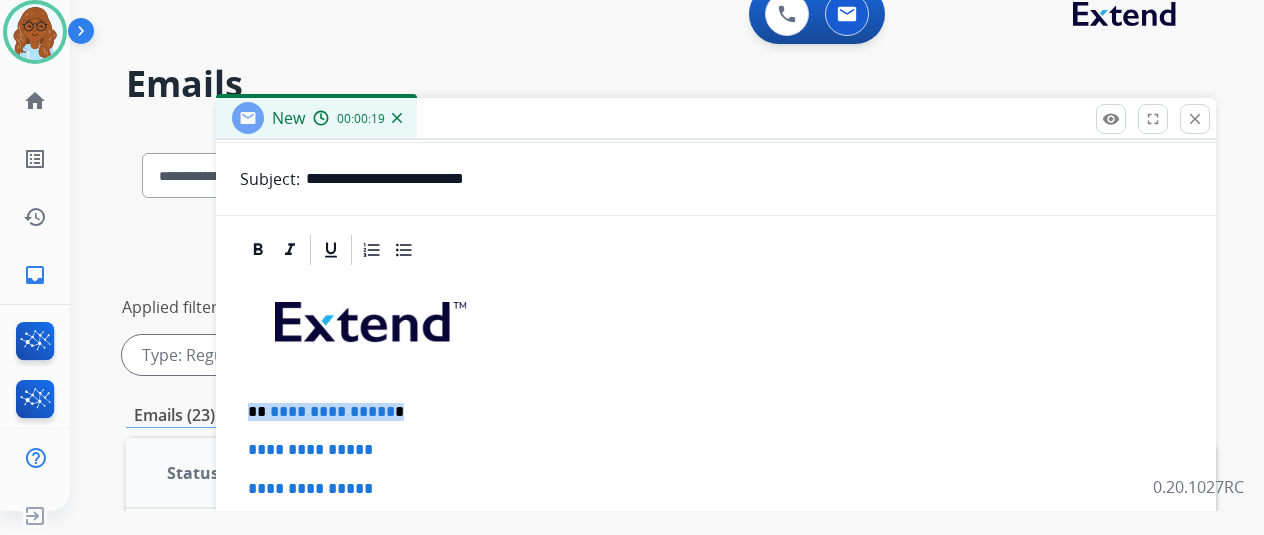 type 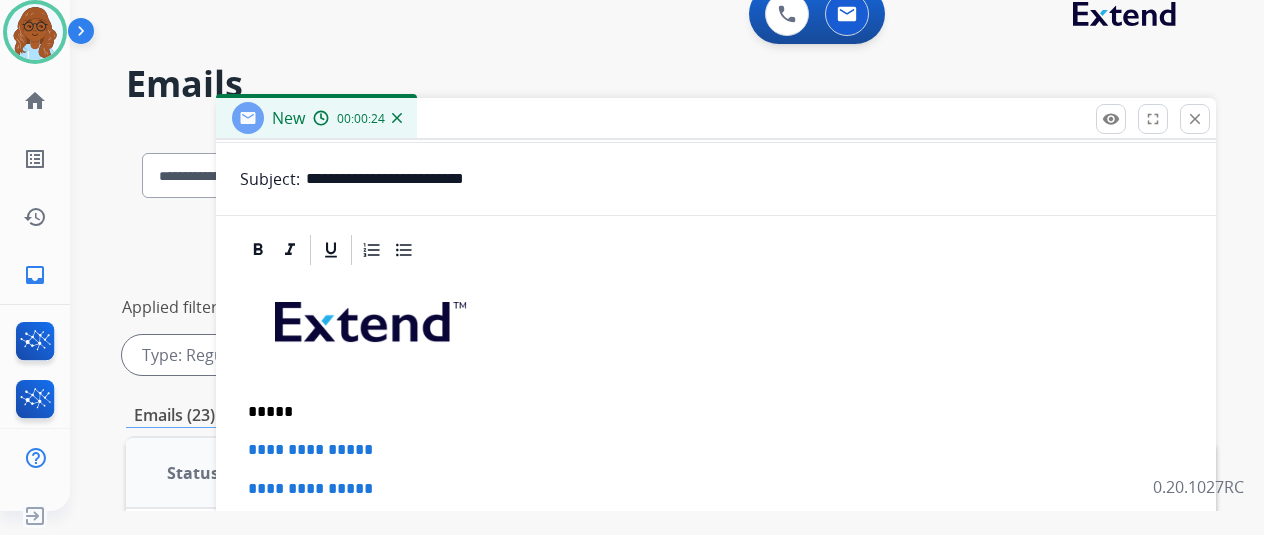 click on "*****" at bounding box center (708, 412) 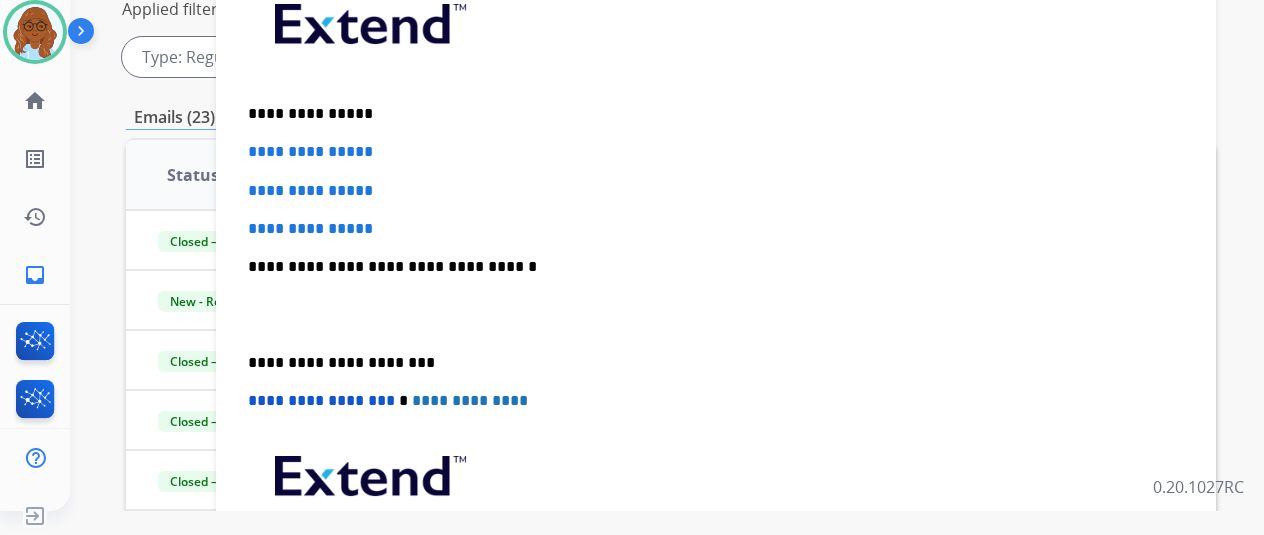 scroll, scrollTop: 300, scrollLeft: 0, axis: vertical 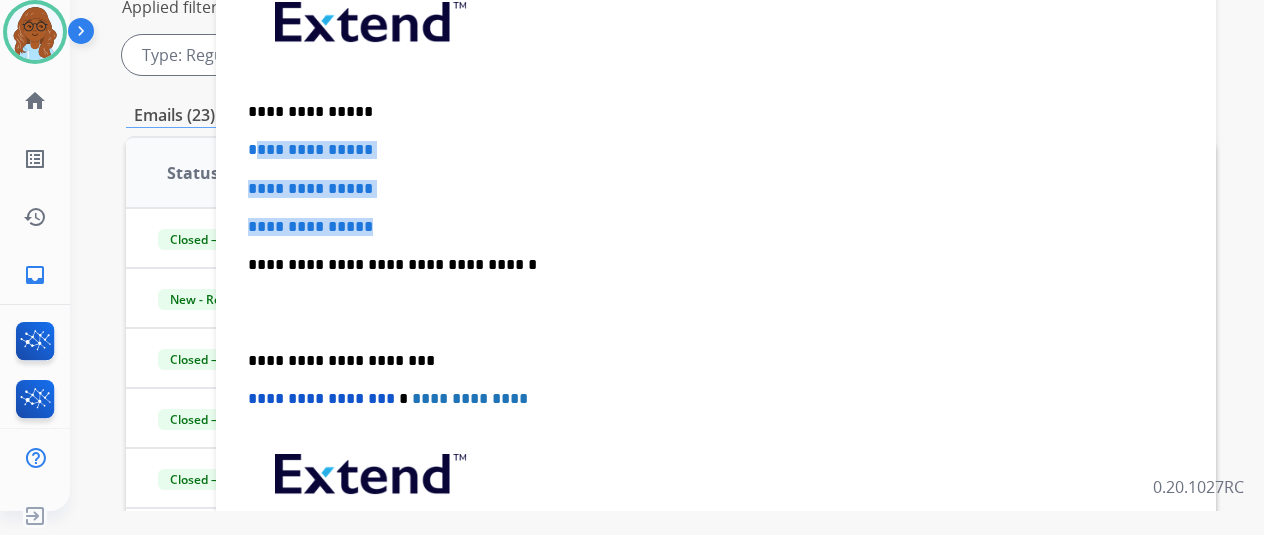 drag, startPoint x: 423, startPoint y: 215, endPoint x: 268, endPoint y: 143, distance: 170.9064 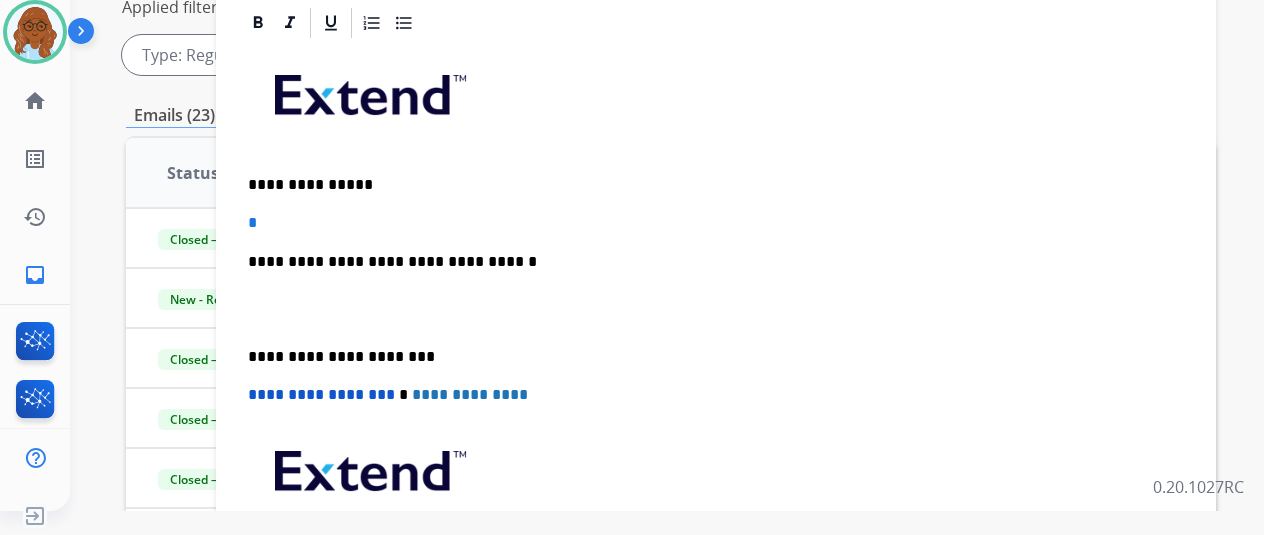 scroll, scrollTop: 178, scrollLeft: 0, axis: vertical 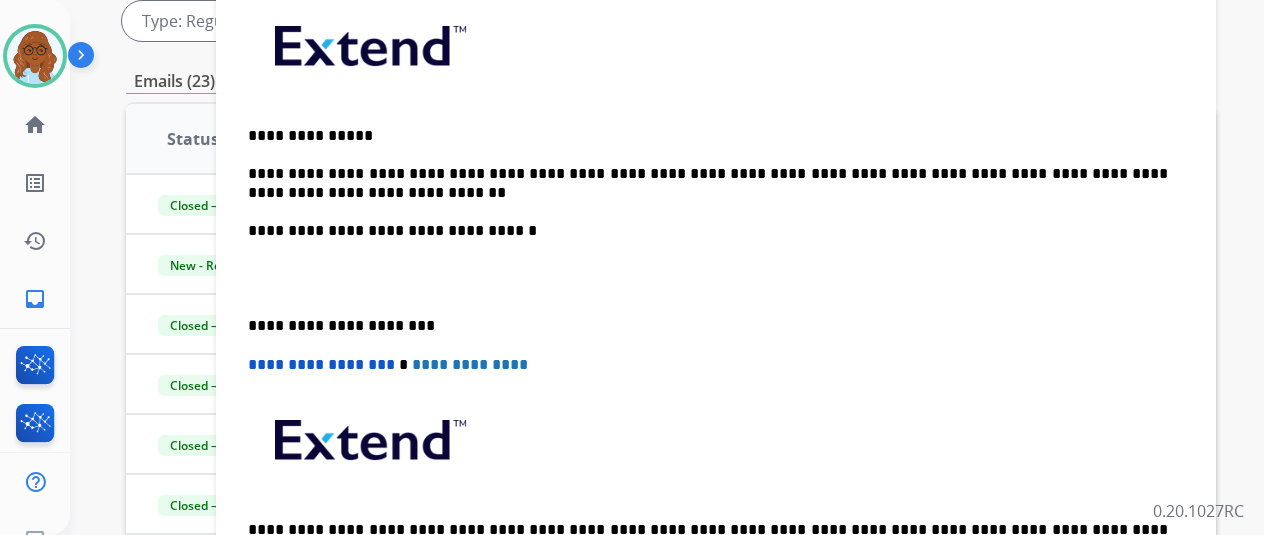 click on "**********" at bounding box center (716, 307) 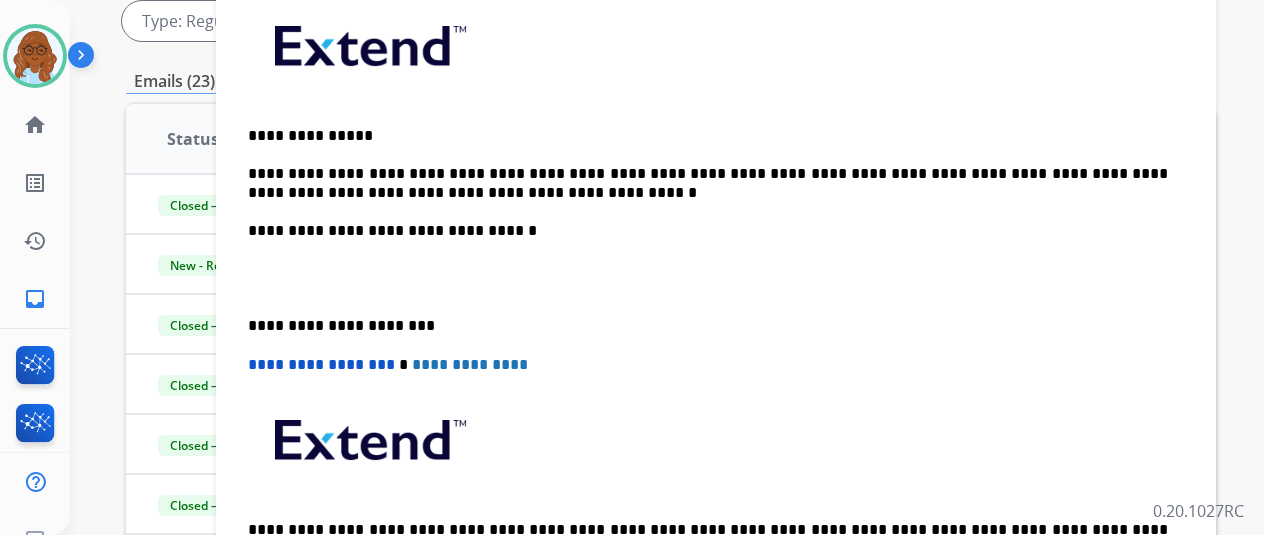 scroll, scrollTop: 255, scrollLeft: 0, axis: vertical 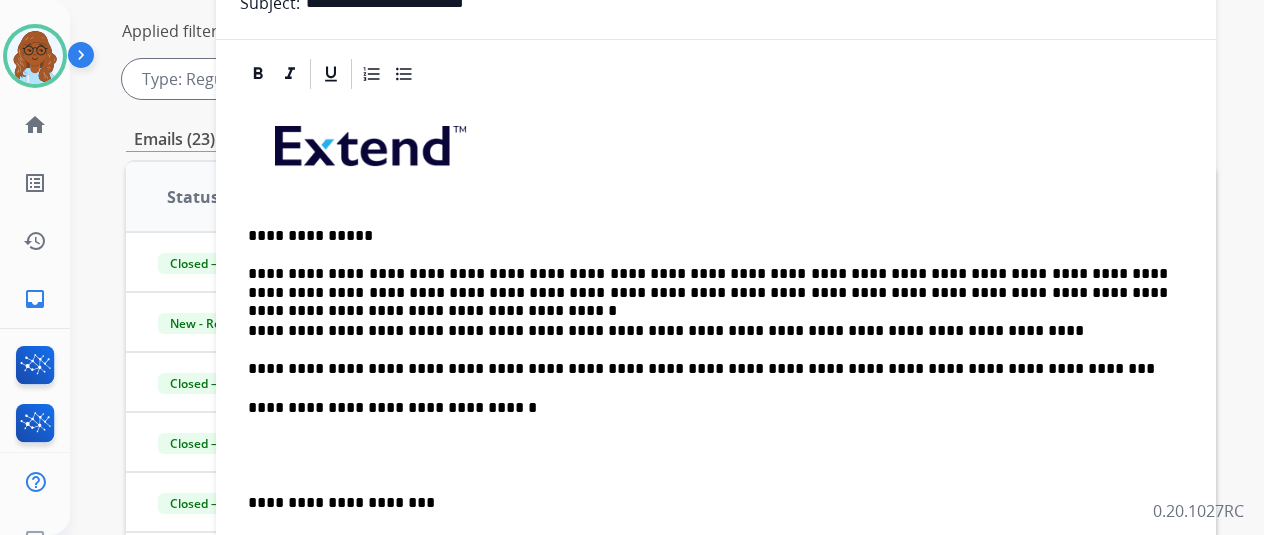 click on "**********" at bounding box center (708, 331) 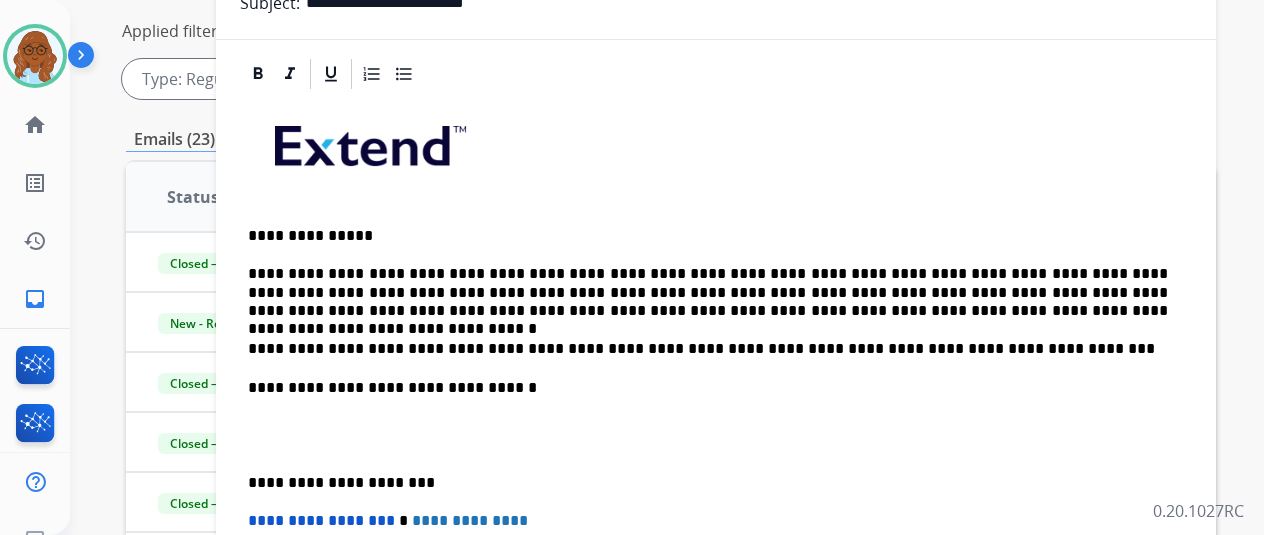 click on "**********" at bounding box center [708, 349] 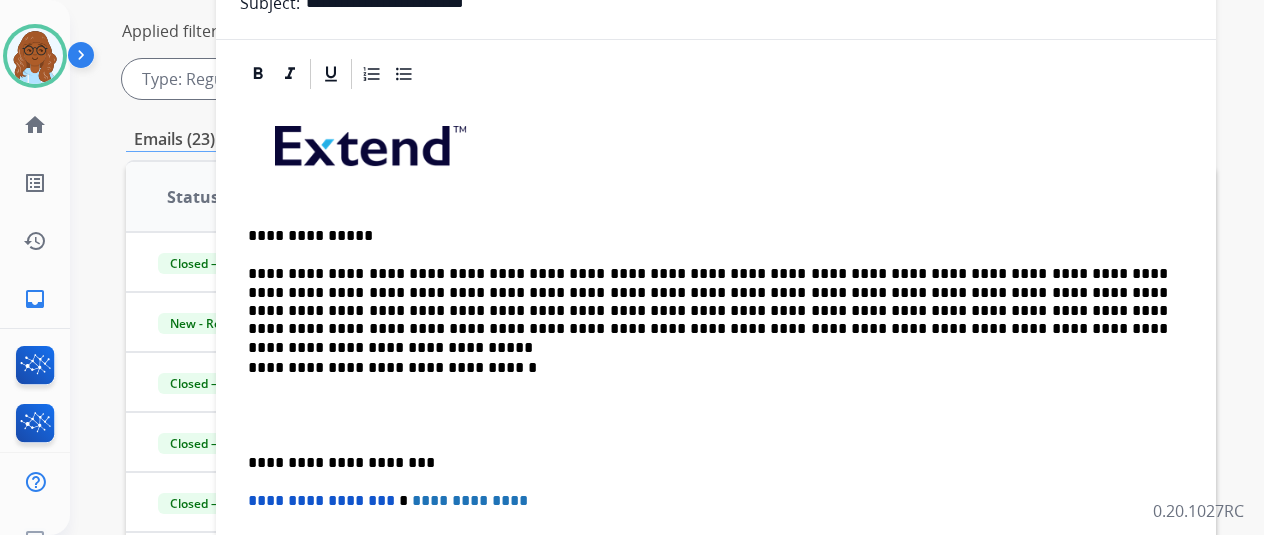 click on "**********" at bounding box center [708, 302] 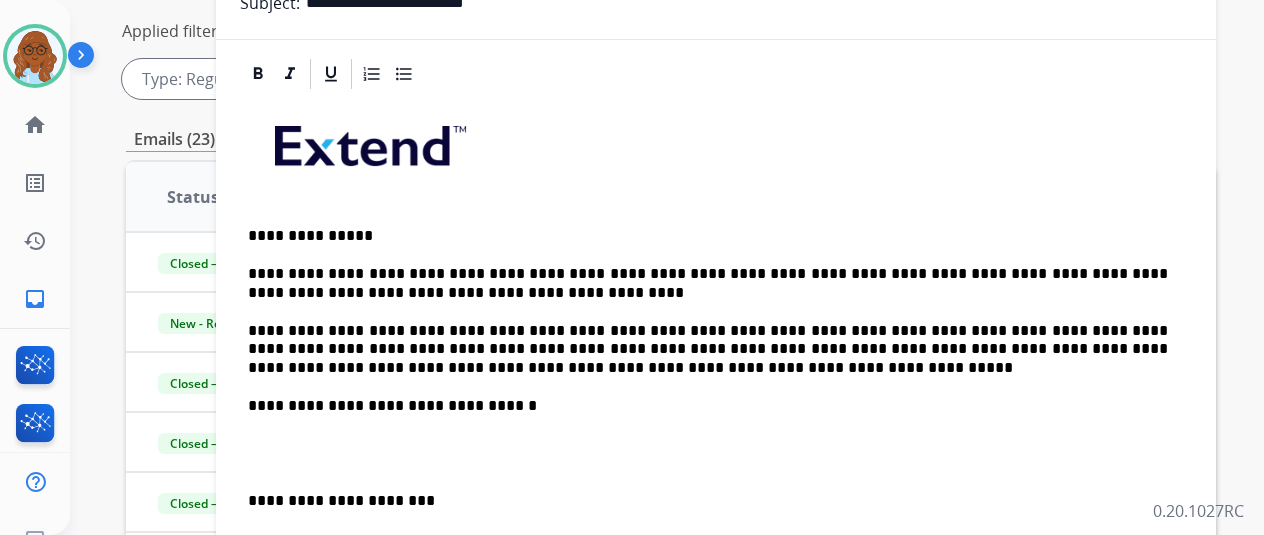 click on "**********" at bounding box center [708, 283] 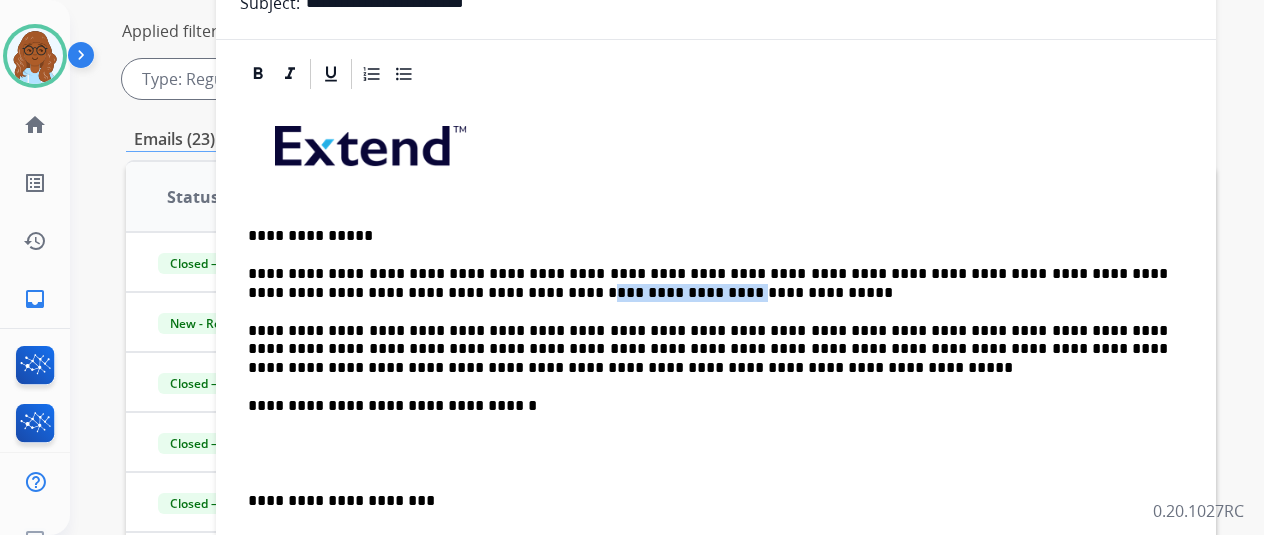 drag, startPoint x: 398, startPoint y: 284, endPoint x: 532, endPoint y: 291, distance: 134.18271 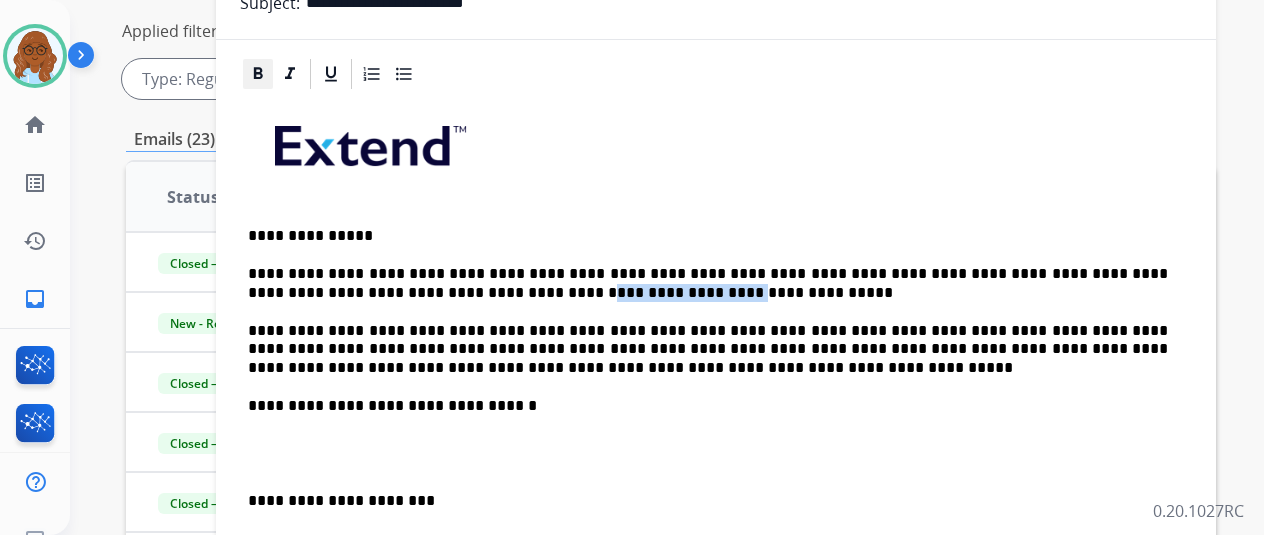 click 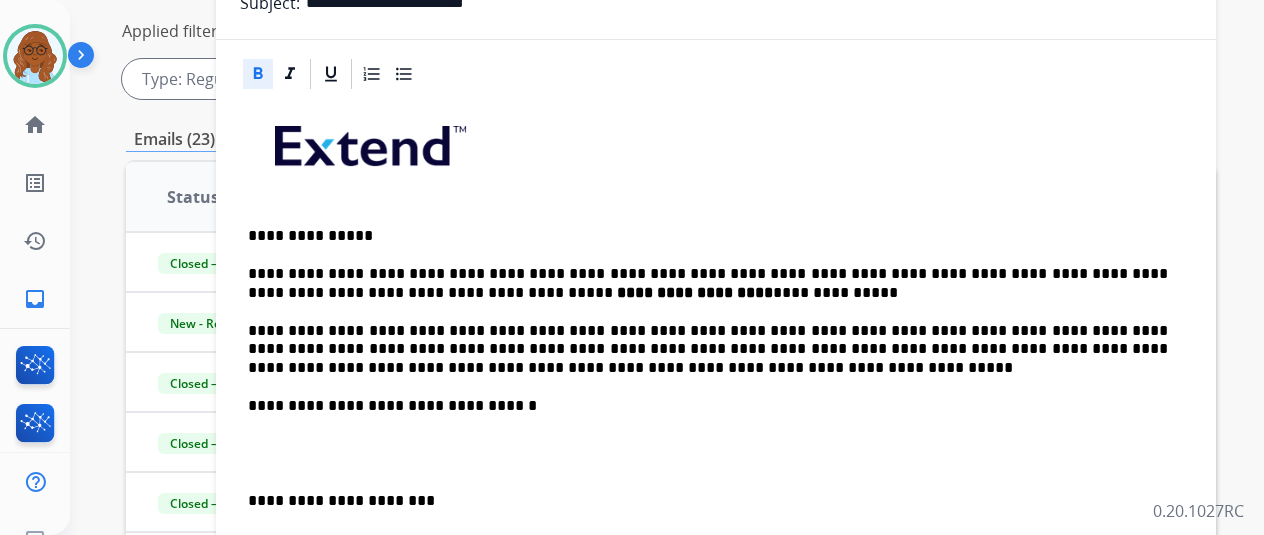 click on "**********" at bounding box center (708, 283) 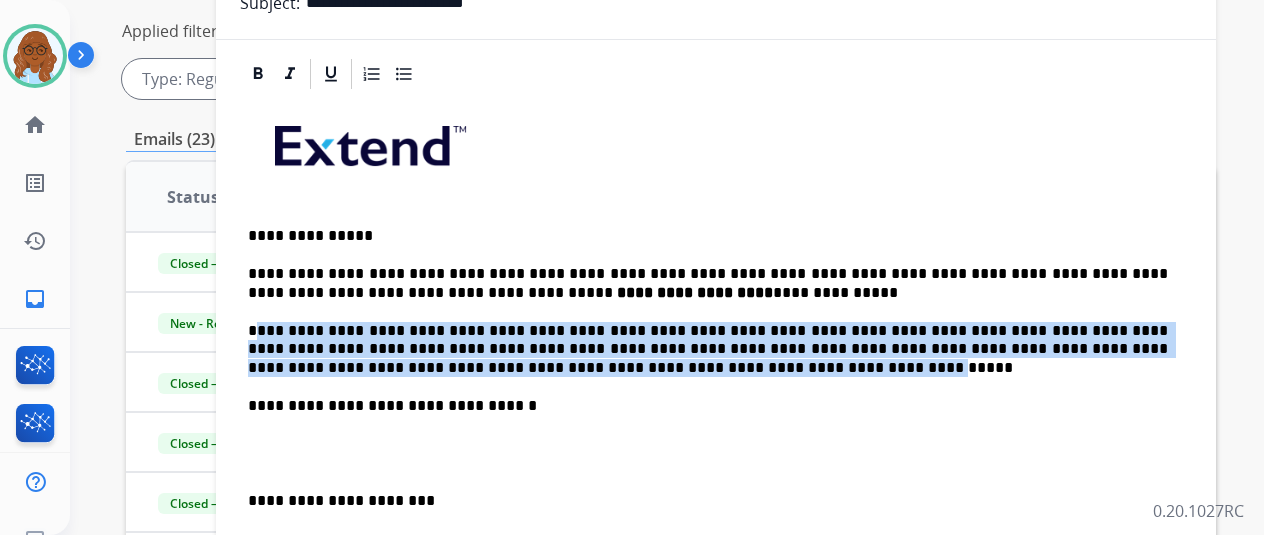 drag, startPoint x: 474, startPoint y: 366, endPoint x: 271, endPoint y: 327, distance: 206.71236 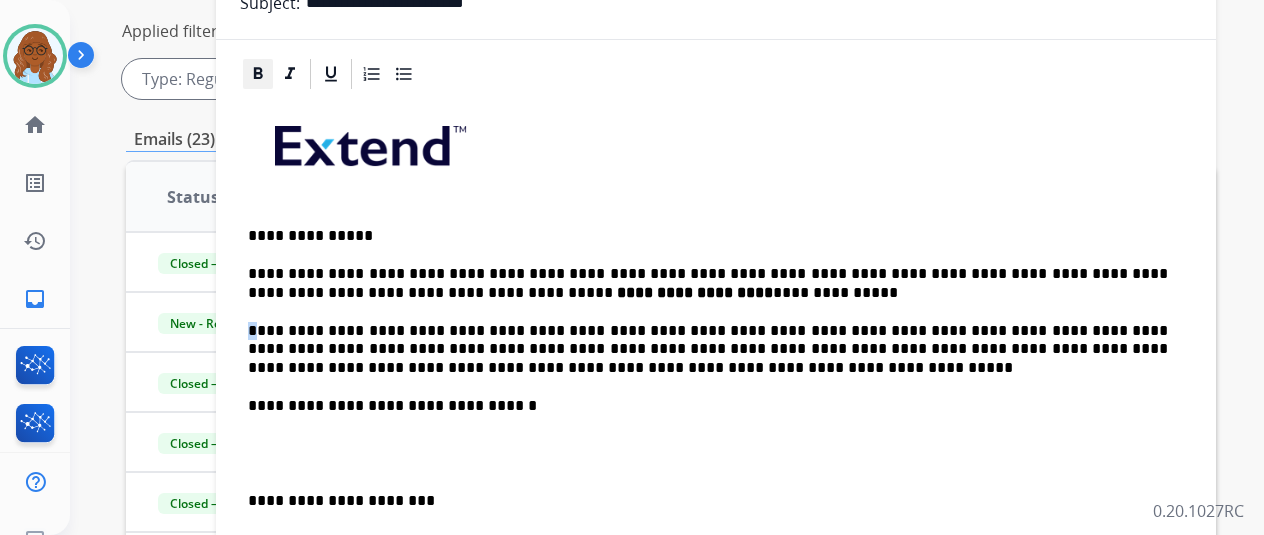 click 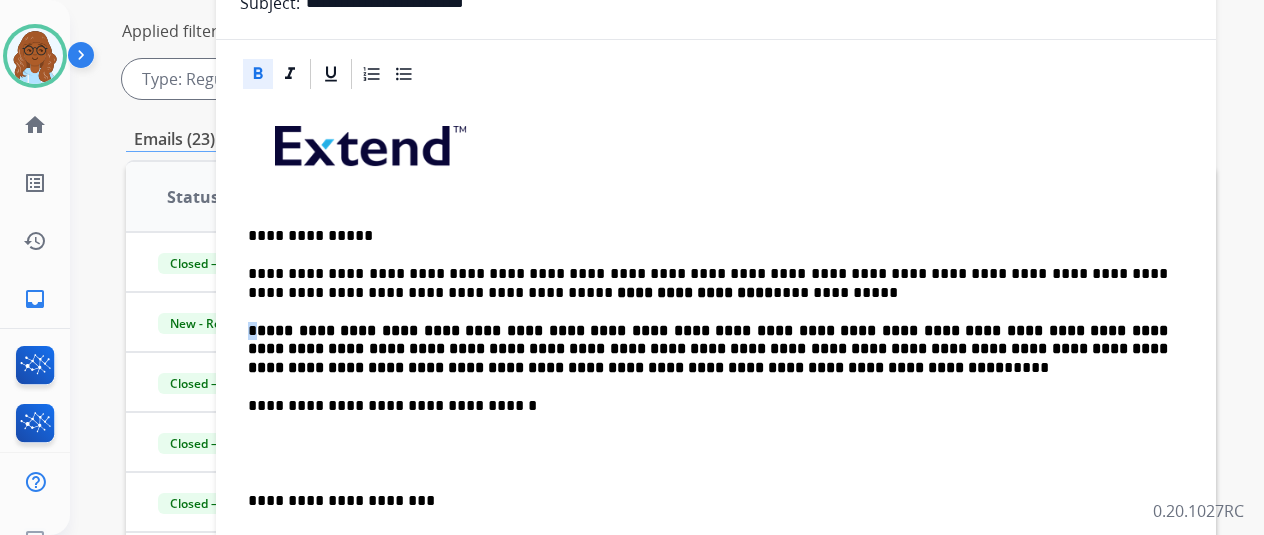 click on "**********" at bounding box center (710, 349) 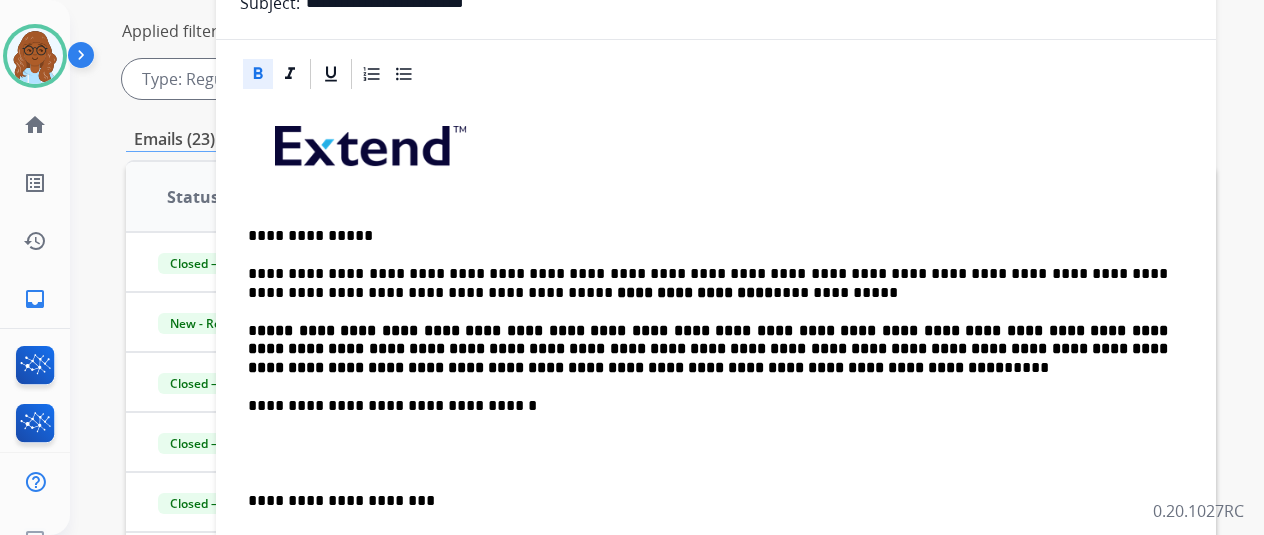 click on "**********" at bounding box center (708, 406) 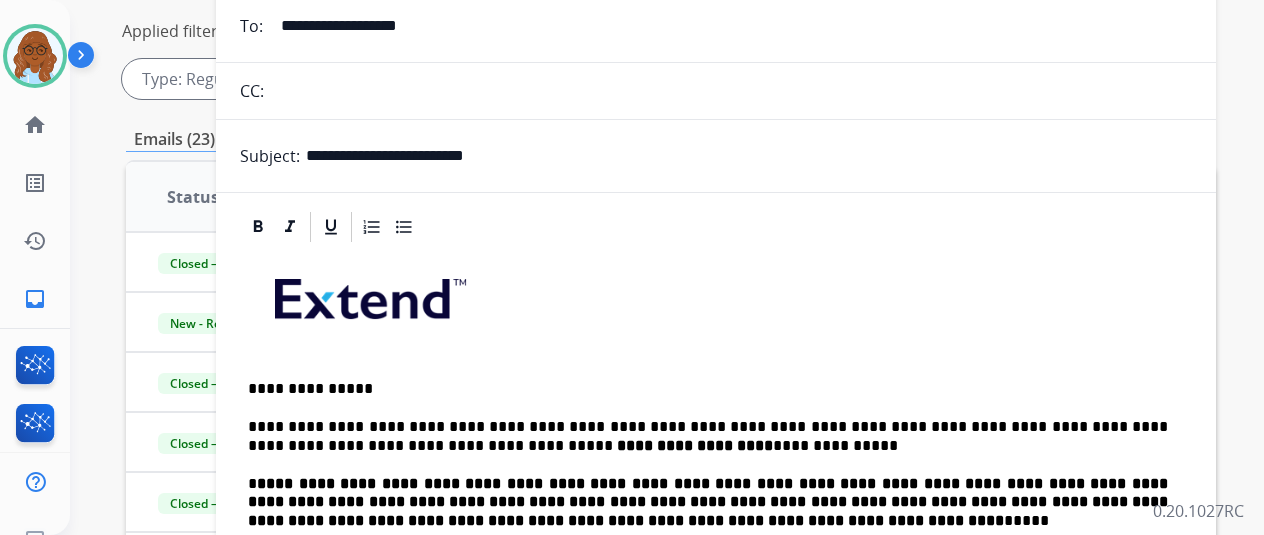 scroll, scrollTop: 0, scrollLeft: 0, axis: both 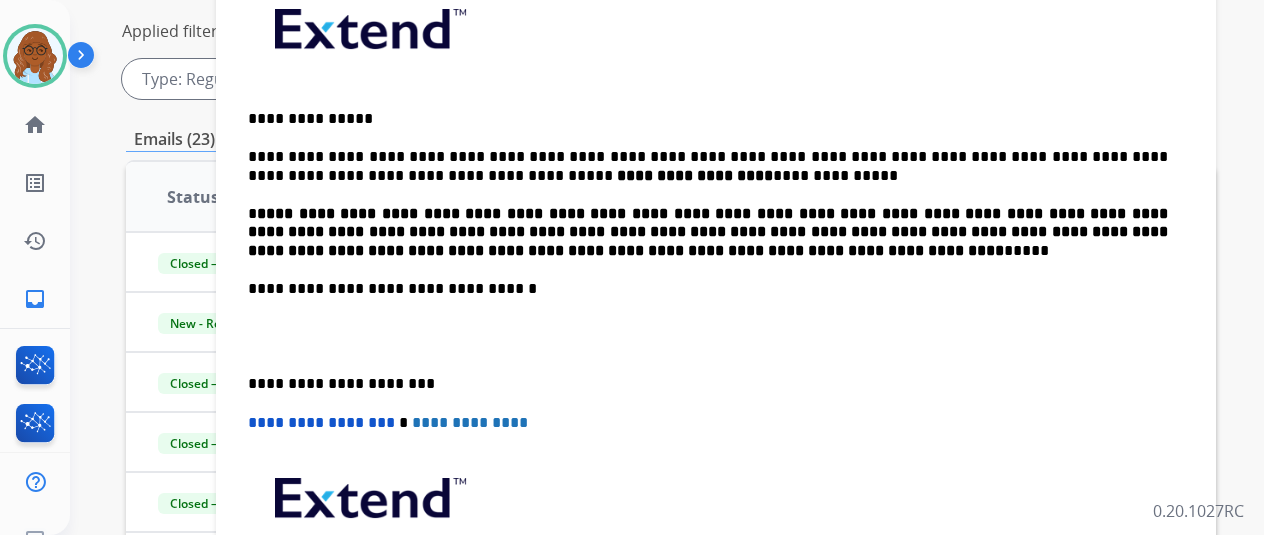 click at bounding box center [716, 337] 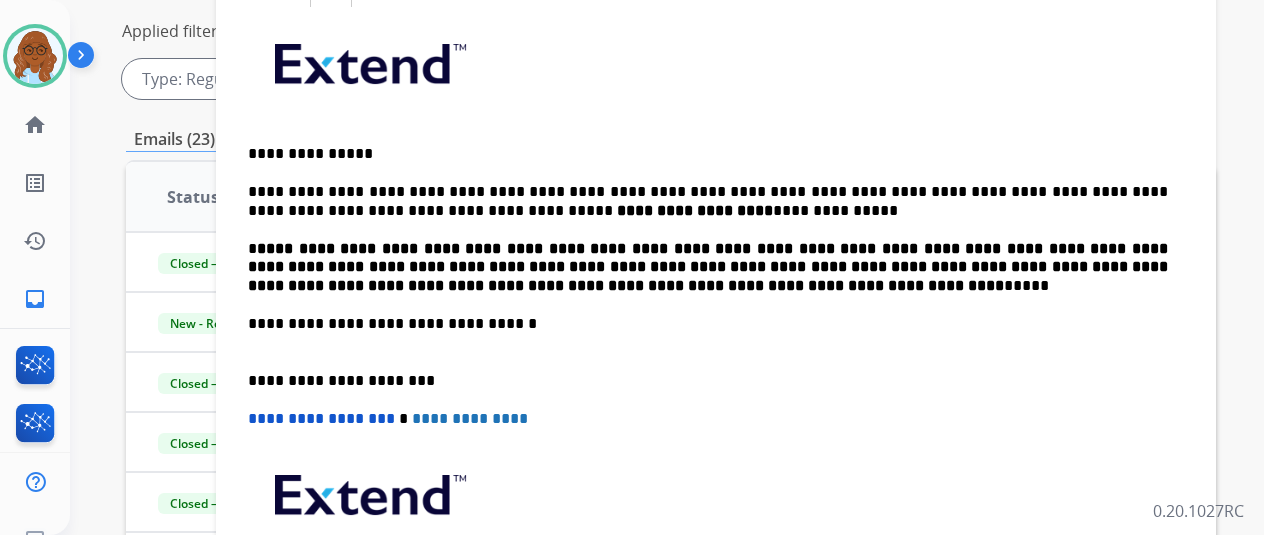 scroll, scrollTop: 234, scrollLeft: 0, axis: vertical 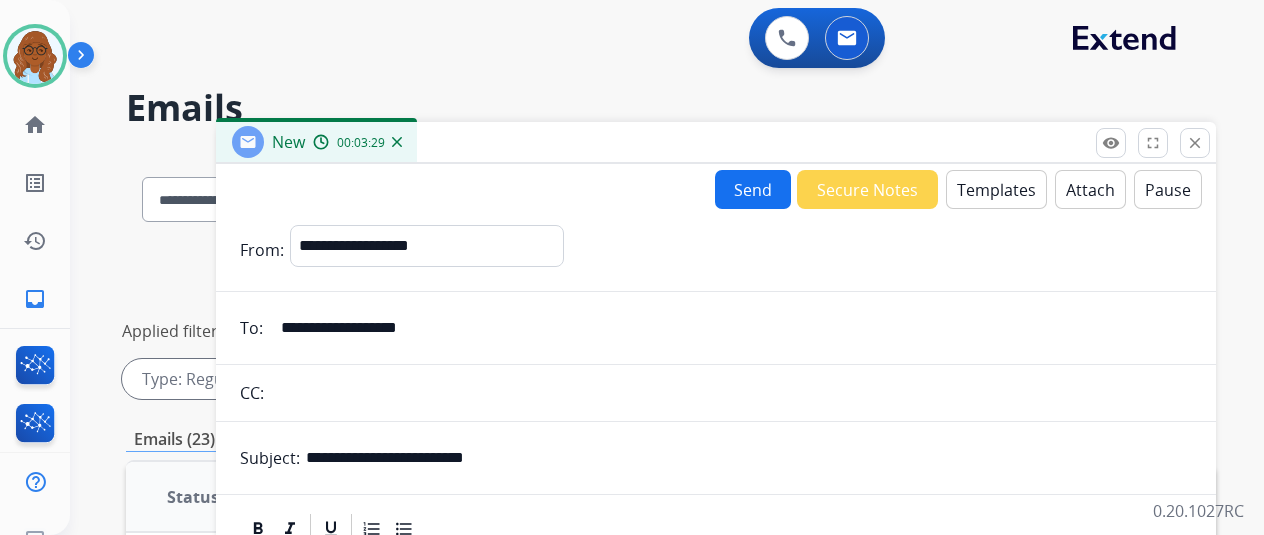 click on "Send" at bounding box center (753, 189) 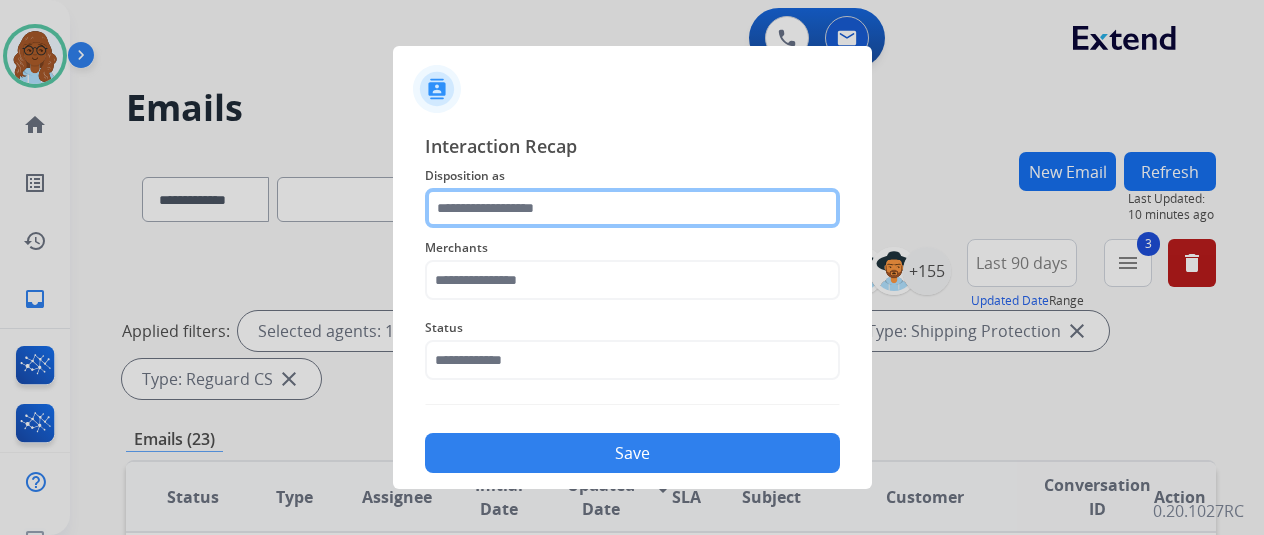 click 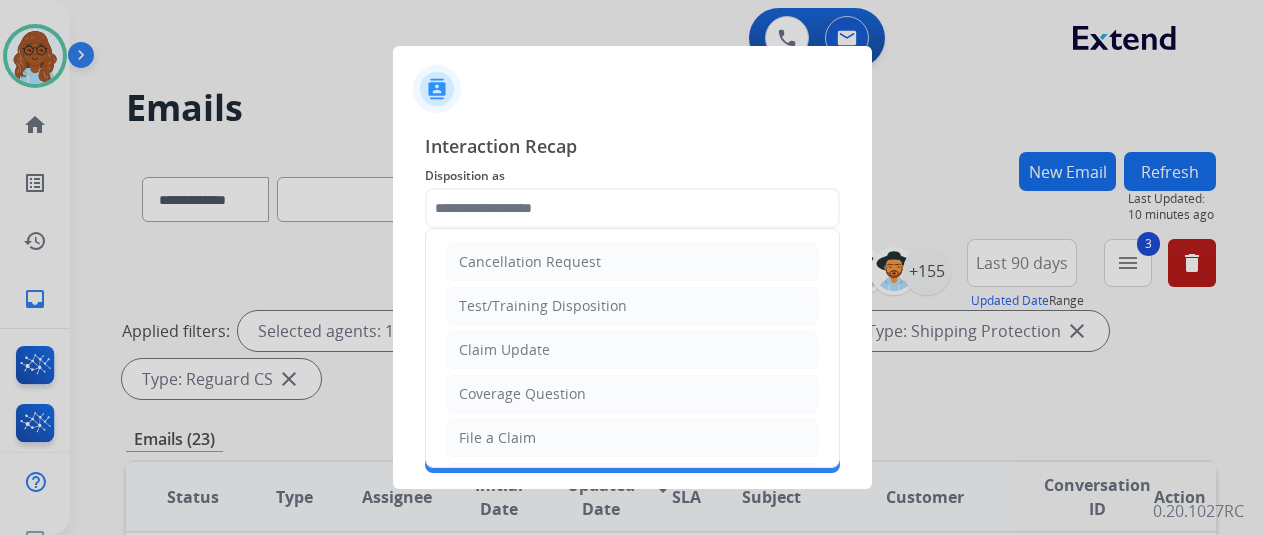 drag, startPoint x: 524, startPoint y: 353, endPoint x: 549, endPoint y: 348, distance: 25.495098 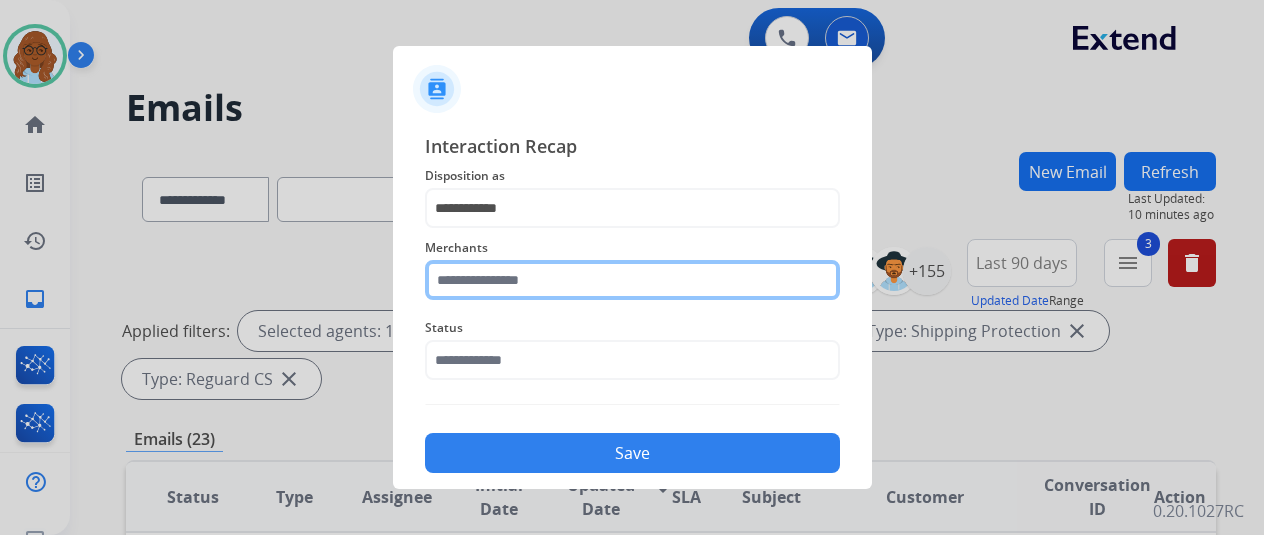 click on "Merchants" 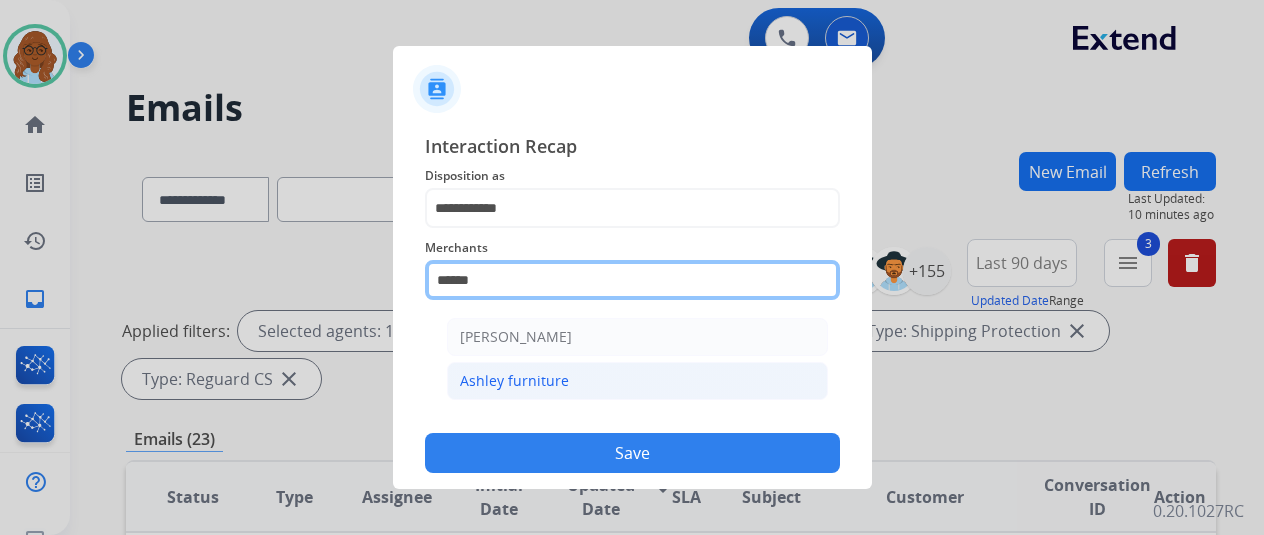 scroll, scrollTop: 24, scrollLeft: 0, axis: vertical 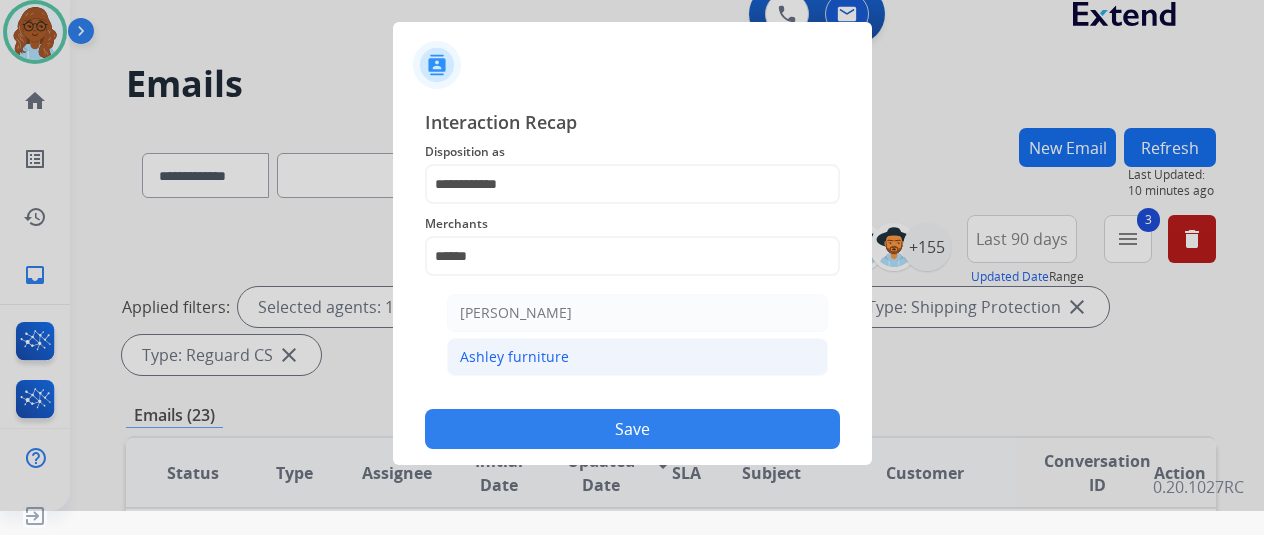 click on "Ashley furniture" 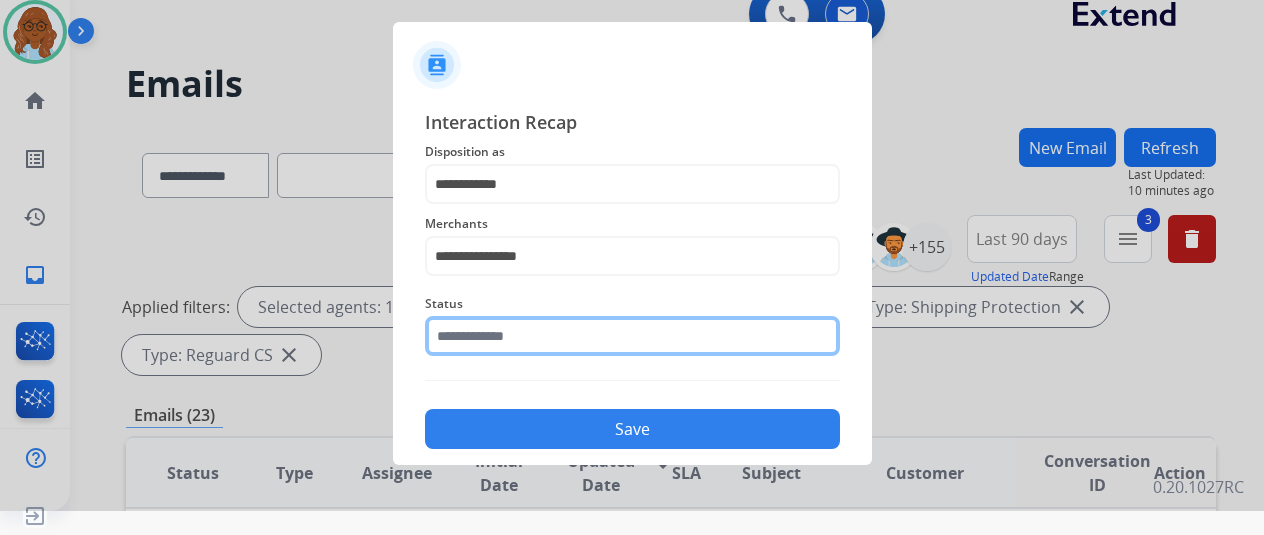 click 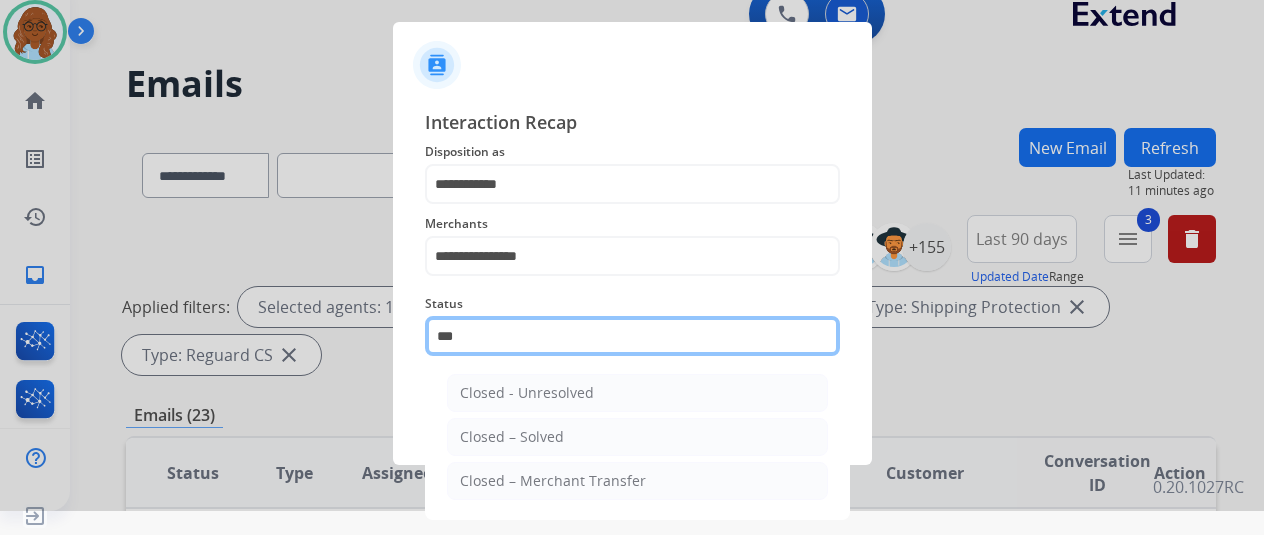 scroll, scrollTop: 0, scrollLeft: 0, axis: both 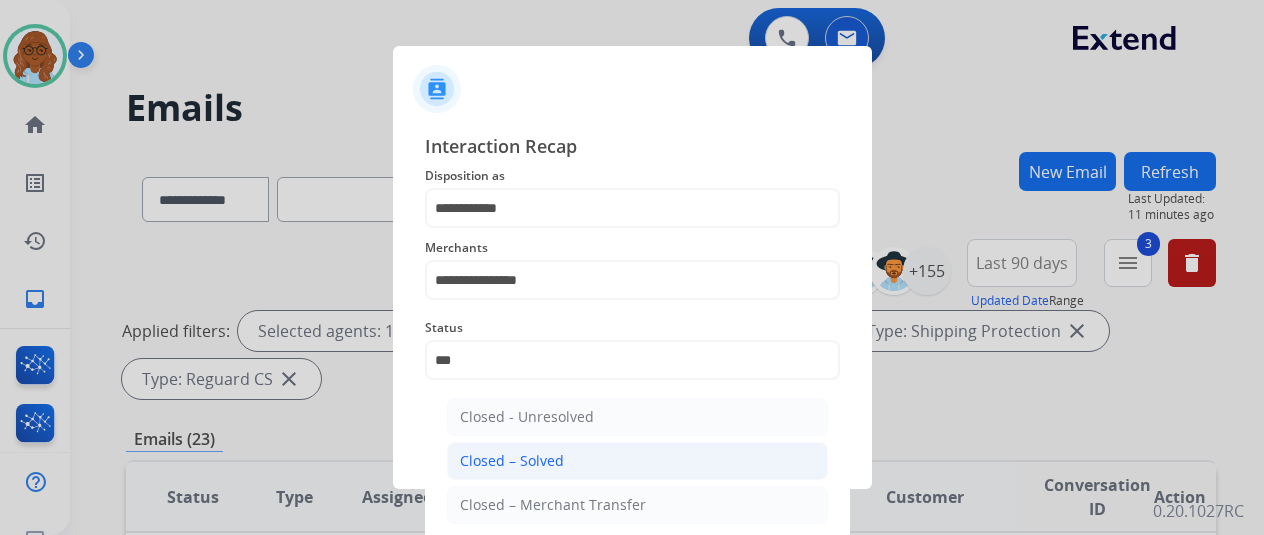 click on "Closed – Solved" 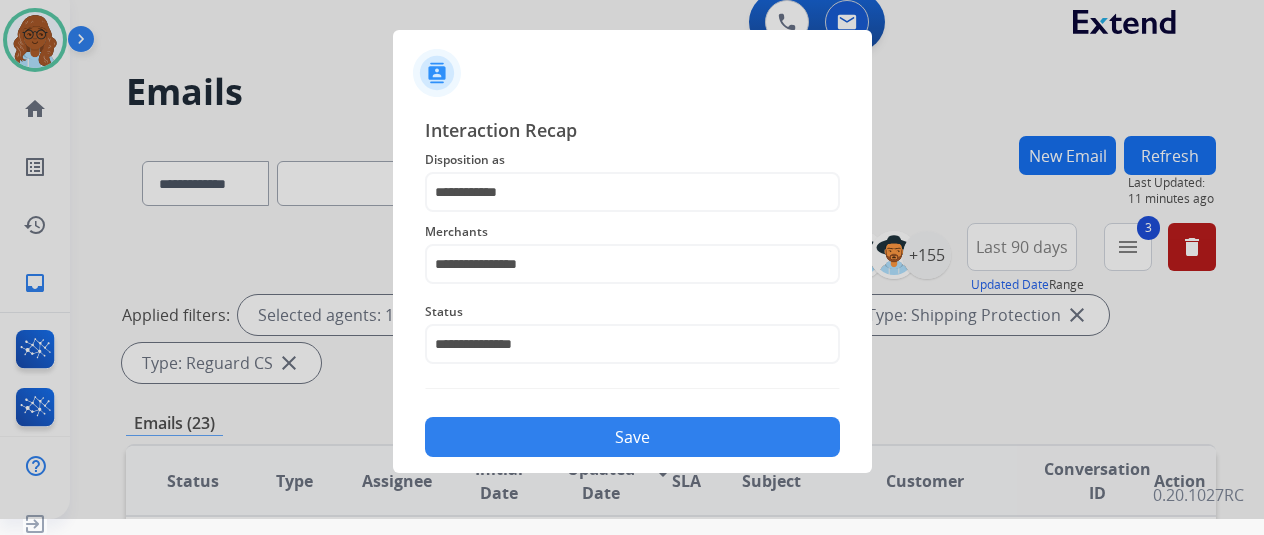 scroll, scrollTop: 24, scrollLeft: 0, axis: vertical 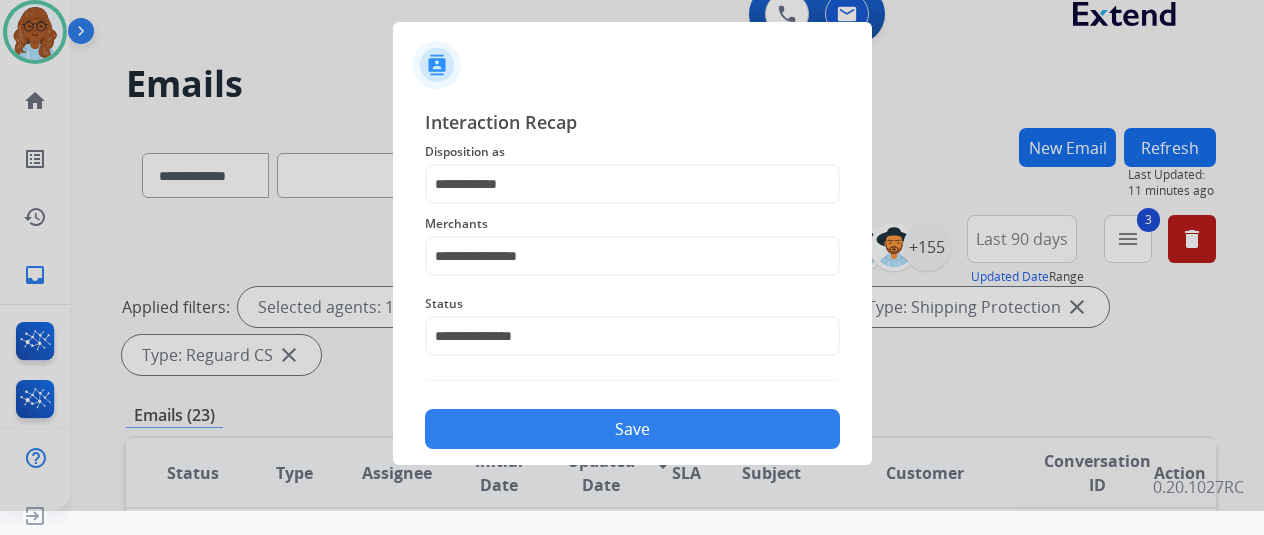click on "Save" 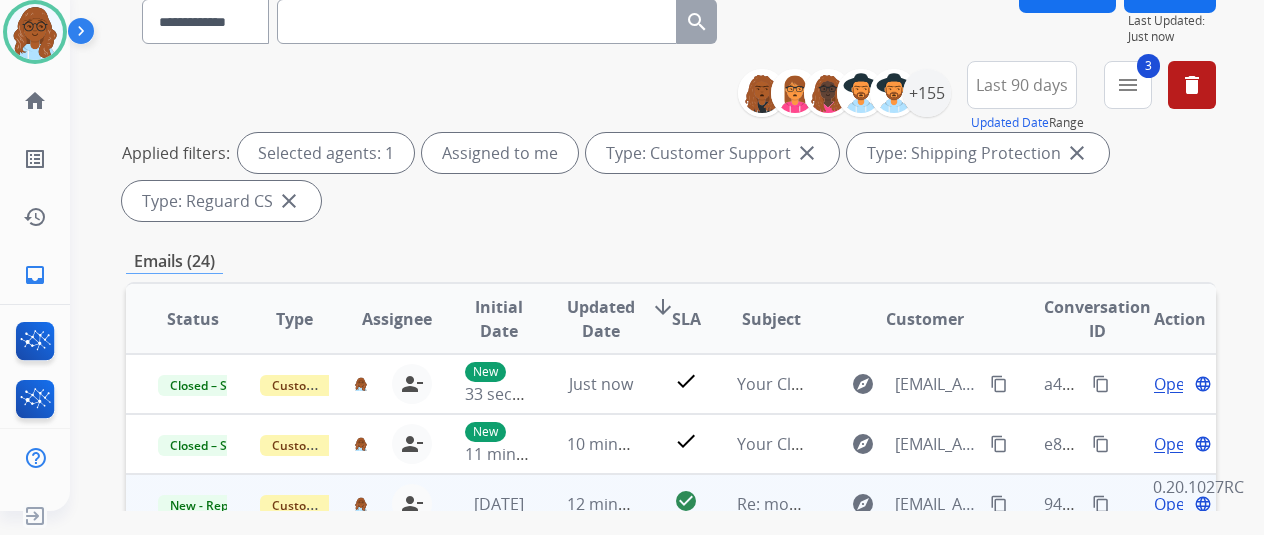 scroll, scrollTop: 300, scrollLeft: 0, axis: vertical 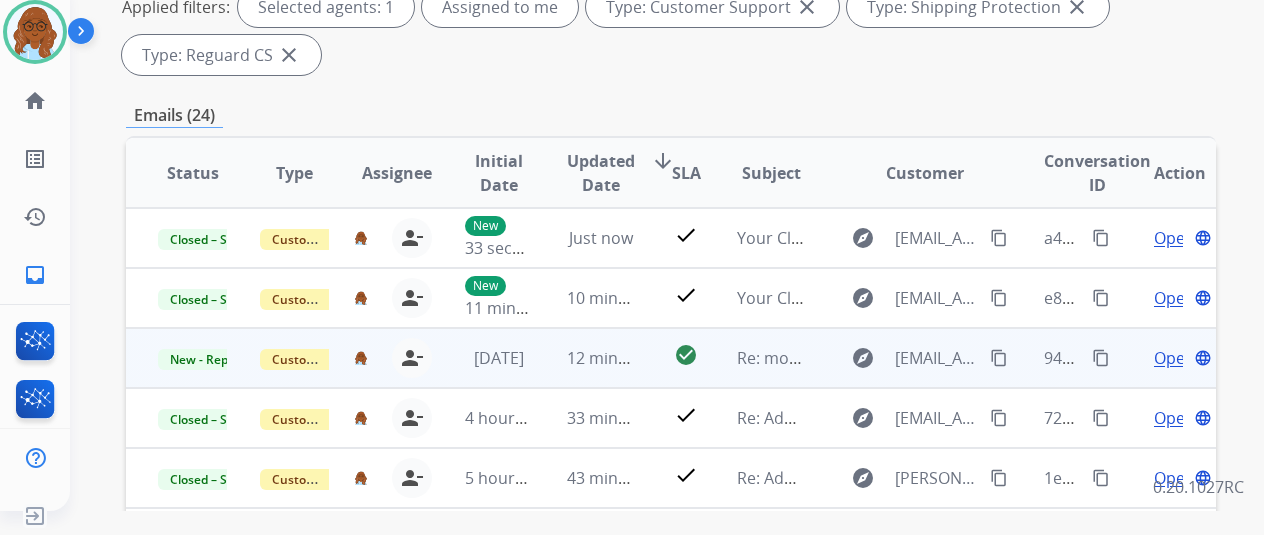 click on "Open" at bounding box center (1174, 358) 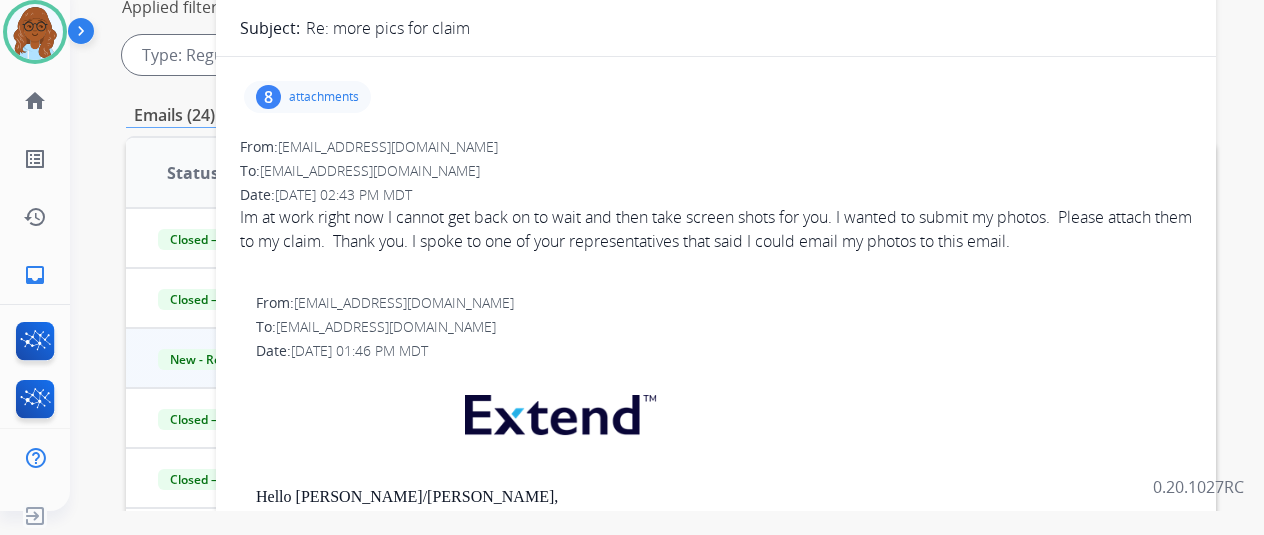 scroll, scrollTop: 0, scrollLeft: 0, axis: both 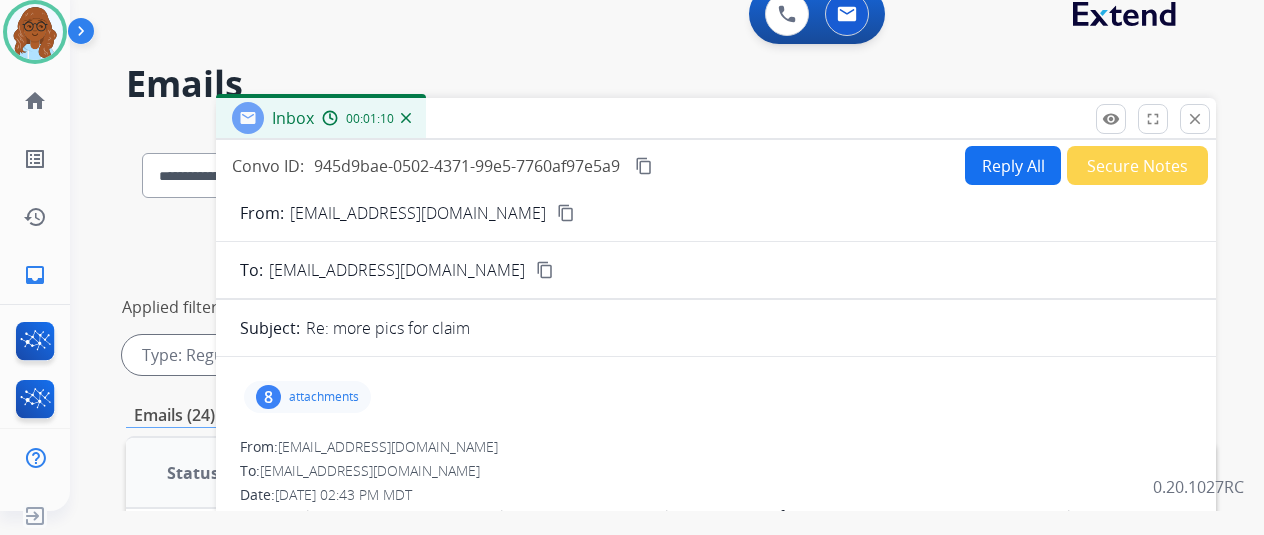 click on "Reply All" at bounding box center [1013, 165] 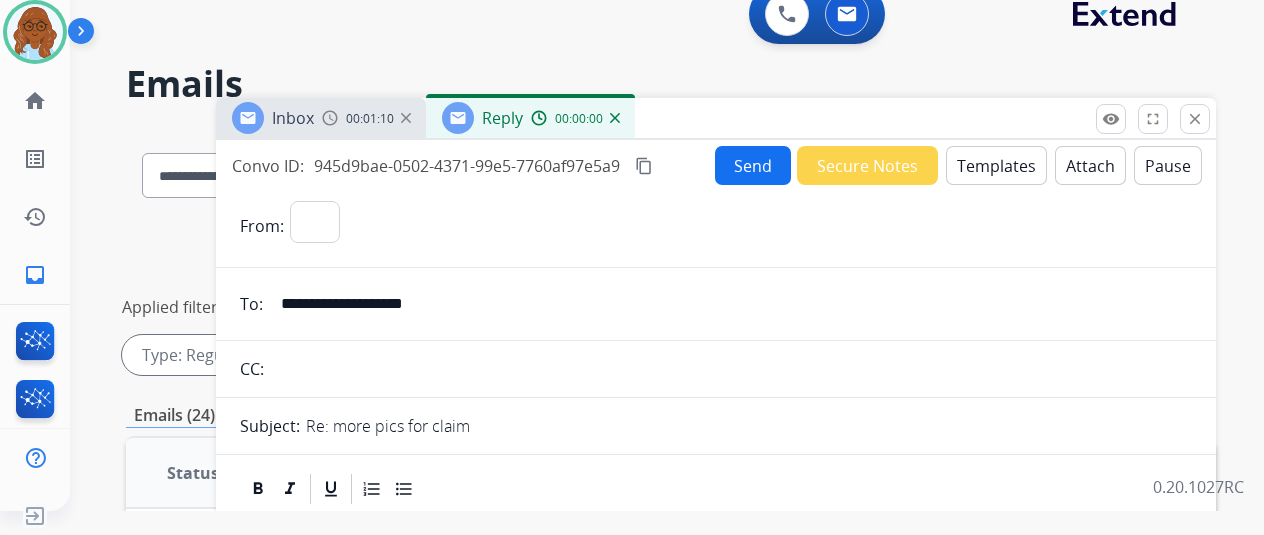 select on "**********" 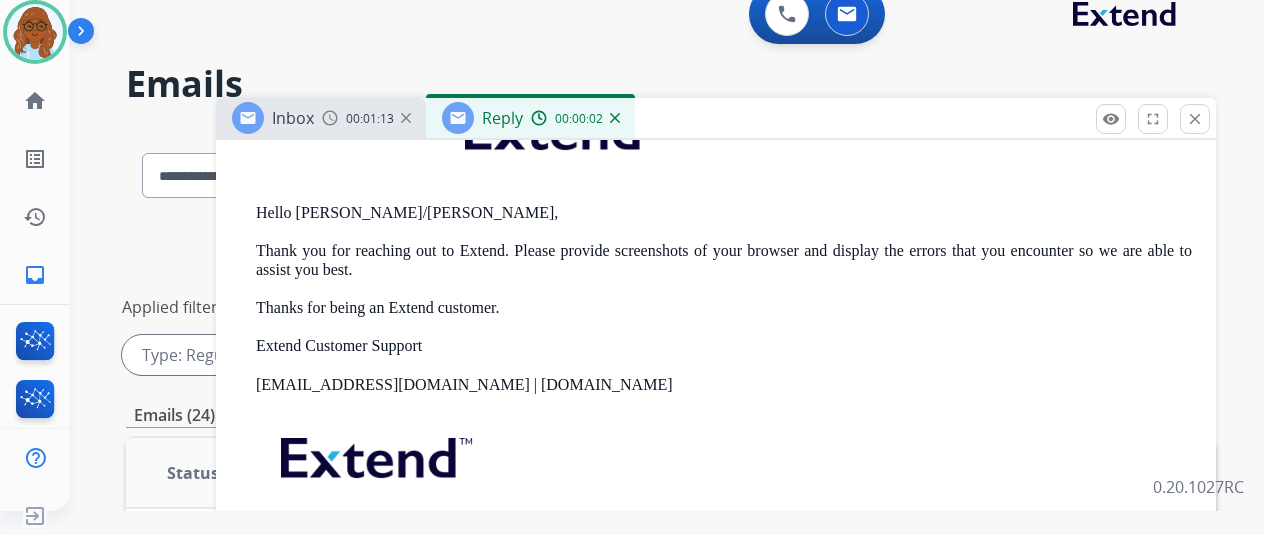 scroll, scrollTop: 600, scrollLeft: 0, axis: vertical 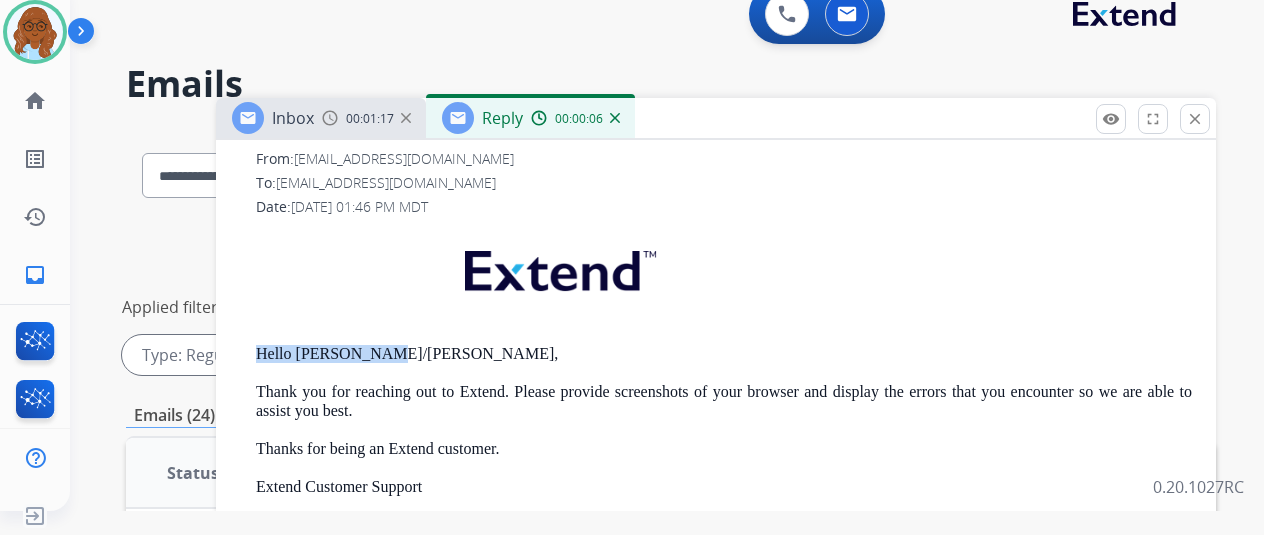 drag, startPoint x: 396, startPoint y: 351, endPoint x: 274, endPoint y: 361, distance: 122.40915 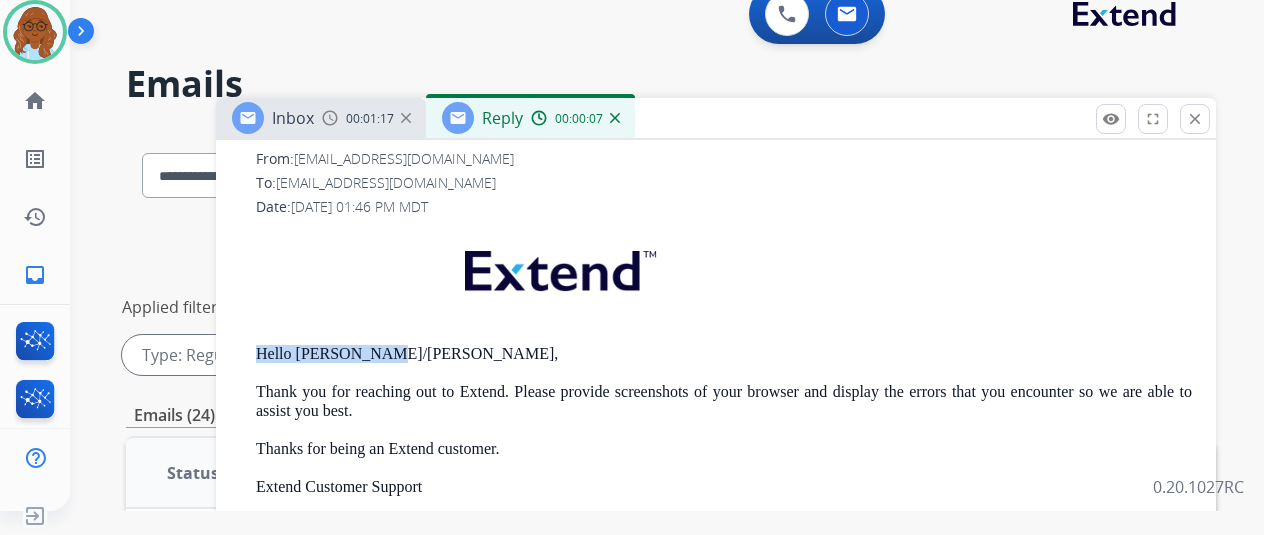 copy on "Hello [PERSON_NAME]/[PERSON_NAME]," 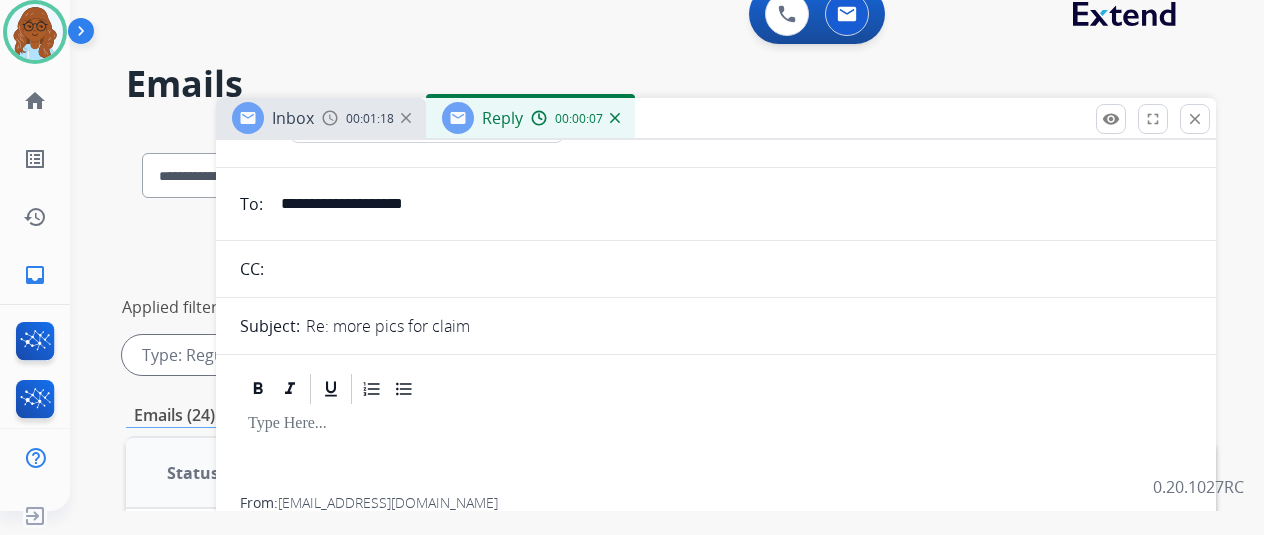 scroll, scrollTop: 0, scrollLeft: 0, axis: both 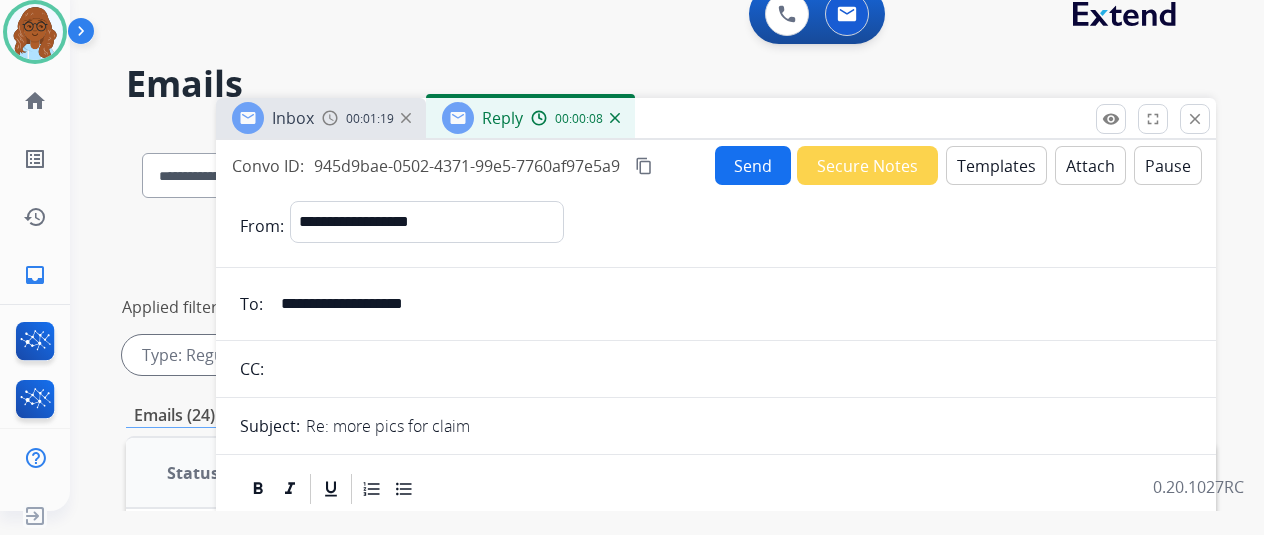 click on "Templates" at bounding box center [996, 165] 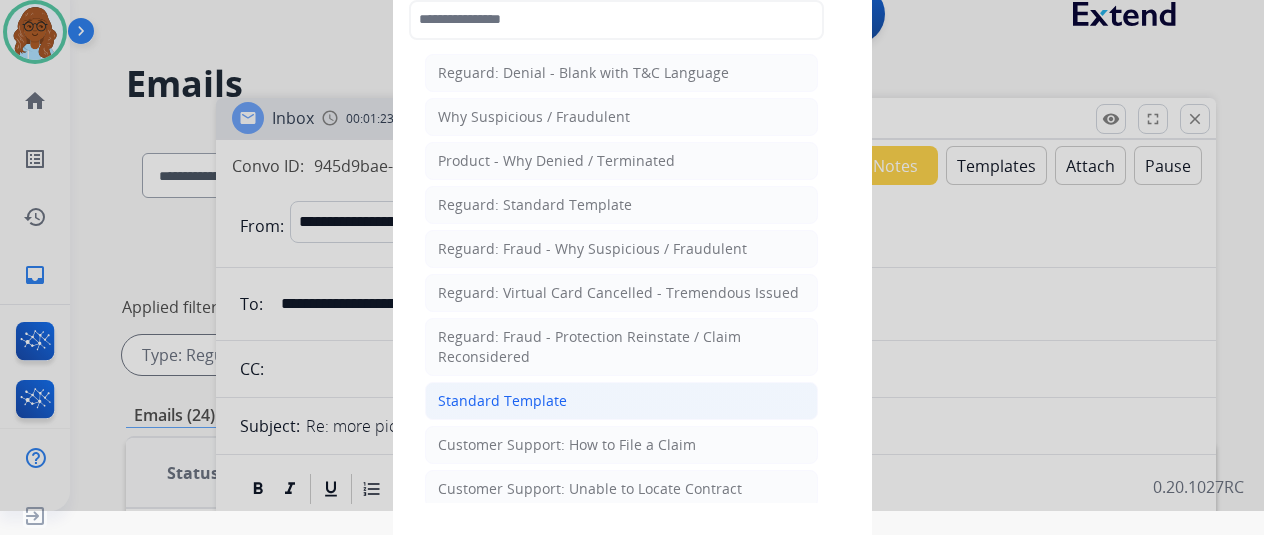 click on "Standard Template" 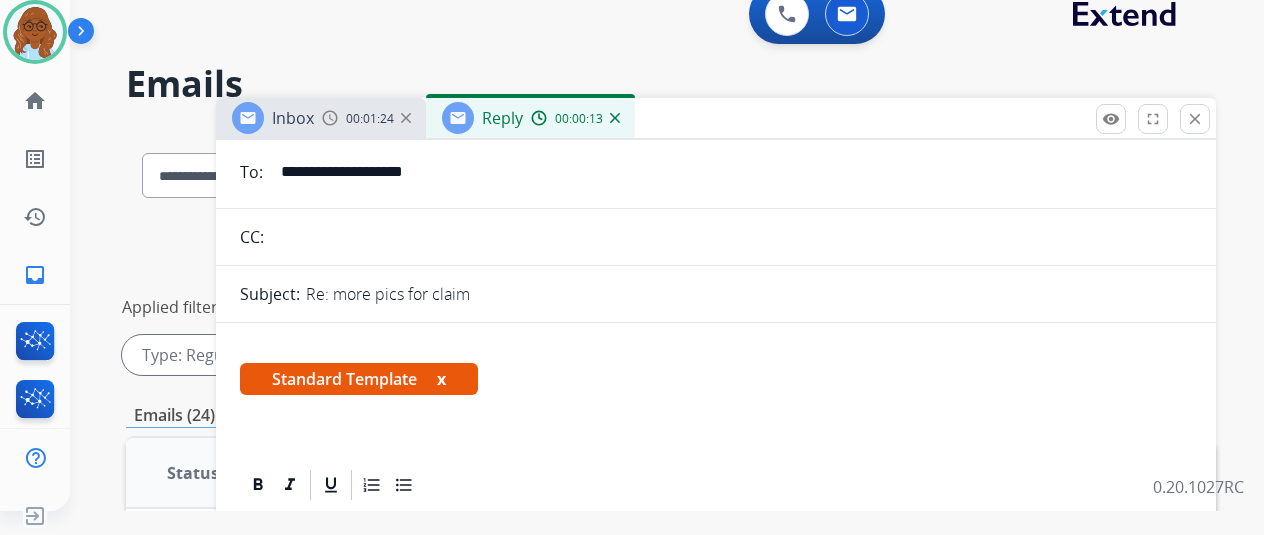 scroll, scrollTop: 100, scrollLeft: 0, axis: vertical 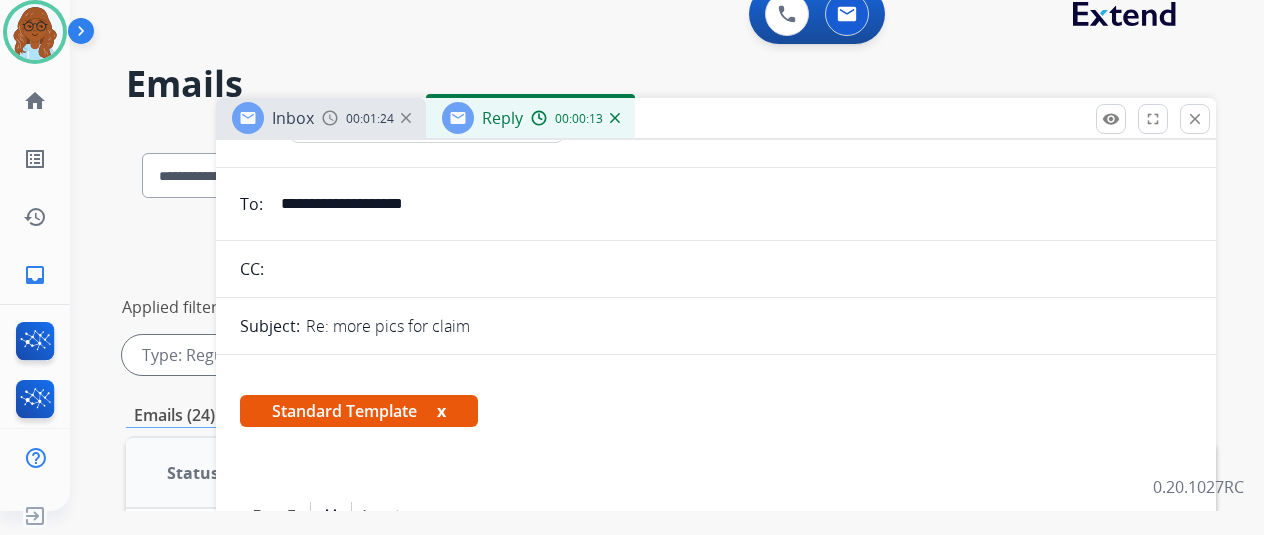 click on "Standard Template   x" at bounding box center (359, 411) 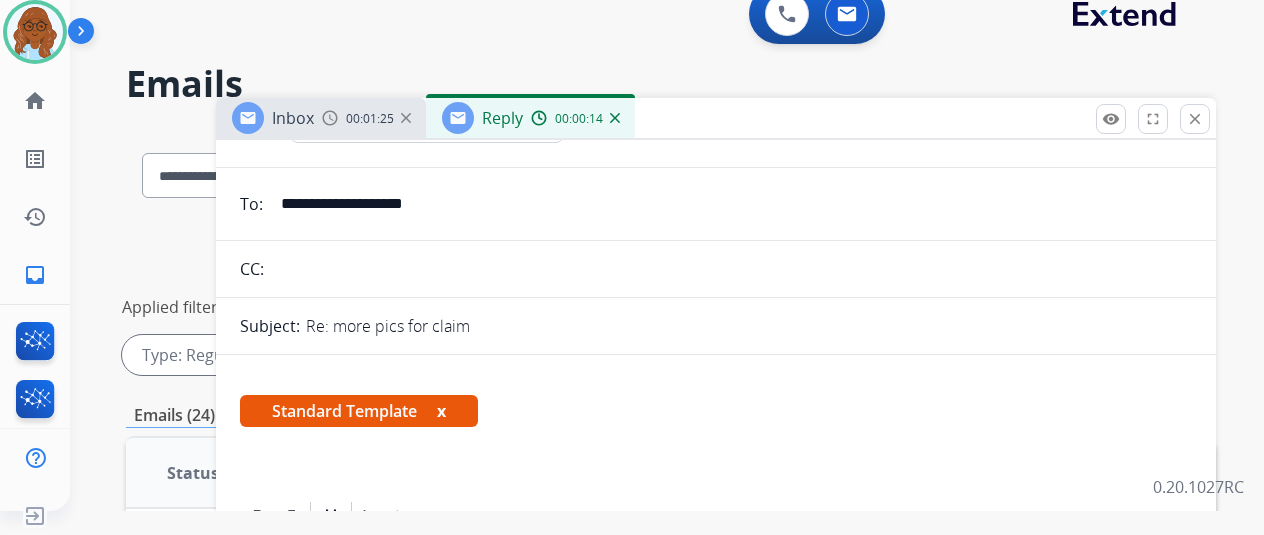 click on "x" at bounding box center (441, 411) 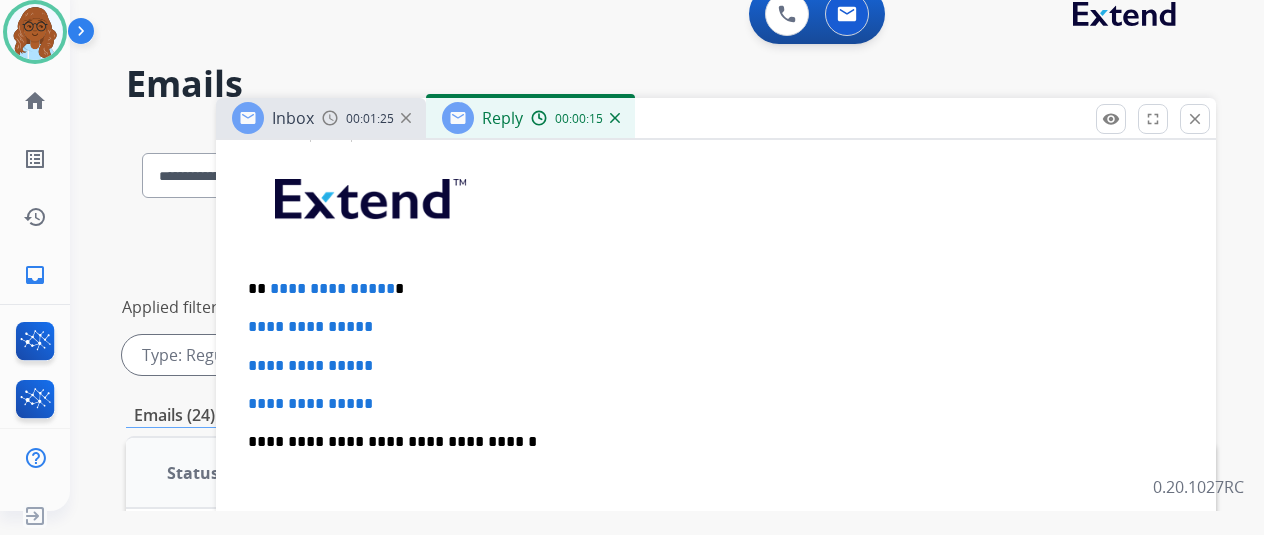 scroll, scrollTop: 400, scrollLeft: 0, axis: vertical 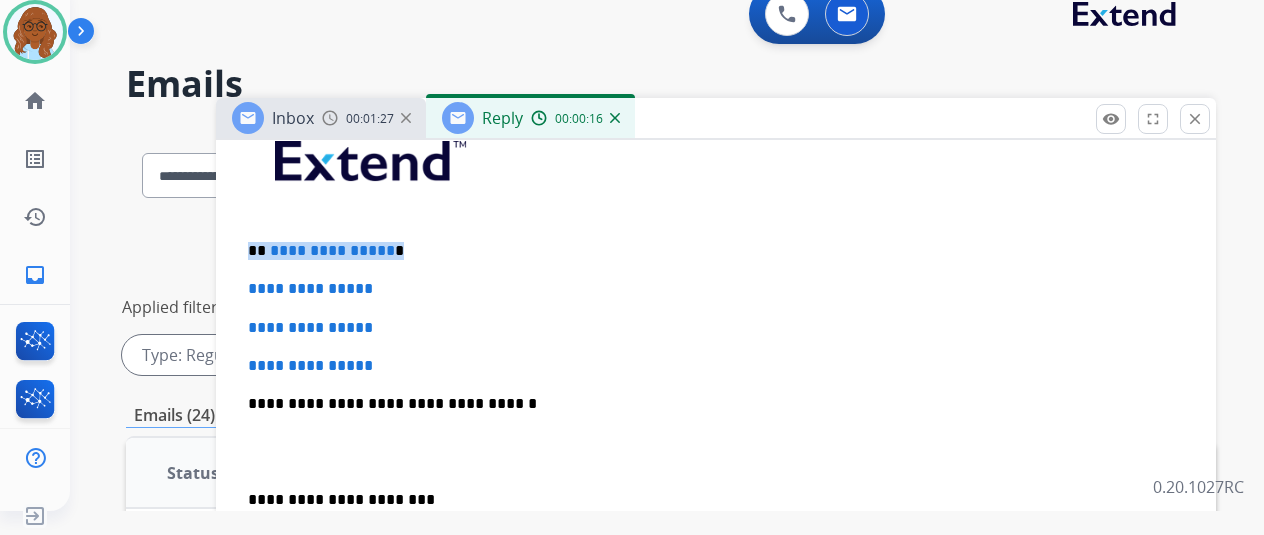 drag, startPoint x: 404, startPoint y: 255, endPoint x: 260, endPoint y: 252, distance: 144.03125 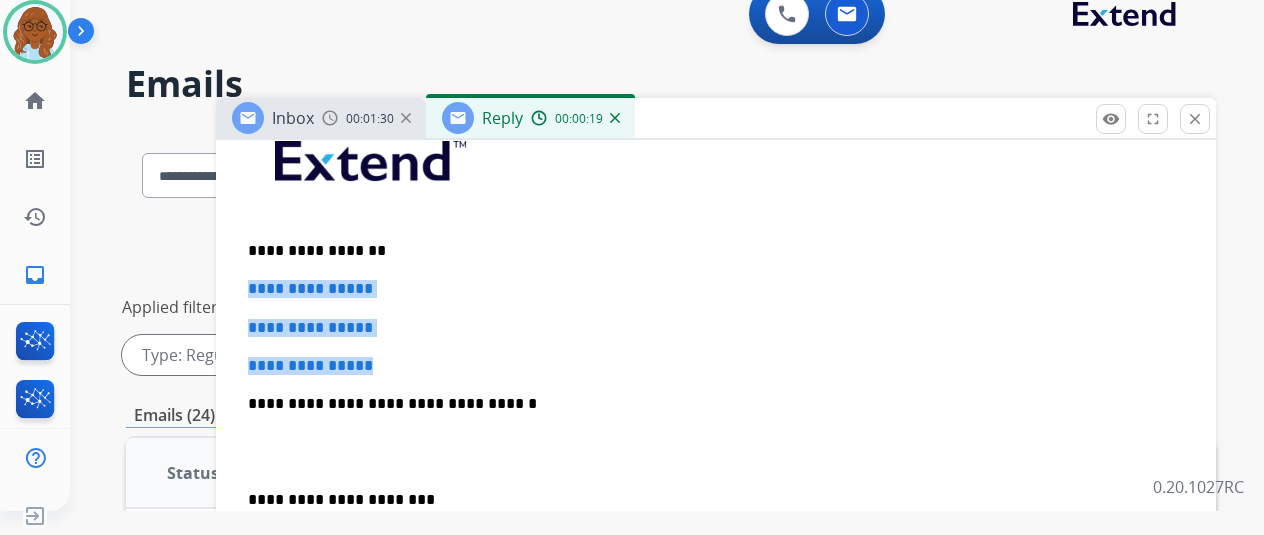 drag, startPoint x: 416, startPoint y: 367, endPoint x: 294, endPoint y: 313, distance: 133.41664 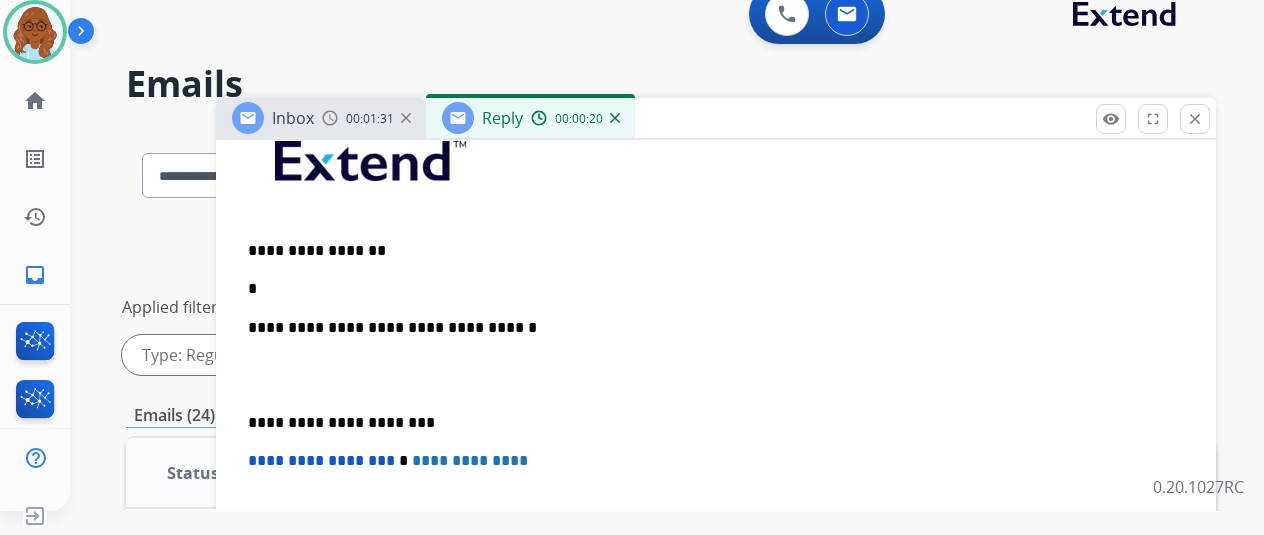 type 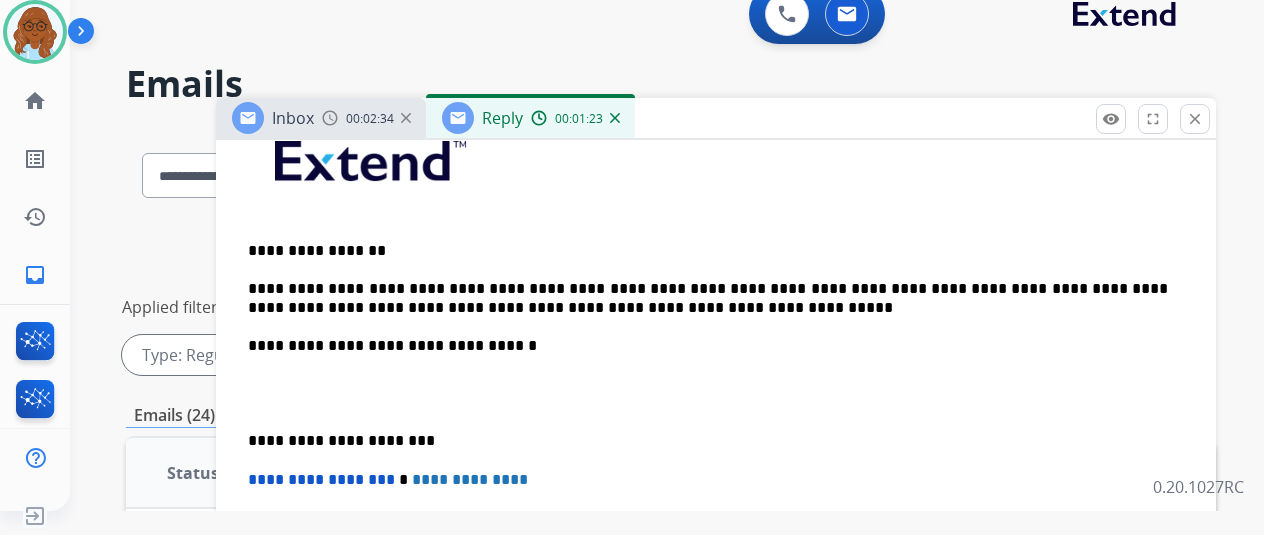 click at bounding box center [716, 393] 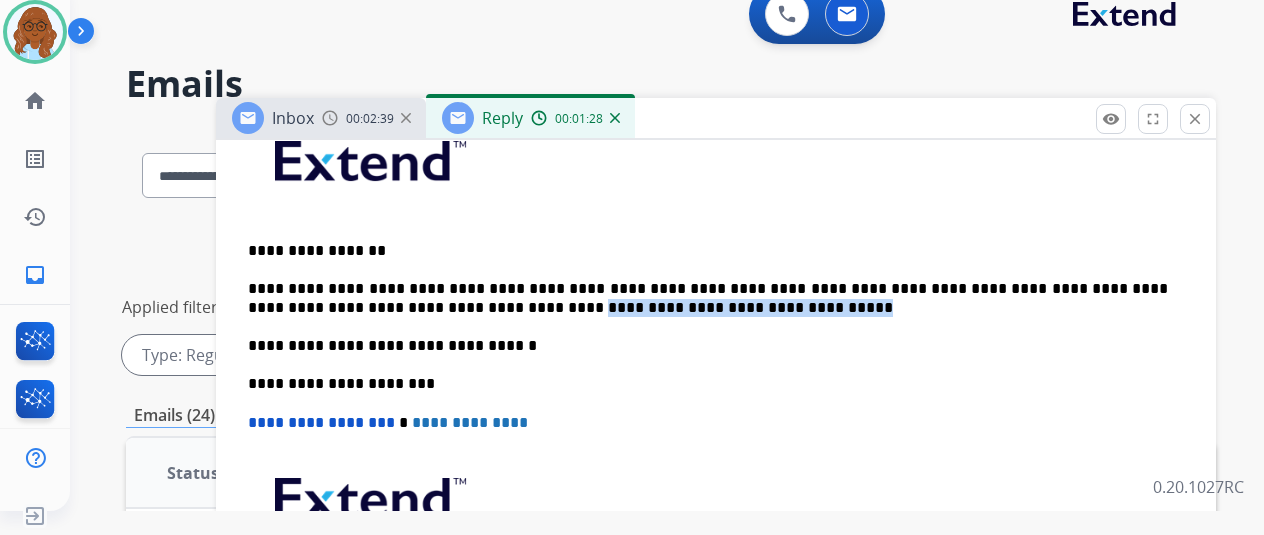 drag, startPoint x: 632, startPoint y: 298, endPoint x: 398, endPoint y: 305, distance: 234.10468 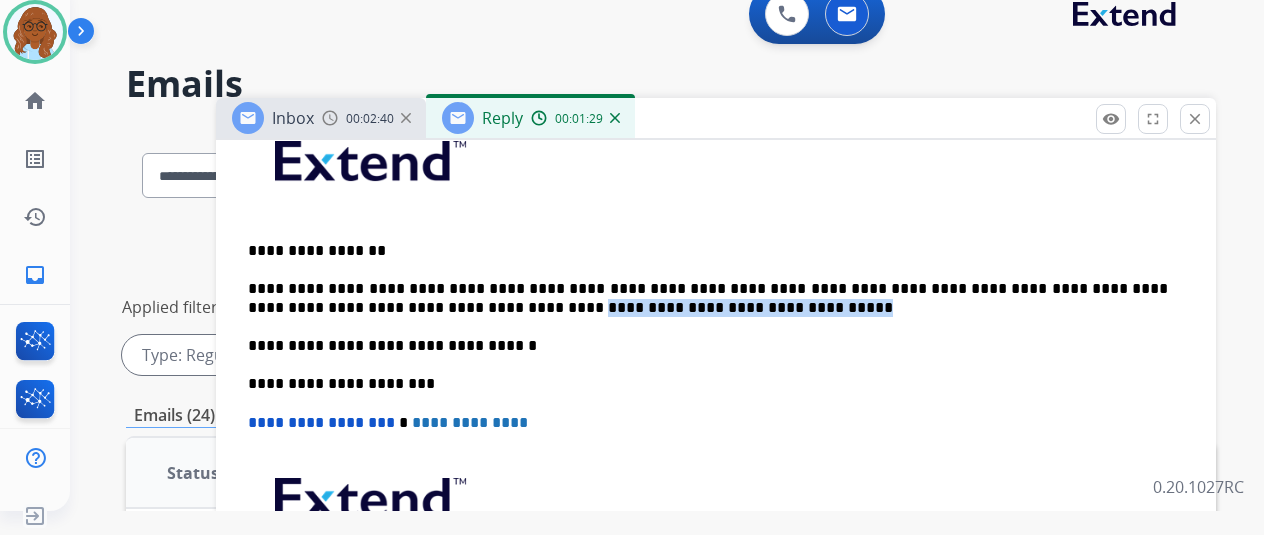 copy on "**********" 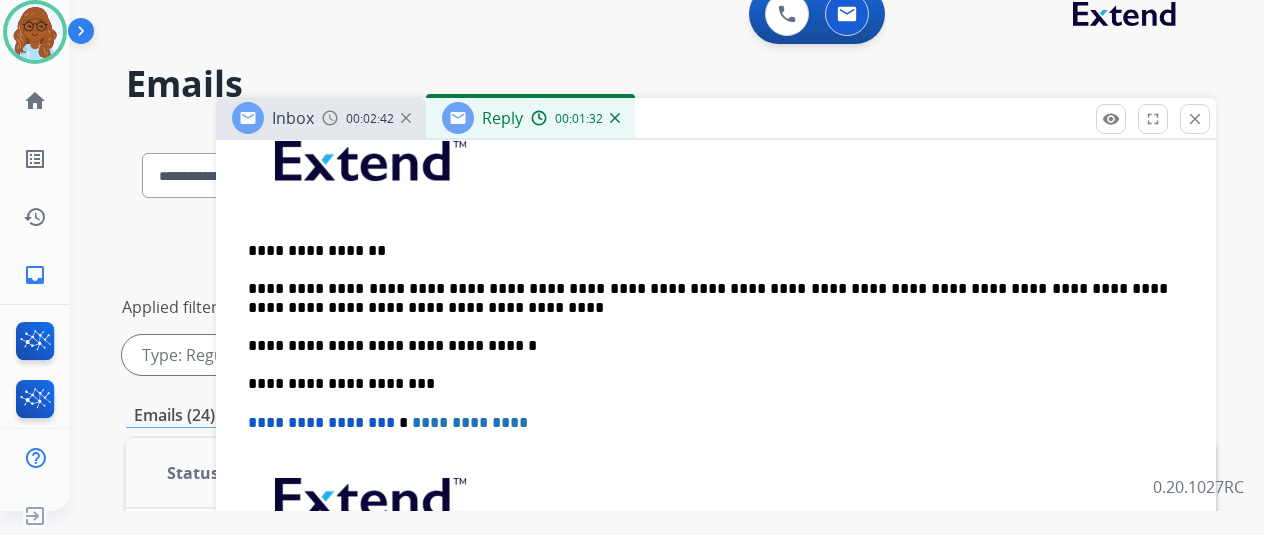 click on "**********" at bounding box center [716, 393] 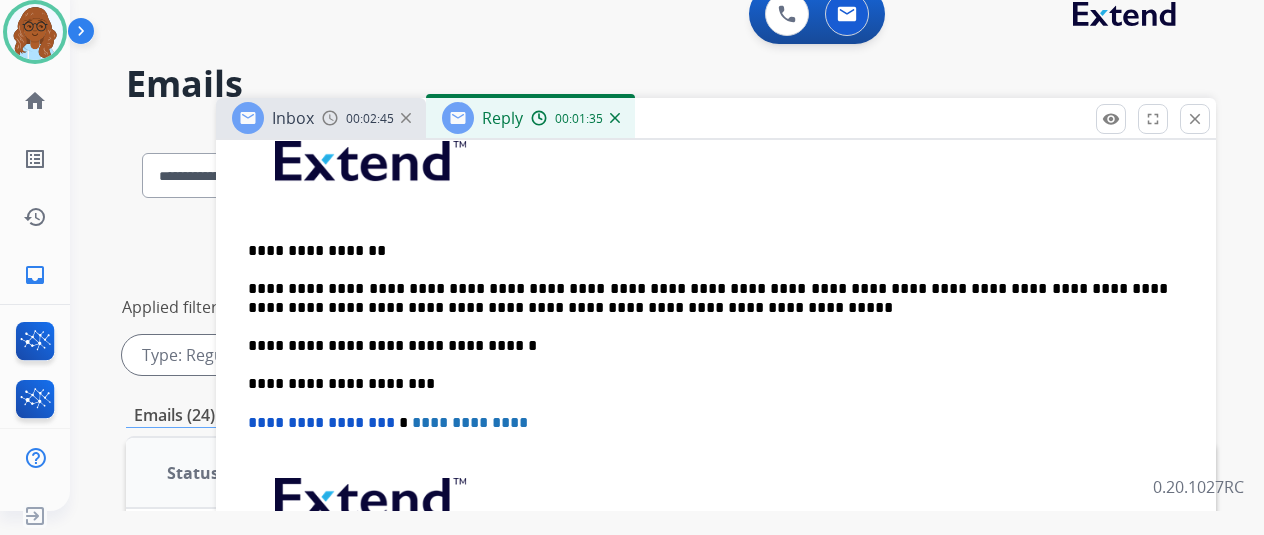 click on "**********" at bounding box center (708, 298) 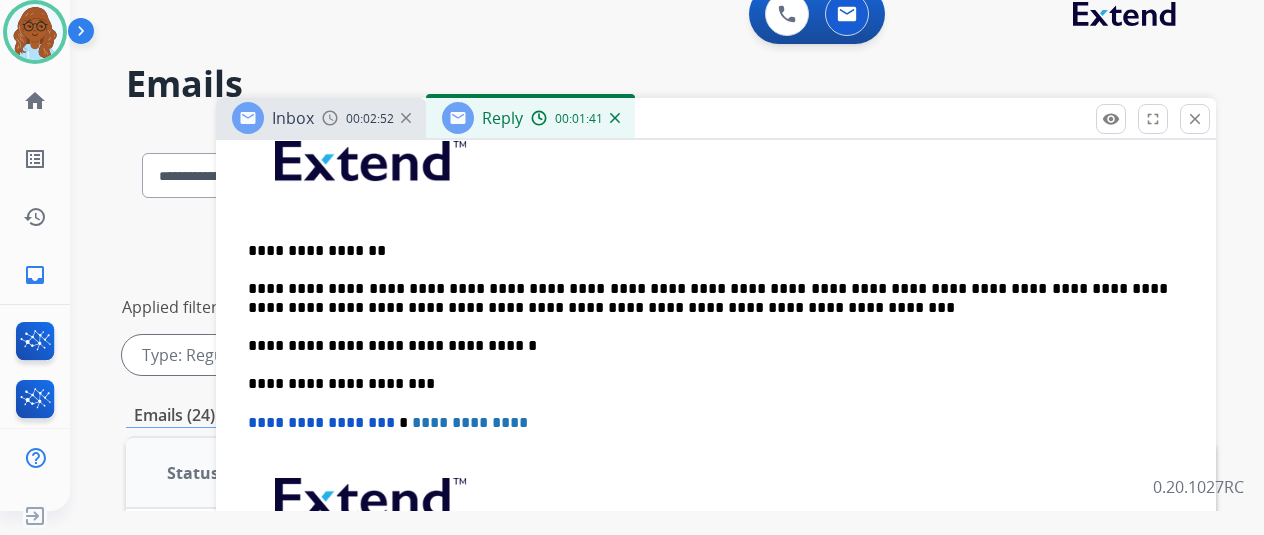 click on "**********" at bounding box center [708, 298] 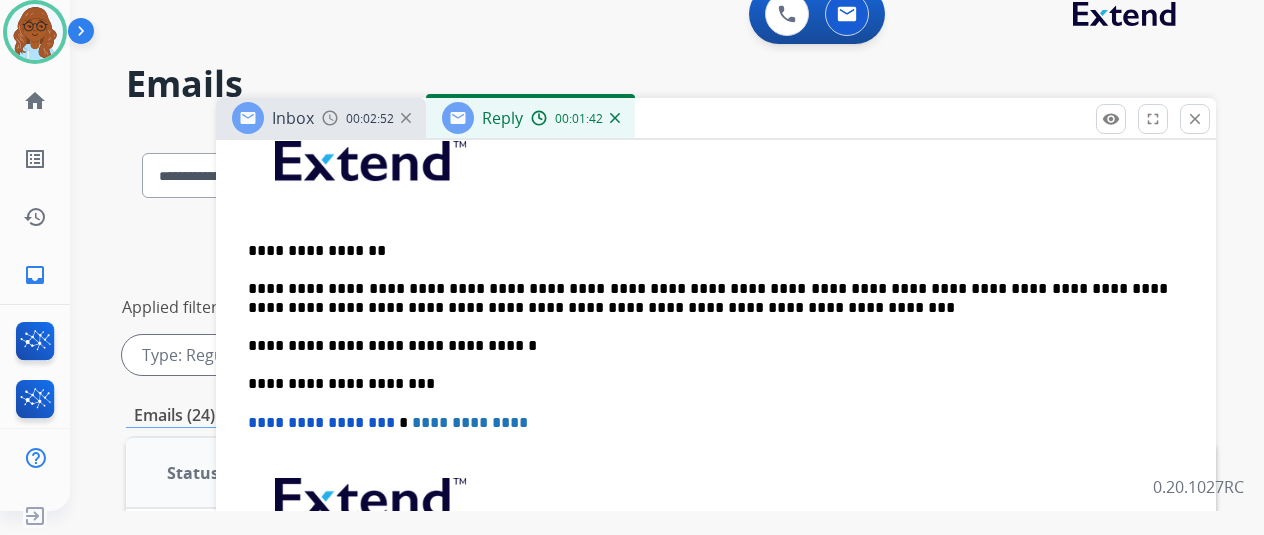 click on "**********" at bounding box center (708, 298) 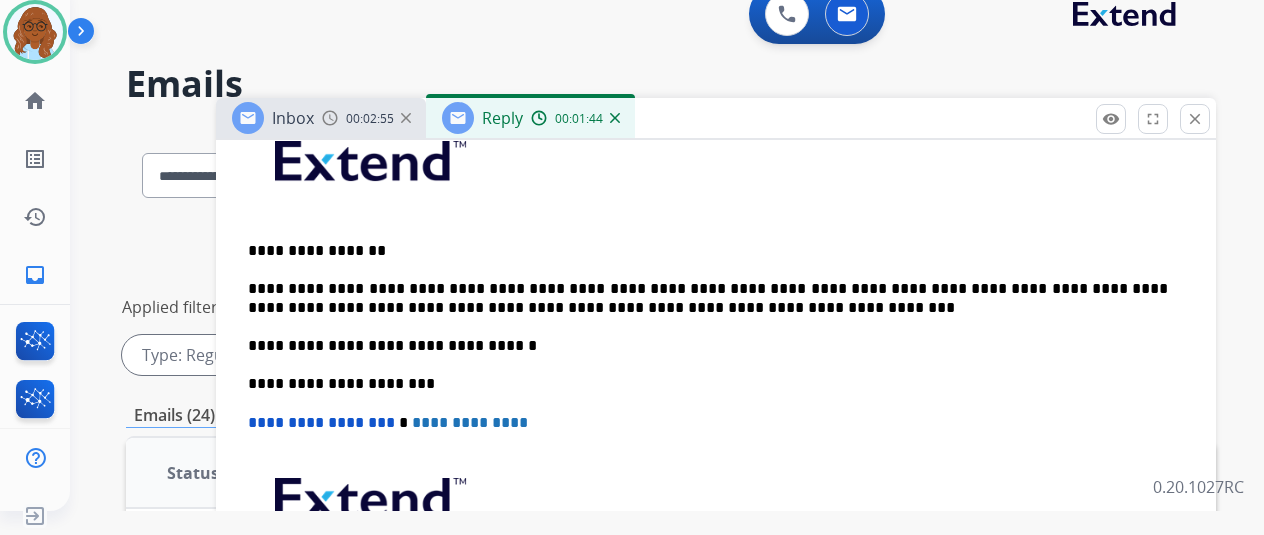 click on "**********" at bounding box center [716, 393] 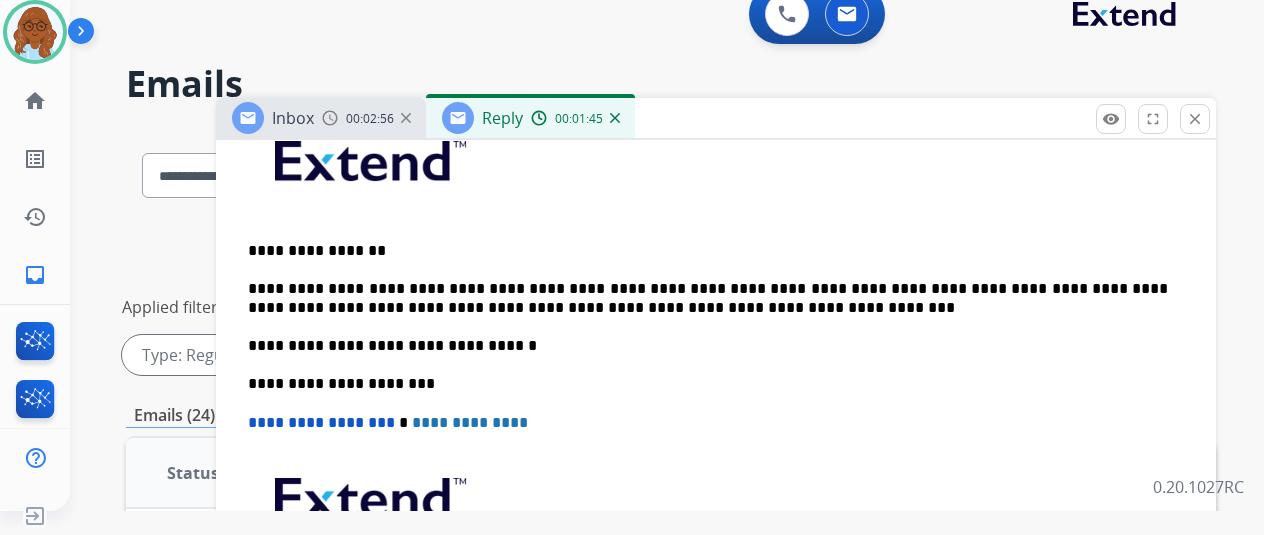 click on "**********" at bounding box center [708, 298] 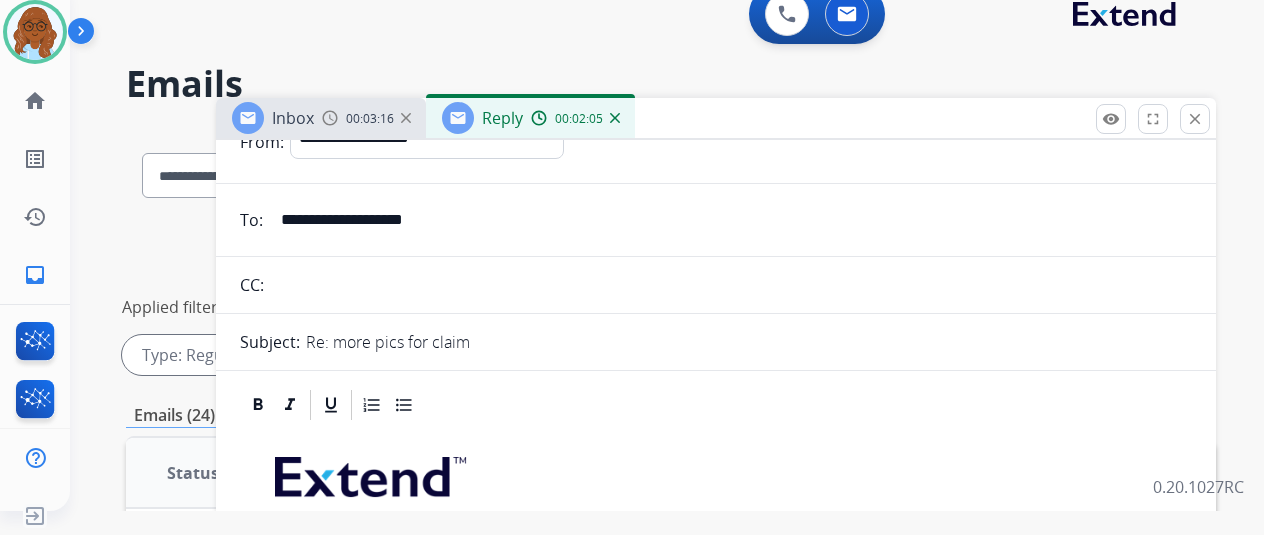 scroll, scrollTop: 0, scrollLeft: 0, axis: both 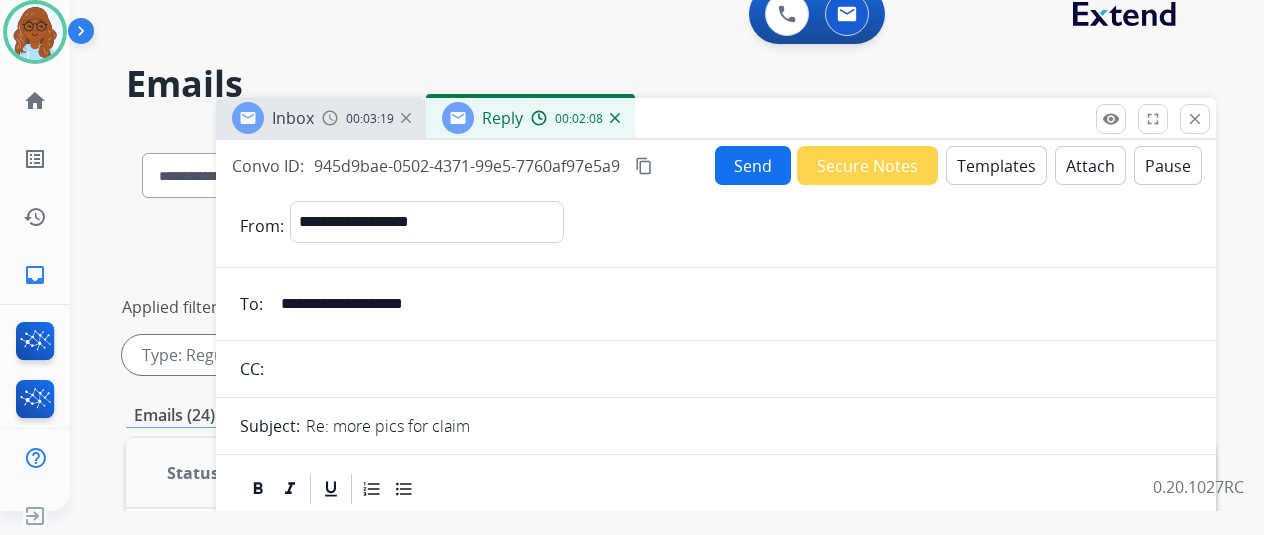 click on "content_copy" at bounding box center [644, 166] 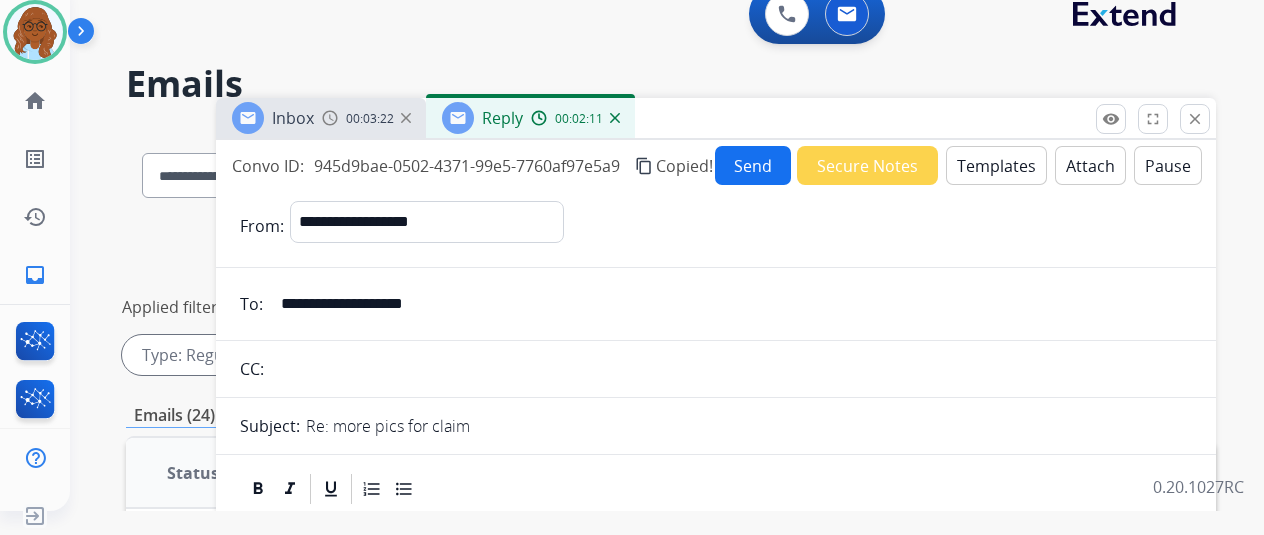 drag, startPoint x: 445, startPoint y: 305, endPoint x: 301, endPoint y: 318, distance: 144.58562 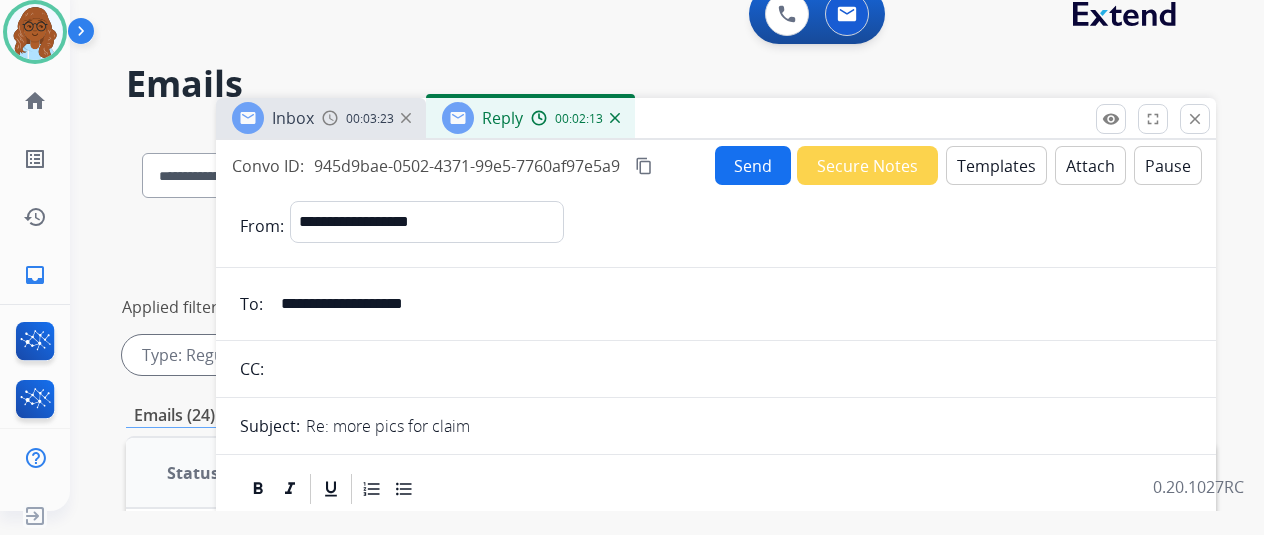 drag, startPoint x: 304, startPoint y: 305, endPoint x: 444, endPoint y: 310, distance: 140.08926 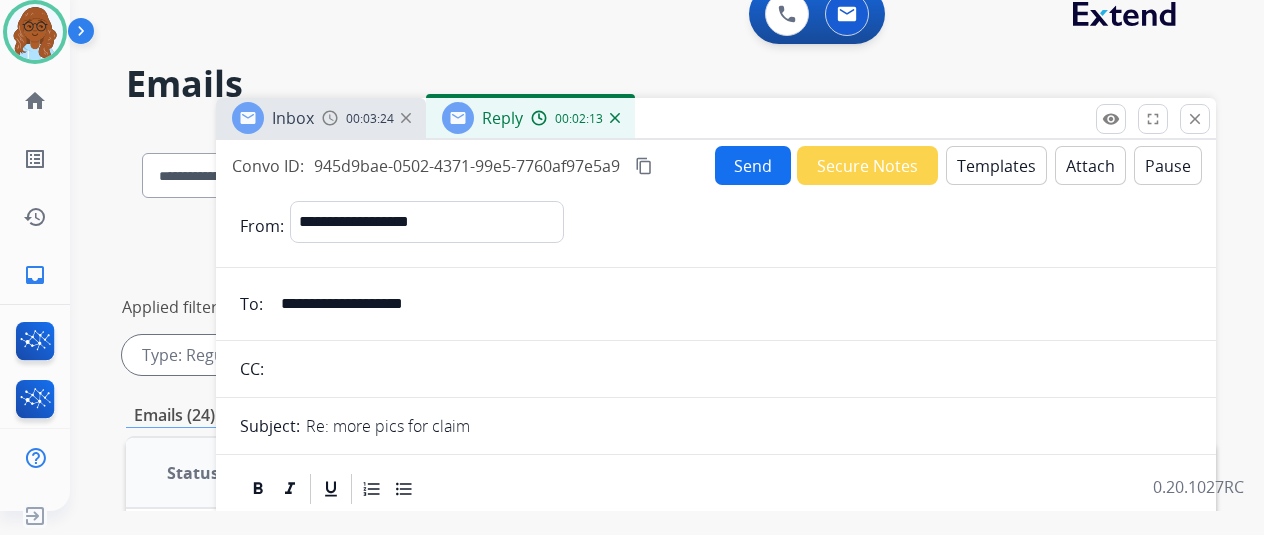 click on "**********" at bounding box center [730, 304] 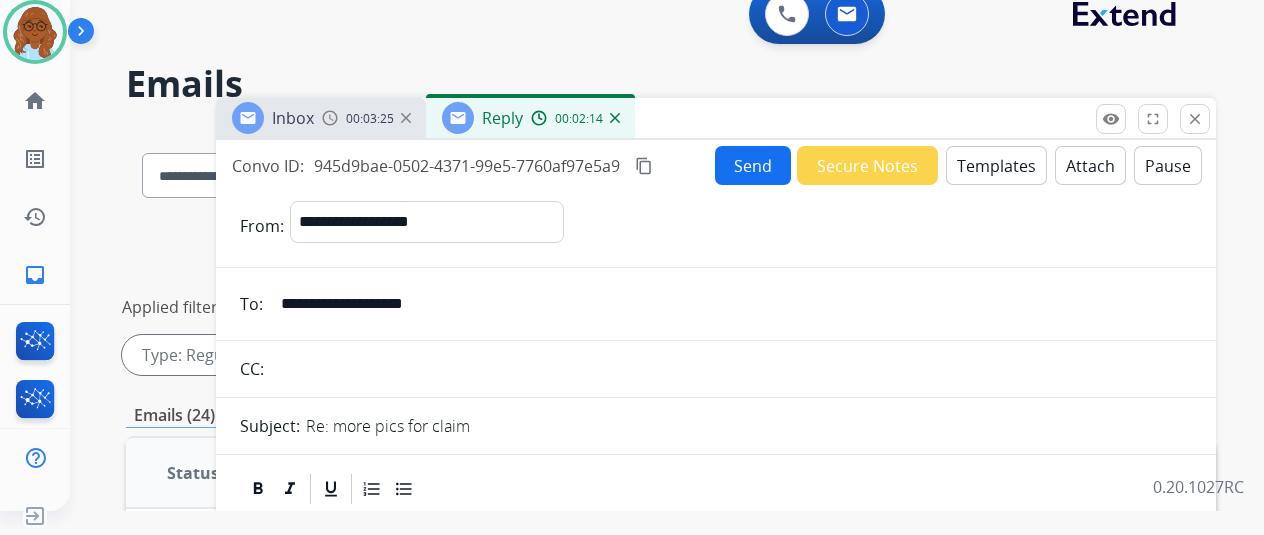 drag, startPoint x: 484, startPoint y: 309, endPoint x: 299, endPoint y: 309, distance: 185 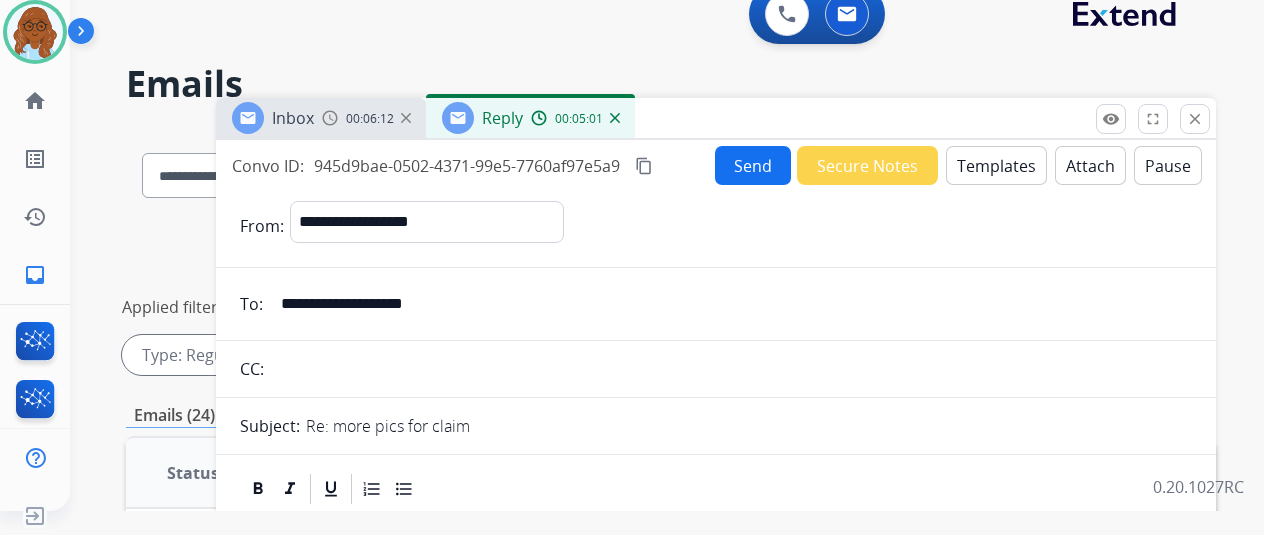 click on "content_copy" at bounding box center [644, 166] 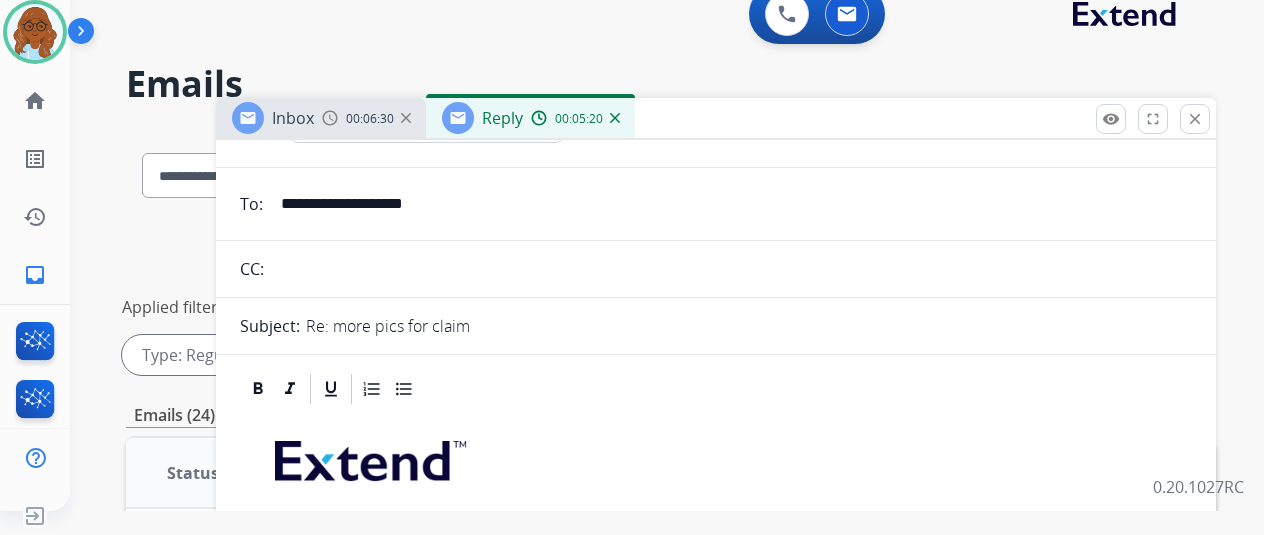scroll, scrollTop: 0, scrollLeft: 0, axis: both 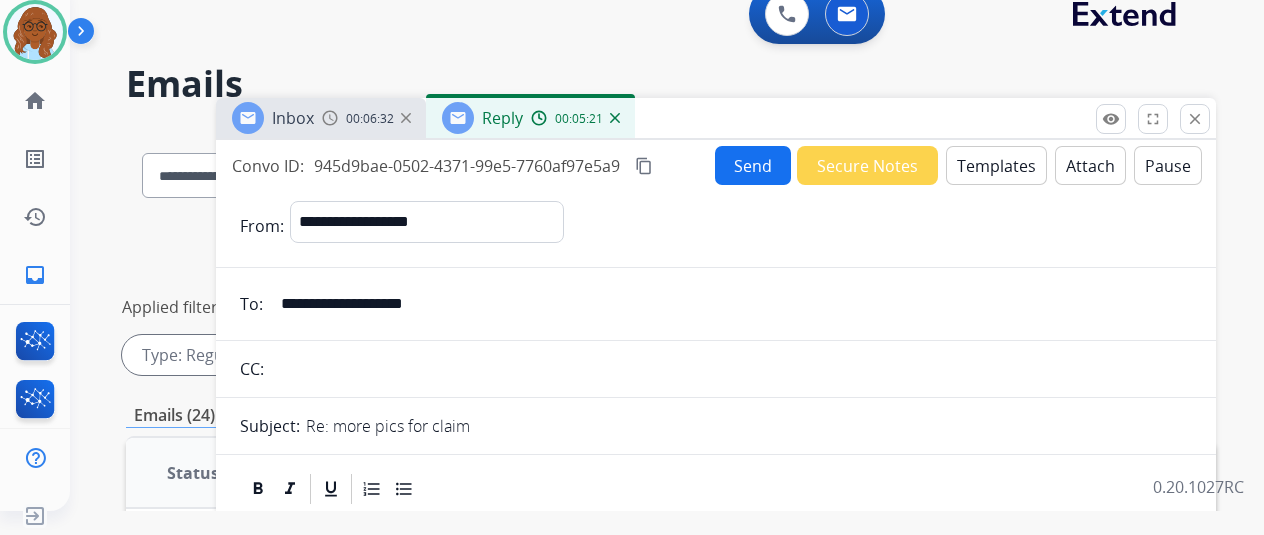 click on "Send" at bounding box center [753, 165] 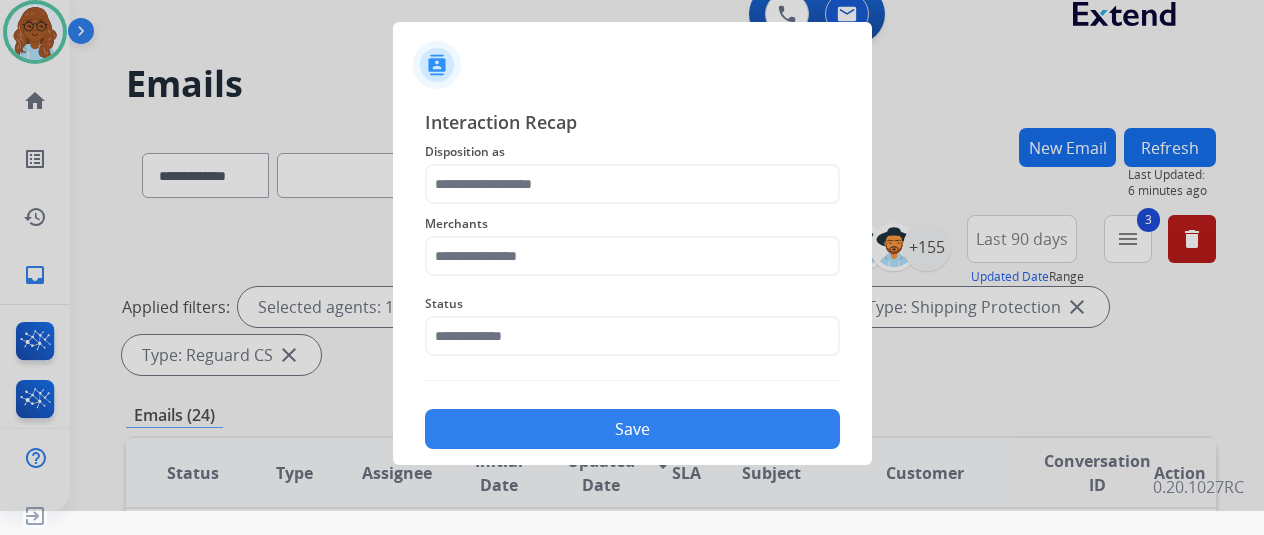 scroll, scrollTop: 0, scrollLeft: 0, axis: both 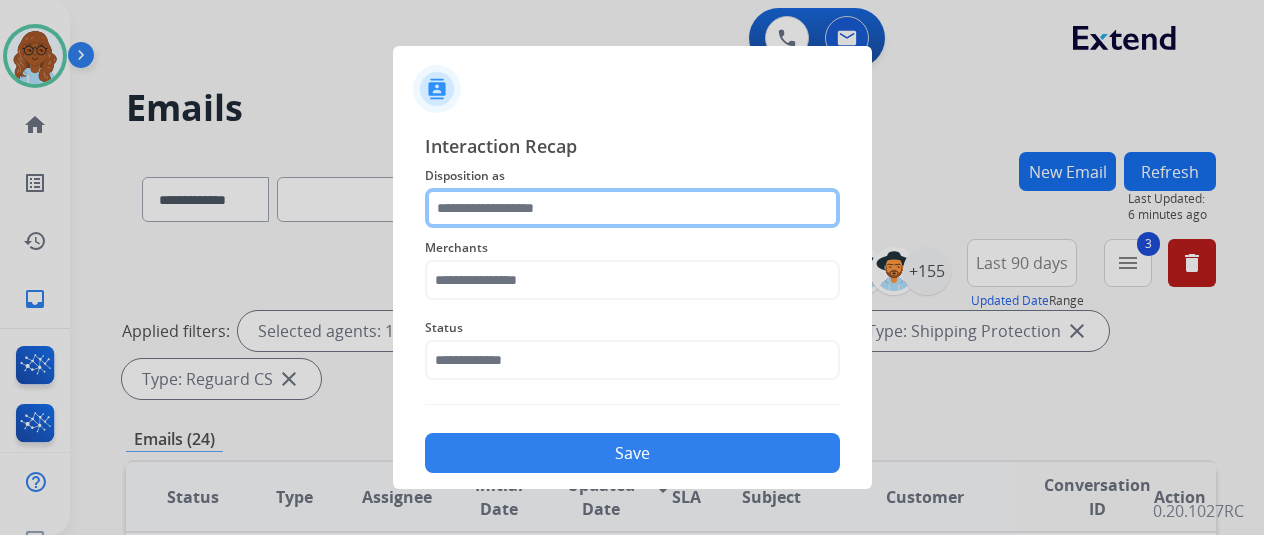 click 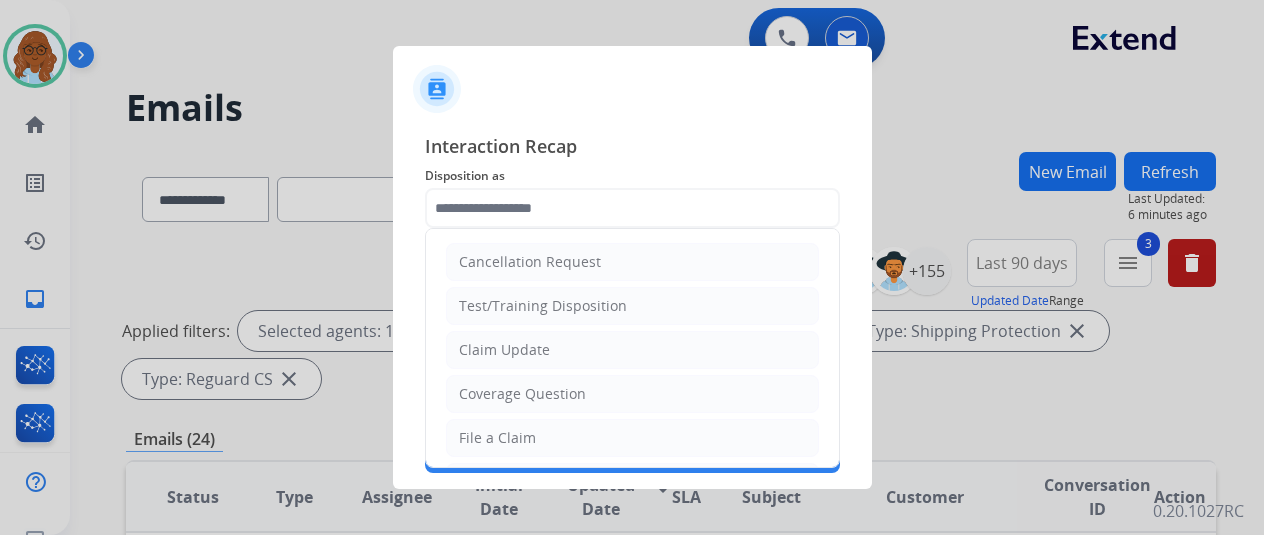 click on "Claim Update" 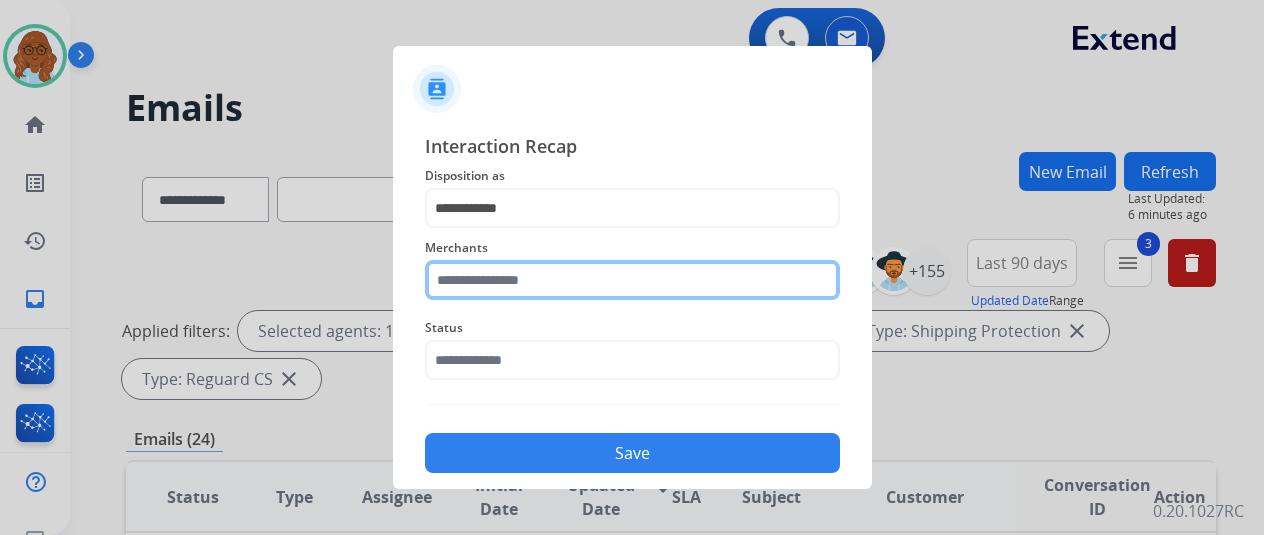 click 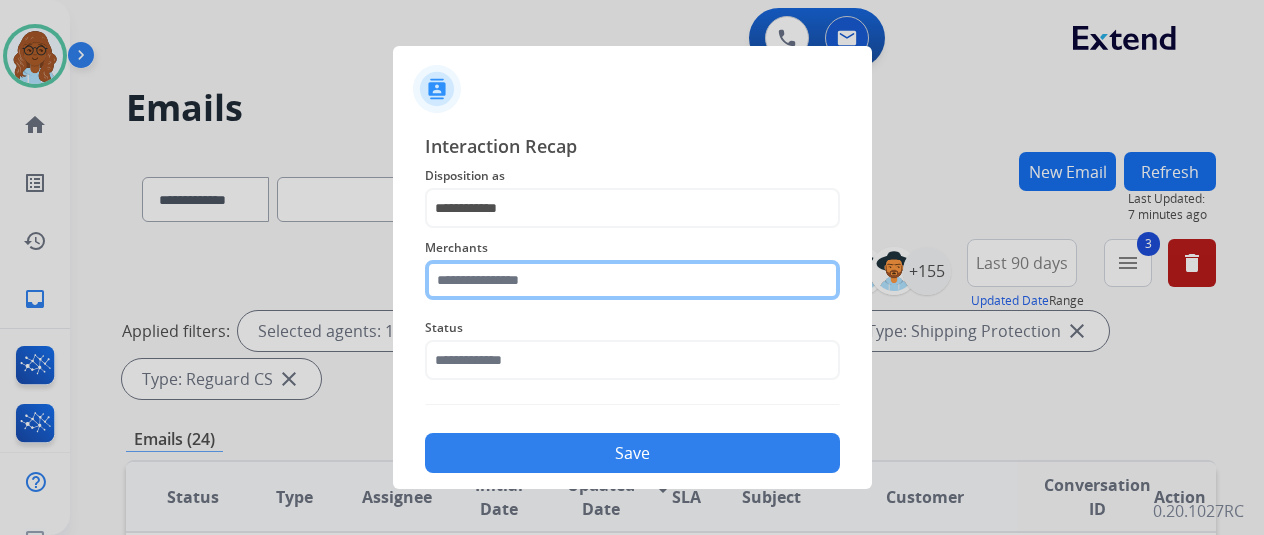 click 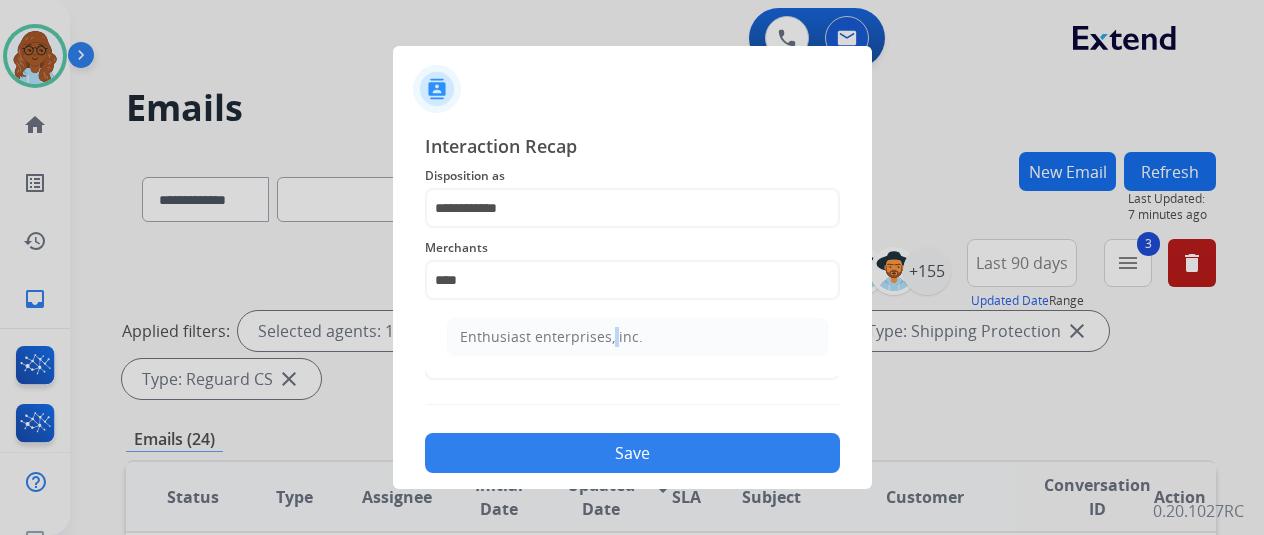 click on "Enthusiast enterprises, inc." 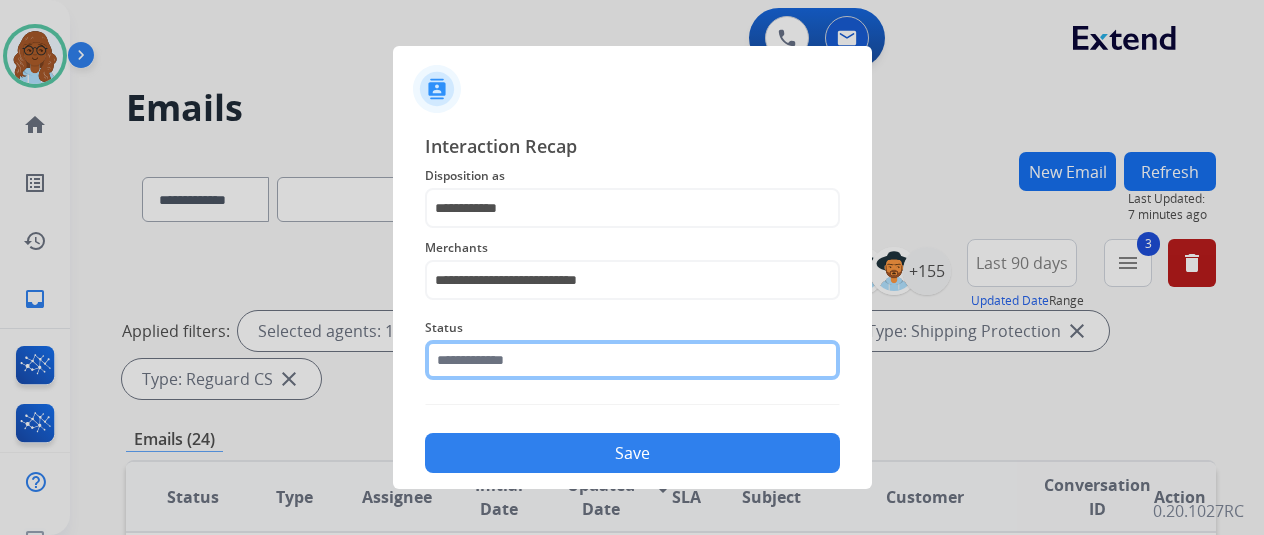 click 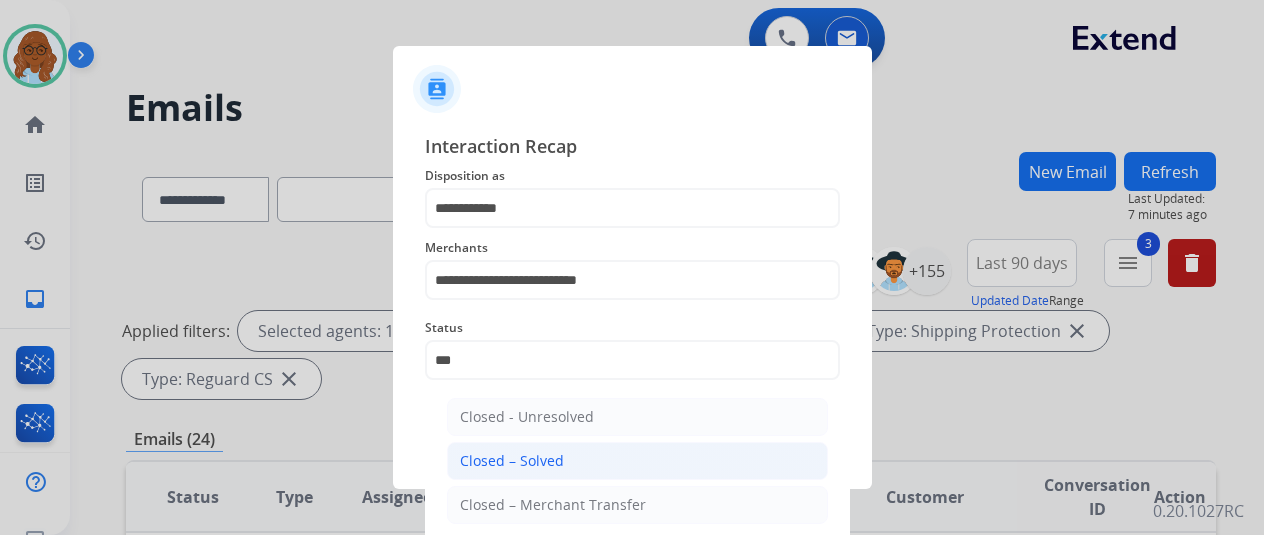 click on "Closed – Solved" 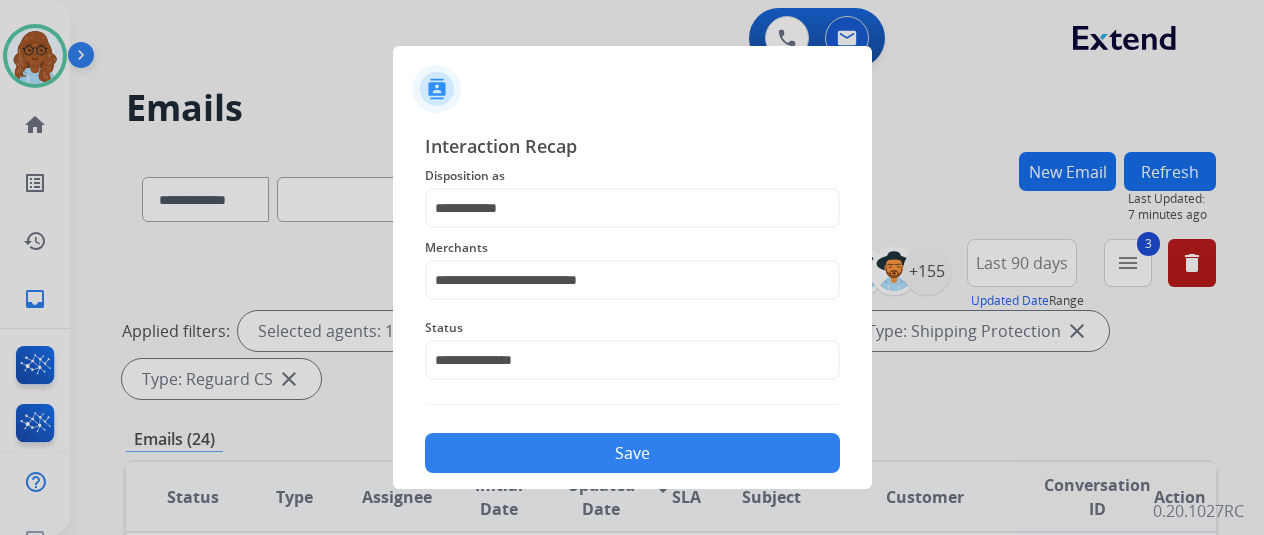 click on "Save" 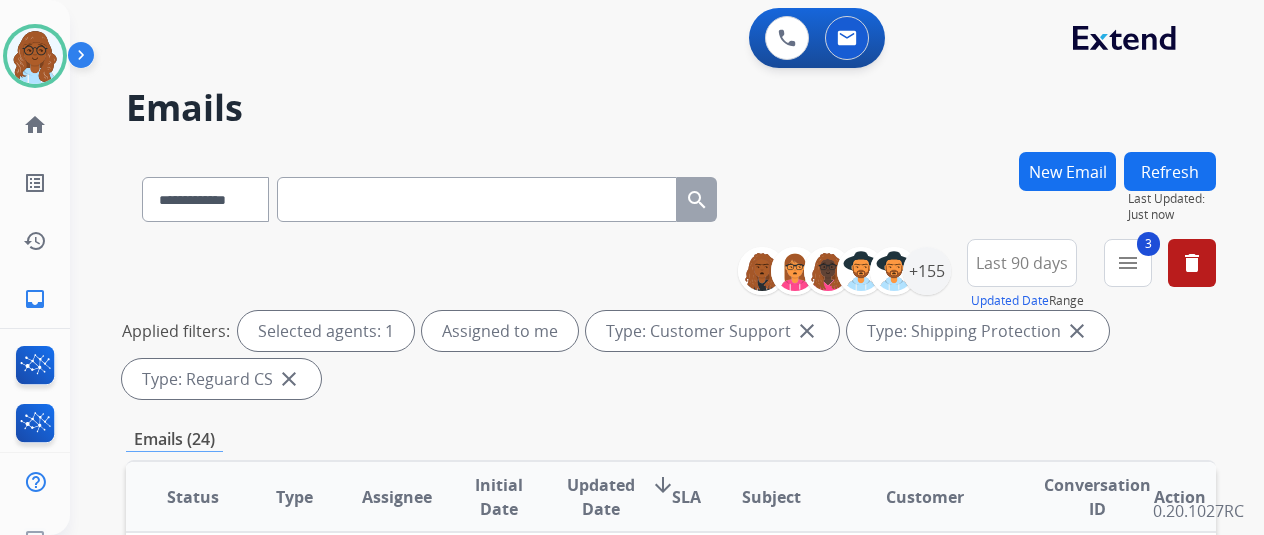 drag, startPoint x: 394, startPoint y: 189, endPoint x: 447, endPoint y: 209, distance: 56.648037 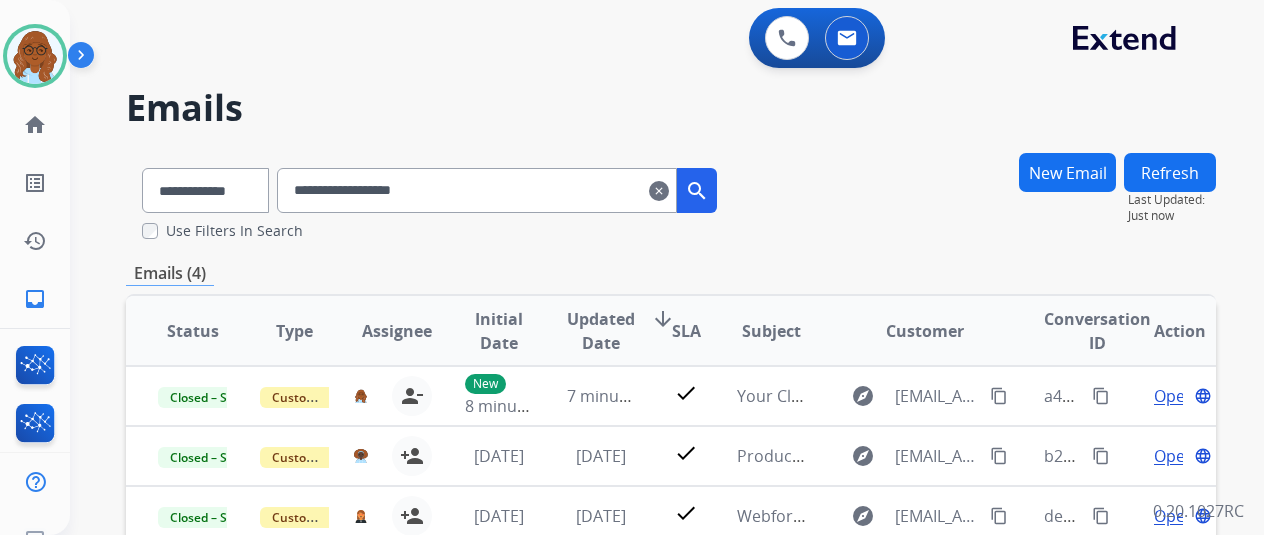click on "**********" at bounding box center [671, 196] 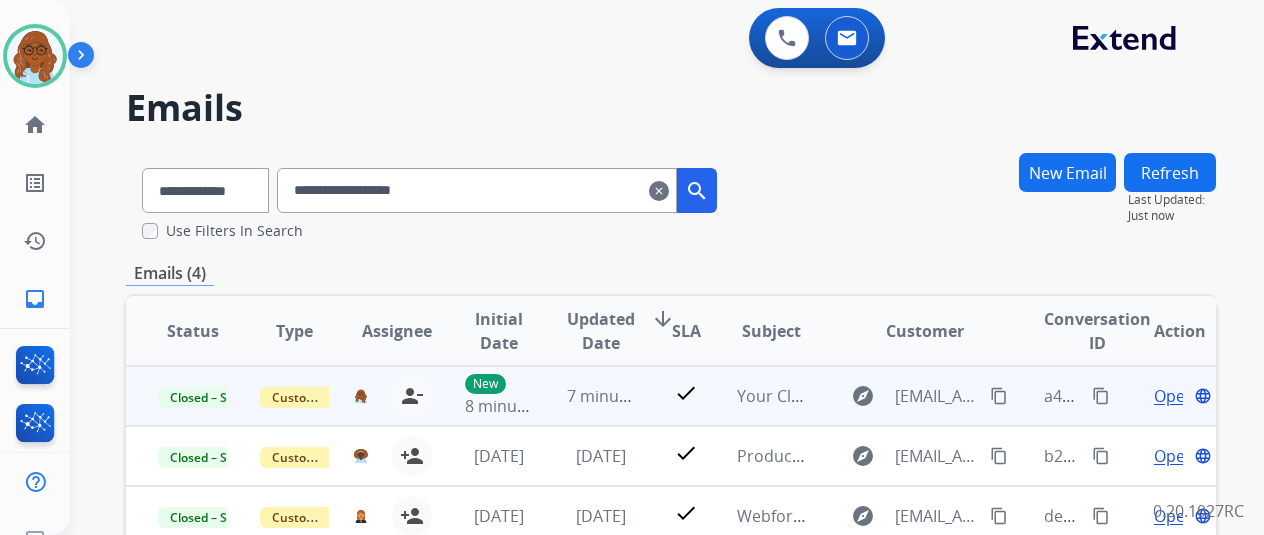 click on "Open" at bounding box center [1174, 396] 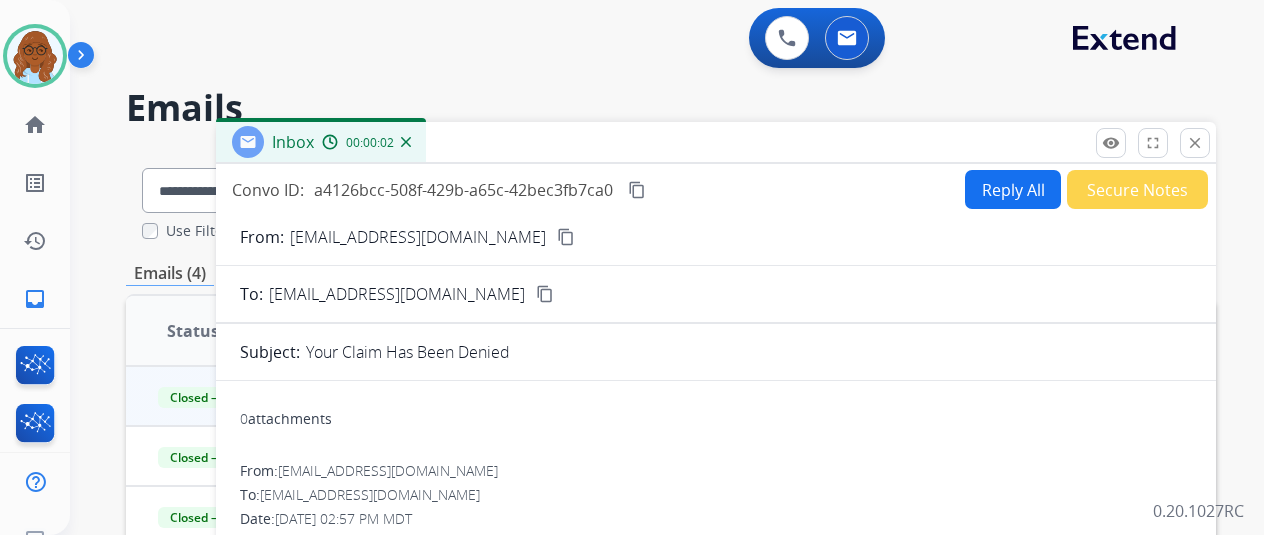 click on "content_copy" at bounding box center [637, 190] 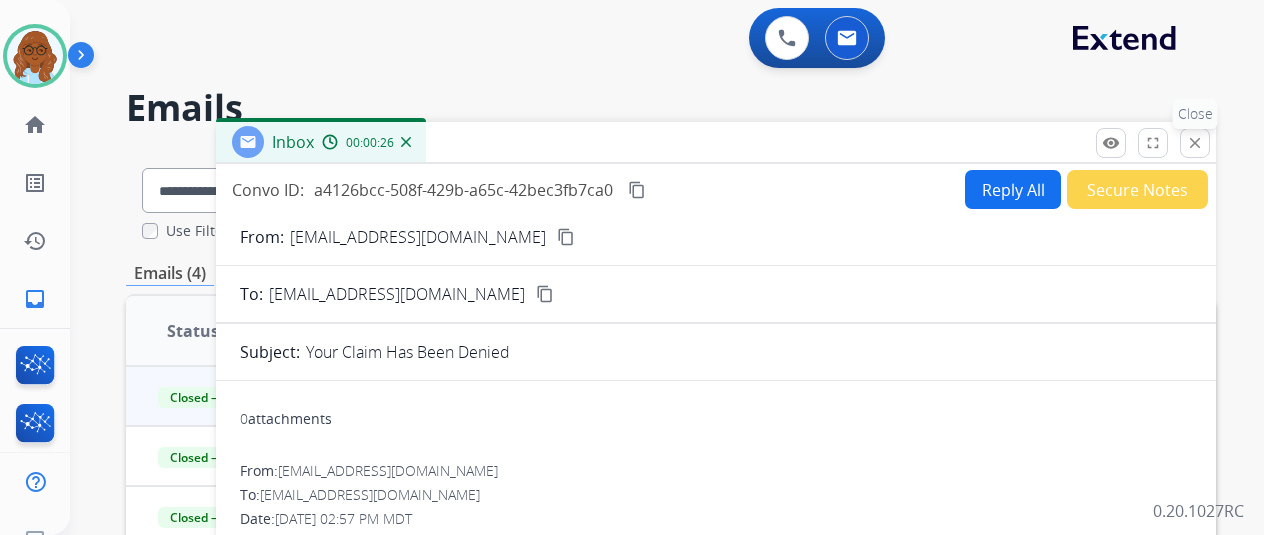 click on "close" at bounding box center (1195, 143) 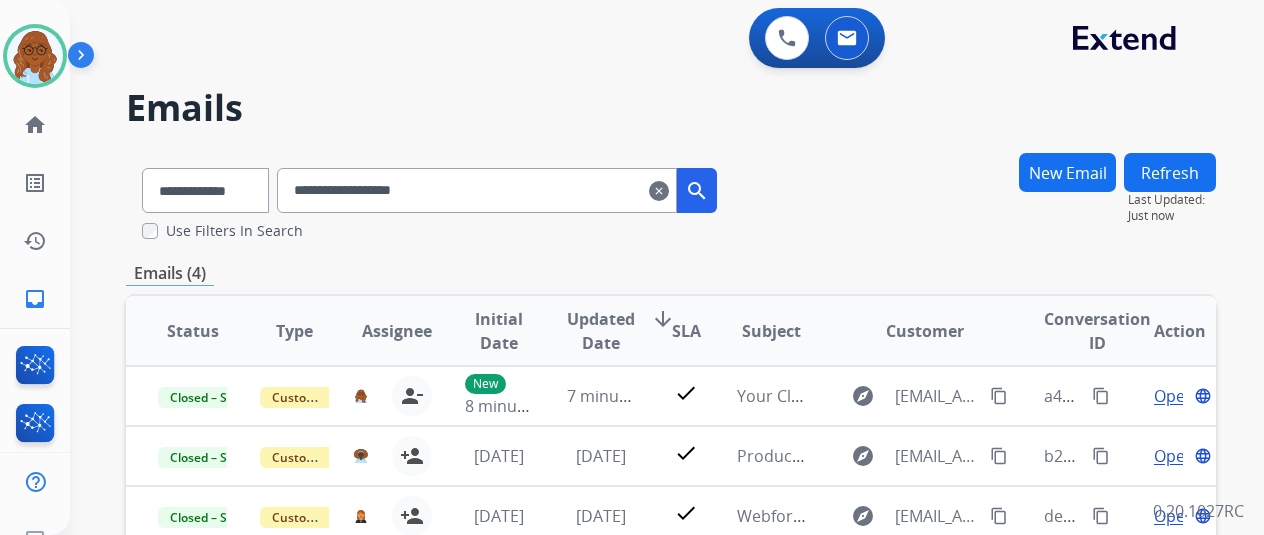 click on "clear" at bounding box center [659, 191] 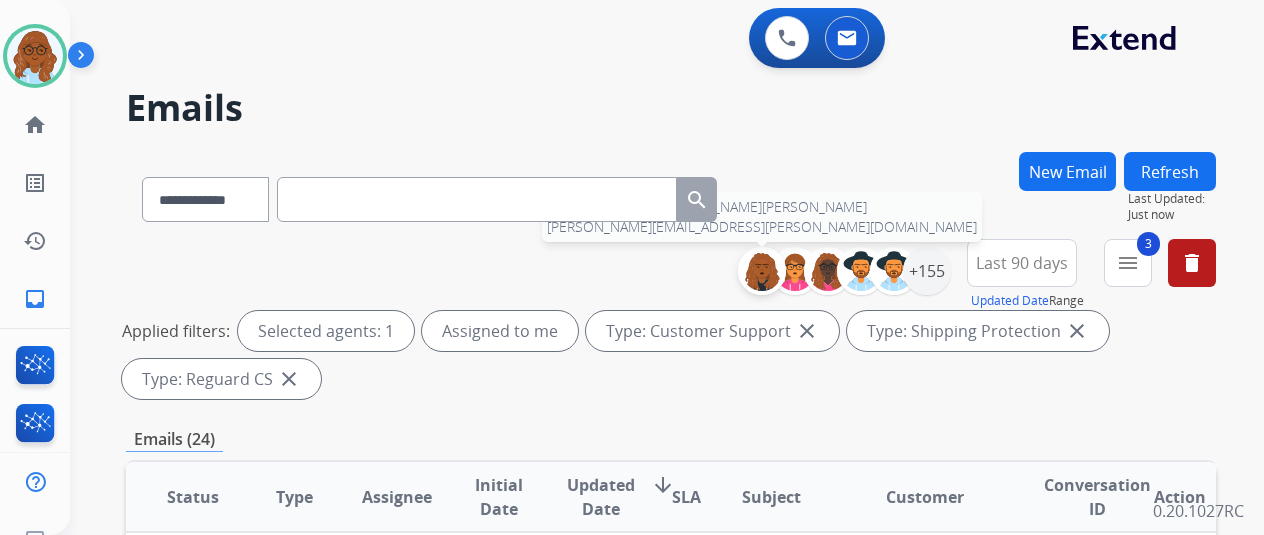 scroll, scrollTop: 200, scrollLeft: 0, axis: vertical 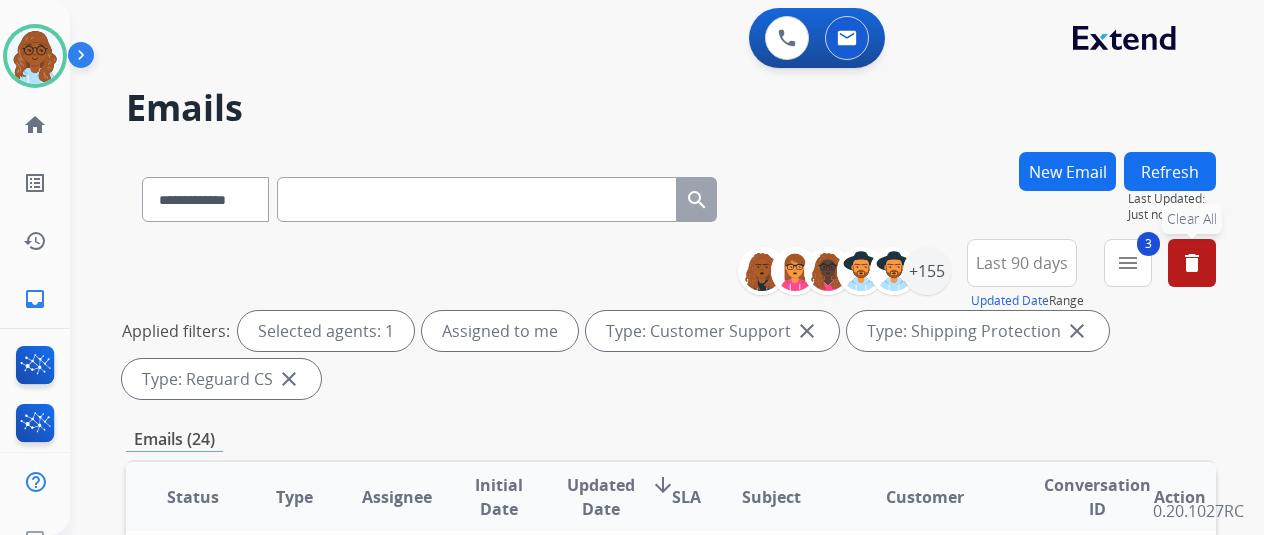 click on "delete" at bounding box center (1192, 263) 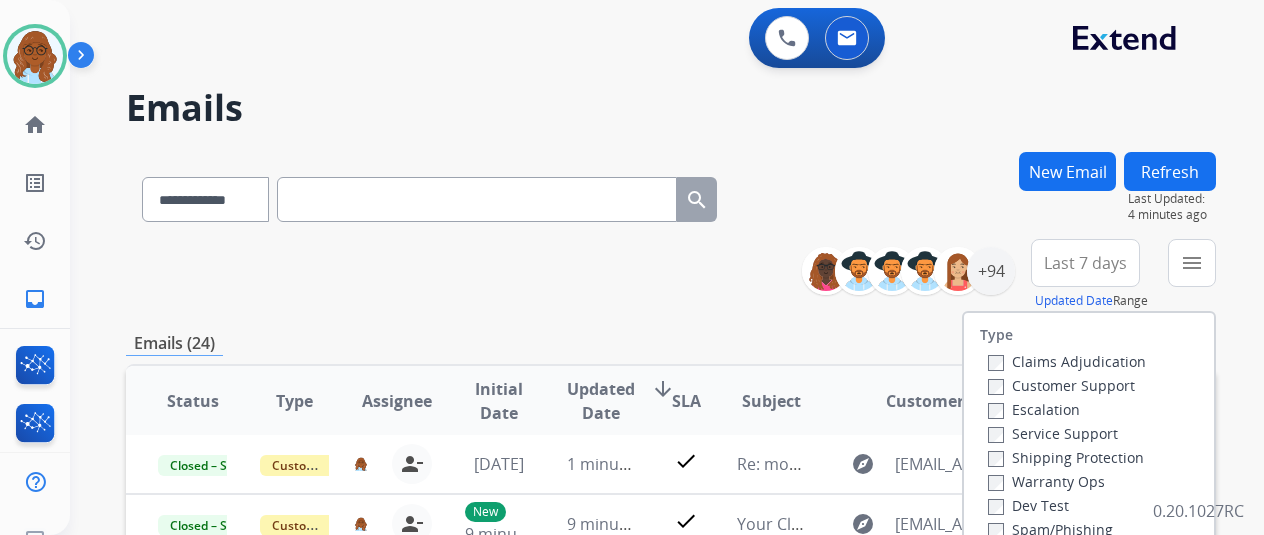 click on "**********" at bounding box center (671, 195) 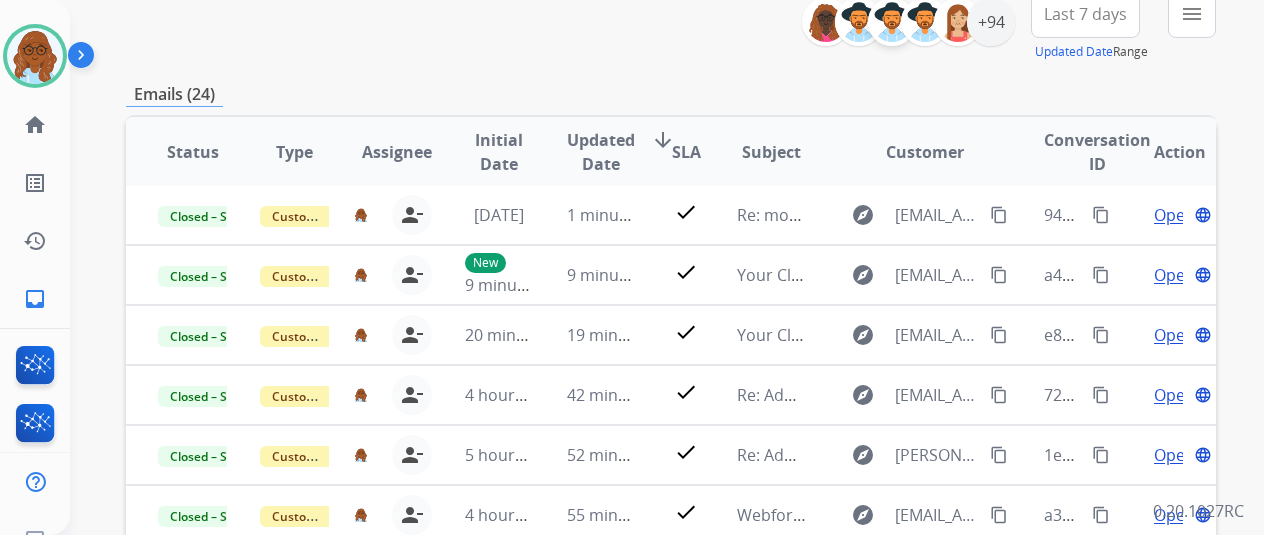 scroll, scrollTop: 86, scrollLeft: 0, axis: vertical 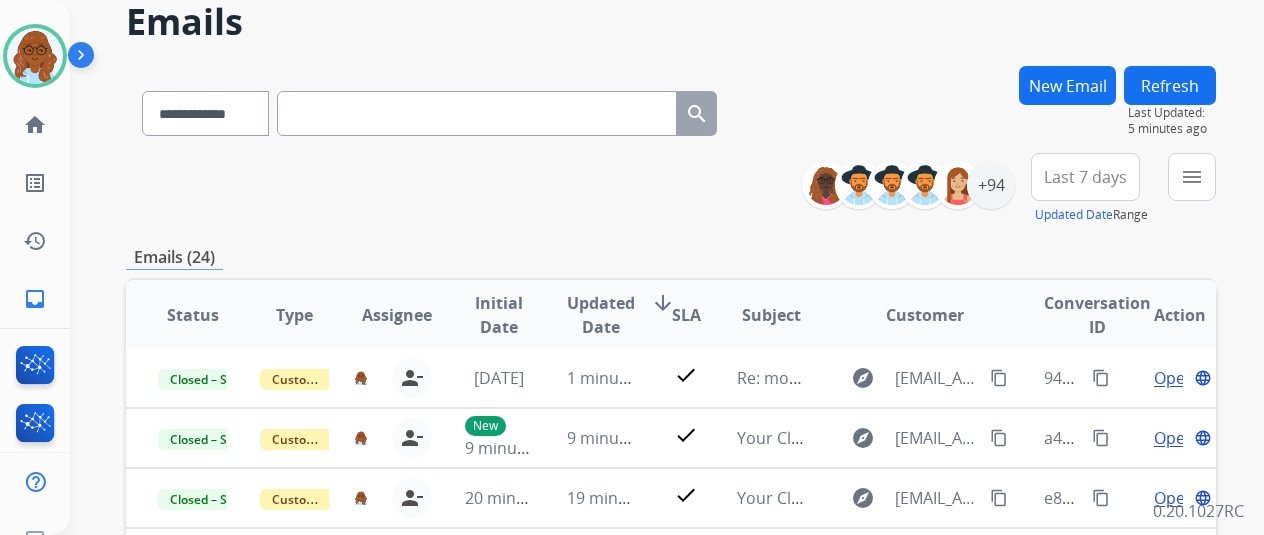 click on "Last 7 days" at bounding box center [1085, 177] 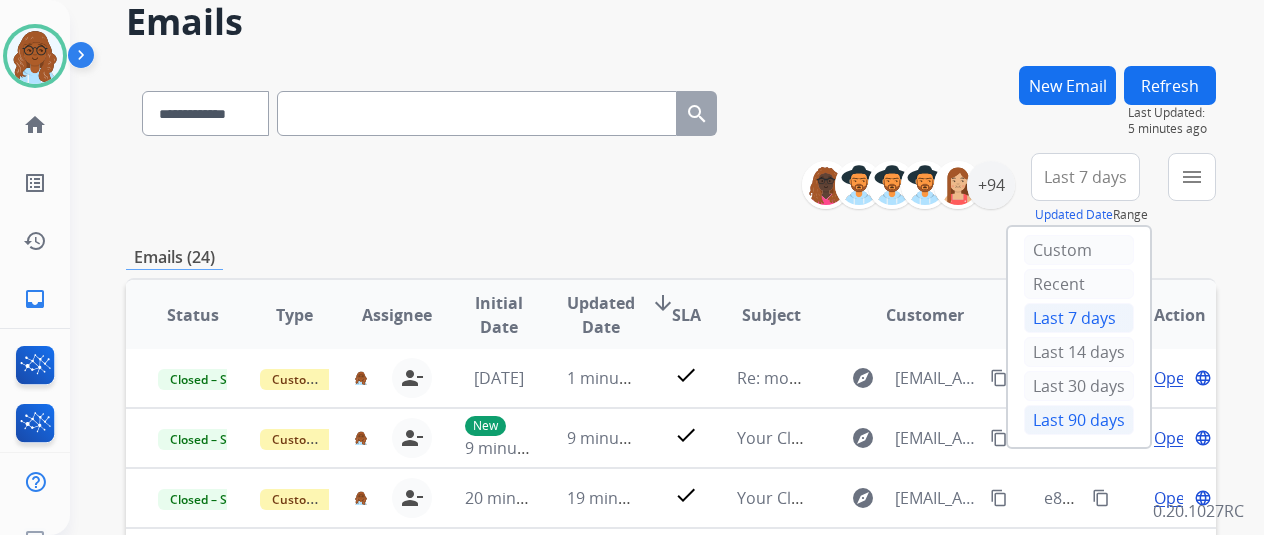 click on "Last 90 days" at bounding box center [1079, 420] 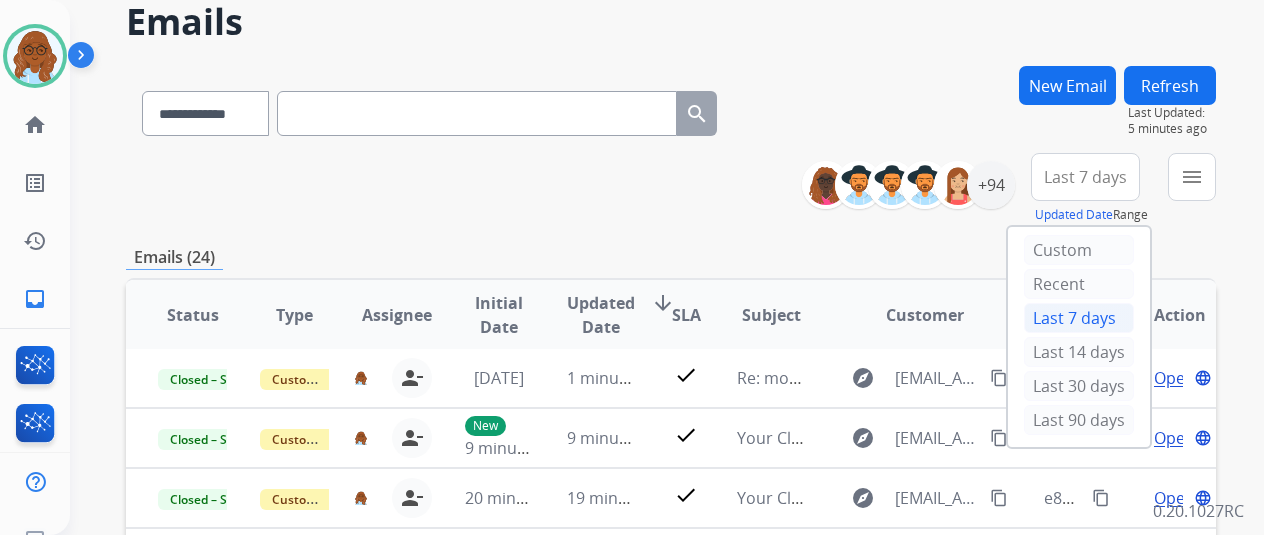 scroll, scrollTop: 0, scrollLeft: 0, axis: both 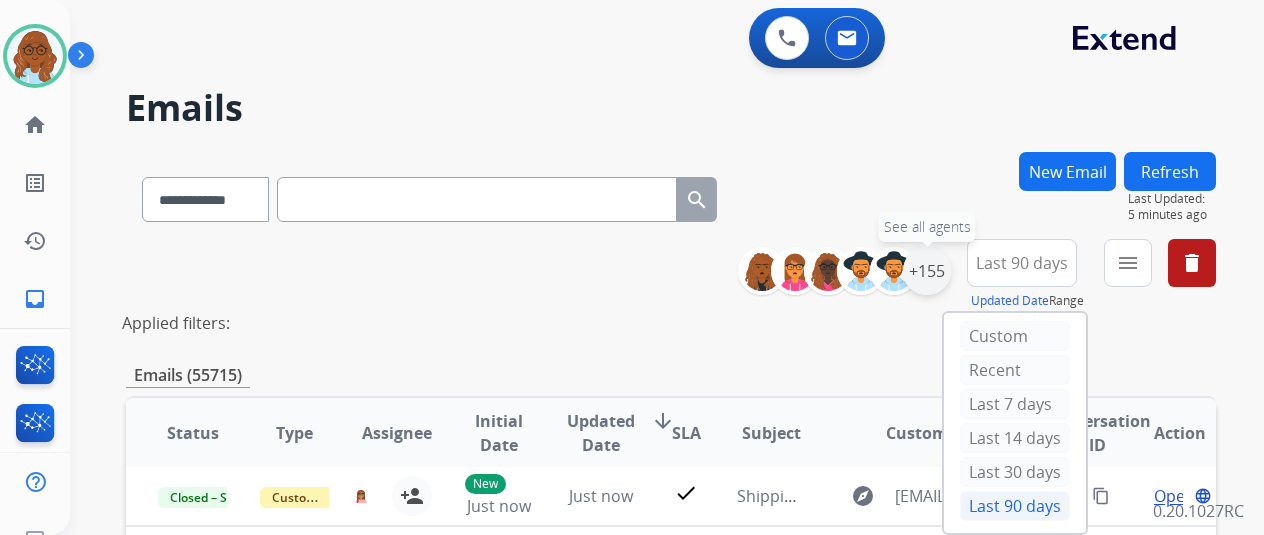 click on "+155" at bounding box center (927, 271) 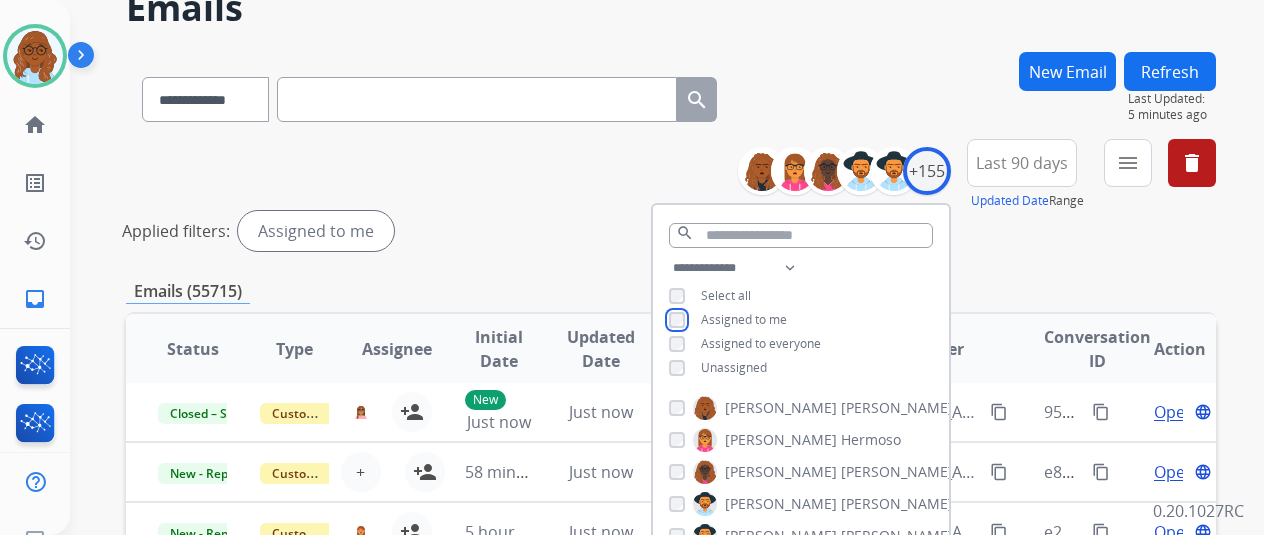 scroll, scrollTop: 400, scrollLeft: 0, axis: vertical 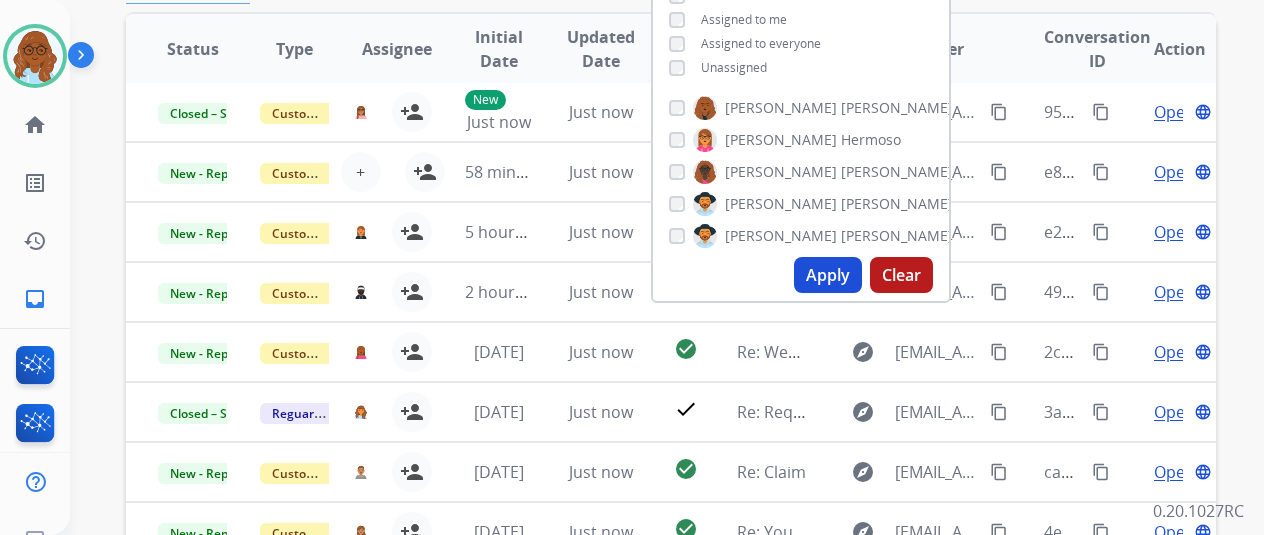click on "Apply" at bounding box center (828, 275) 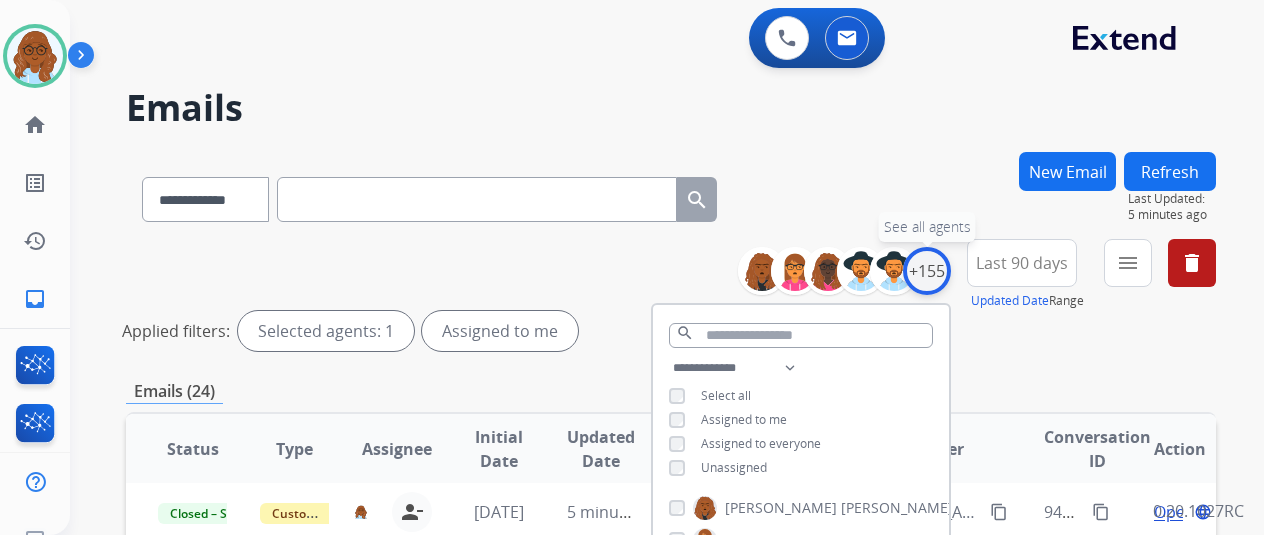 click on "+155" at bounding box center [927, 271] 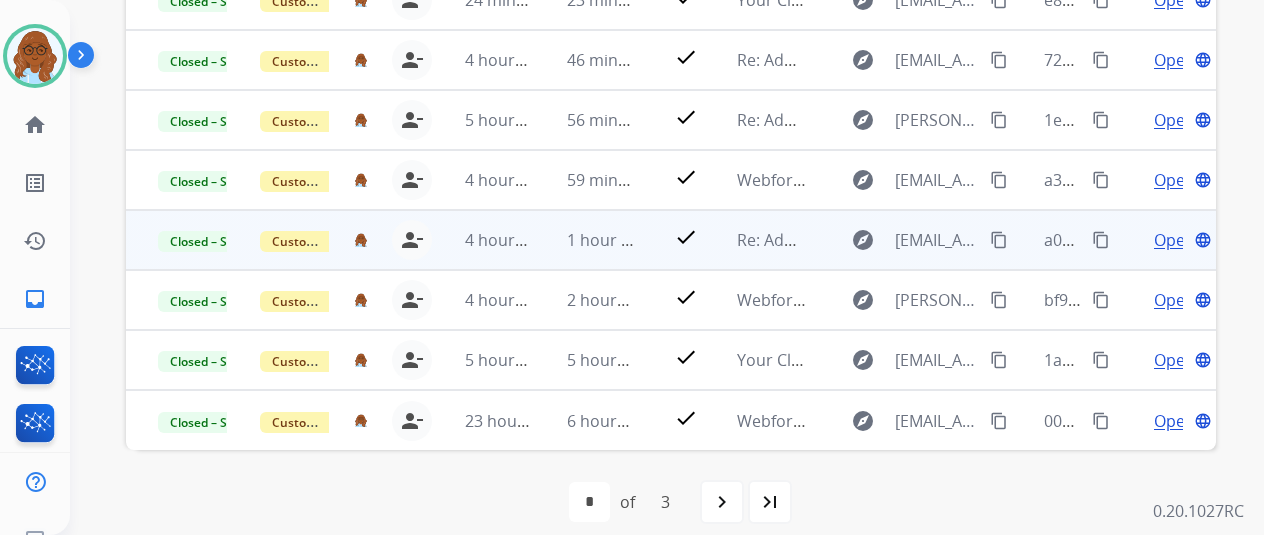 scroll, scrollTop: 634, scrollLeft: 0, axis: vertical 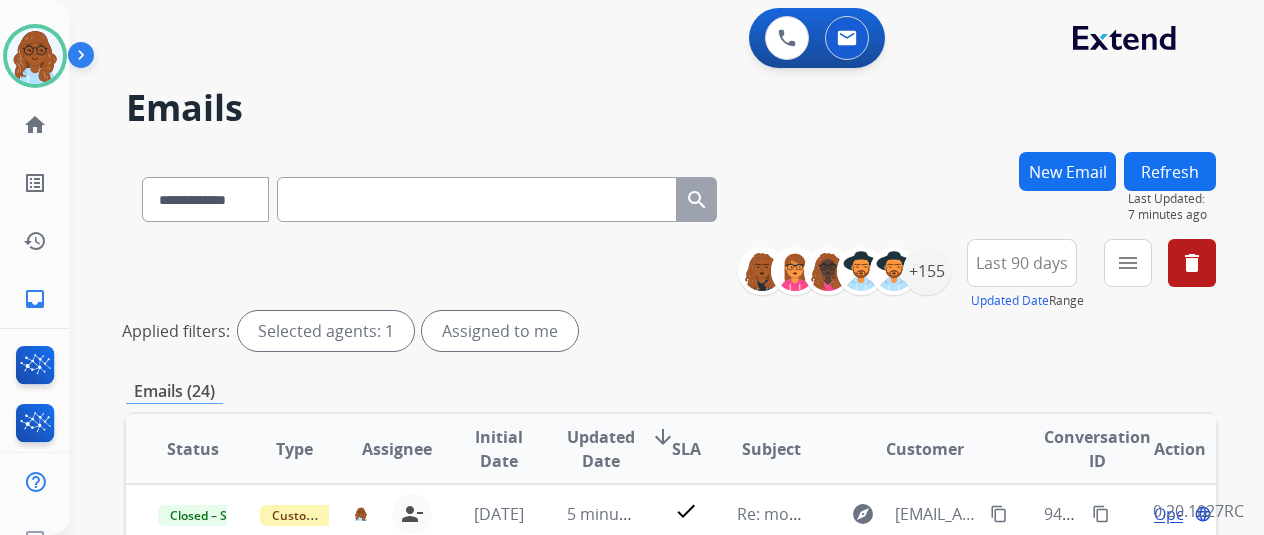 click on "**********" at bounding box center [984, 275] 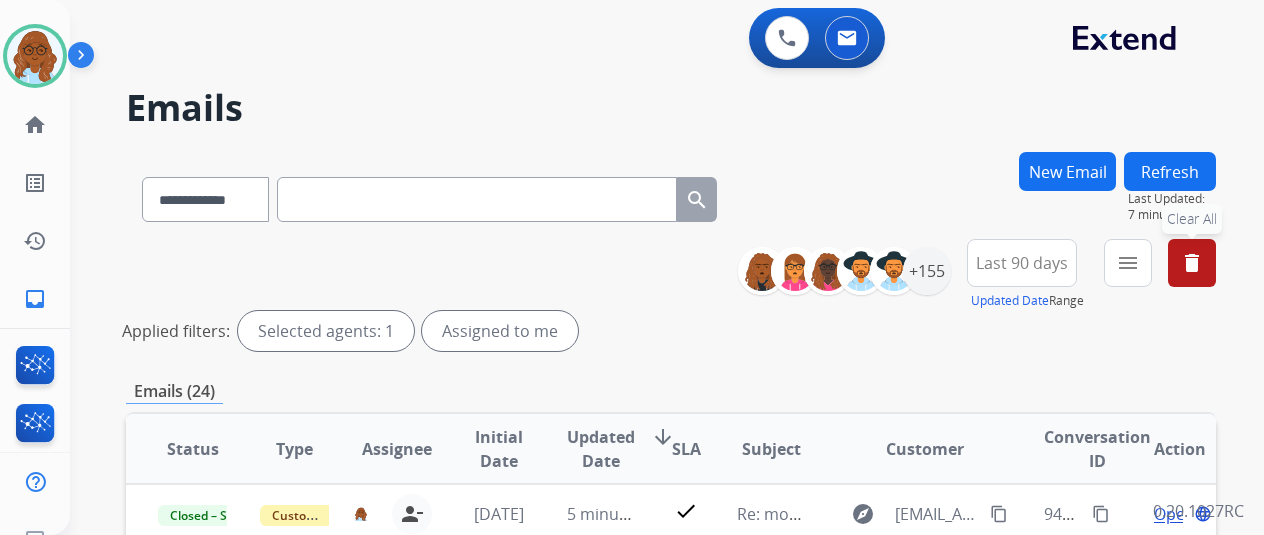 click on "delete  Clear All" at bounding box center [1192, 263] 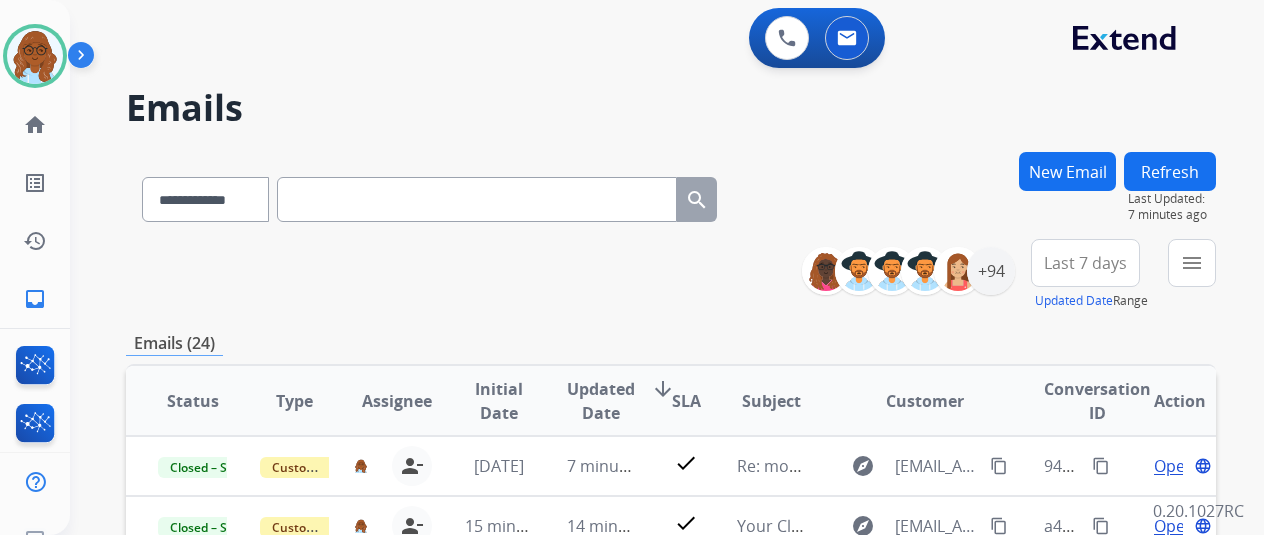 drag, startPoint x: 576, startPoint y: 199, endPoint x: 474, endPoint y: 191, distance: 102.31325 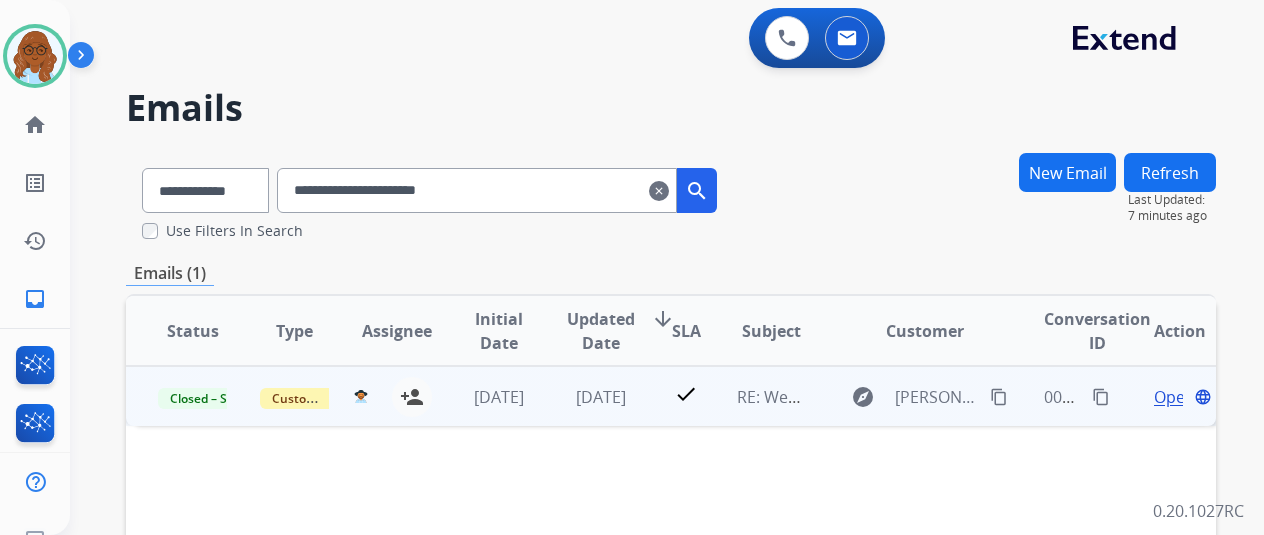 click on "Open" at bounding box center [1174, 397] 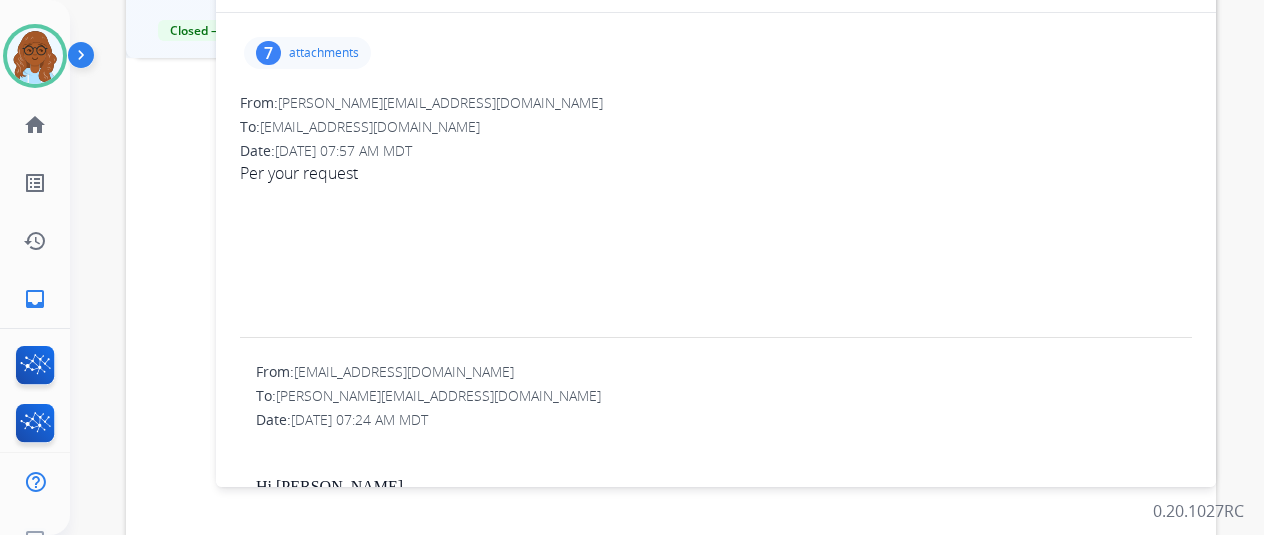scroll, scrollTop: 400, scrollLeft: 0, axis: vertical 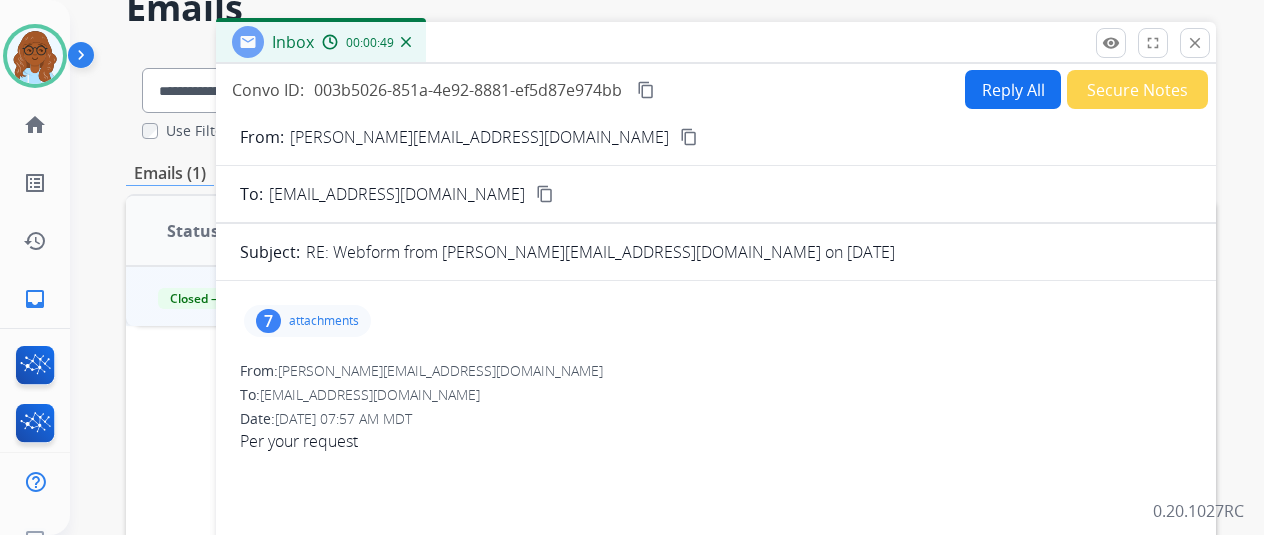 click on "attachments" at bounding box center (324, 321) 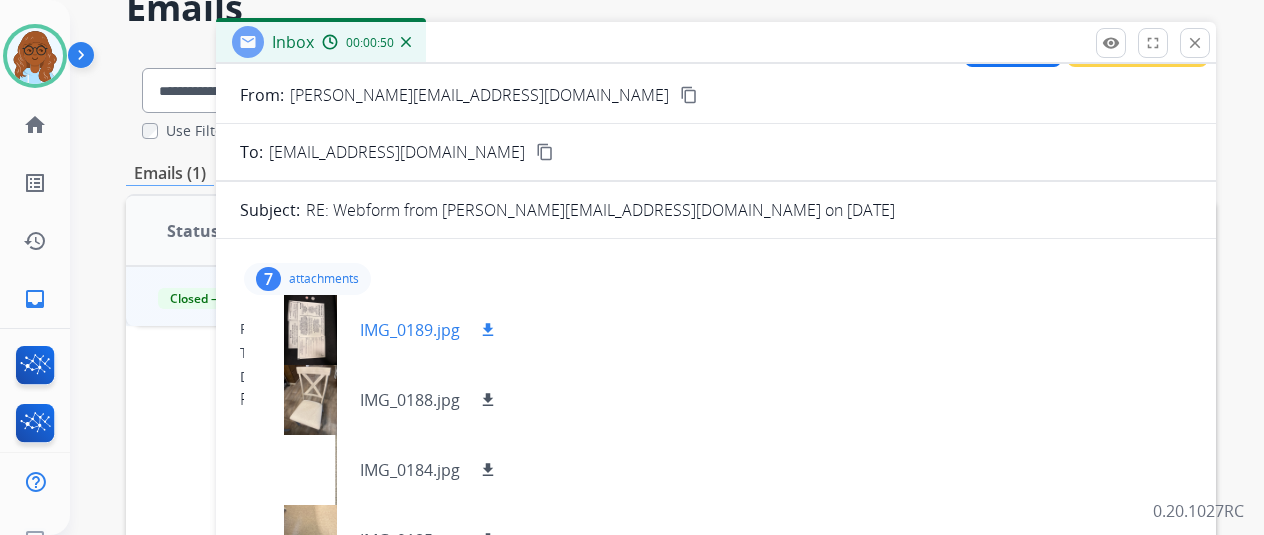 scroll, scrollTop: 100, scrollLeft: 0, axis: vertical 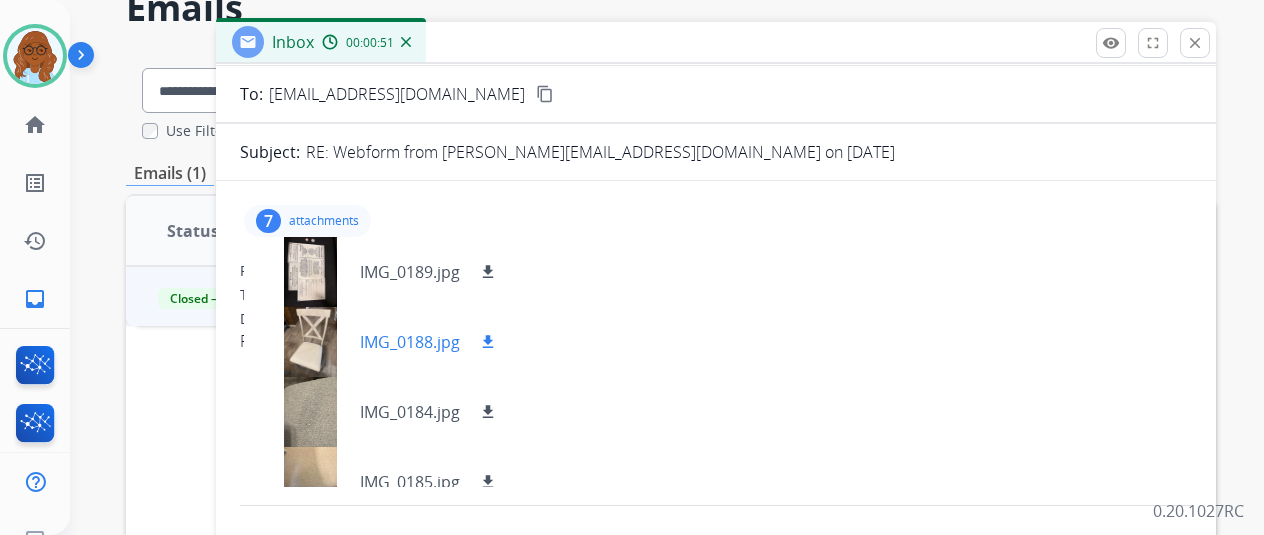 click at bounding box center (310, 342) 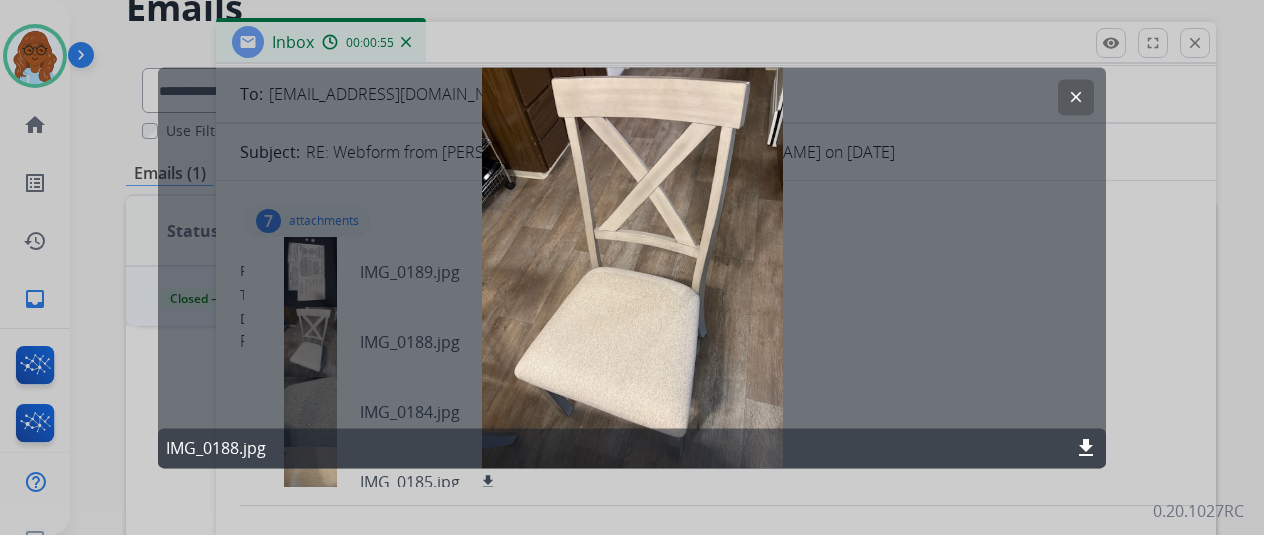 click 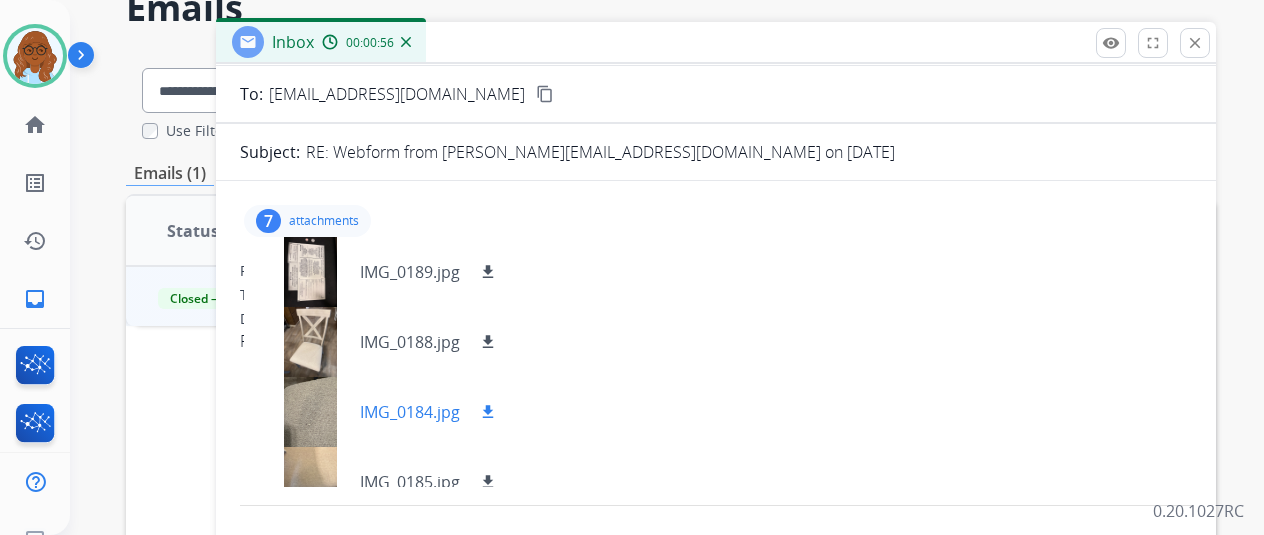 click at bounding box center (310, 412) 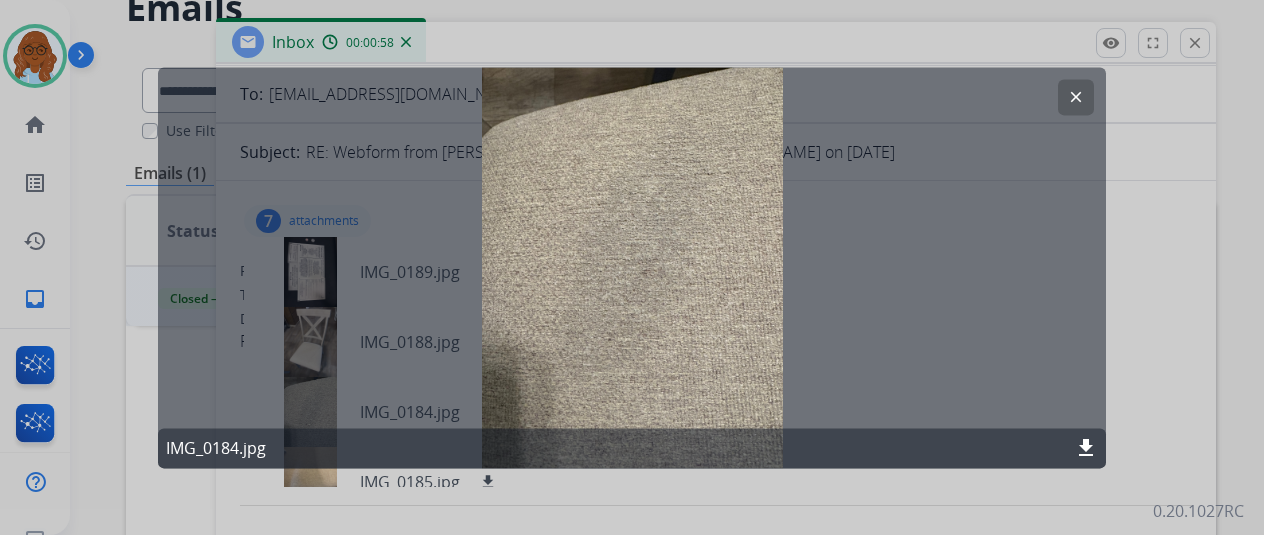 click 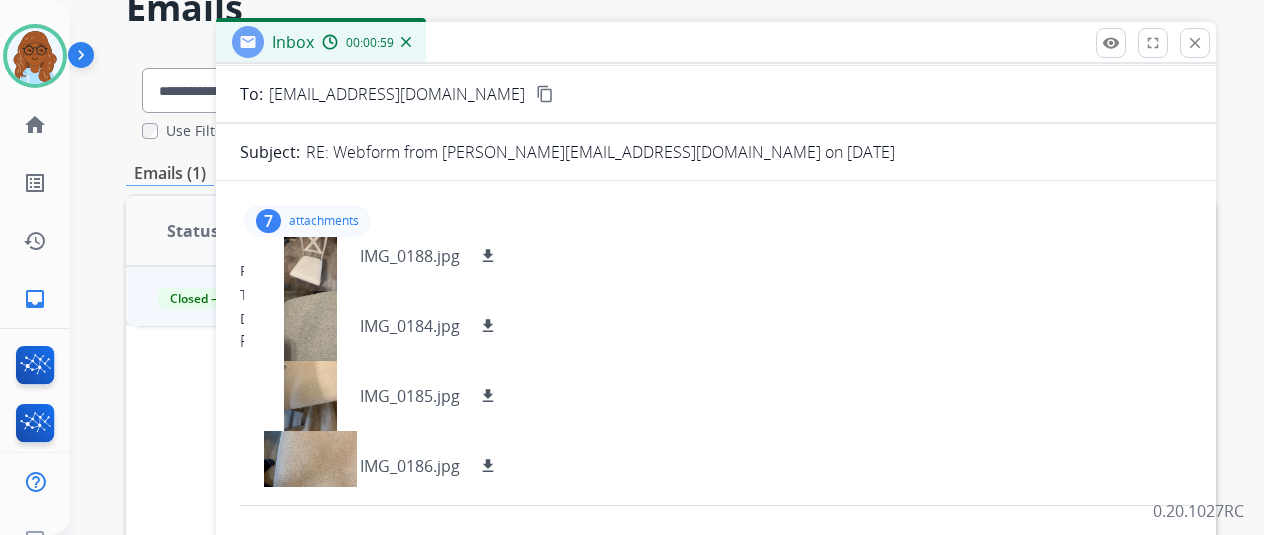 scroll, scrollTop: 200, scrollLeft: 0, axis: vertical 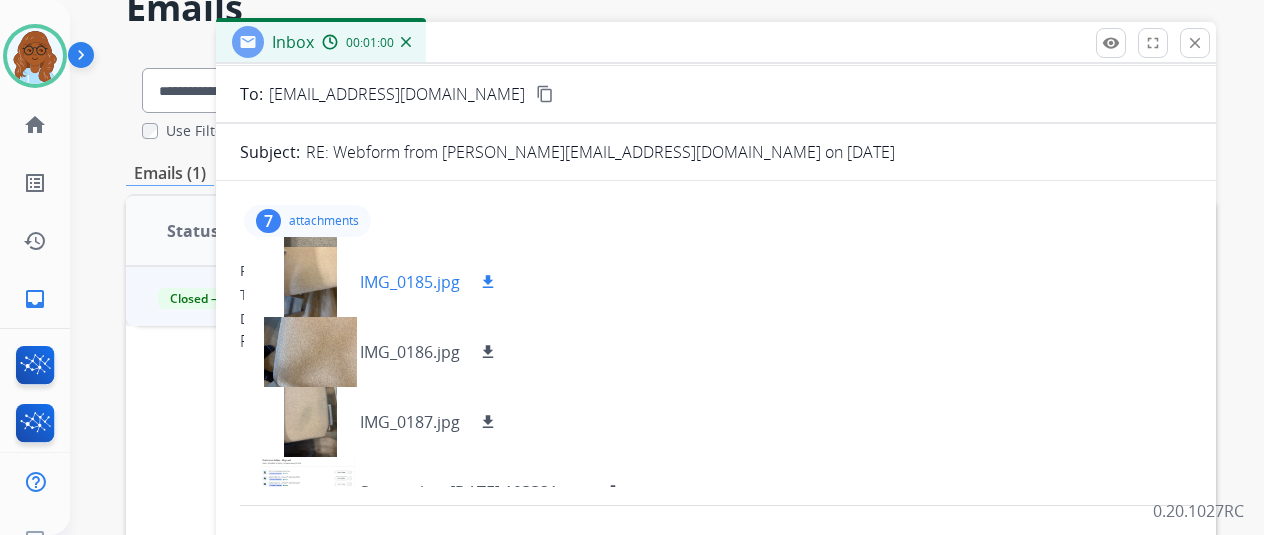click at bounding box center [310, 282] 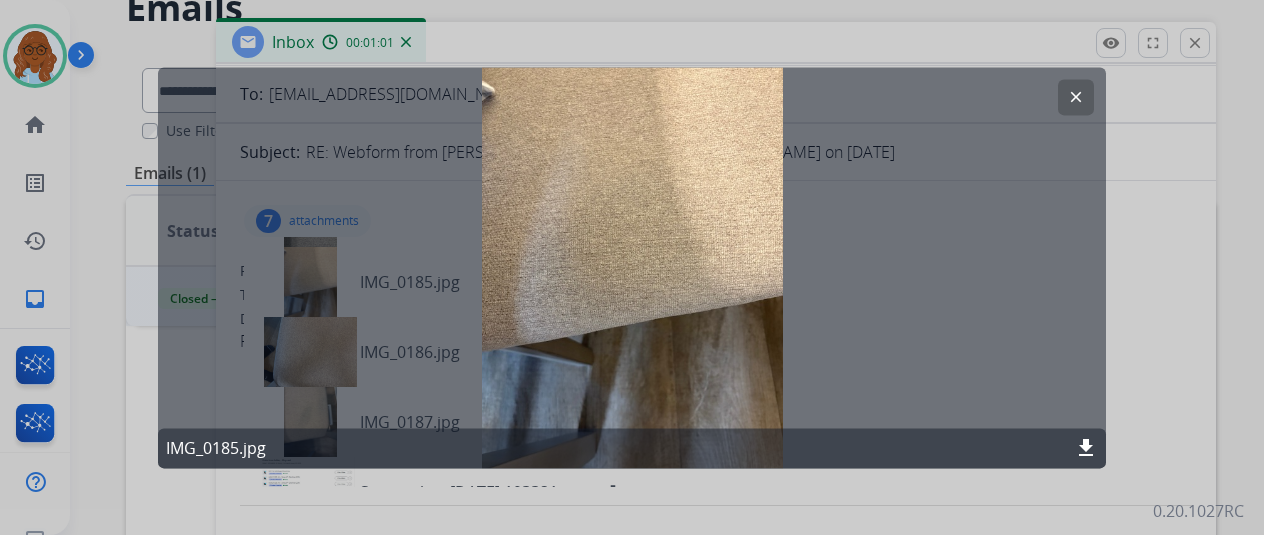 click 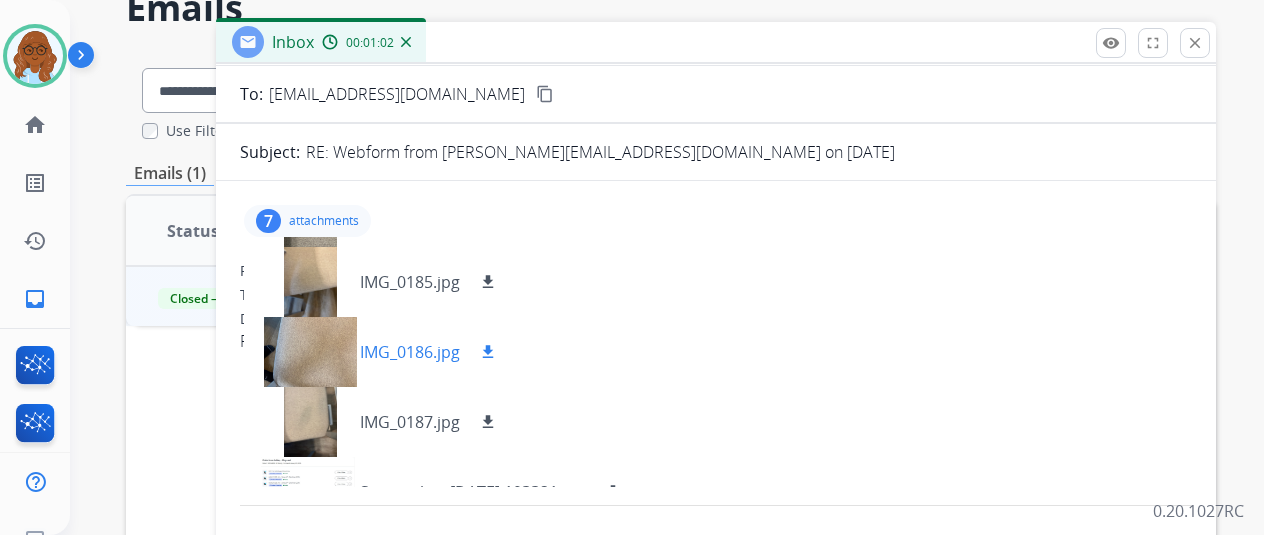 click at bounding box center (310, 352) 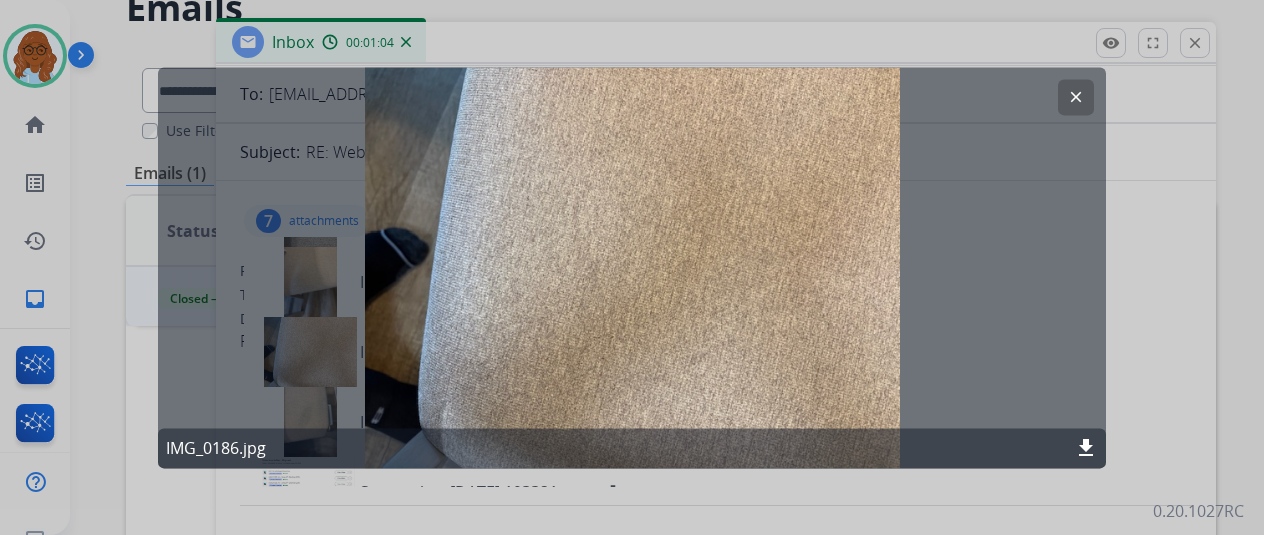 click 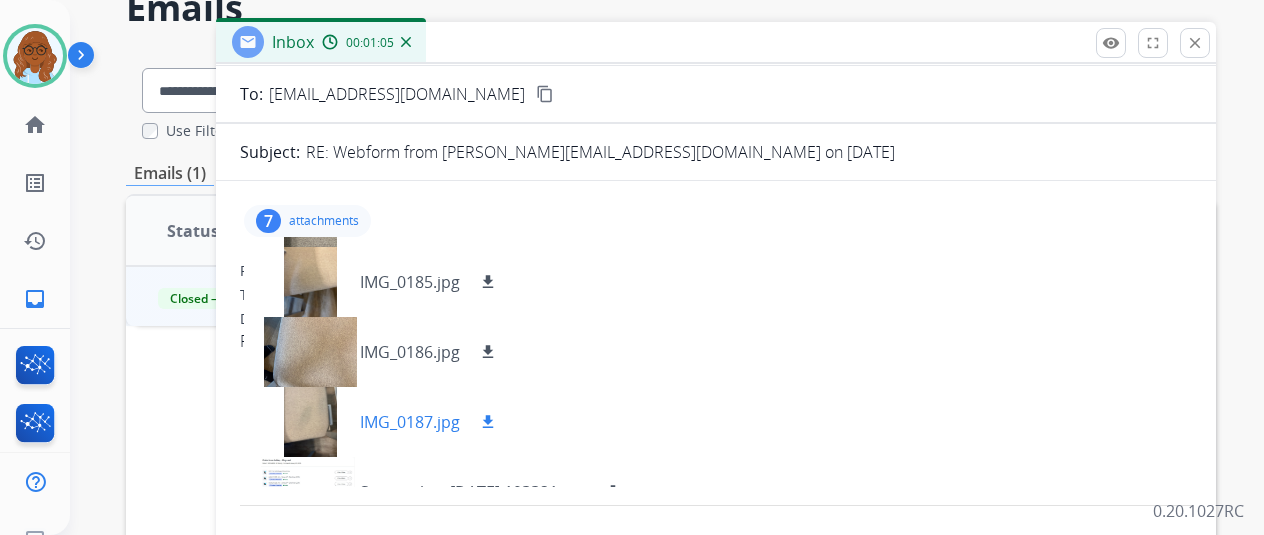 click at bounding box center (310, 422) 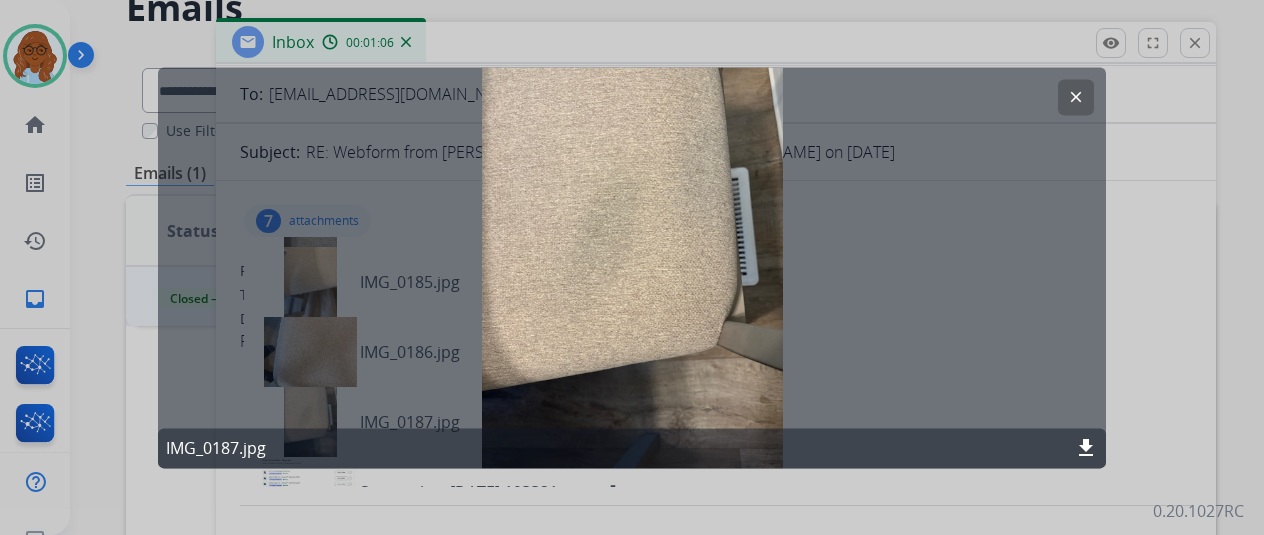 click 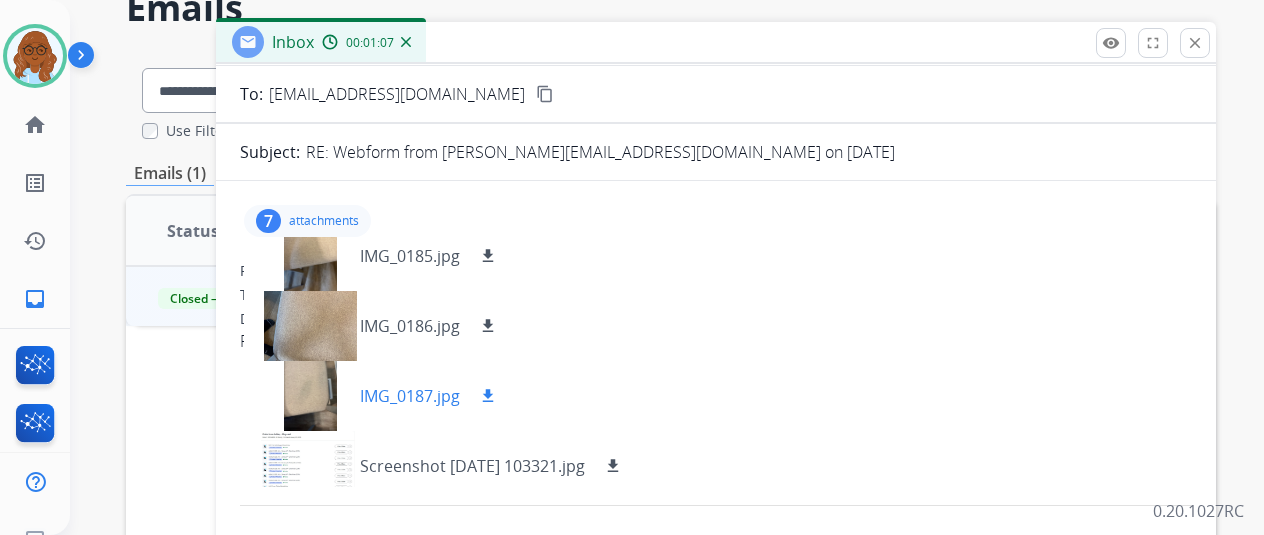 scroll, scrollTop: 240, scrollLeft: 0, axis: vertical 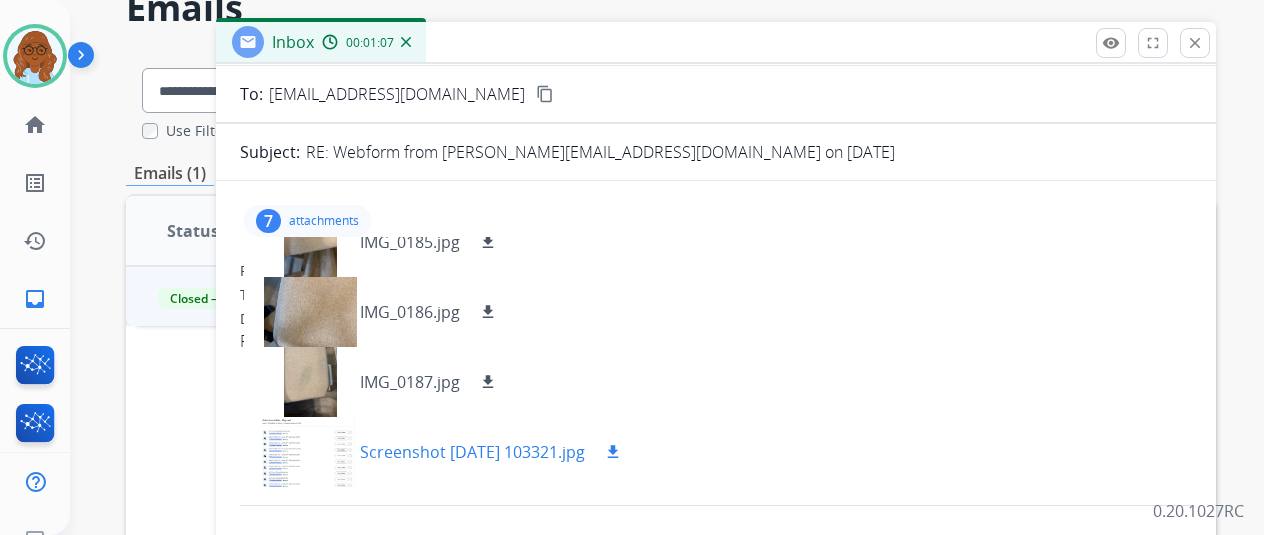click at bounding box center [310, 452] 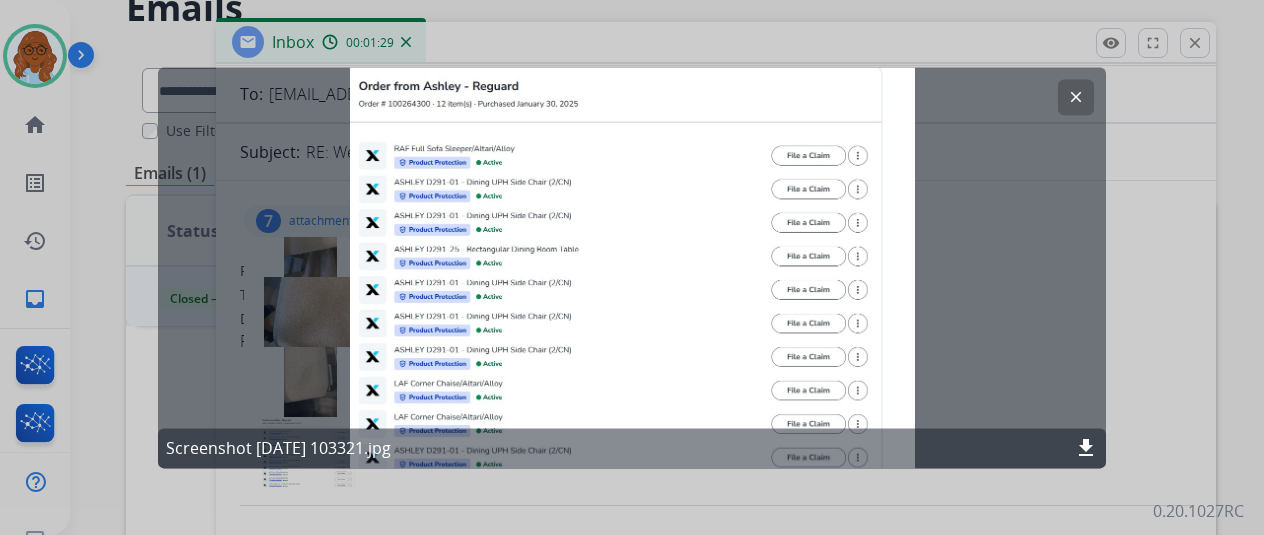 click on "clear" 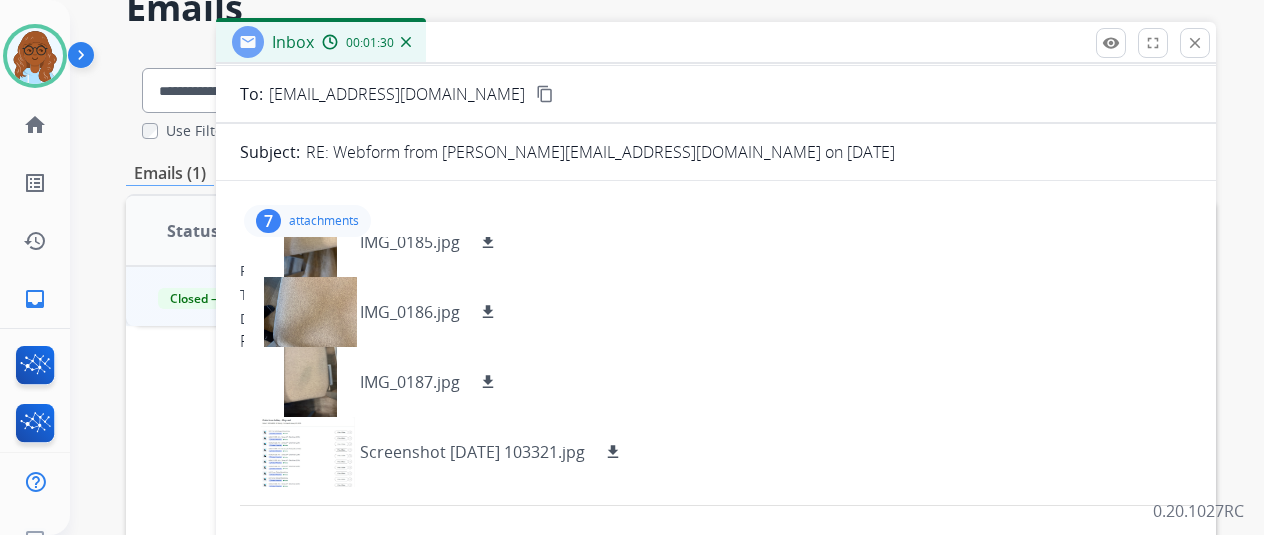 scroll, scrollTop: 0, scrollLeft: 0, axis: both 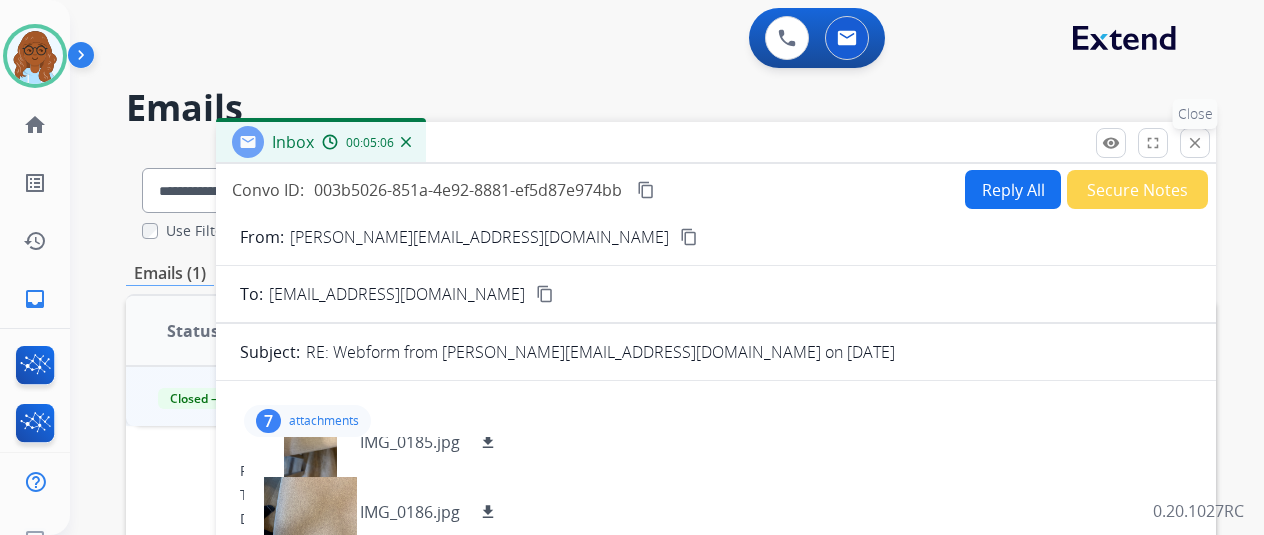 drag, startPoint x: 1206, startPoint y: 142, endPoint x: 1224, endPoint y: 164, distance: 28.42534 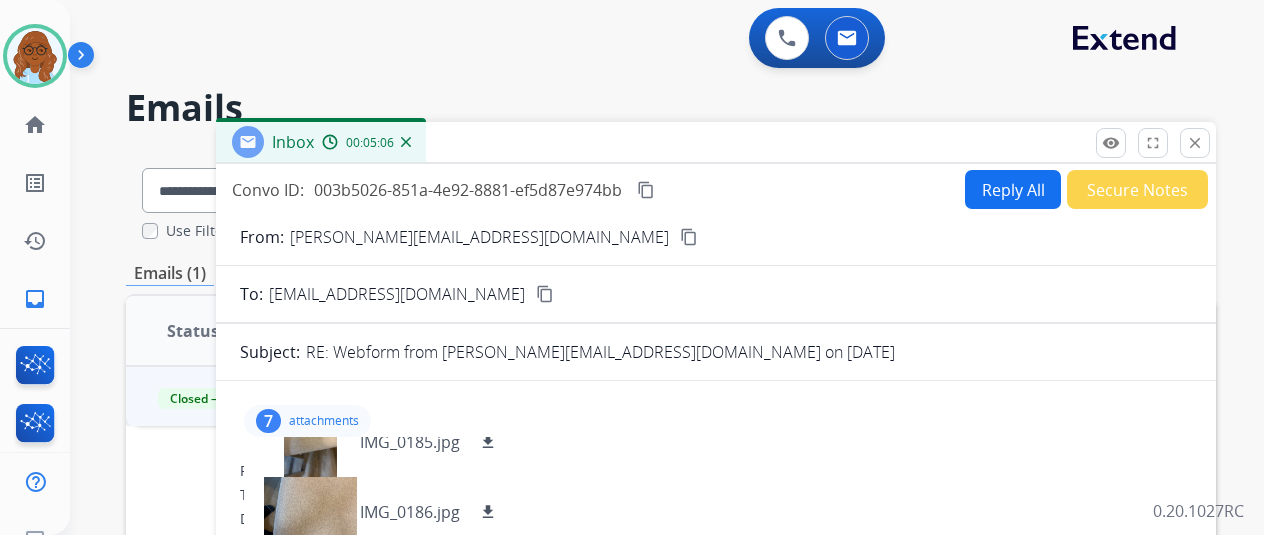 click on "close" at bounding box center (1195, 143) 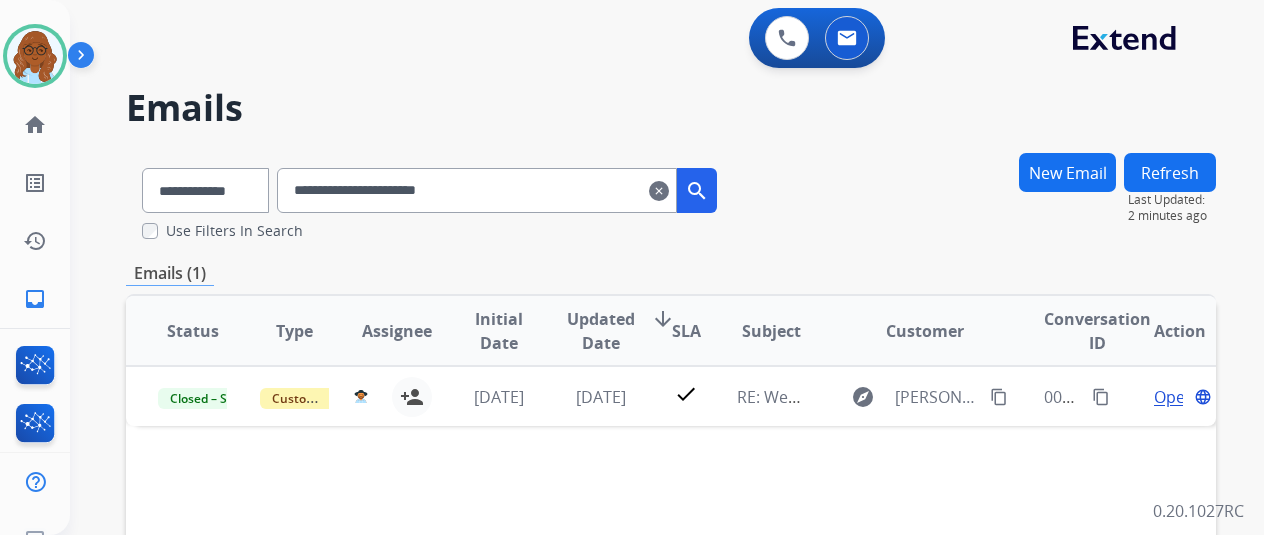 click on "SLA" at bounding box center [686, 331] 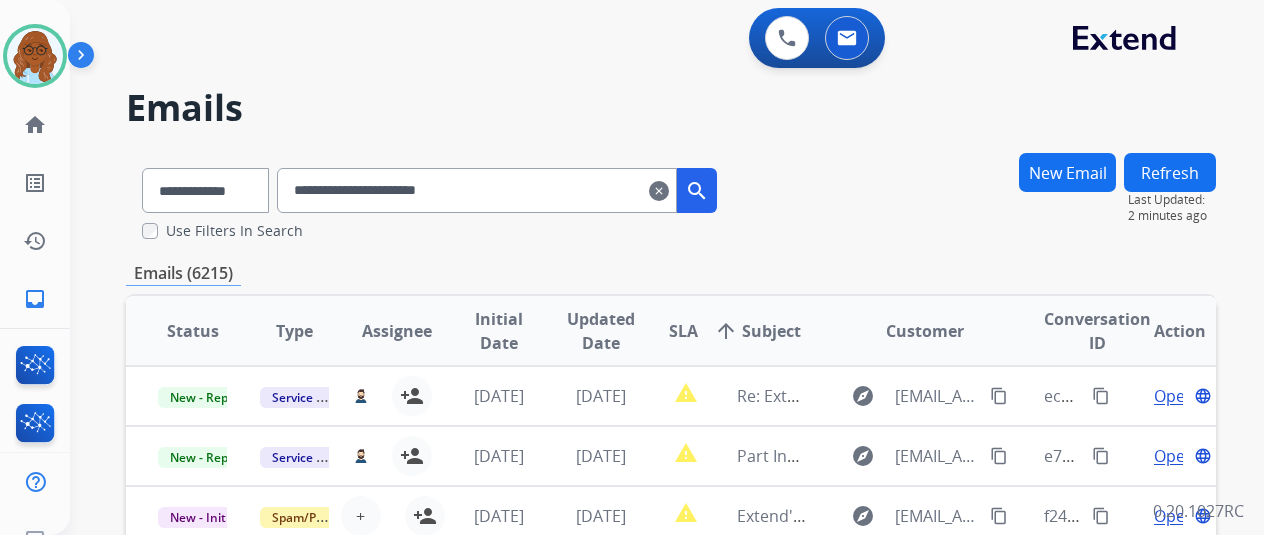 click on "clear" at bounding box center [659, 191] 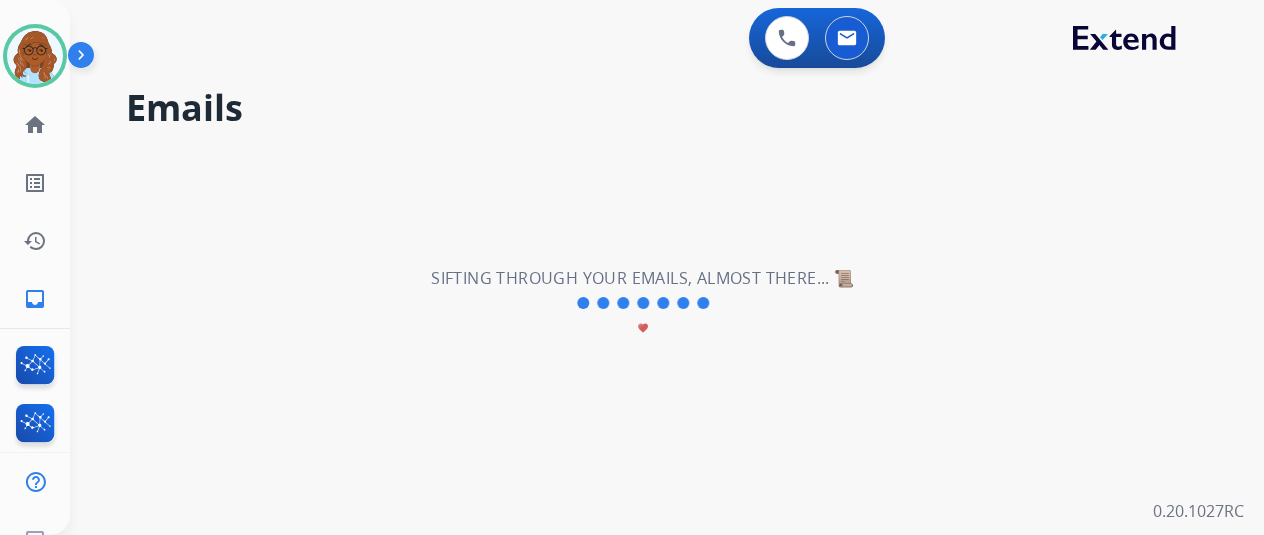 type 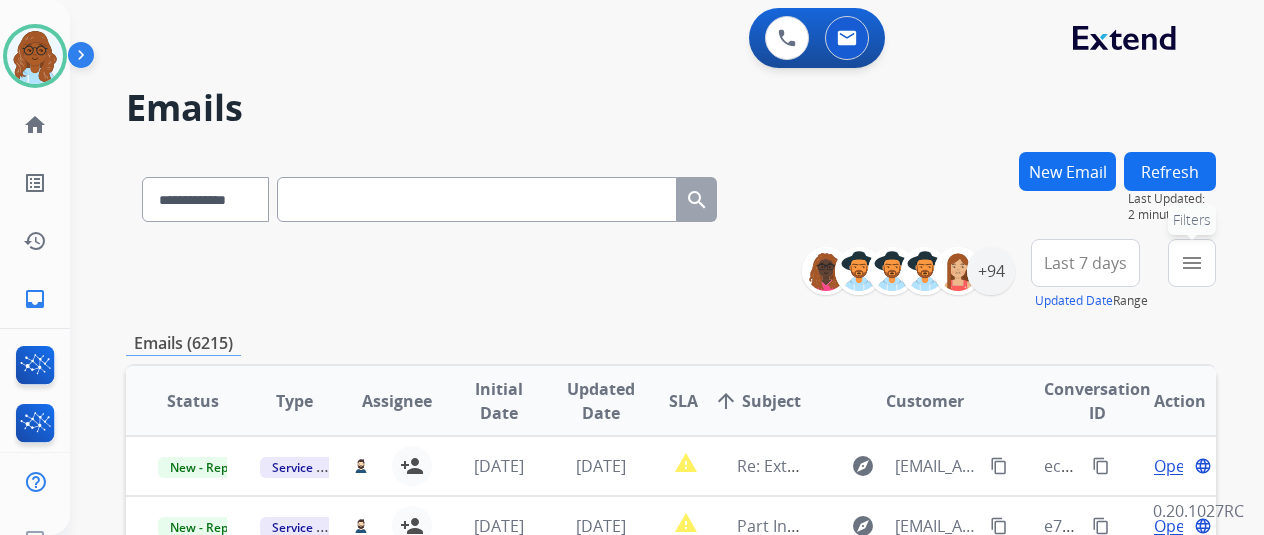 click on "menu" at bounding box center (1192, 263) 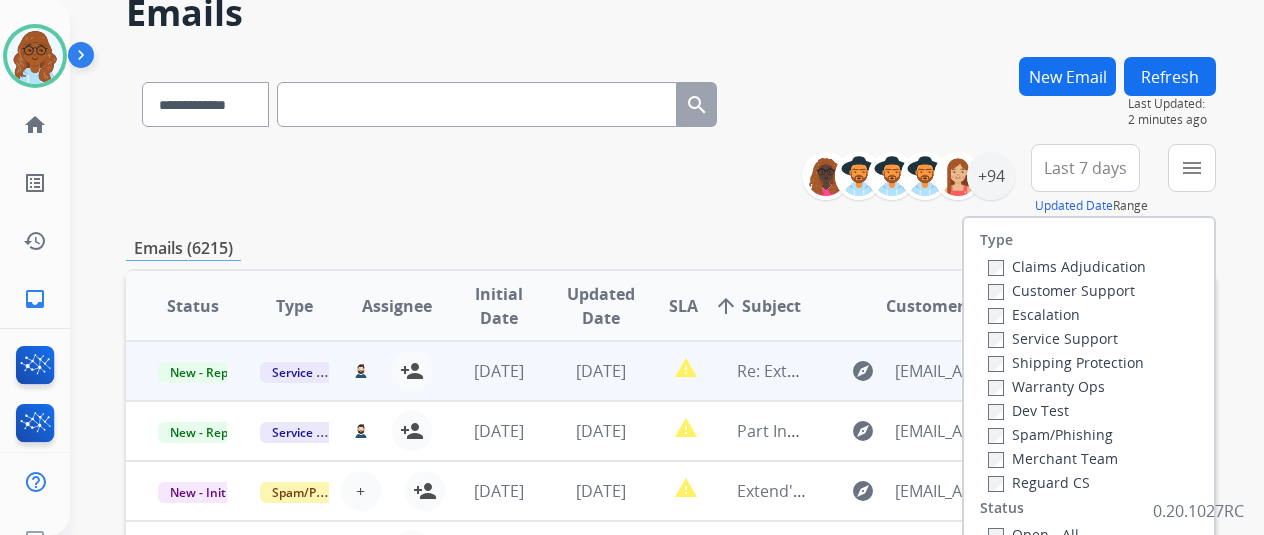 scroll, scrollTop: 200, scrollLeft: 0, axis: vertical 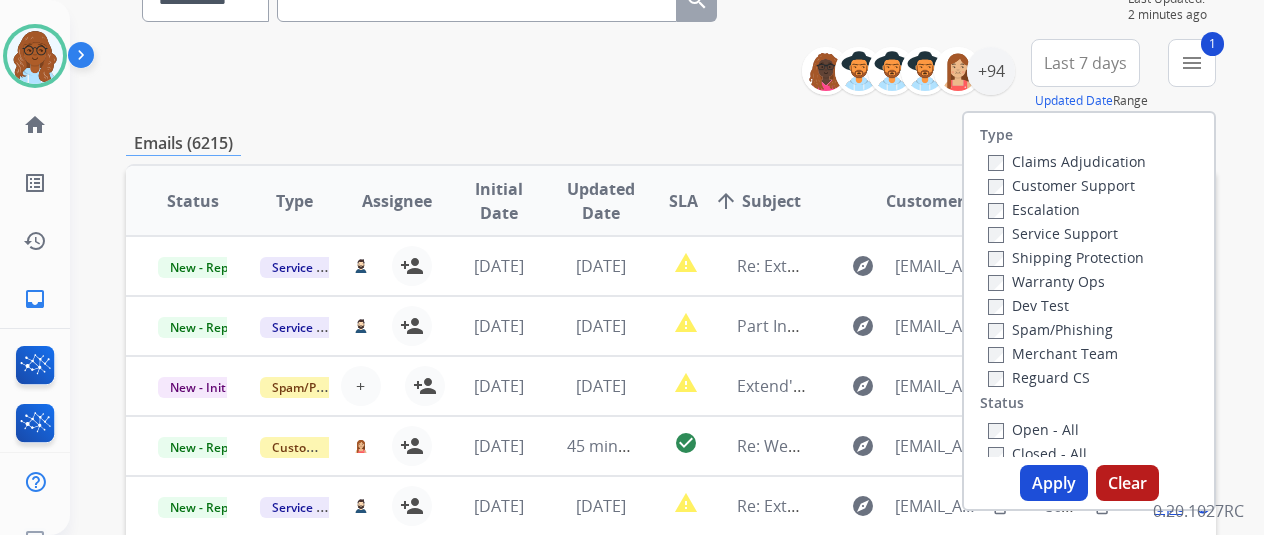 click on "Shipping Protection" at bounding box center (1066, 257) 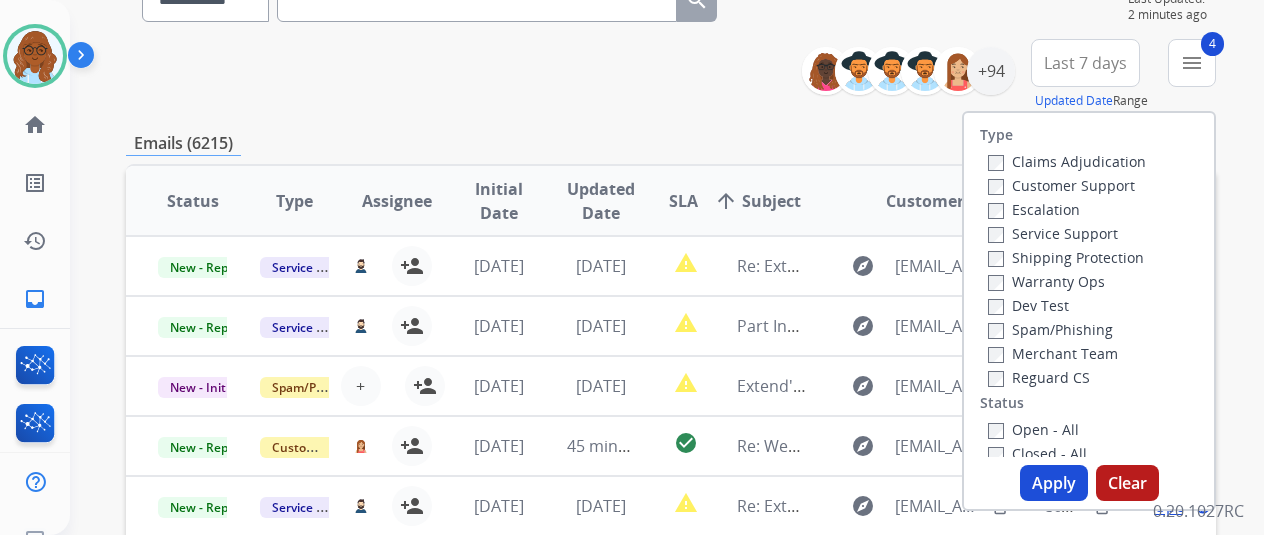 click on "Apply" at bounding box center [1054, 483] 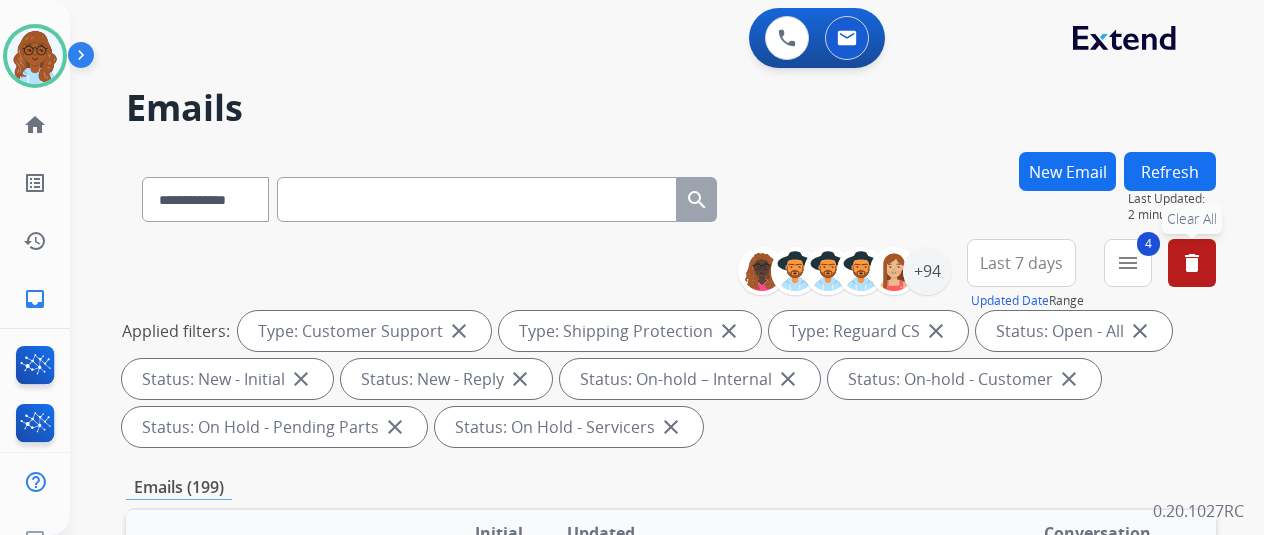 click on "Last 7 days" at bounding box center (1021, 263) 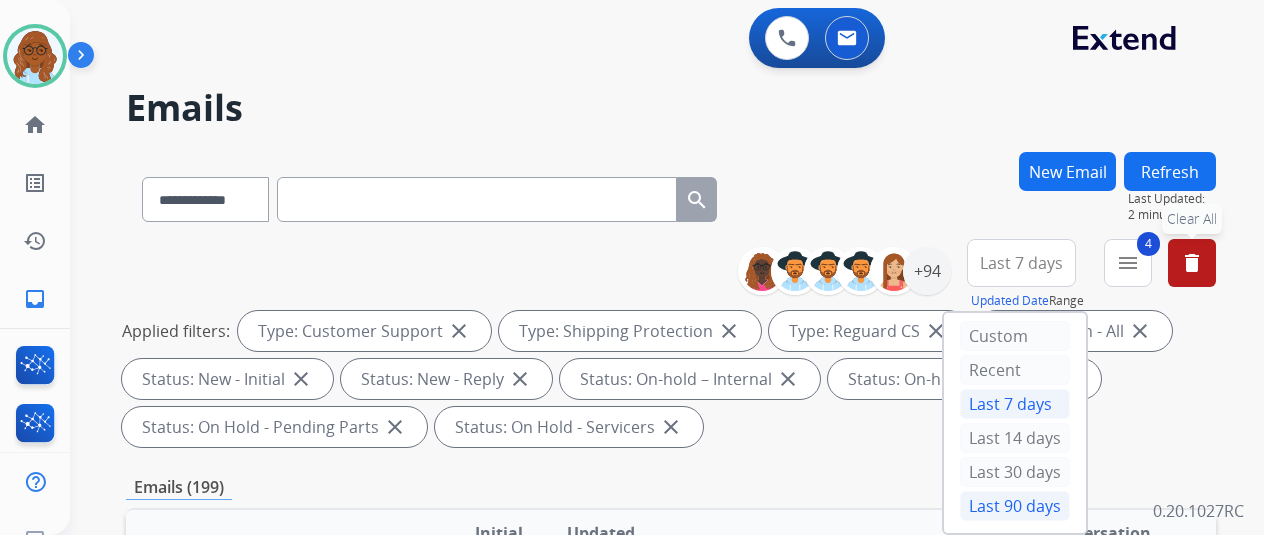 click on "Last 90 days" at bounding box center [1015, 506] 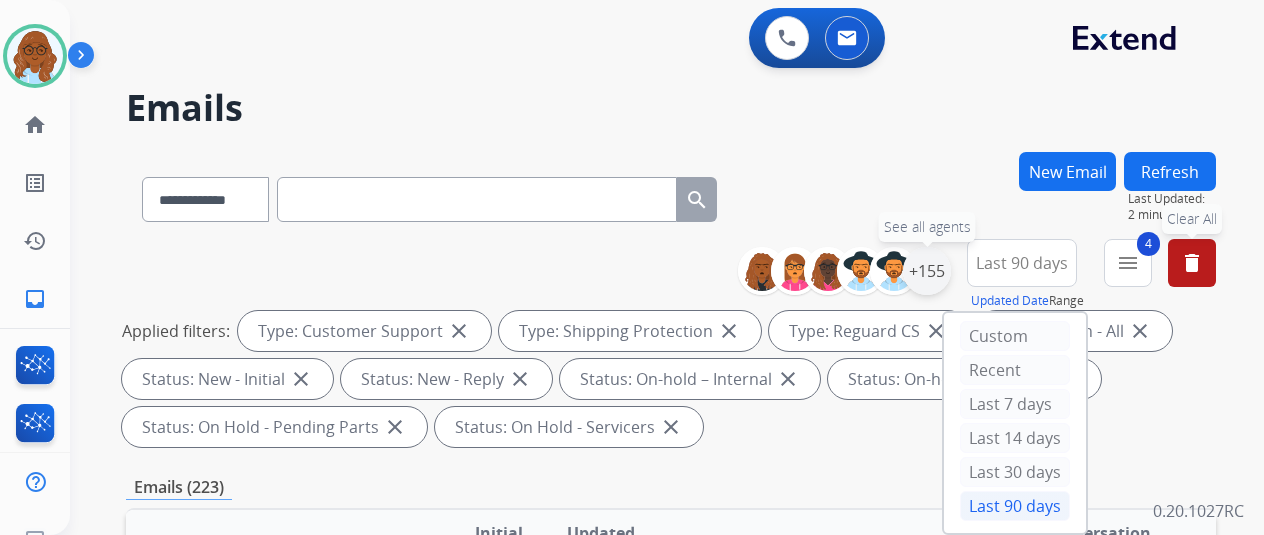 click on "+155" at bounding box center [927, 271] 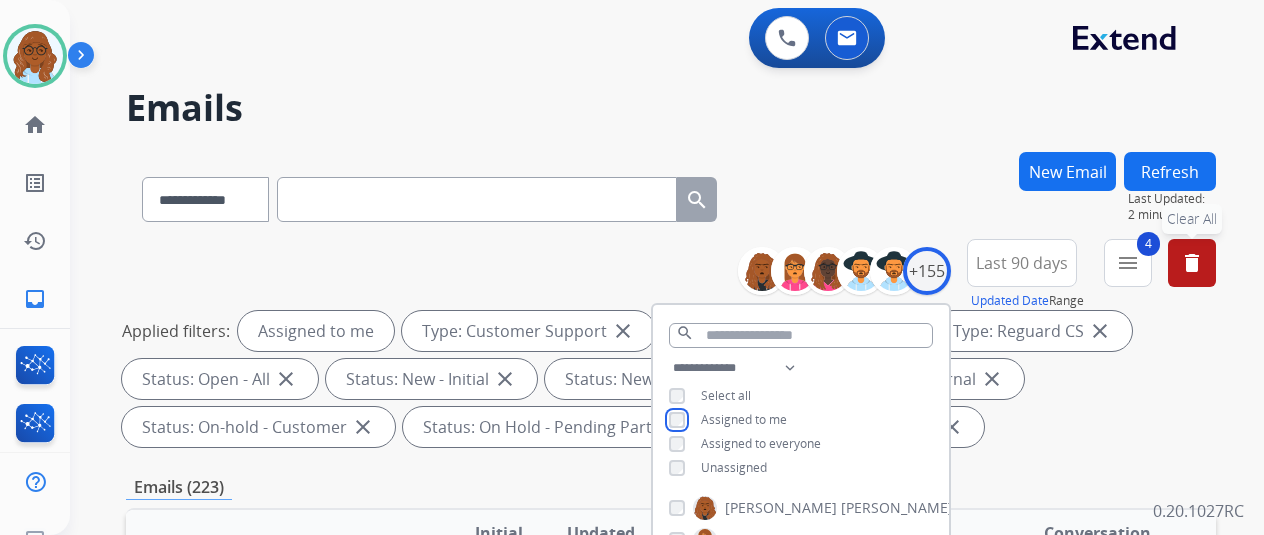 scroll, scrollTop: 400, scrollLeft: 0, axis: vertical 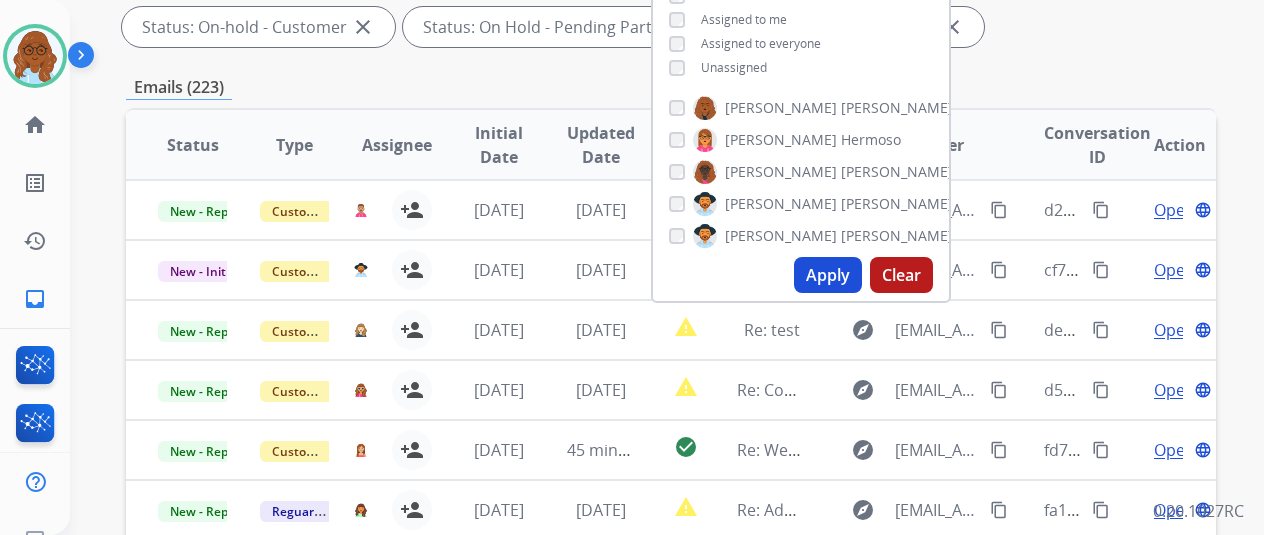 click on "Apply" at bounding box center [828, 275] 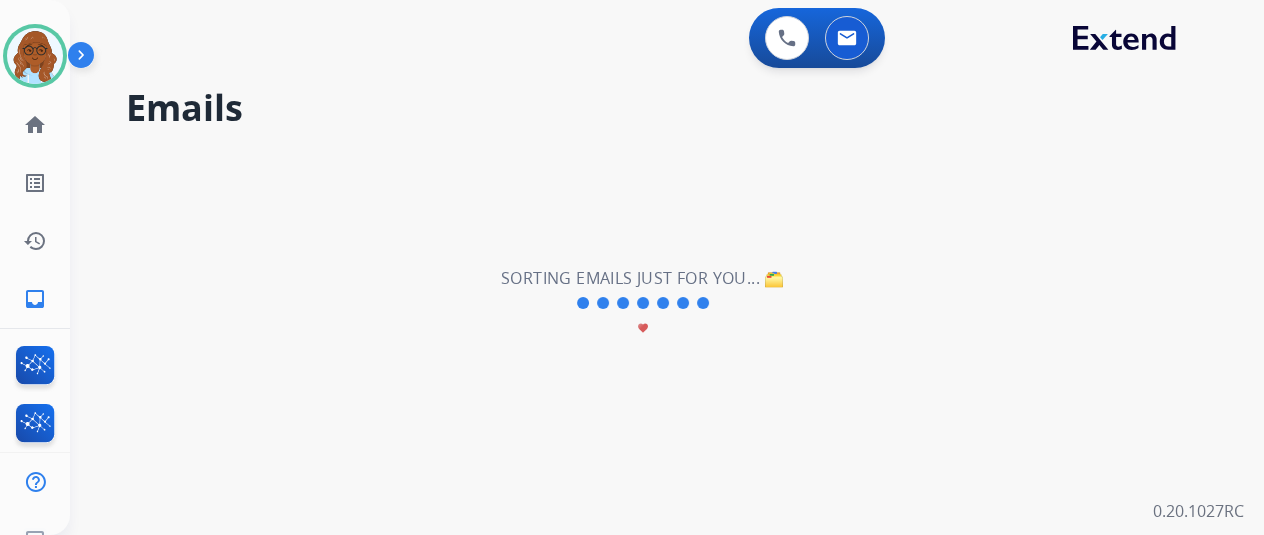 scroll, scrollTop: 0, scrollLeft: 0, axis: both 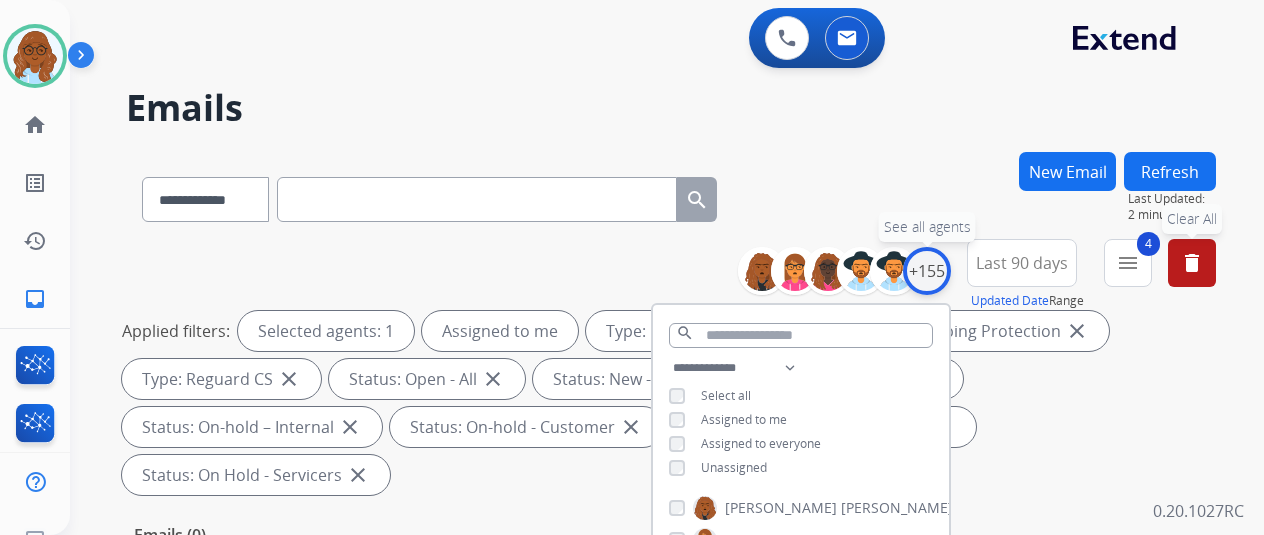click on "+155" at bounding box center (927, 271) 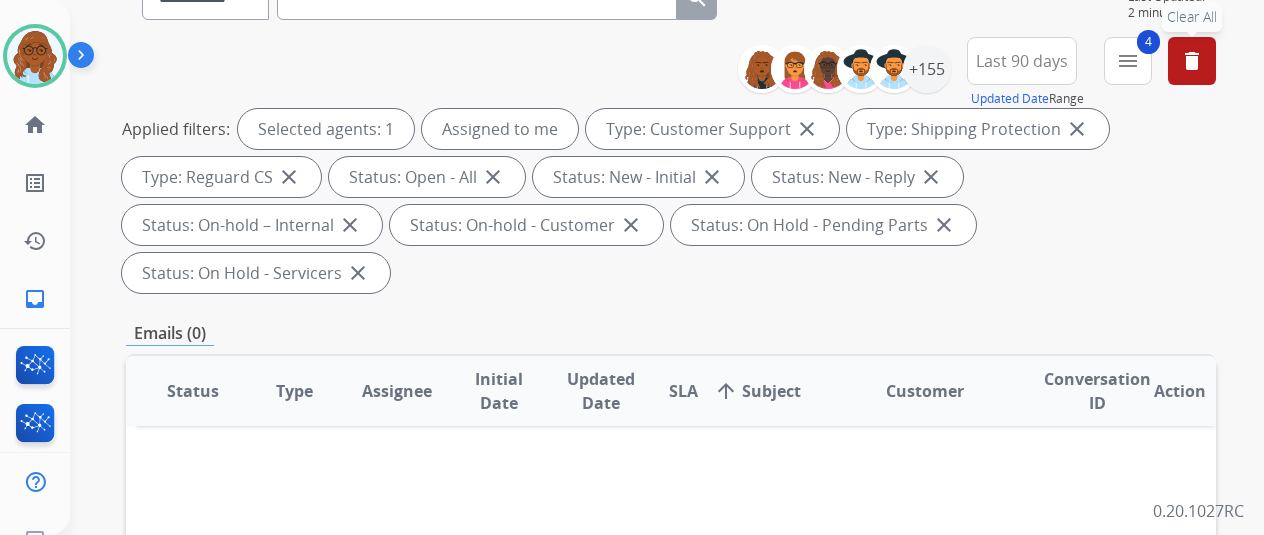 scroll, scrollTop: 200, scrollLeft: 0, axis: vertical 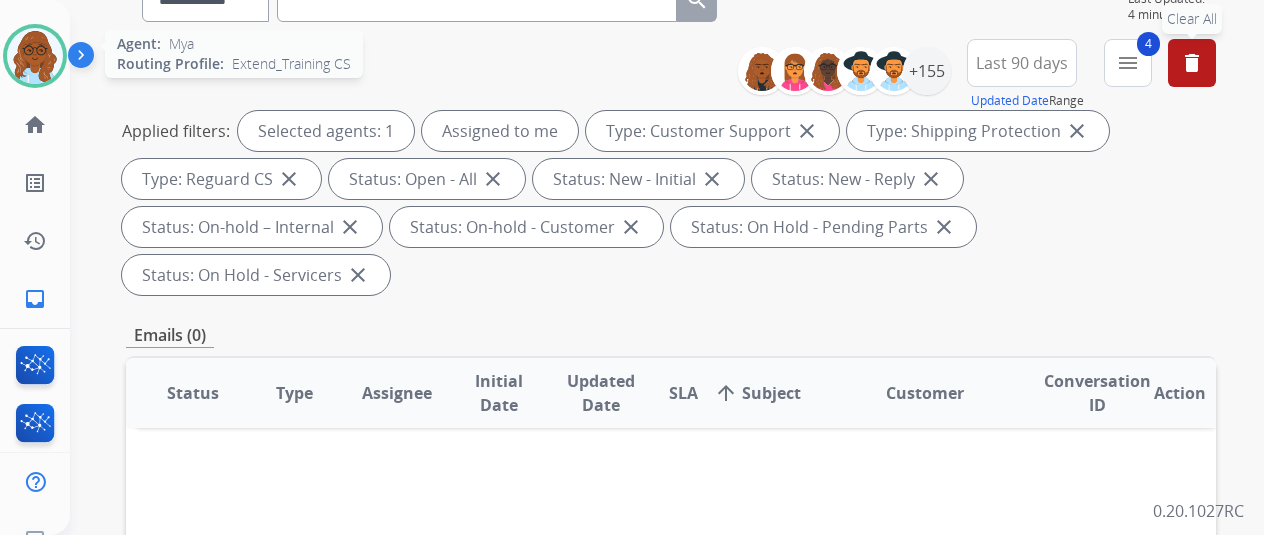 click at bounding box center (35, 56) 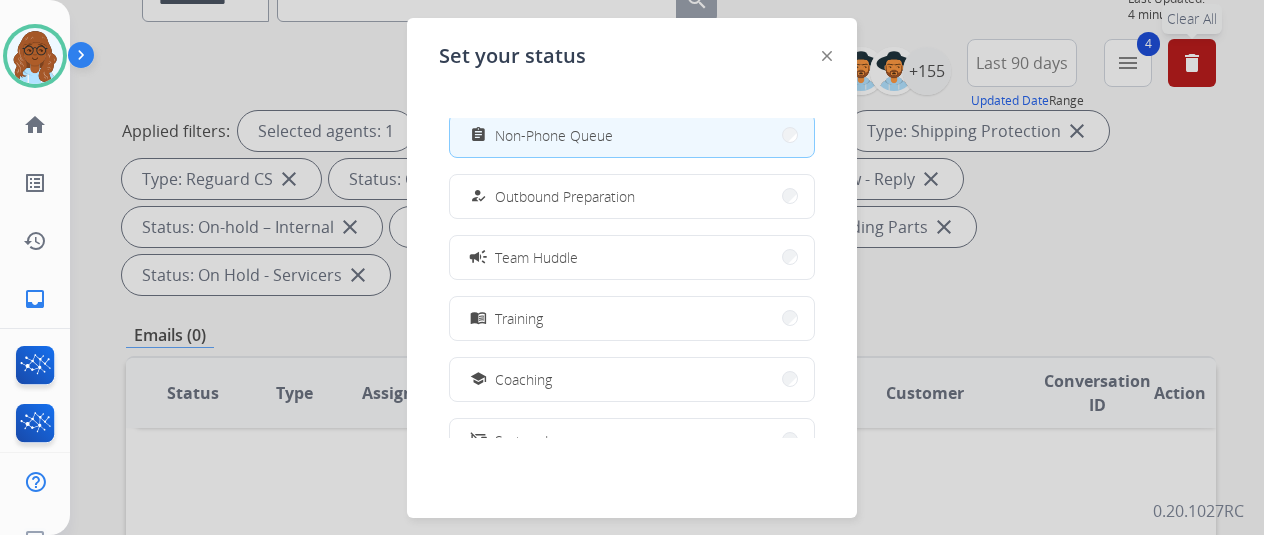 scroll, scrollTop: 300, scrollLeft: 0, axis: vertical 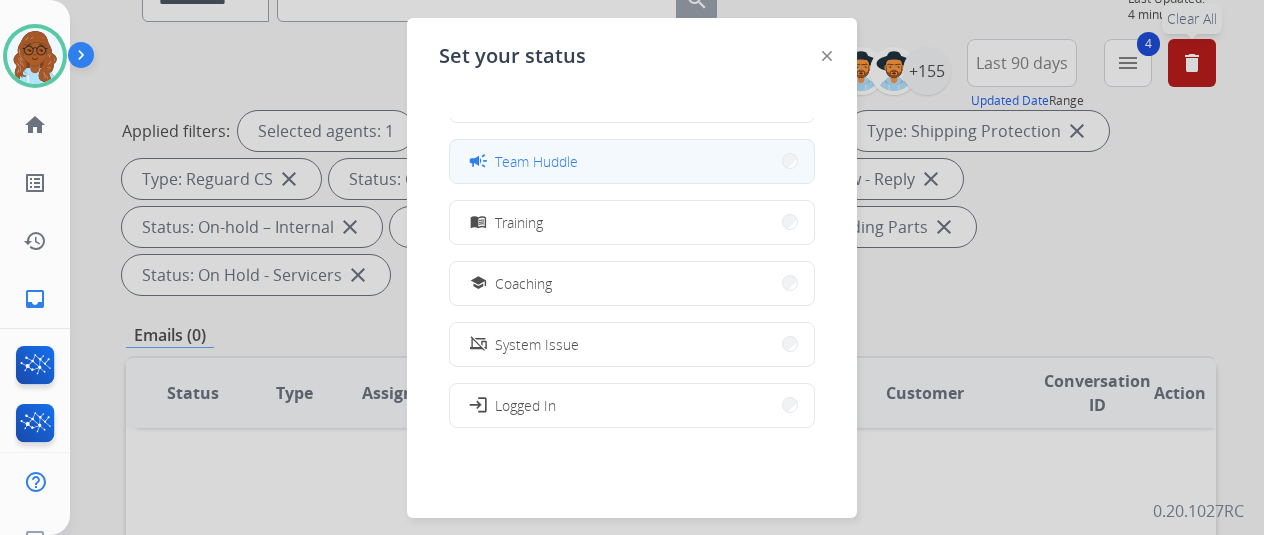 click on "Team Huddle" at bounding box center [536, 161] 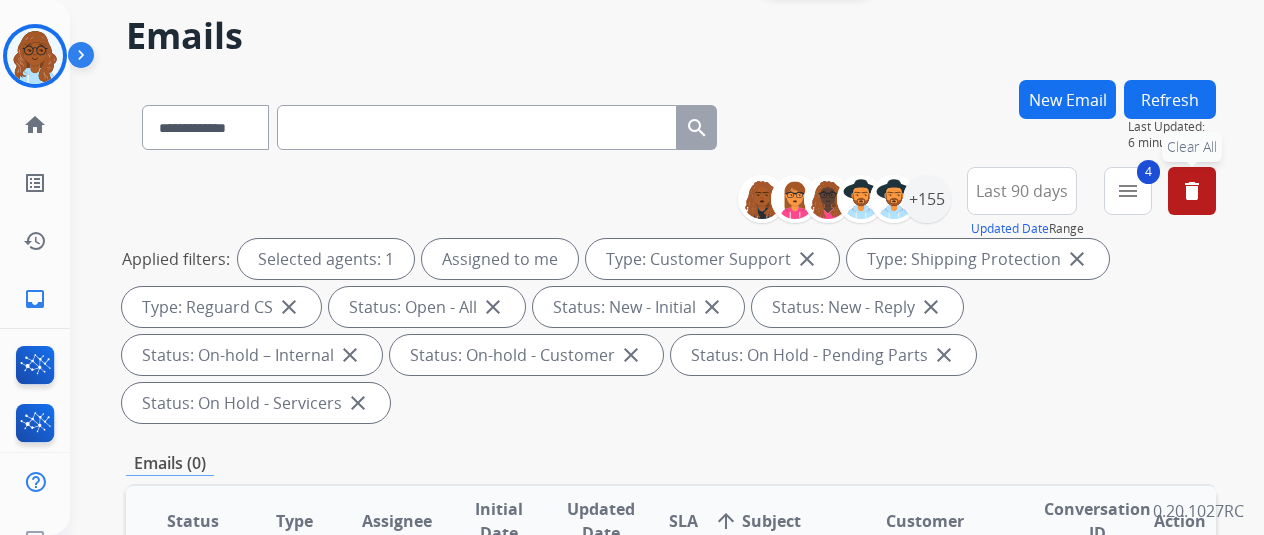 scroll, scrollTop: 0, scrollLeft: 0, axis: both 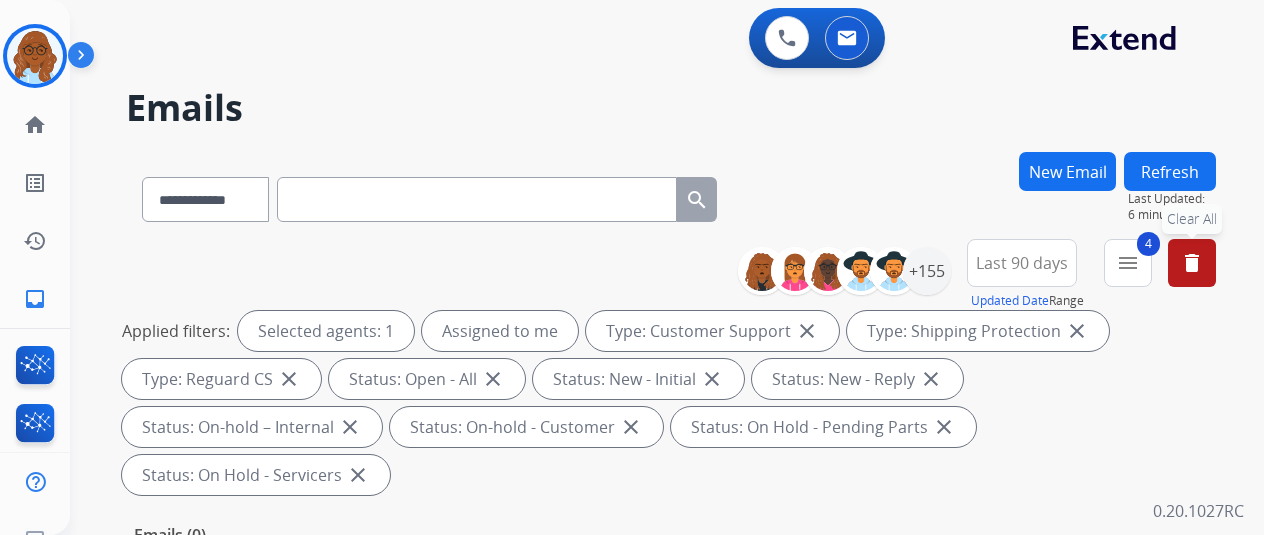 click on "New Email" at bounding box center [1067, 171] 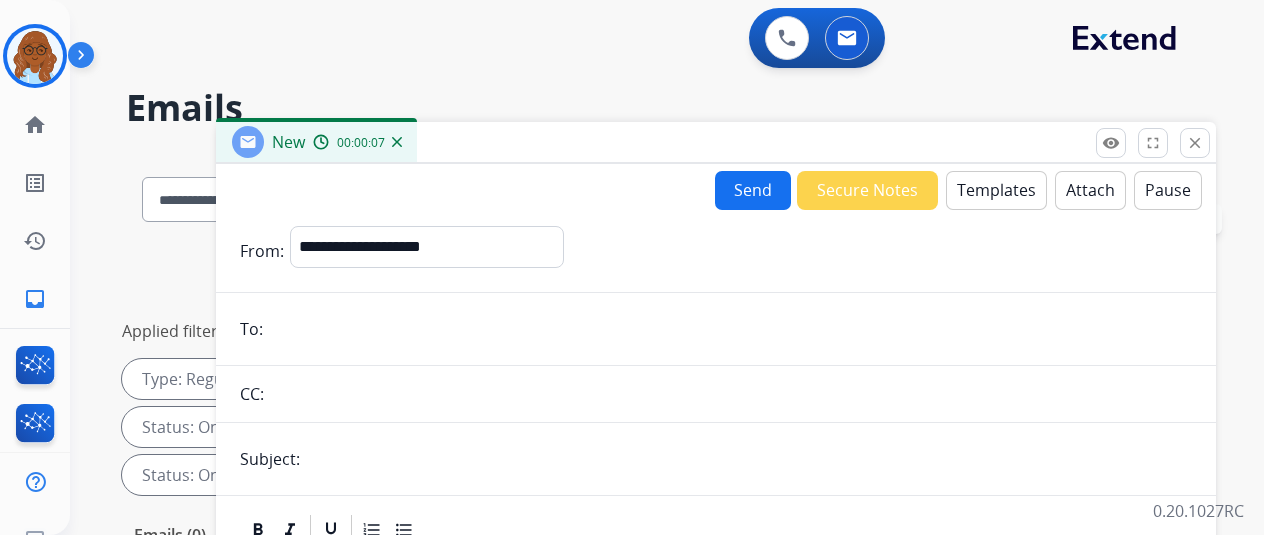 click at bounding box center [730, 329] 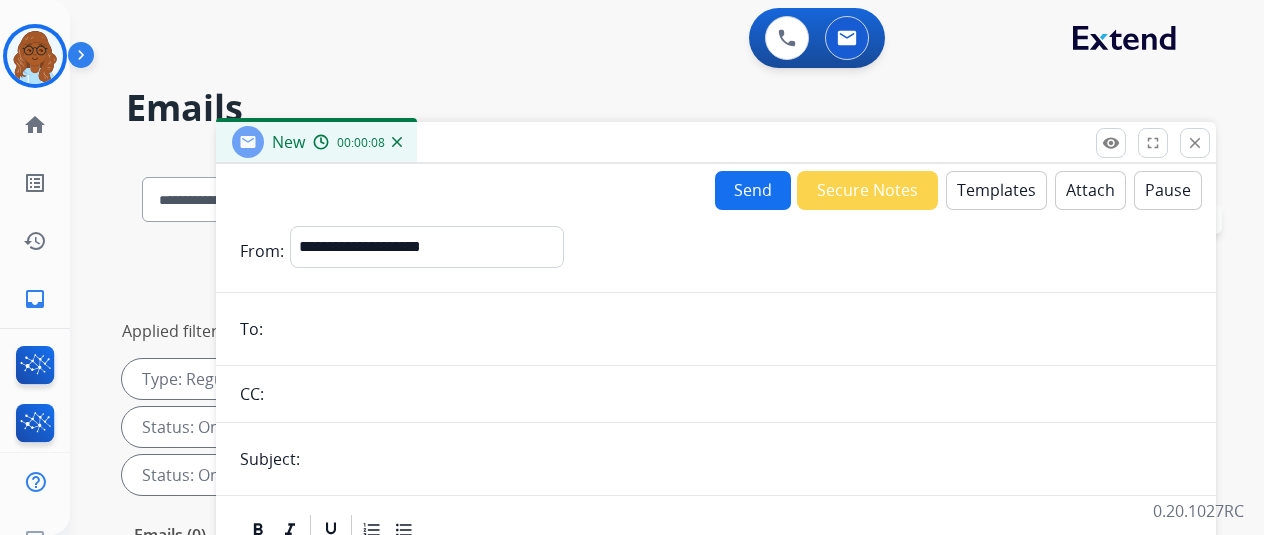 paste on "**********" 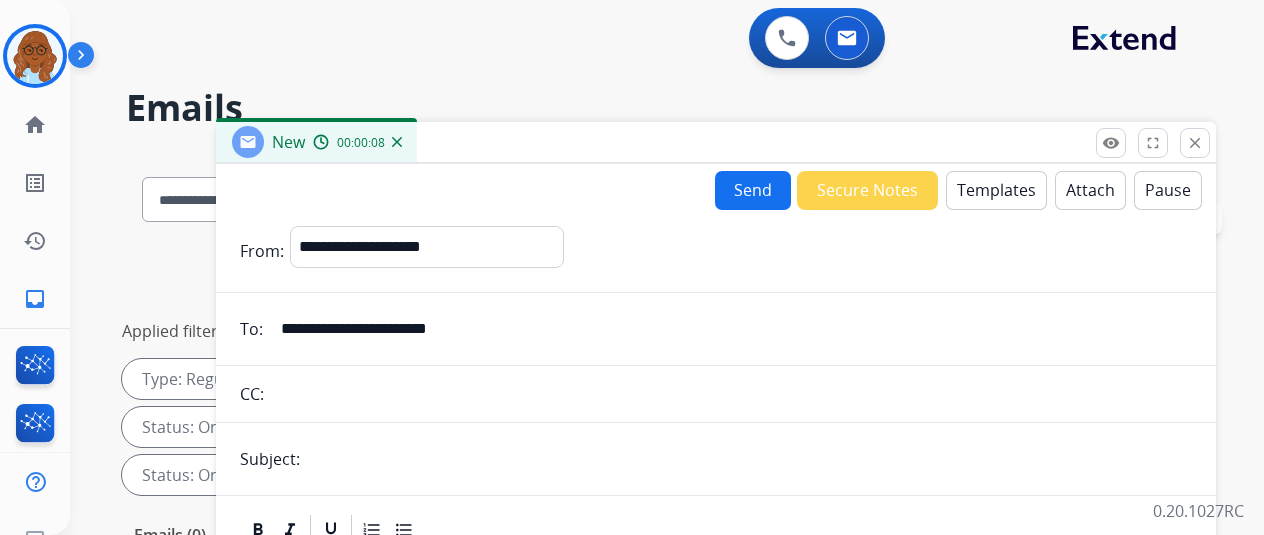 type on "**********" 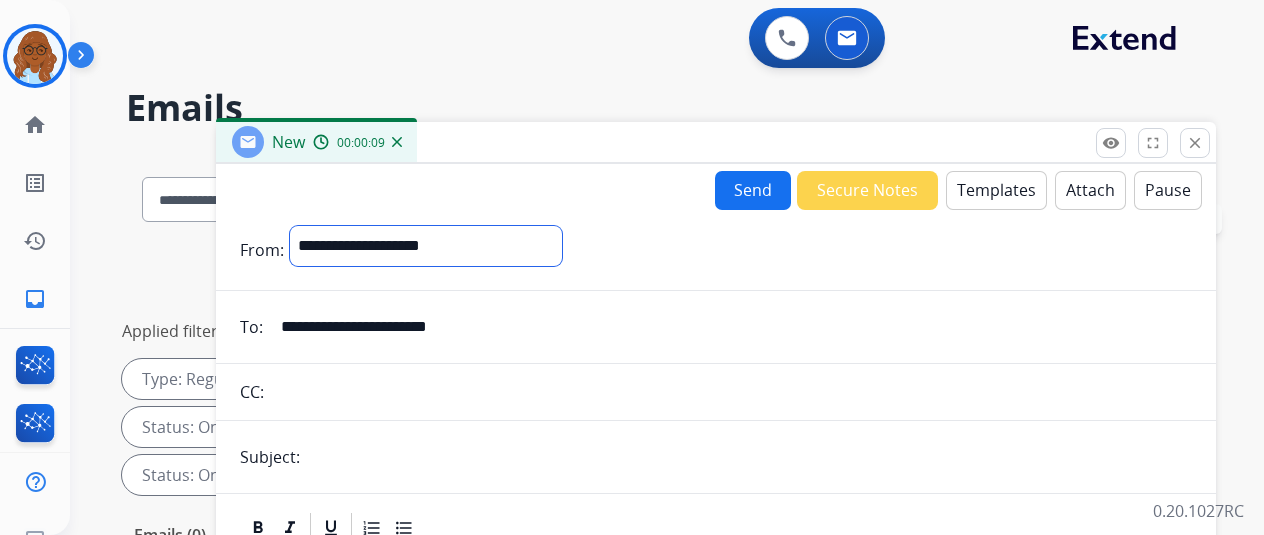 drag, startPoint x: 357, startPoint y: 262, endPoint x: 370, endPoint y: 264, distance: 13.152946 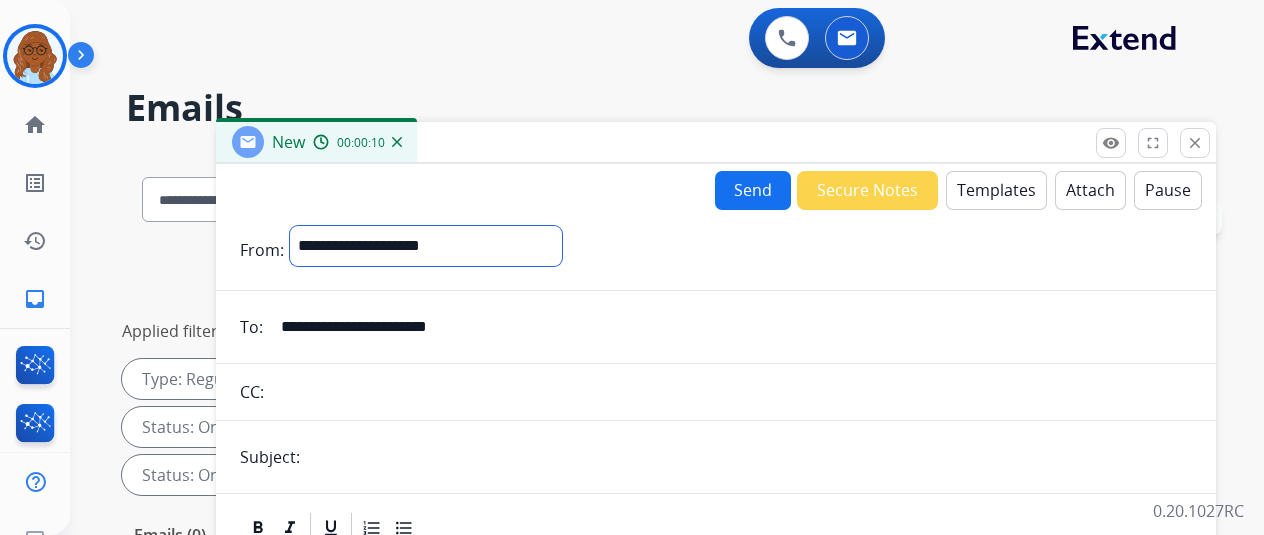 select on "**********" 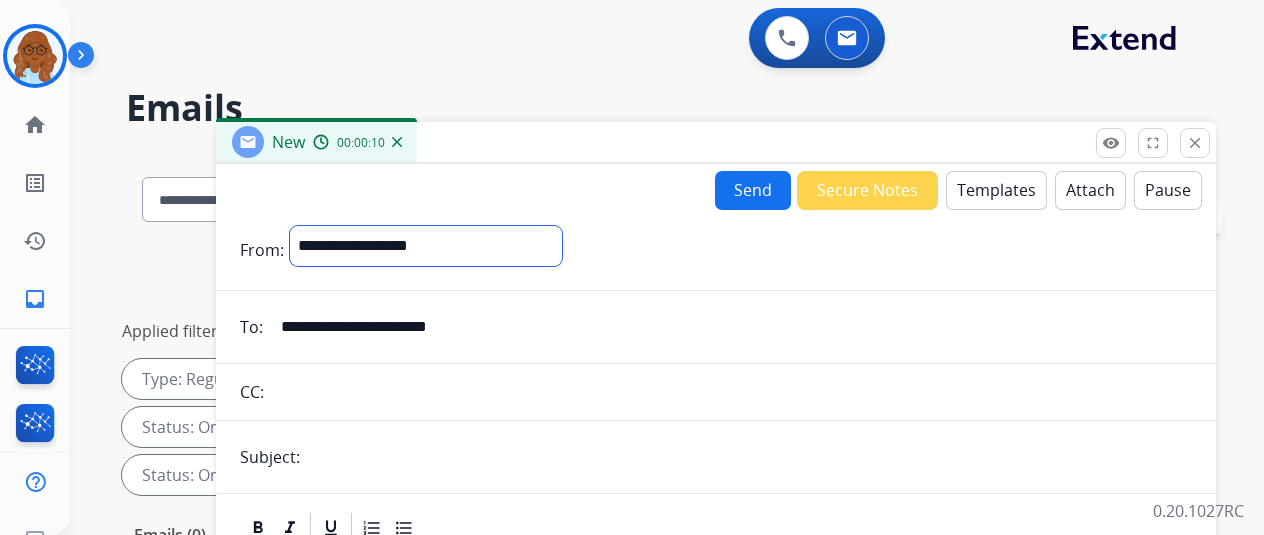 click on "**********" at bounding box center (426, 246) 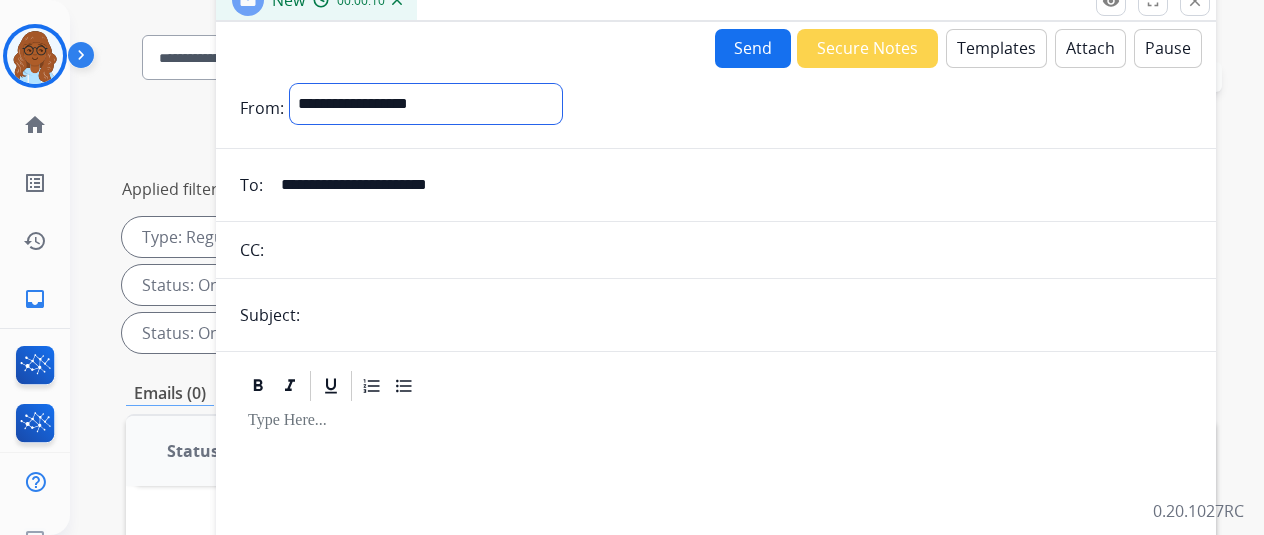 scroll, scrollTop: 300, scrollLeft: 0, axis: vertical 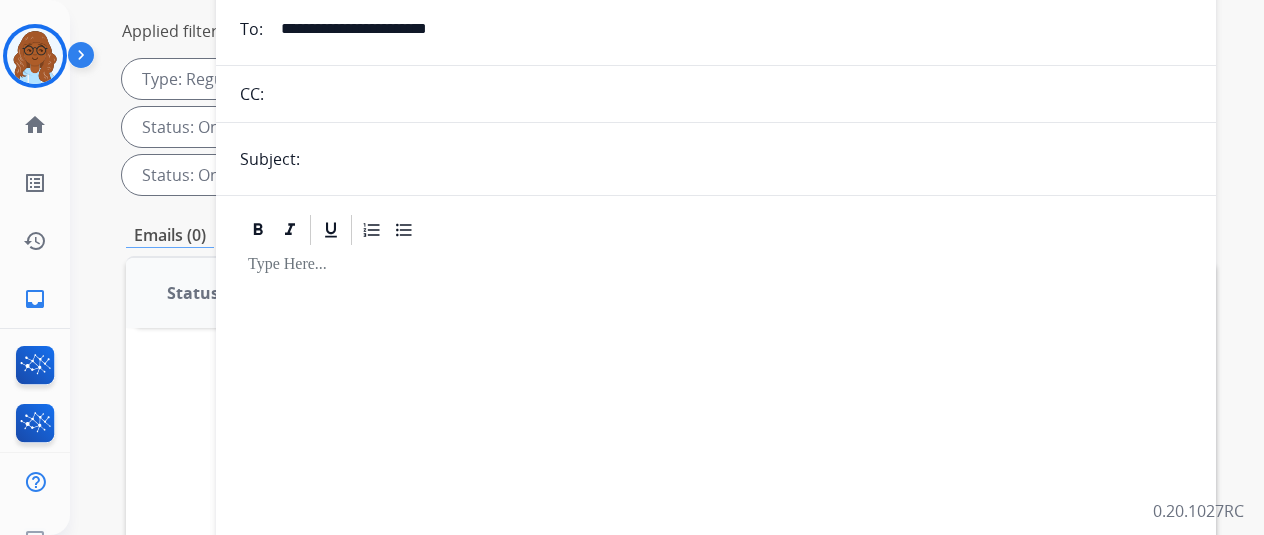 click on "**********" at bounding box center (716, 333) 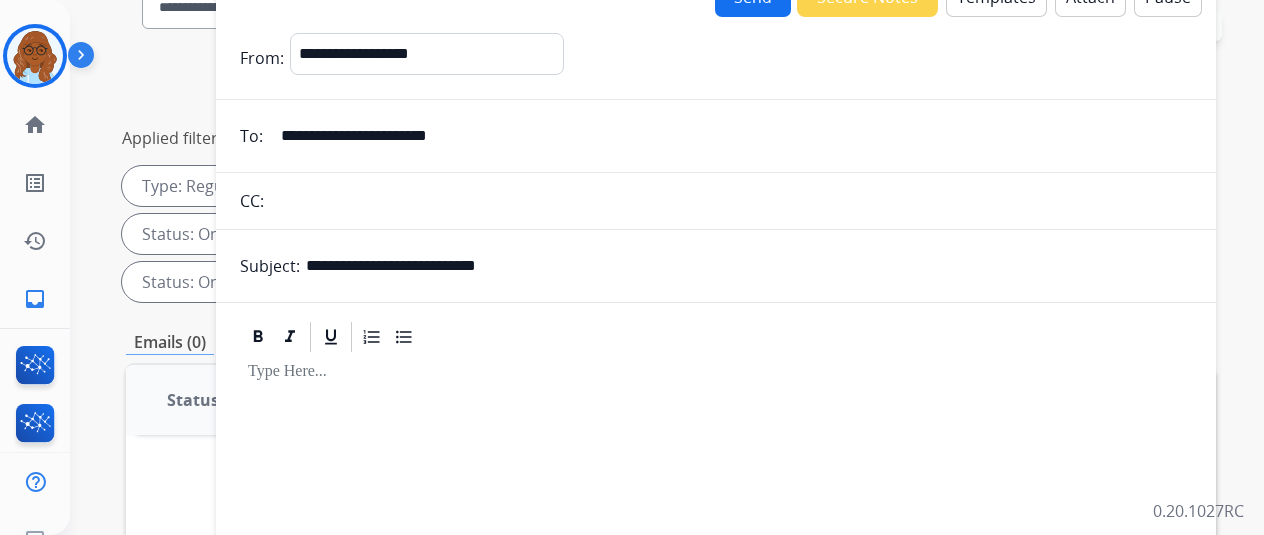 scroll, scrollTop: 0, scrollLeft: 0, axis: both 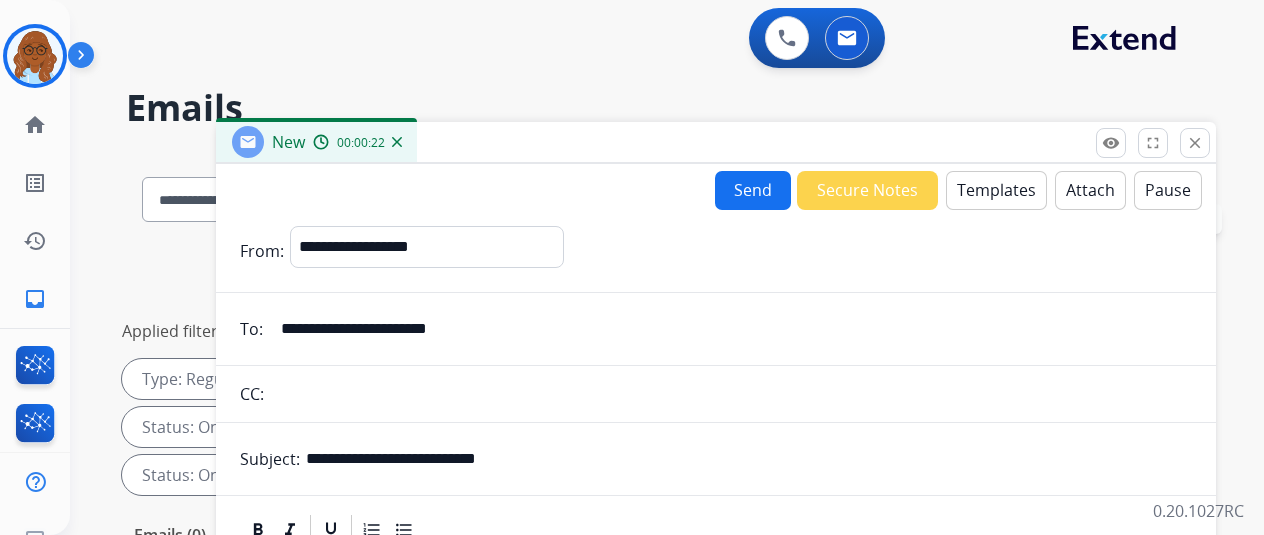 type on "**********" 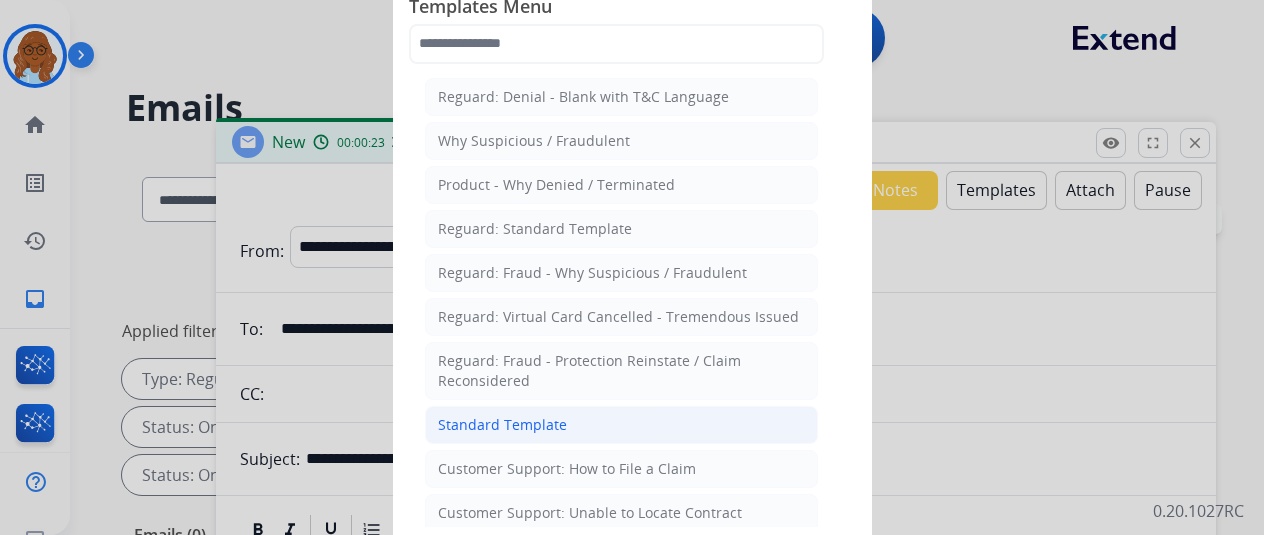 click on "Standard Template" 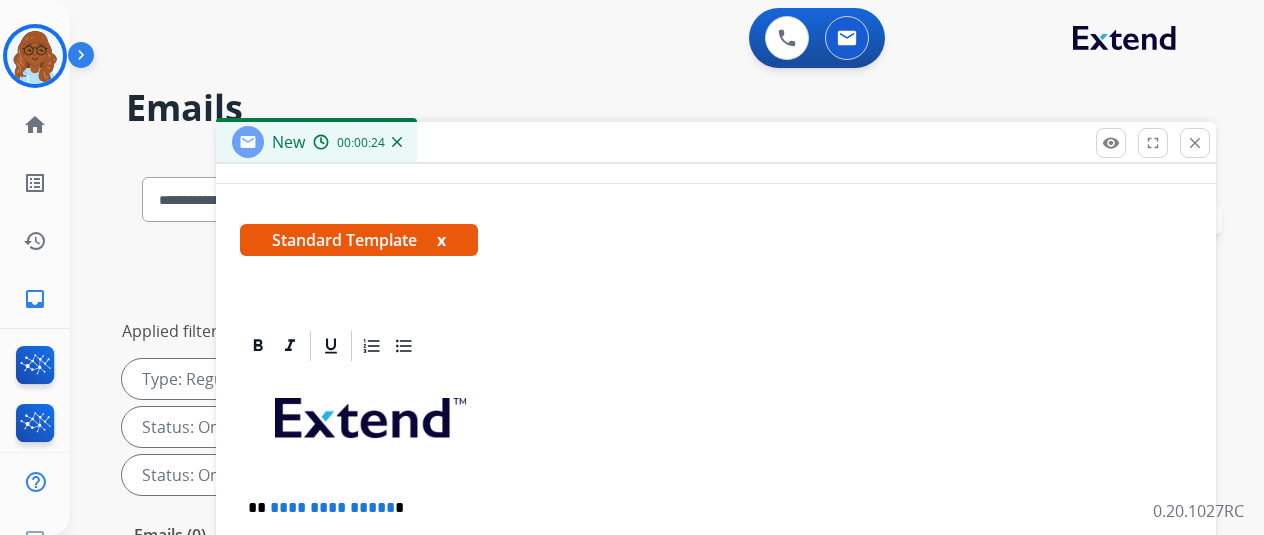 click on "x" at bounding box center (441, 240) 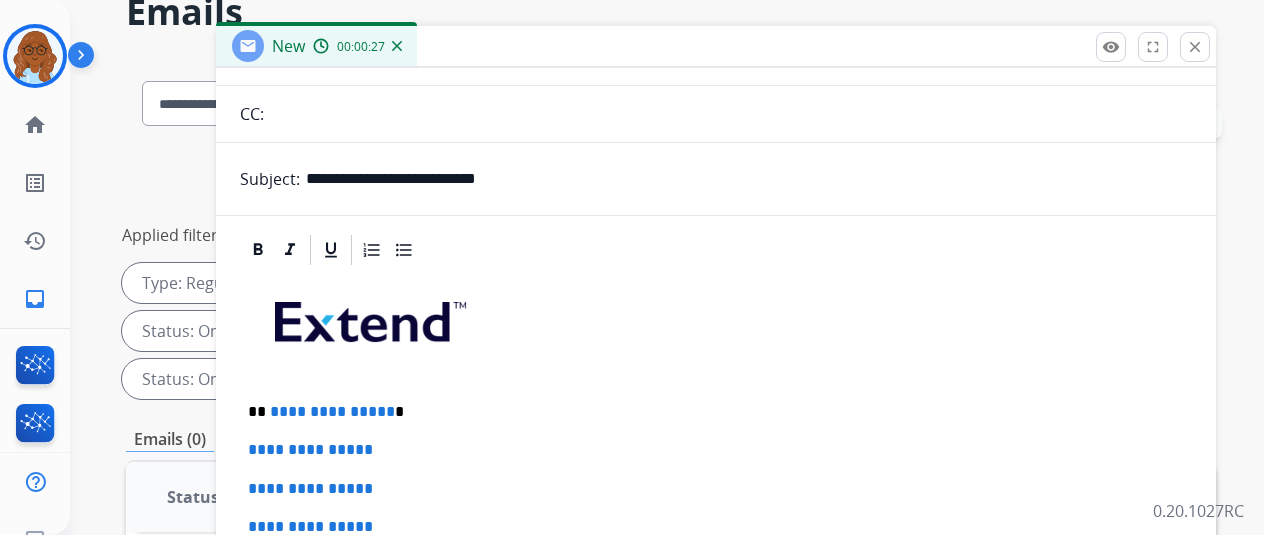 scroll, scrollTop: 300, scrollLeft: 0, axis: vertical 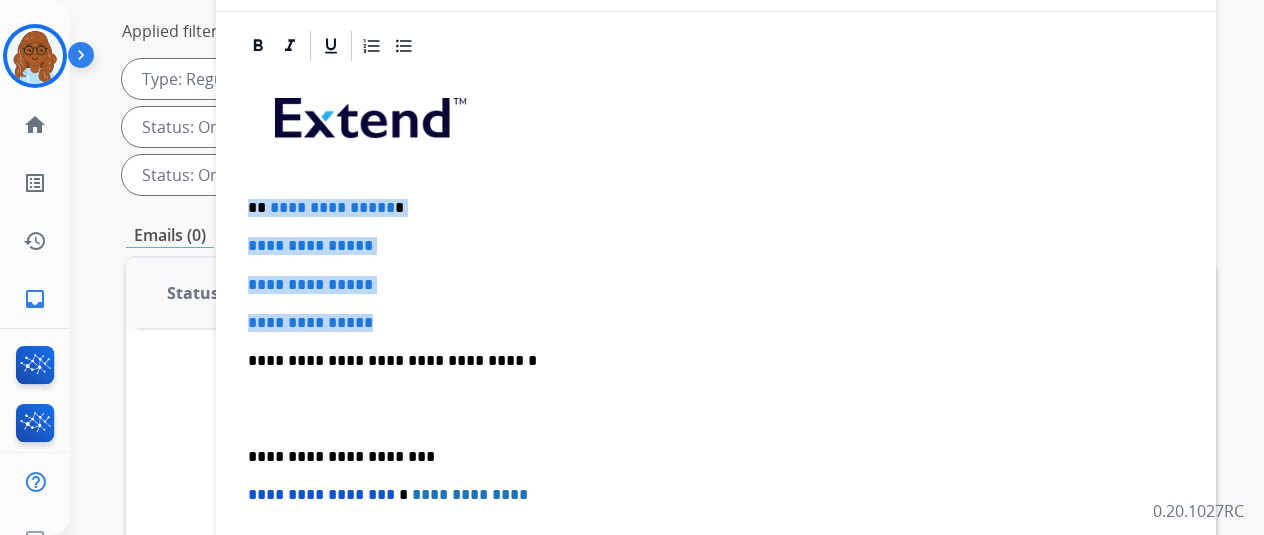drag, startPoint x: 419, startPoint y: 292, endPoint x: 265, endPoint y: 163, distance: 200.89052 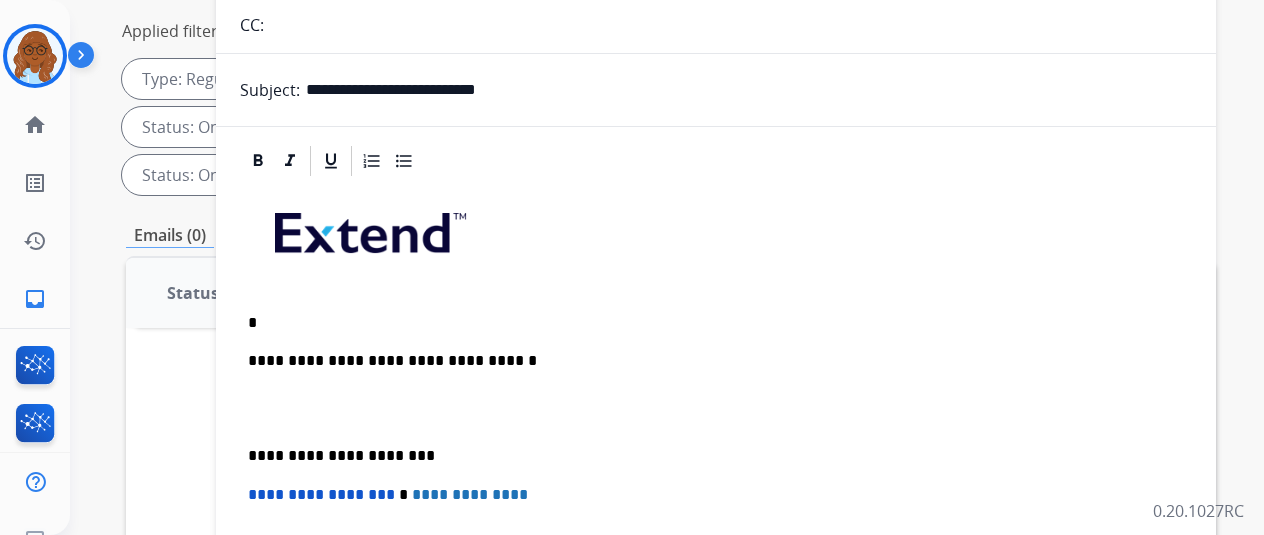 scroll, scrollTop: 102, scrollLeft: 0, axis: vertical 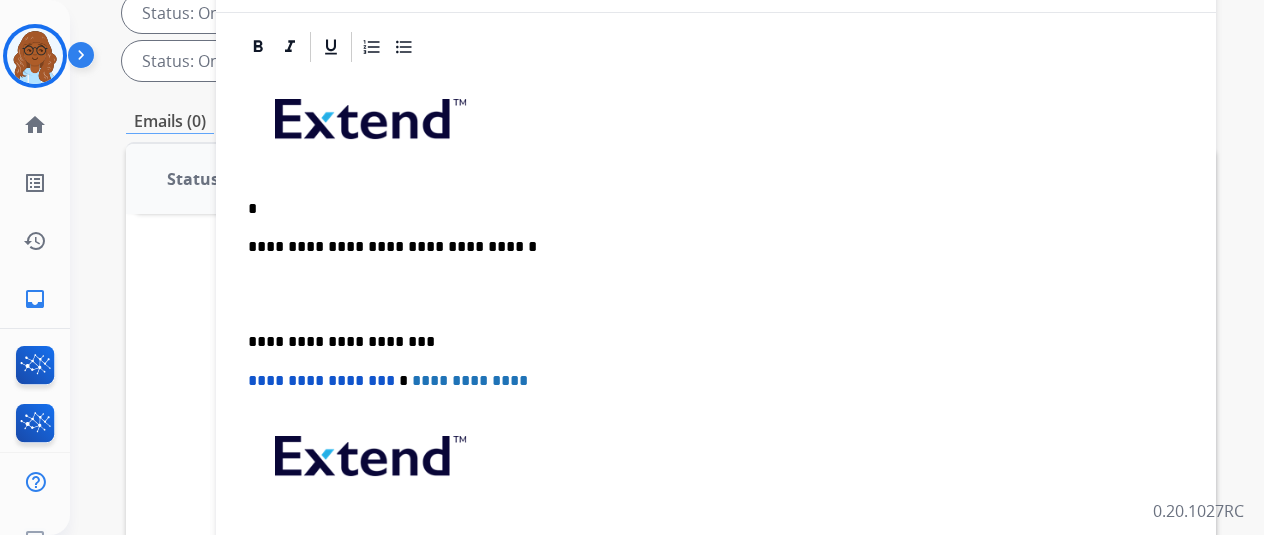 type 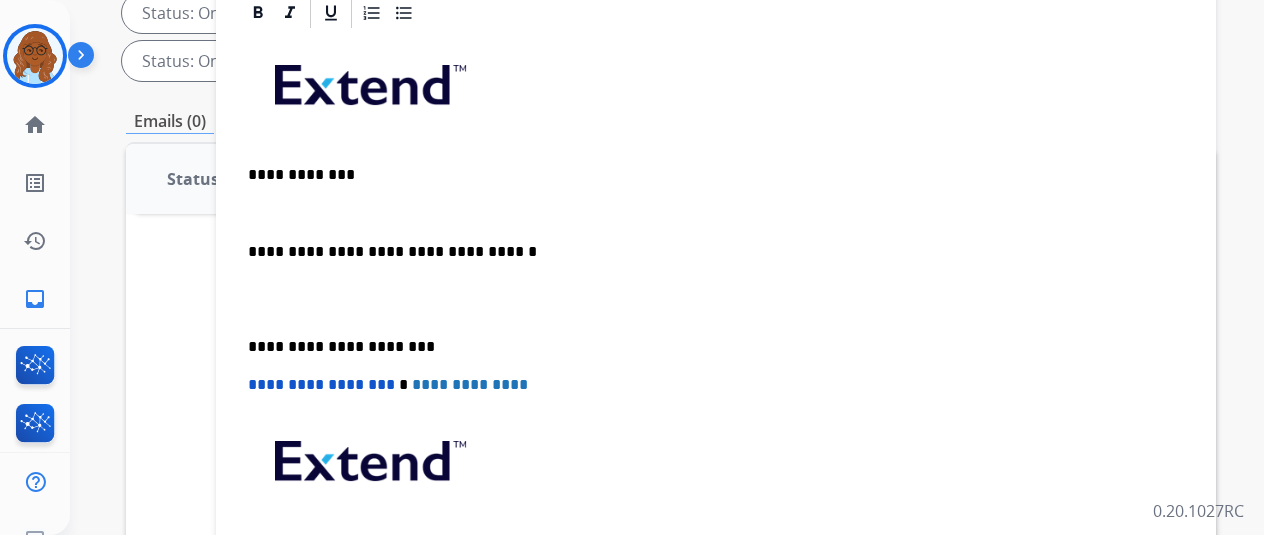 scroll, scrollTop: 140, scrollLeft: 0, axis: vertical 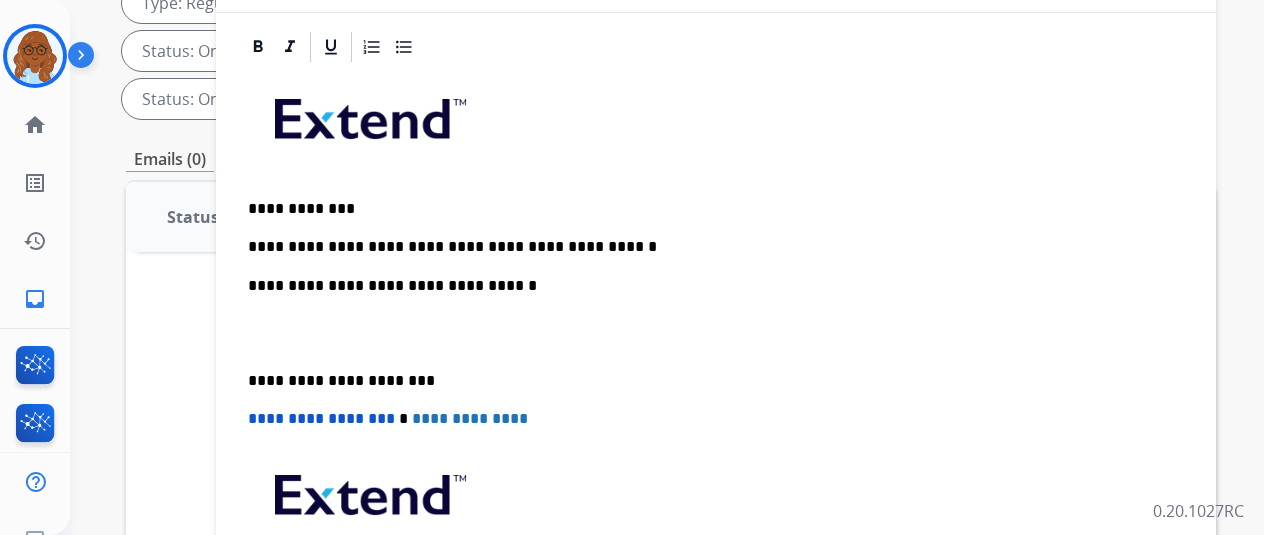 drag, startPoint x: 548, startPoint y: 260, endPoint x: 557, endPoint y: 247, distance: 15.811388 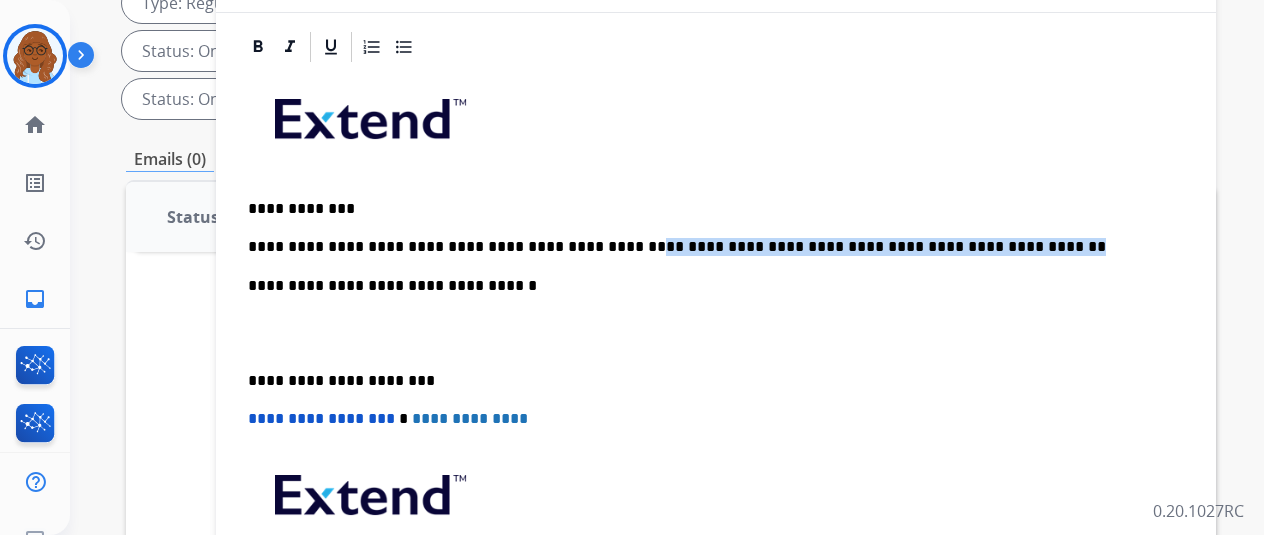 drag, startPoint x: 617, startPoint y: 211, endPoint x: 960, endPoint y: 207, distance: 343.02332 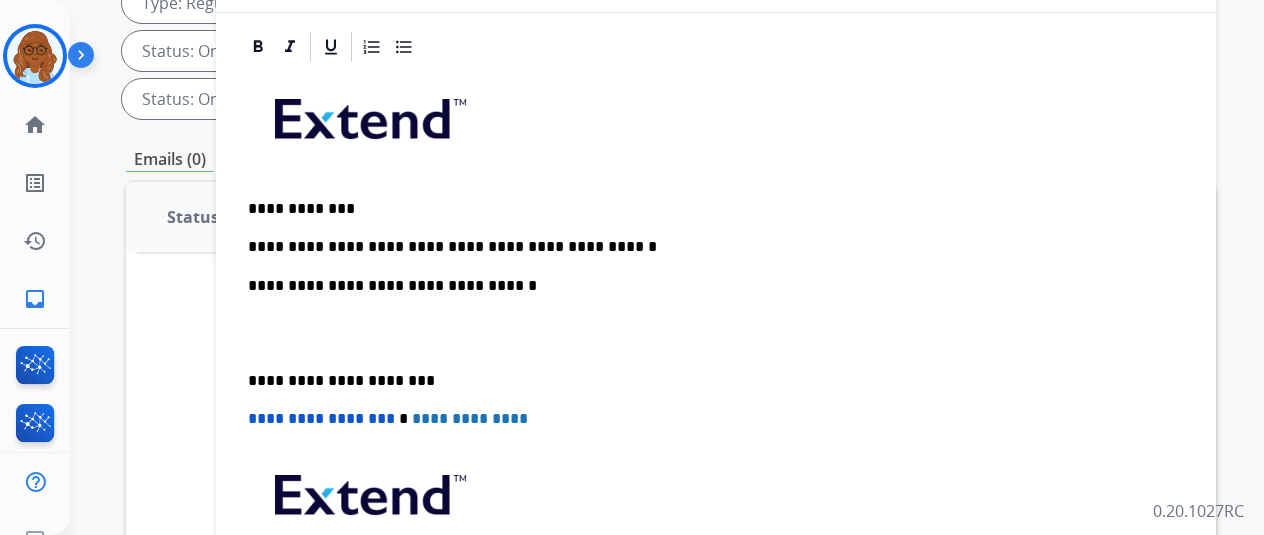 click on "**********" at bounding box center (708, 247) 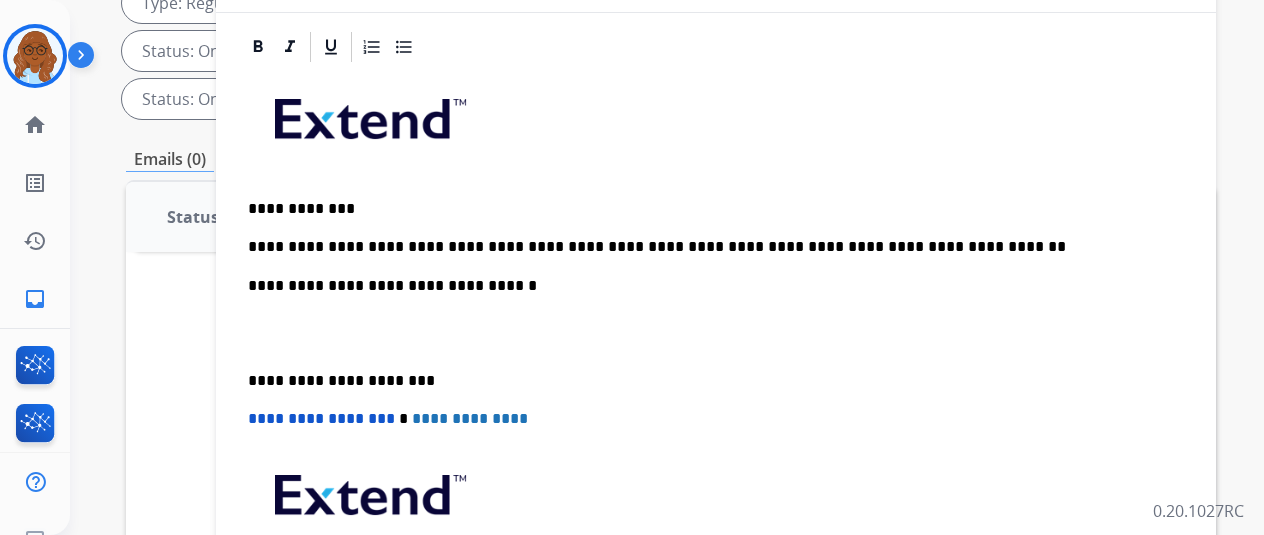 click at bounding box center [716, 333] 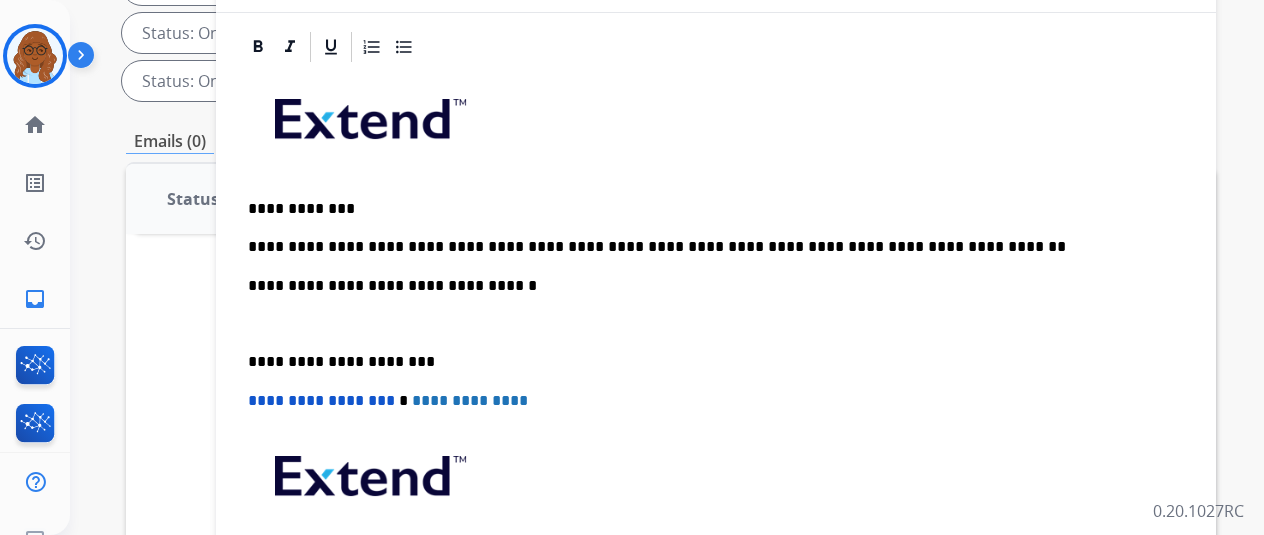 scroll, scrollTop: 83, scrollLeft: 0, axis: vertical 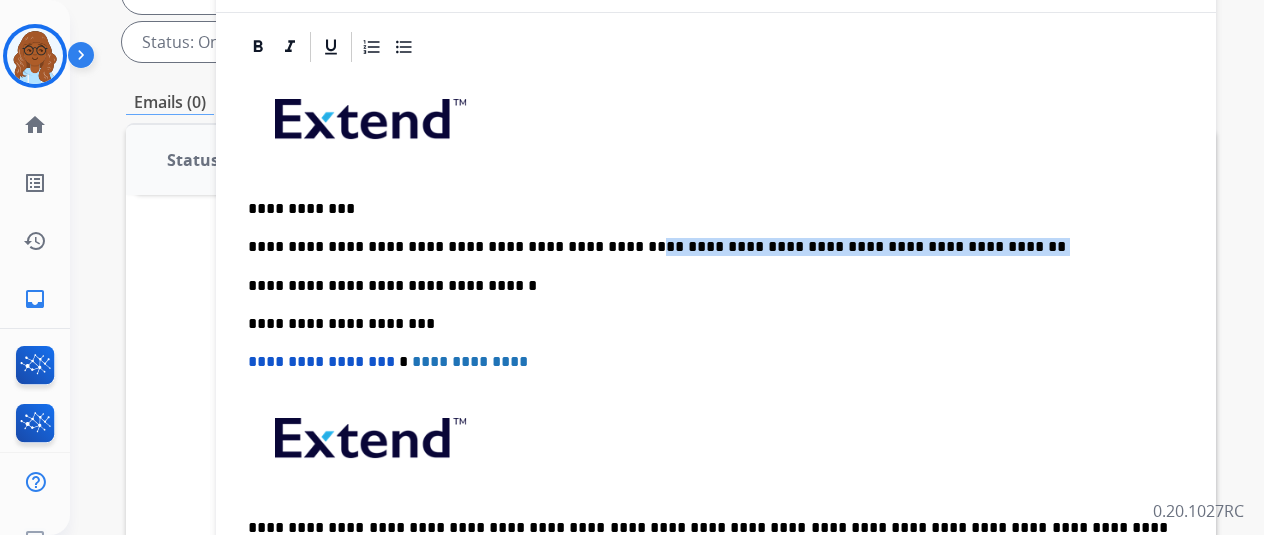drag, startPoint x: 928, startPoint y: 209, endPoint x: 602, endPoint y: 201, distance: 326.09814 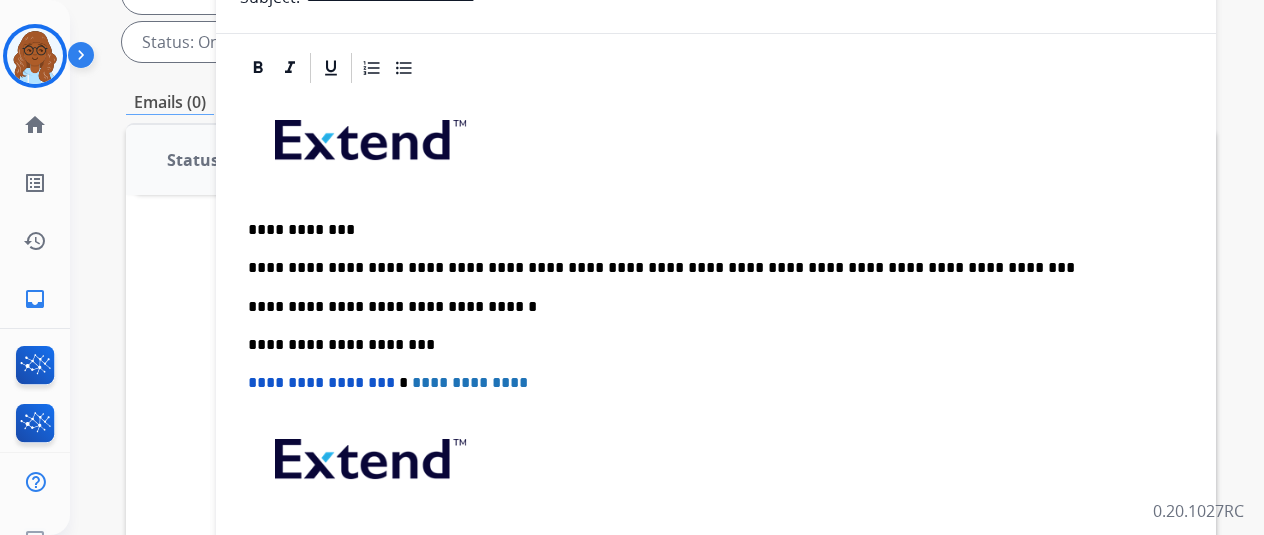 scroll, scrollTop: 0, scrollLeft: 0, axis: both 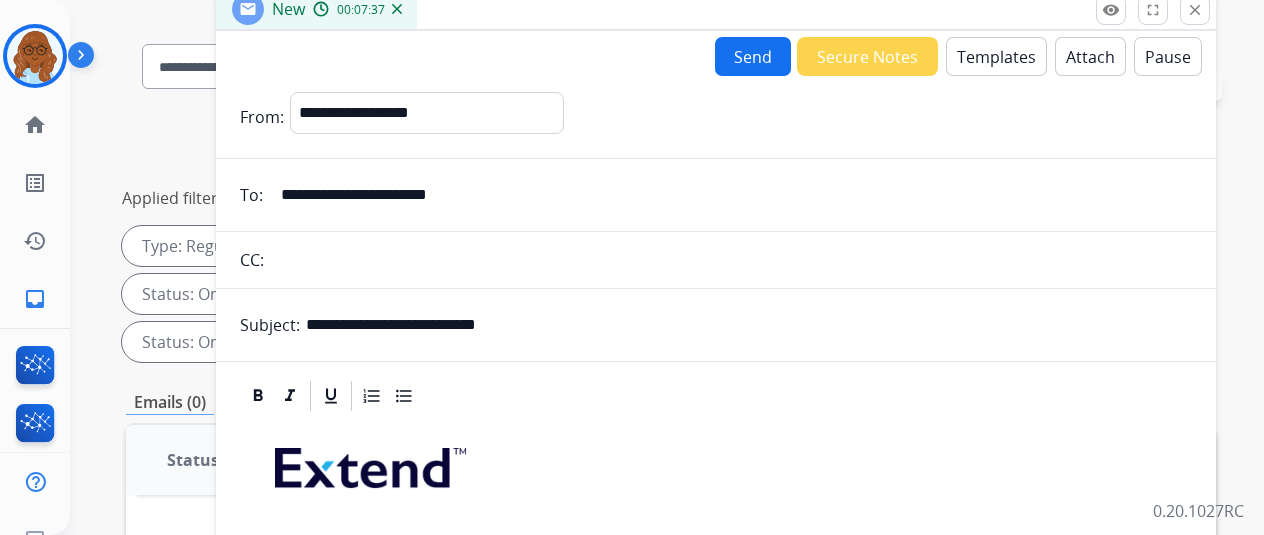 click on "Send" at bounding box center (753, 56) 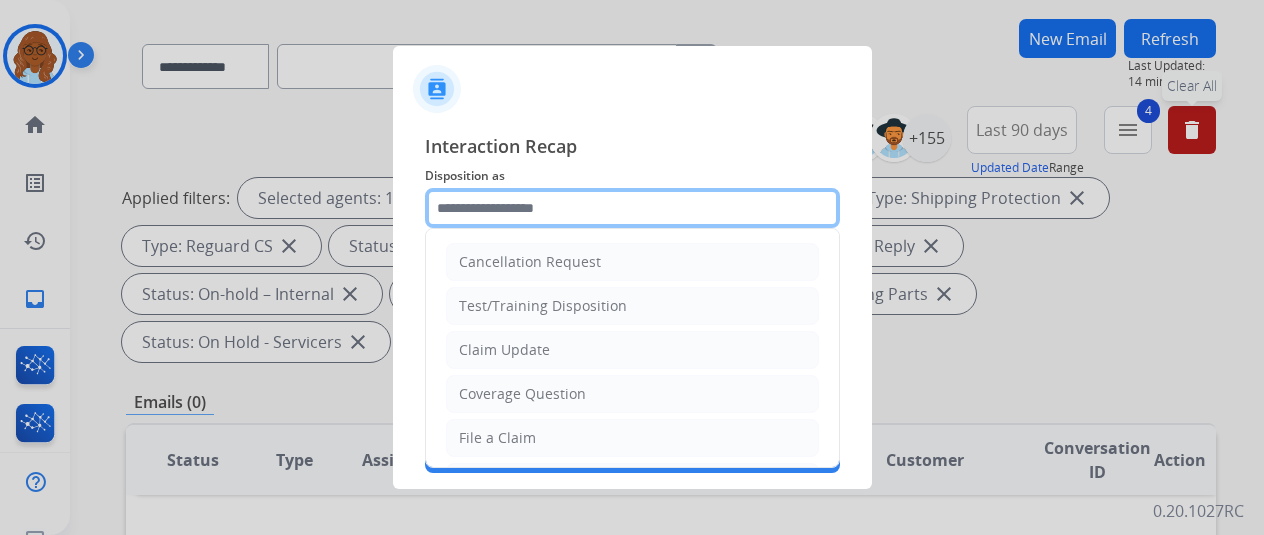 click 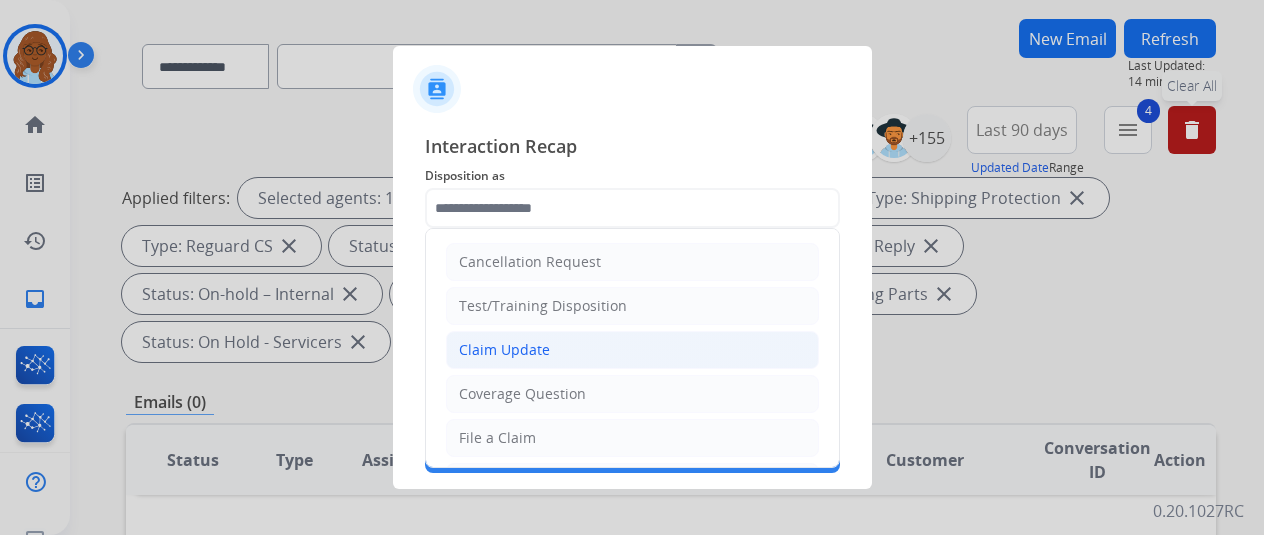 click on "Claim Update" 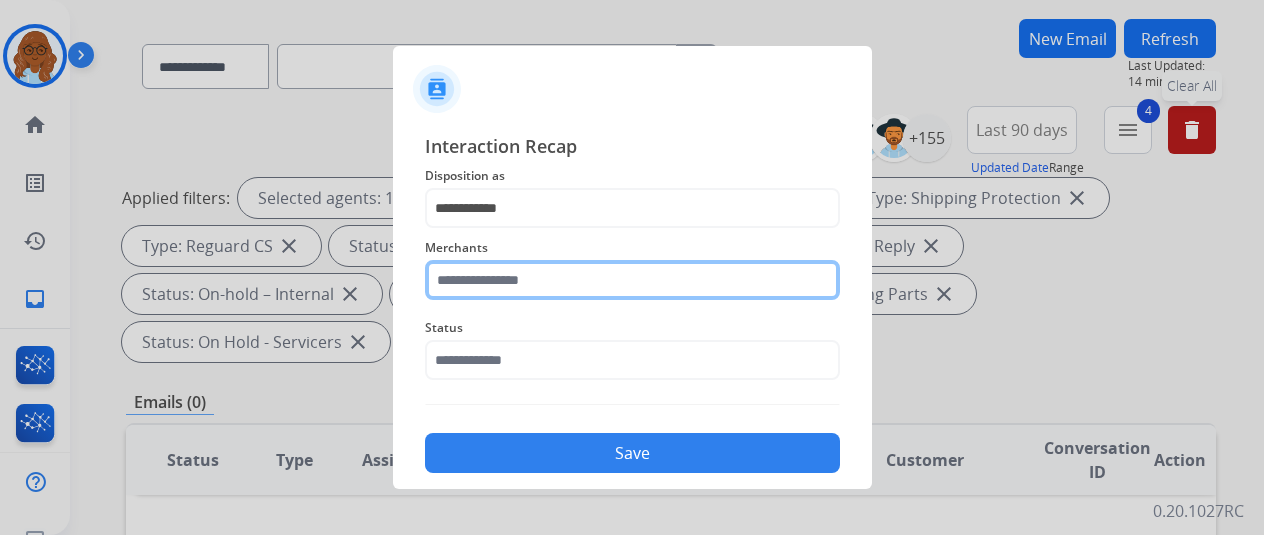 click 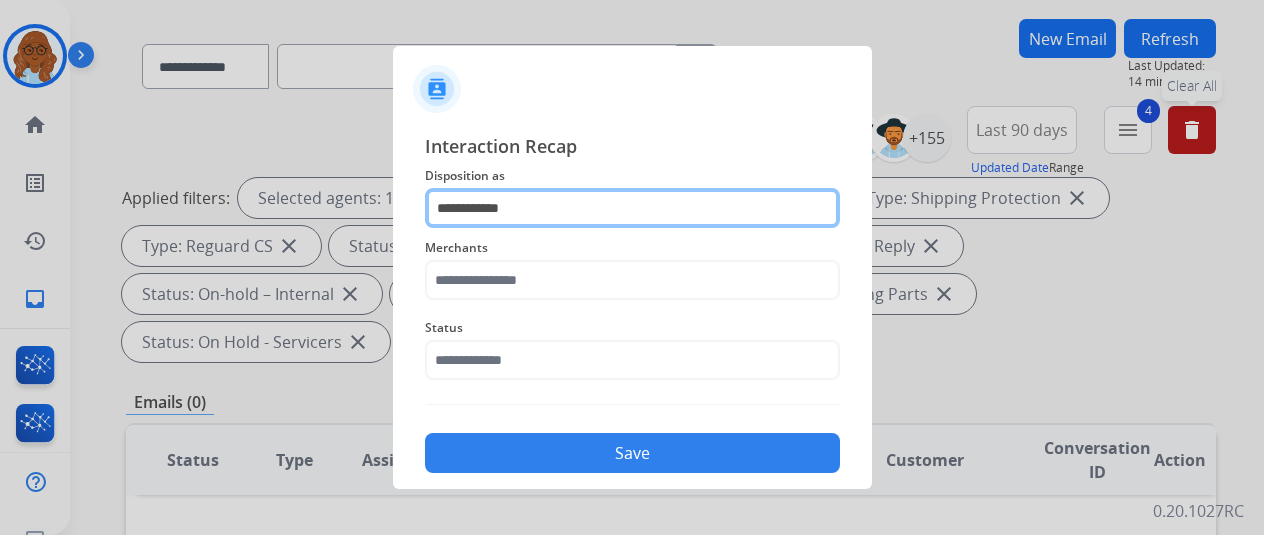 click on "**********" 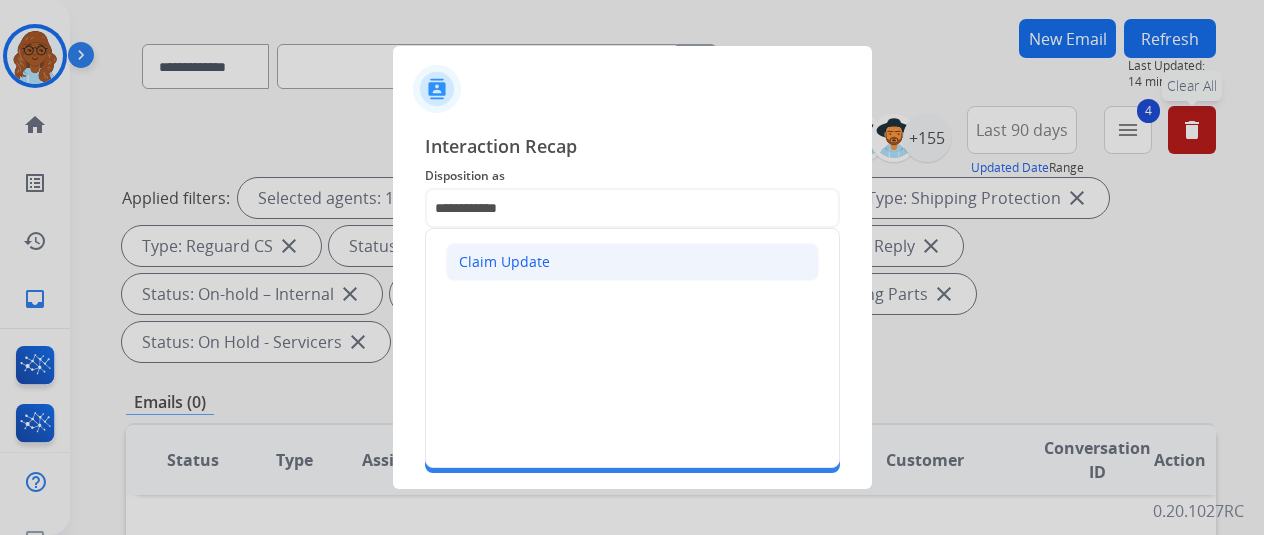 click on "Claim Update" 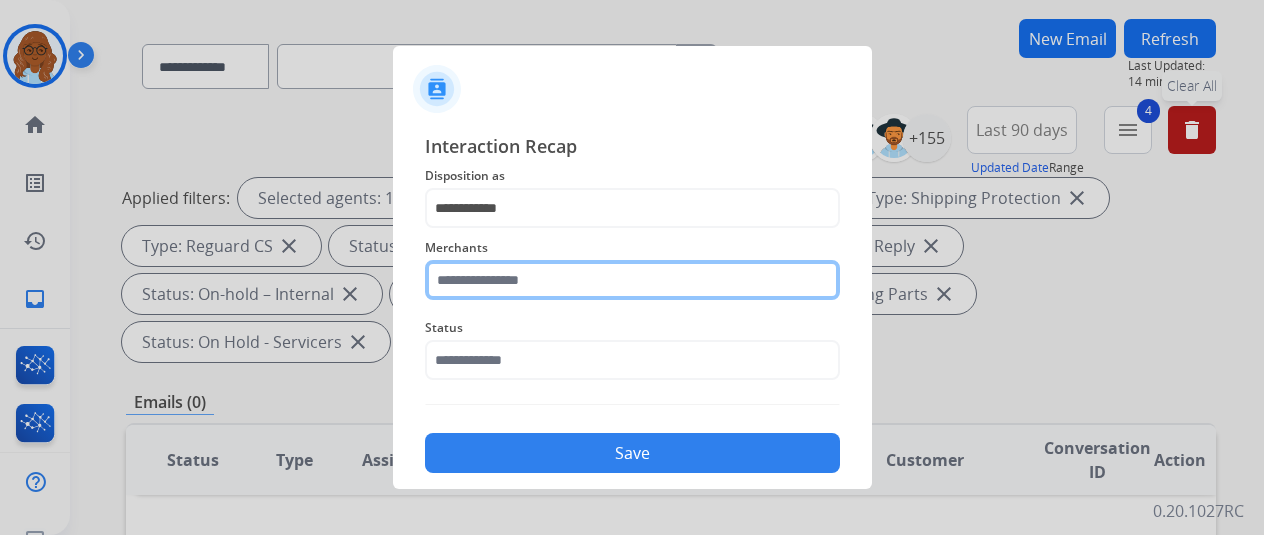 click 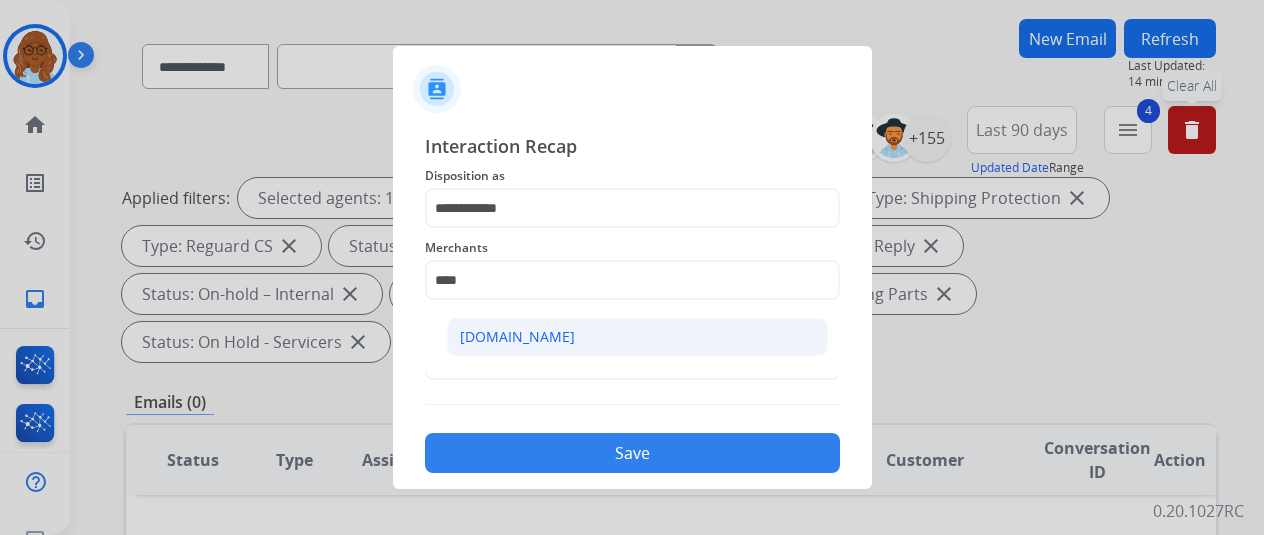click on "[DOMAIN_NAME]" 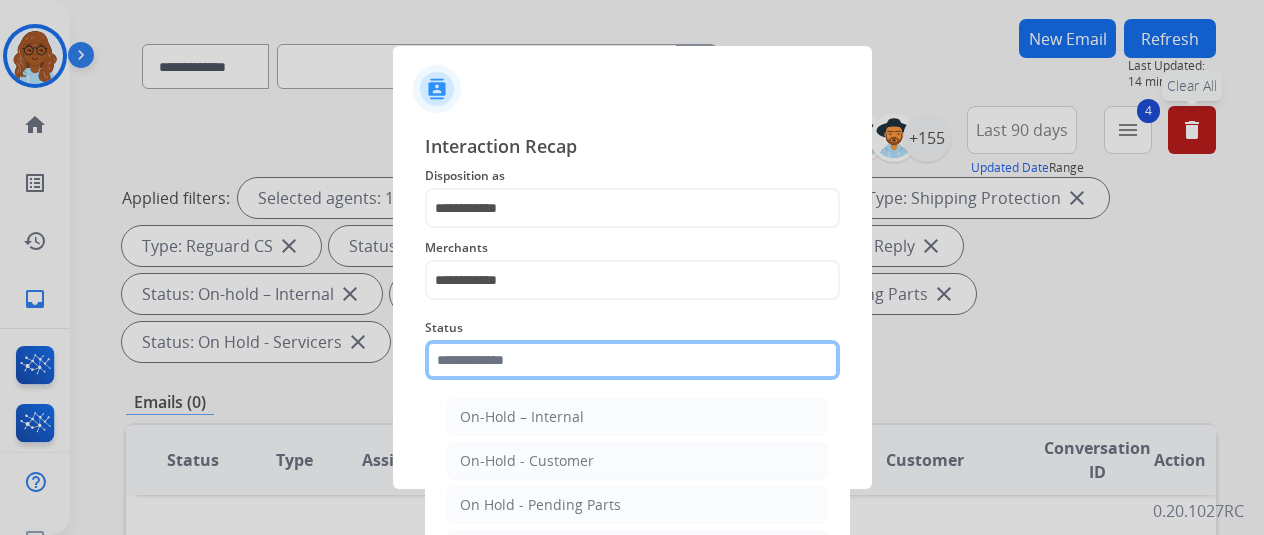 click 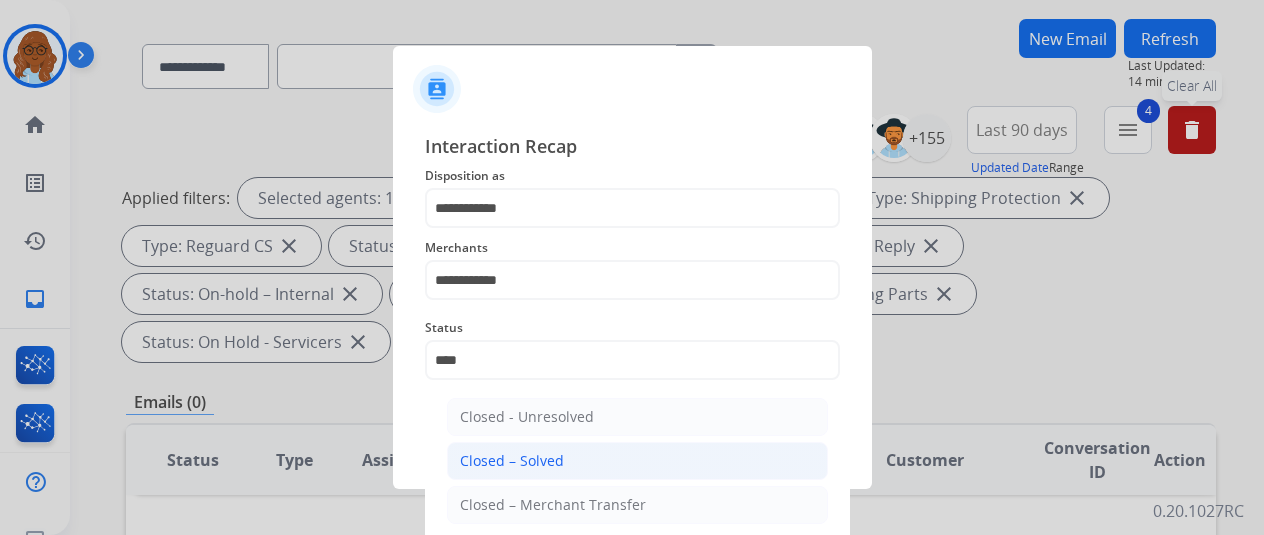 click on "Closed – Solved" 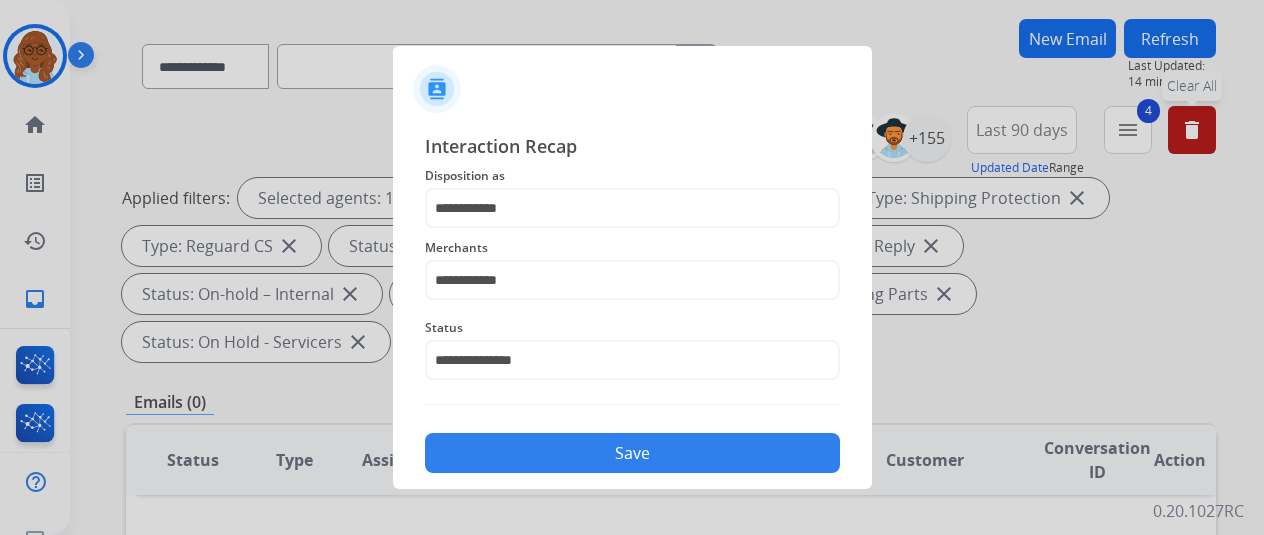 click on "Save" 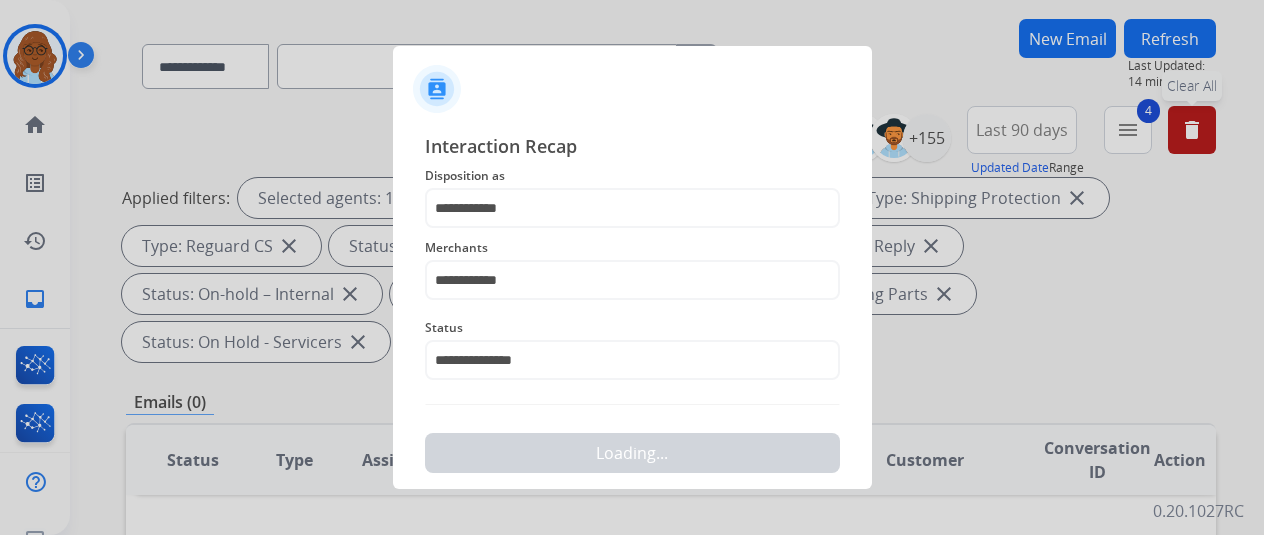 scroll, scrollTop: 0, scrollLeft: 0, axis: both 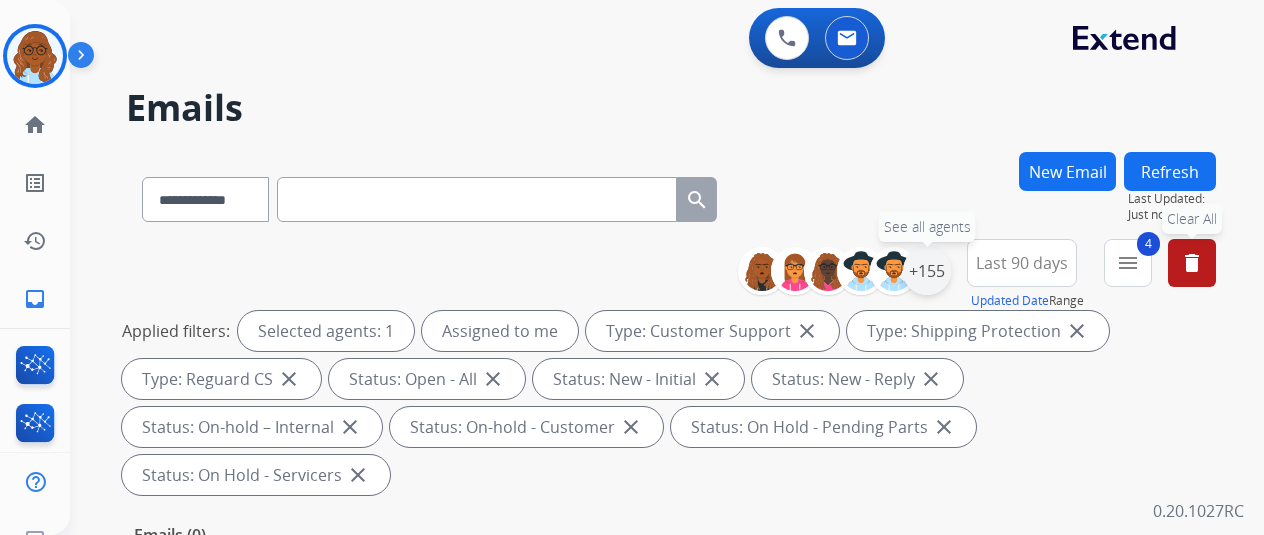 click on "+155" at bounding box center (927, 271) 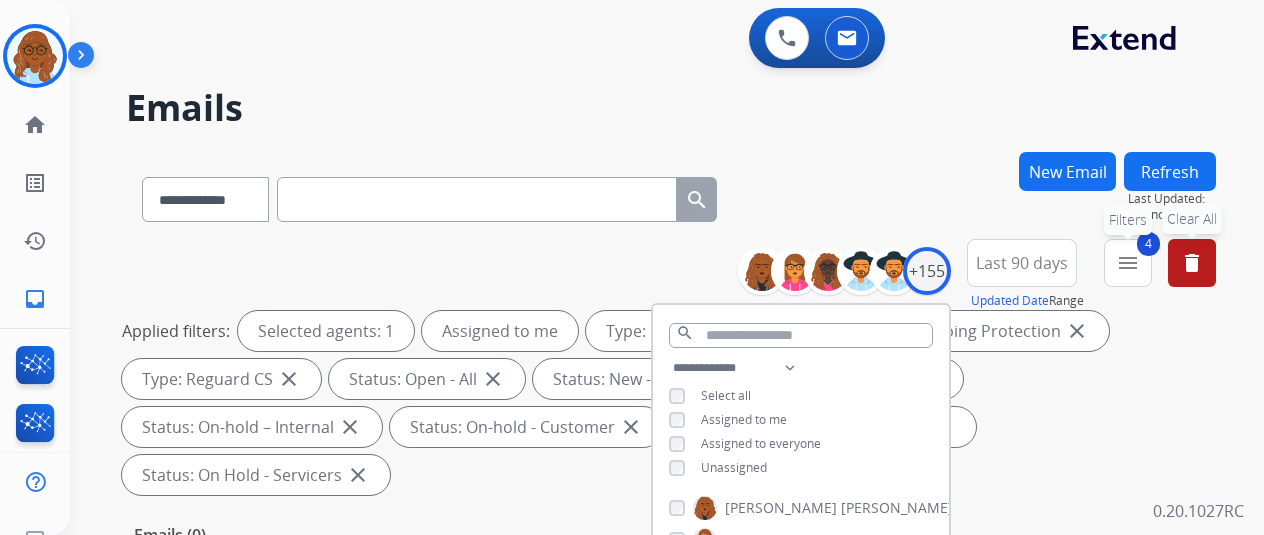 click on "menu" at bounding box center [1128, 263] 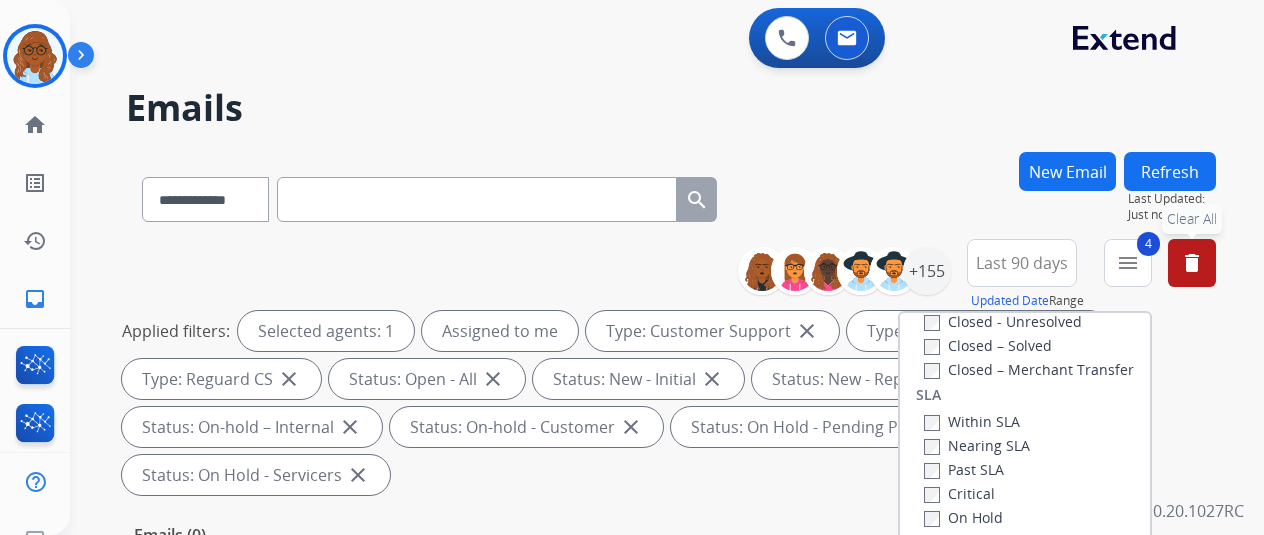 scroll, scrollTop: 300, scrollLeft: 0, axis: vertical 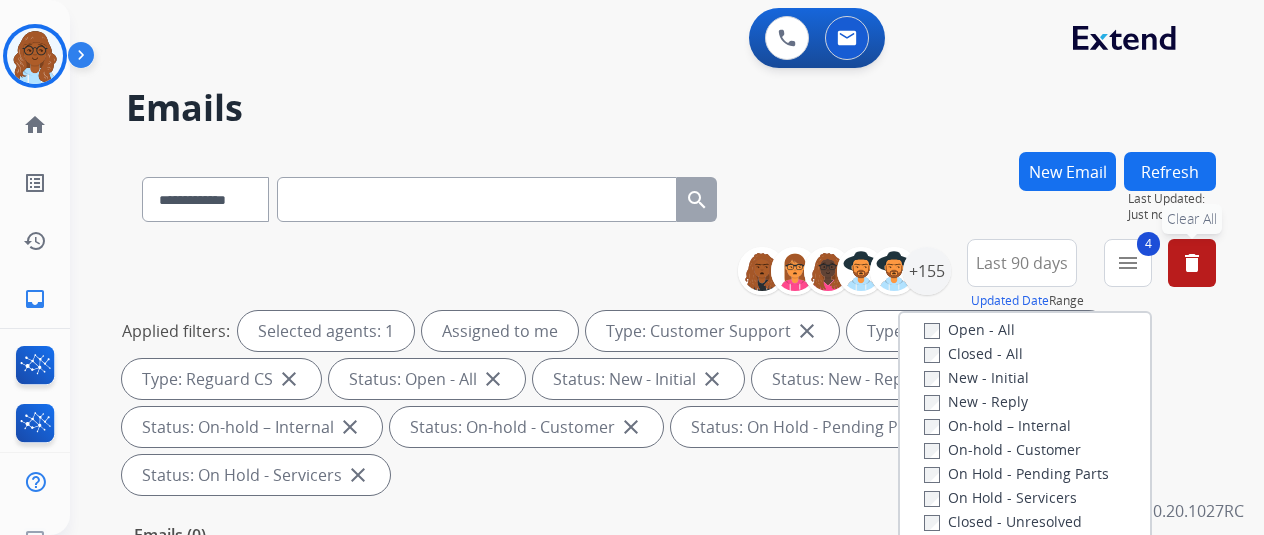 click on "Closed - All" at bounding box center [1029, 353] 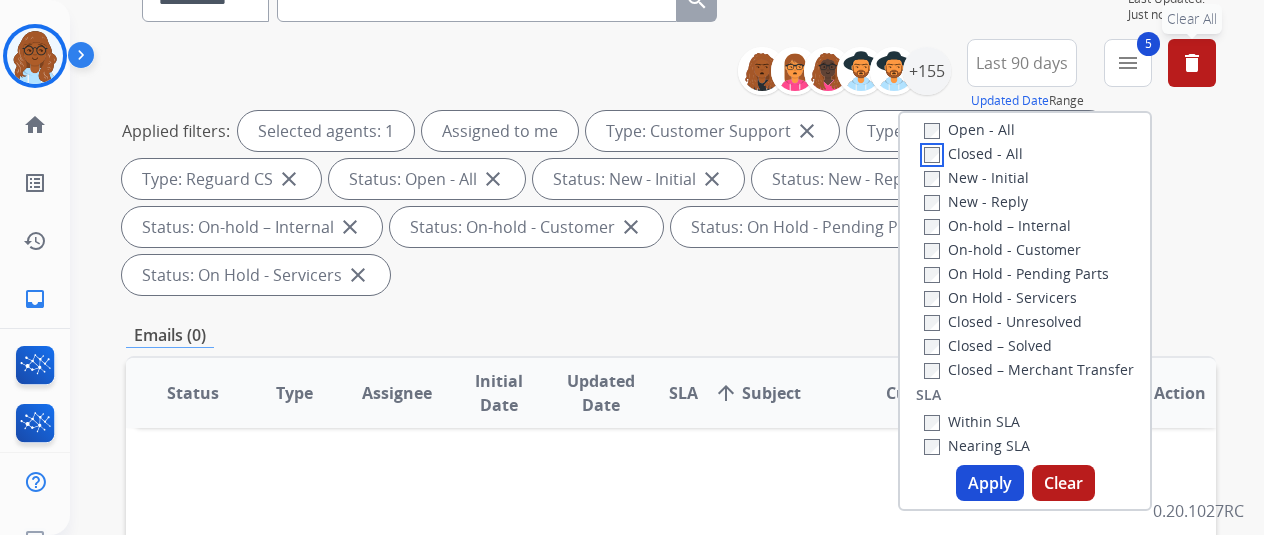 scroll, scrollTop: 300, scrollLeft: 0, axis: vertical 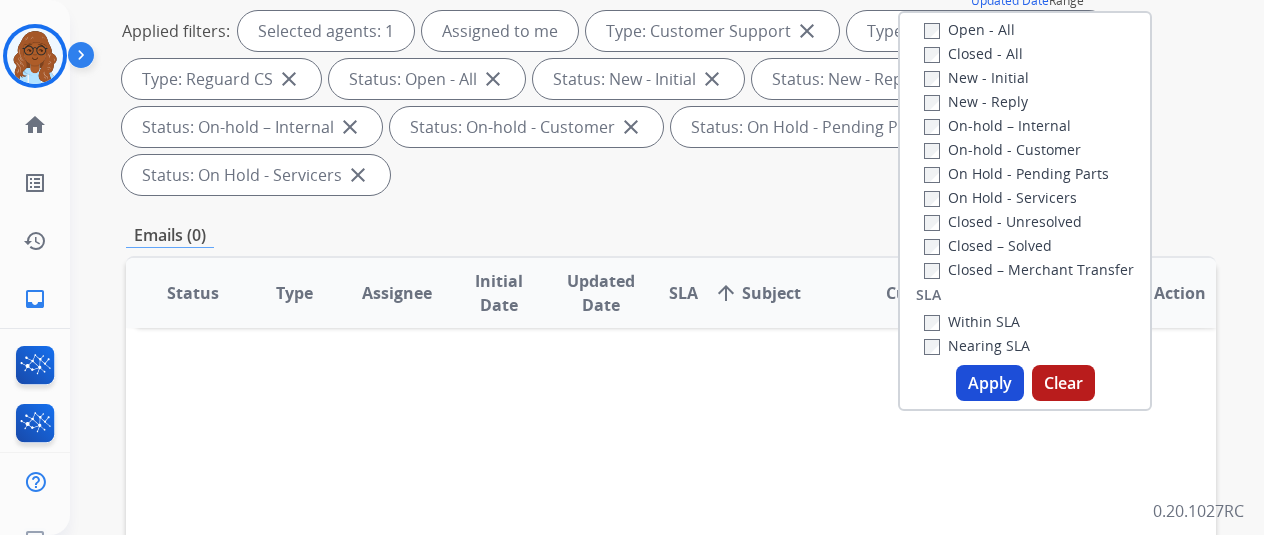 click on "Apply" at bounding box center (990, 383) 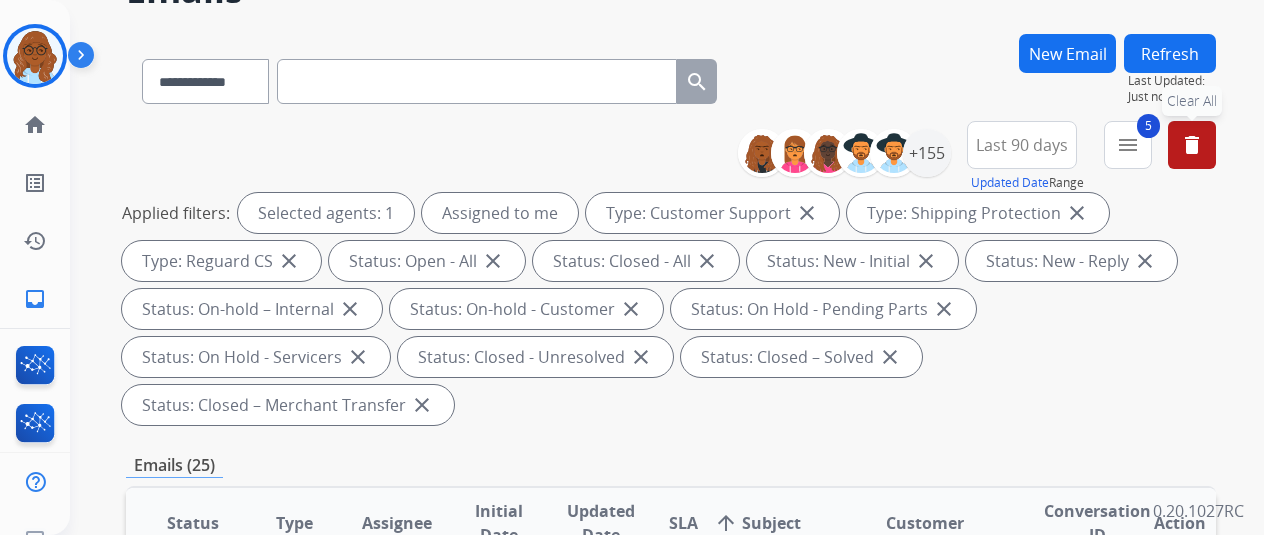 scroll, scrollTop: 300, scrollLeft: 0, axis: vertical 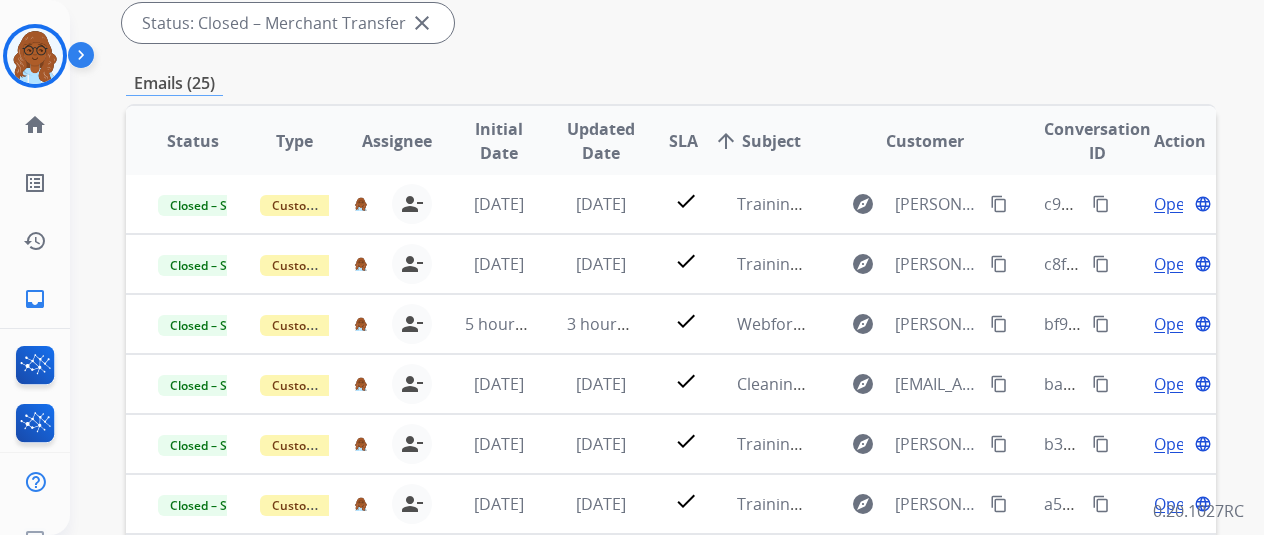click on "SLA" at bounding box center (683, 141) 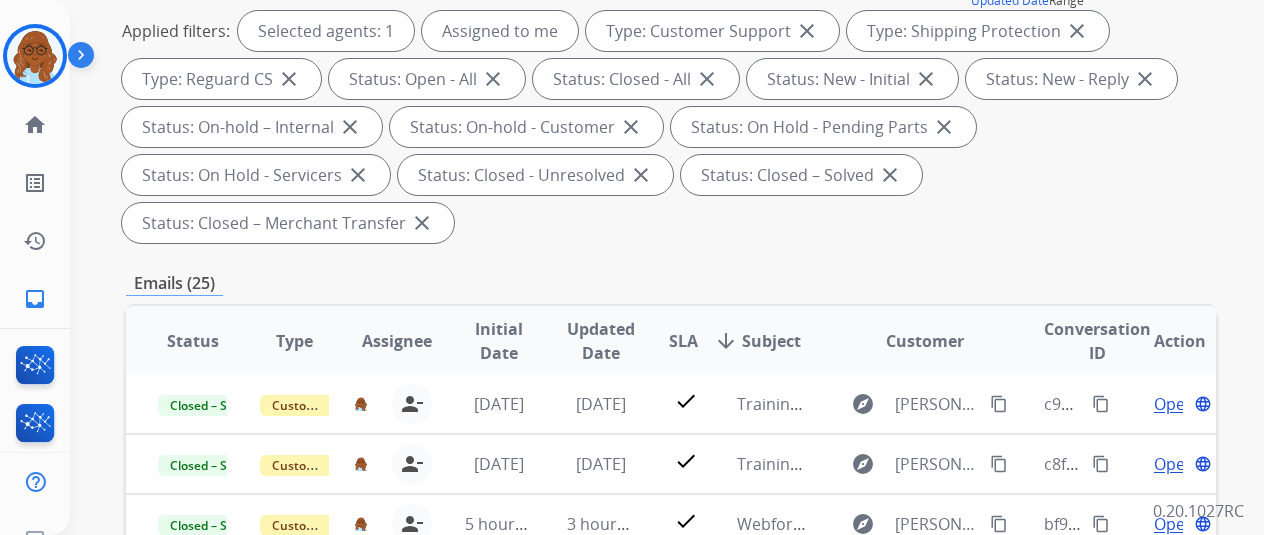 scroll, scrollTop: 400, scrollLeft: 0, axis: vertical 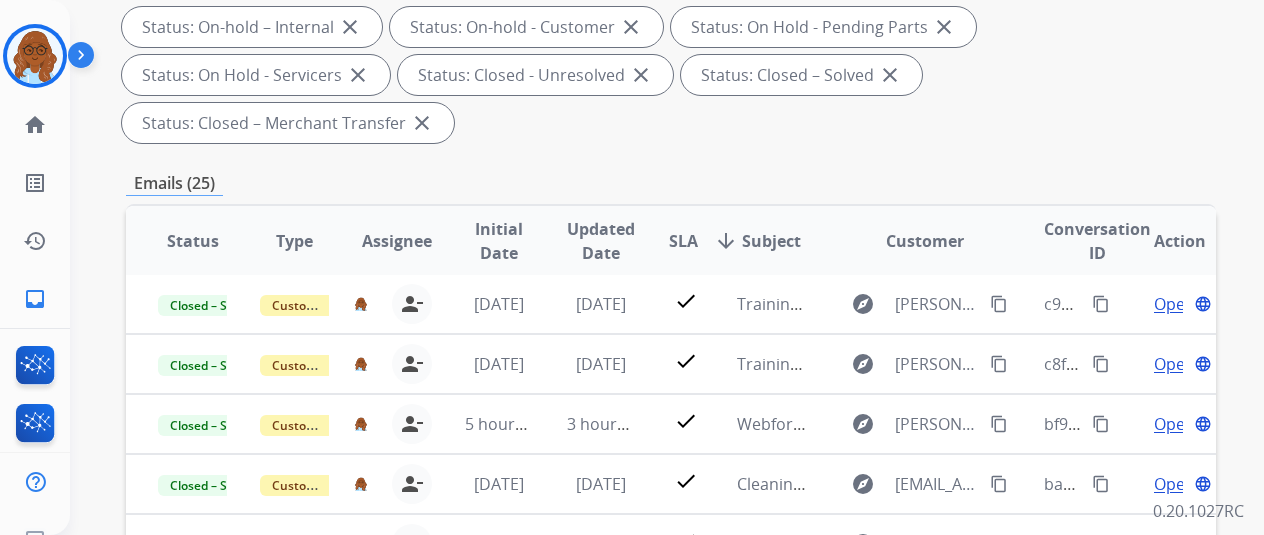 click on "SLA" at bounding box center [683, 241] 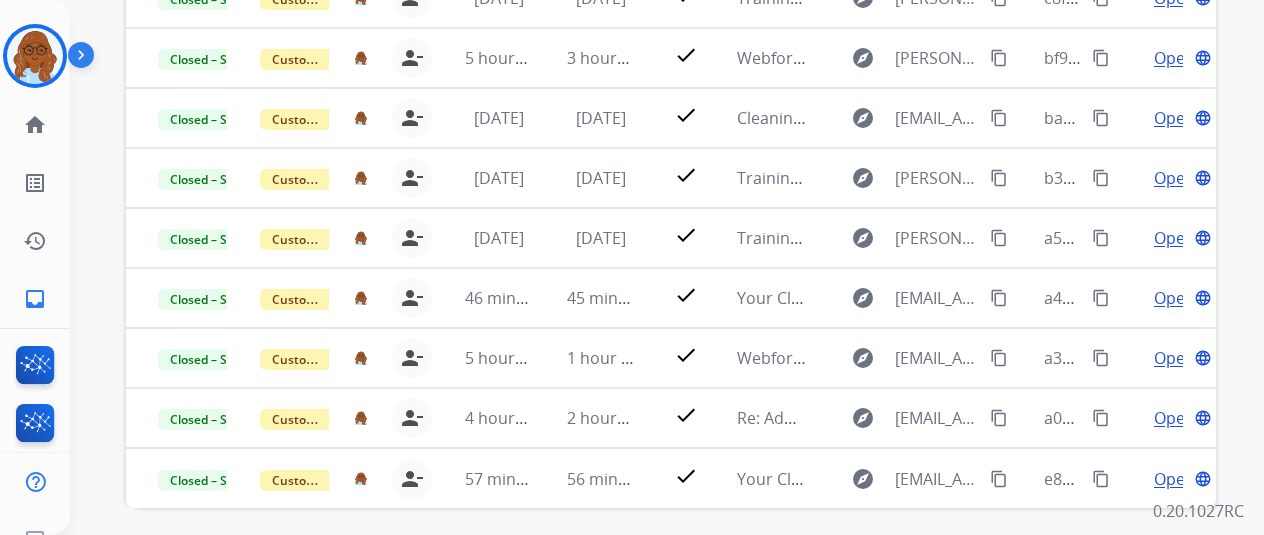 scroll, scrollTop: 826, scrollLeft: 0, axis: vertical 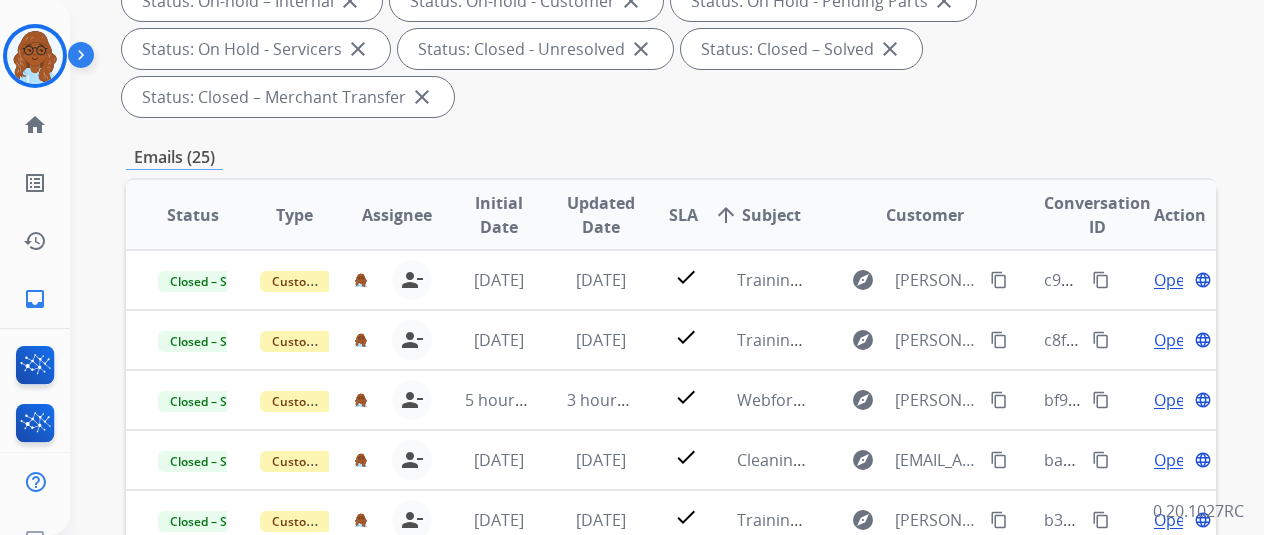 click on "Updated Date" at bounding box center (601, 215) 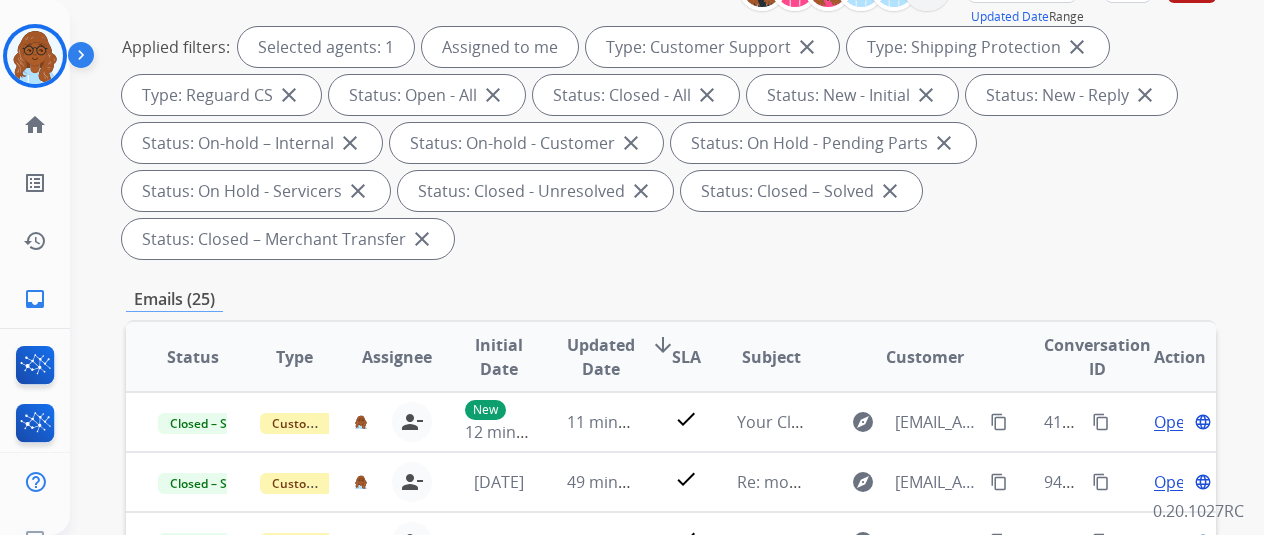 scroll, scrollTop: 400, scrollLeft: 0, axis: vertical 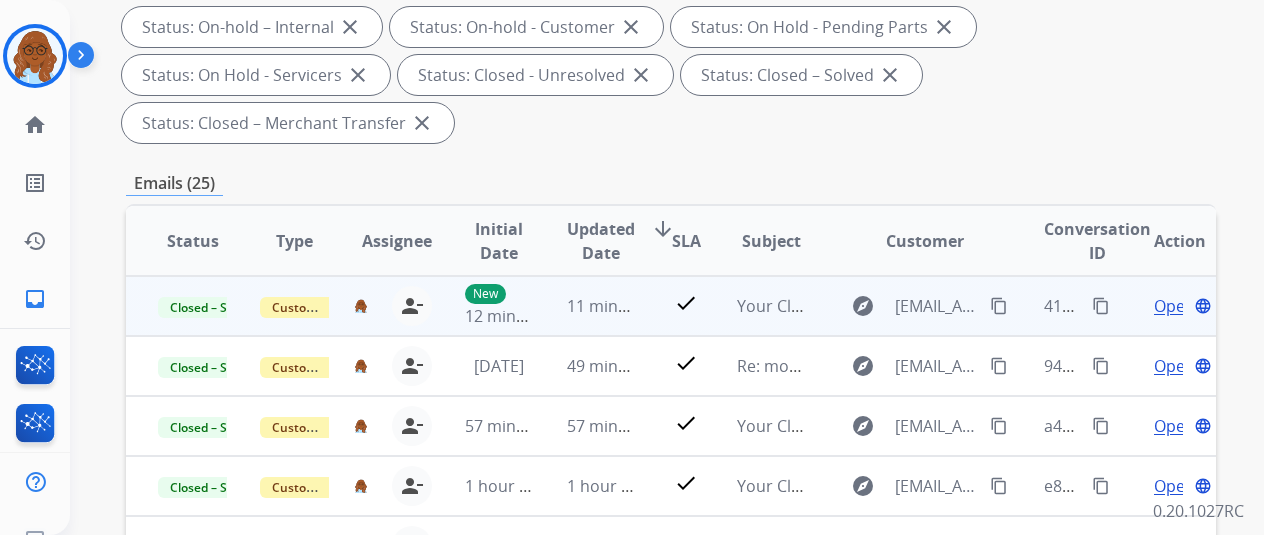 click on "content_copy" at bounding box center (1101, 306) 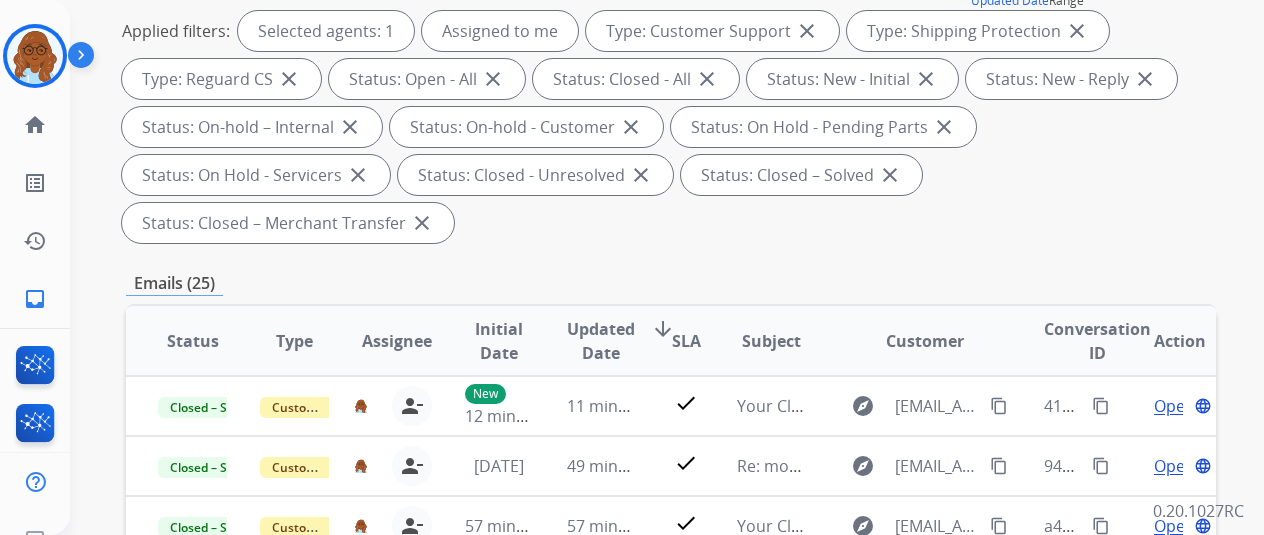 scroll, scrollTop: 0, scrollLeft: 0, axis: both 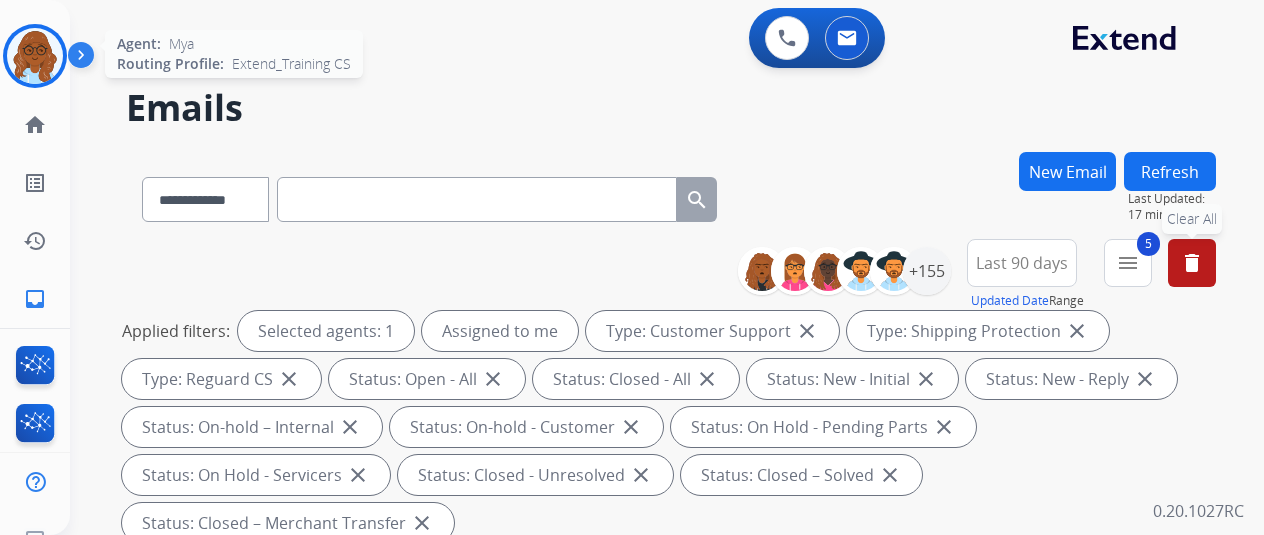 click at bounding box center [35, 56] 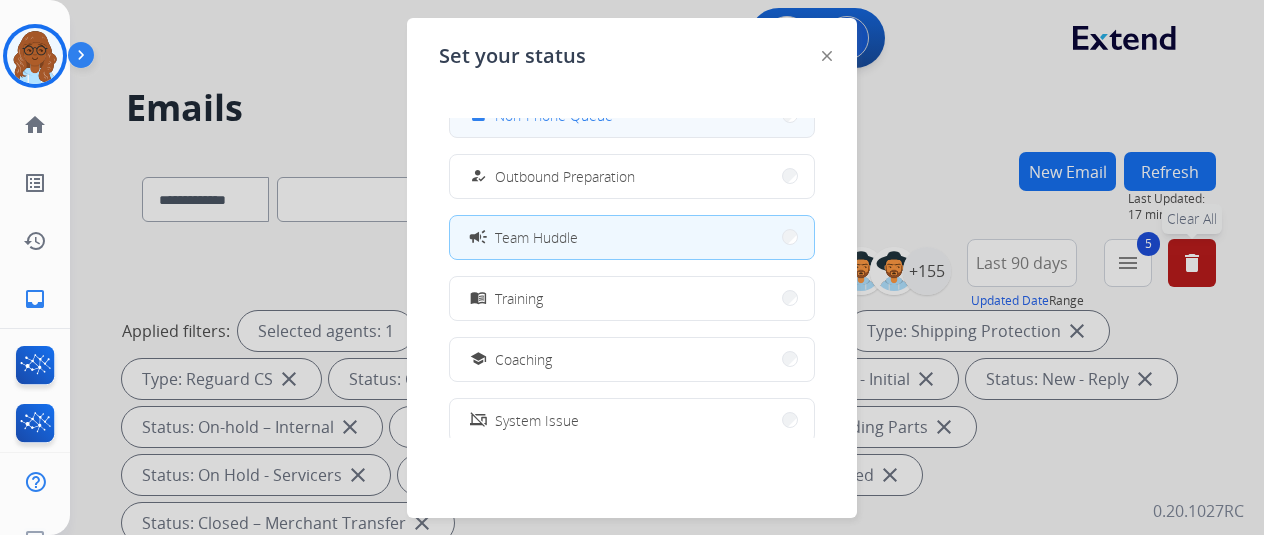 scroll, scrollTop: 376, scrollLeft: 0, axis: vertical 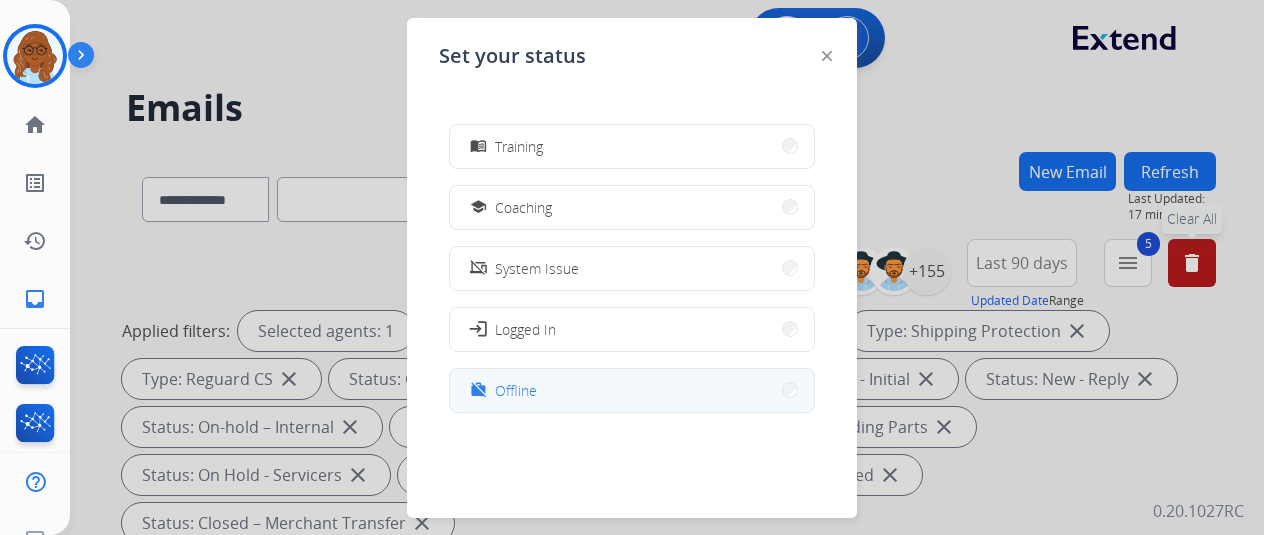 click on "Offline" at bounding box center (516, 390) 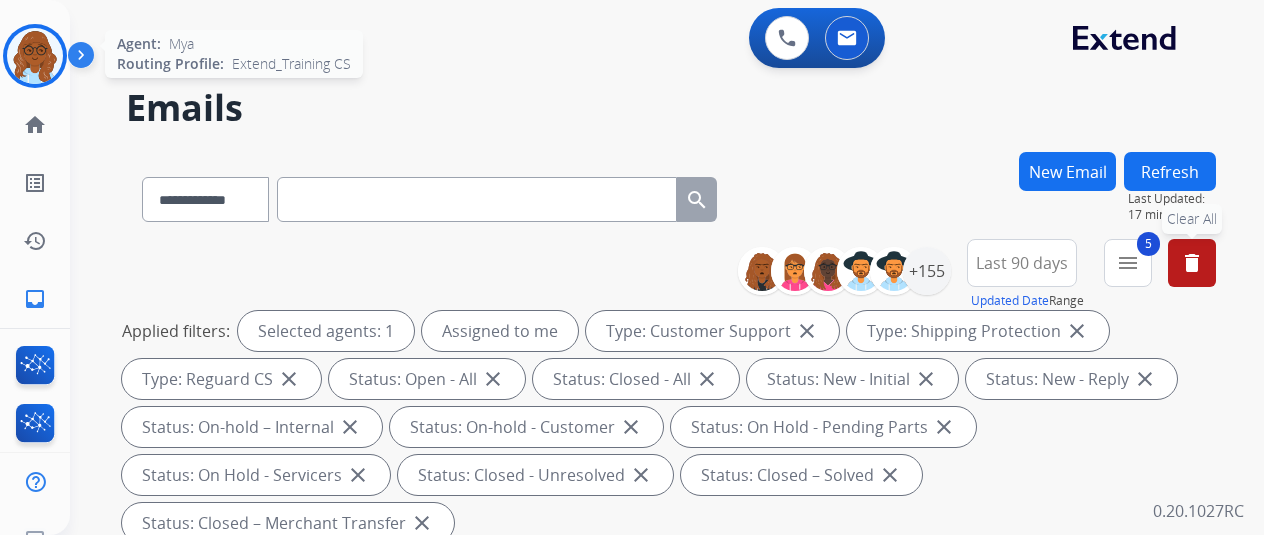 click at bounding box center [35, 56] 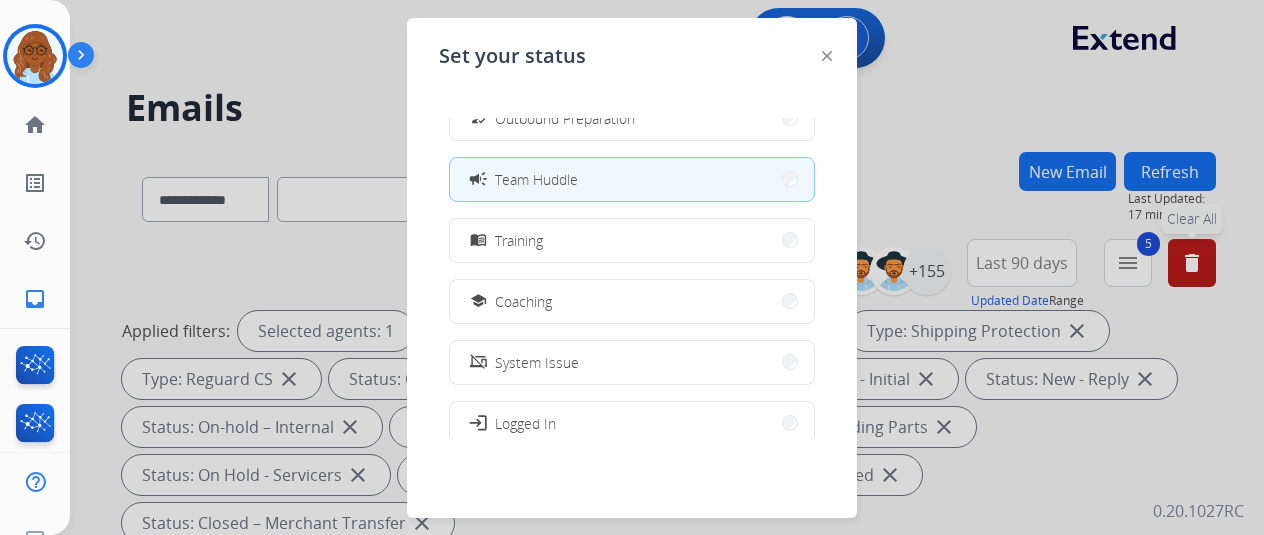 scroll, scrollTop: 376, scrollLeft: 0, axis: vertical 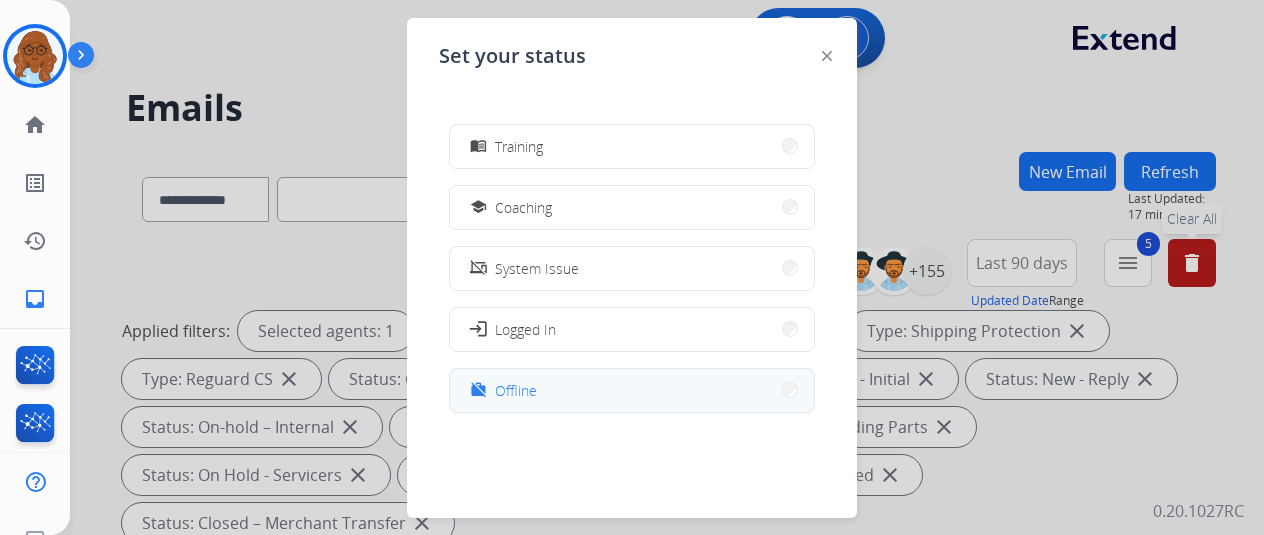 click on "work_off Offline" at bounding box center (632, 390) 